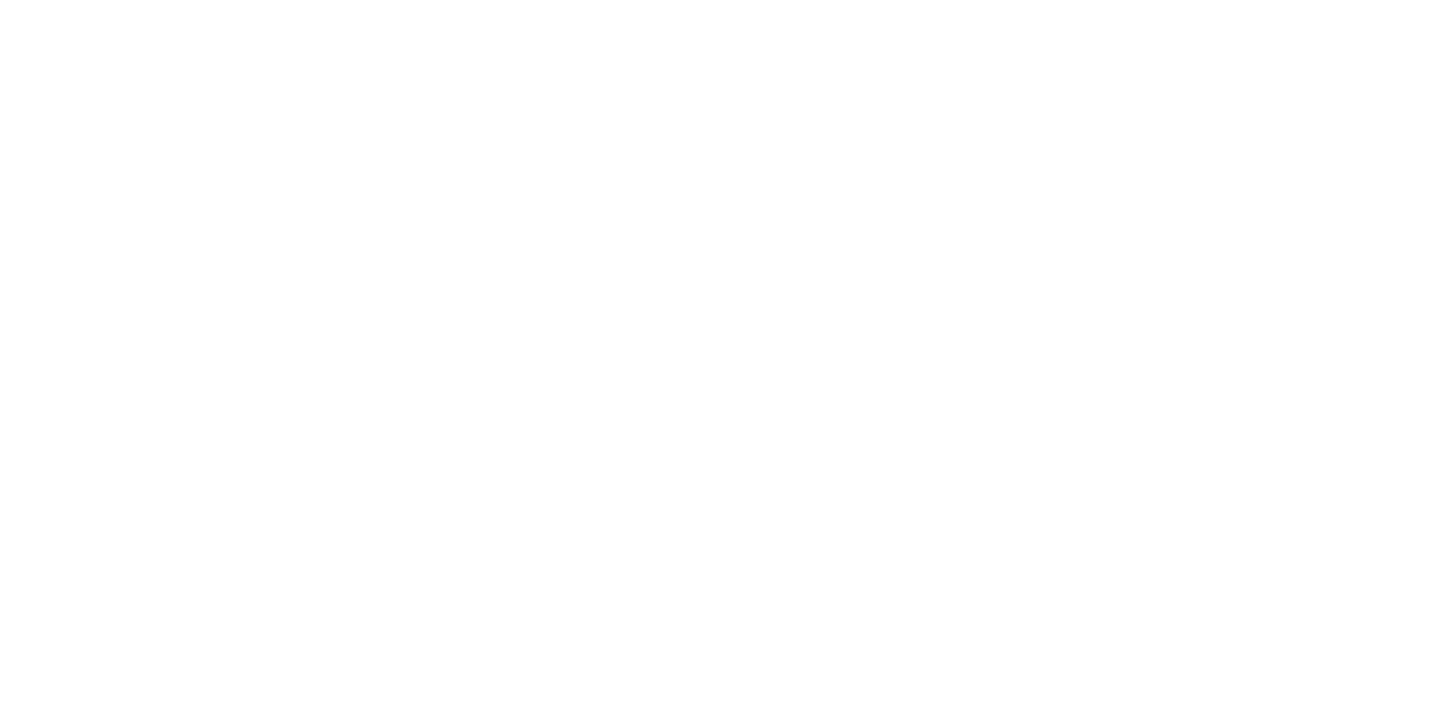 scroll, scrollTop: 0, scrollLeft: 0, axis: both 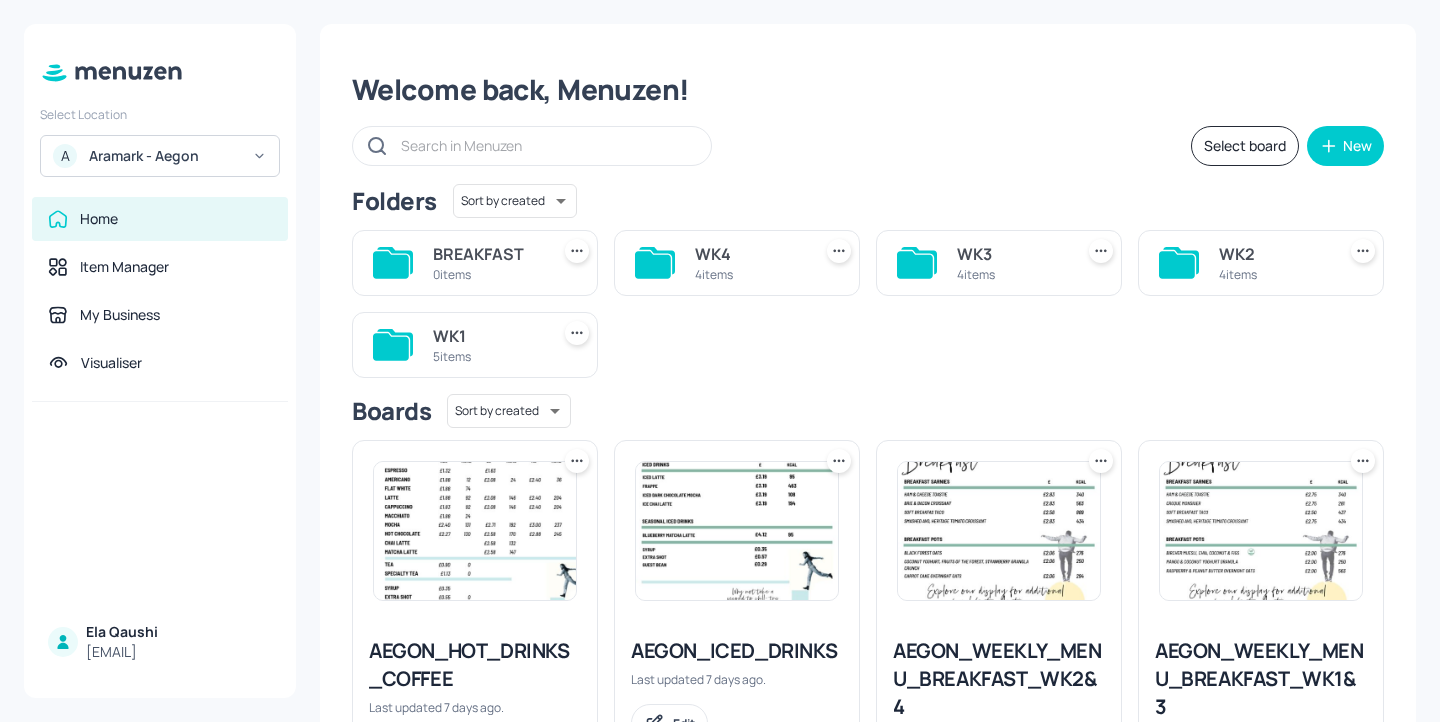 click on "5  items" at bounding box center [487, 356] 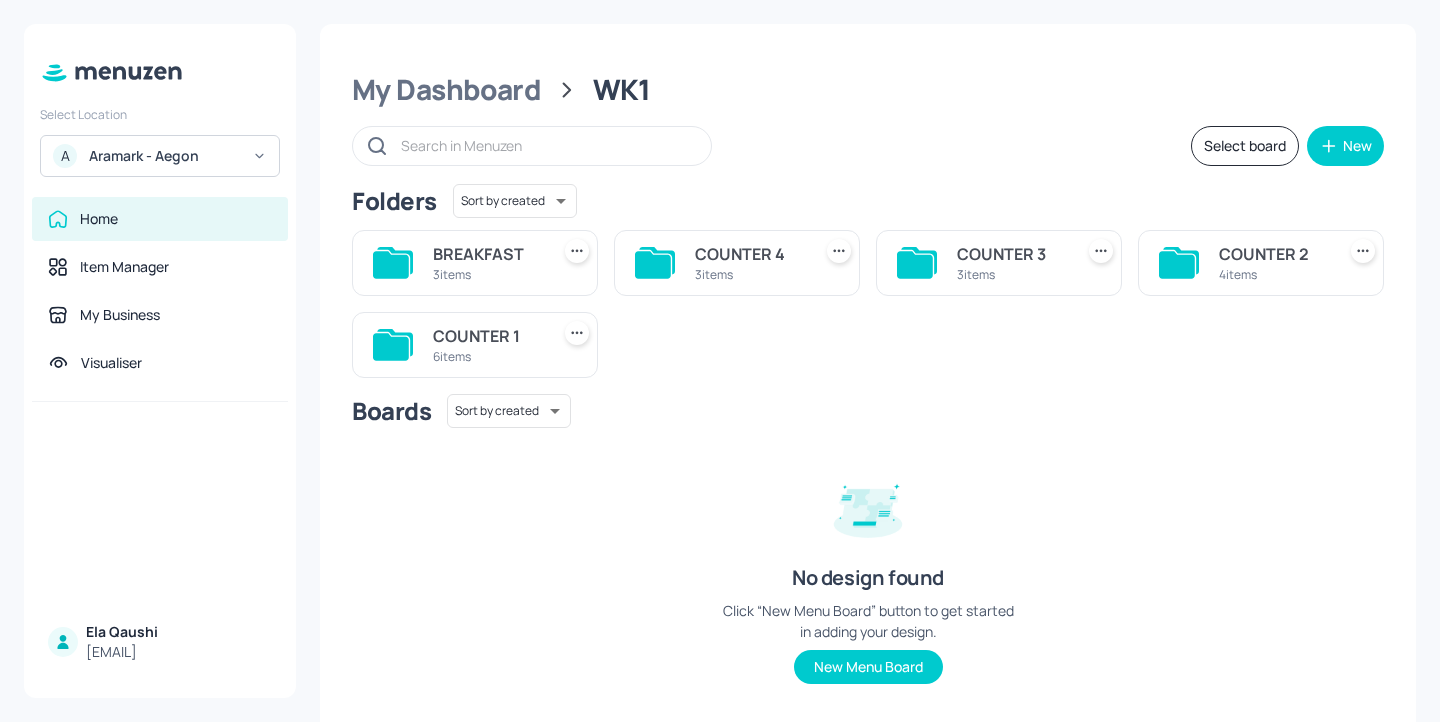 click on "6  items" at bounding box center (487, 356) 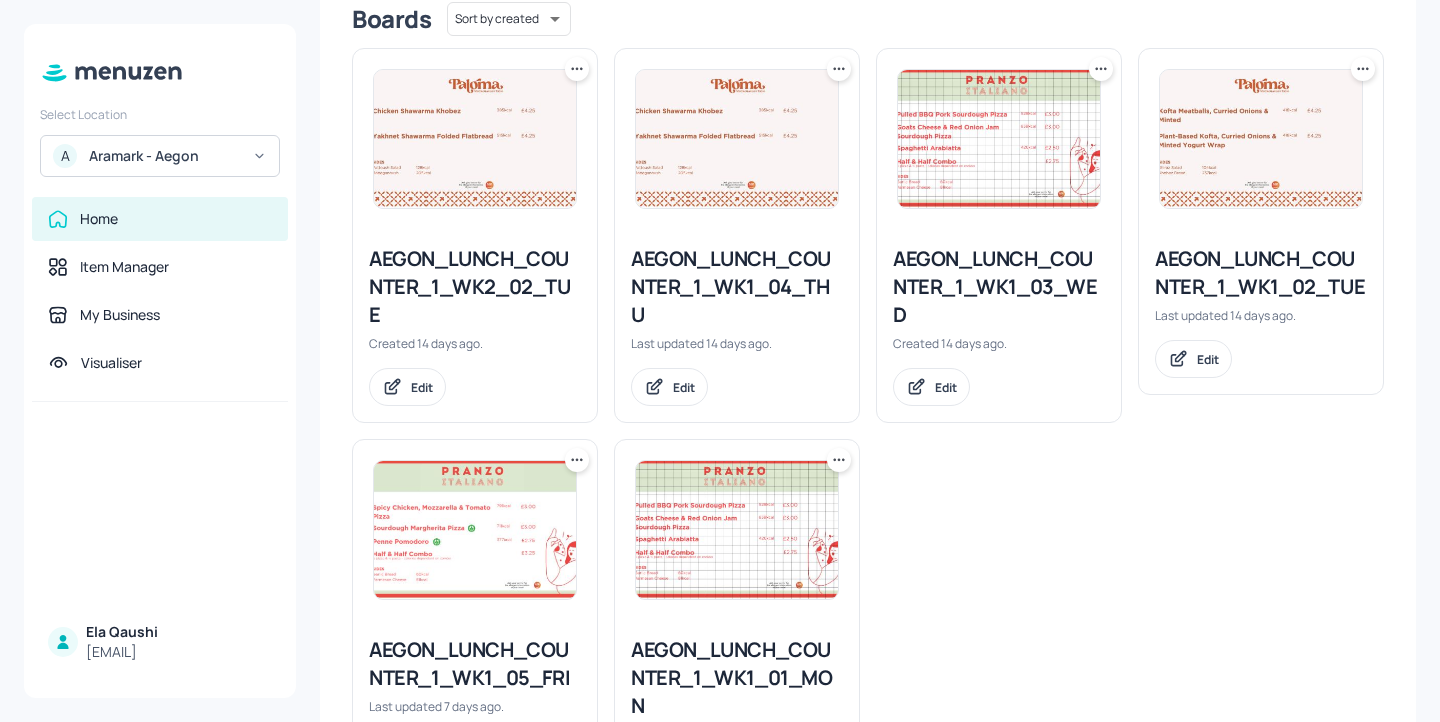 scroll, scrollTop: 660, scrollLeft: 0, axis: vertical 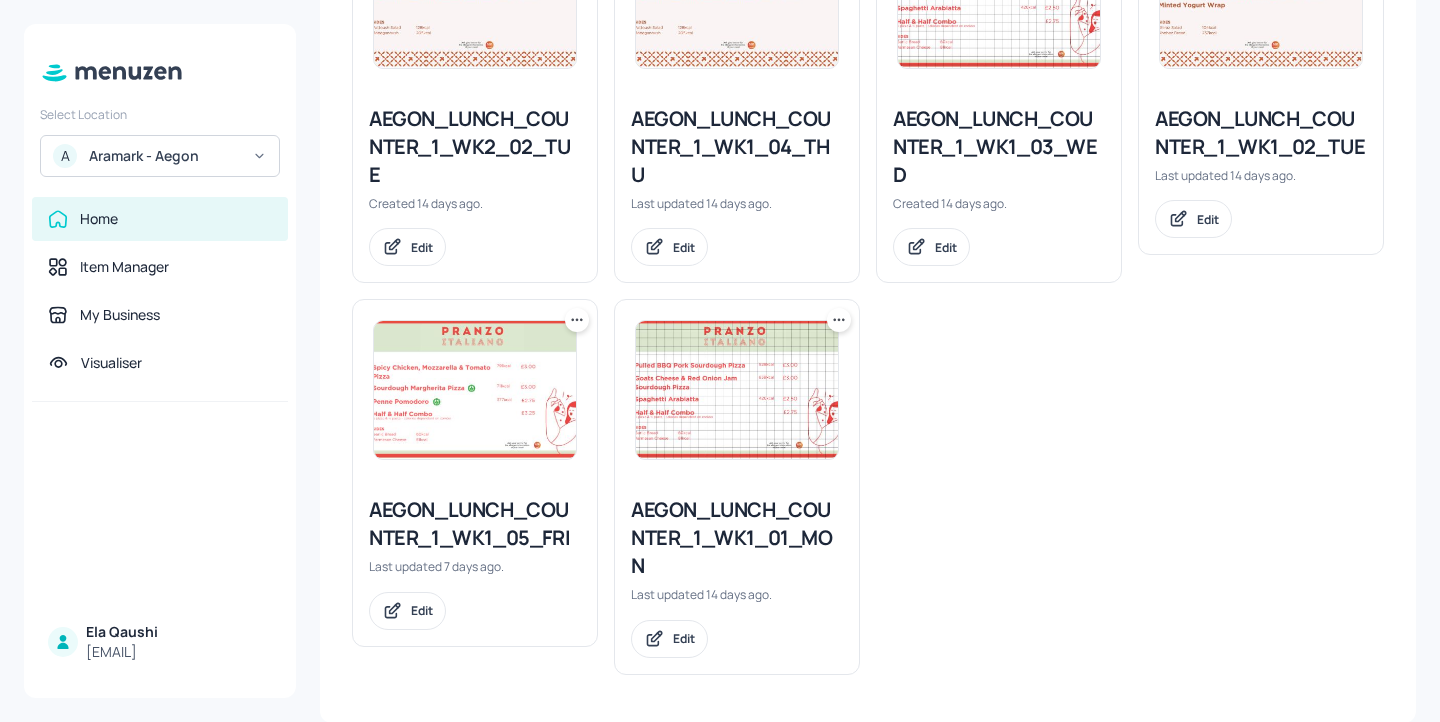click 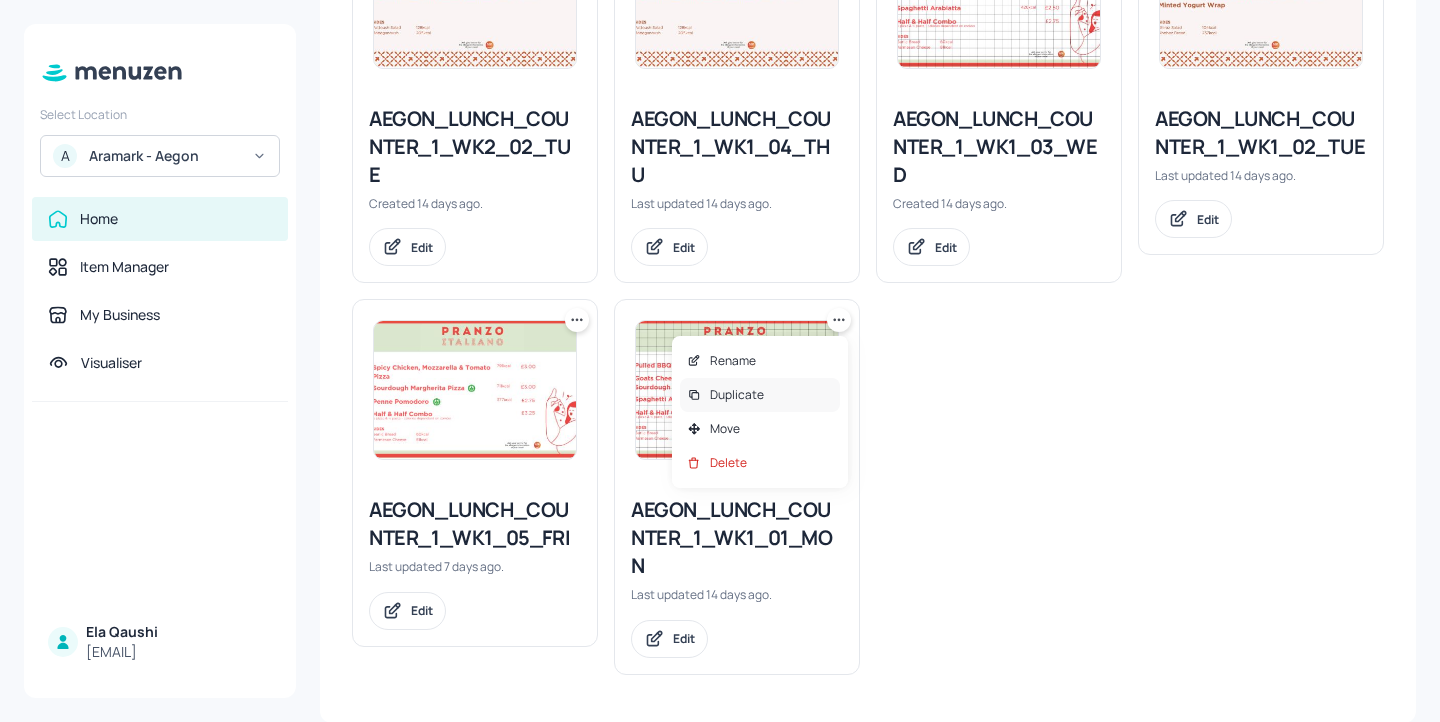 click on "Duplicate" at bounding box center (760, 395) 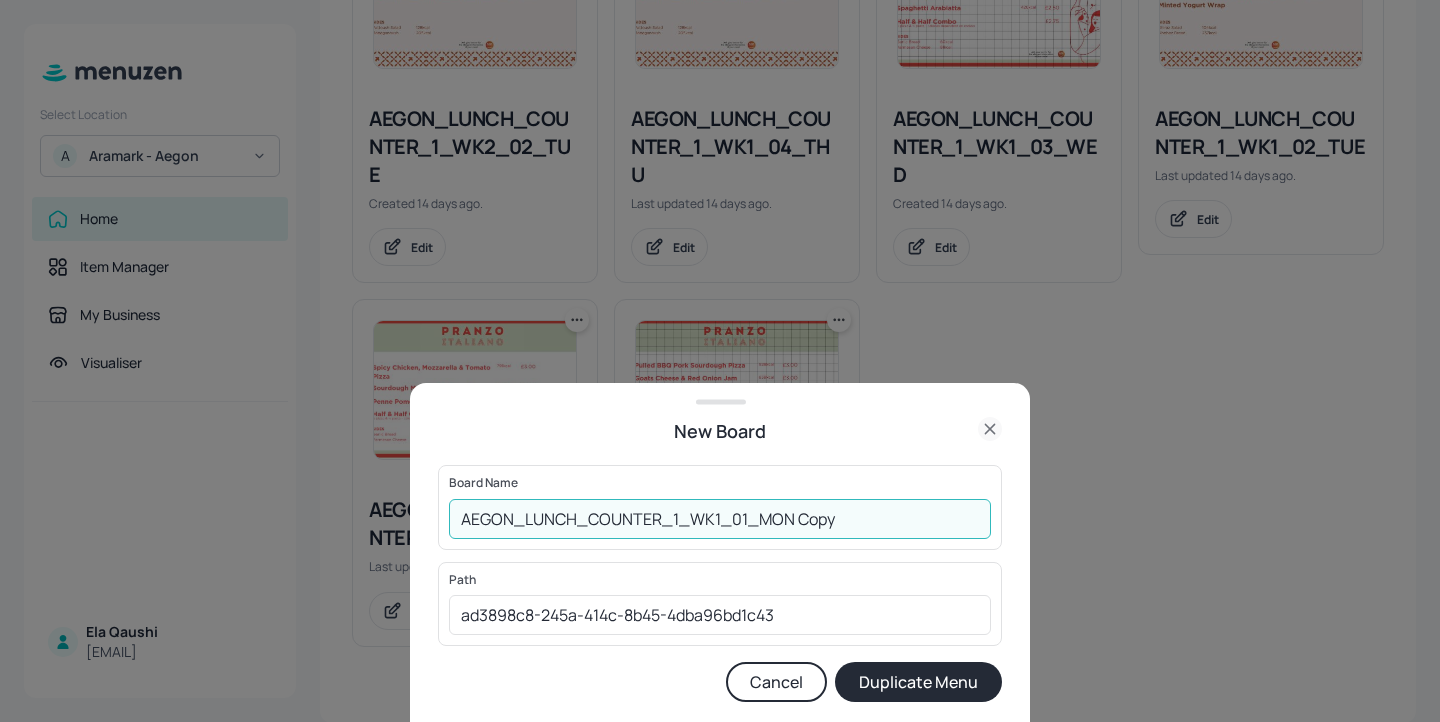 click on "AEGON_LUNCH_COUNTER_1_WK1_01_MON Copy" at bounding box center (720, 519) 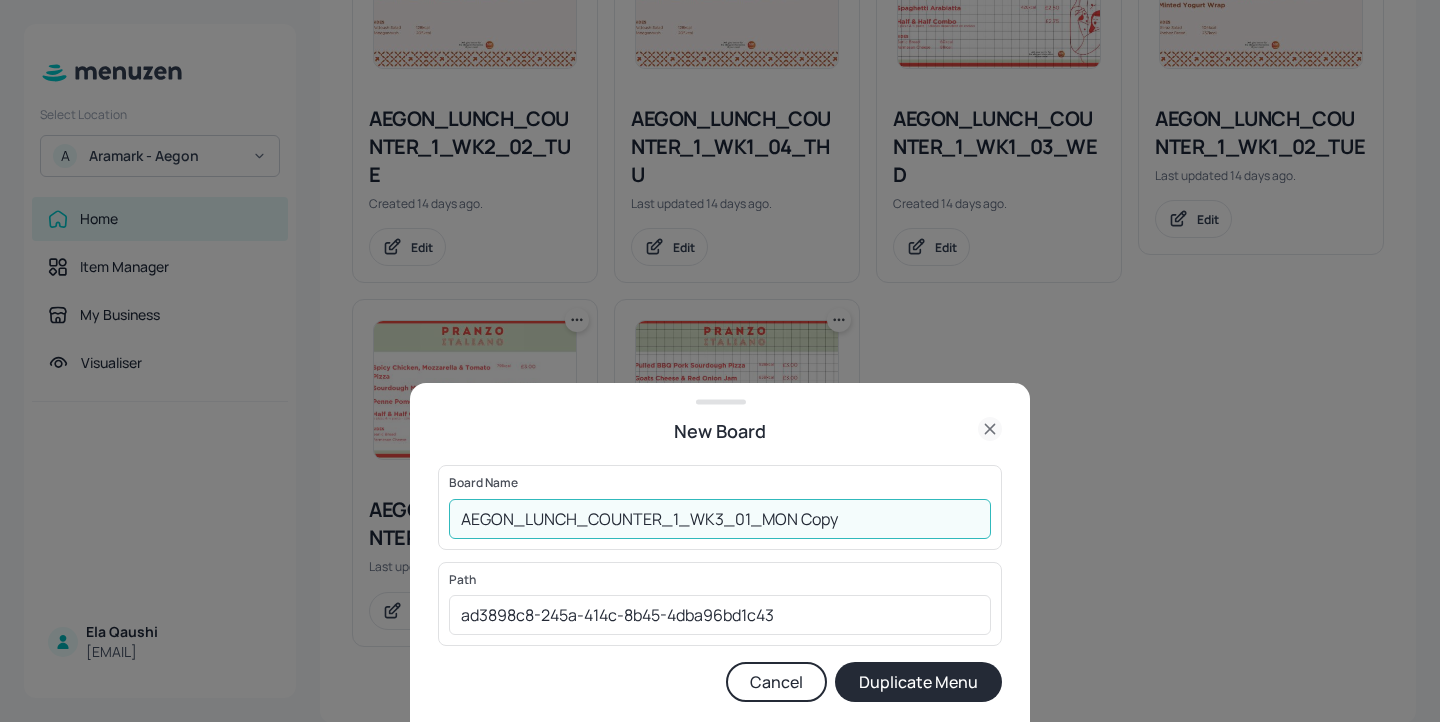 drag, startPoint x: 829, startPoint y: 525, endPoint x: 800, endPoint y: 509, distance: 33.12099 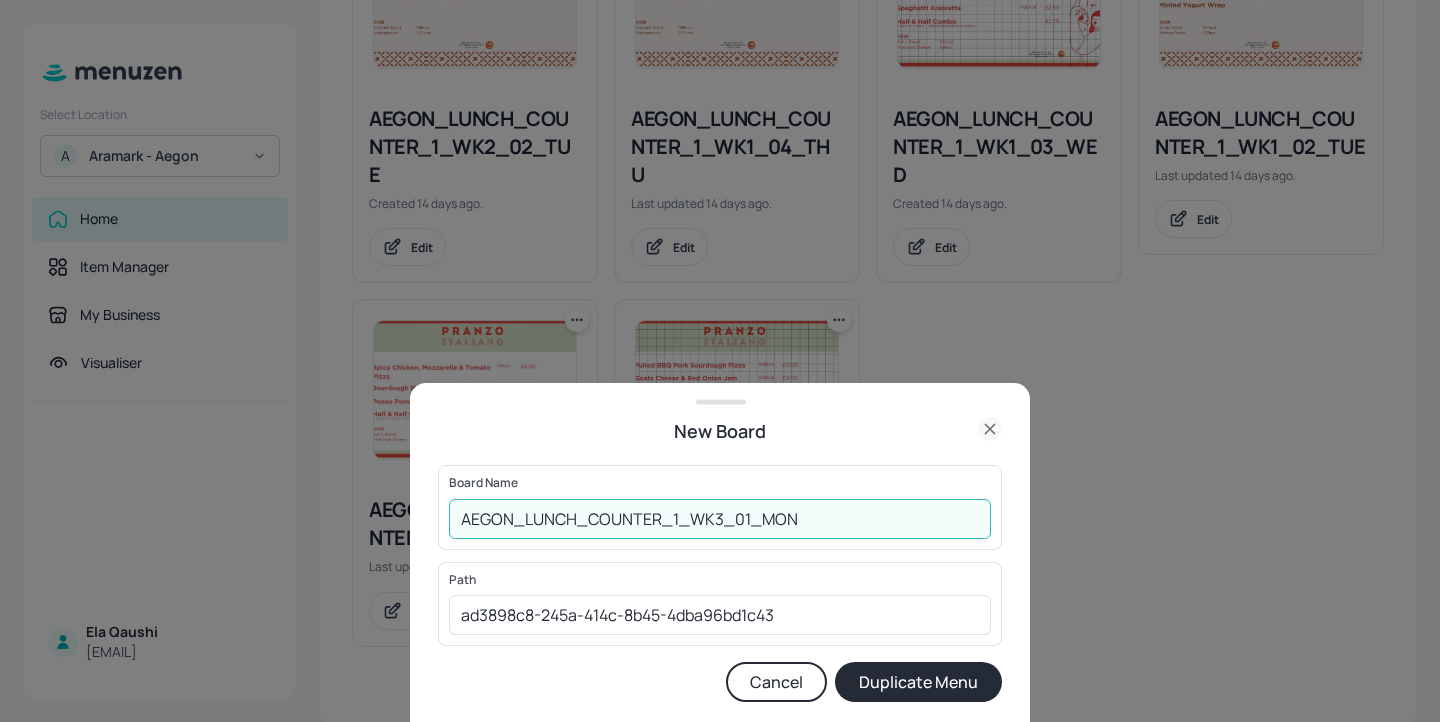 type on "AEGON_LUNCH_COUNTER_1_WK3_01_MON" 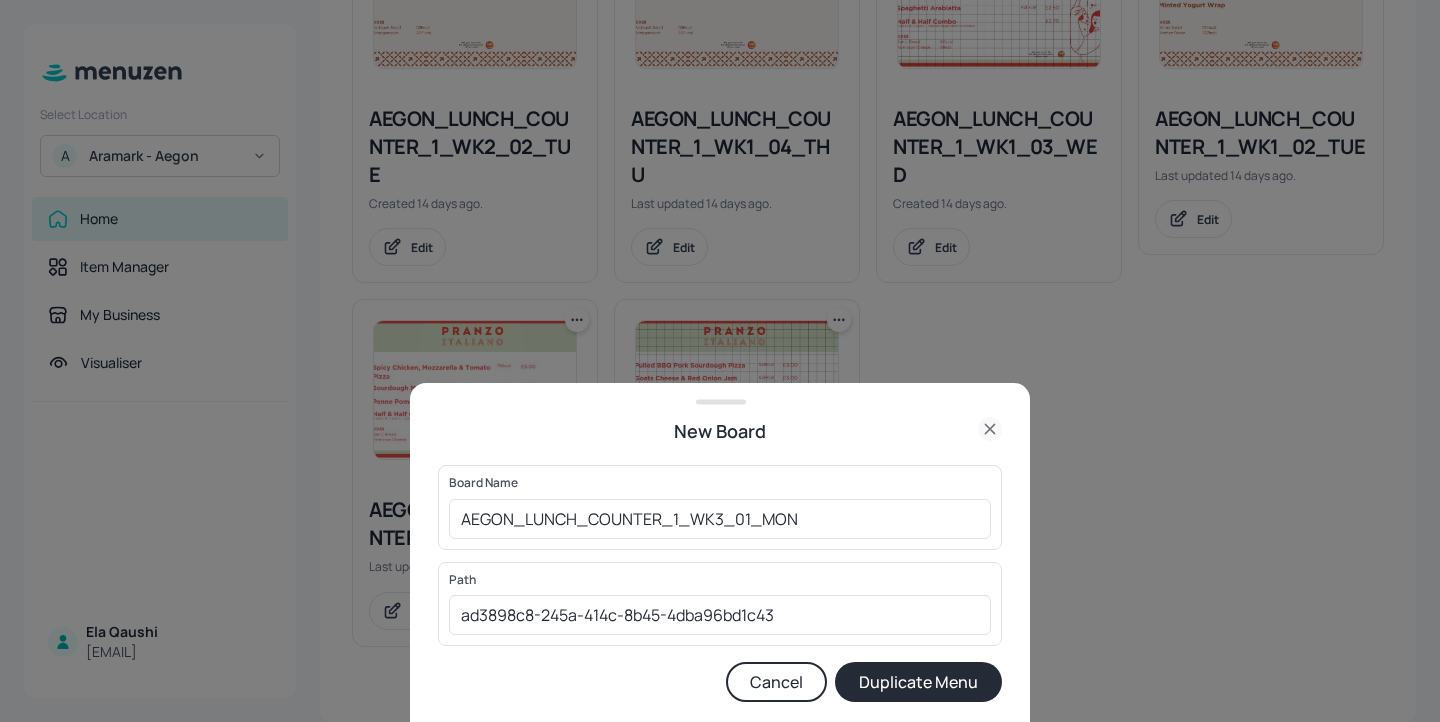 click on "Duplicate Menu" at bounding box center [918, 682] 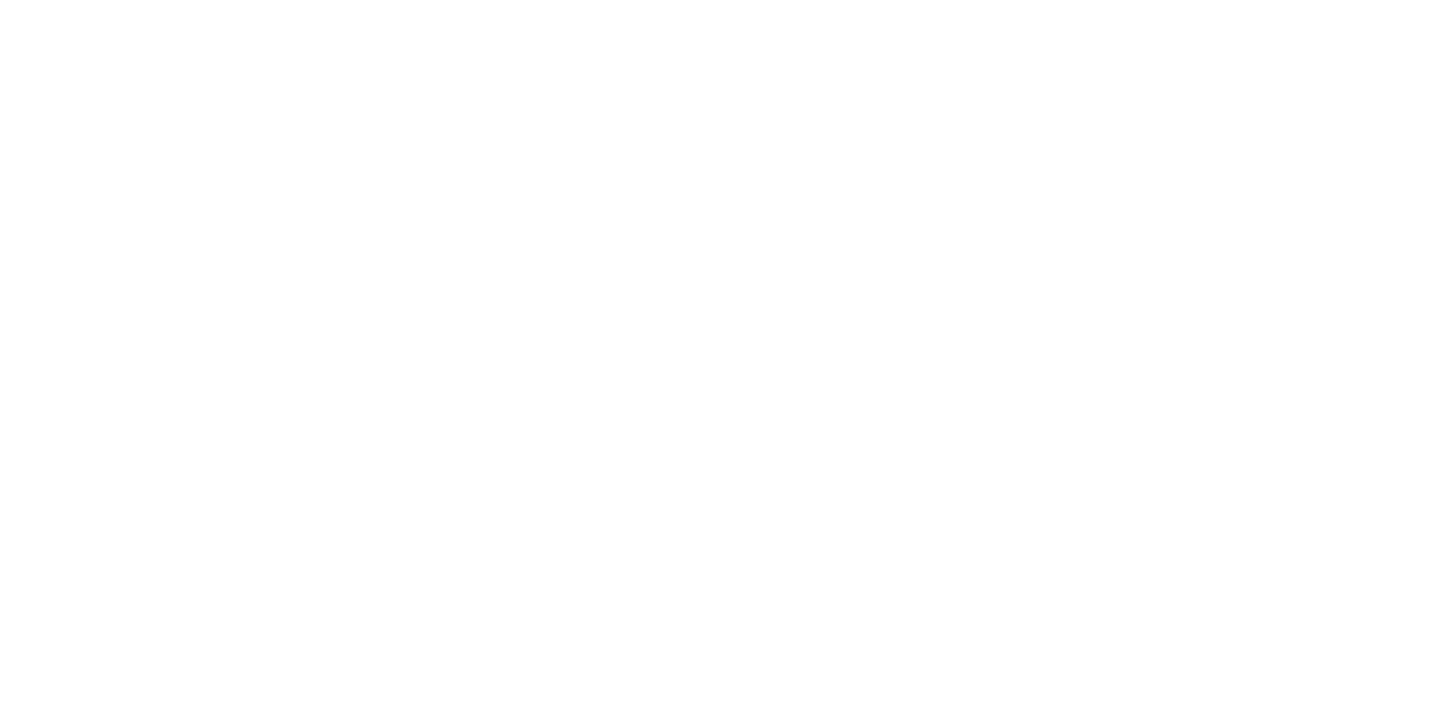 scroll, scrollTop: 0, scrollLeft: 0, axis: both 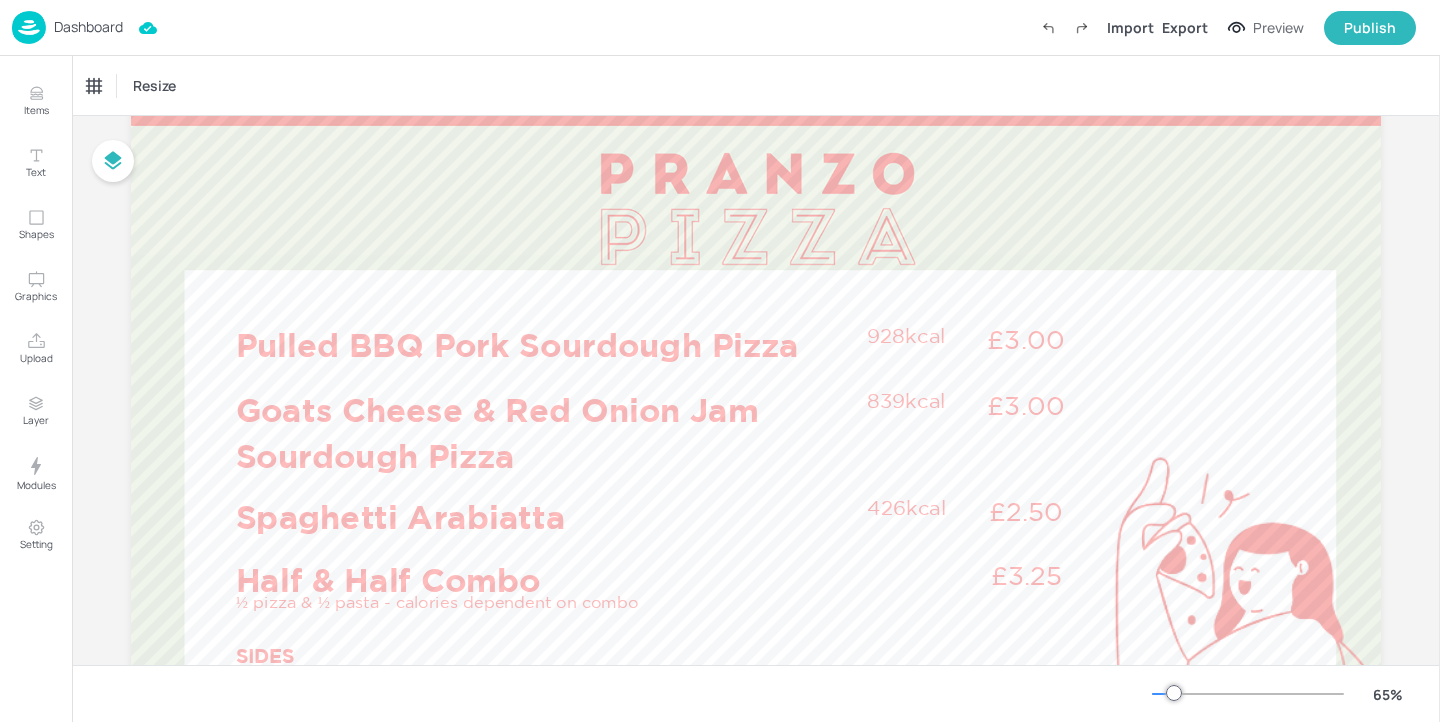 click on "Dashboard" at bounding box center [88, 27] 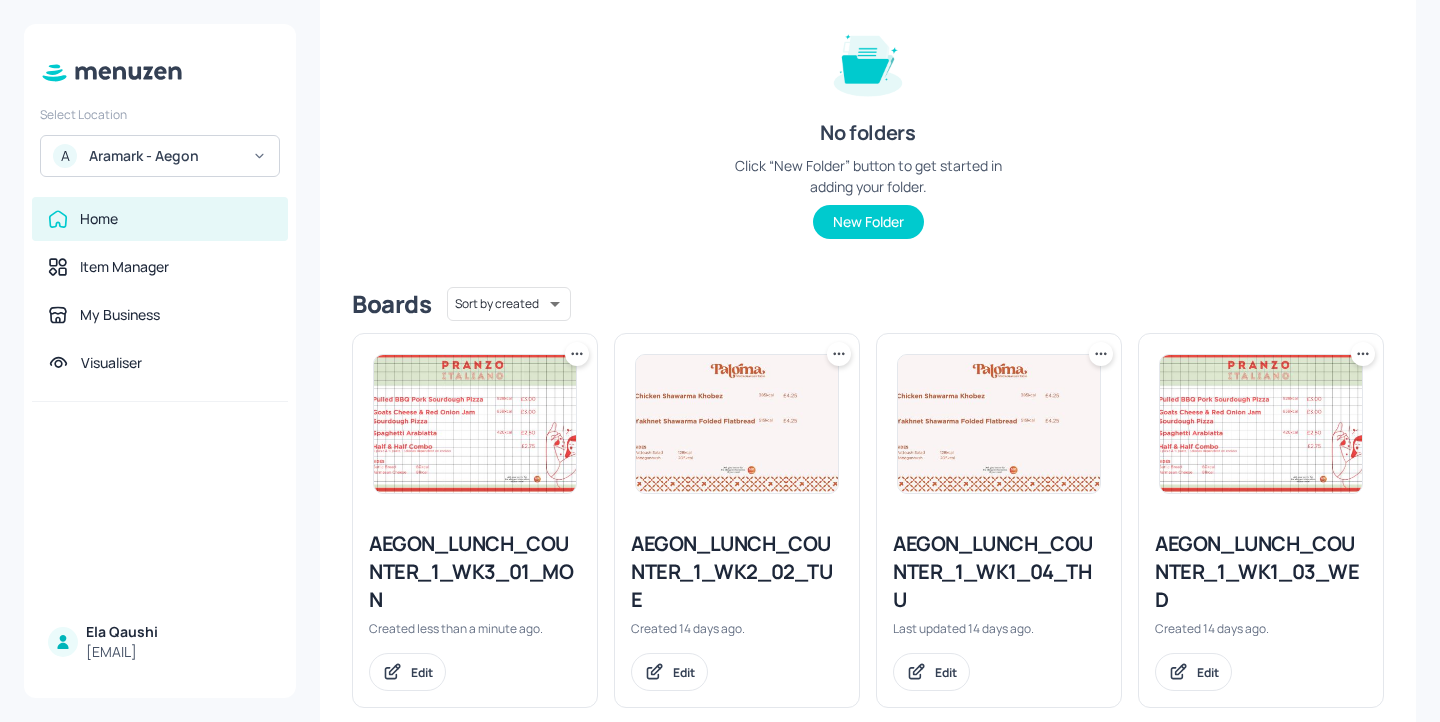 scroll, scrollTop: 330, scrollLeft: 0, axis: vertical 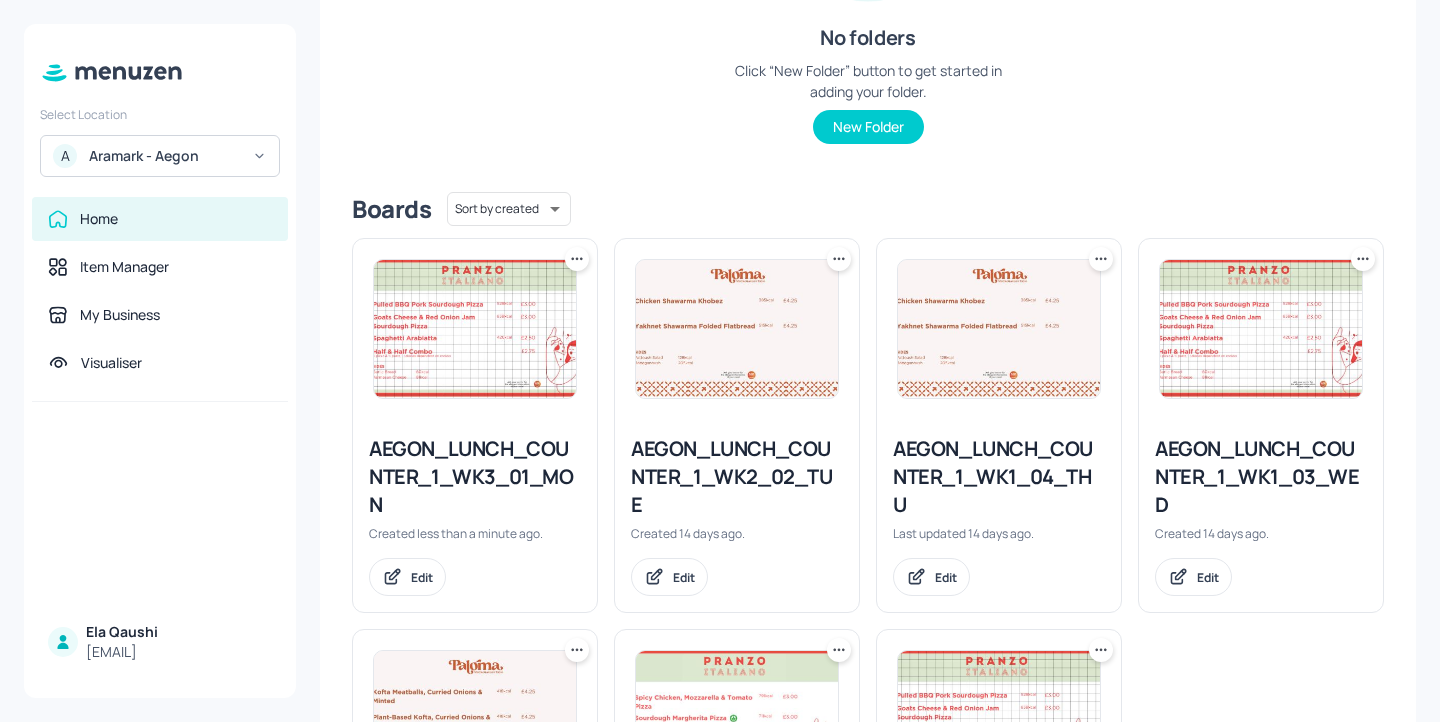 click 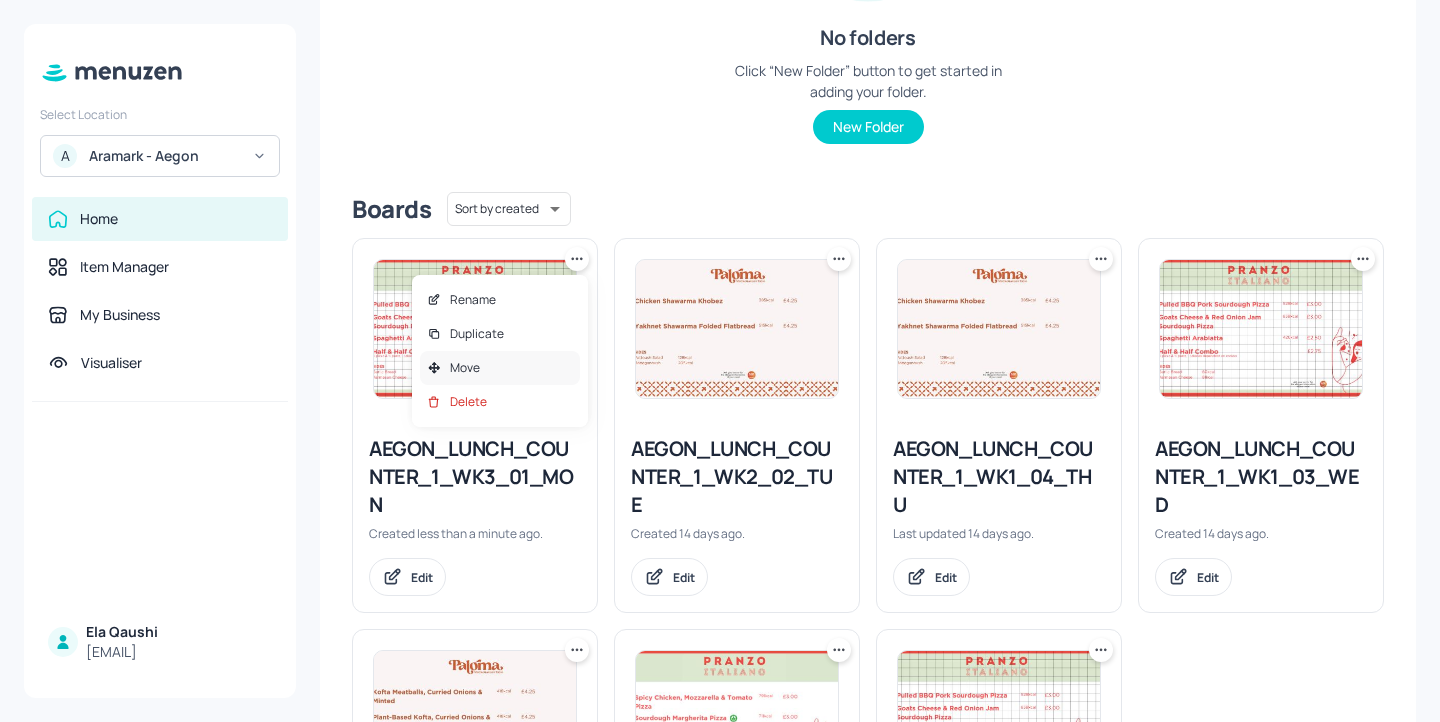 click on "Move" at bounding box center (500, 368) 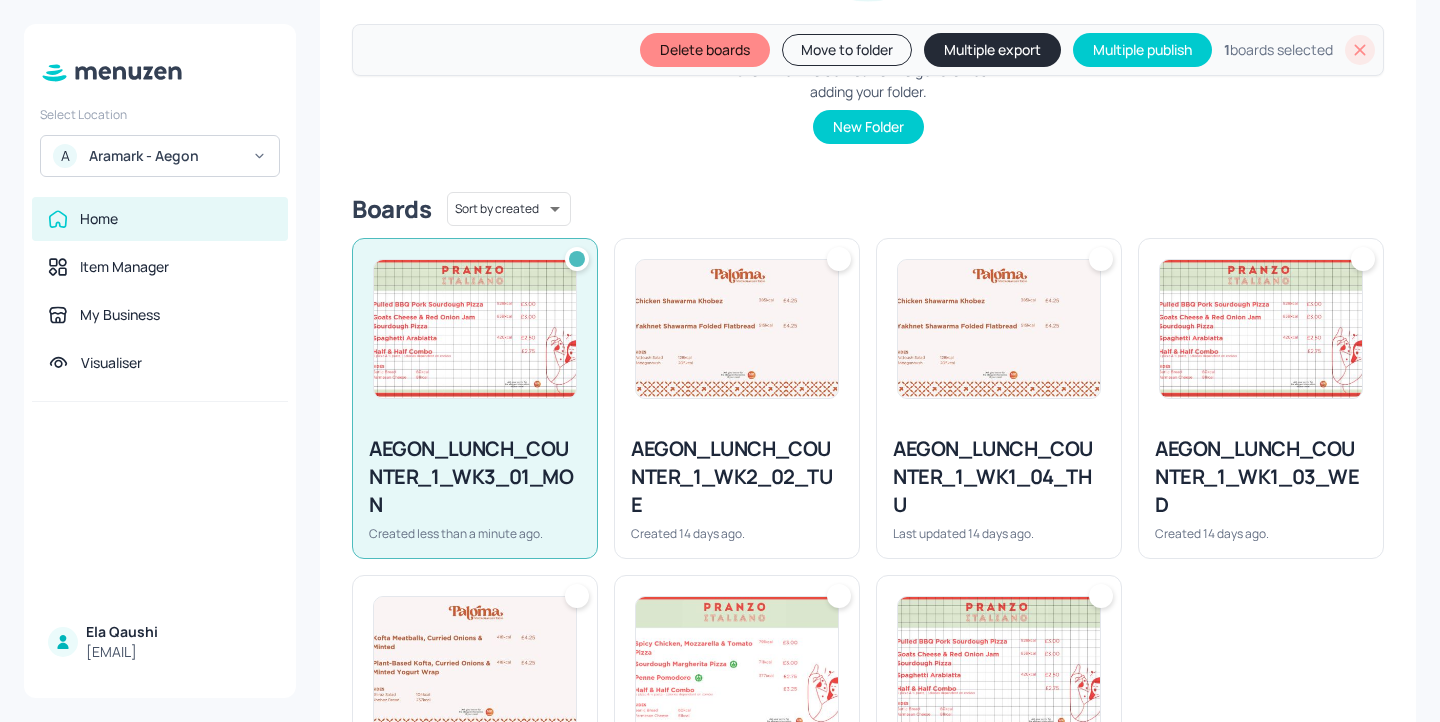 click on "Move to folder" at bounding box center [847, 50] 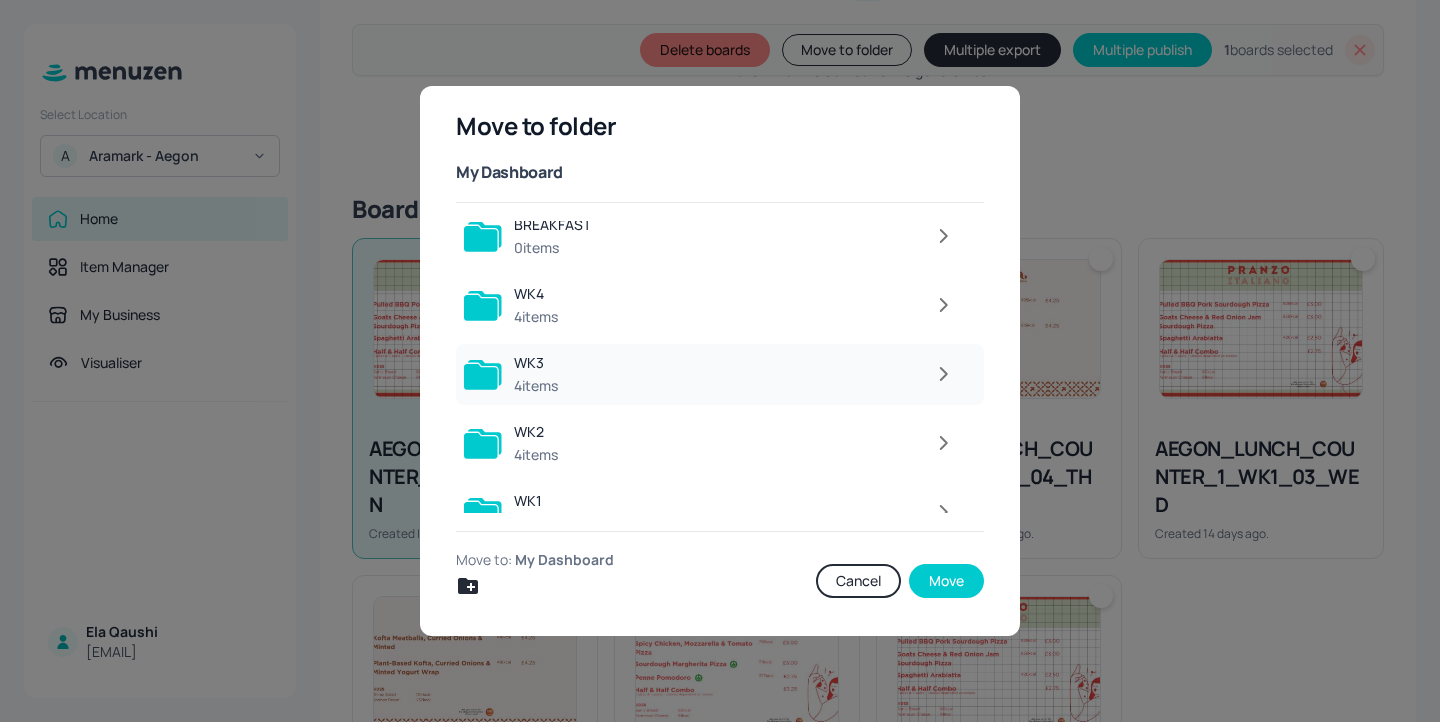 scroll, scrollTop: 18, scrollLeft: 0, axis: vertical 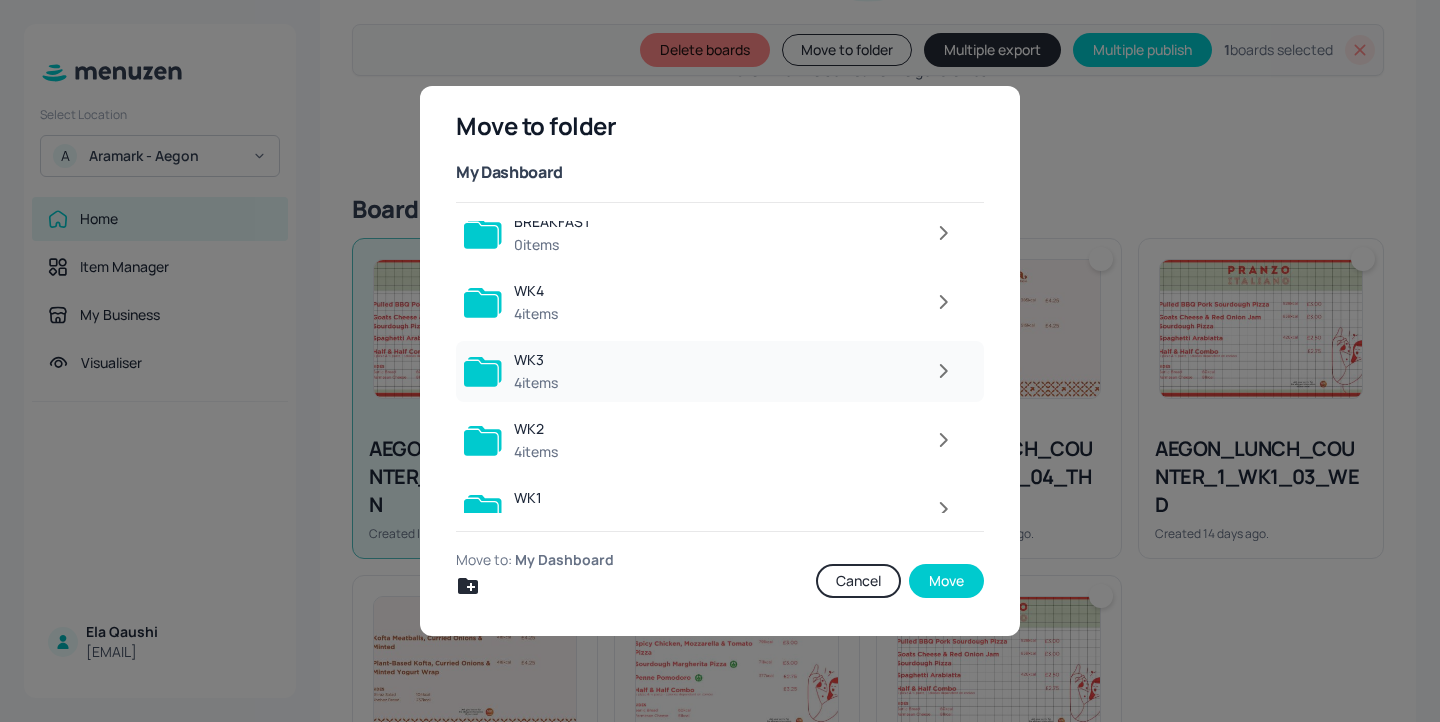 click 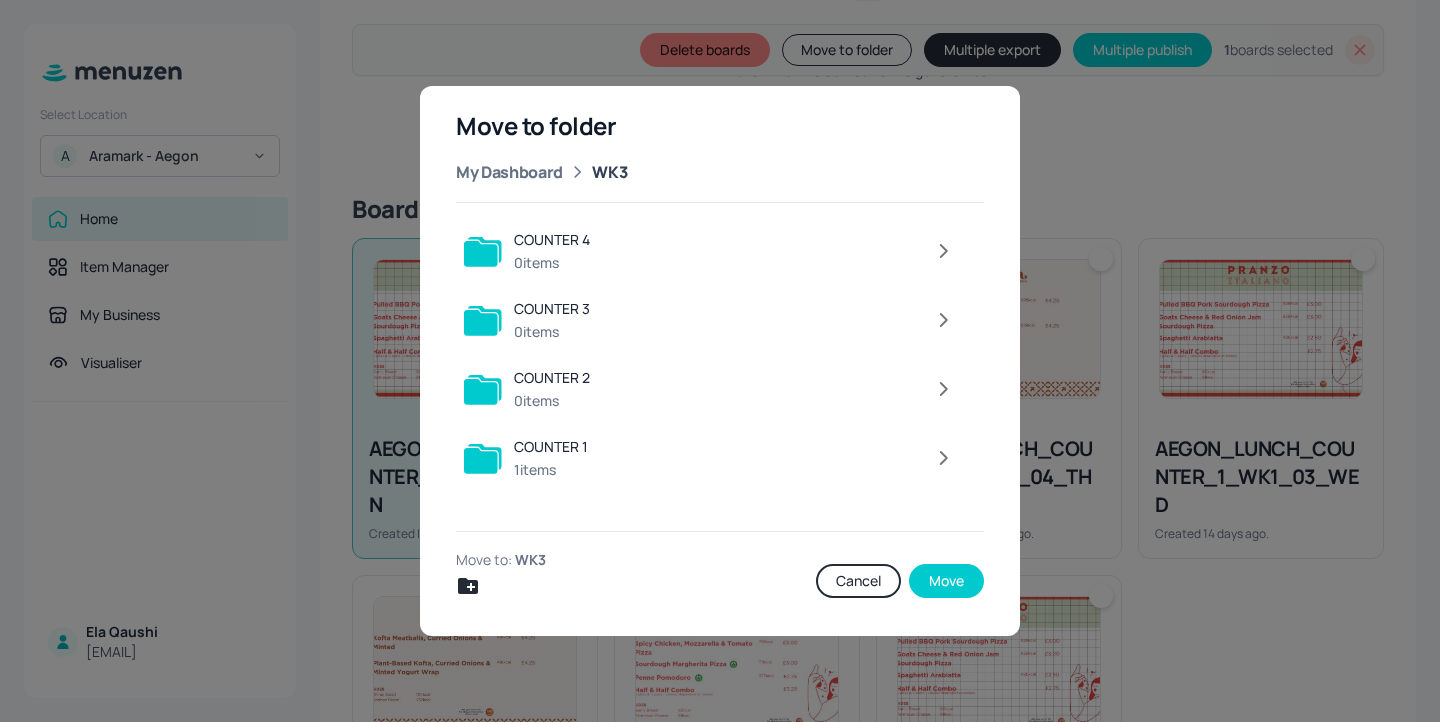 scroll, scrollTop: 0, scrollLeft: 0, axis: both 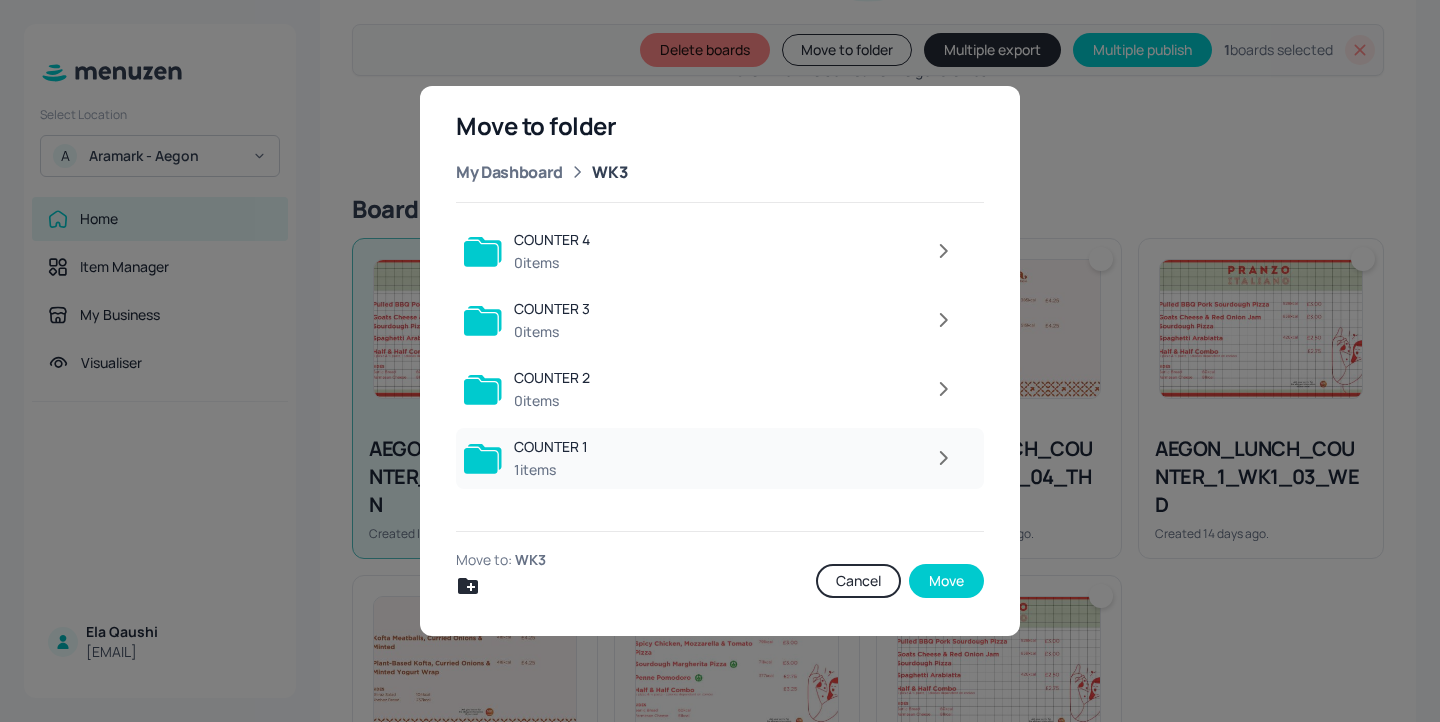 click 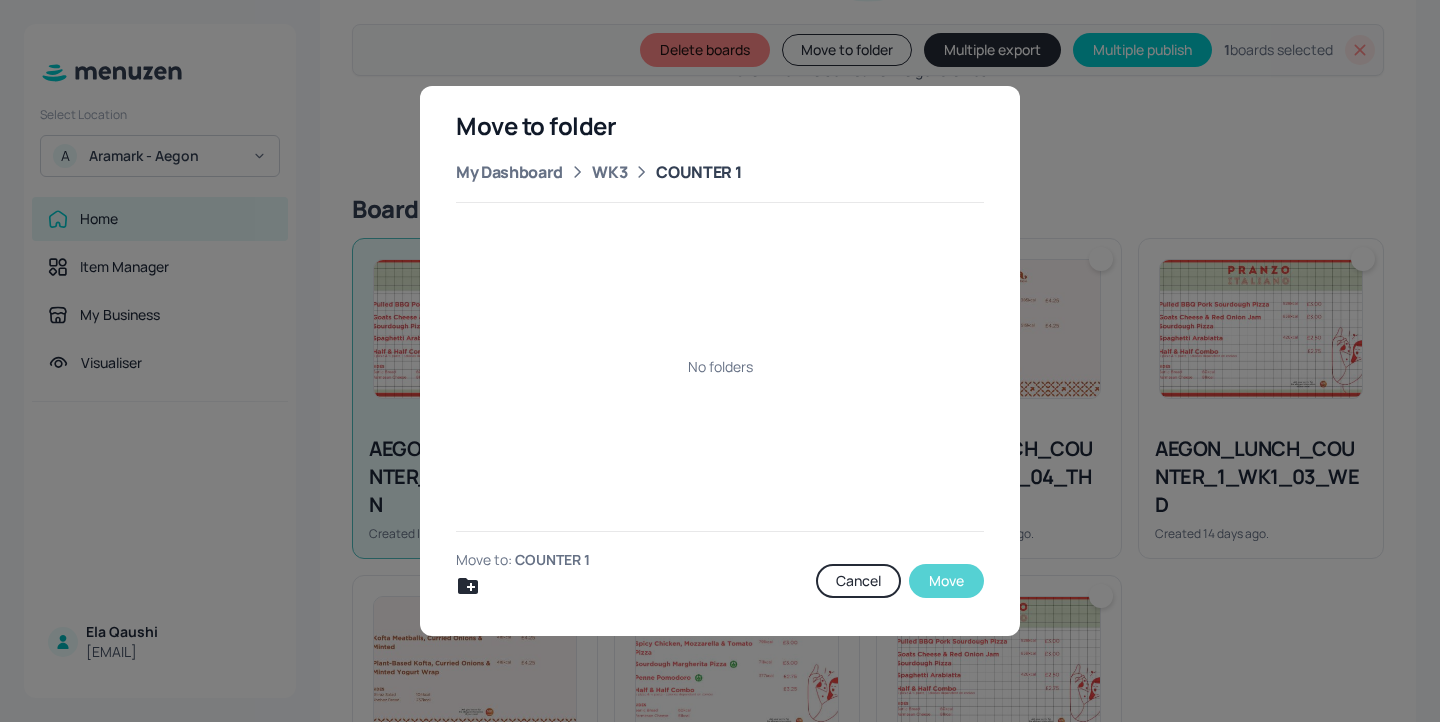 click on "Move" at bounding box center [946, 581] 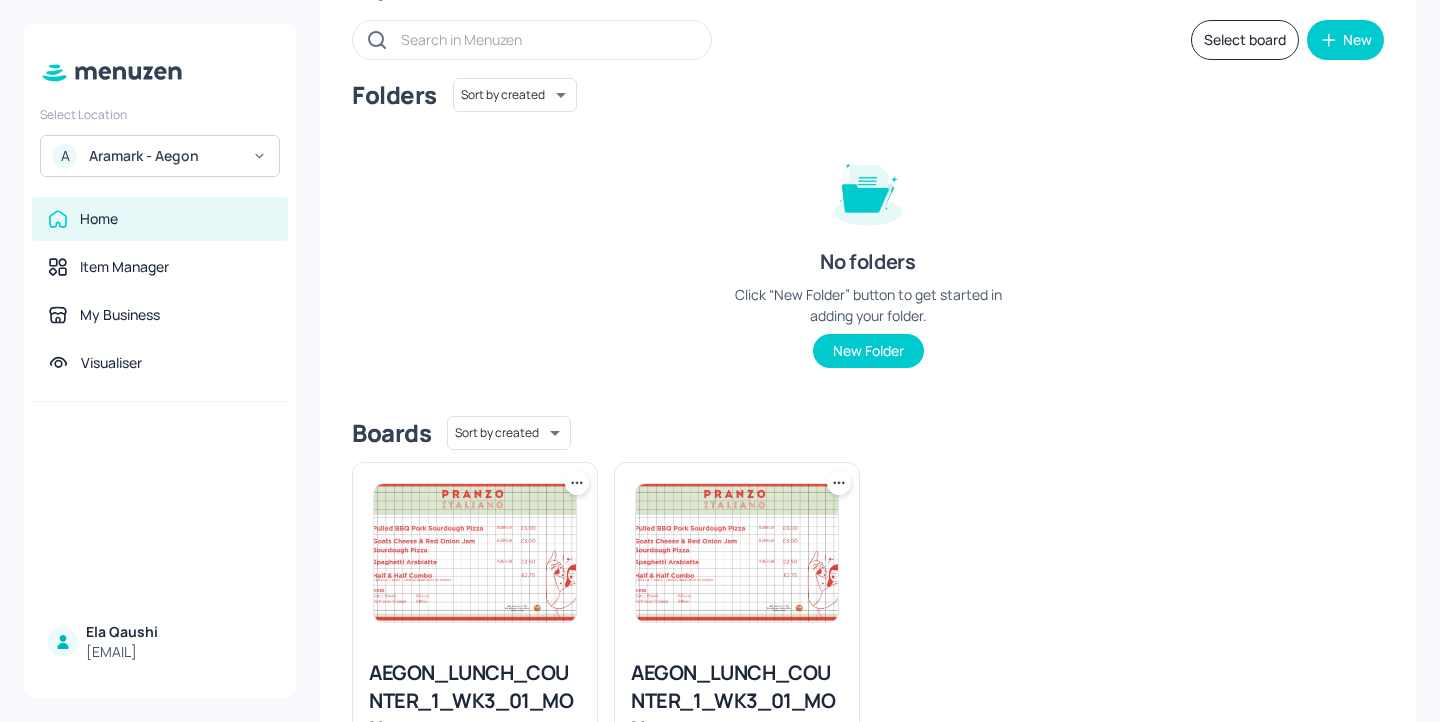 scroll, scrollTop: 269, scrollLeft: 0, axis: vertical 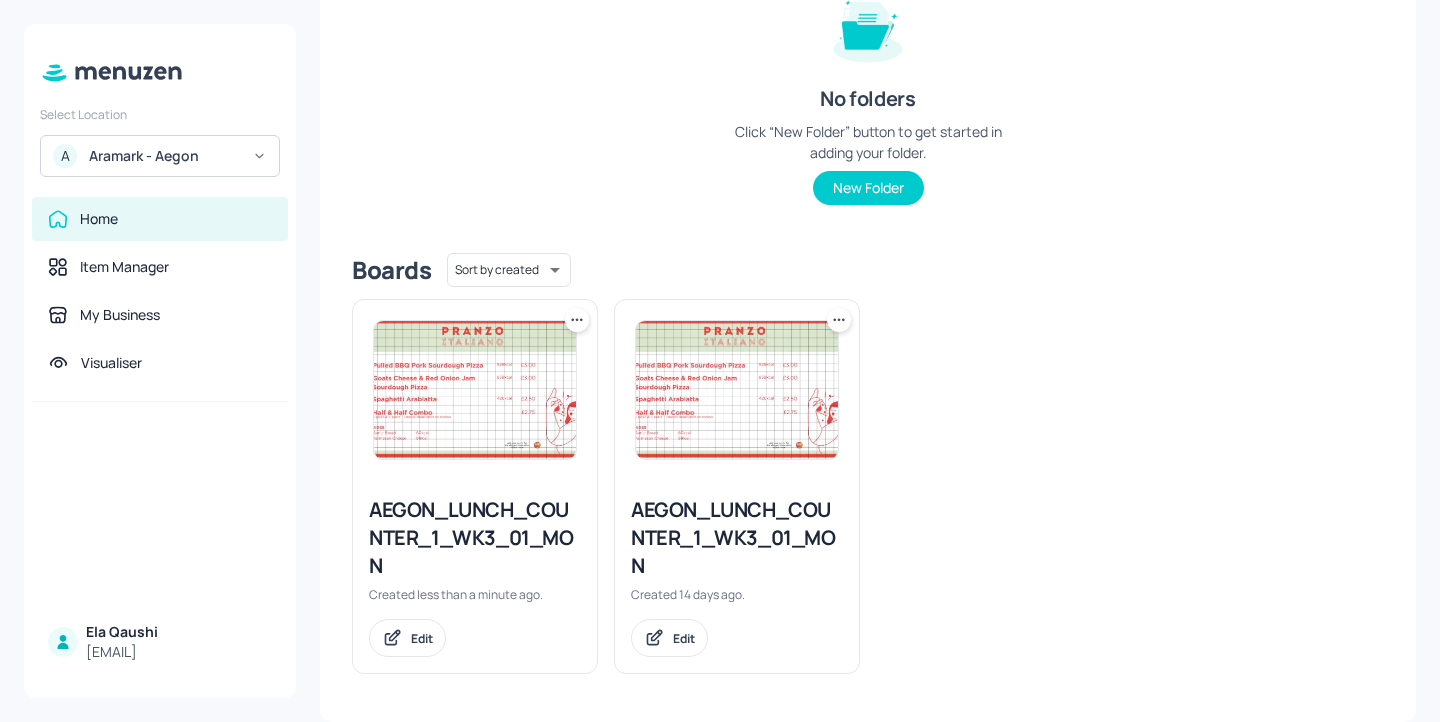 click 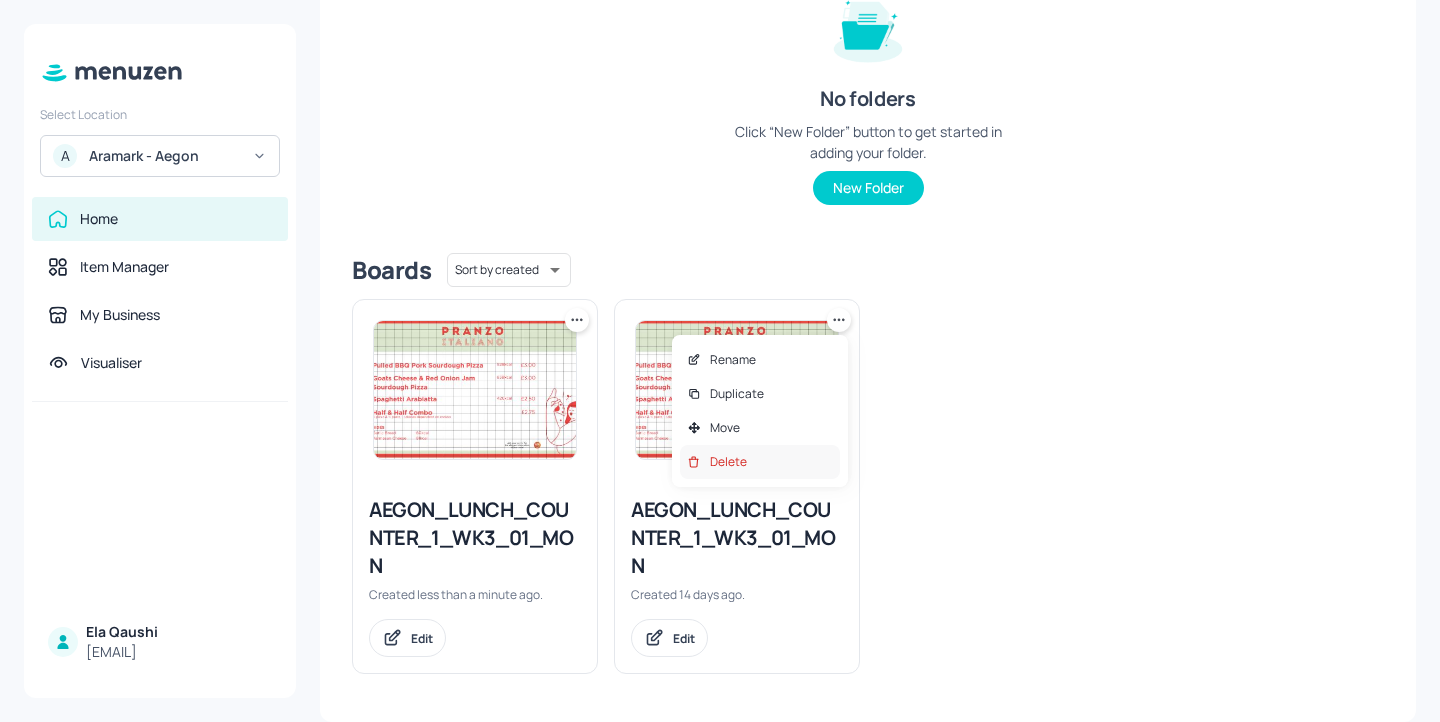 click on "Delete" at bounding box center (760, 462) 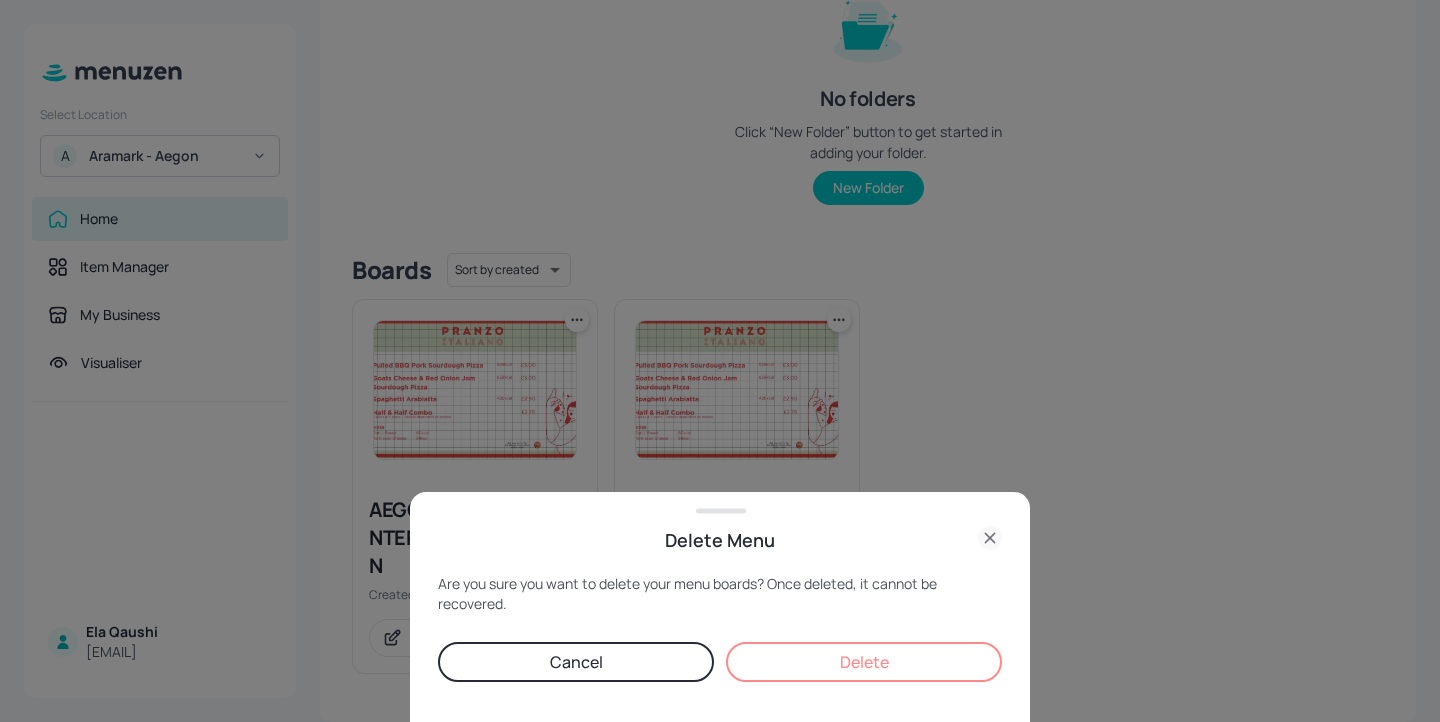click on "Delete" at bounding box center [864, 662] 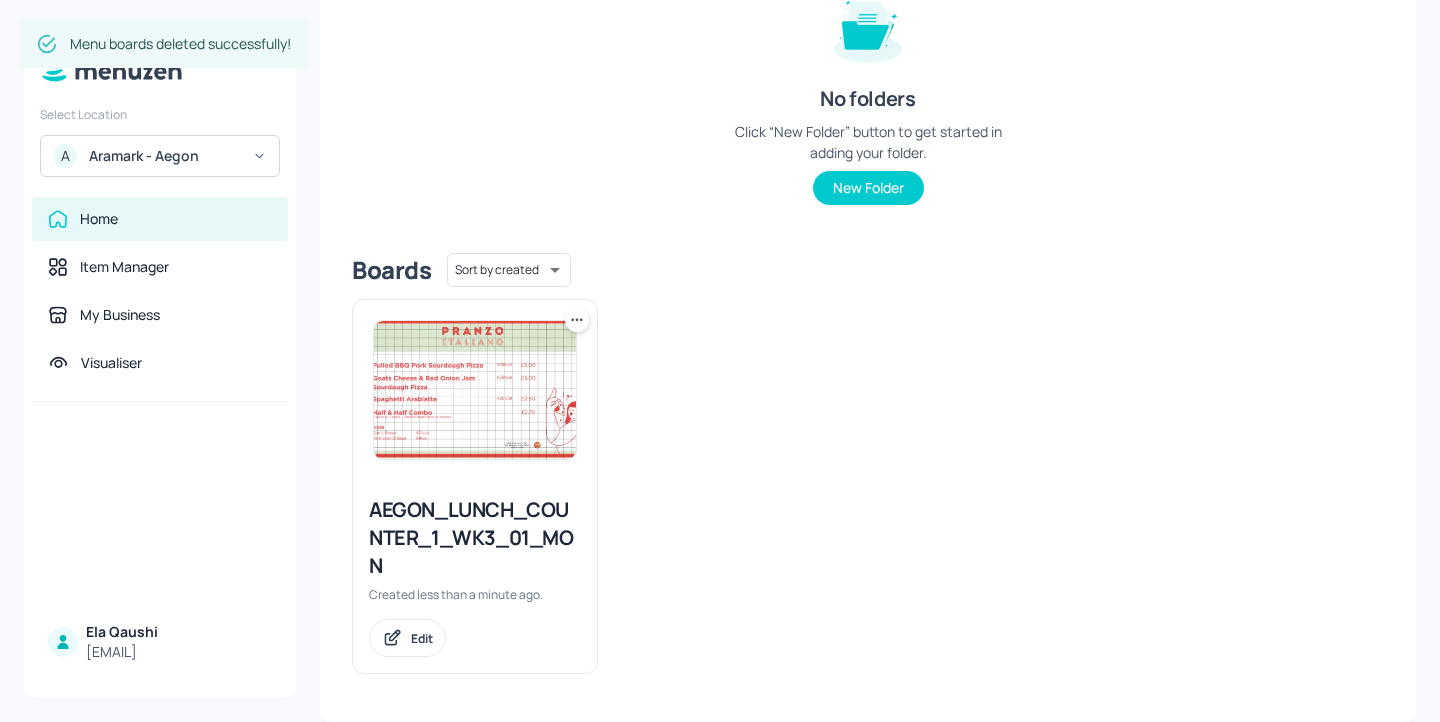 scroll, scrollTop: 0, scrollLeft: 0, axis: both 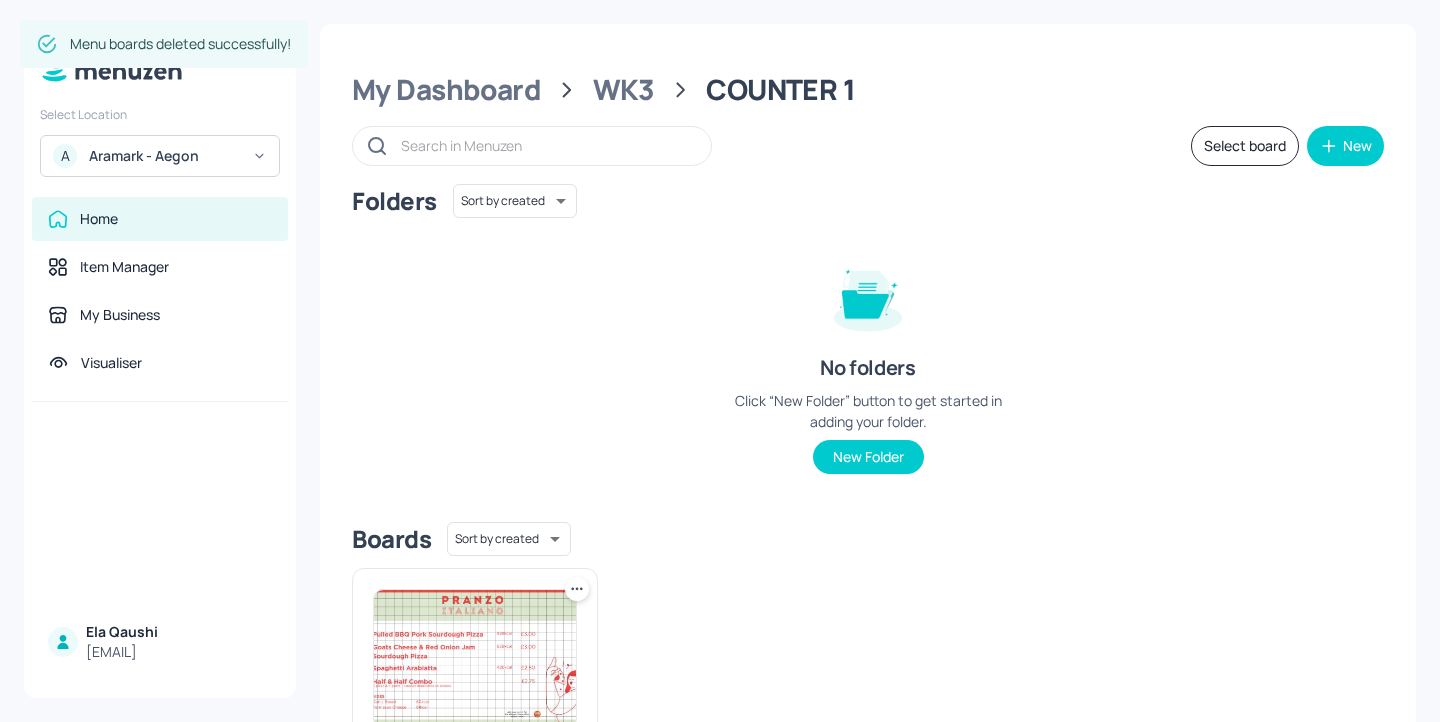 click on "My Dashboard WK3 COUNTER 1 Select board New Folders Sort by created id ​ No folders Click “New Folder” button to get started in adding your folder. New Folder Boards Sort by created id ​ AEGON_LUNCH_COUNTER_1_WK3_01_MON Created less than a minute ago. Edit" at bounding box center (868, 507) 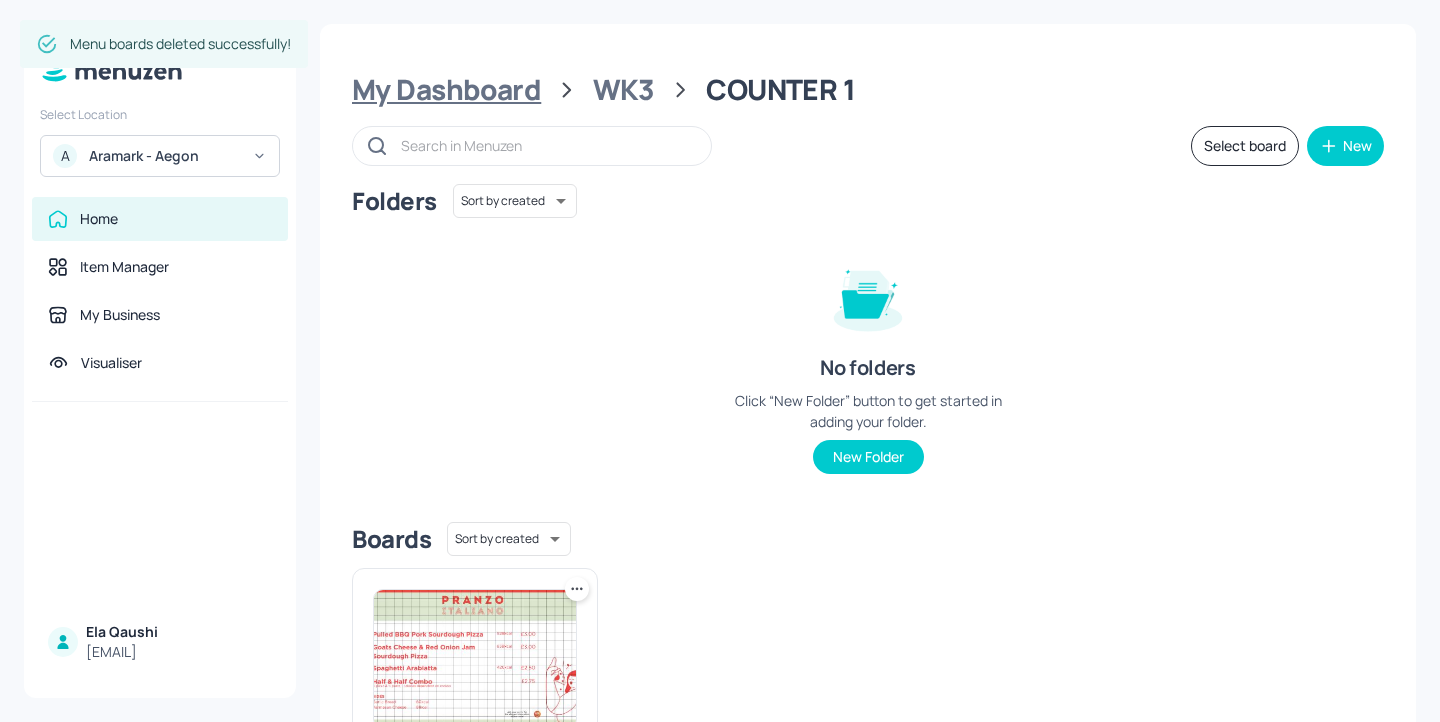 click on "My Dashboard" at bounding box center (446, 90) 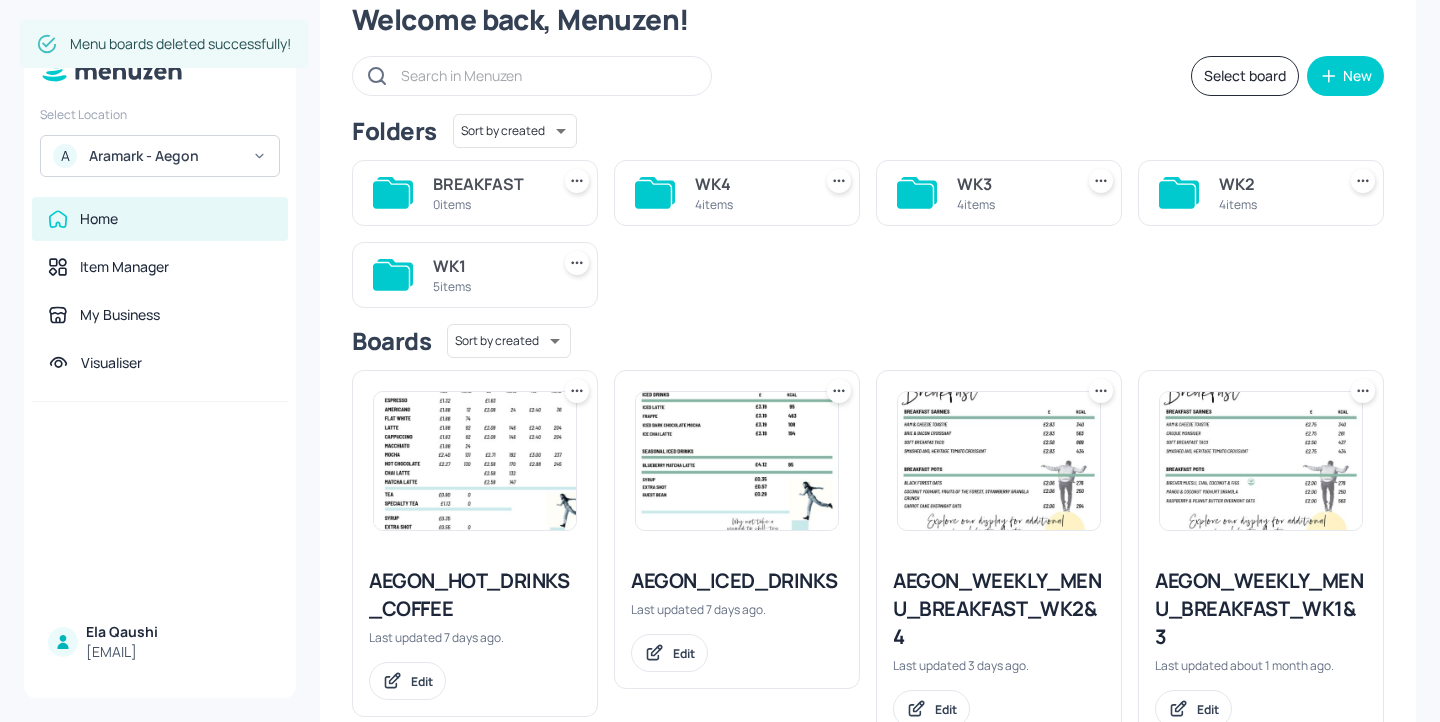 scroll, scrollTop: 0, scrollLeft: 0, axis: both 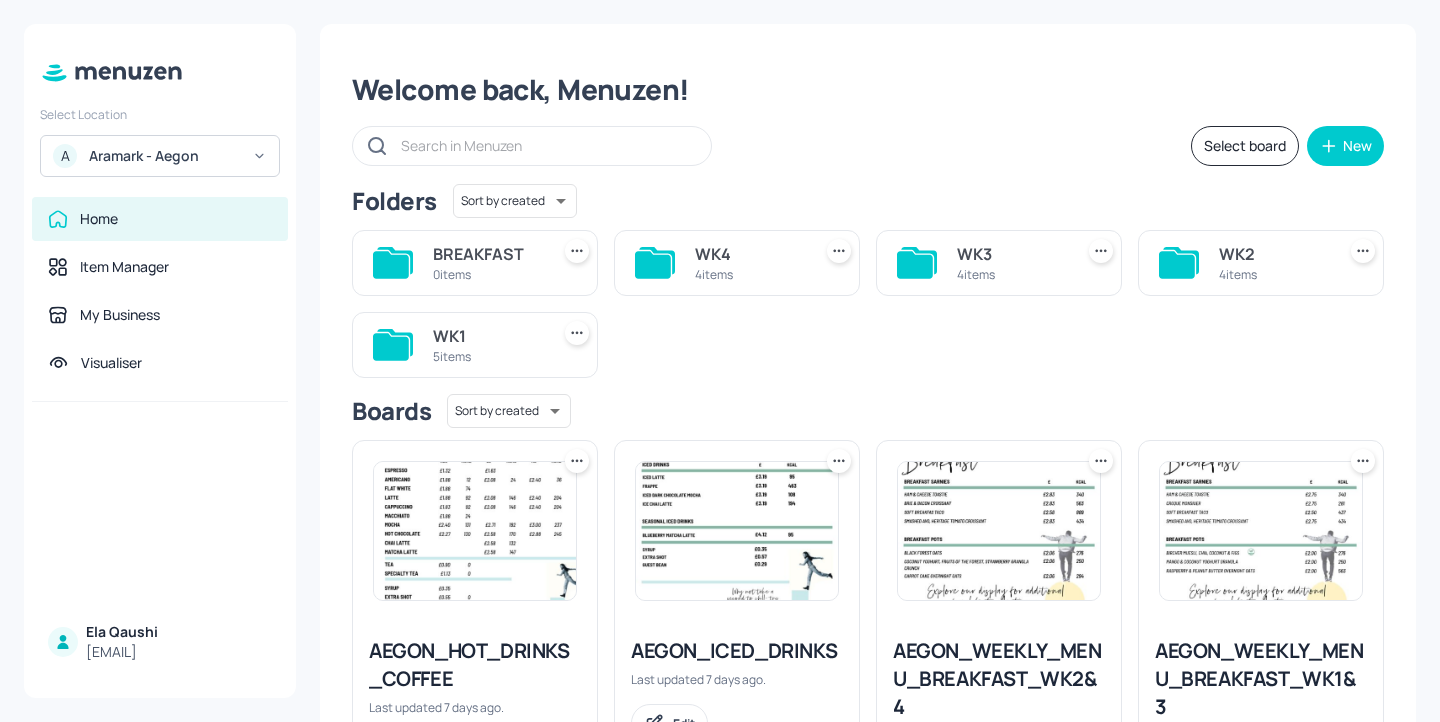 click on "WK1" at bounding box center [487, 336] 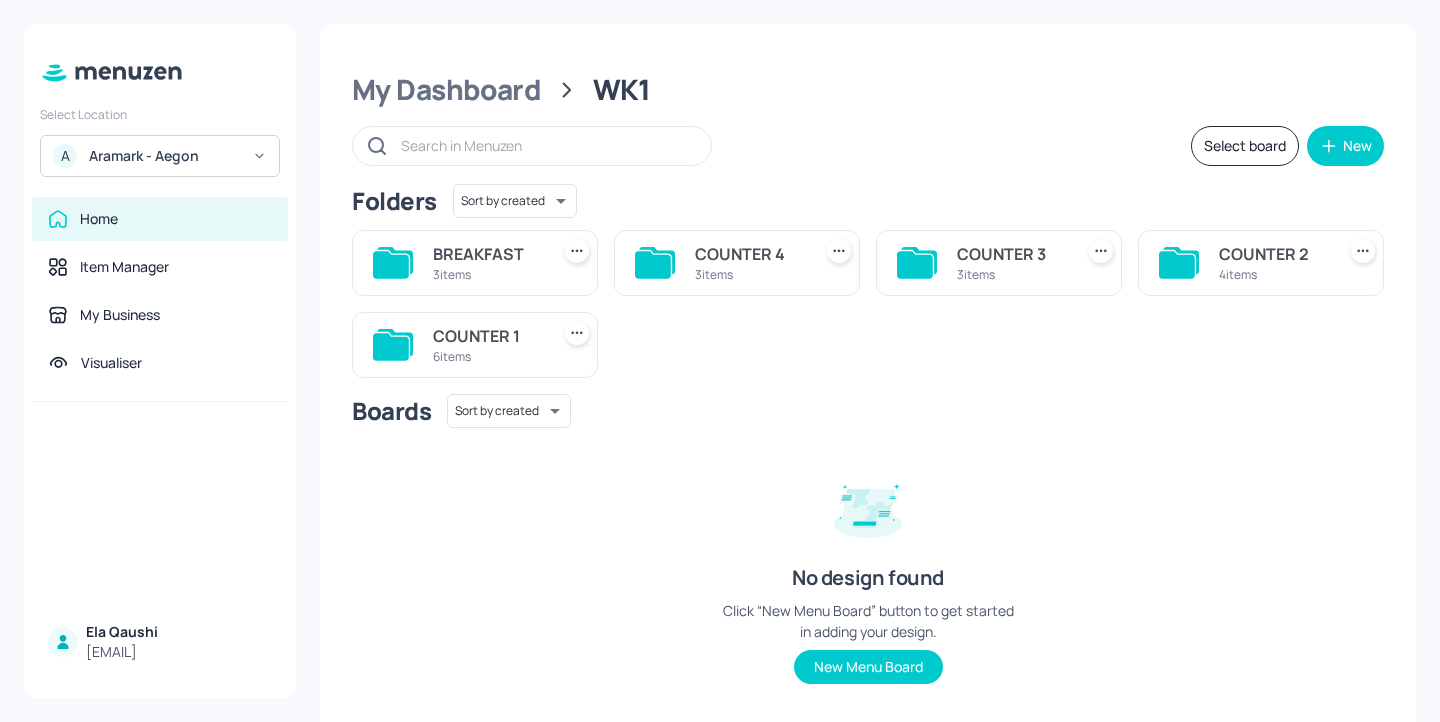 scroll, scrollTop: 21, scrollLeft: 0, axis: vertical 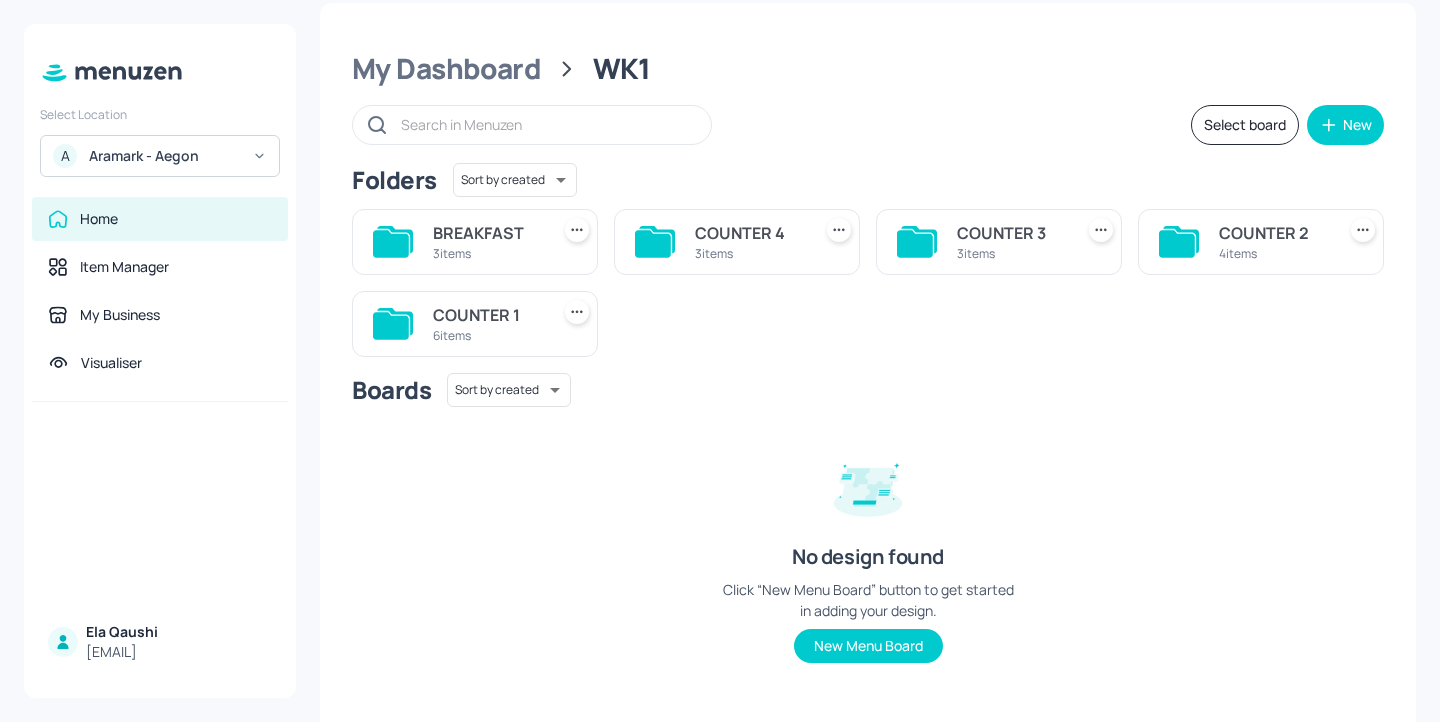 click on "COUNTER 1" at bounding box center [487, 315] 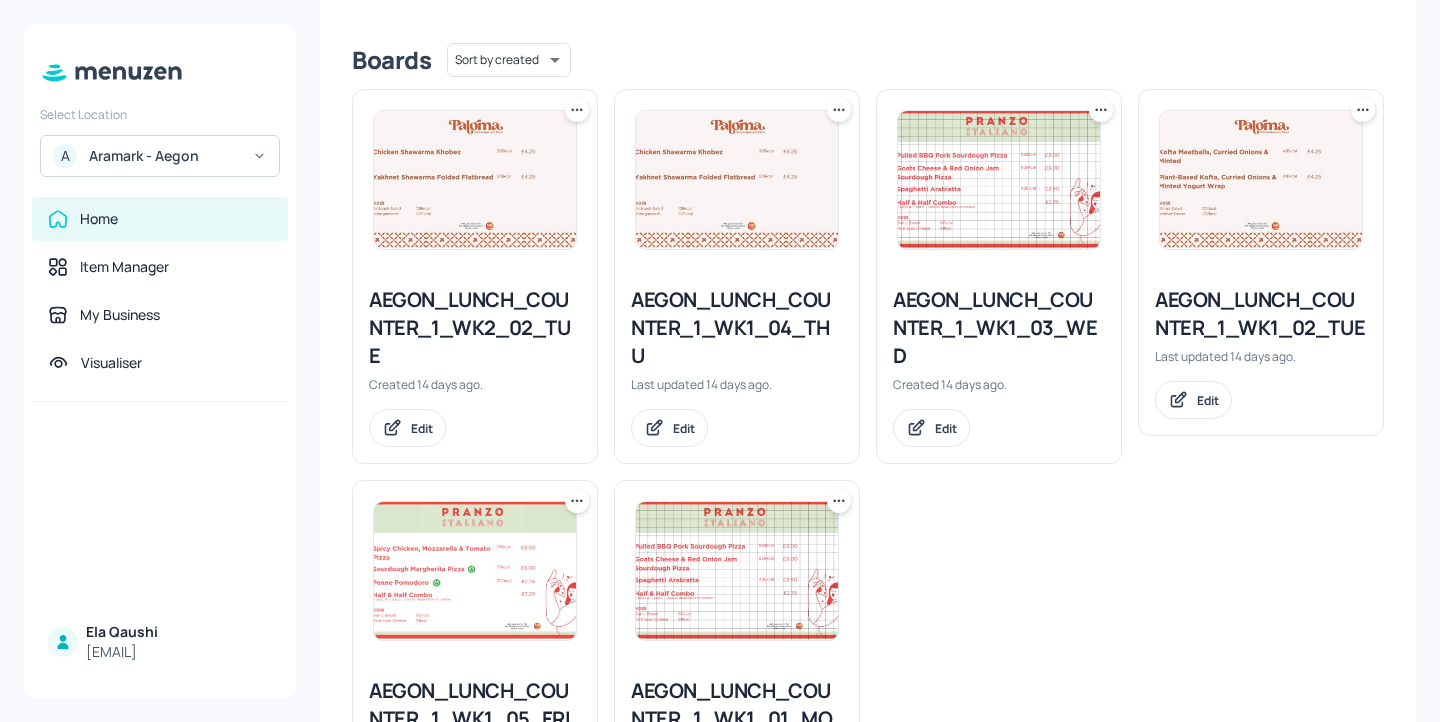 scroll, scrollTop: 454, scrollLeft: 0, axis: vertical 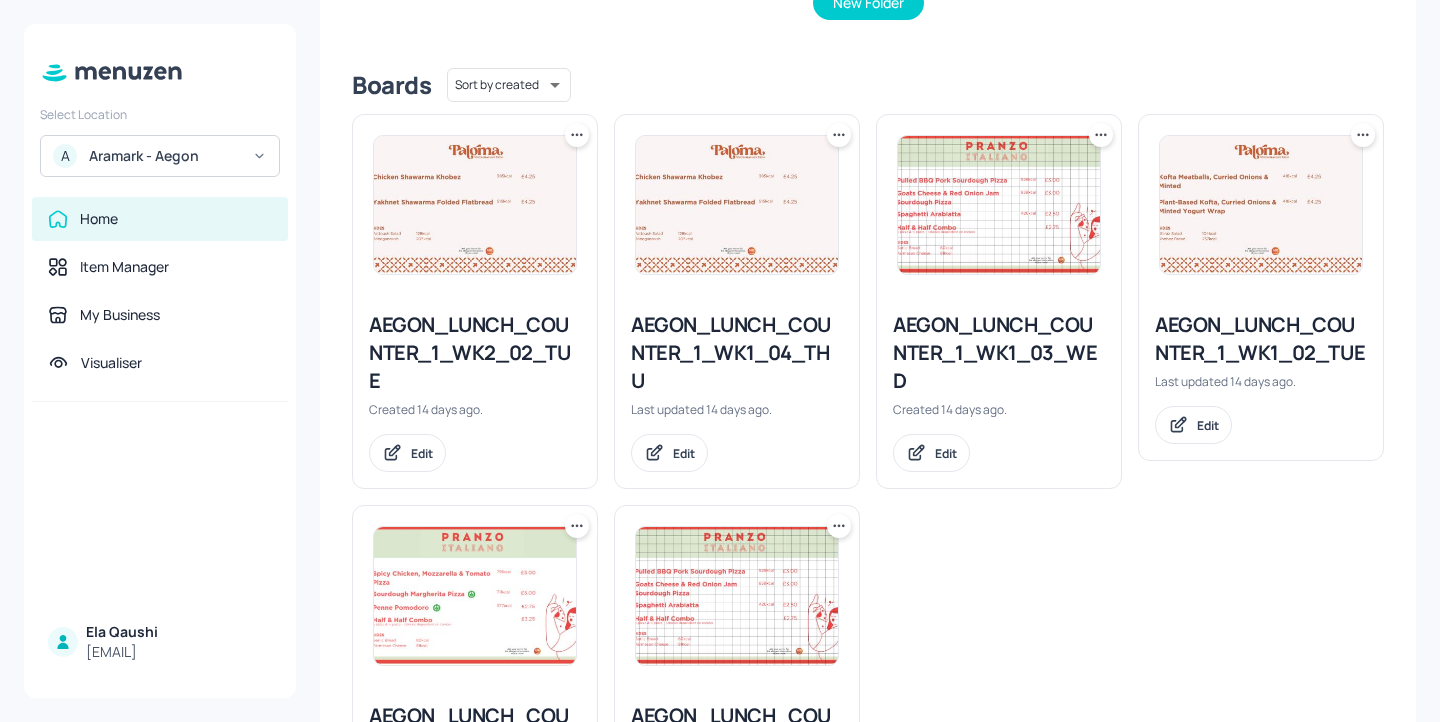 click 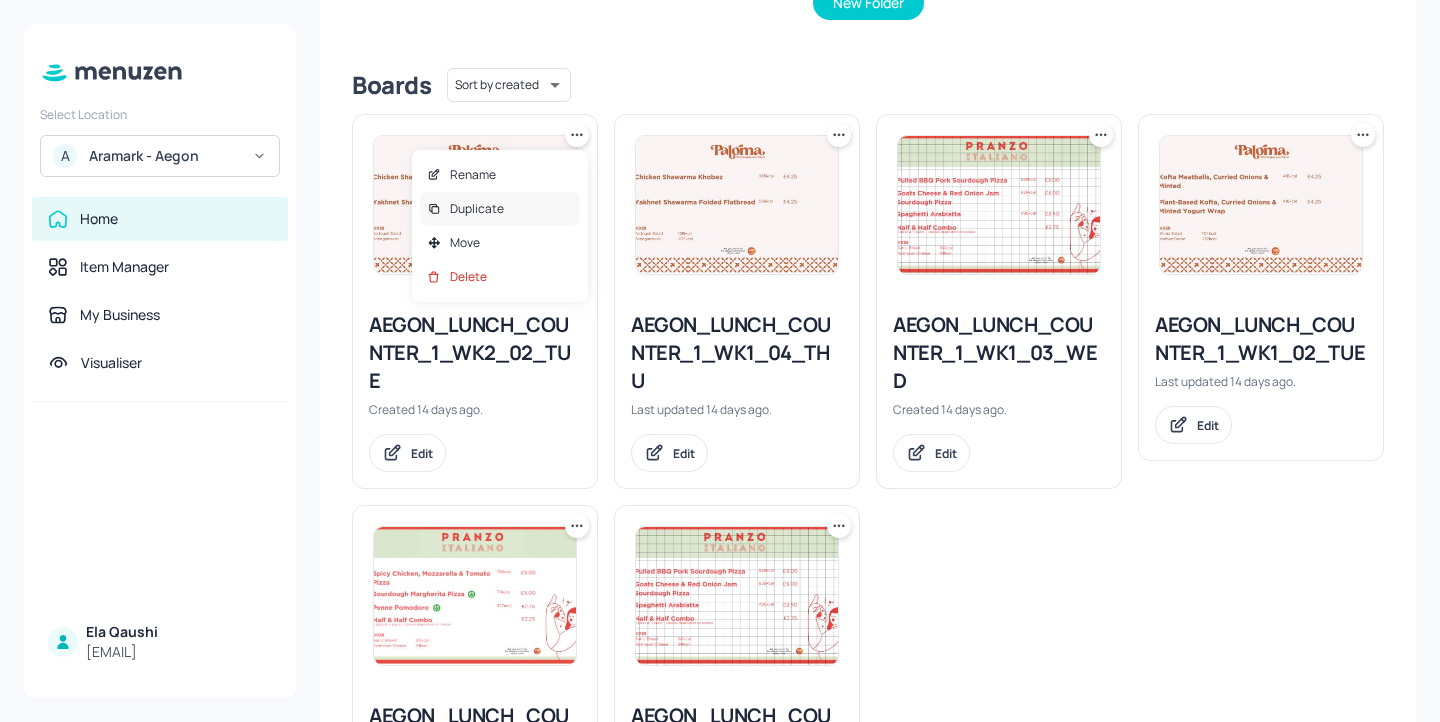 click on "Duplicate" at bounding box center (500, 209) 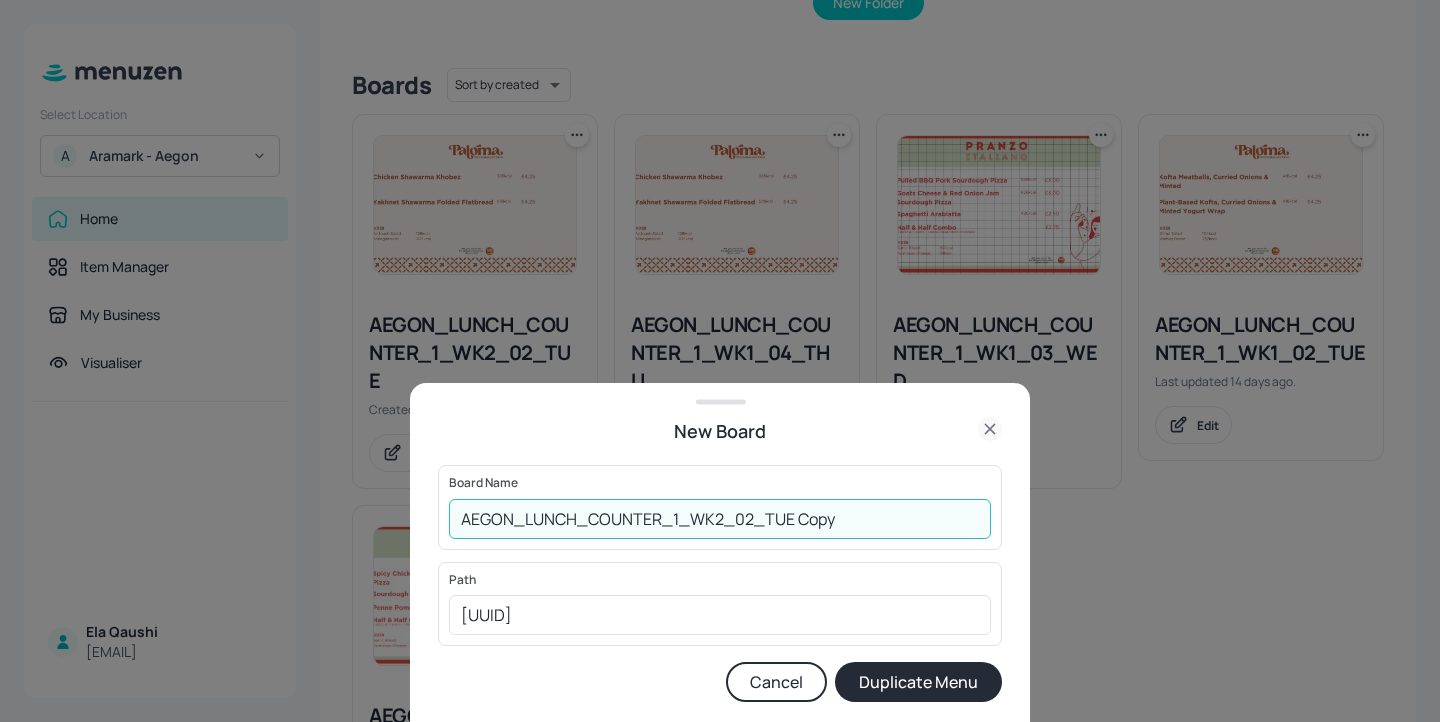 drag, startPoint x: 865, startPoint y: 519, endPoint x: 797, endPoint y: 516, distance: 68.06615 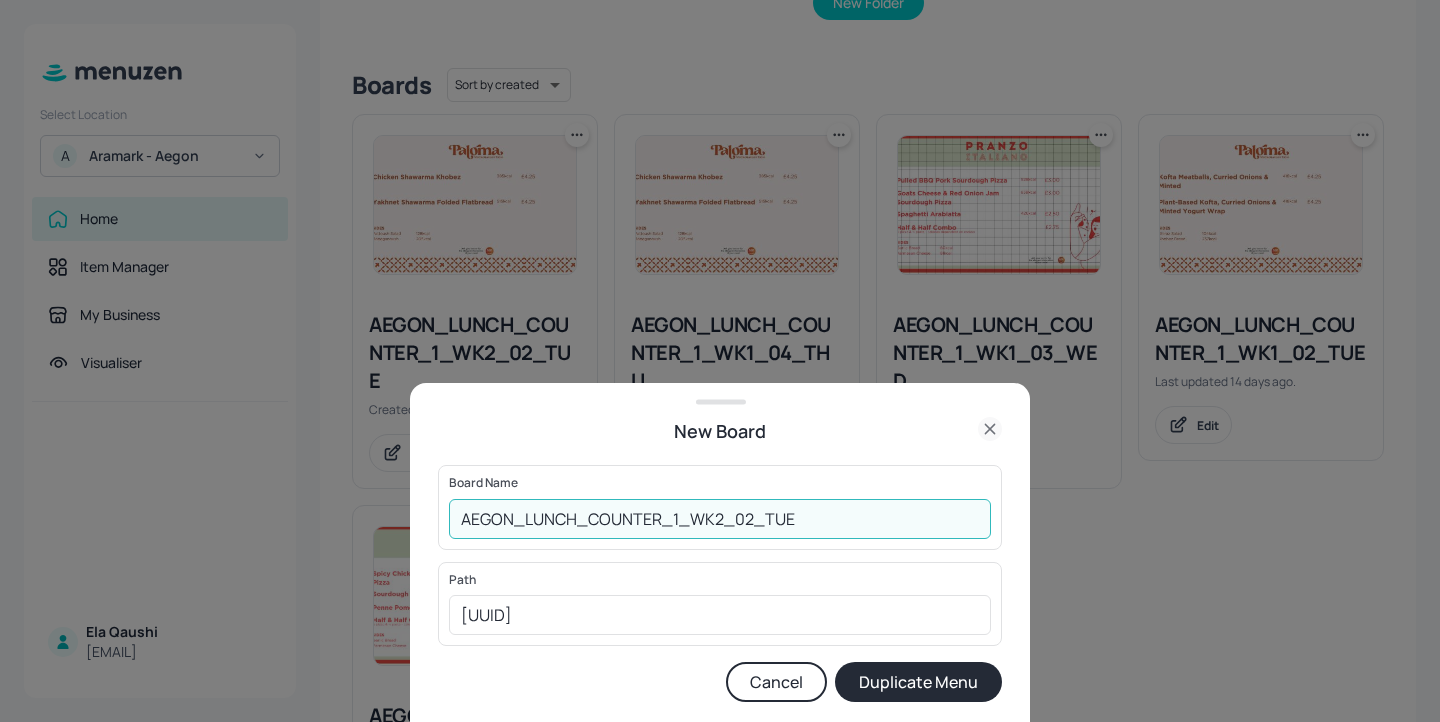 click on "AEGON_LUNCH_COUNTER_1_WK2_02_TUE" at bounding box center [720, 519] 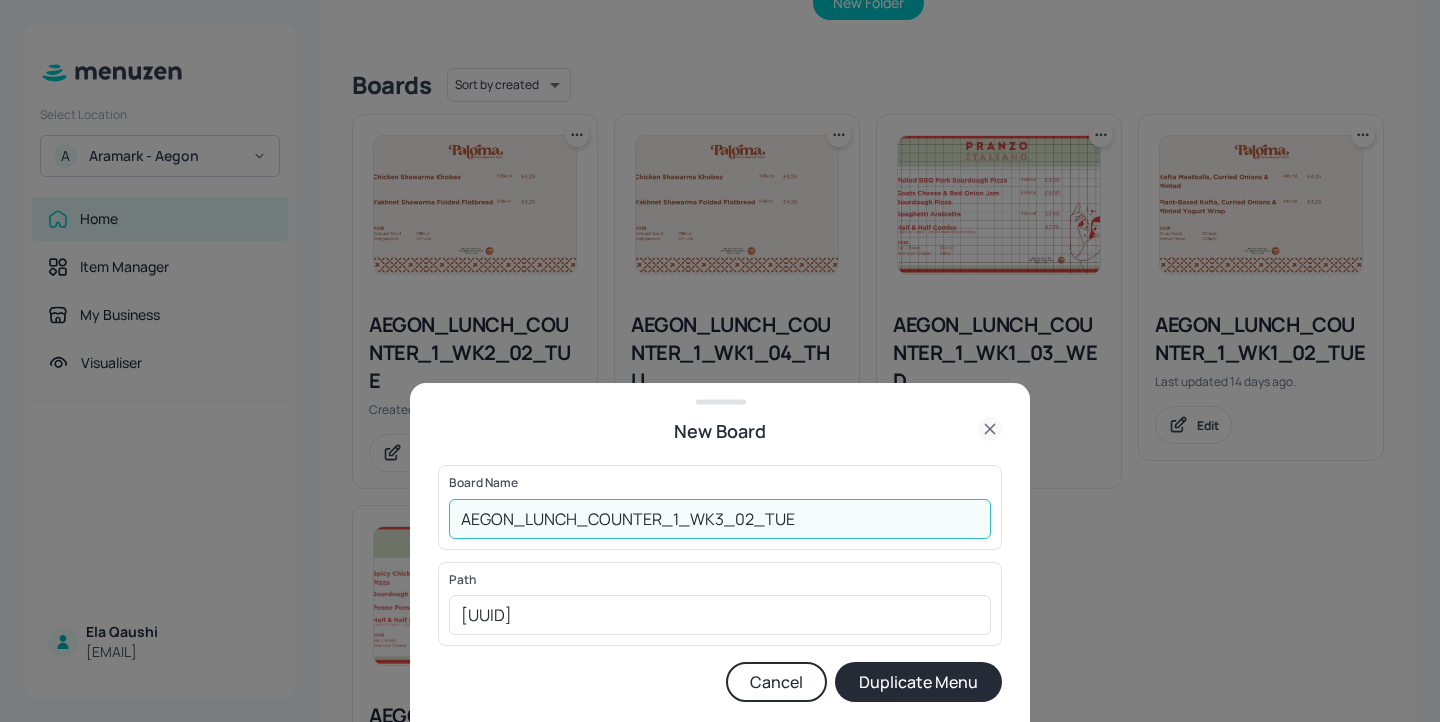 type on "AEGON_LUNCH_COUNTER_1_WK3_02_TUE" 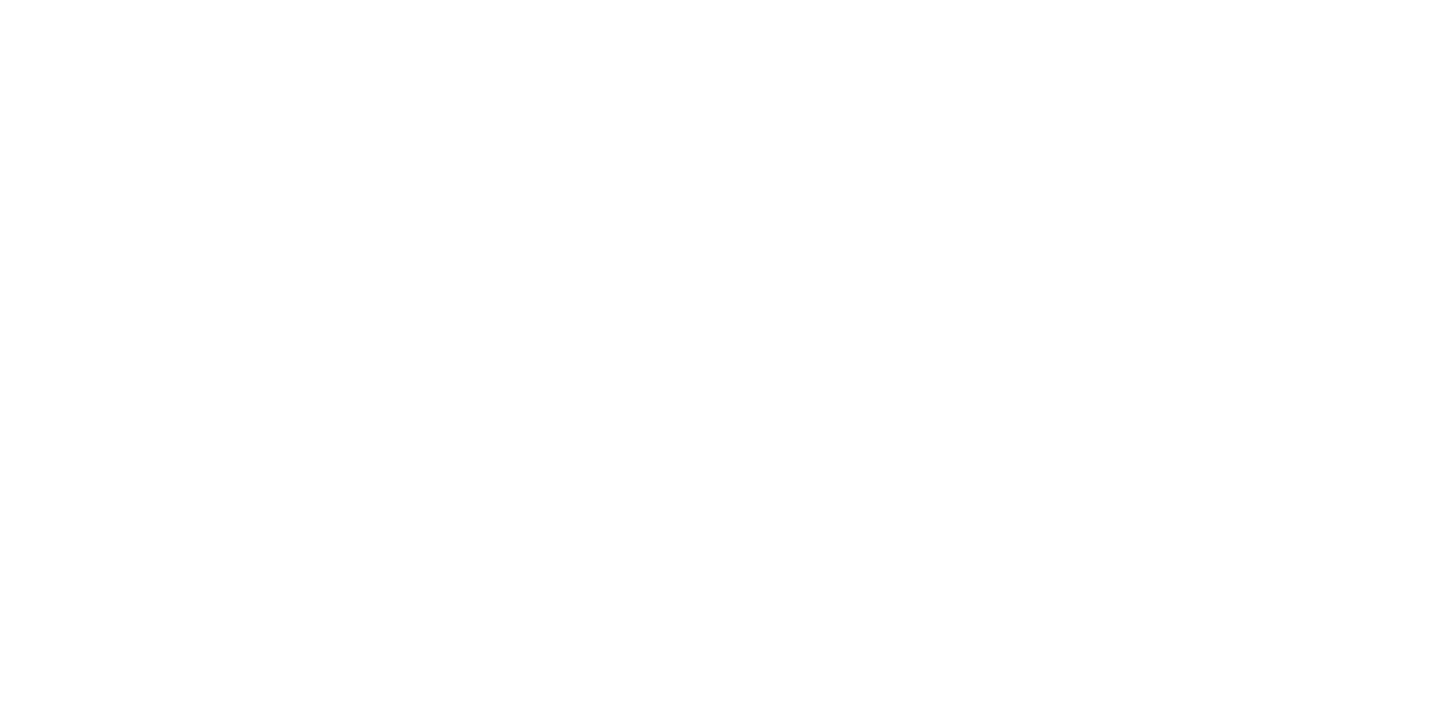 scroll, scrollTop: 0, scrollLeft: 0, axis: both 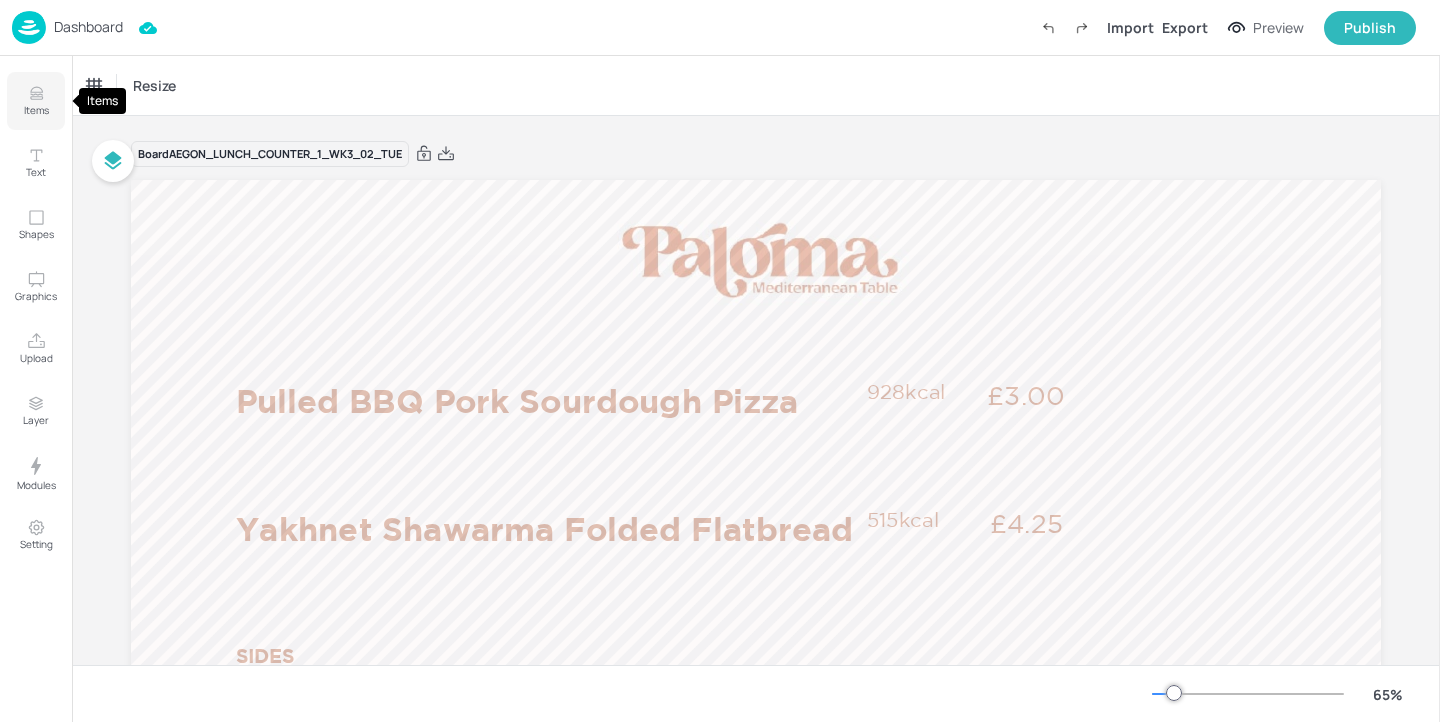 click on "Items" at bounding box center (36, 101) 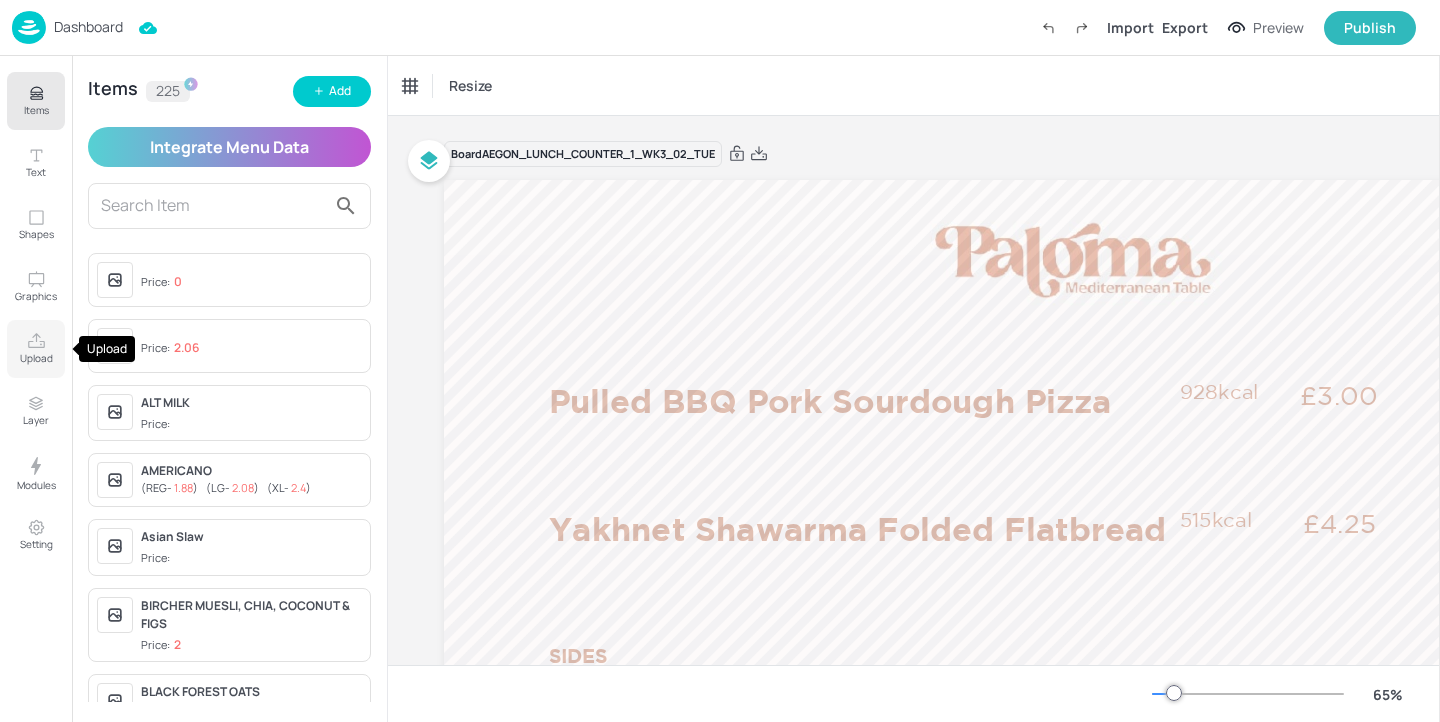 click on "Upload" at bounding box center [36, 358] 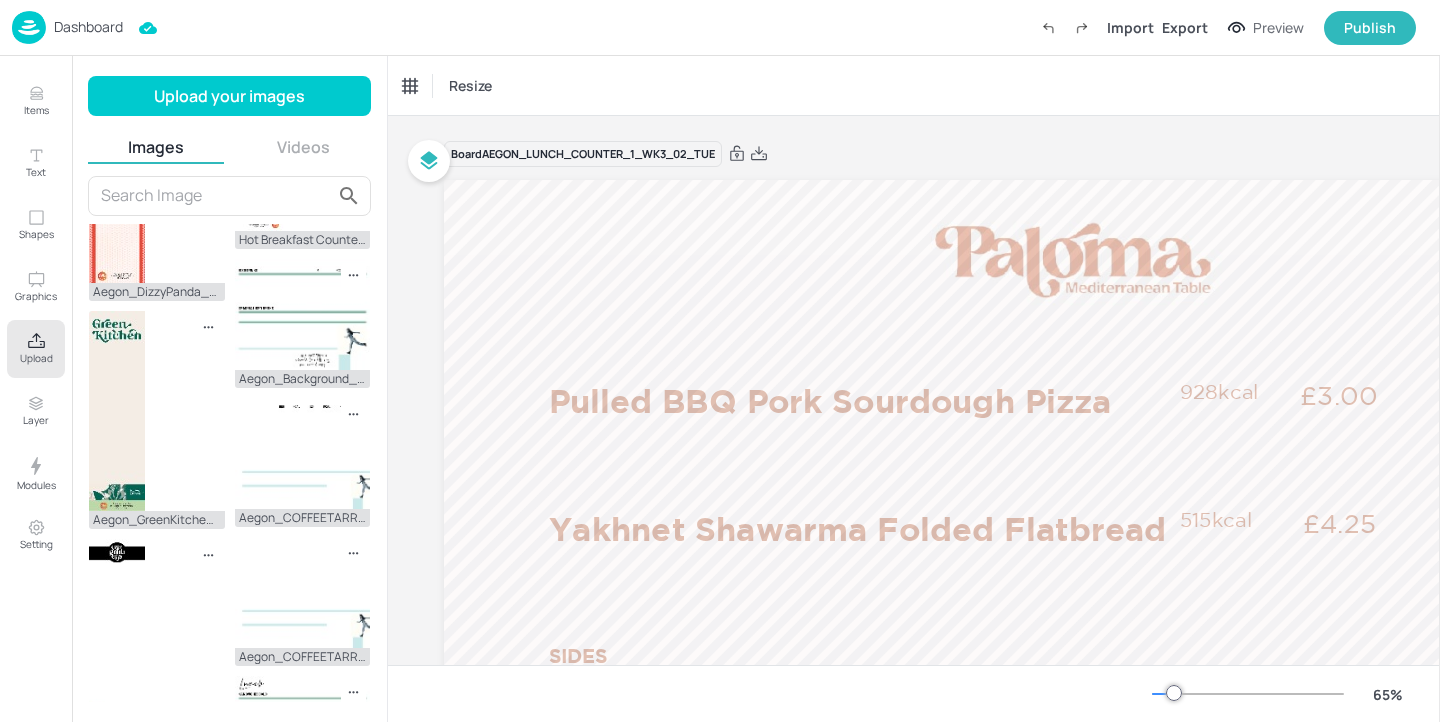 scroll, scrollTop: 446, scrollLeft: 0, axis: vertical 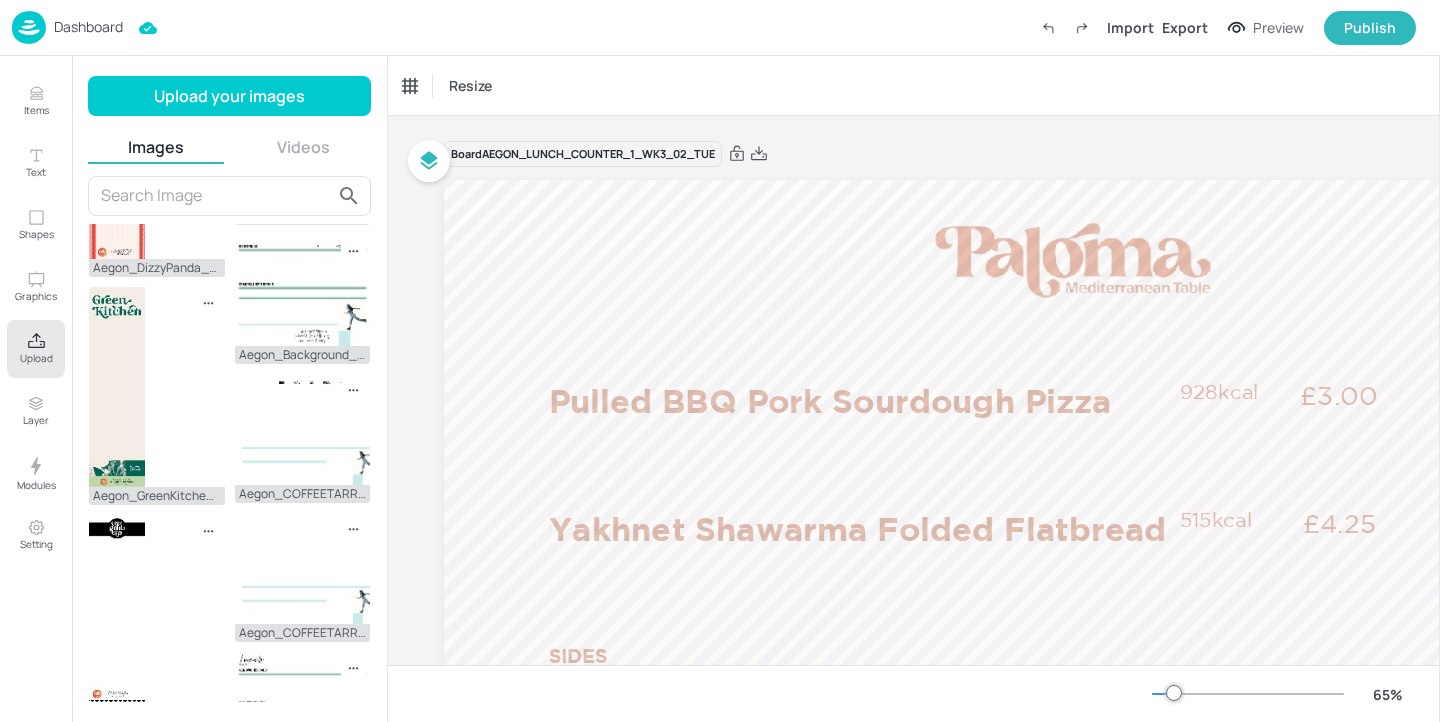 click at bounding box center [89, -109] 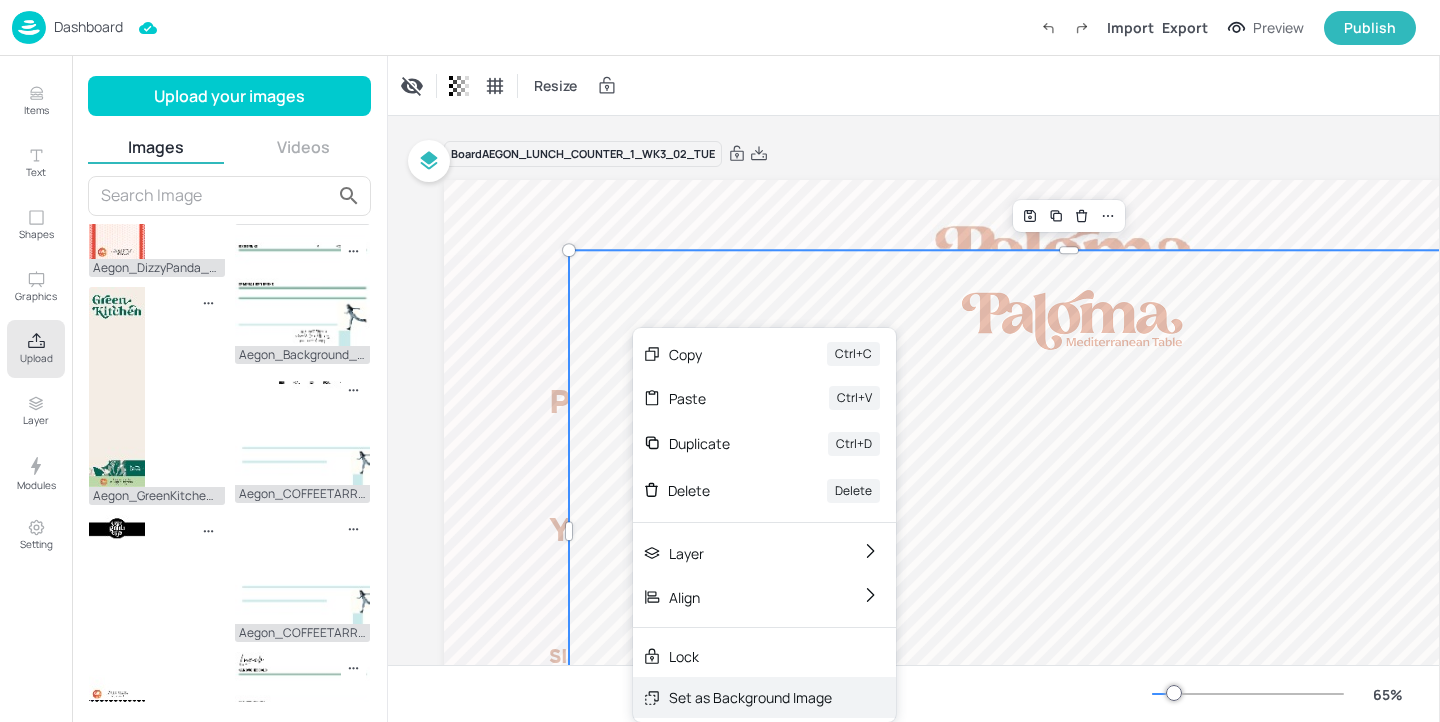 click on "Set as Background Image" at bounding box center (750, 697) 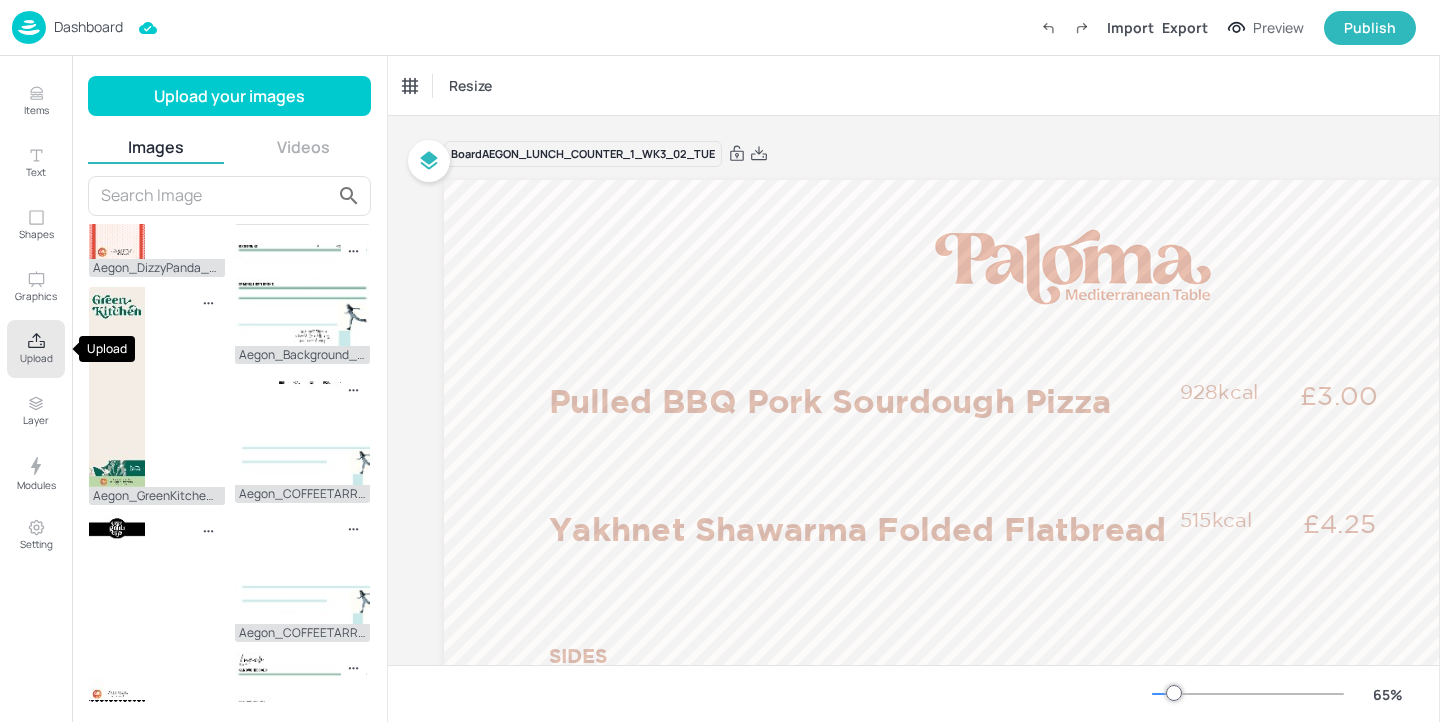click 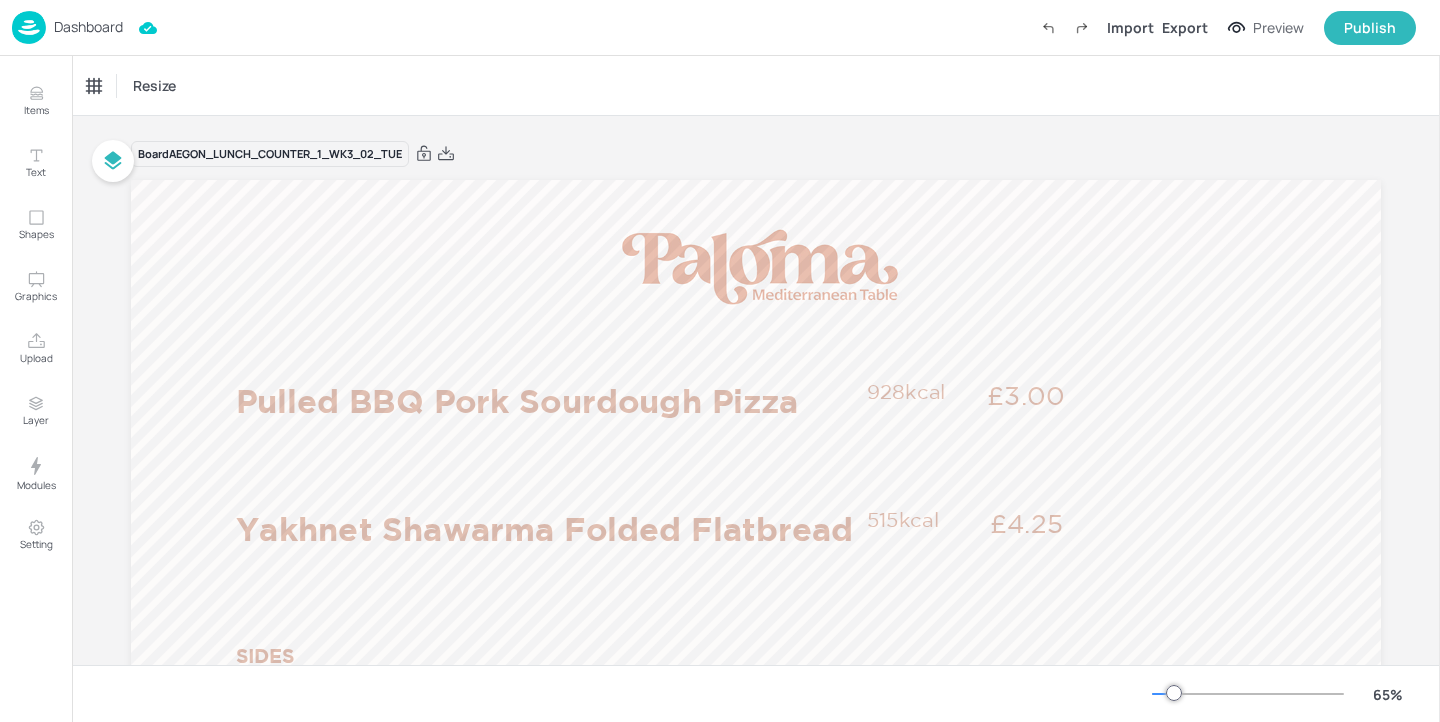 click on "Dashboard" at bounding box center [88, 27] 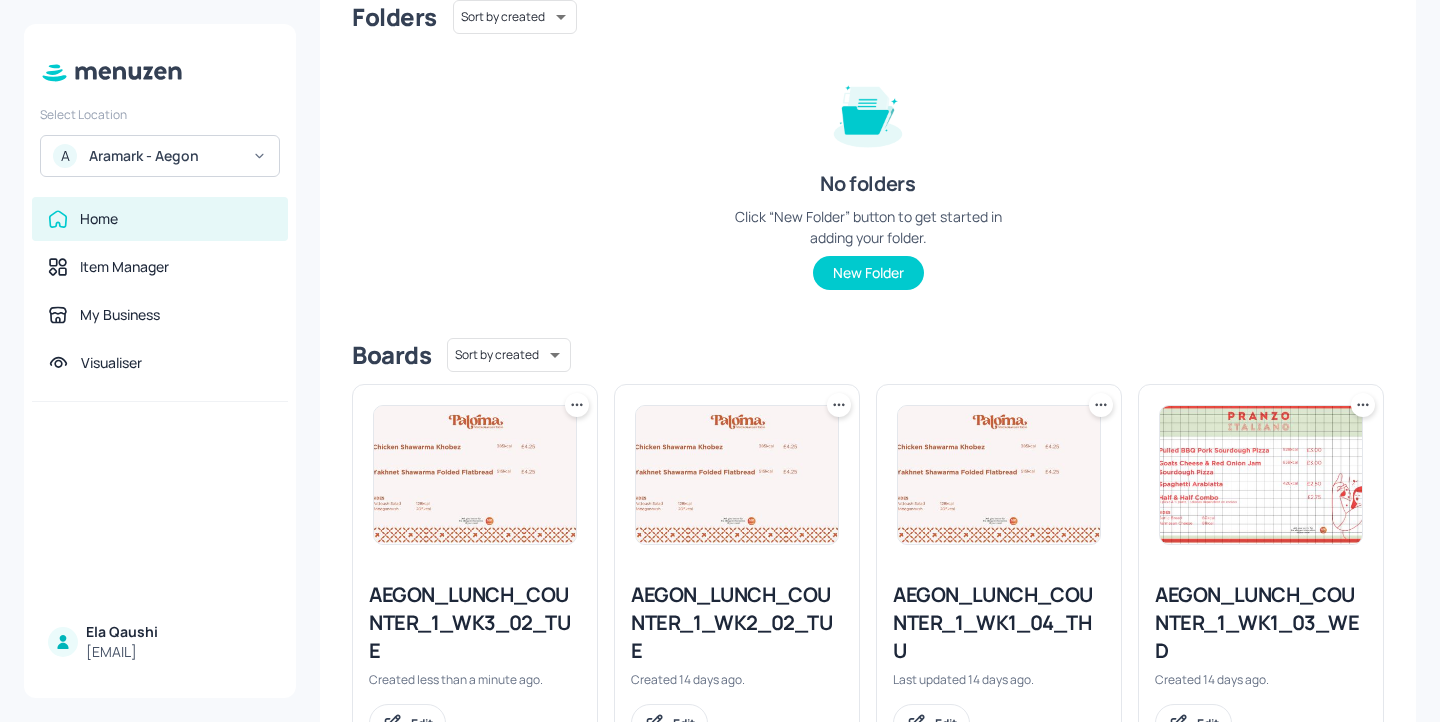 scroll, scrollTop: 216, scrollLeft: 0, axis: vertical 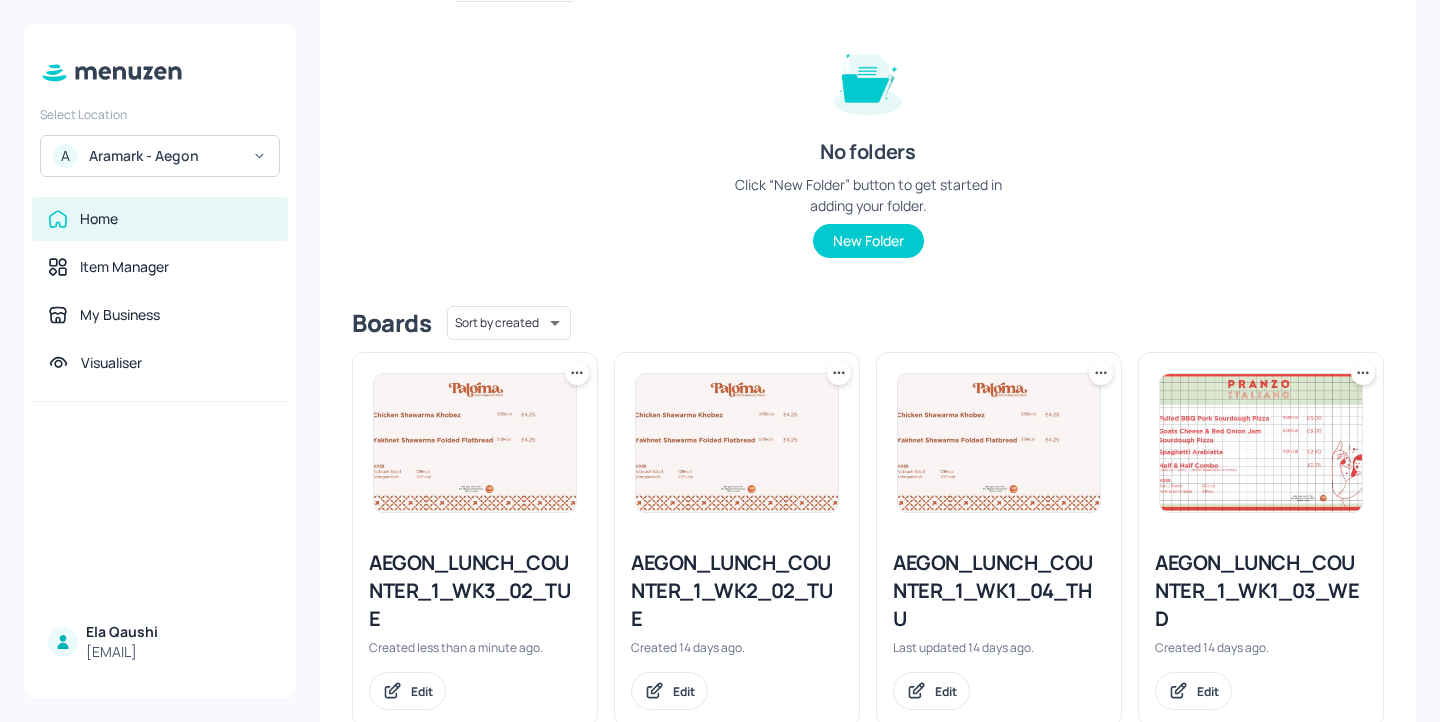 click 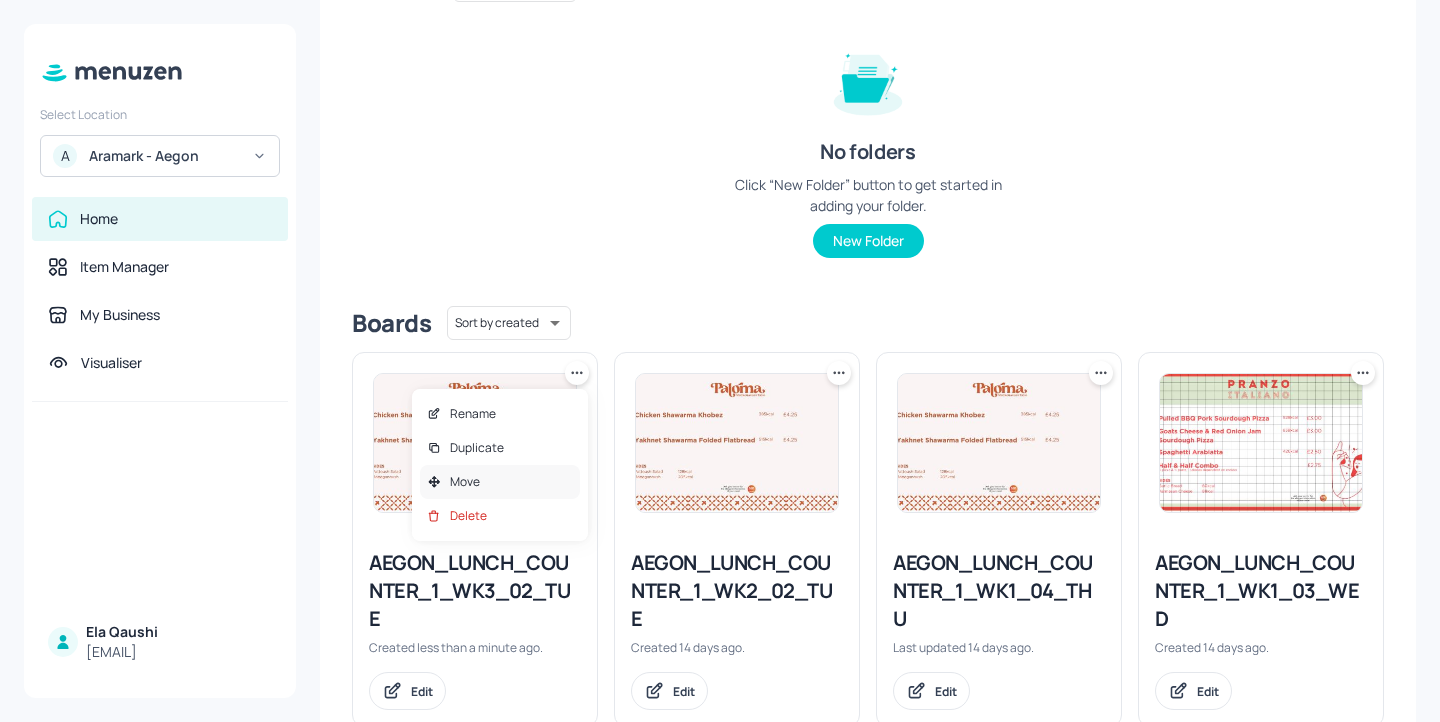 click on "Move" at bounding box center (500, 482) 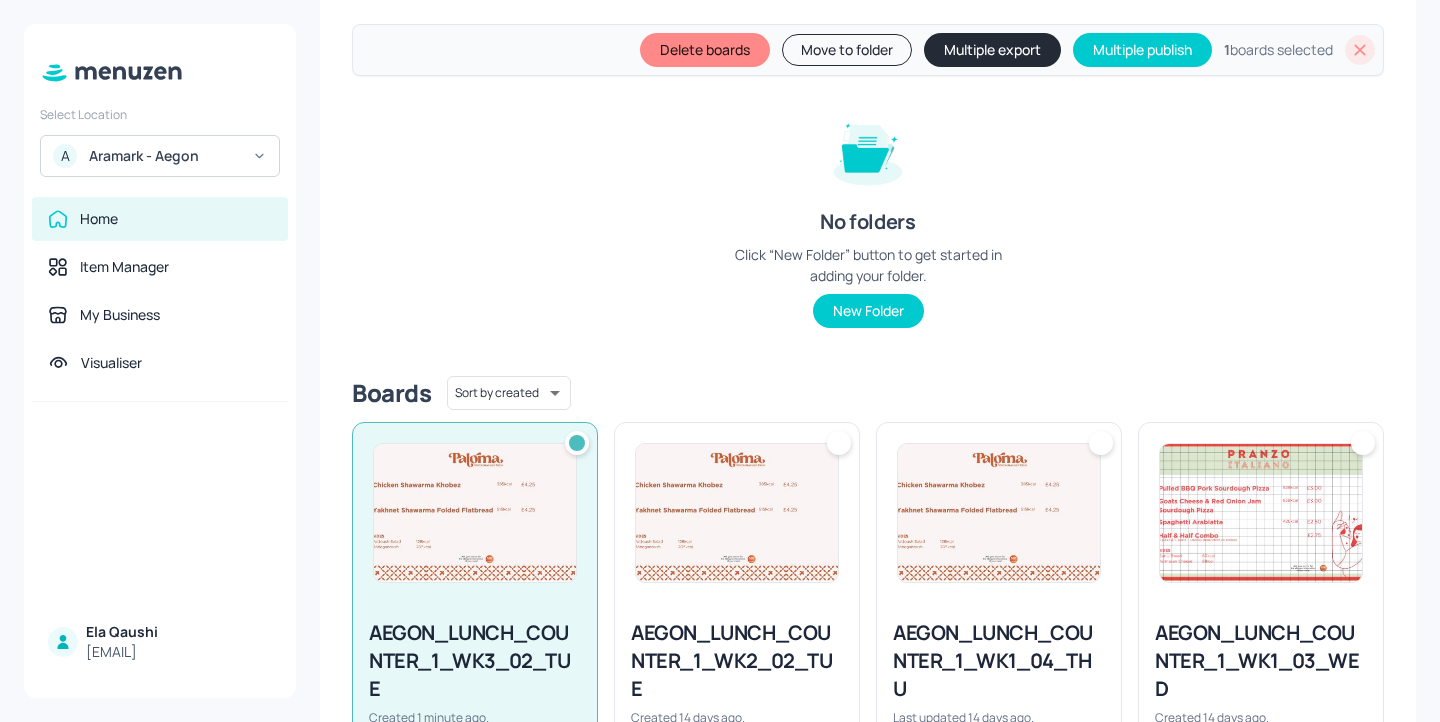 scroll, scrollTop: 286, scrollLeft: 0, axis: vertical 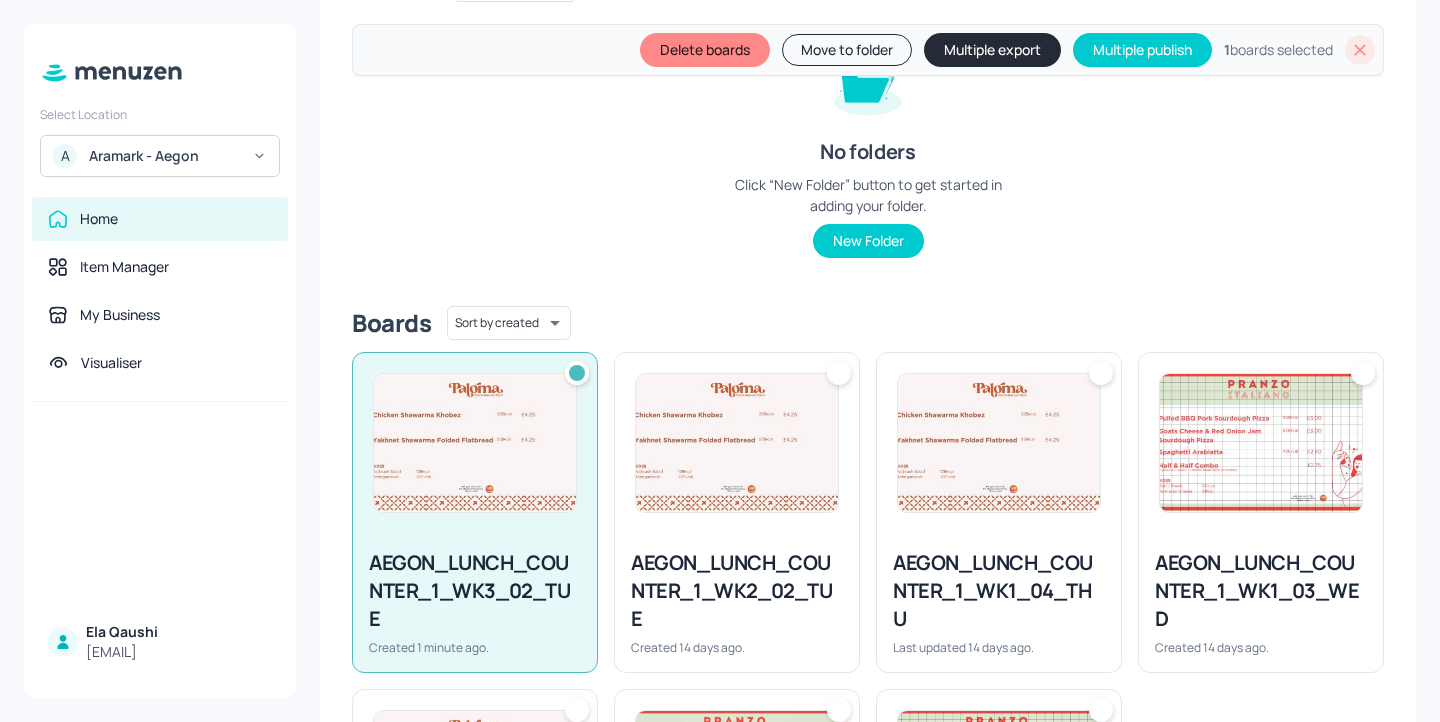 click on "Move to folder" at bounding box center [847, 50] 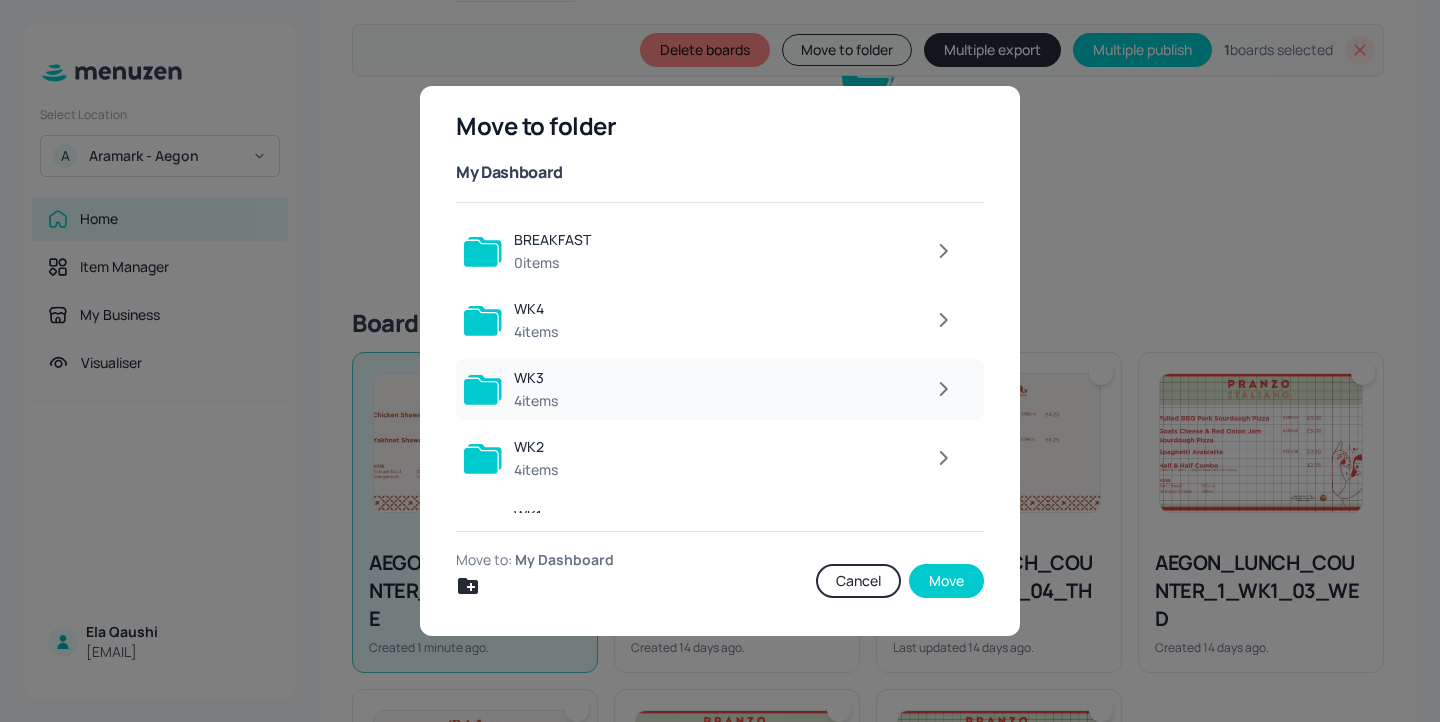 scroll, scrollTop: 45, scrollLeft: 0, axis: vertical 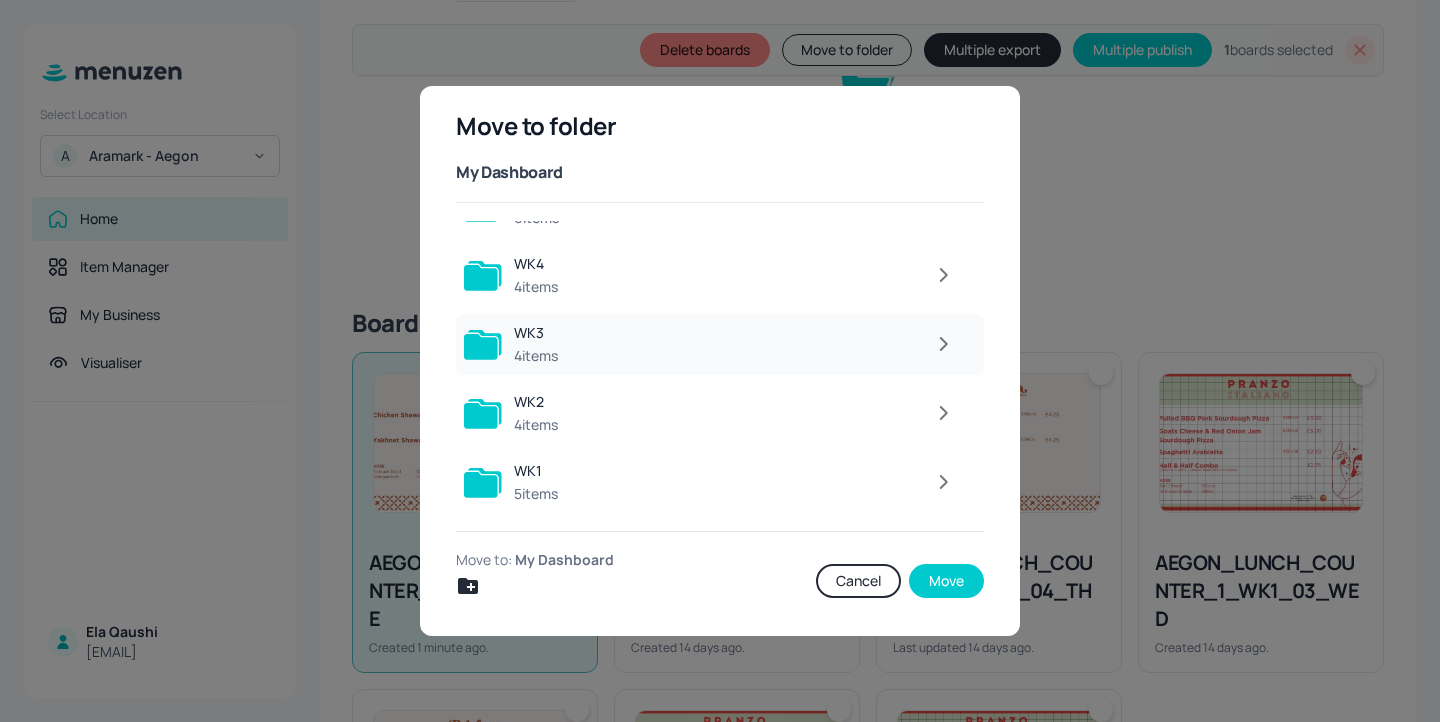click 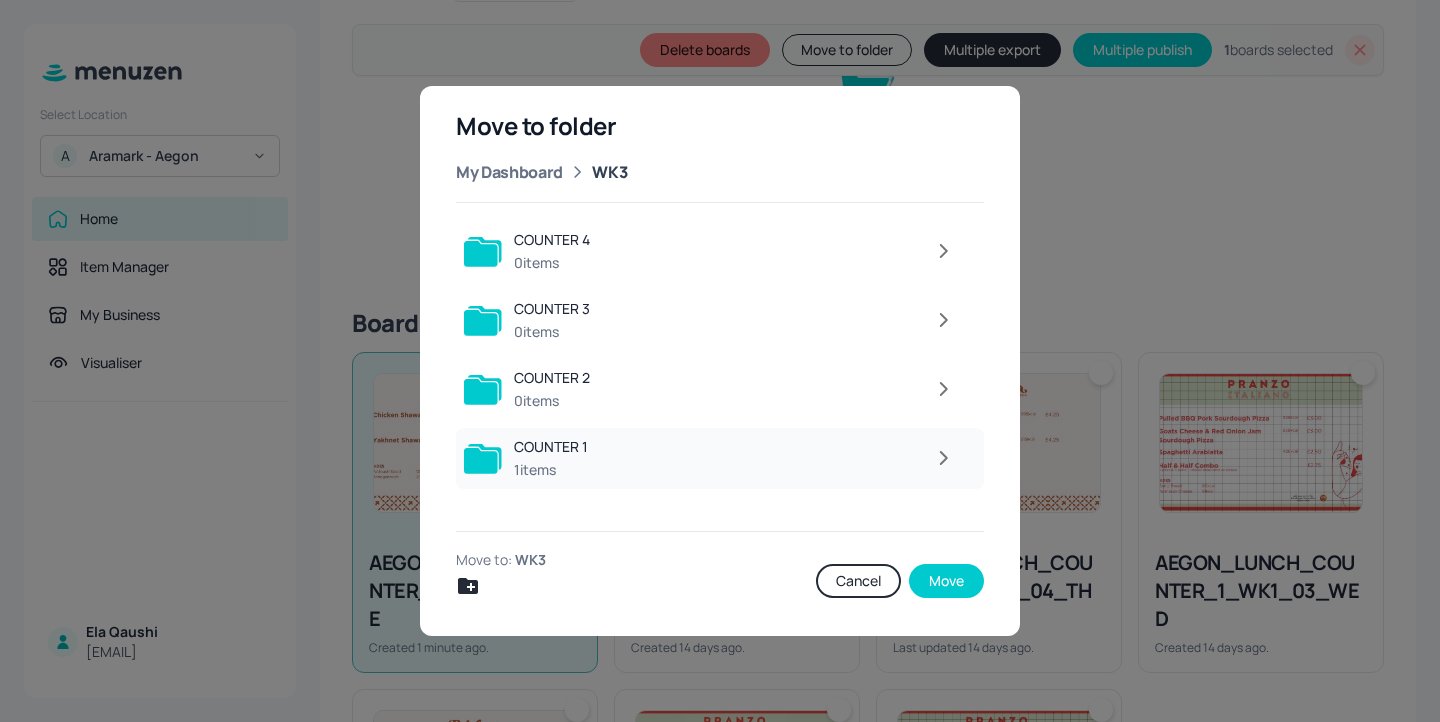 click 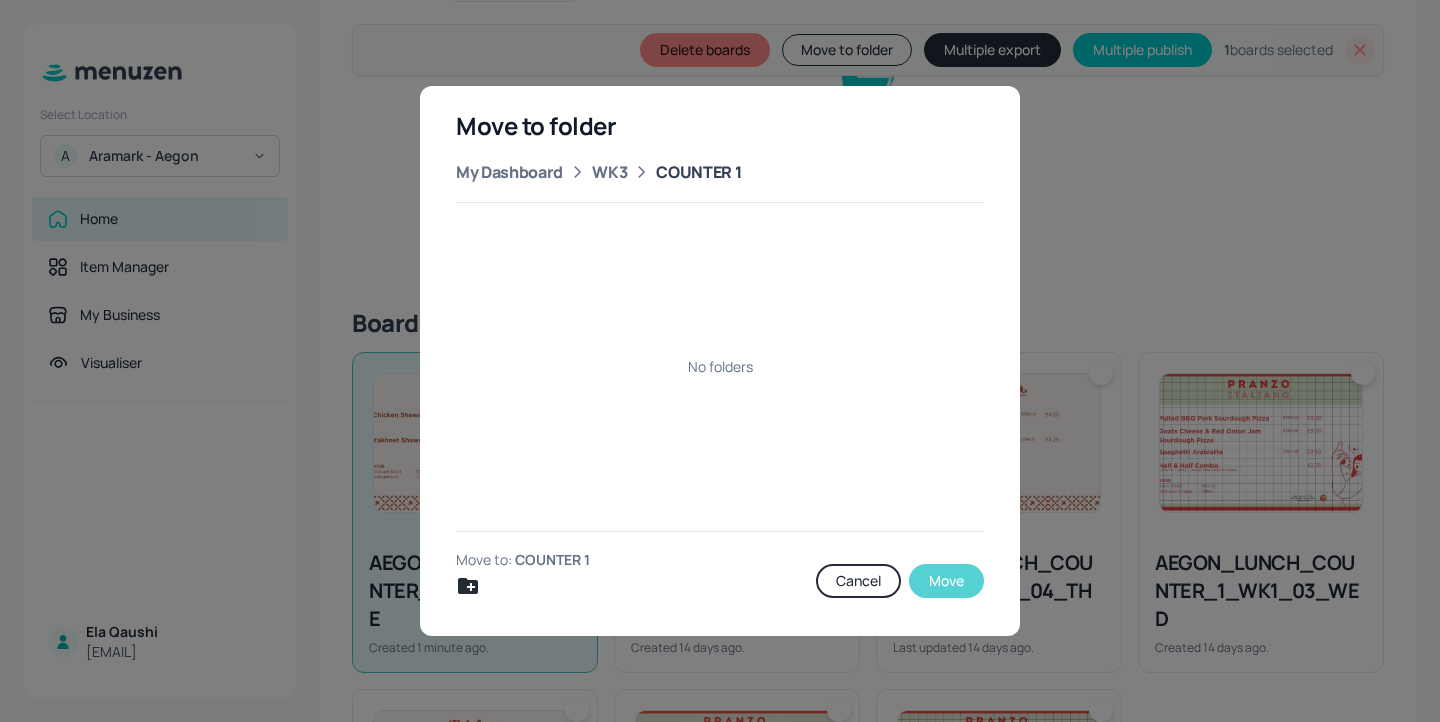 click on "Move" at bounding box center [946, 581] 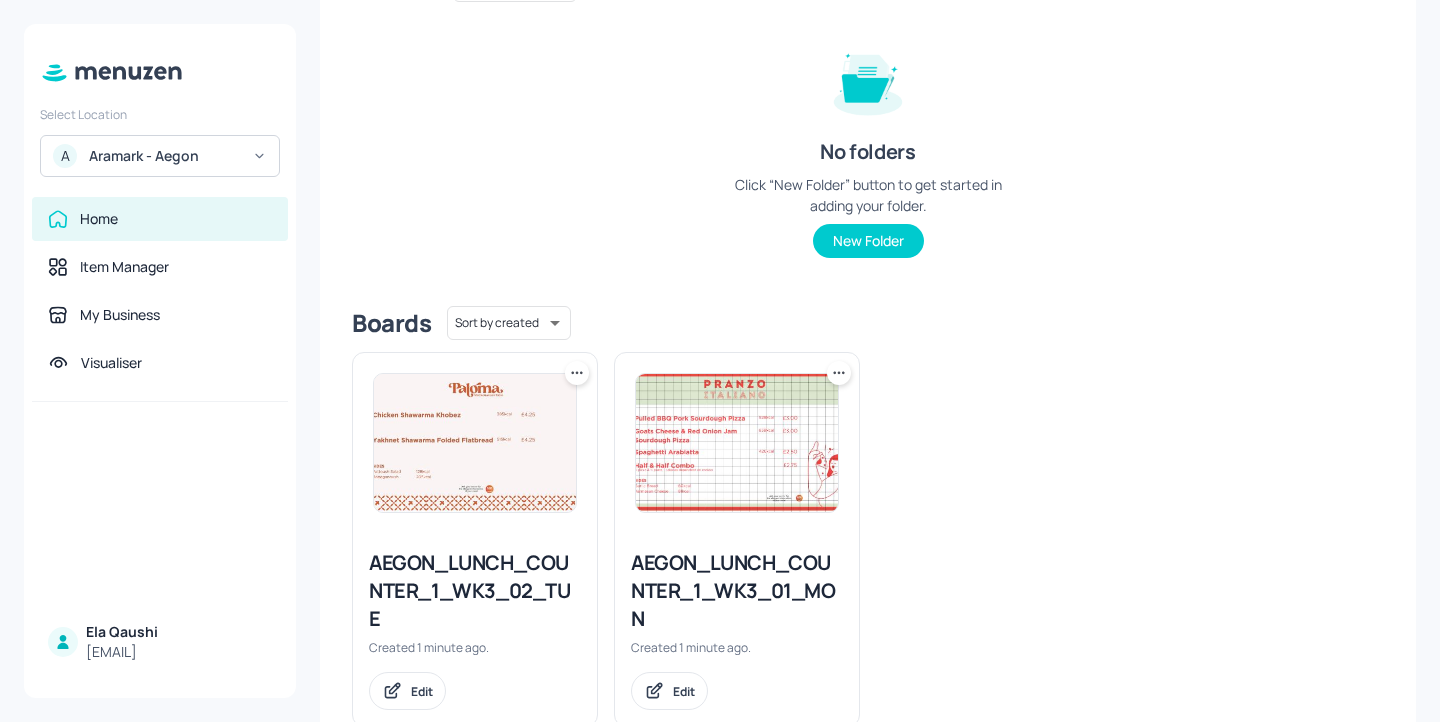 scroll, scrollTop: 269, scrollLeft: 0, axis: vertical 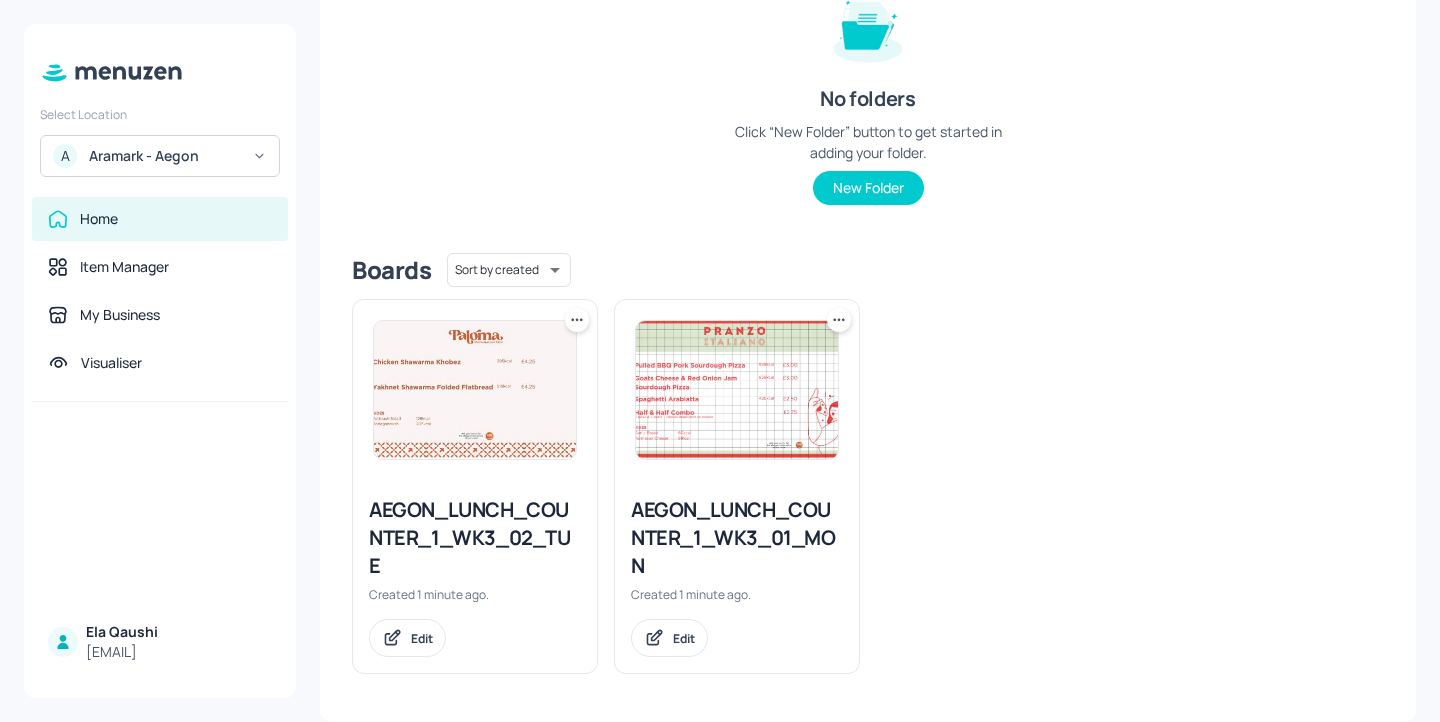 click on "AEGON_LUNCH_COUNTER_1_WK3_01_MON" at bounding box center (737, 538) 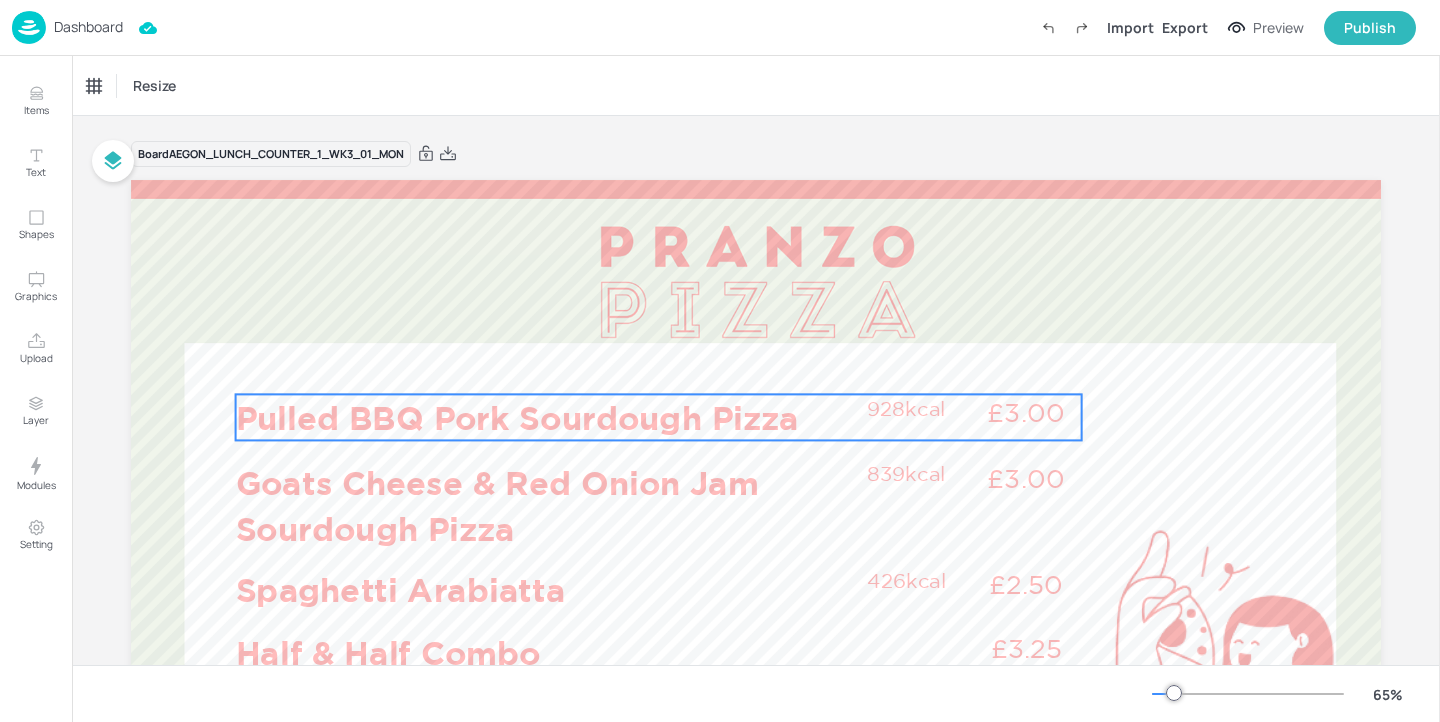 click on "Pulled BBQ Pork Sourdough Pizza" at bounding box center [546, 417] 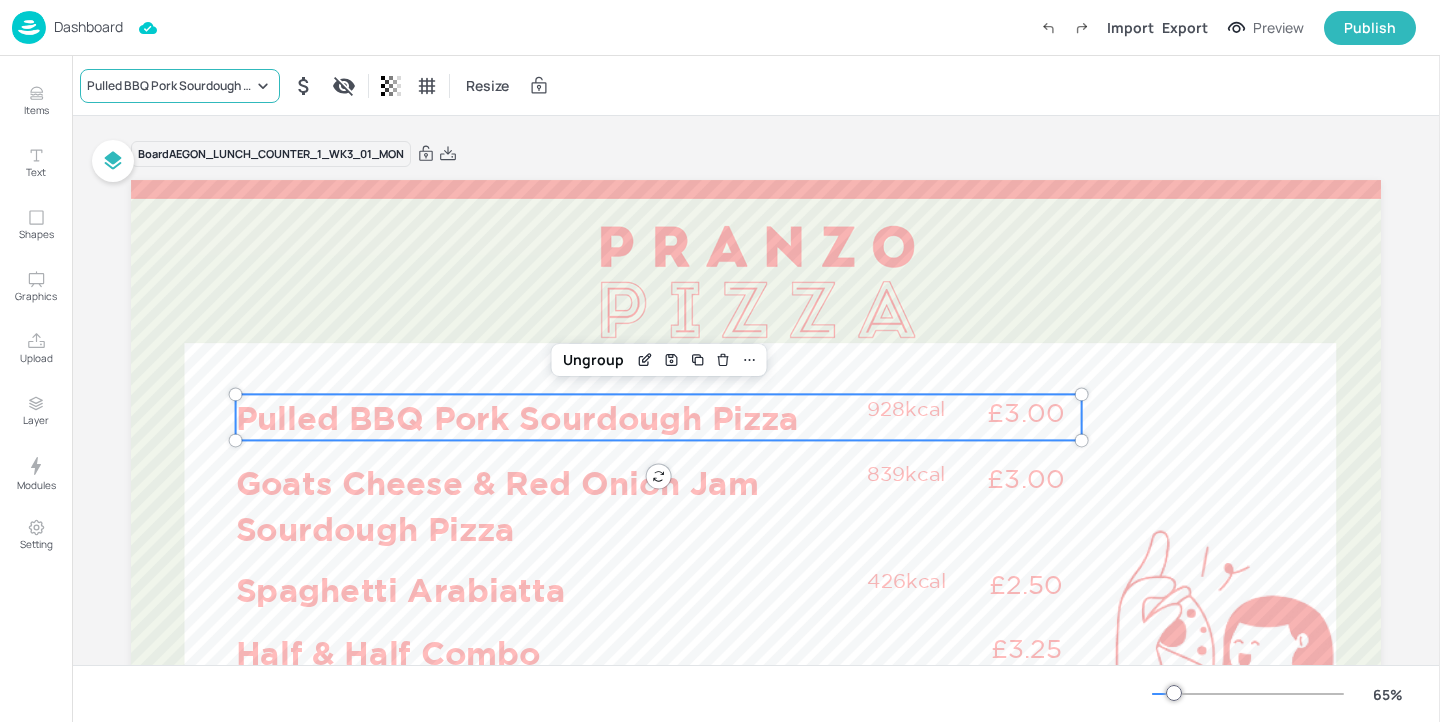 click on "Pulled BBQ Pork Sourdough Pizza" at bounding box center [170, 86] 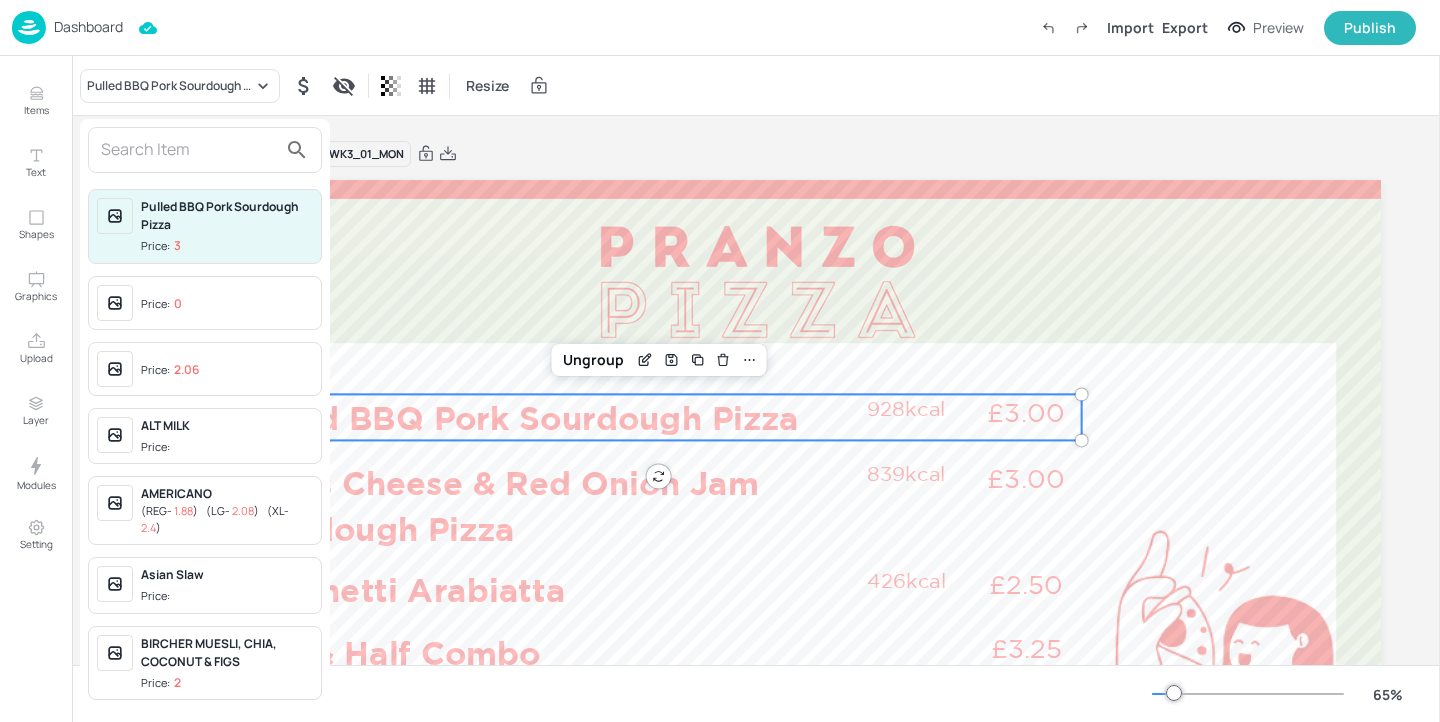 click at bounding box center (189, 150) 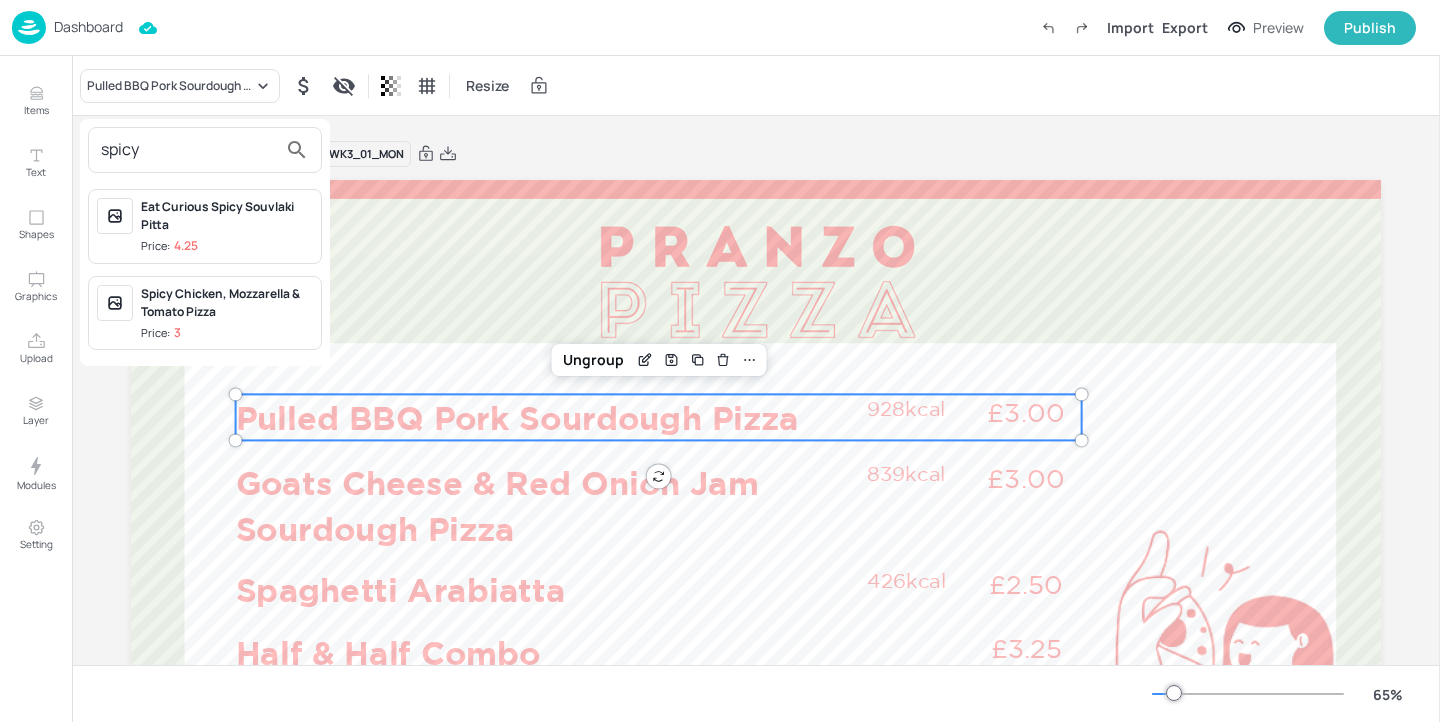 type on "spicy" 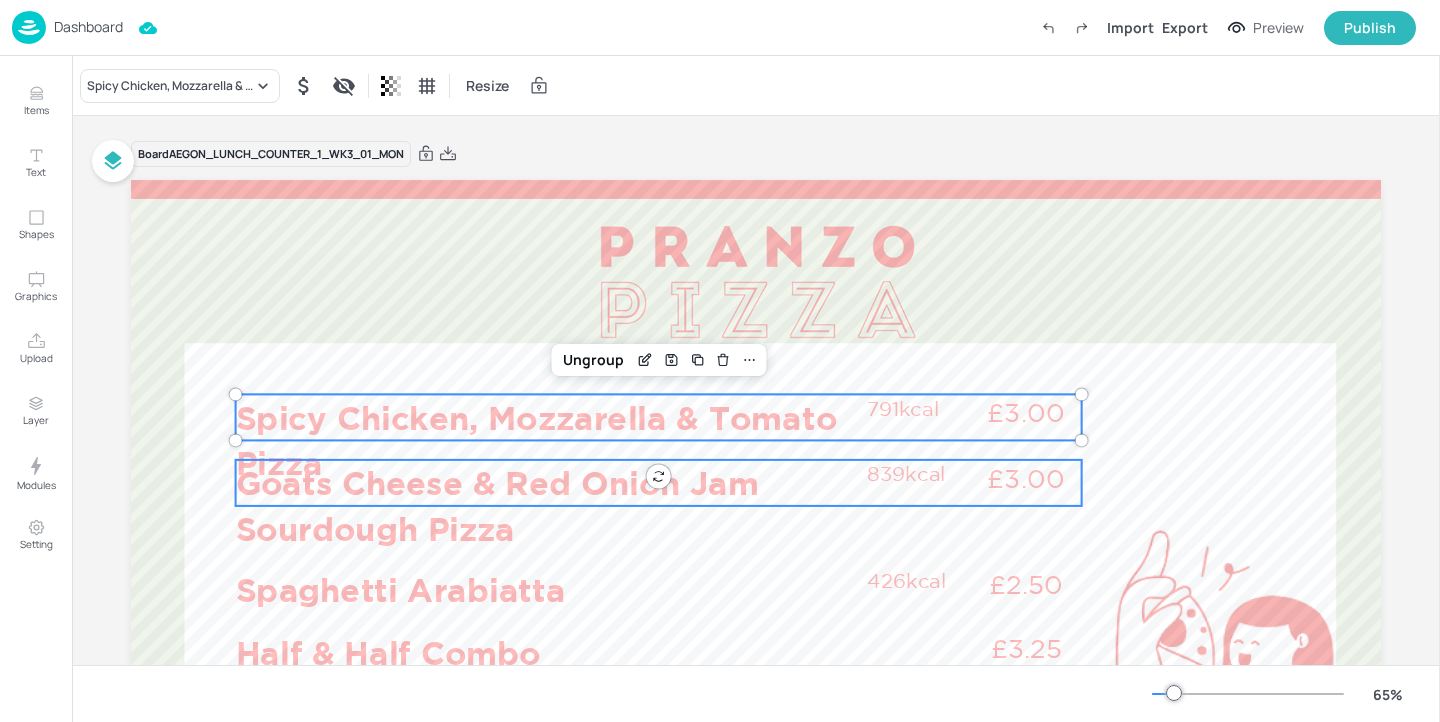 click on "Goats Cheese & Red Onion Jam Sourdough Pizza" at bounding box center [546, 505] 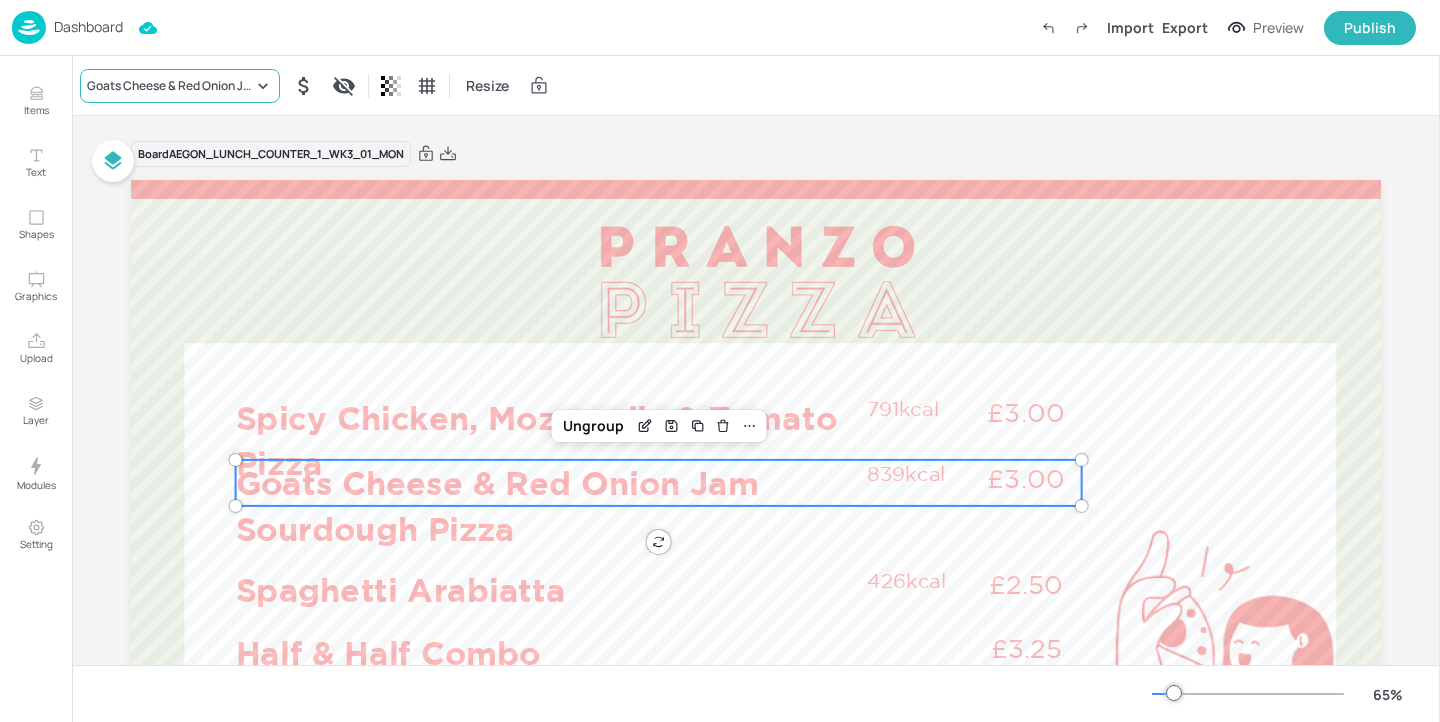 click on "Goats Cheese & Red Onion Jam Sourdough Pizza" at bounding box center (180, 86) 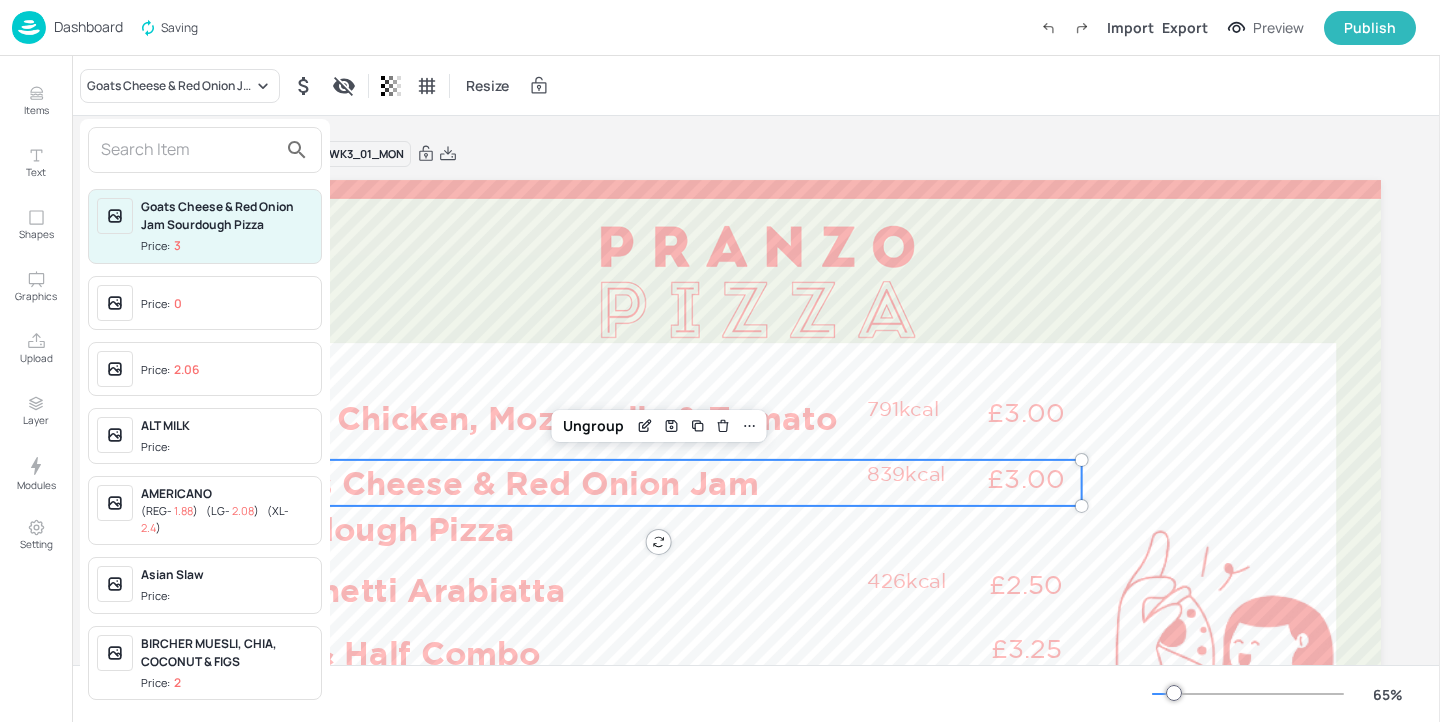 click at bounding box center (189, 150) 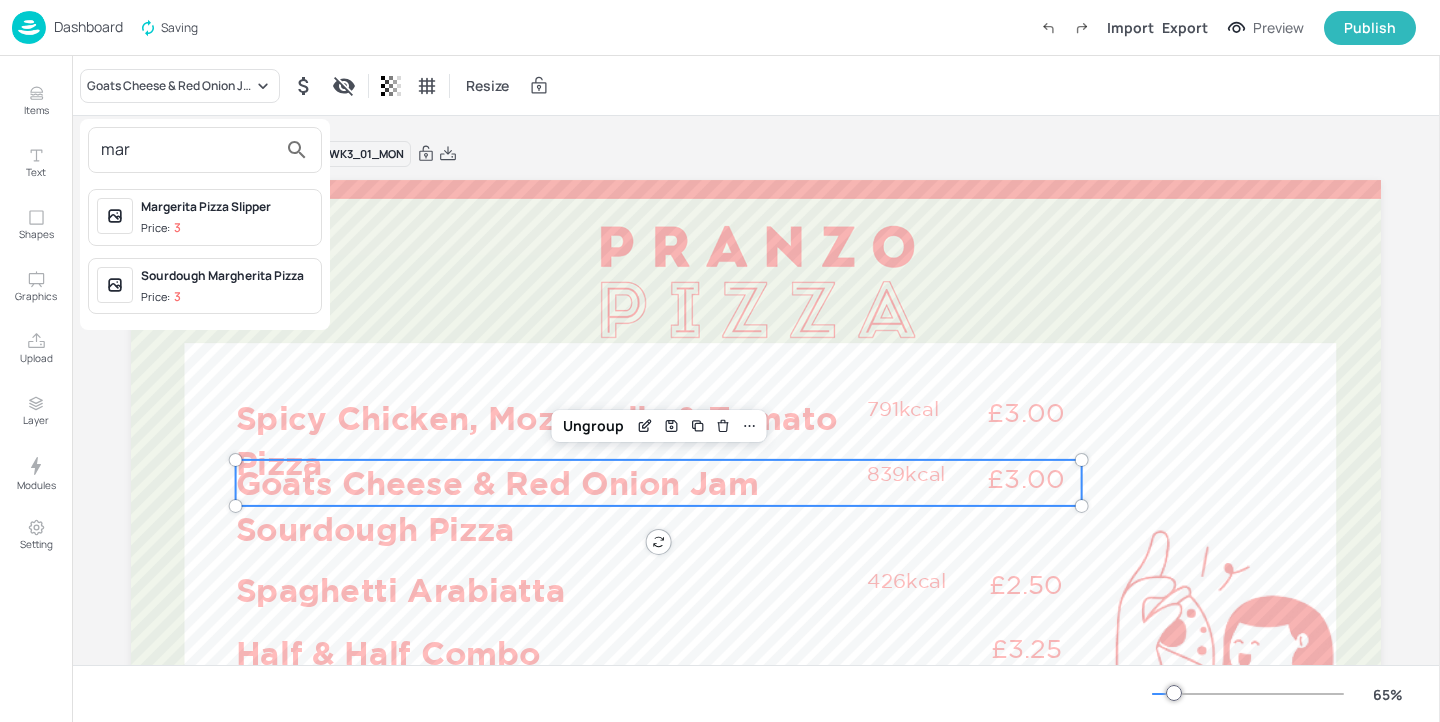 type on "mar" 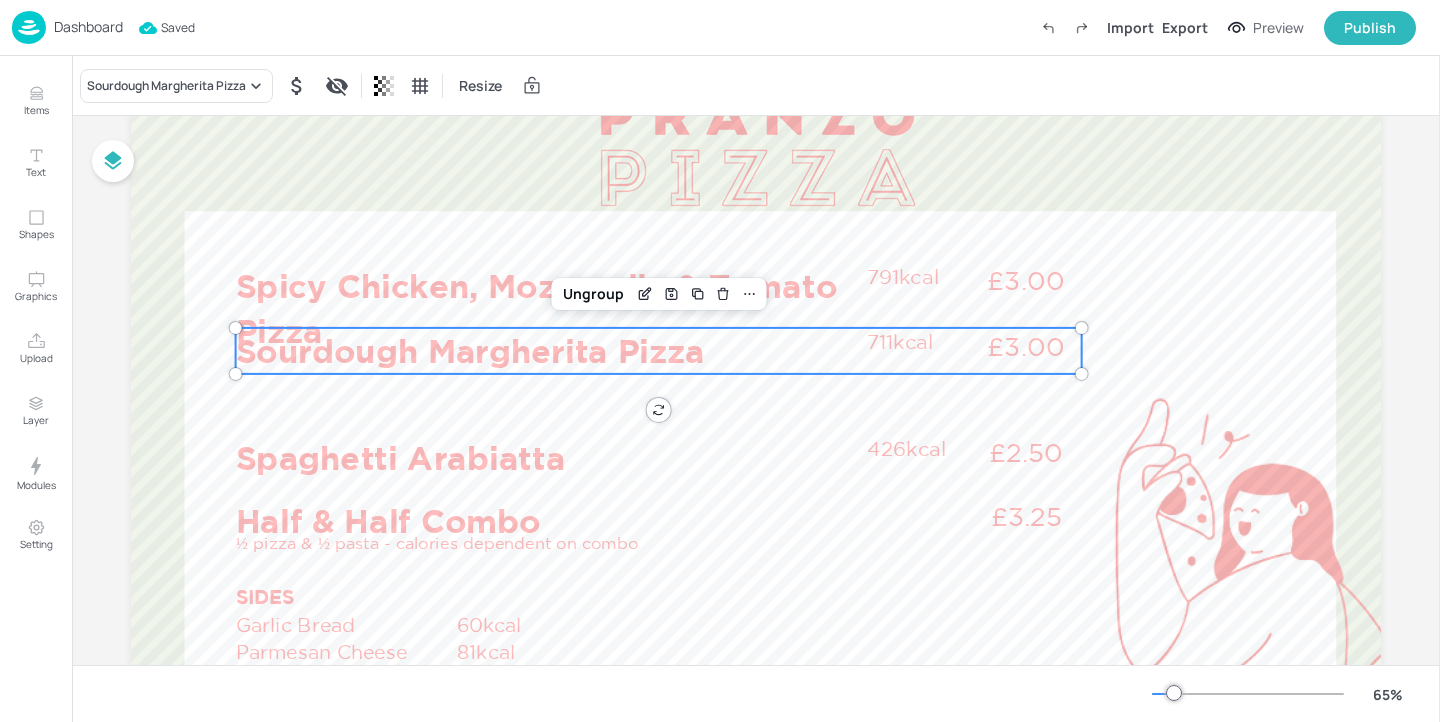 scroll, scrollTop: 157, scrollLeft: 0, axis: vertical 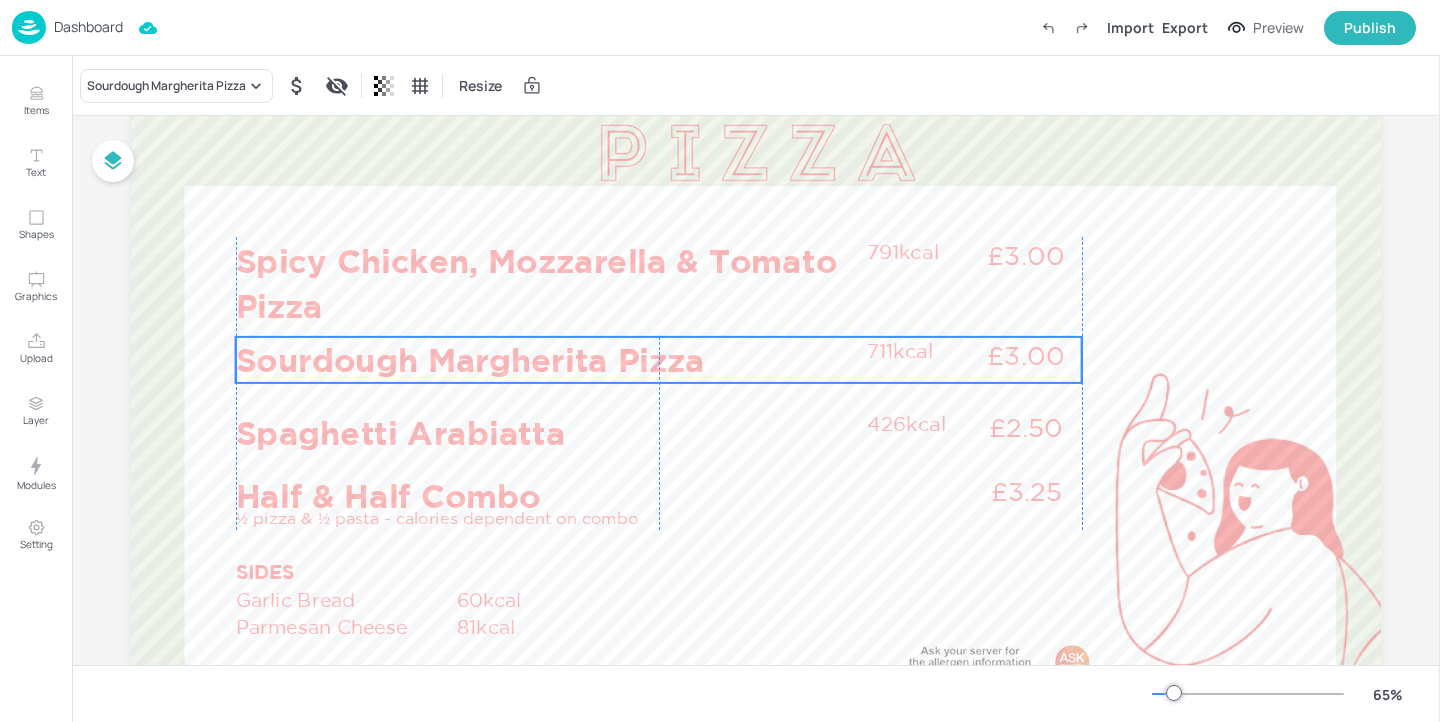 drag, startPoint x: 448, startPoint y: 335, endPoint x: 447, endPoint y: 369, distance: 34.0147 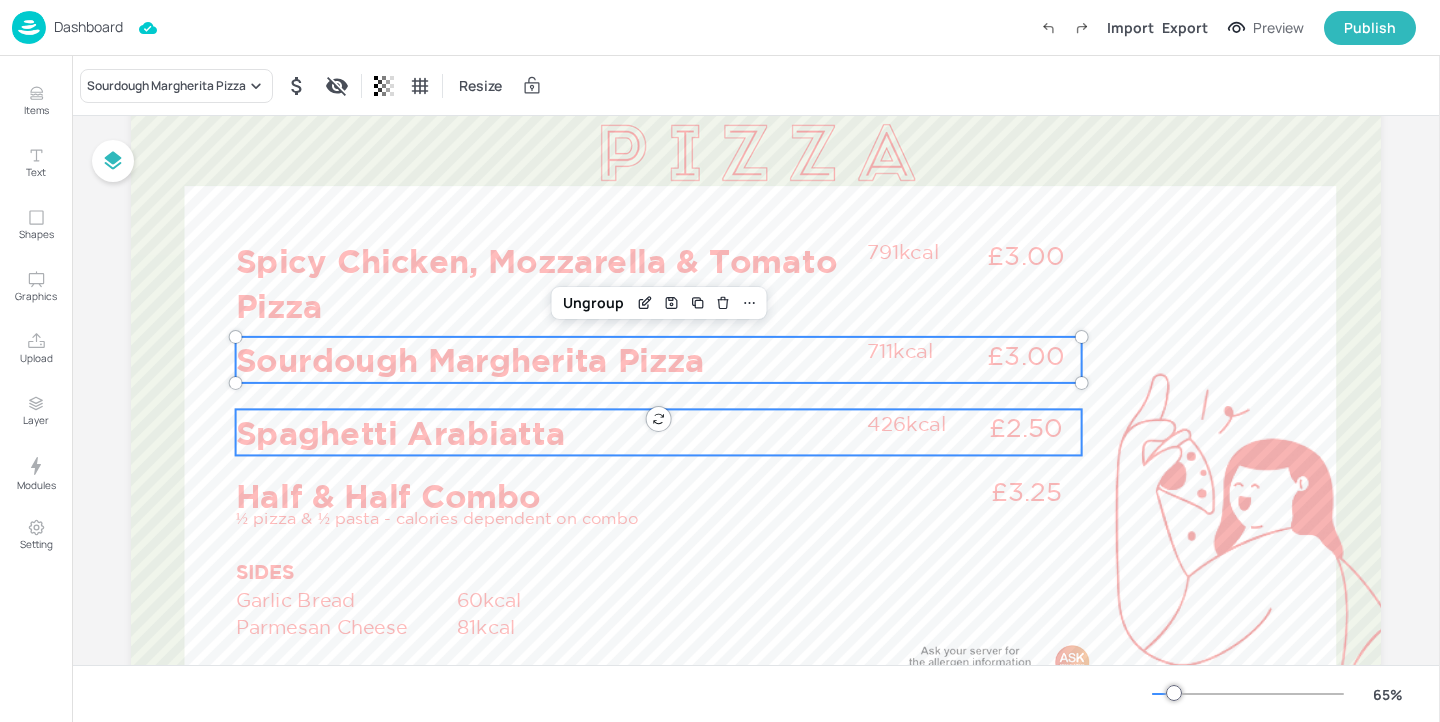 click on "Spaghetti Arabiatta" at bounding box center (546, 432) 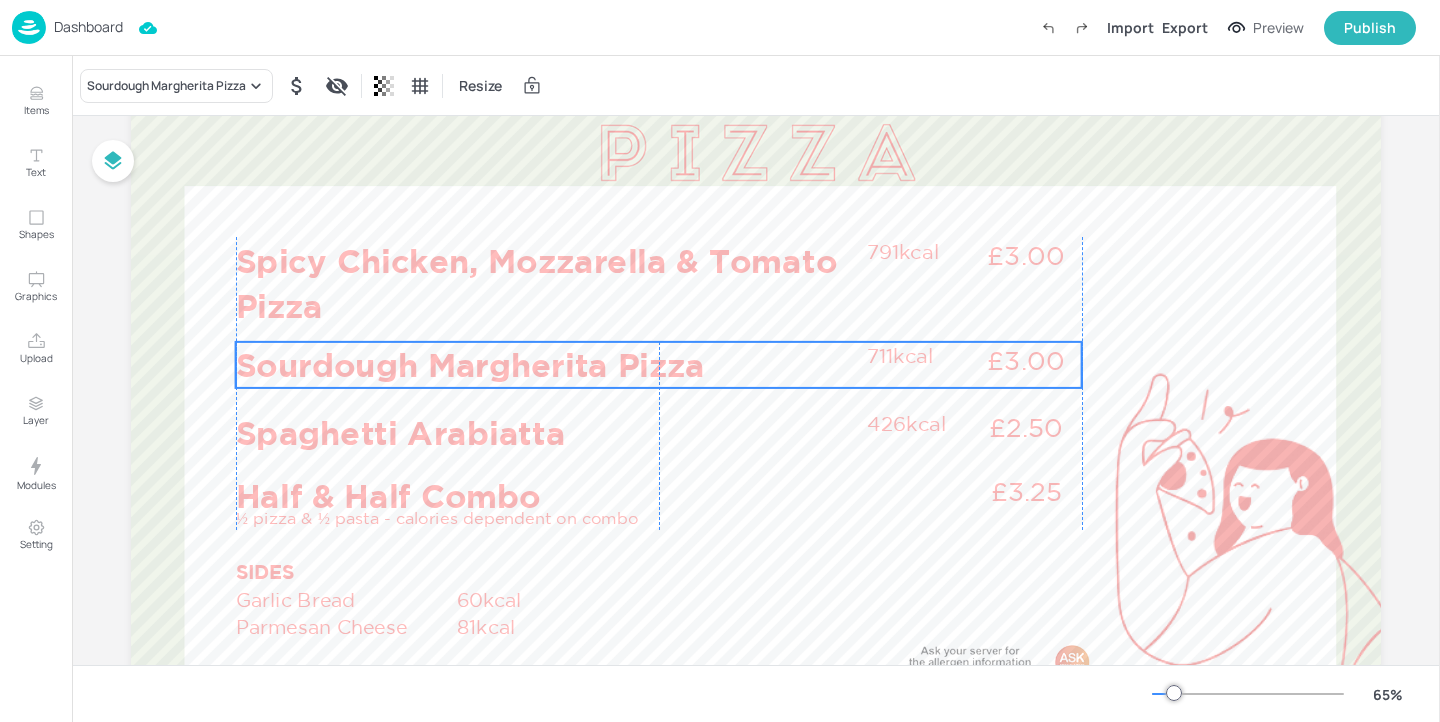click on "Sourdough Margherita Pizza" at bounding box center [546, 365] 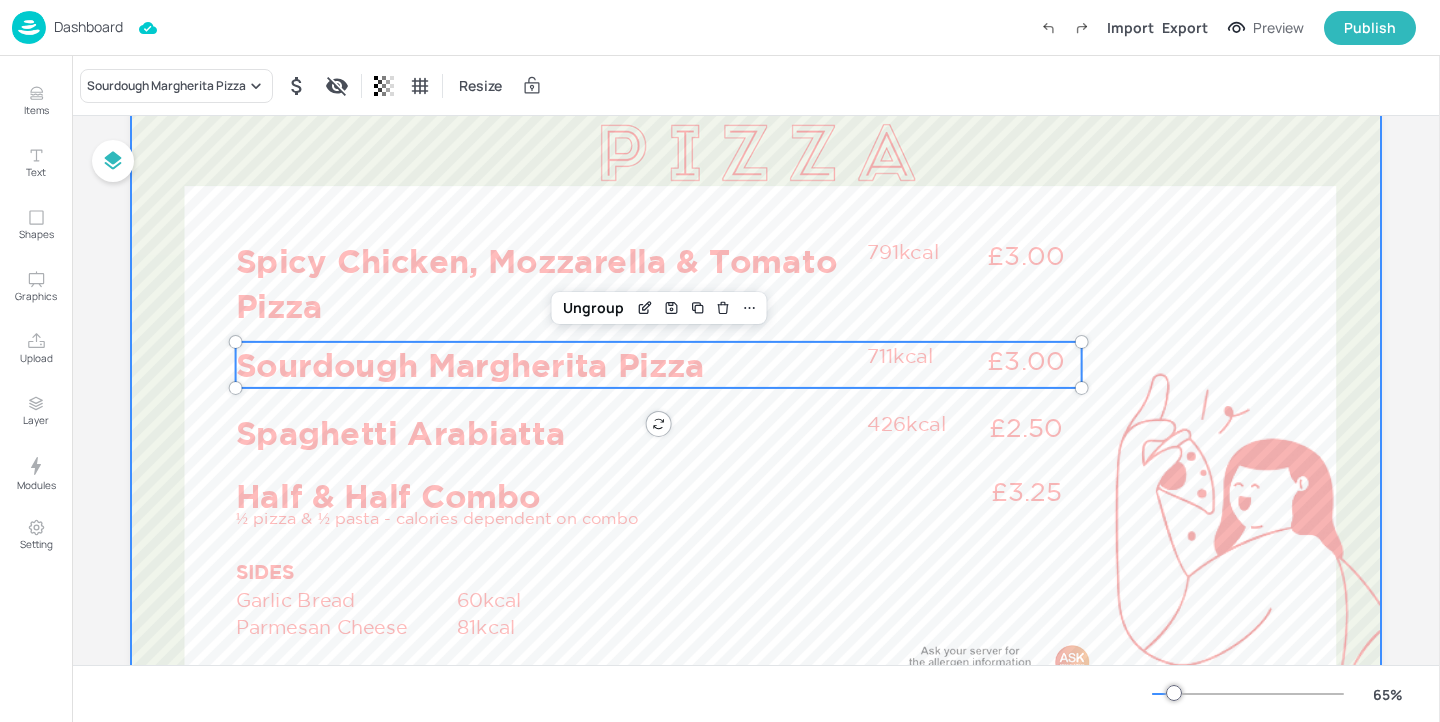 click at bounding box center (756, 374) 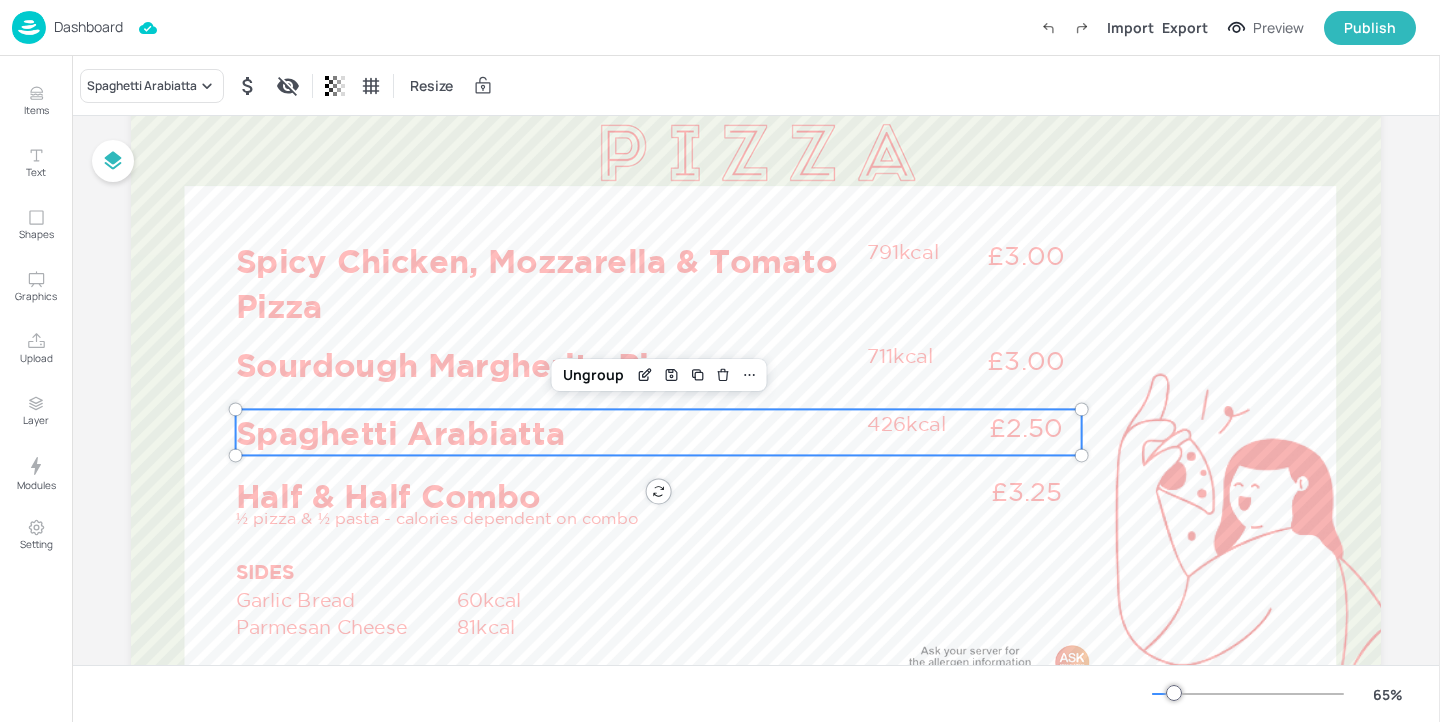 click on "Spaghetti Arabiatta" at bounding box center [546, 432] 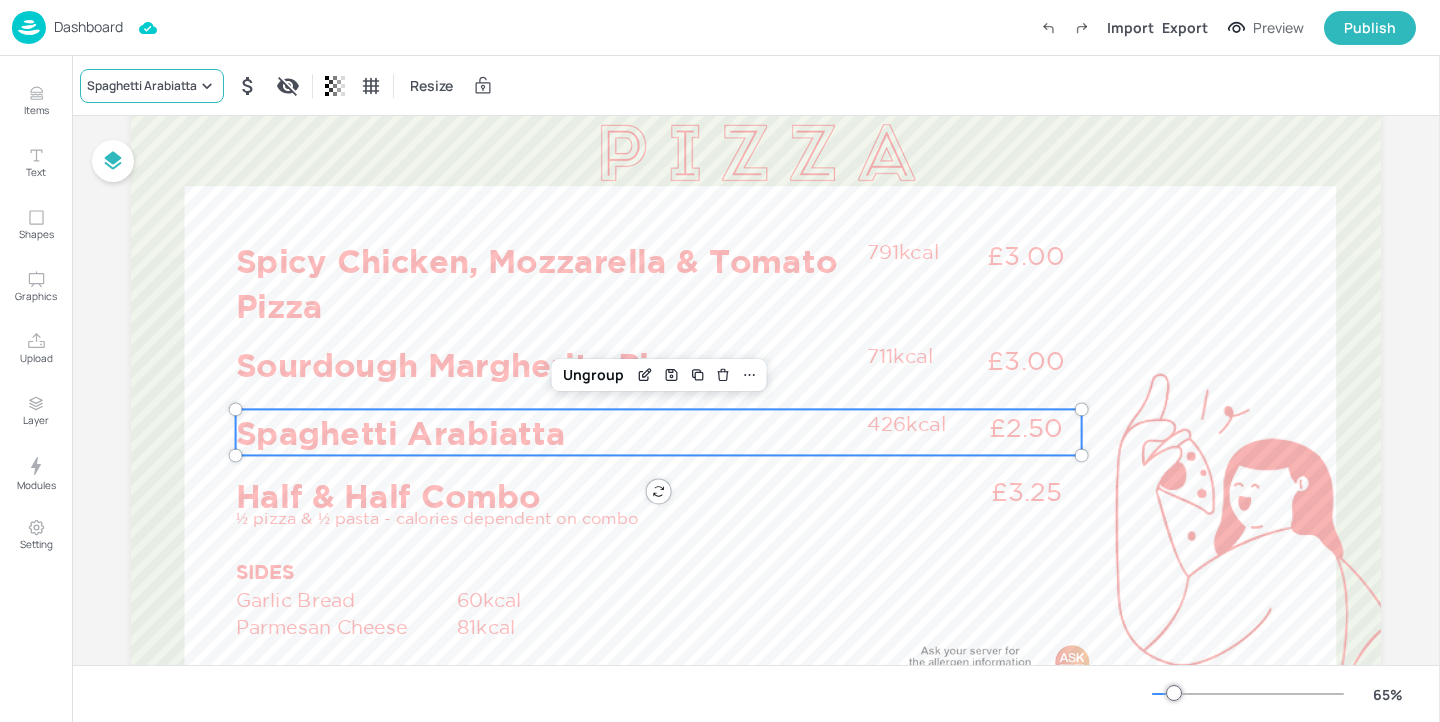 click on "Spaghetti Arabiatta" at bounding box center [152, 86] 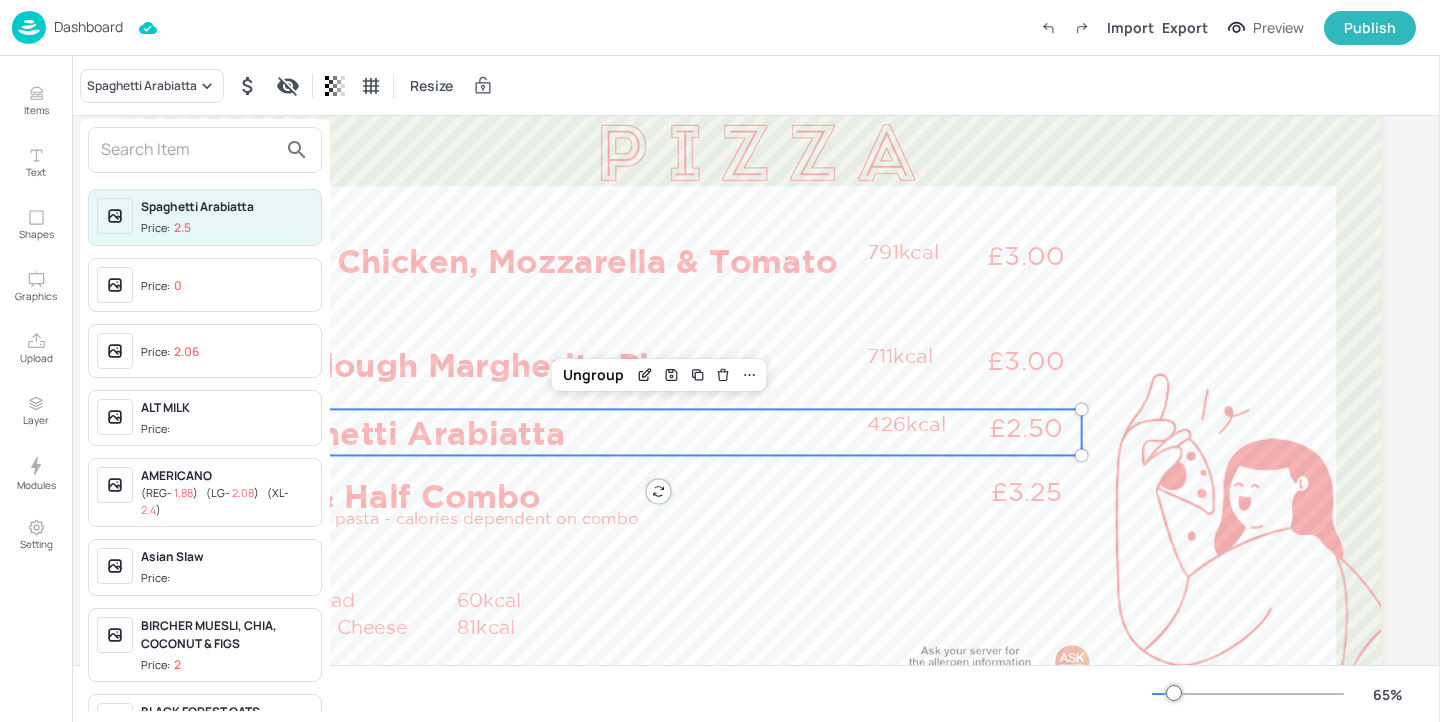 click at bounding box center (189, 150) 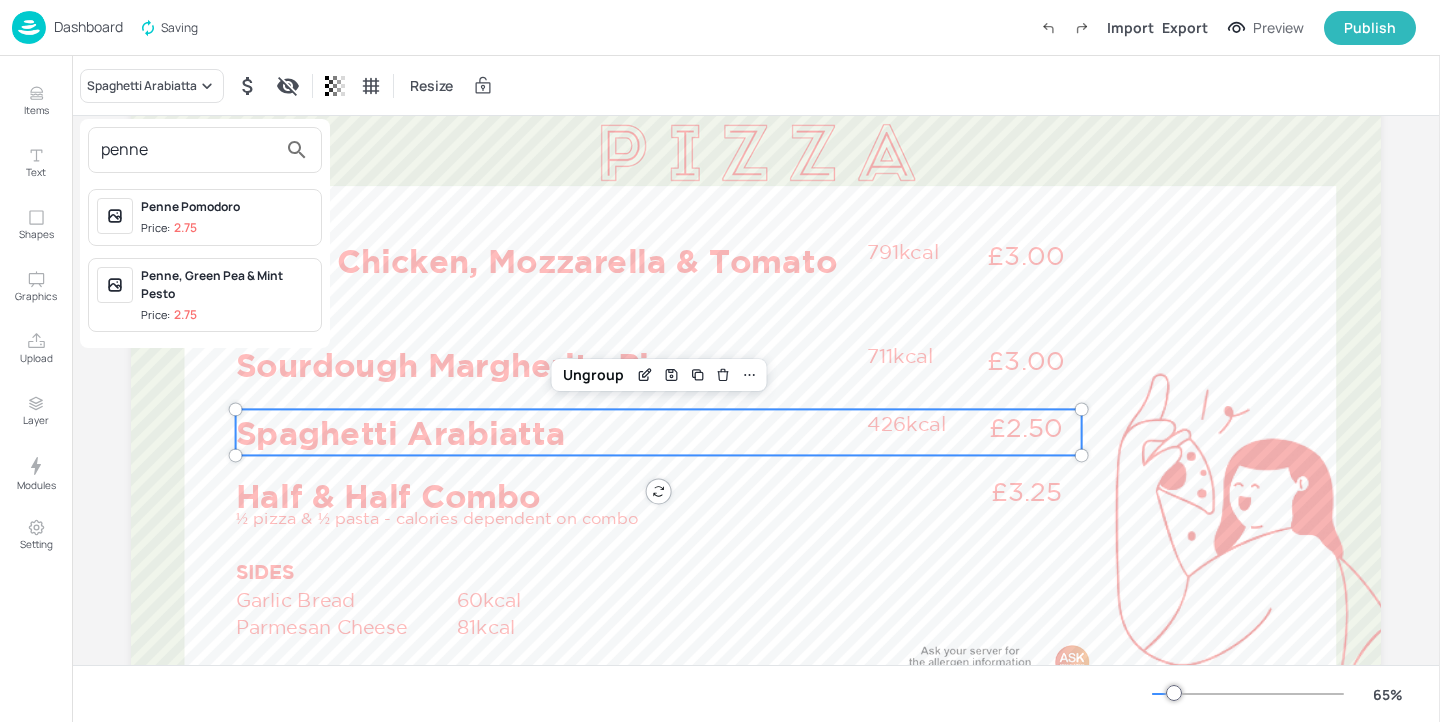 type on "penne" 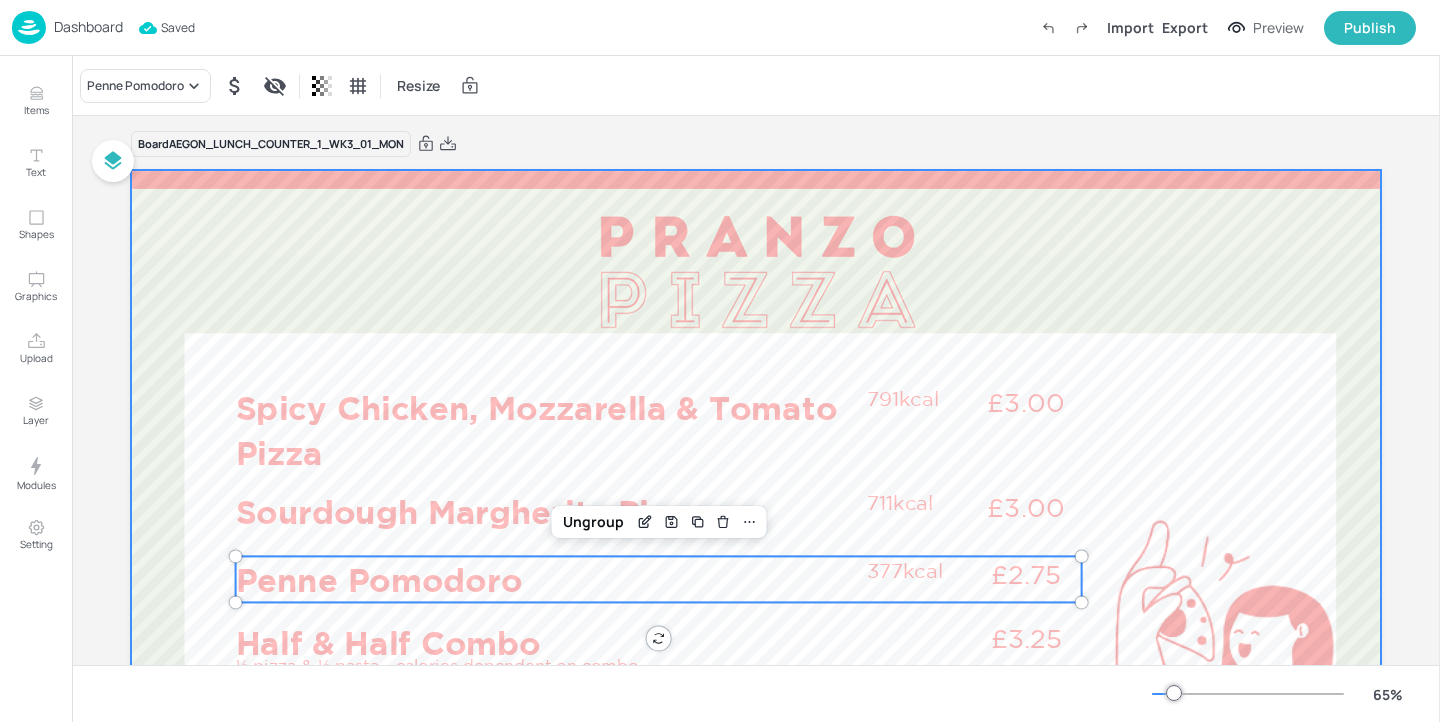 scroll, scrollTop: 0, scrollLeft: 0, axis: both 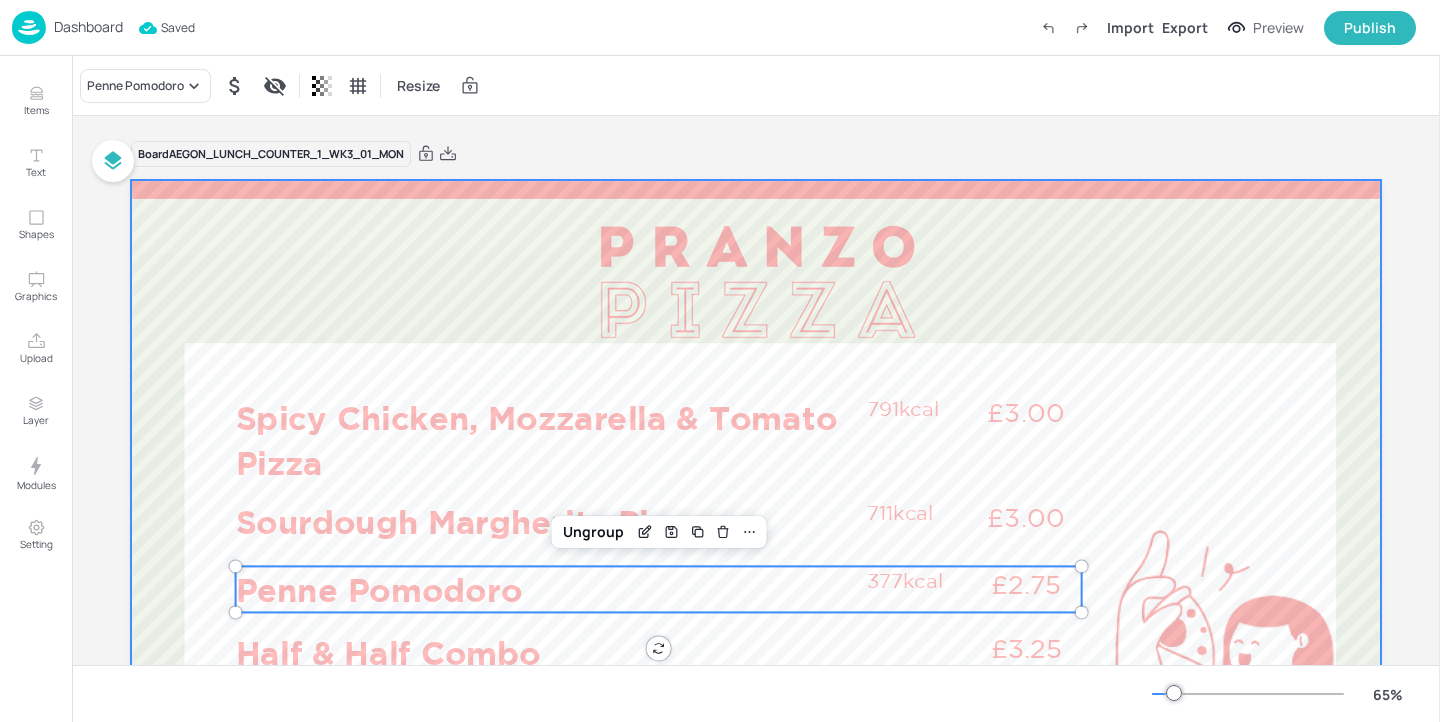 click on "Board  AEGON_LUNCH_COUNTER_1_WK3_01_MON" at bounding box center [756, 154] 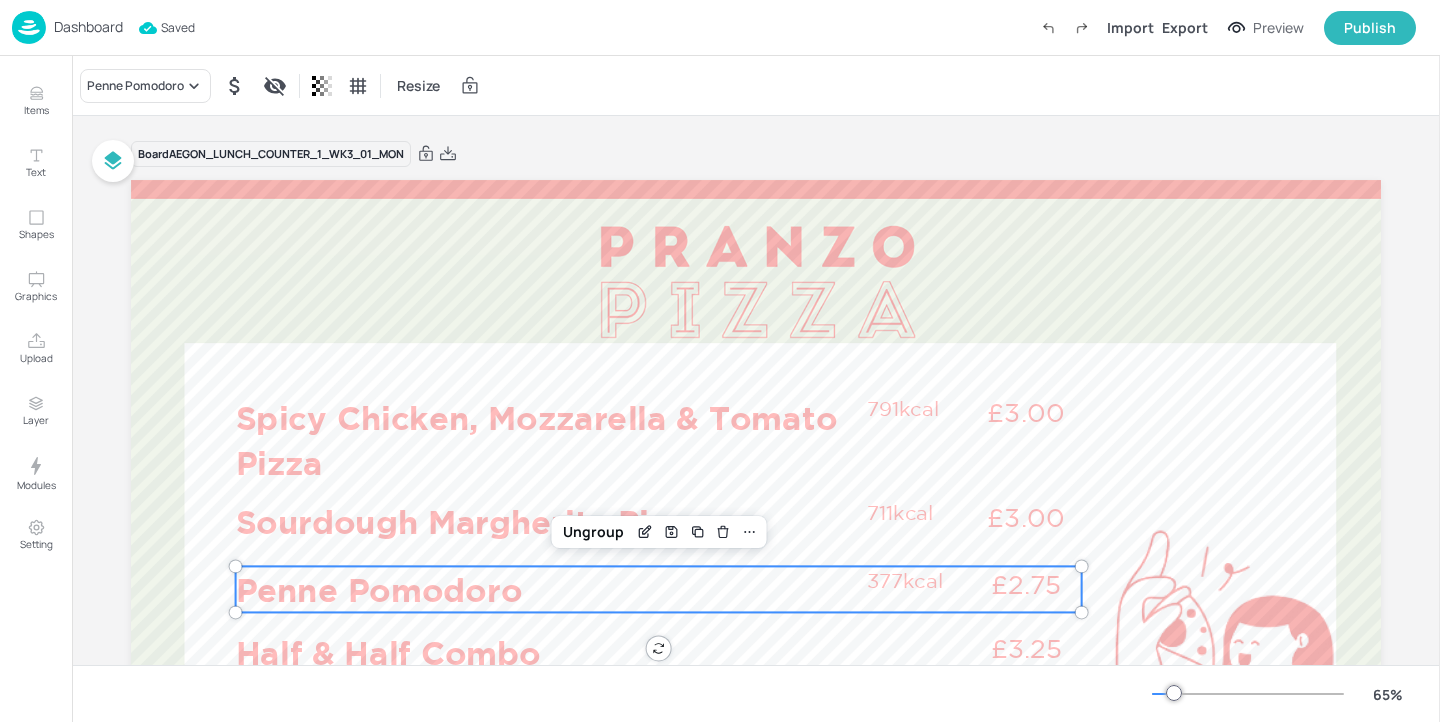 click on "Dashboard" at bounding box center [88, 27] 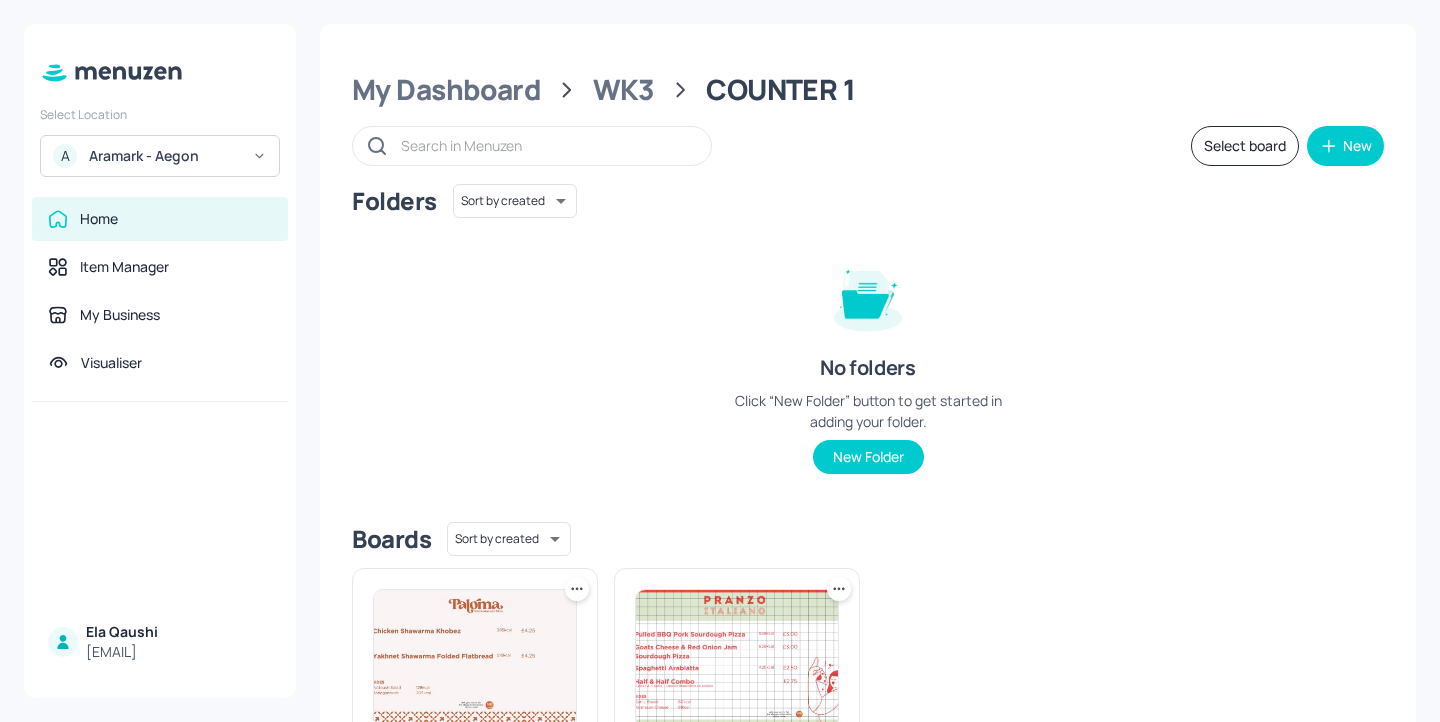 scroll, scrollTop: 269, scrollLeft: 0, axis: vertical 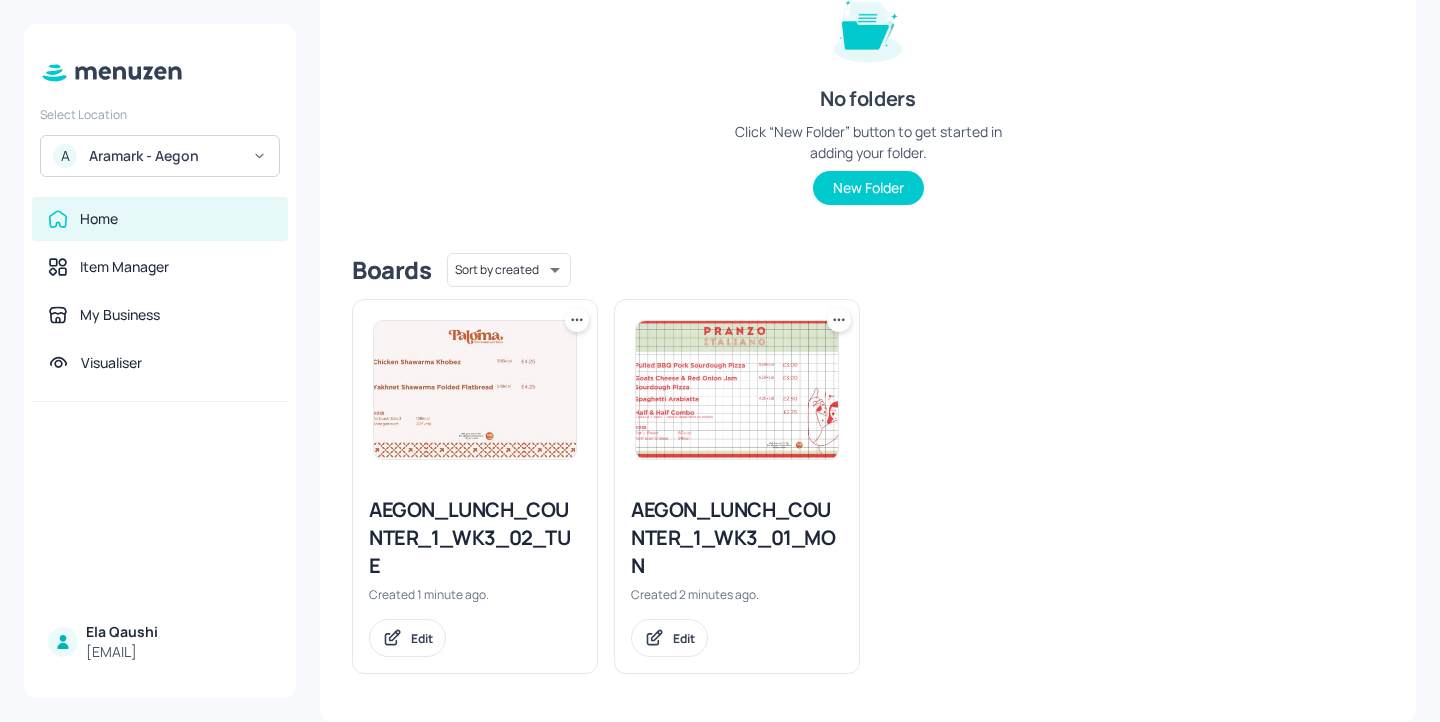 click on "AEGON_LUNCH_COUNTER_1_WK3_02_TUE" at bounding box center [475, 538] 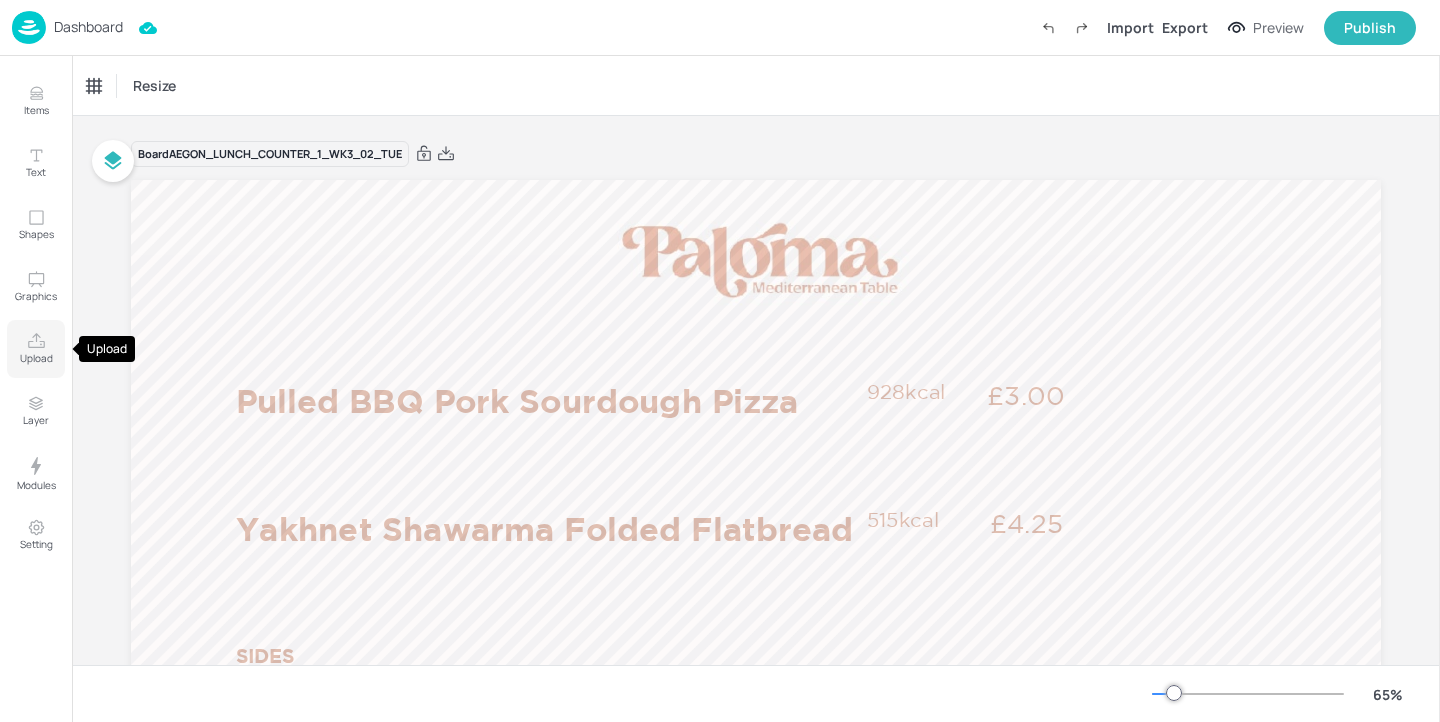 click on "Upload" at bounding box center (36, 349) 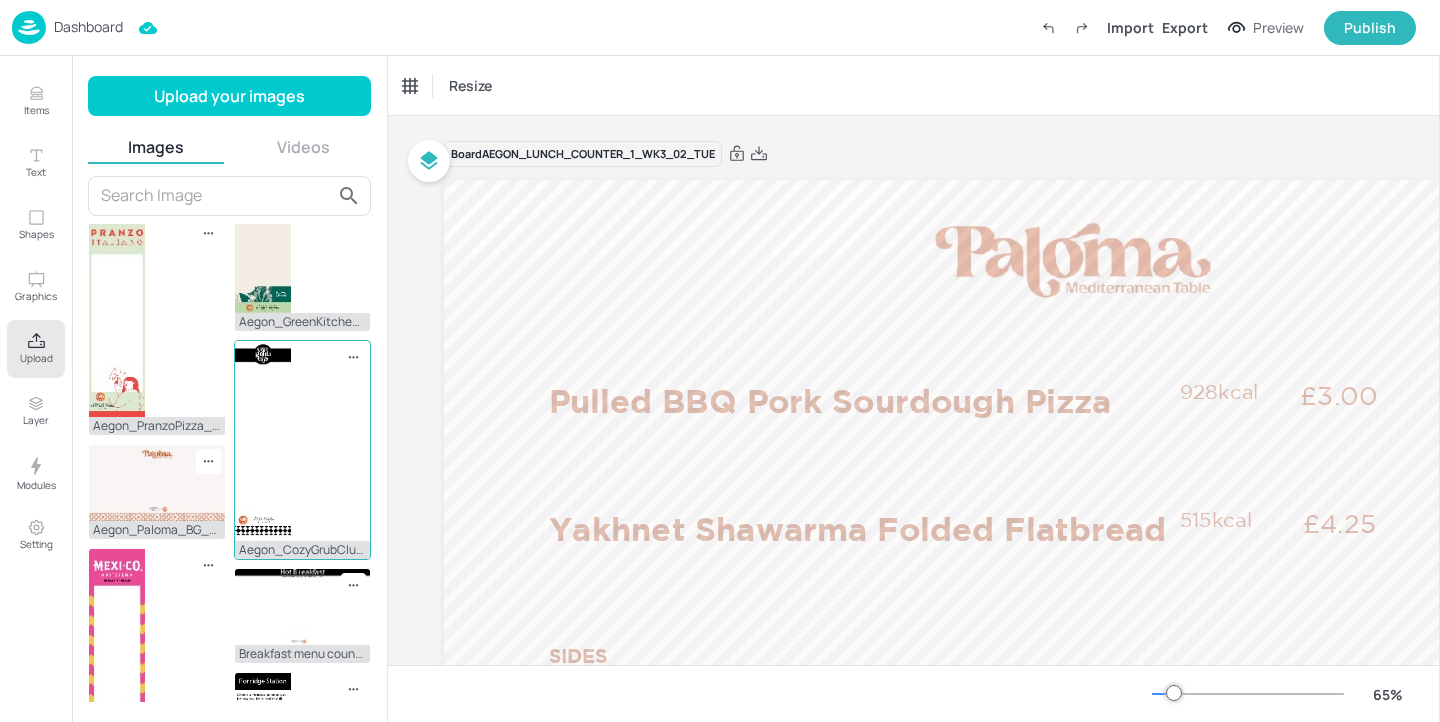 scroll, scrollTop: 610, scrollLeft: 0, axis: vertical 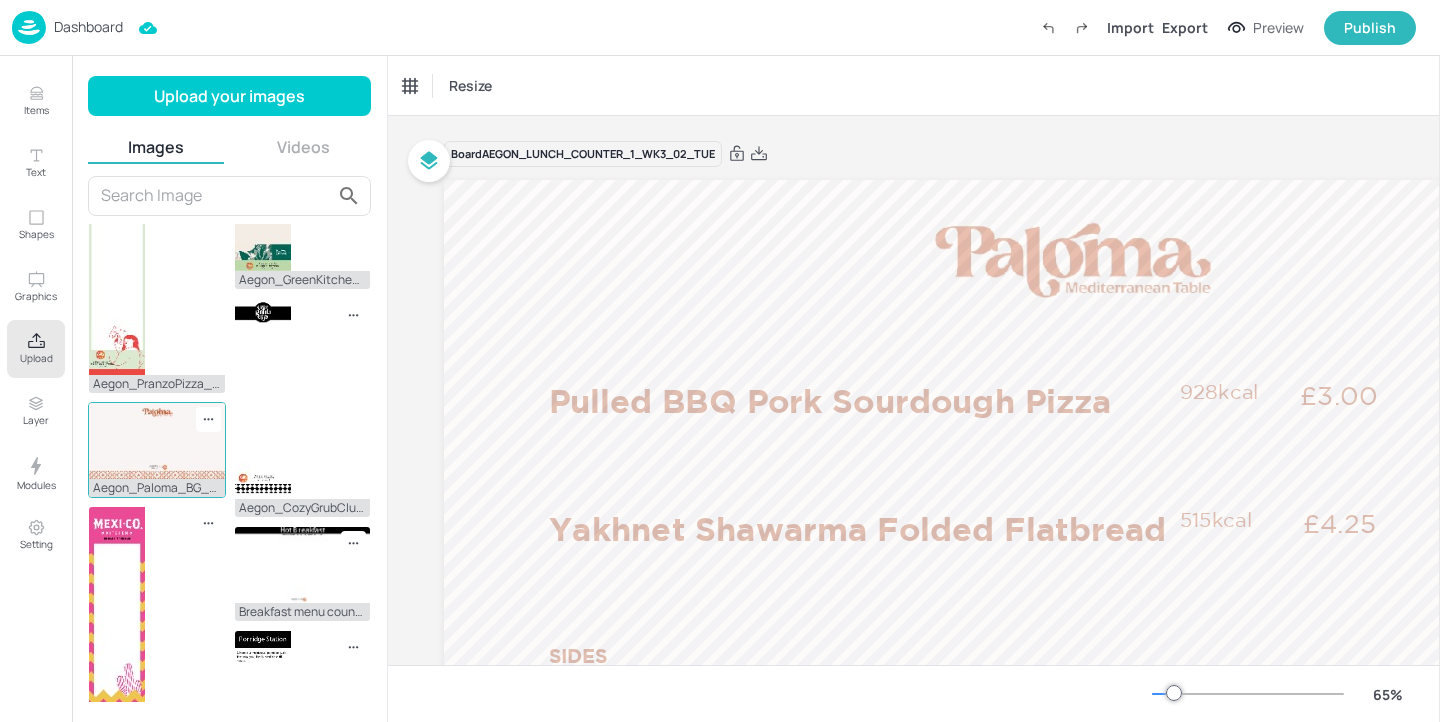 click at bounding box center (157, 441) 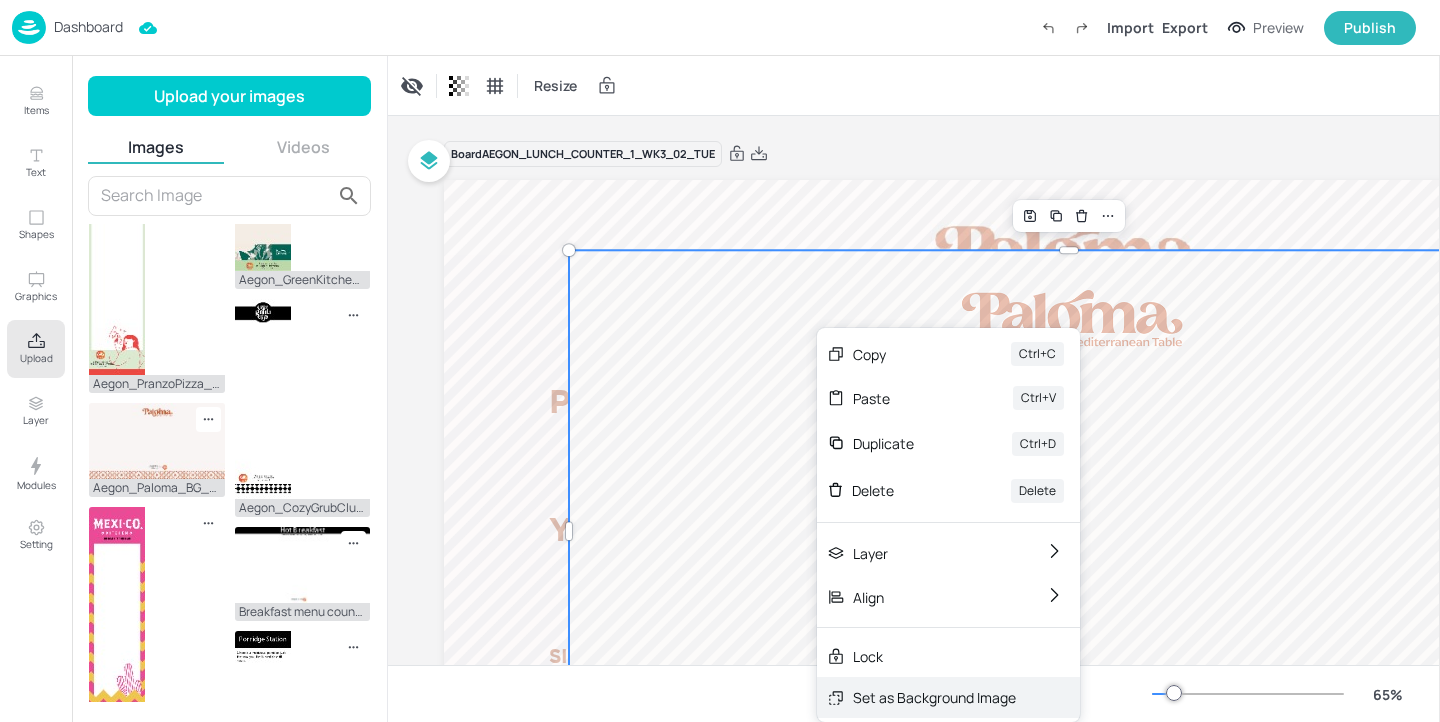 click on "Set as Background Image" at bounding box center [934, 697] 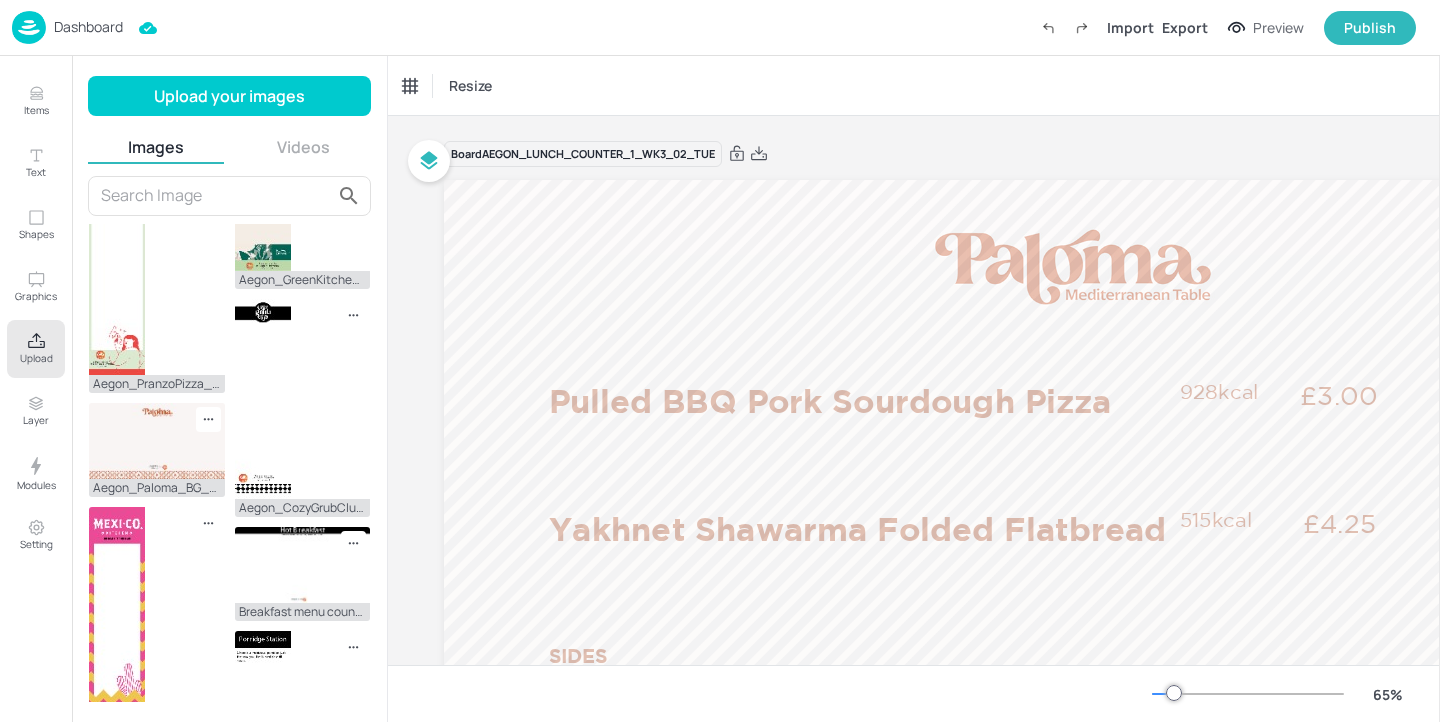 click 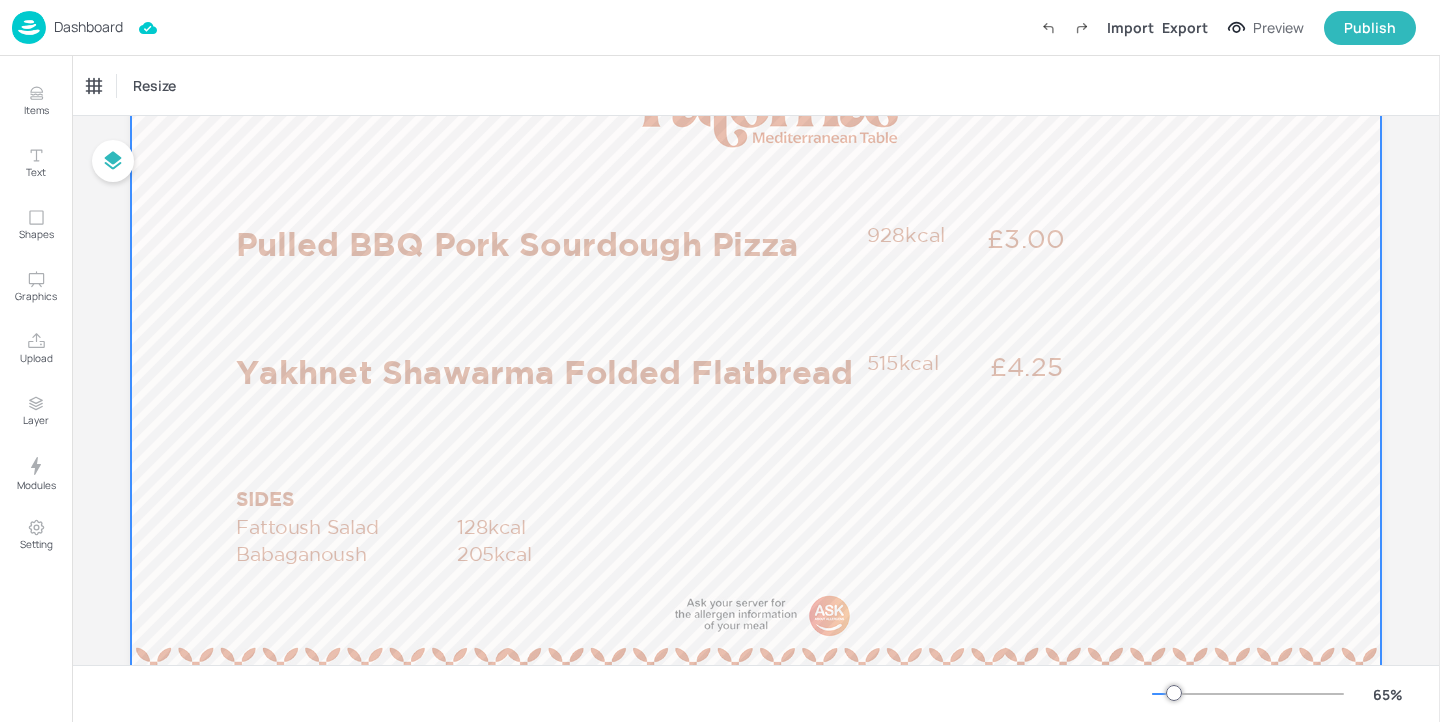 scroll, scrollTop: 148, scrollLeft: 0, axis: vertical 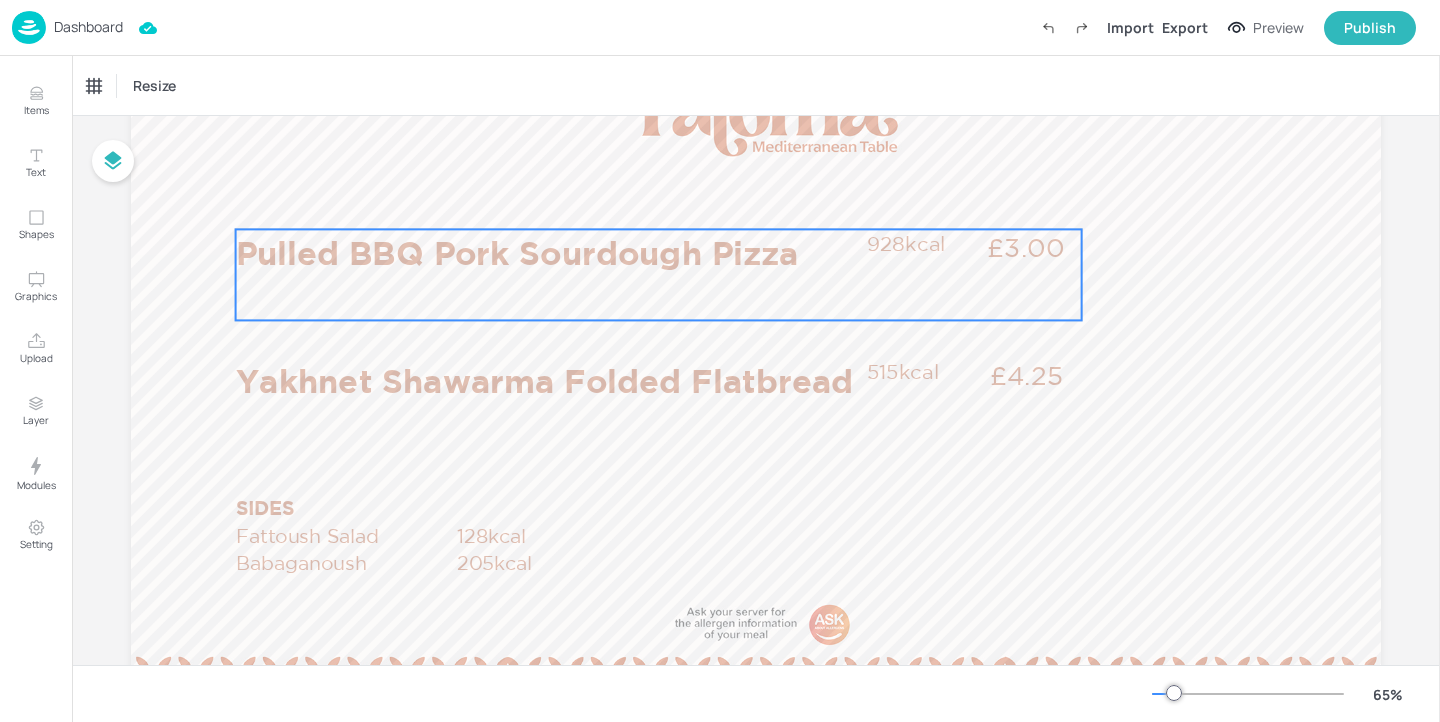click on "Pulled BBQ Pork Sourdough Pizza" at bounding box center (546, 252) 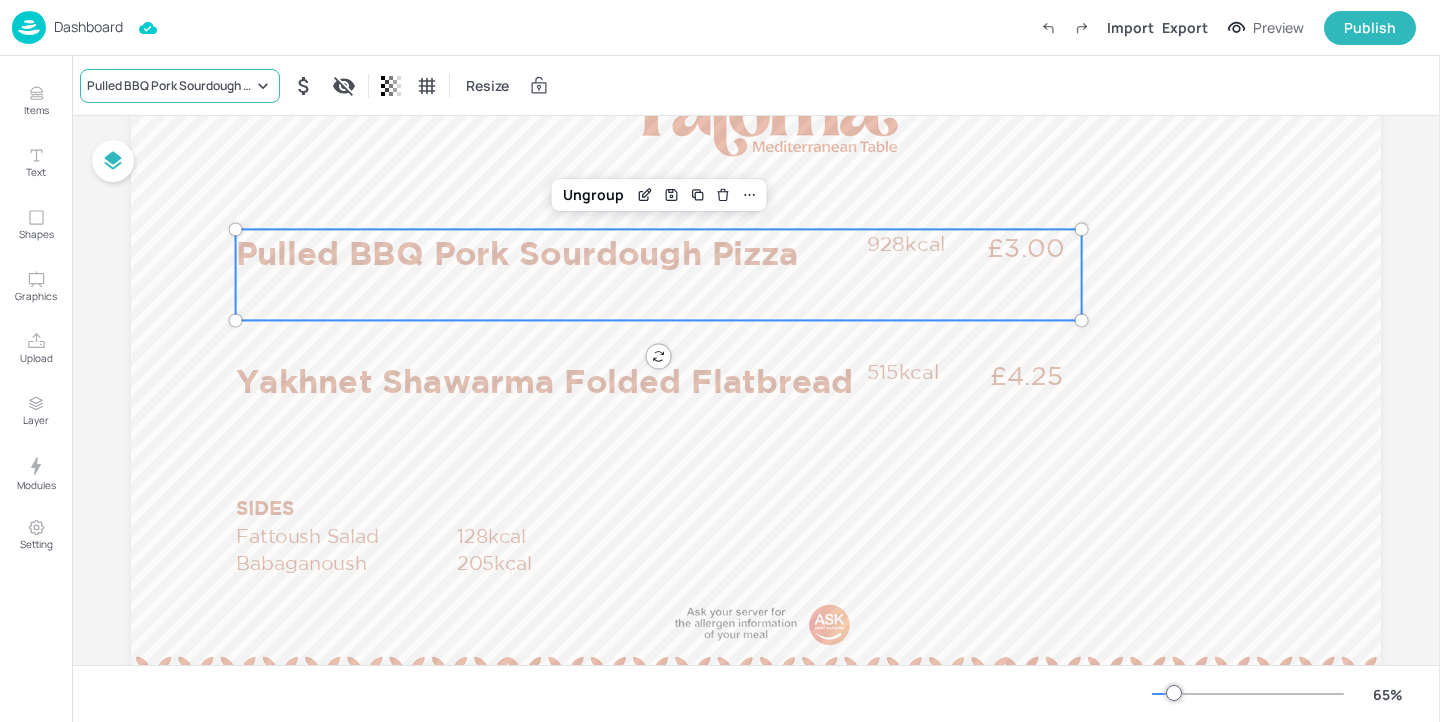 click on "Pulled BBQ Pork Sourdough Pizza" at bounding box center [170, 86] 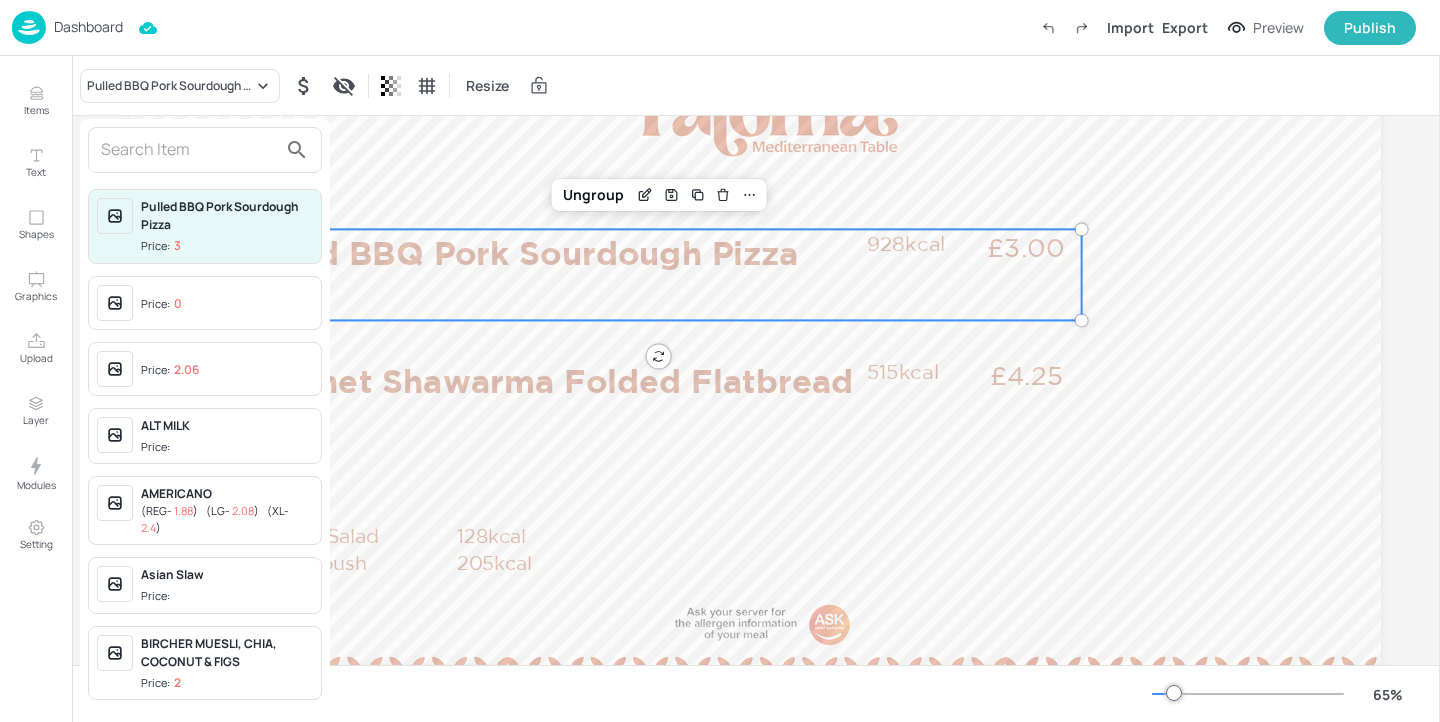 click at bounding box center [189, 150] 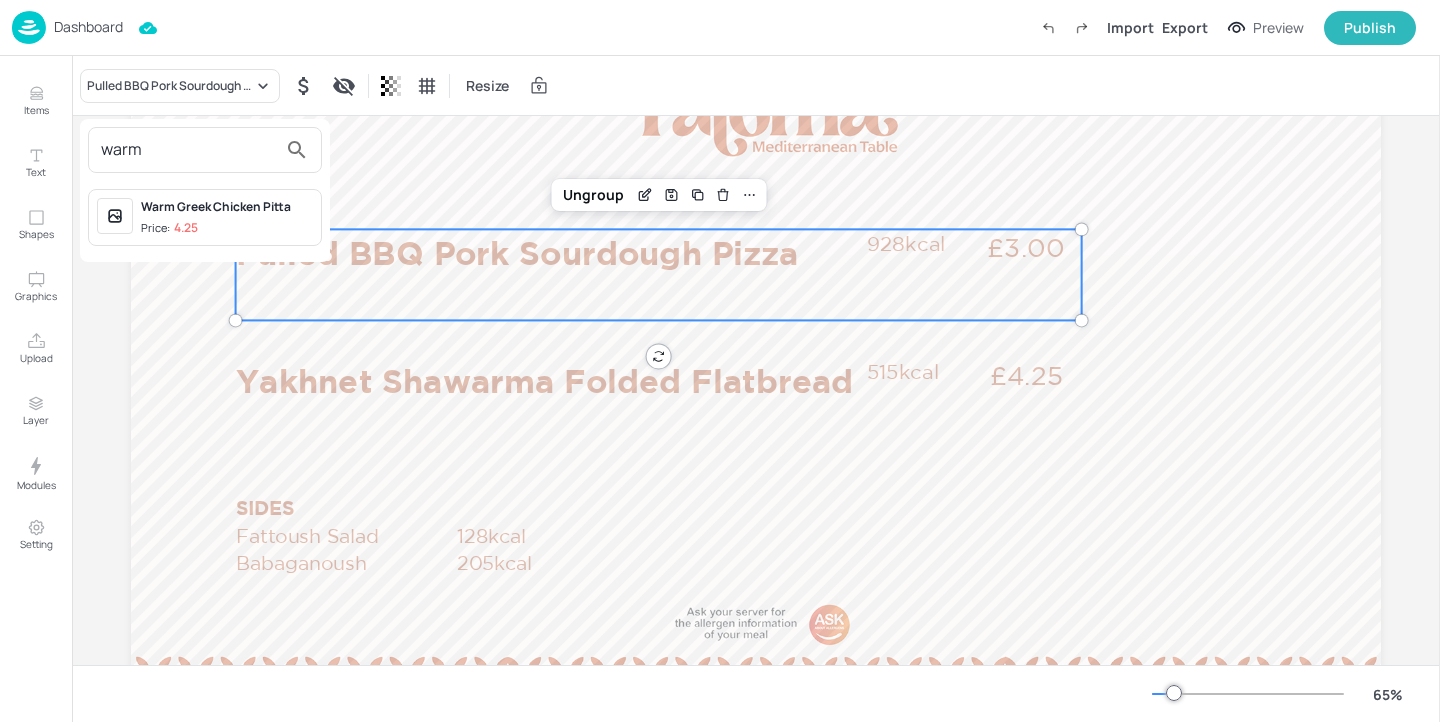 type on "warm" 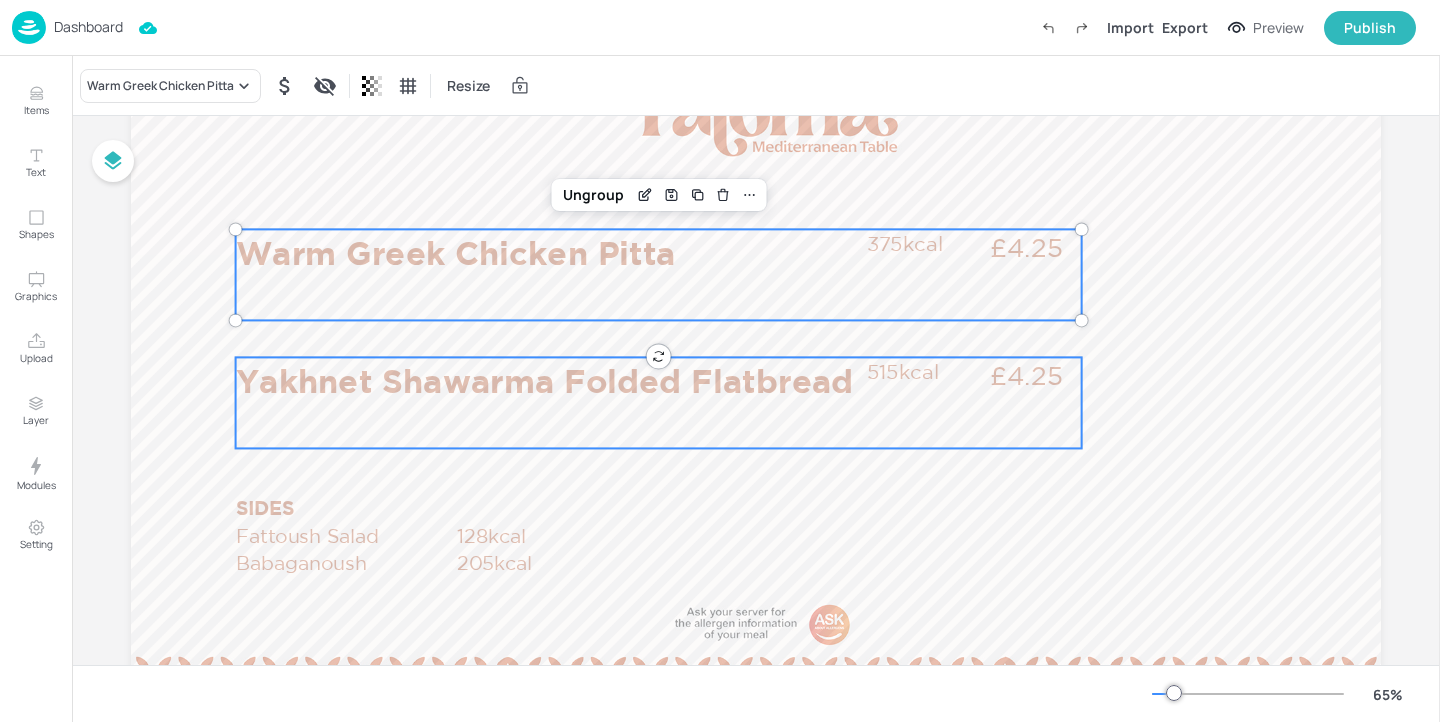 click on "Yakhnet Shawarma Folded Flatbread" at bounding box center [546, 380] 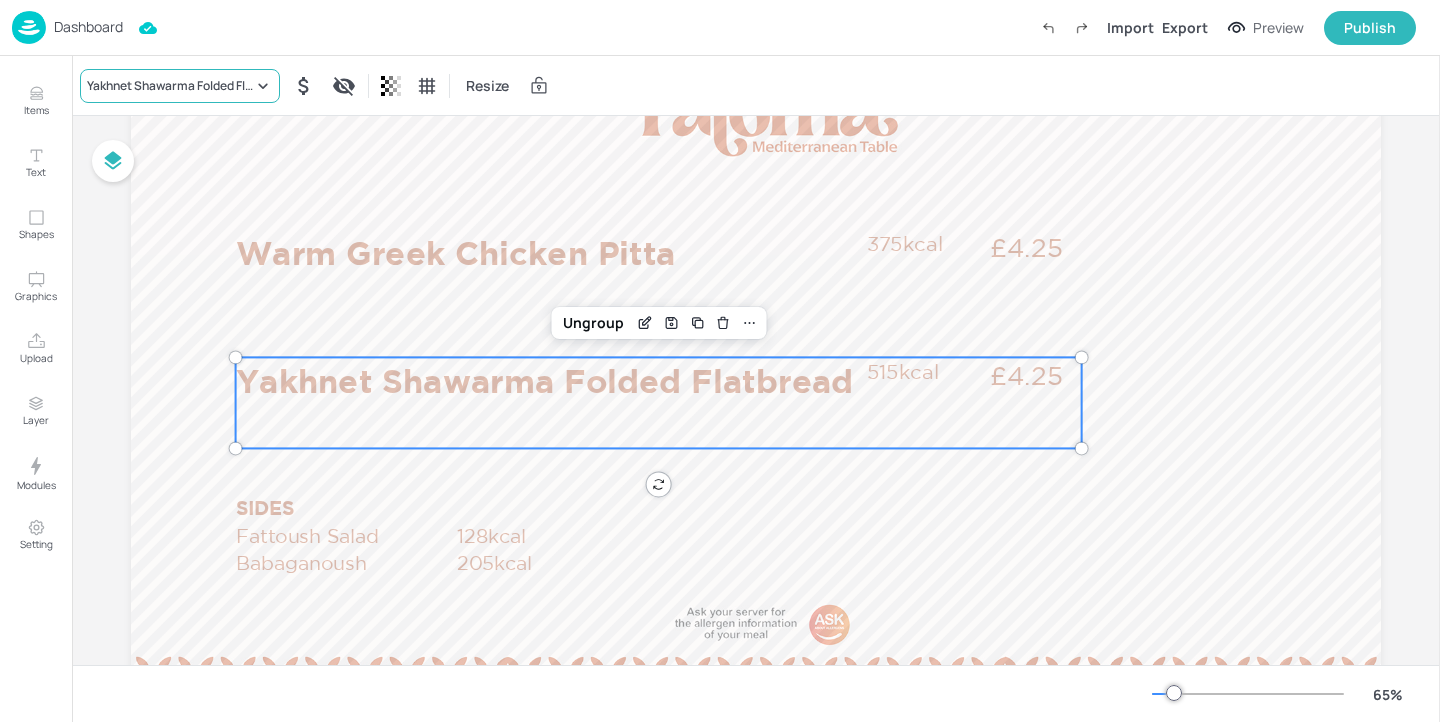 click on "Yakhnet Shawarma Folded Flatbread" at bounding box center [170, 86] 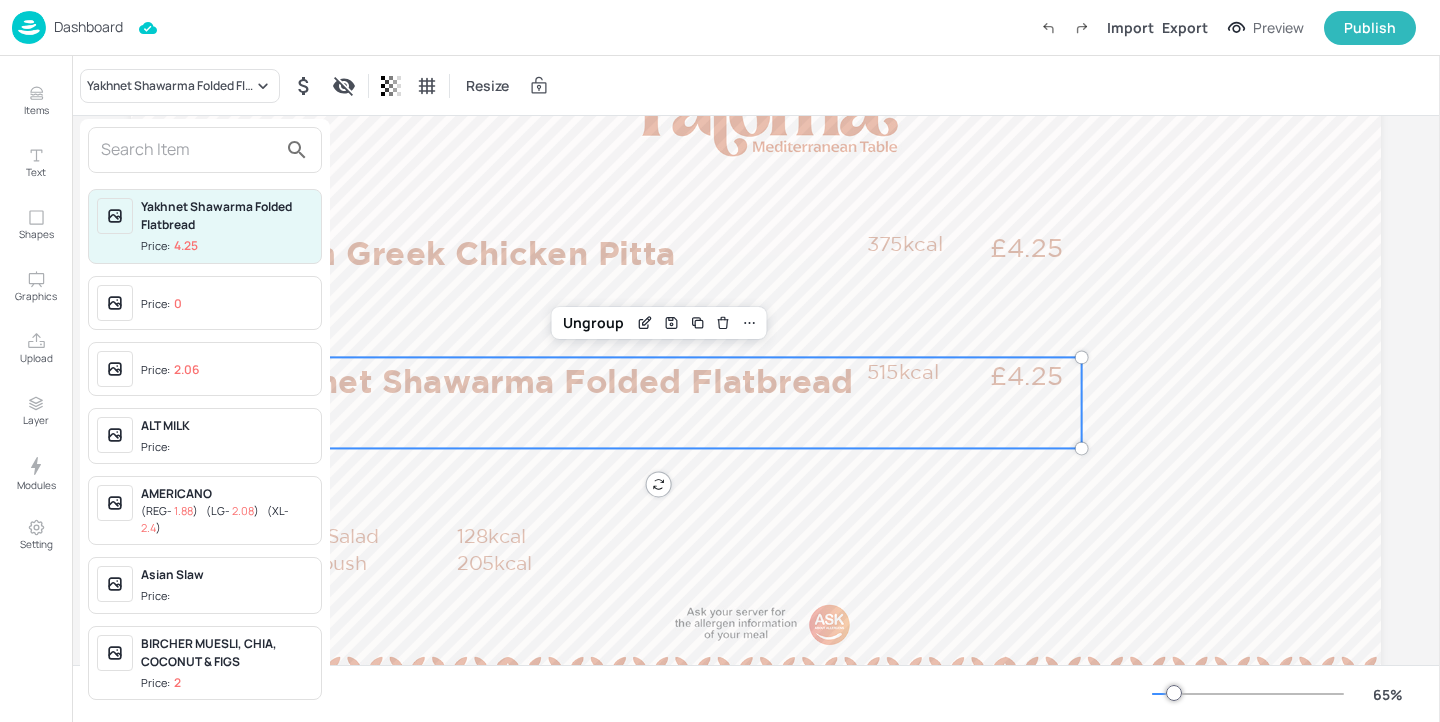 click at bounding box center (189, 150) 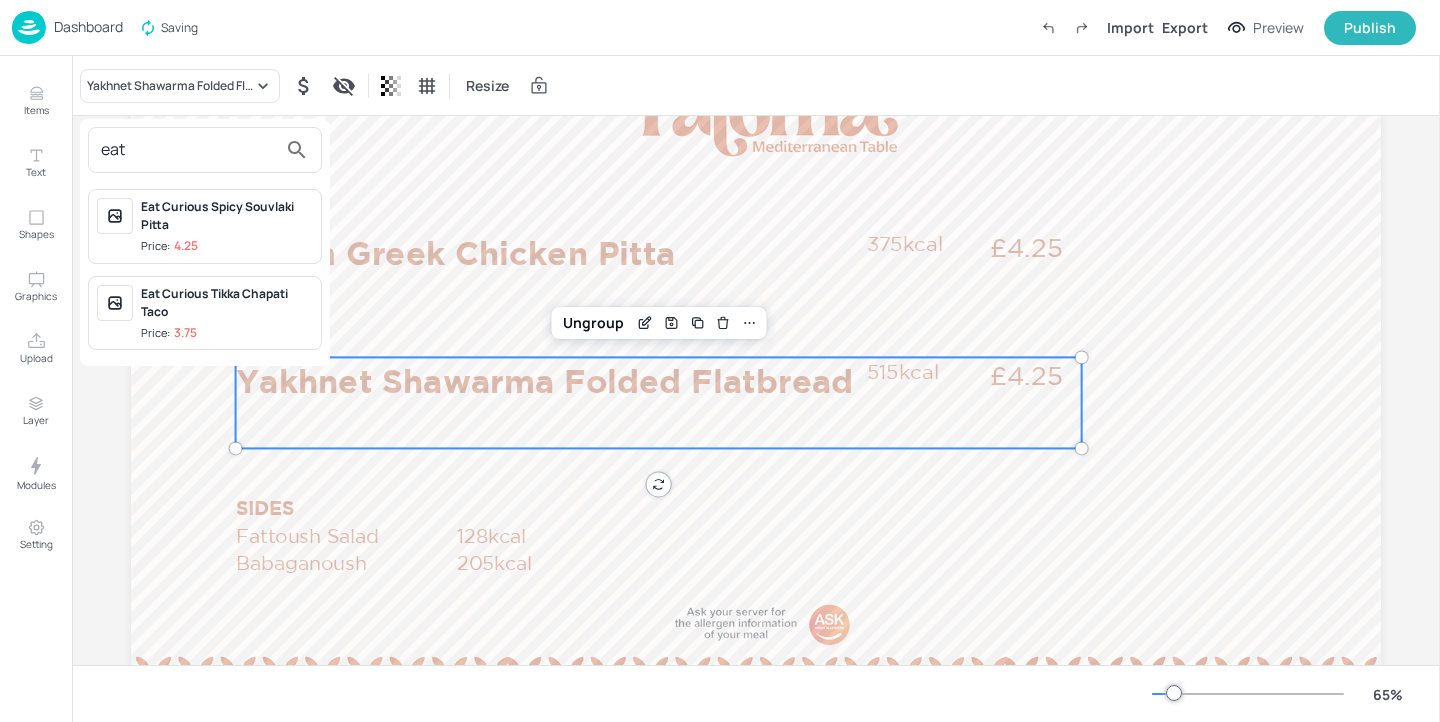 type on "eat" 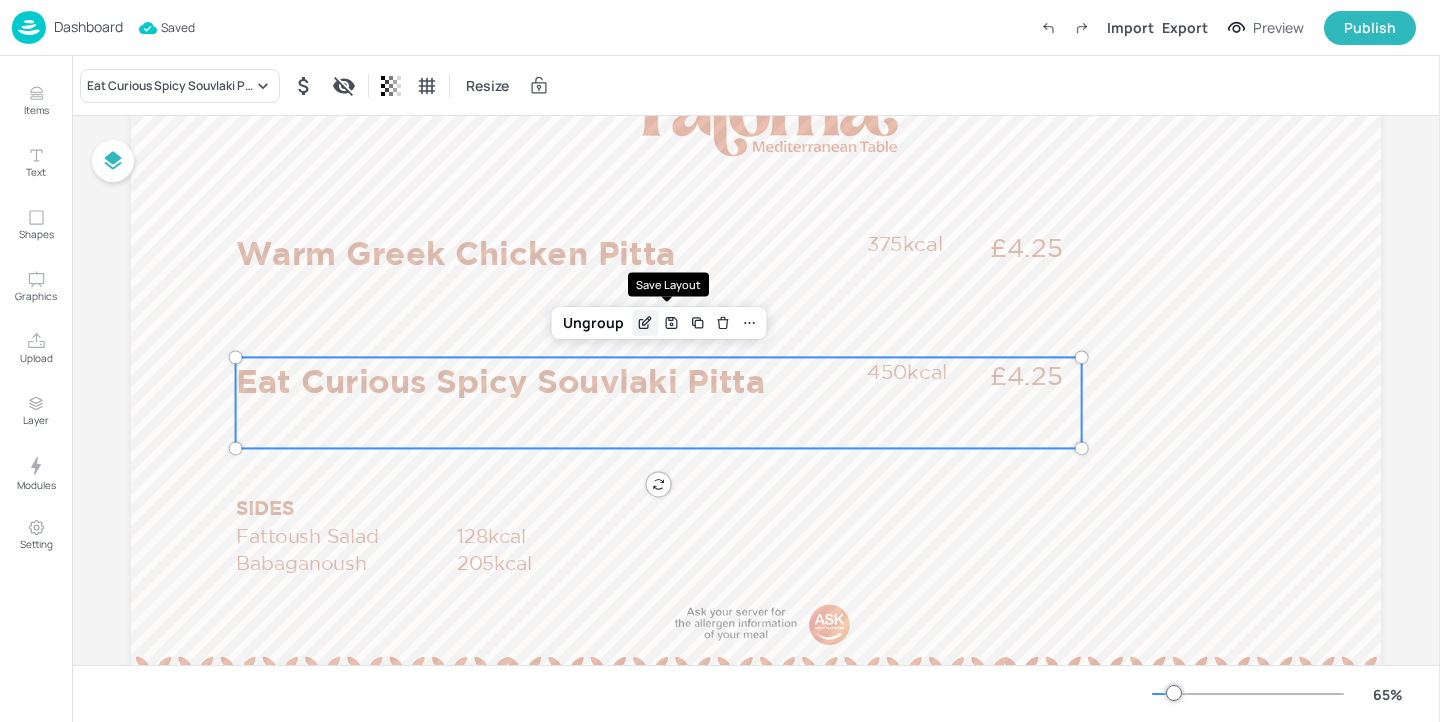 click 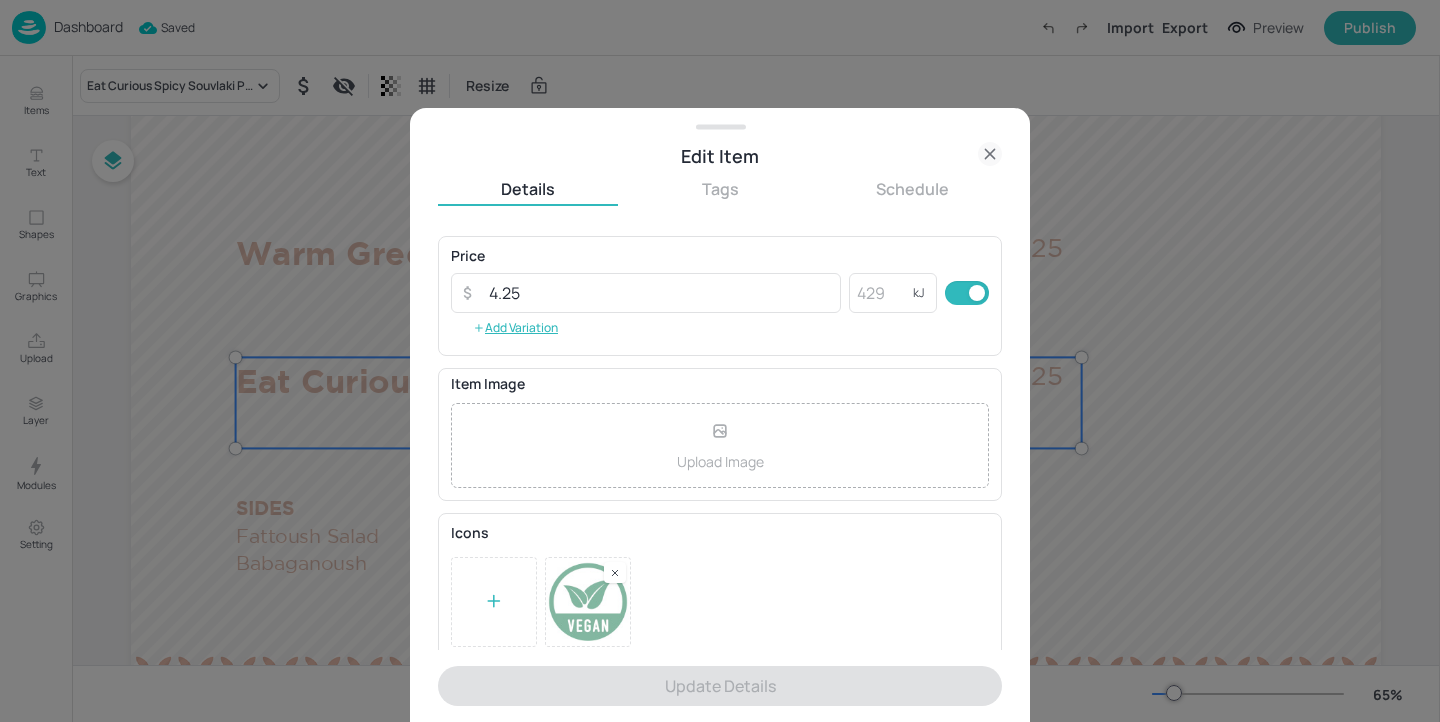 scroll, scrollTop: 321, scrollLeft: 0, axis: vertical 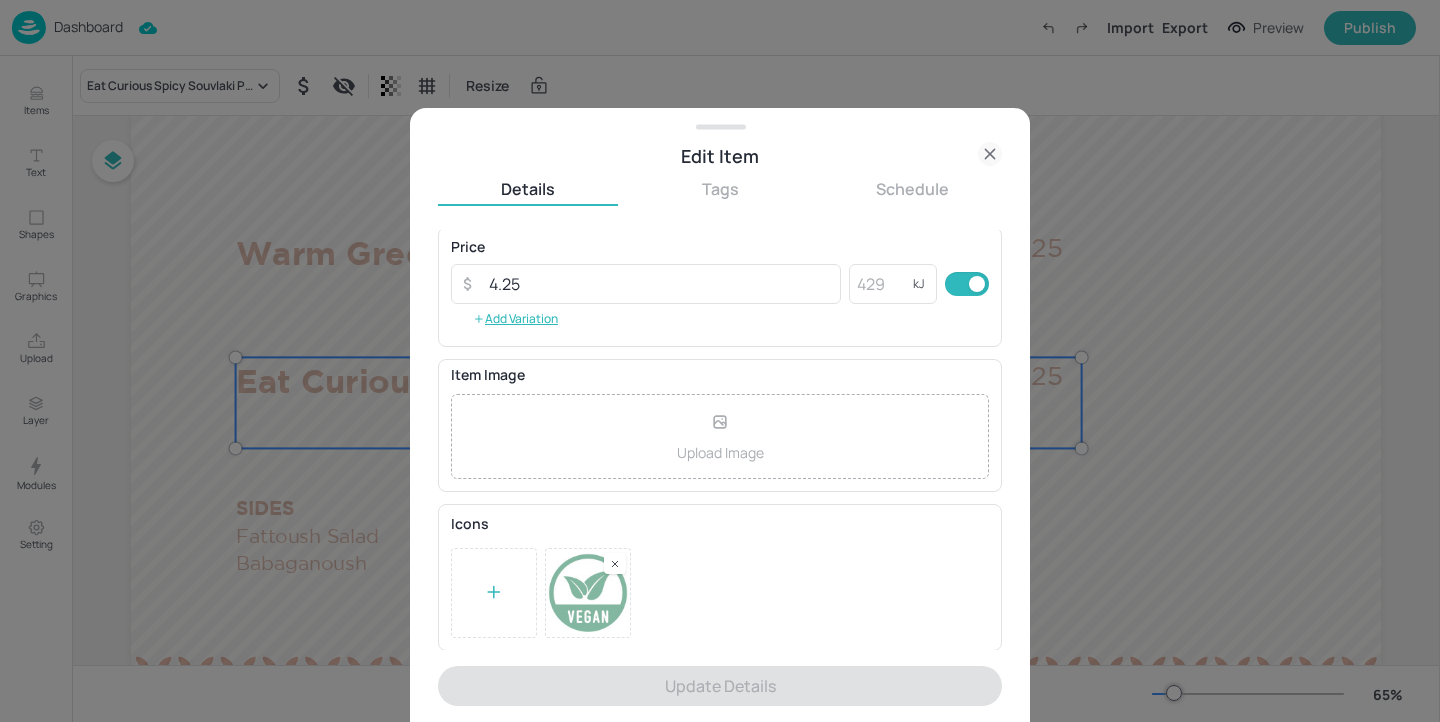 click 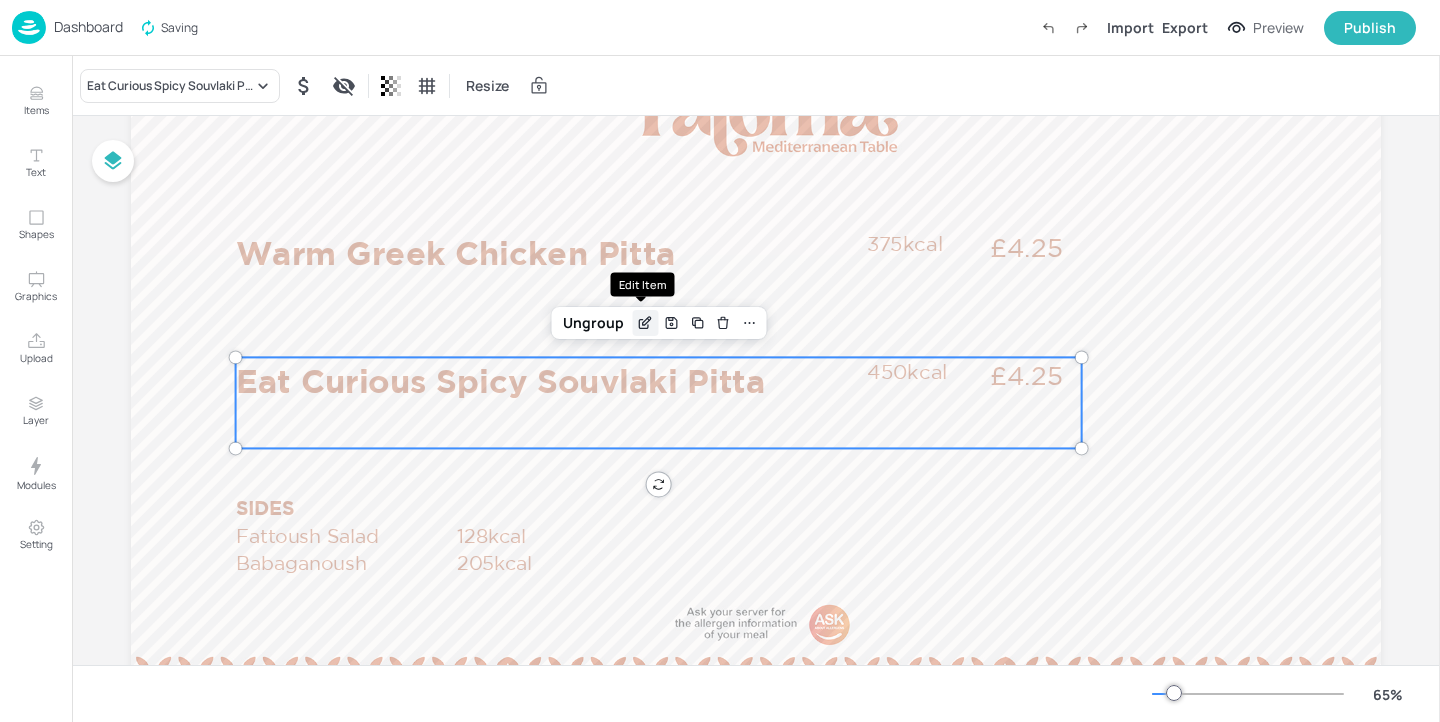 click 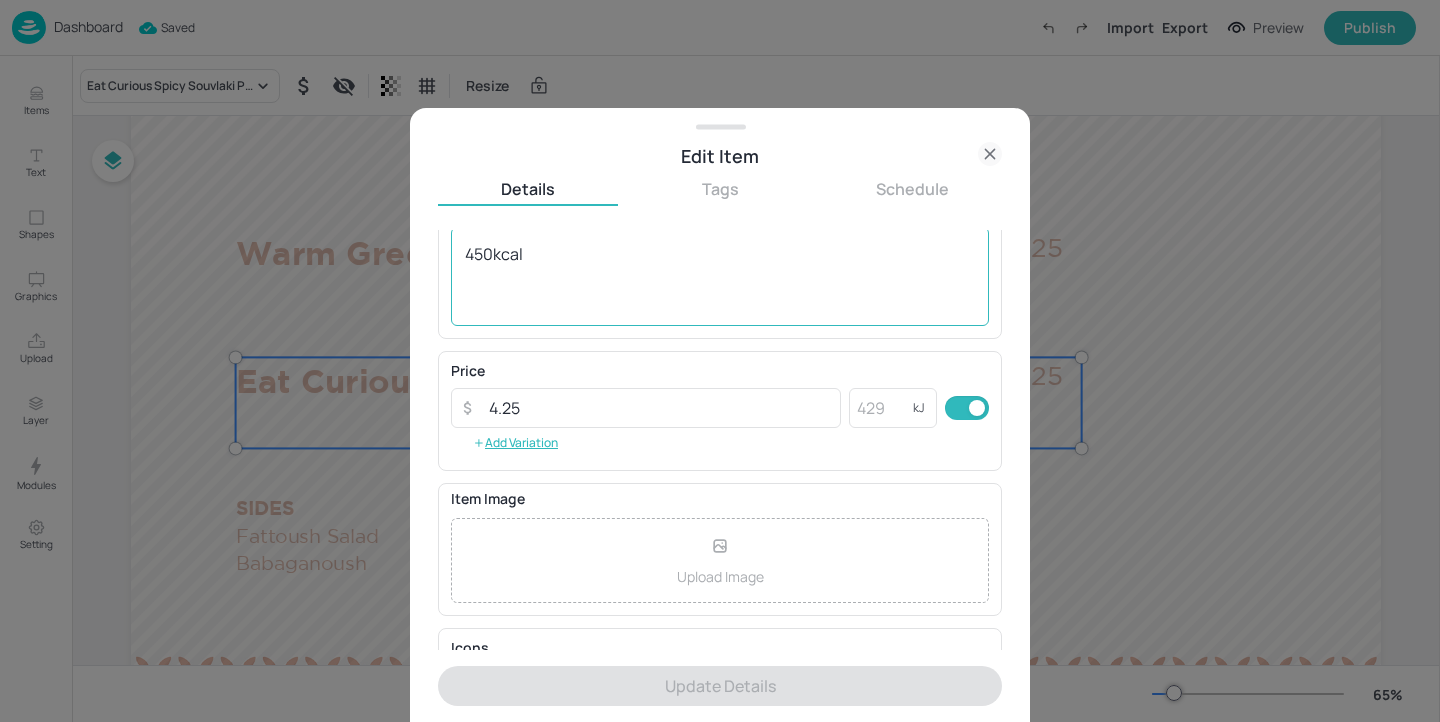 scroll, scrollTop: 321, scrollLeft: 0, axis: vertical 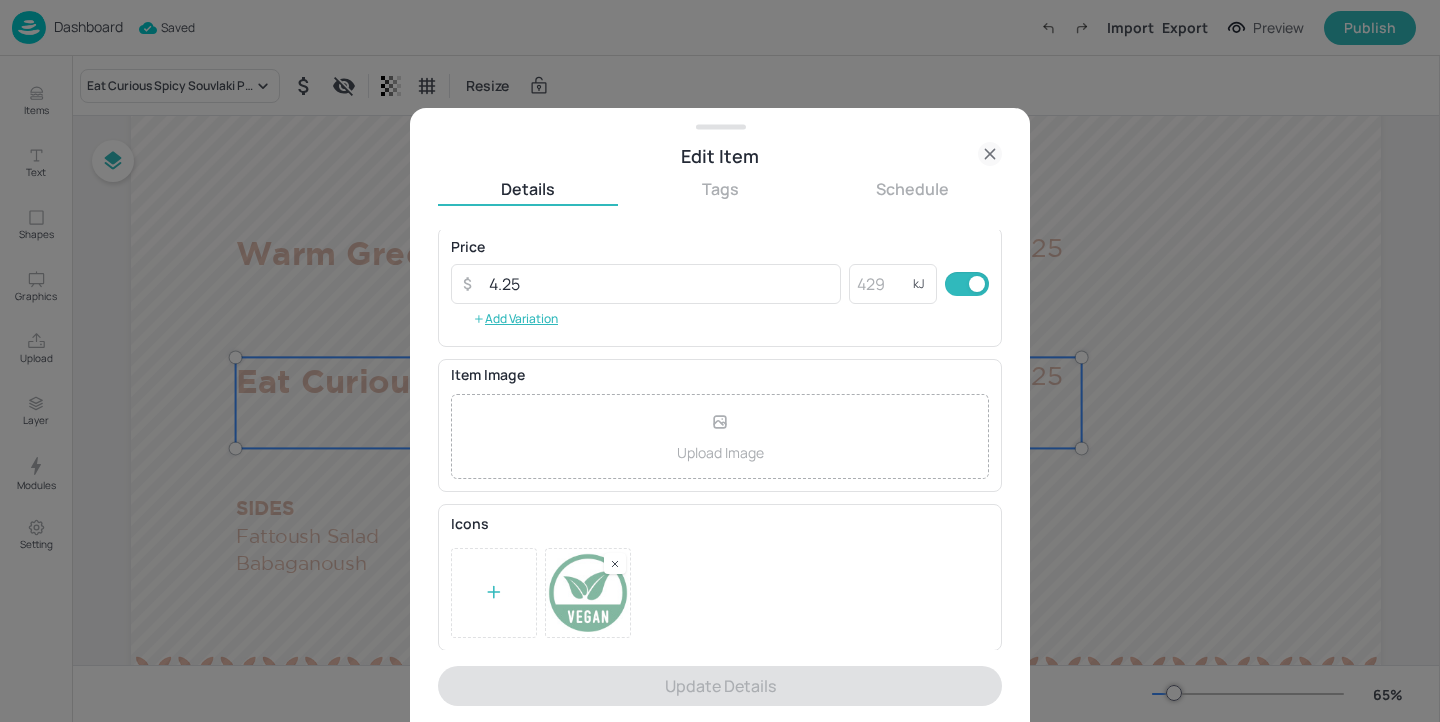 click 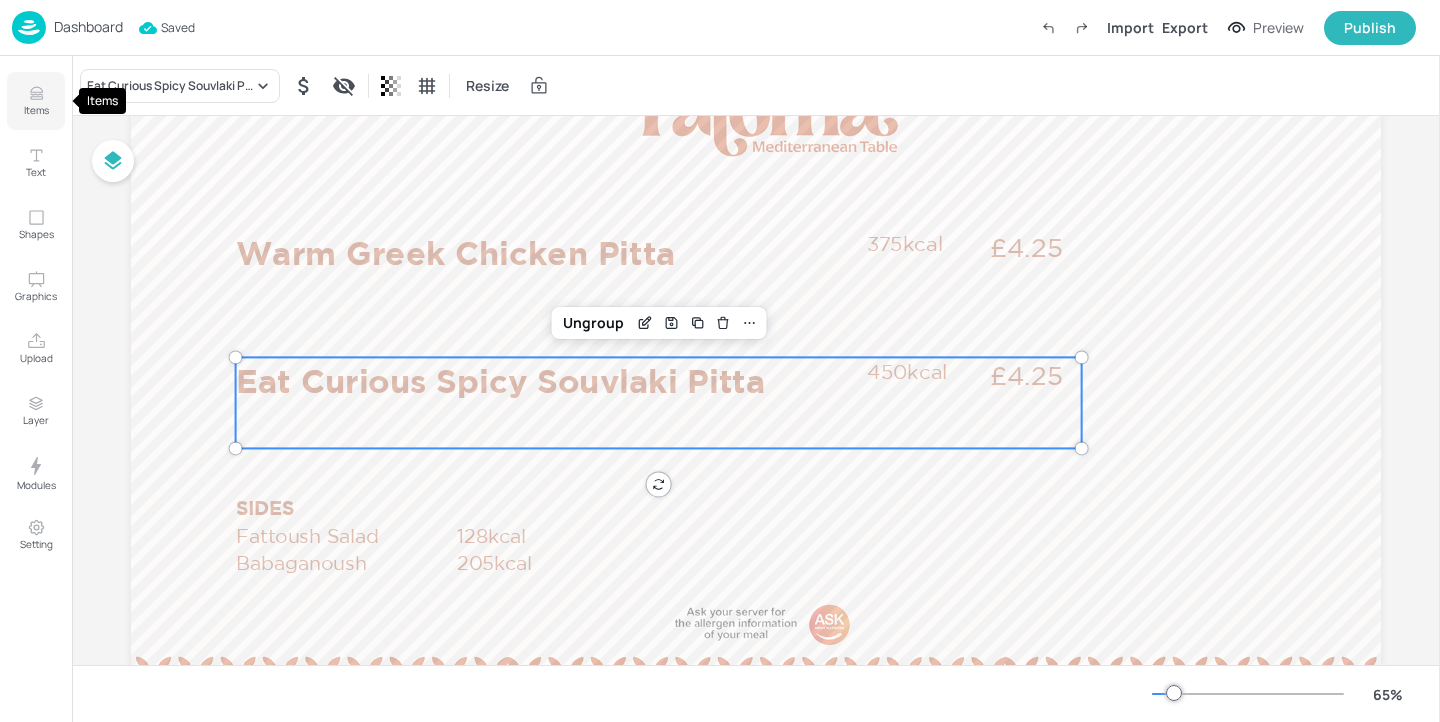 click on "Items" at bounding box center [36, 101] 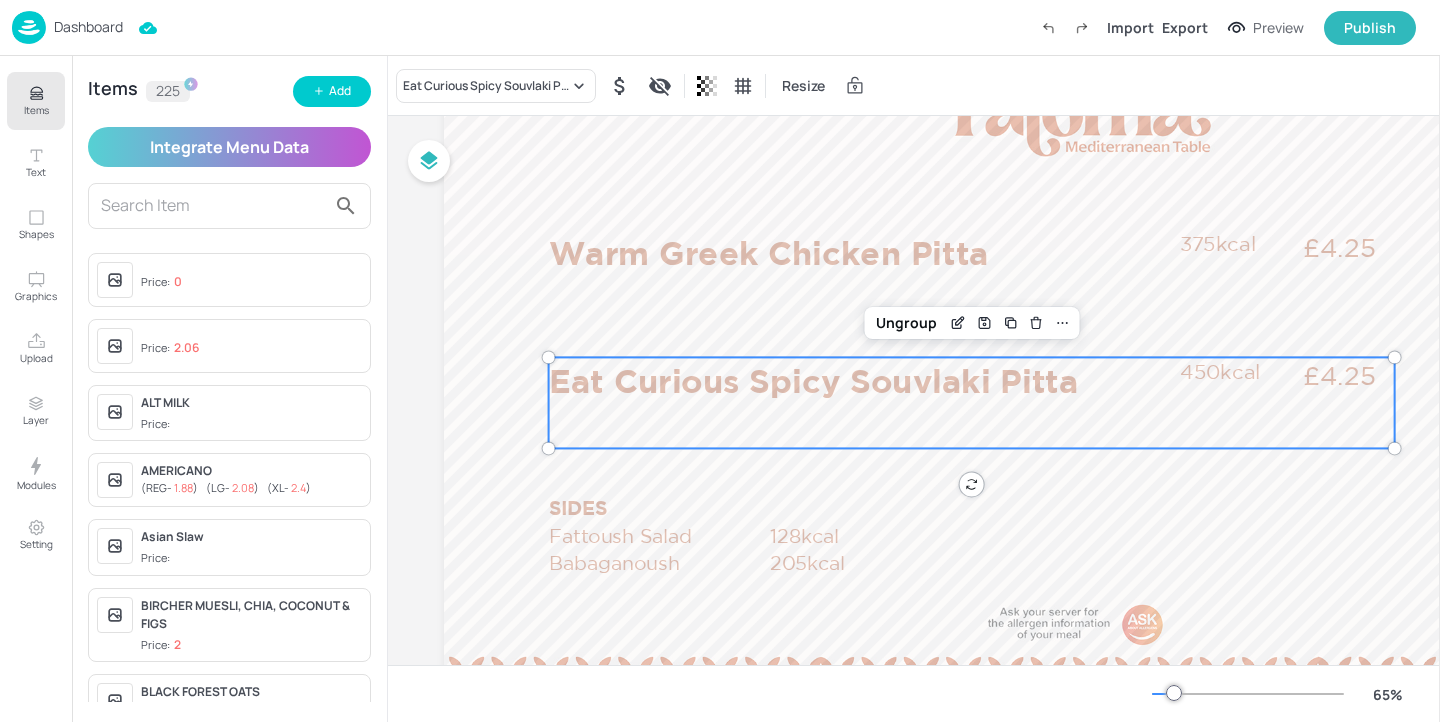 click at bounding box center [213, 206] 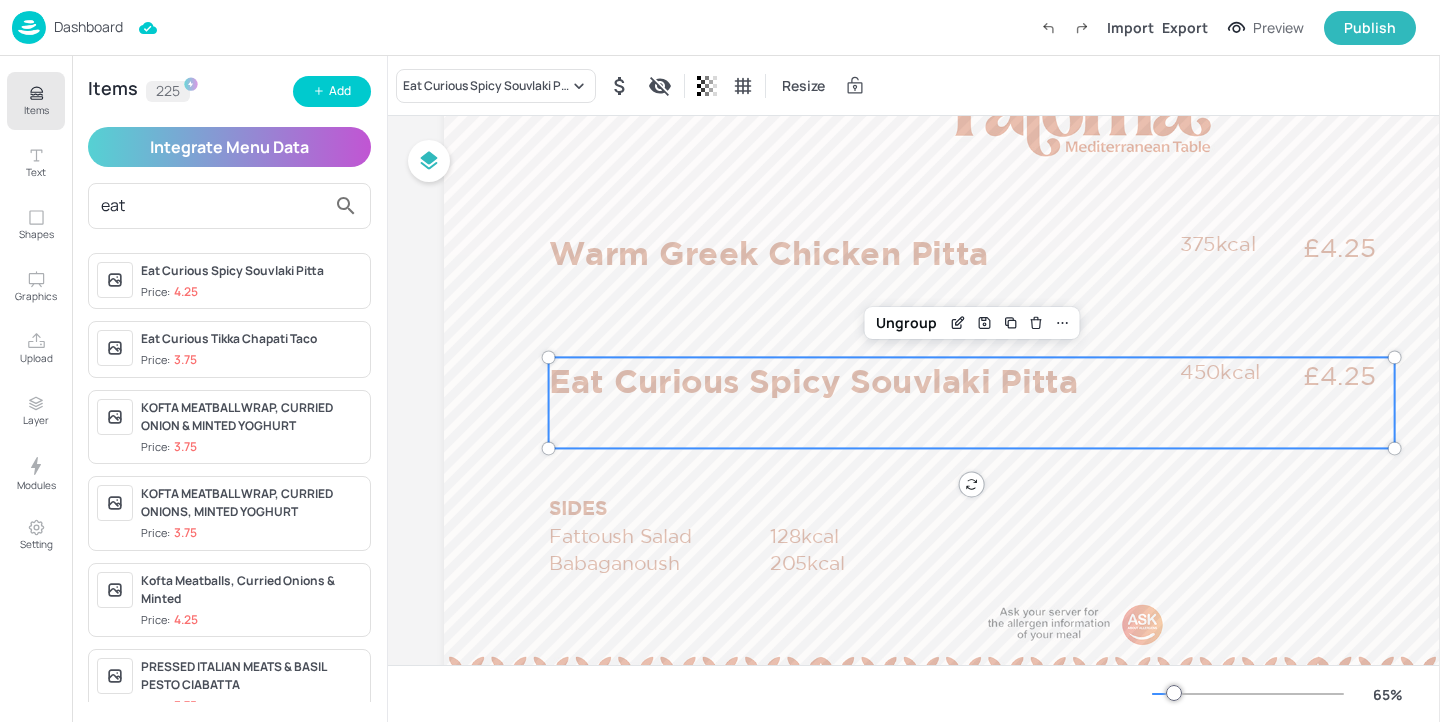 type on "eat" 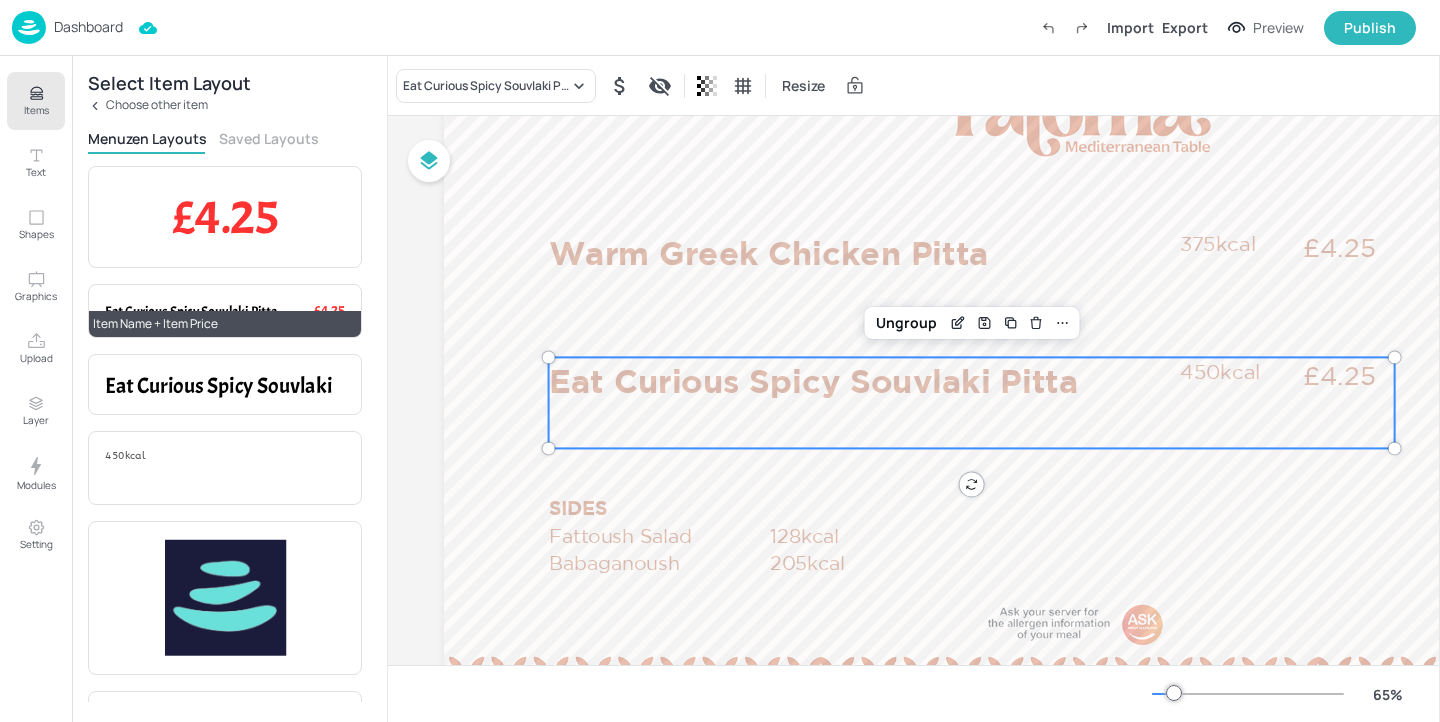 scroll, scrollTop: 313, scrollLeft: 0, axis: vertical 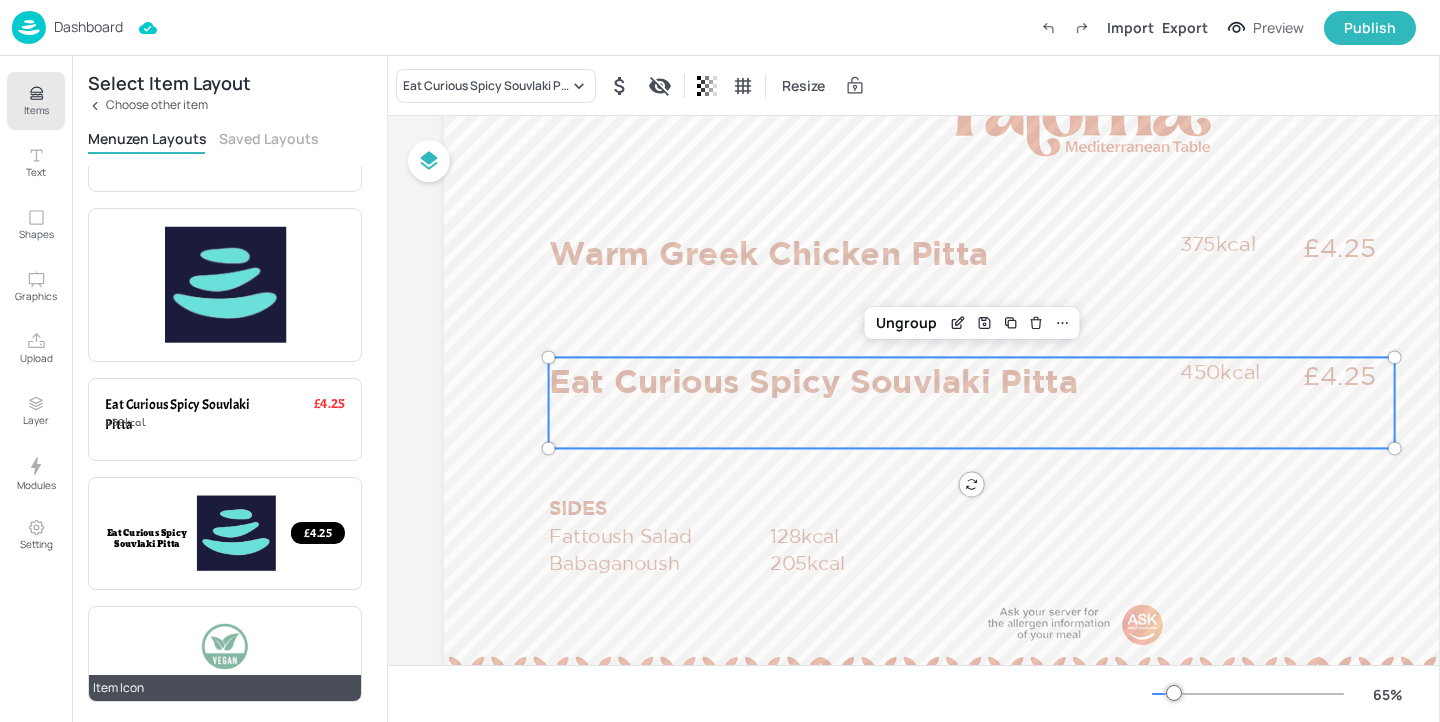 click at bounding box center [224, 646] 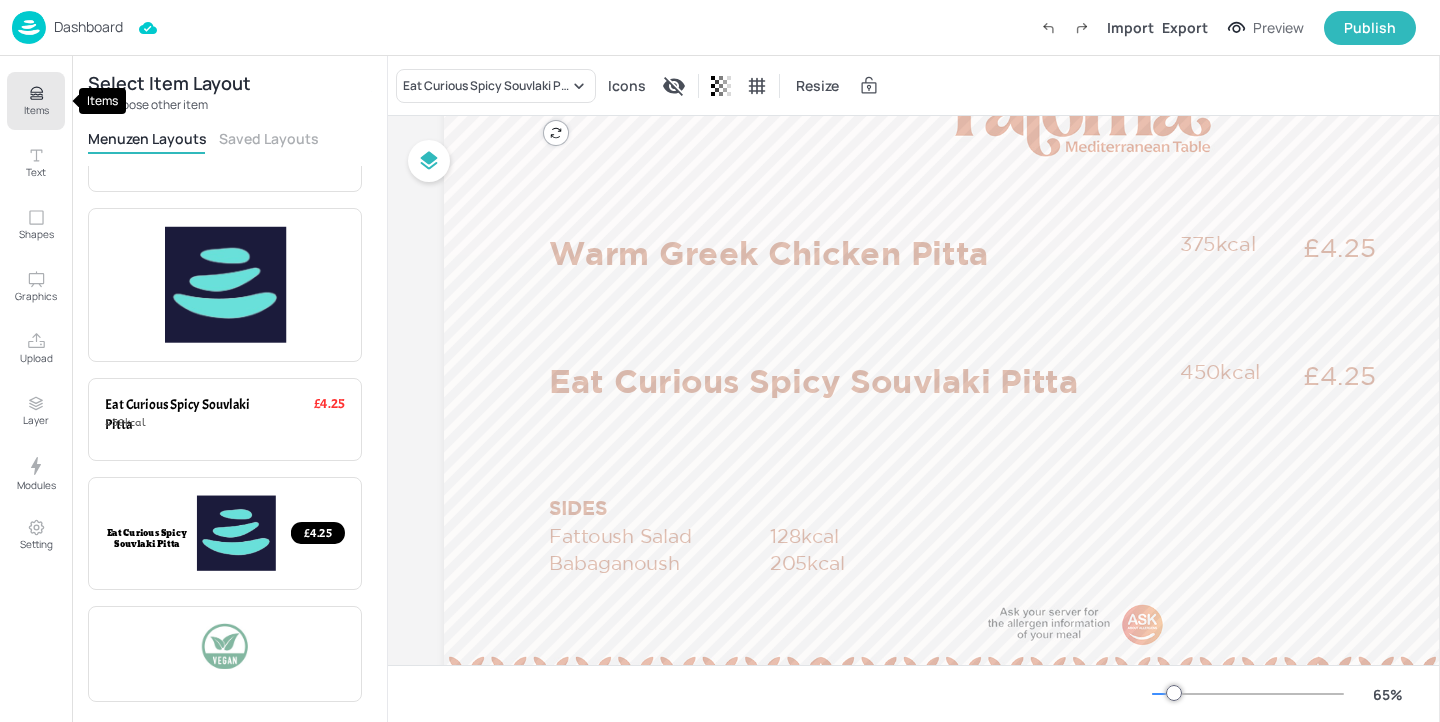 click on "Items" at bounding box center [36, 101] 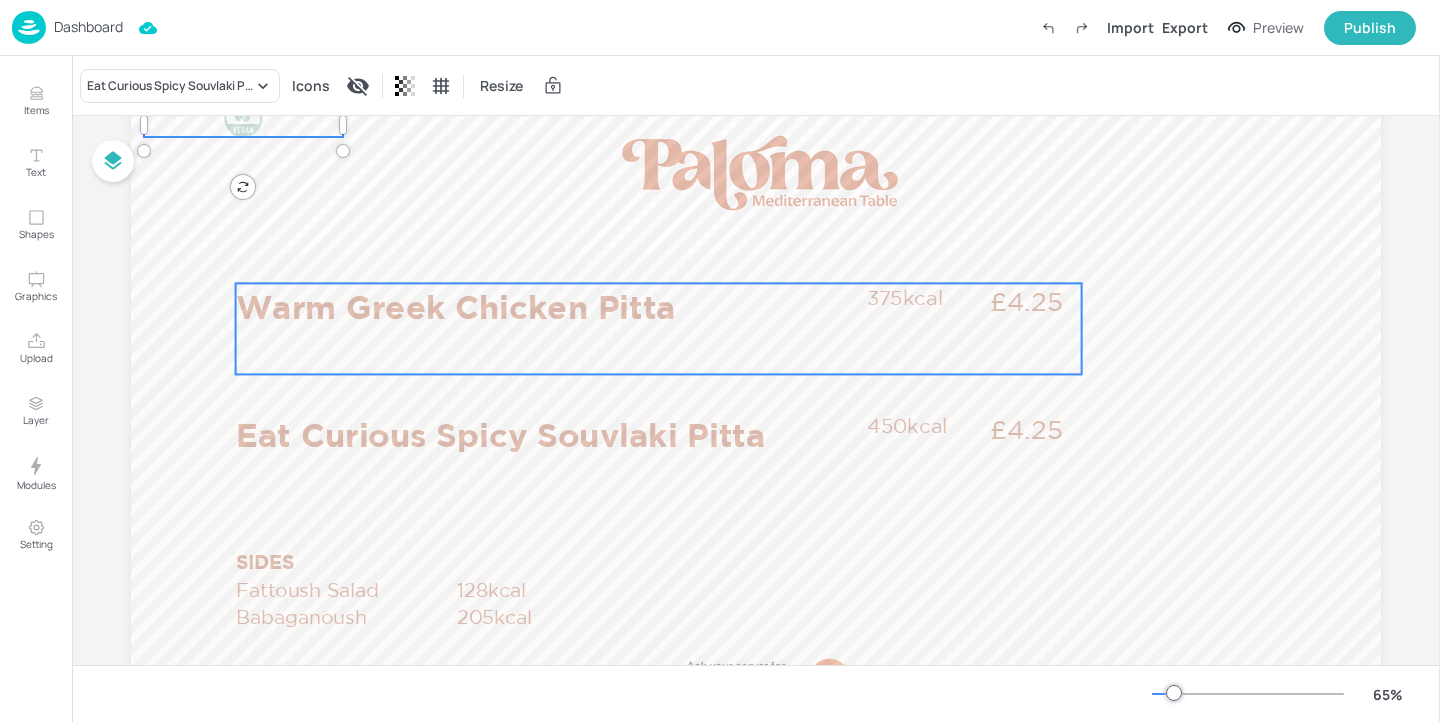 scroll, scrollTop: 37, scrollLeft: 0, axis: vertical 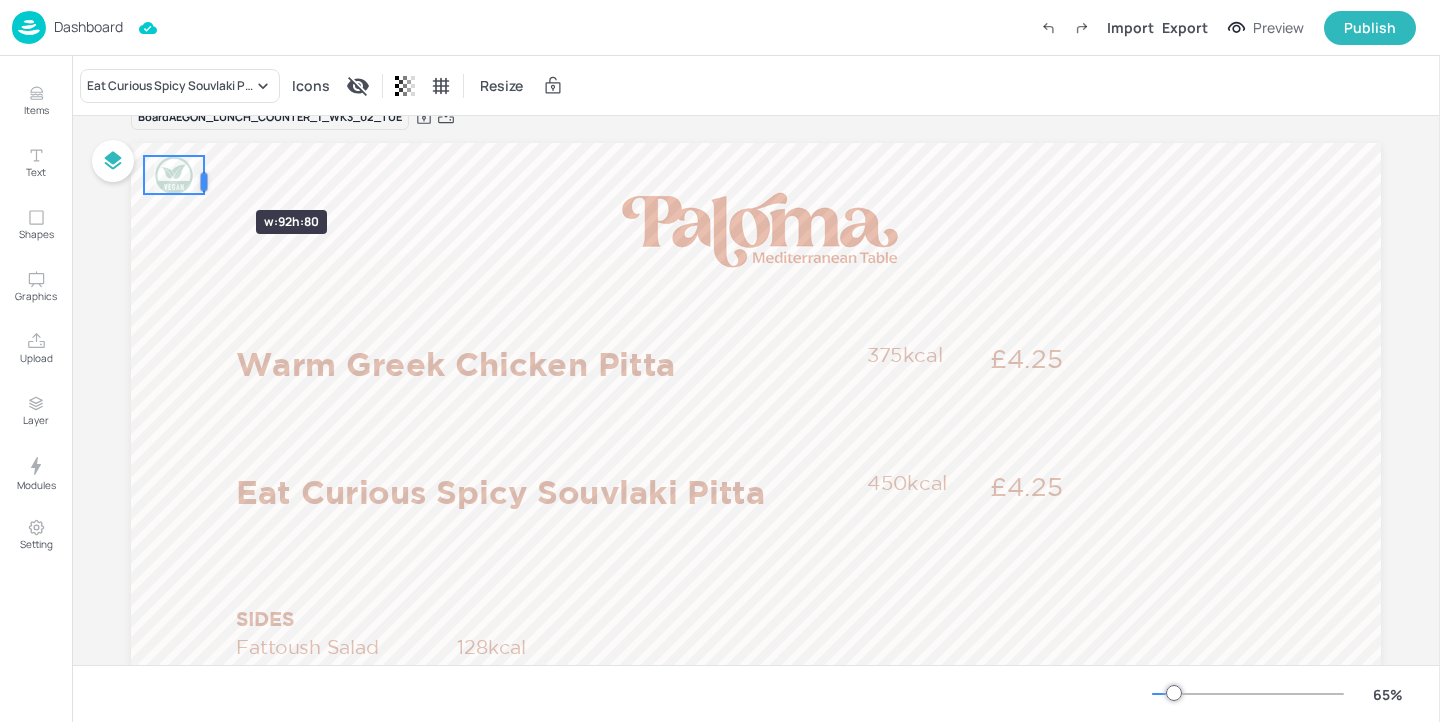 drag, startPoint x: 335, startPoint y: 180, endPoint x: 196, endPoint y: 174, distance: 139.12944 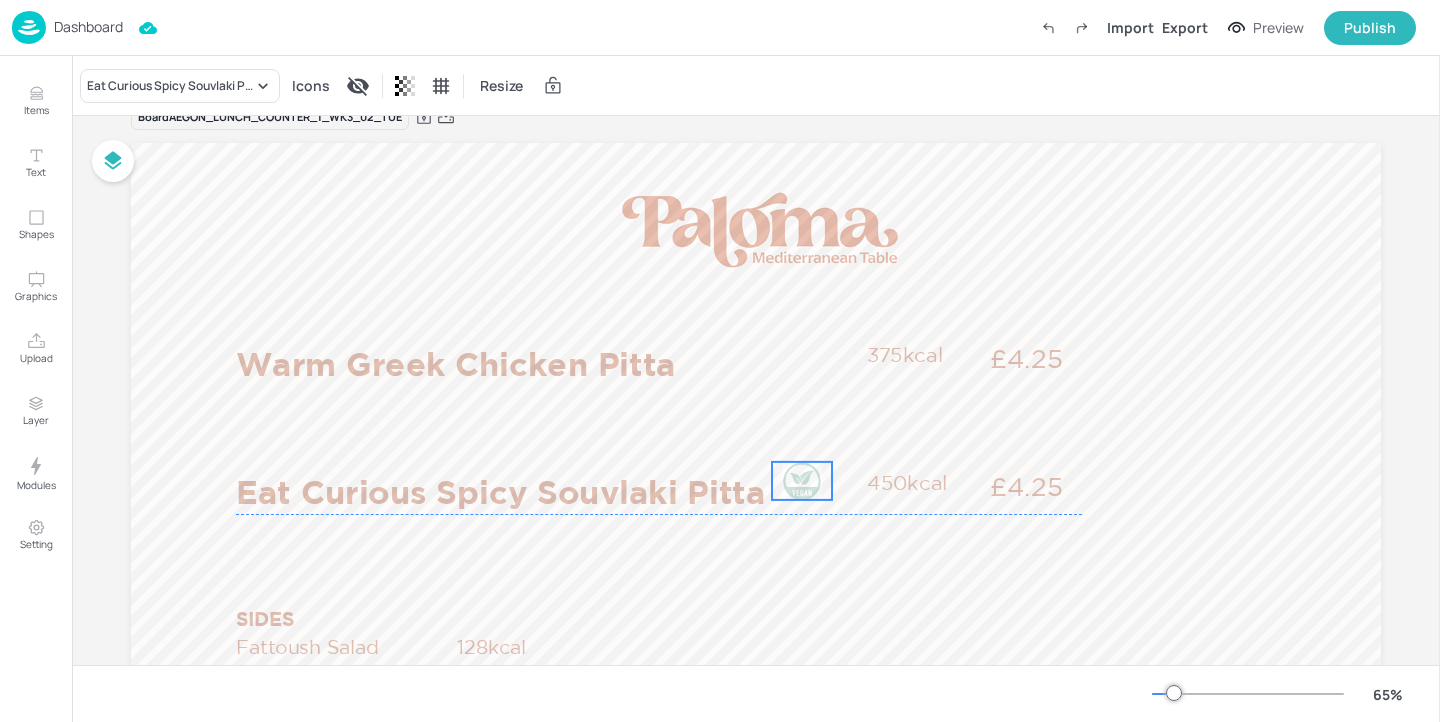 drag, startPoint x: 166, startPoint y: 174, endPoint x: 792, endPoint y: 478, distance: 695.9109 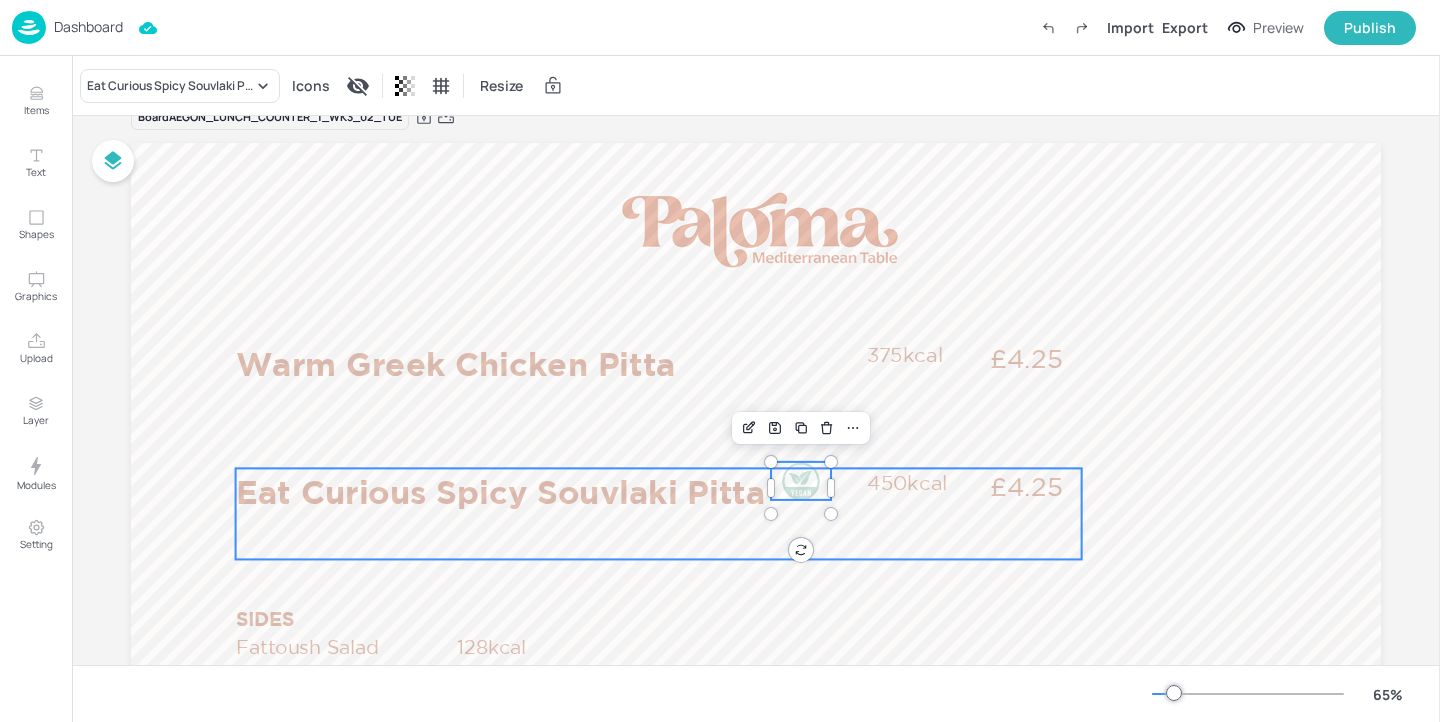 click on "Eat Curious Spicy Souvlaki Pitta" at bounding box center (546, 491) 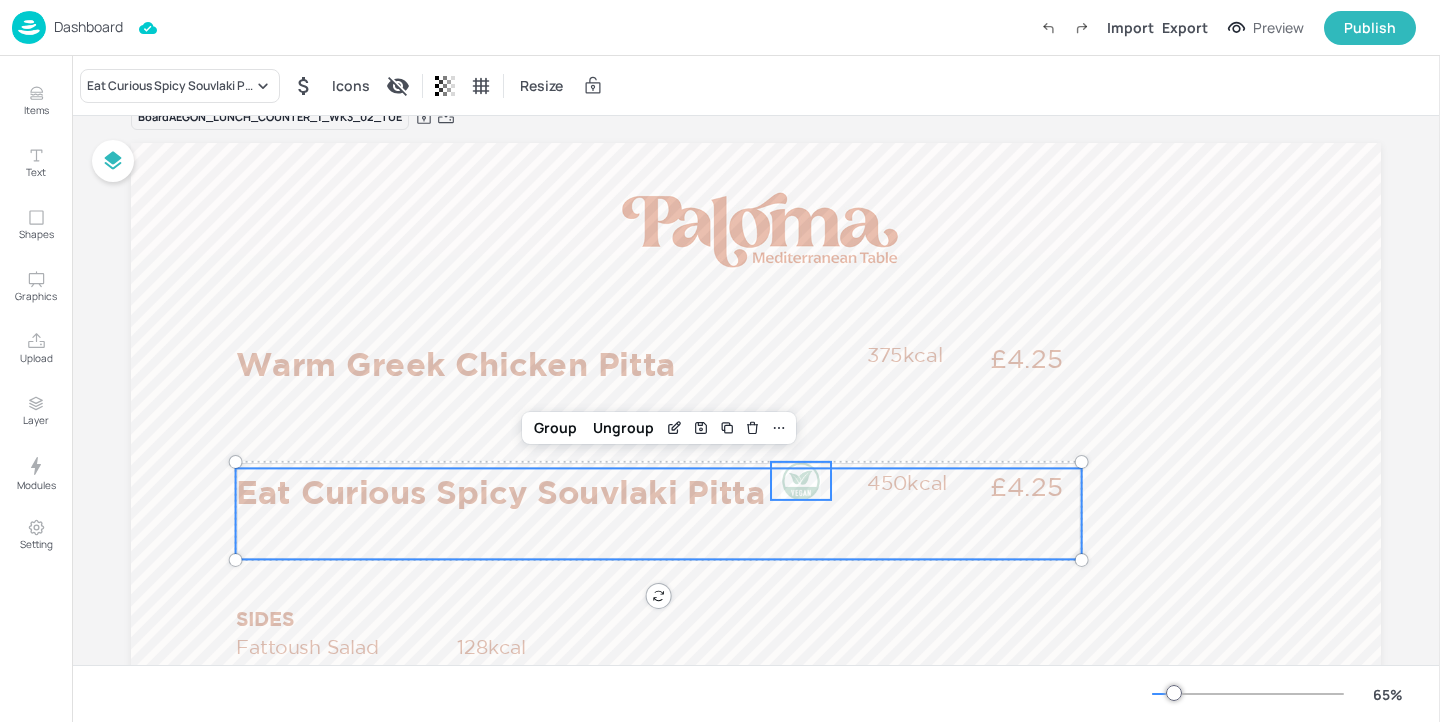 click at bounding box center (801, 481) 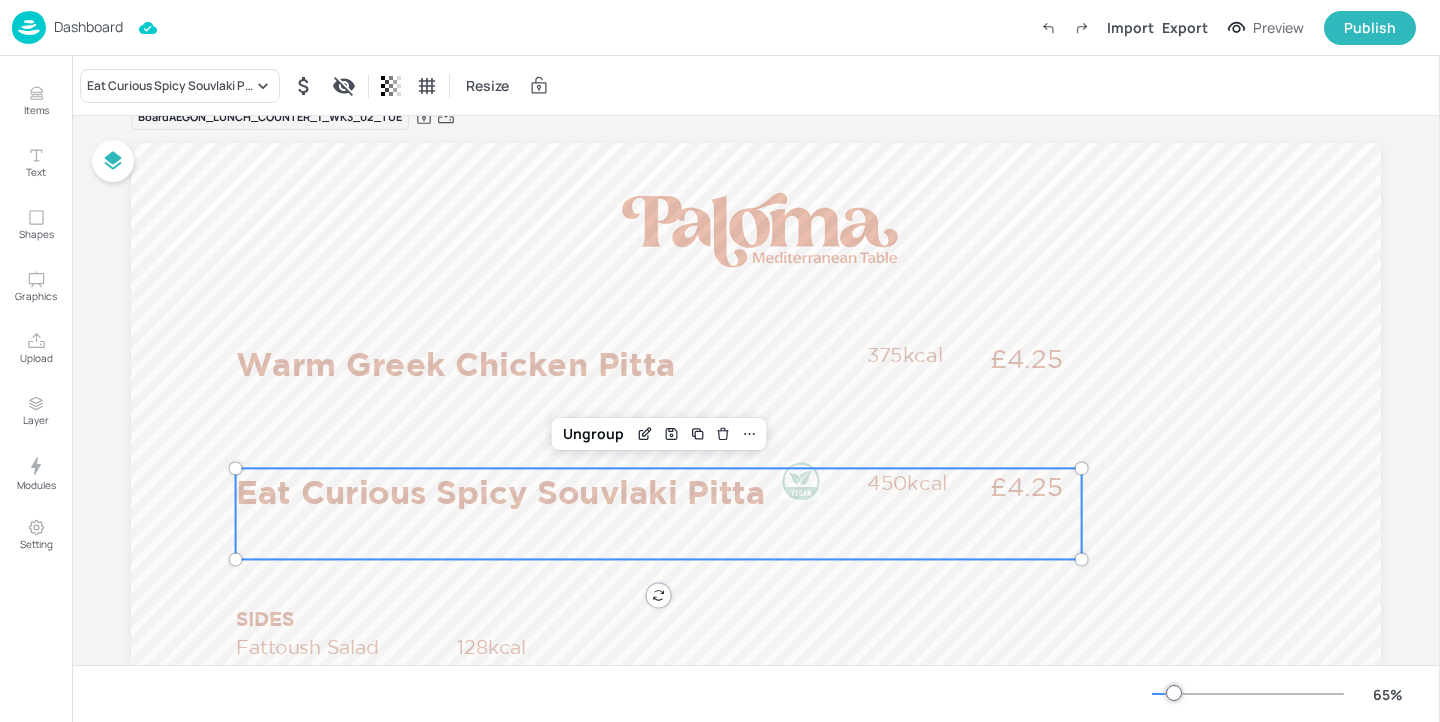 click on "Eat Curious Spicy Souvlaki Pitta £4.25 450kcal" at bounding box center [659, 513] 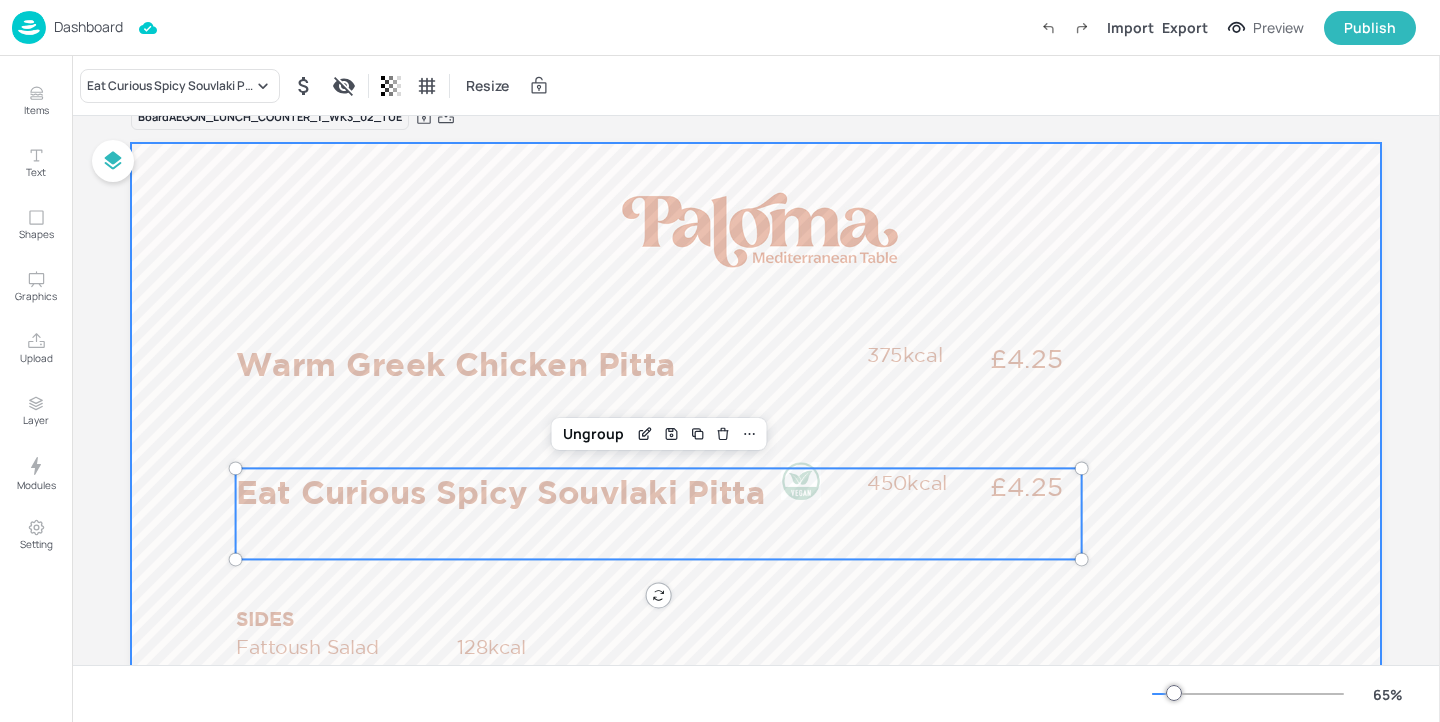 click at bounding box center (756, 494) 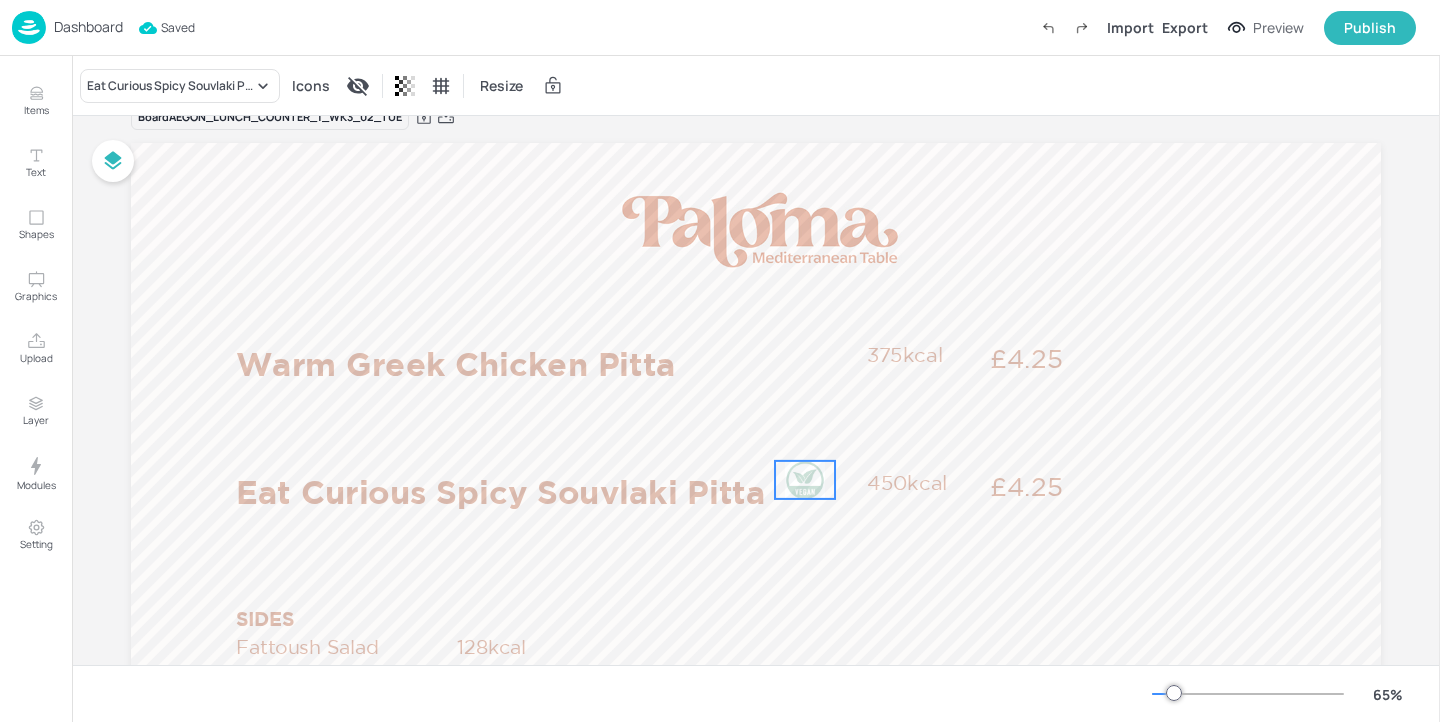 click at bounding box center (805, 480) 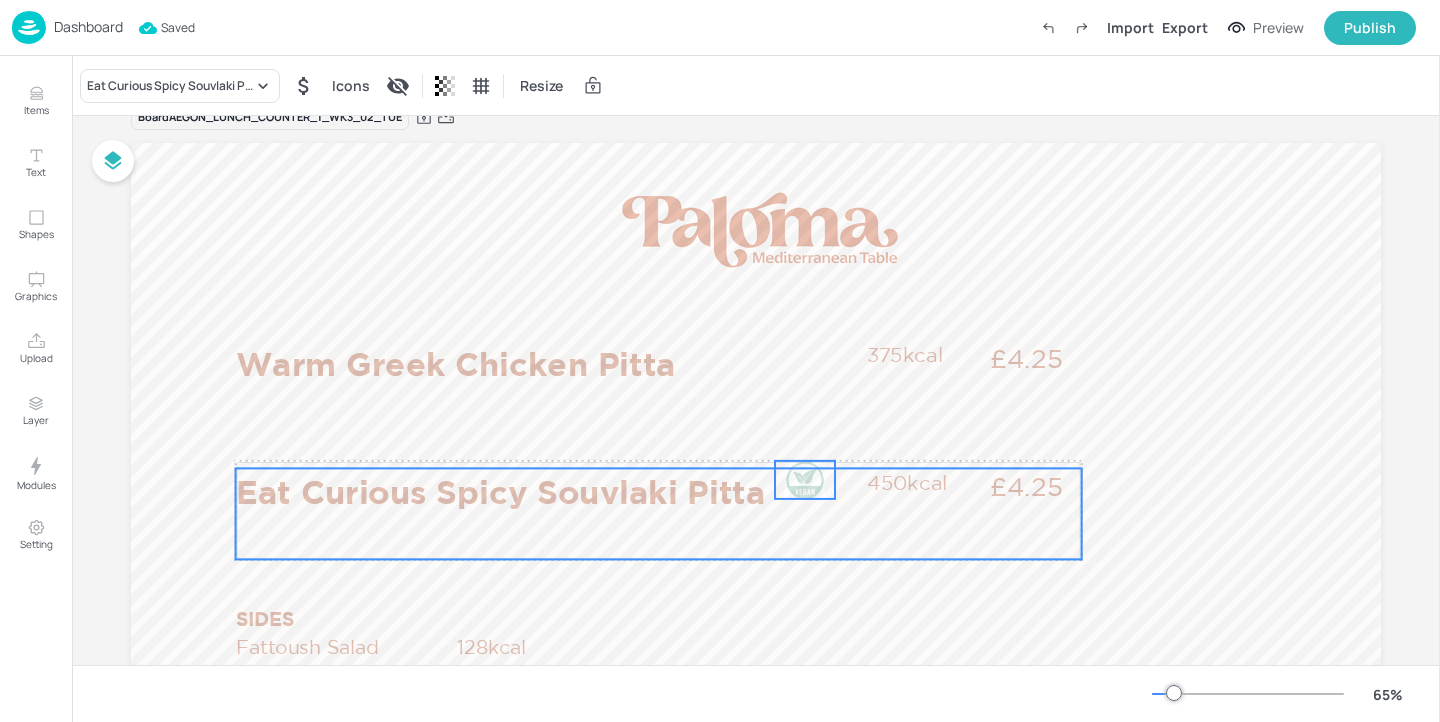 click on "Eat Curious Spicy Souvlaki Pitta" at bounding box center [546, 491] 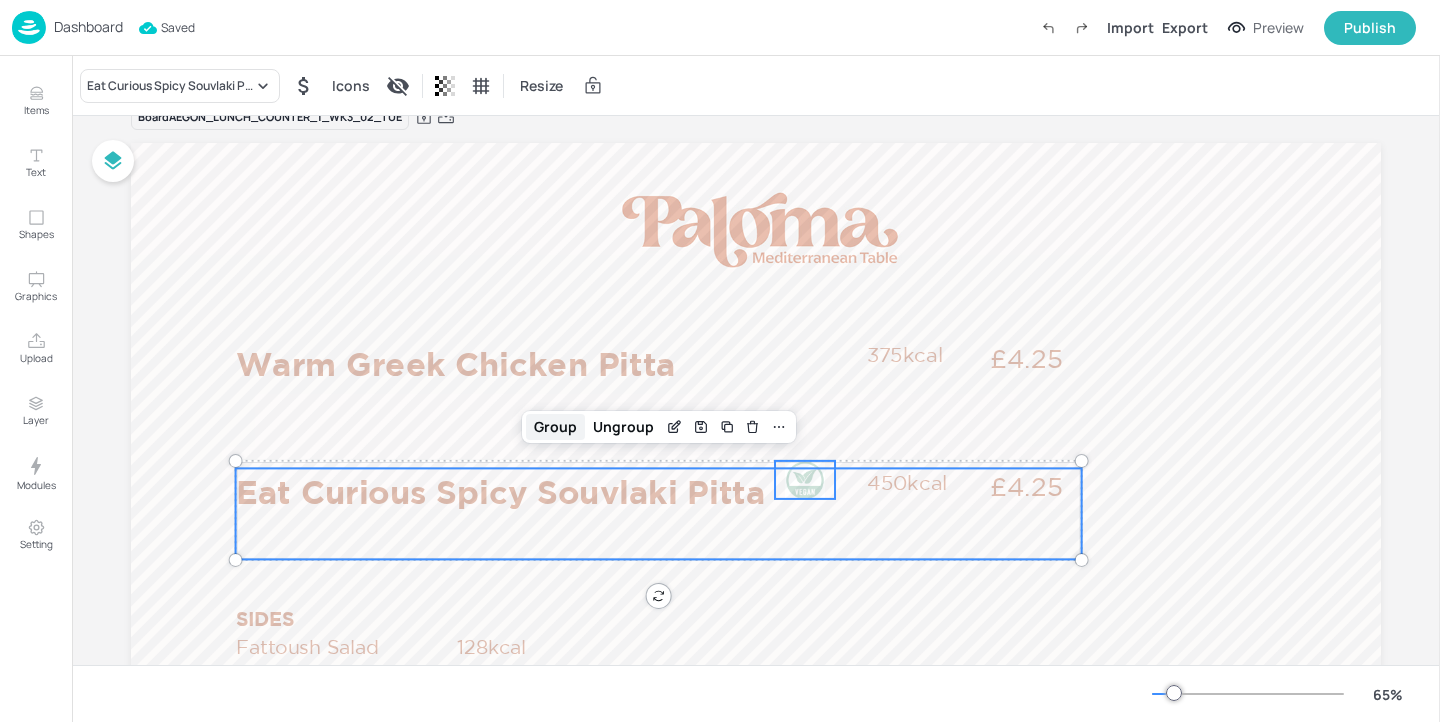 click on "Group" at bounding box center [555, 427] 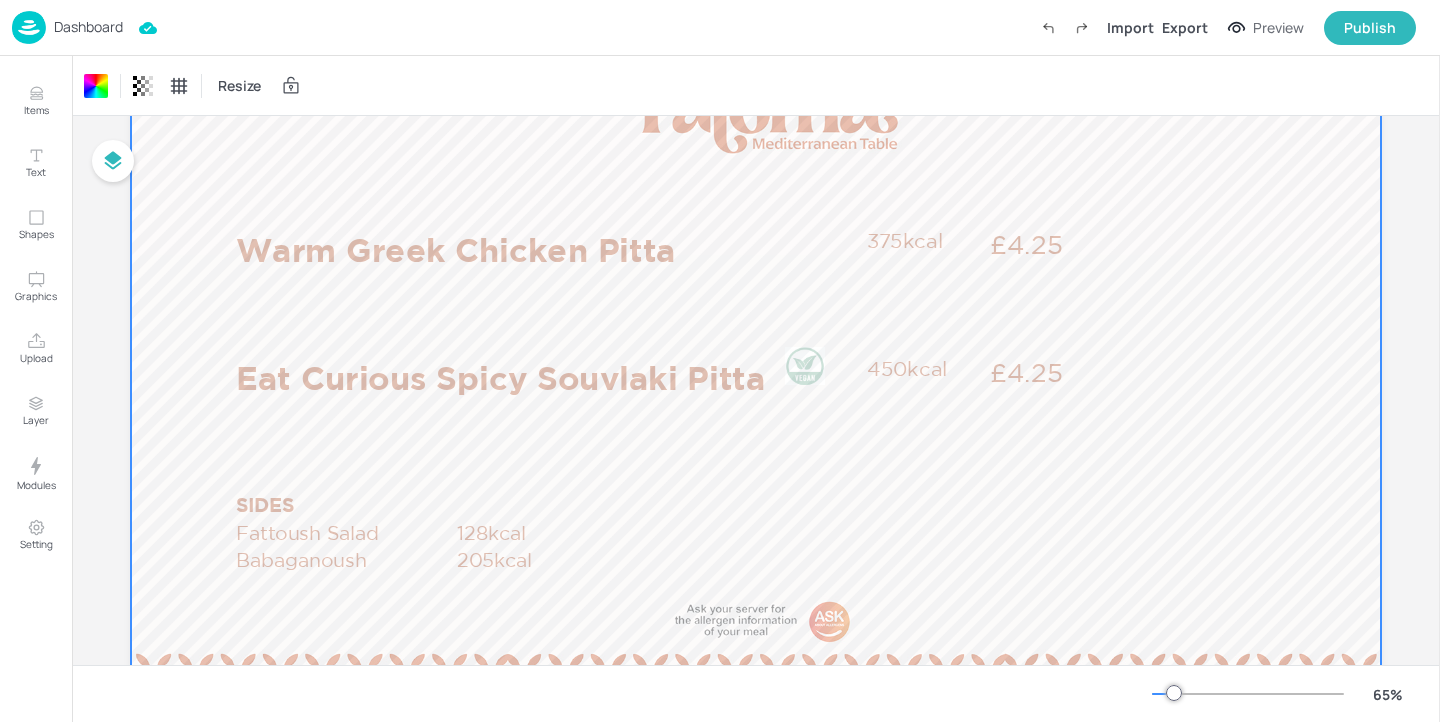 scroll, scrollTop: 154, scrollLeft: 0, axis: vertical 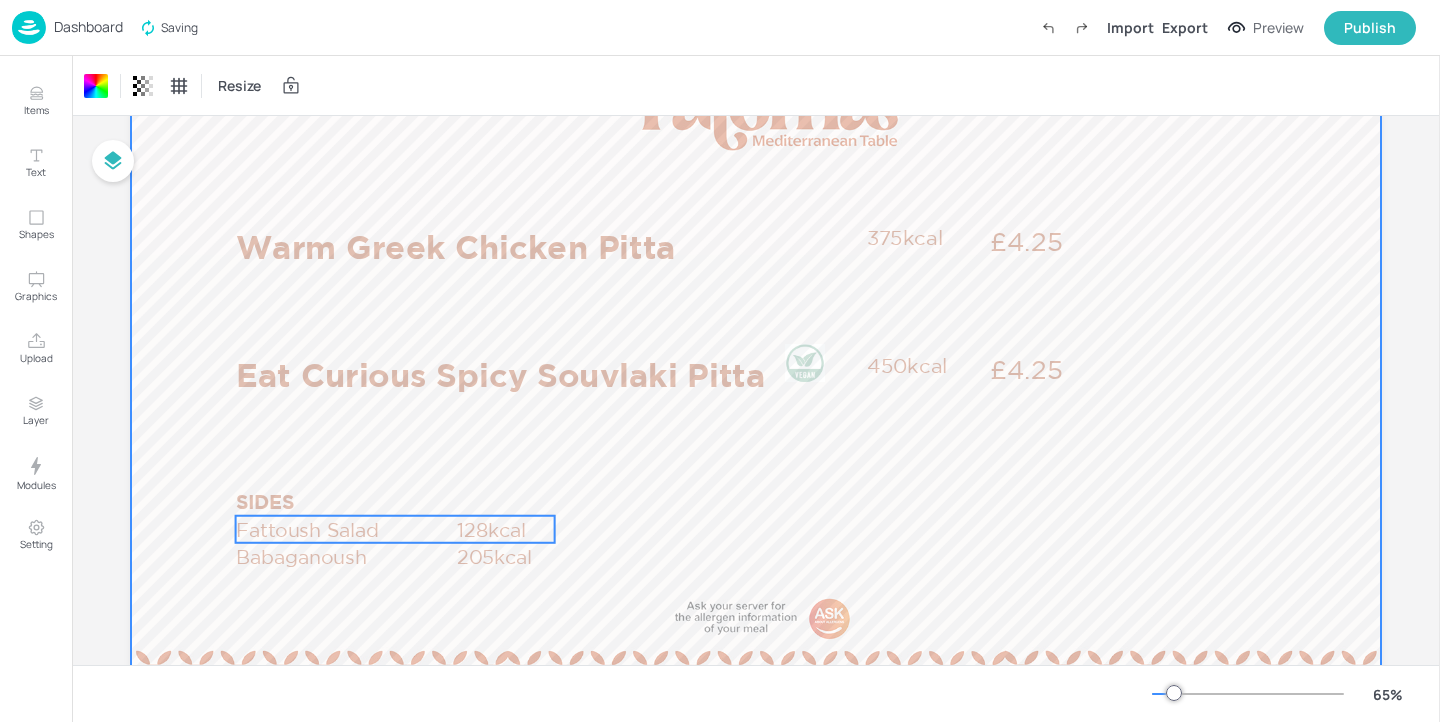 click on "Fattoush Salad" at bounding box center (345, 529) 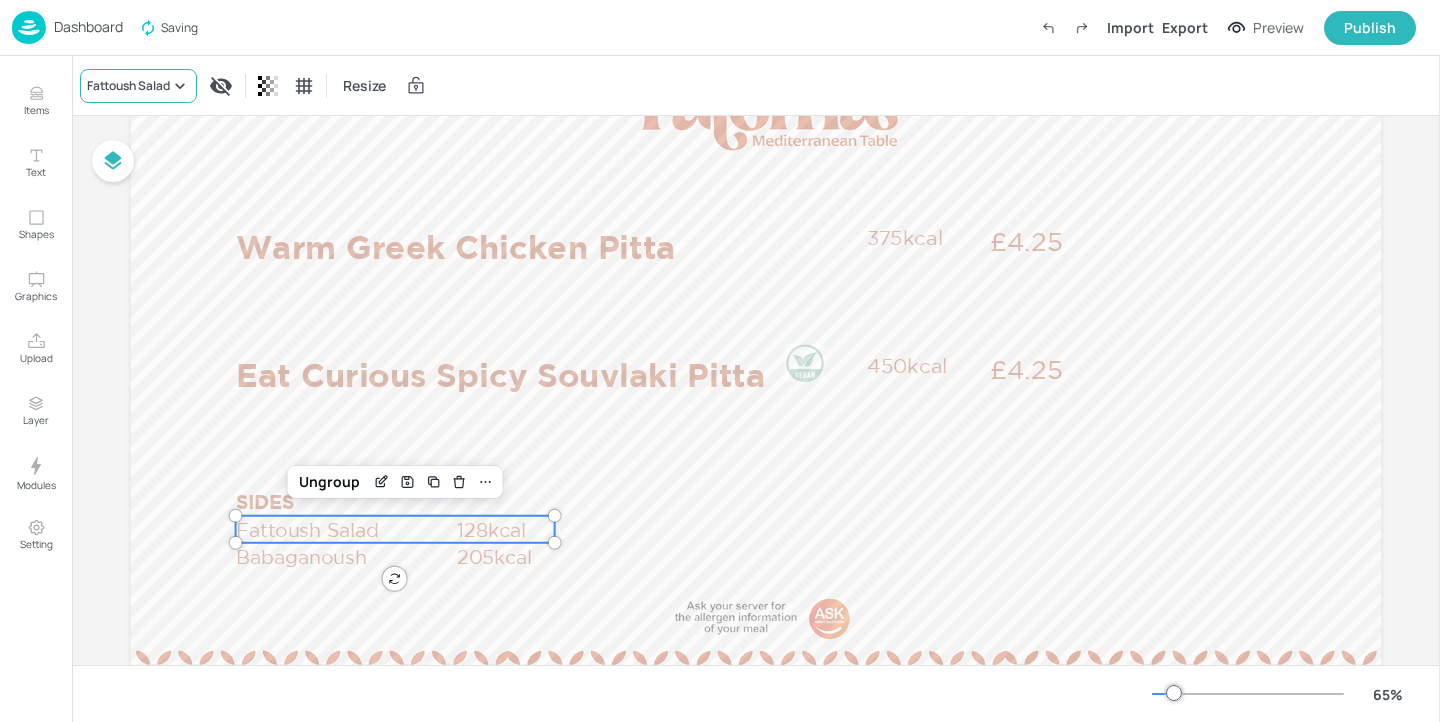 click on "Fattoush Salad" at bounding box center (128, 86) 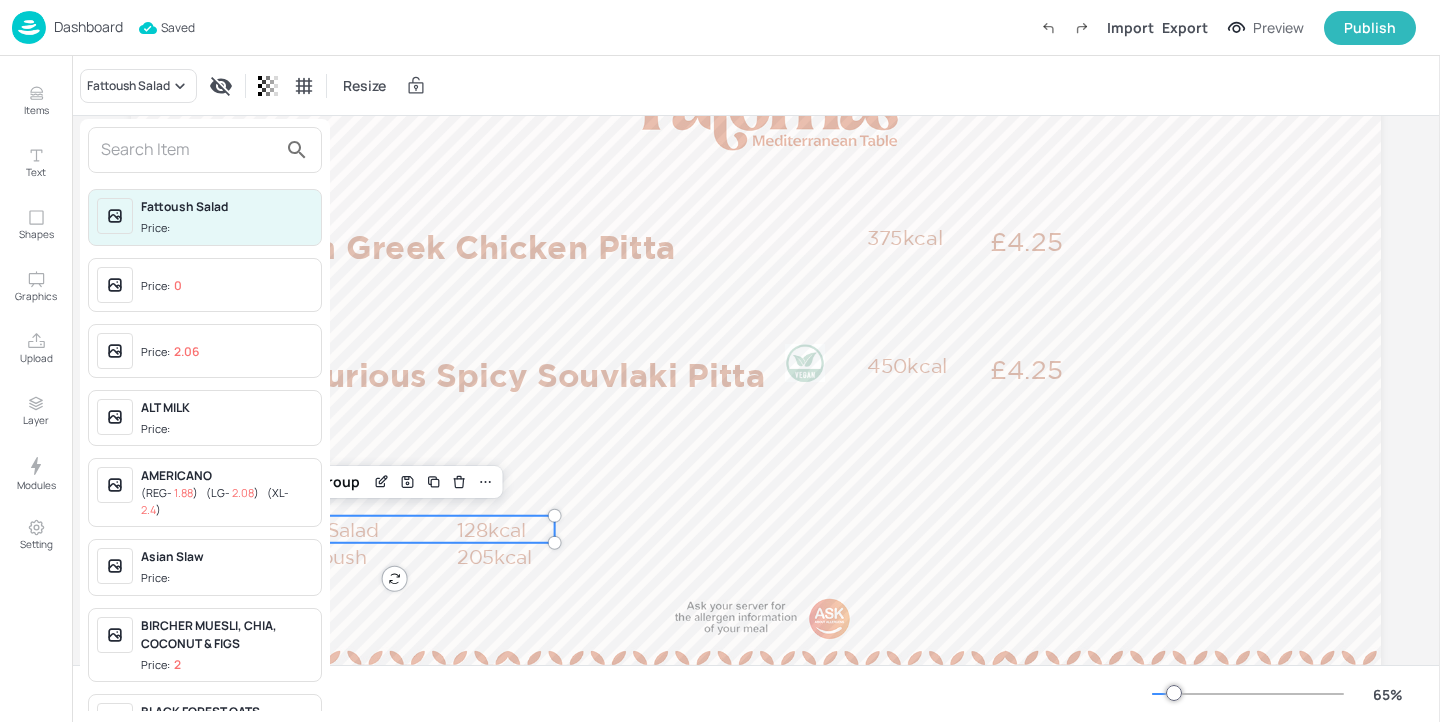 click at bounding box center [189, 150] 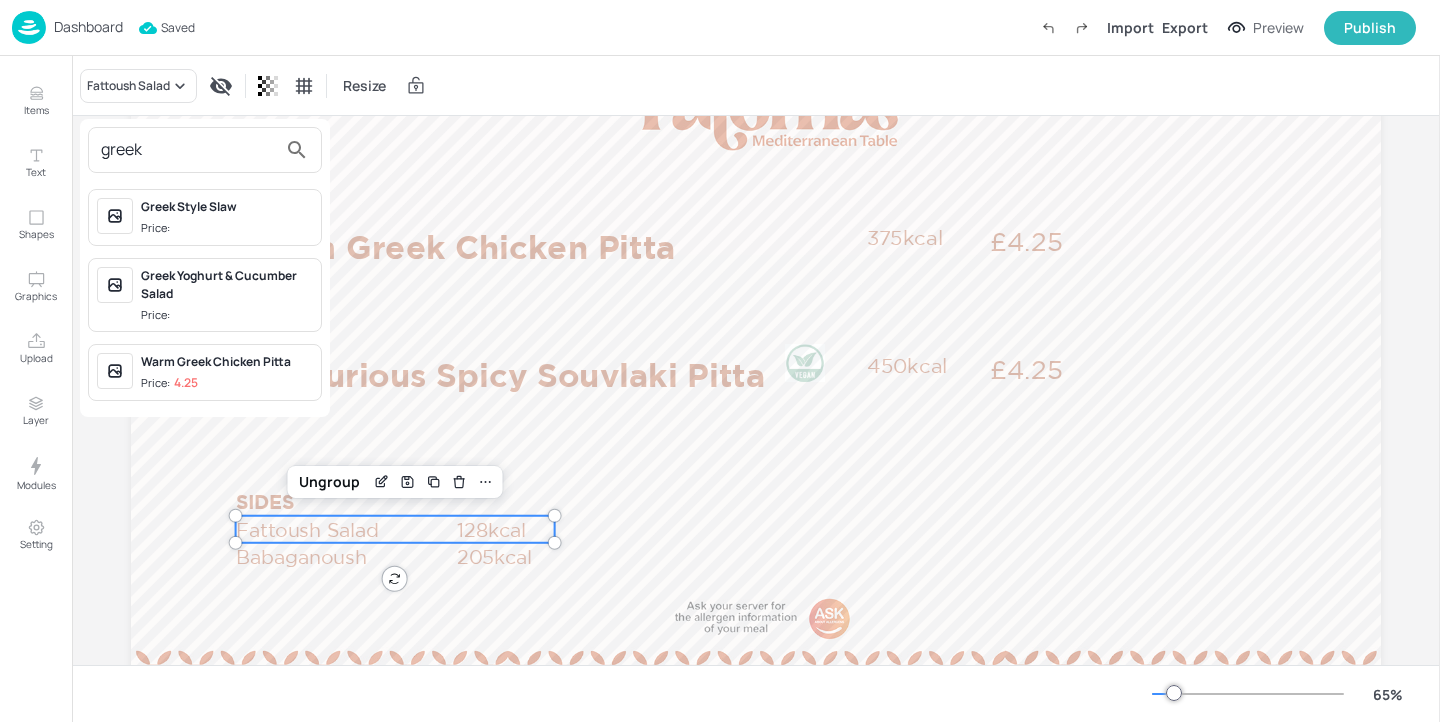 type on "greek" 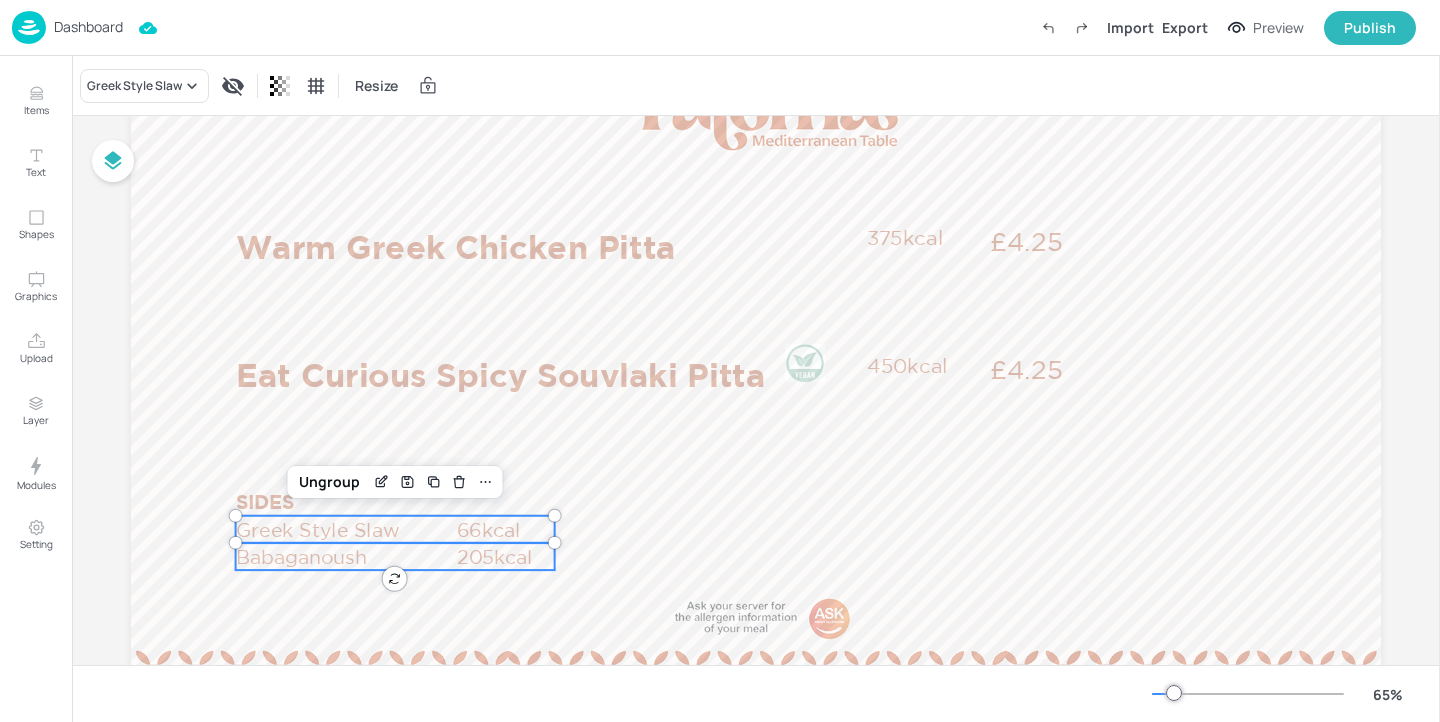 click on "Babaganoush" at bounding box center [345, 556] 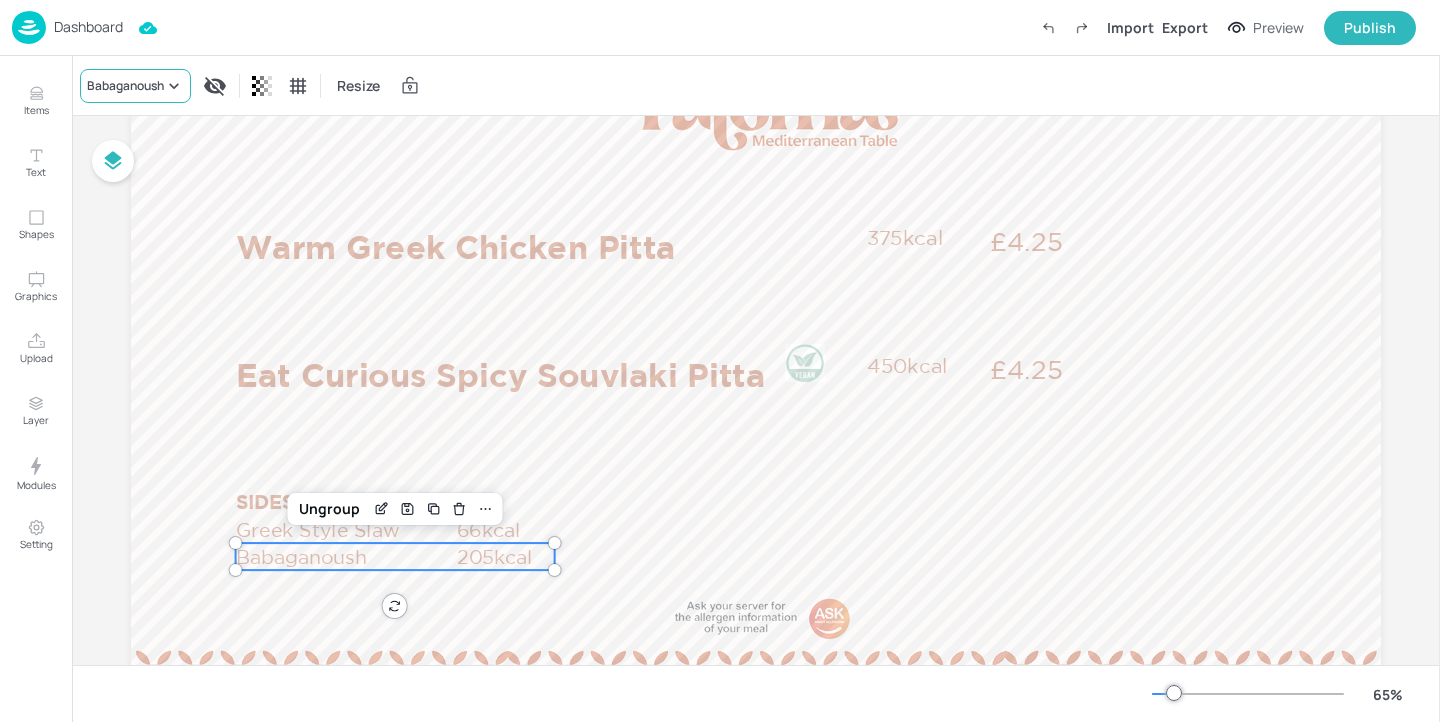 click on "Babaganoush" at bounding box center [125, 86] 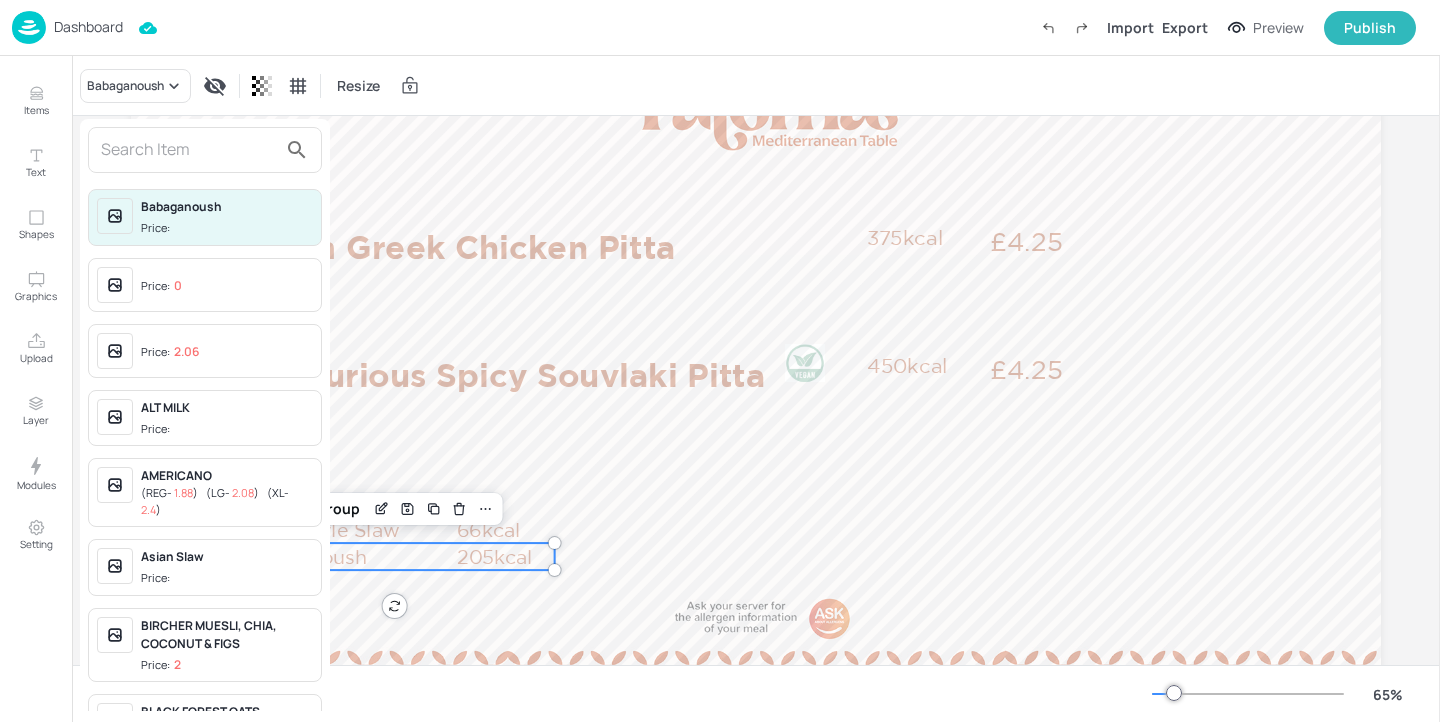 click at bounding box center [189, 150] 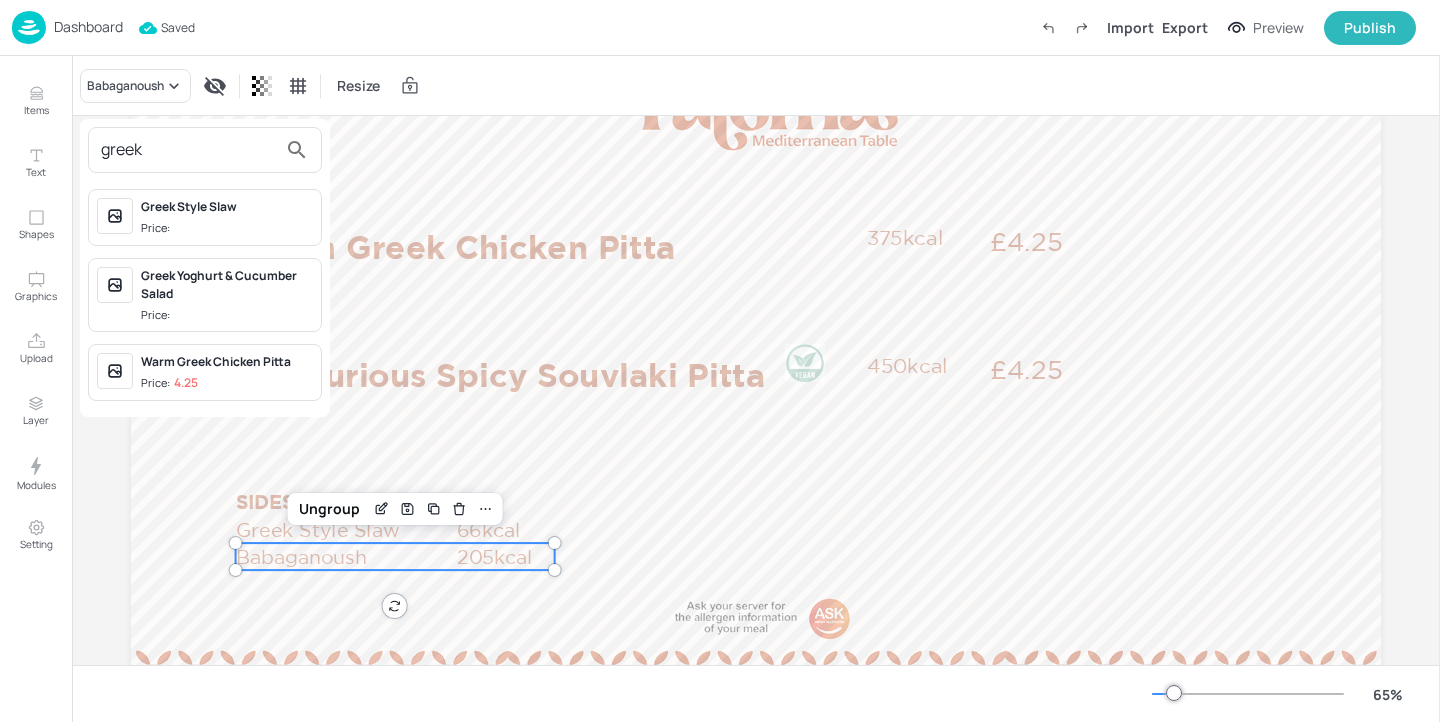 type on "greek" 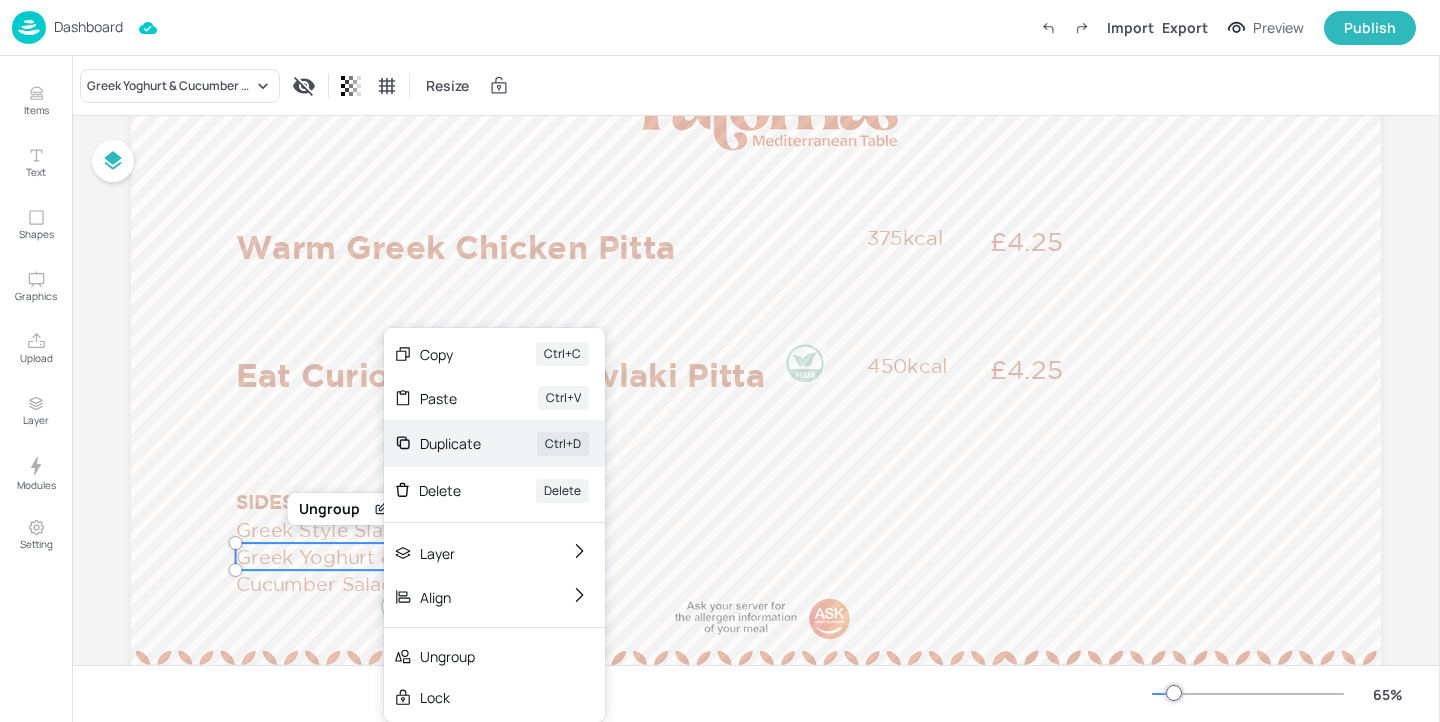 click on "Duplicate" at bounding box center [450, 443] 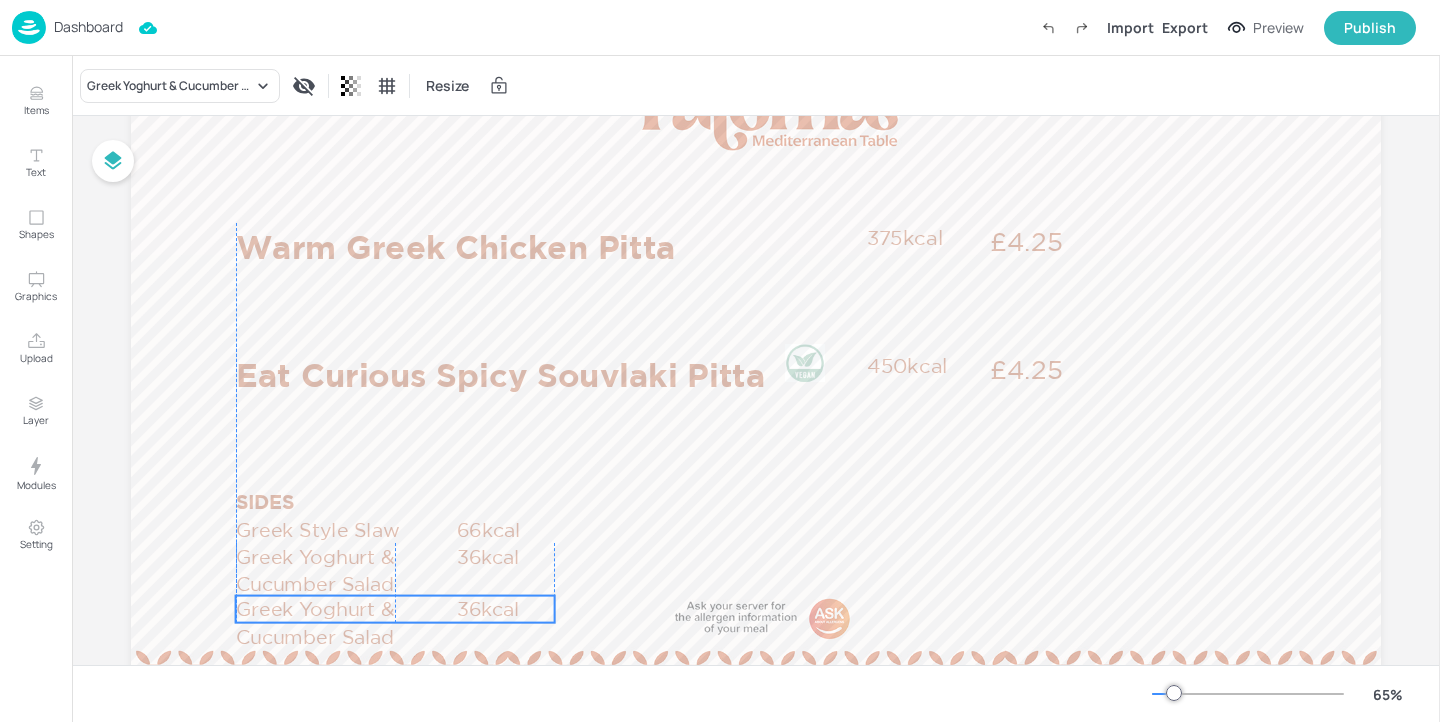 drag, startPoint x: 373, startPoint y: 563, endPoint x: 364, endPoint y: 609, distance: 46.872166 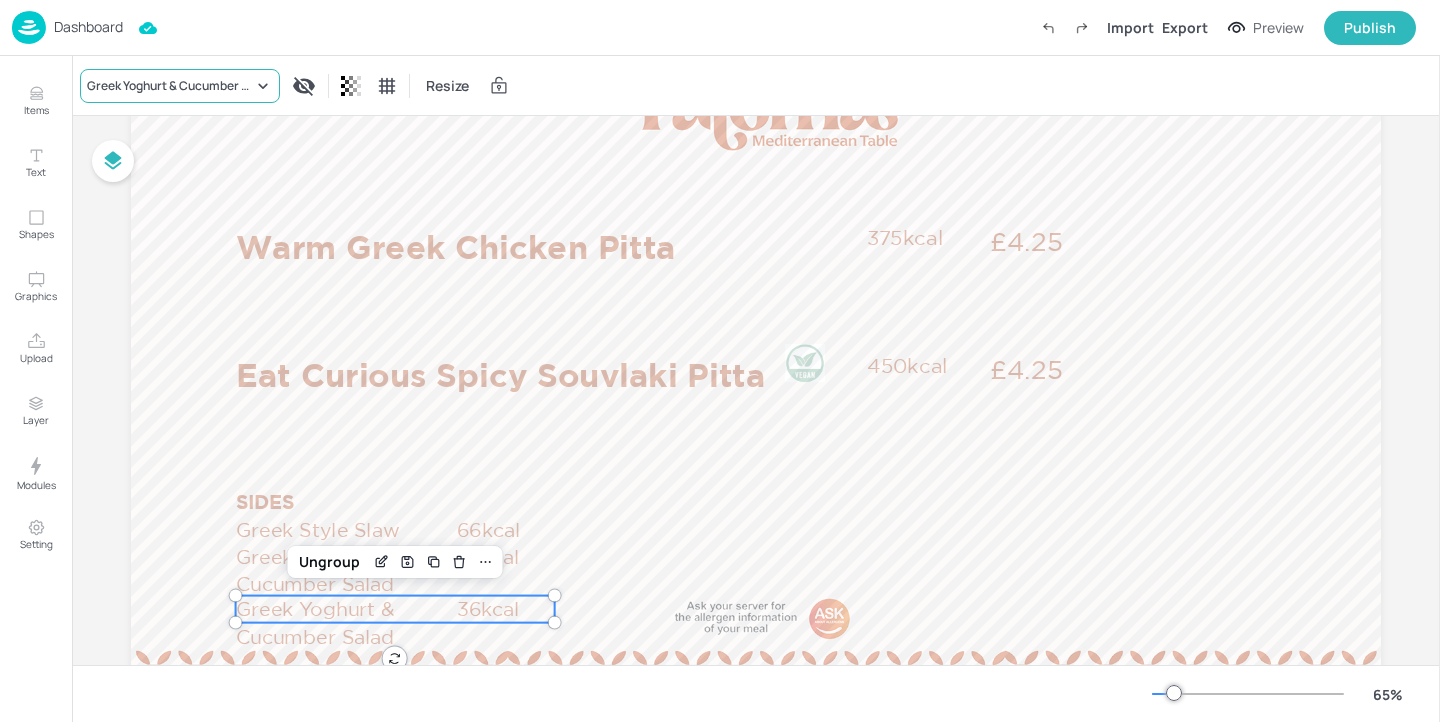 click on "Greek Yoghurt & Cucumber Salad" at bounding box center (170, 86) 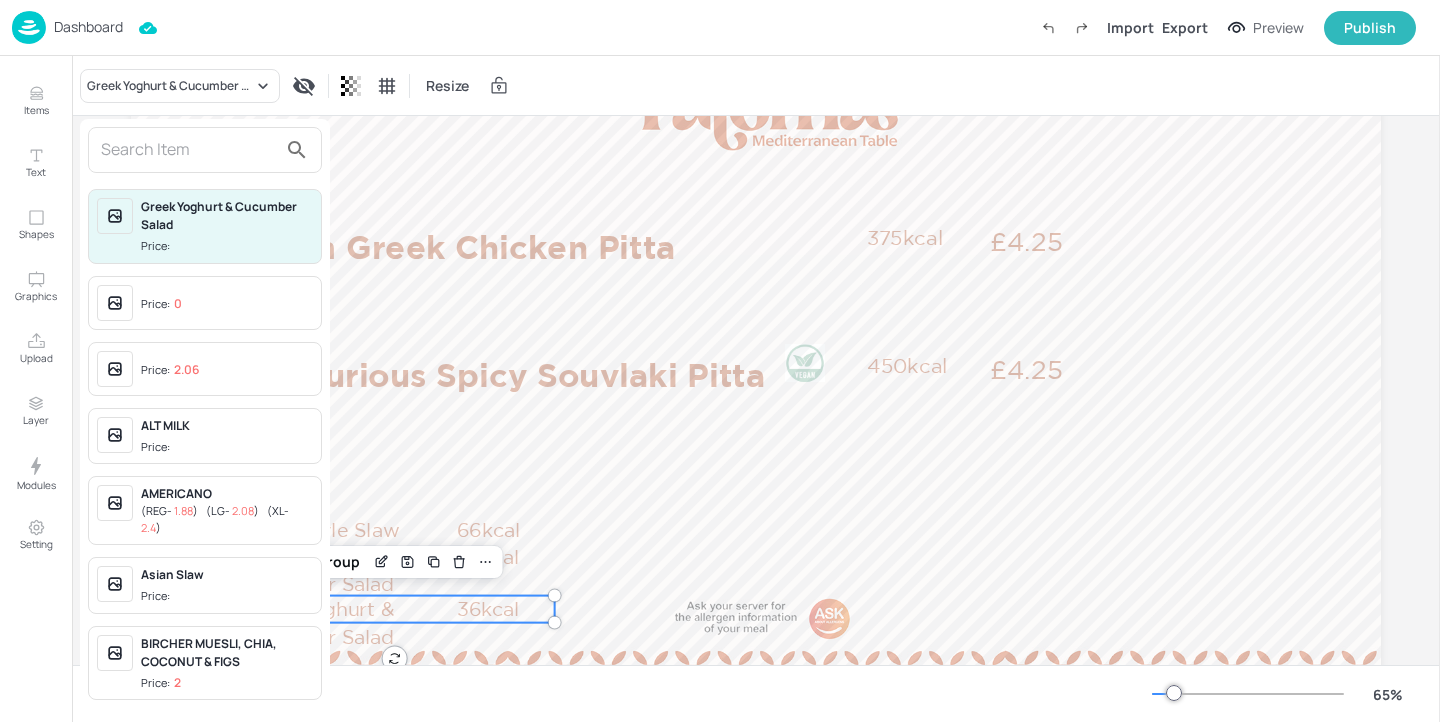 click at bounding box center [189, 150] 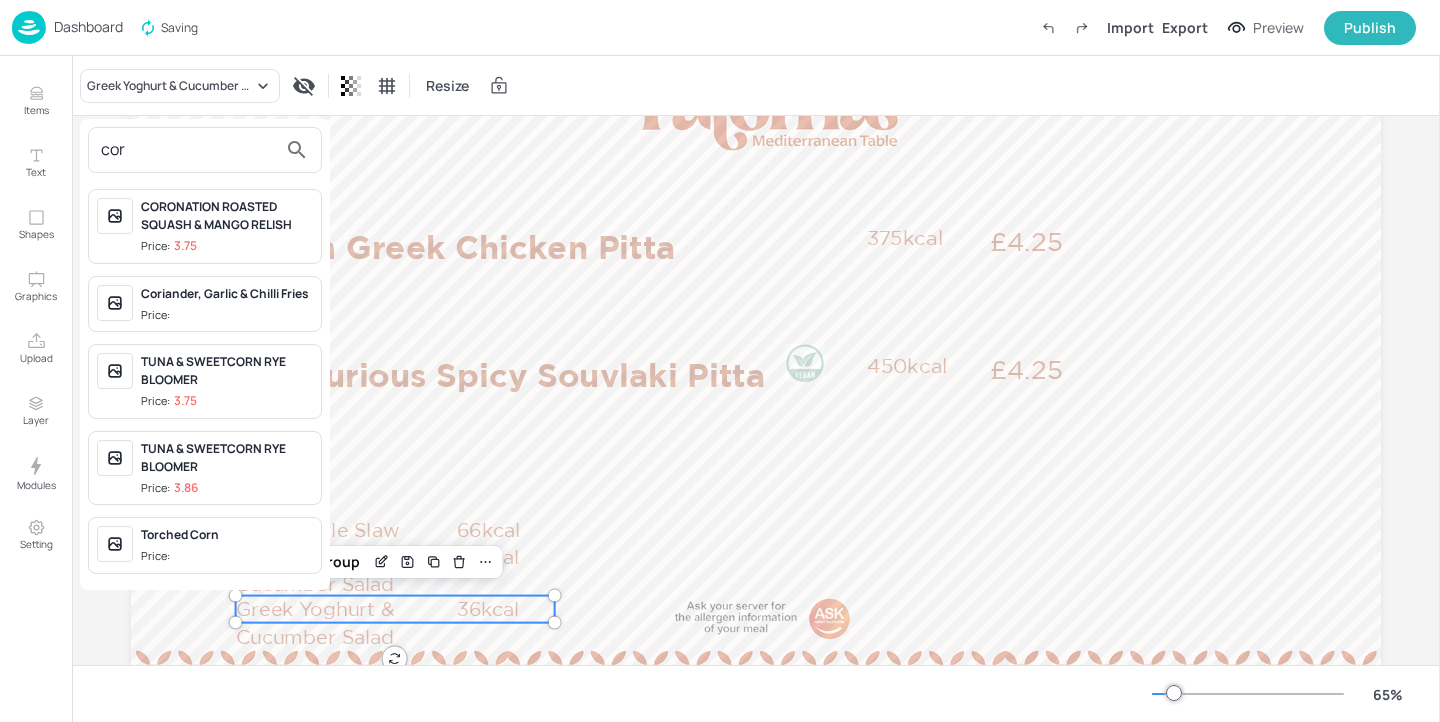 type on "cor" 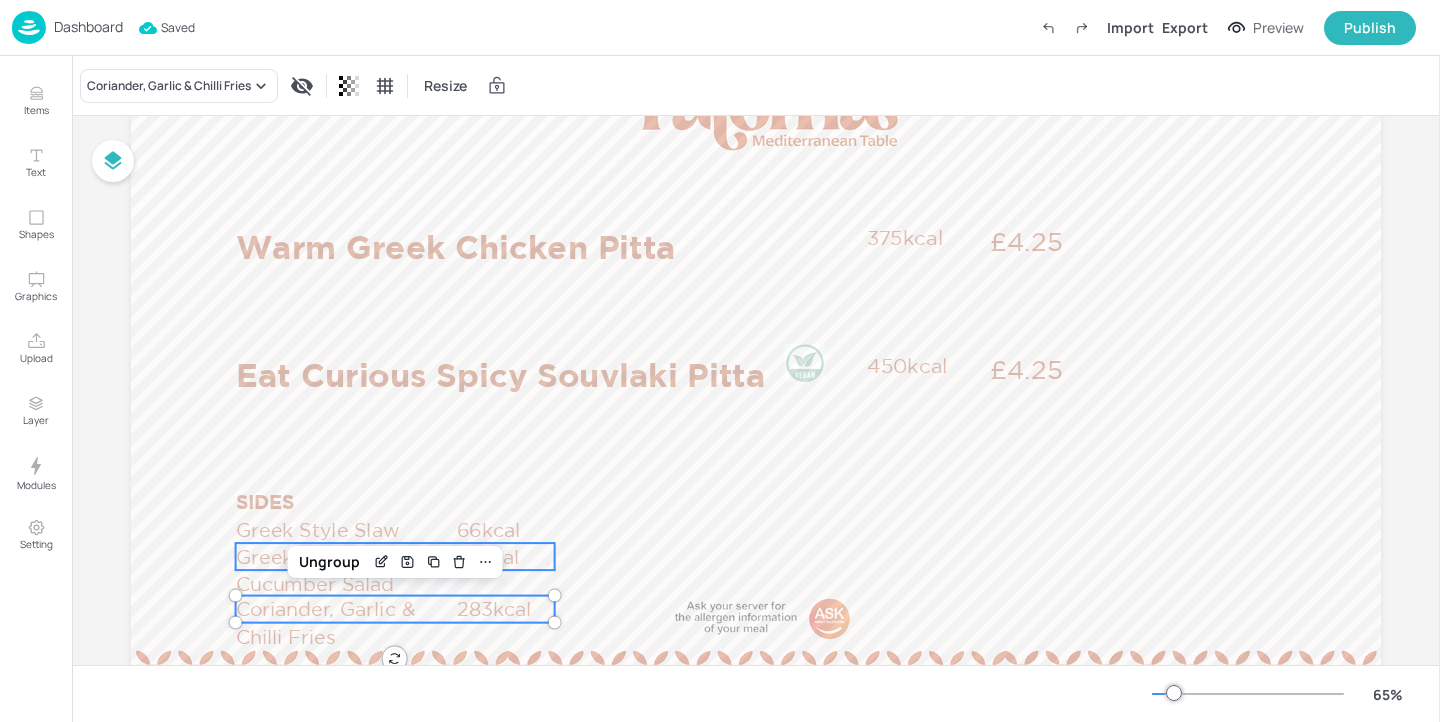 click on "Greek Yoghurt & Cucumber Salad" at bounding box center [345, 570] 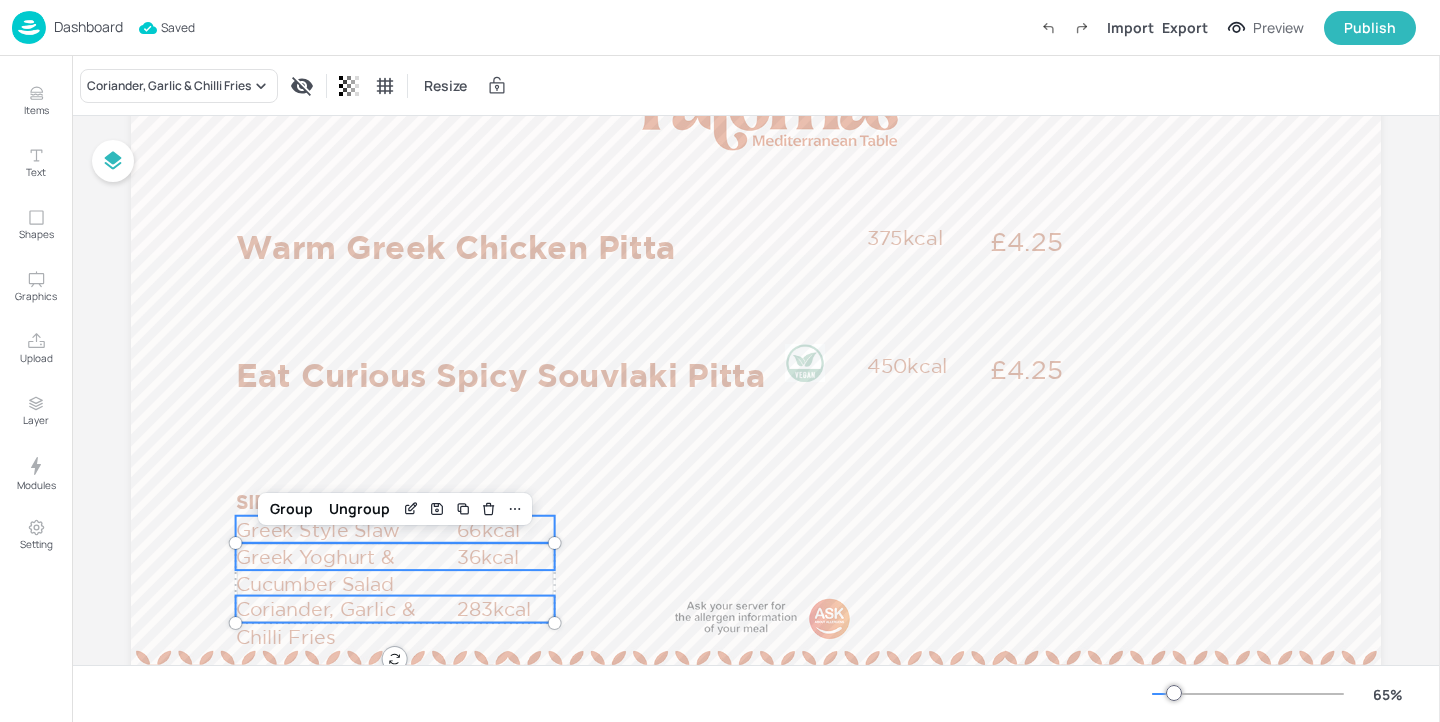 click on "Greek Style Slaw" at bounding box center [345, 529] 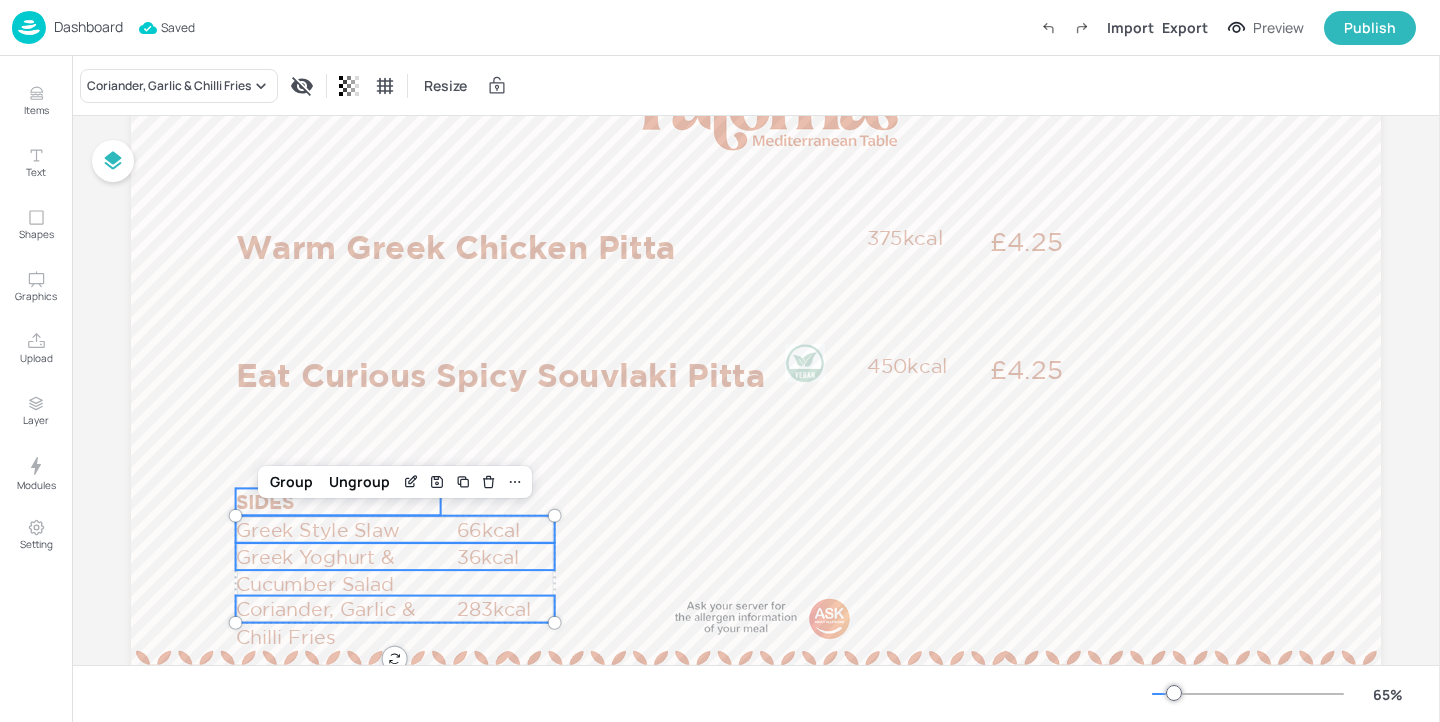 click on "SIDES" at bounding box center [338, 501] 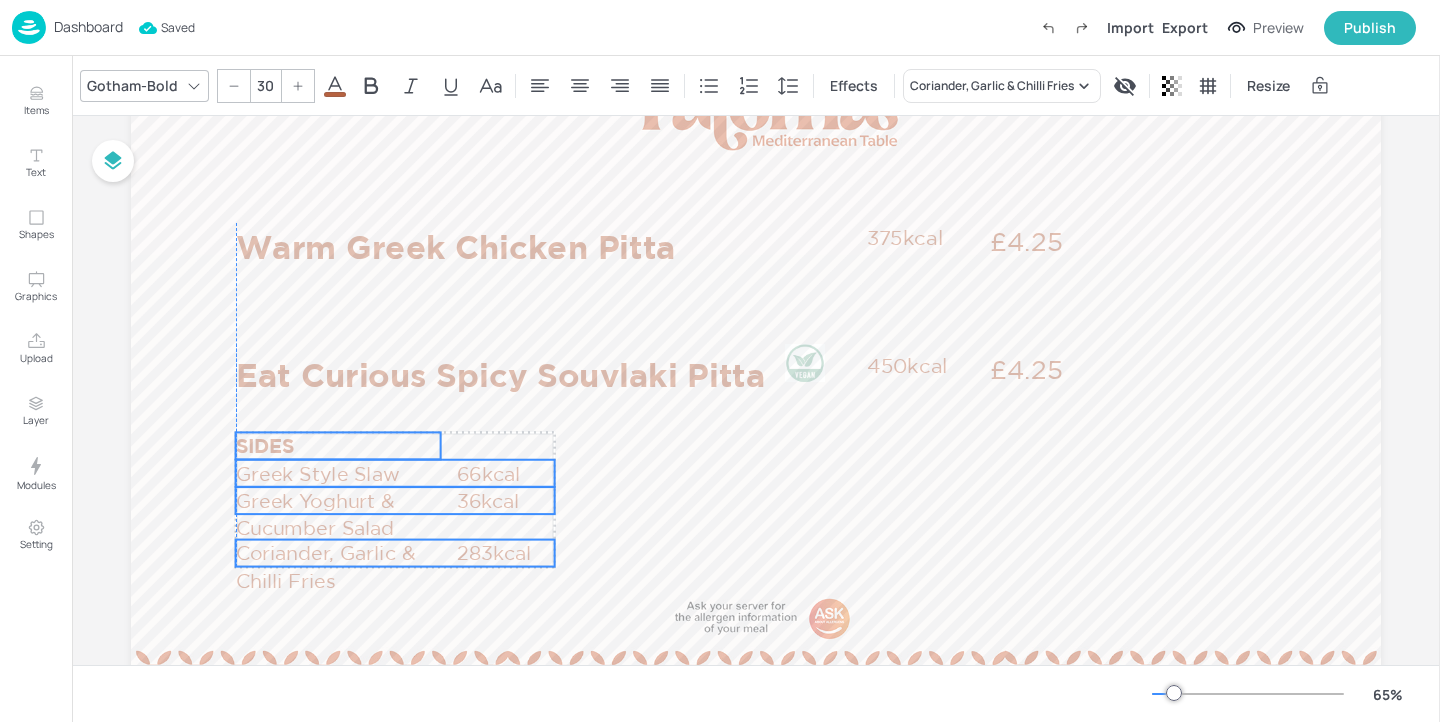 drag, startPoint x: 243, startPoint y: 501, endPoint x: 242, endPoint y: 445, distance: 56.008926 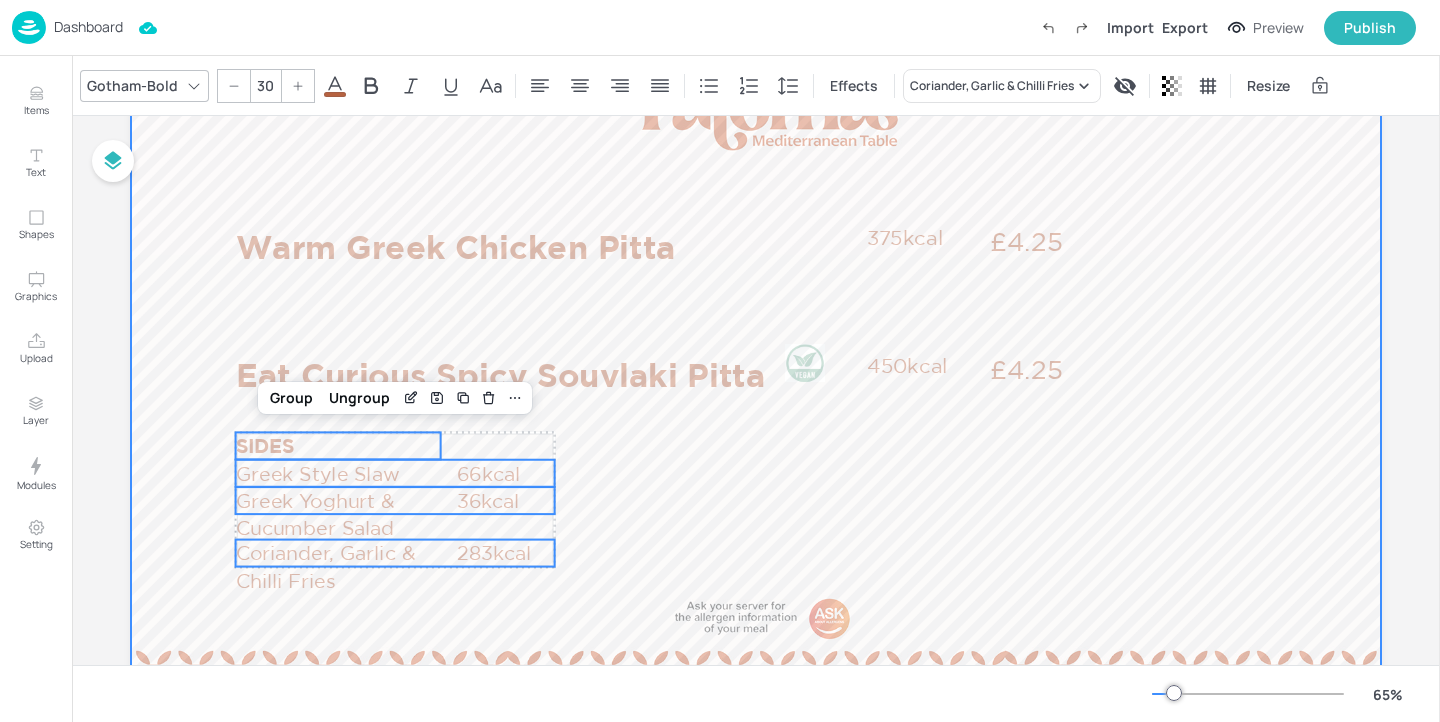 click at bounding box center (756, 377) 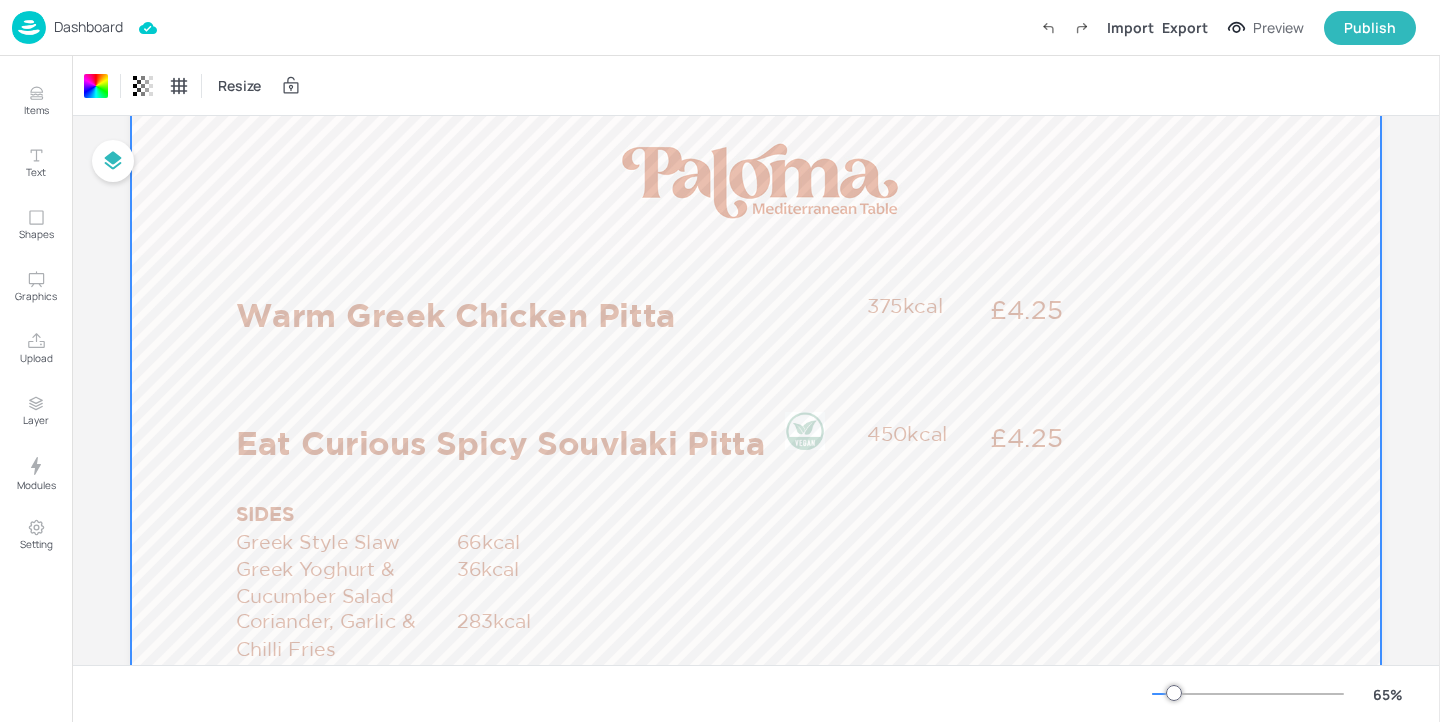 scroll, scrollTop: 1, scrollLeft: 0, axis: vertical 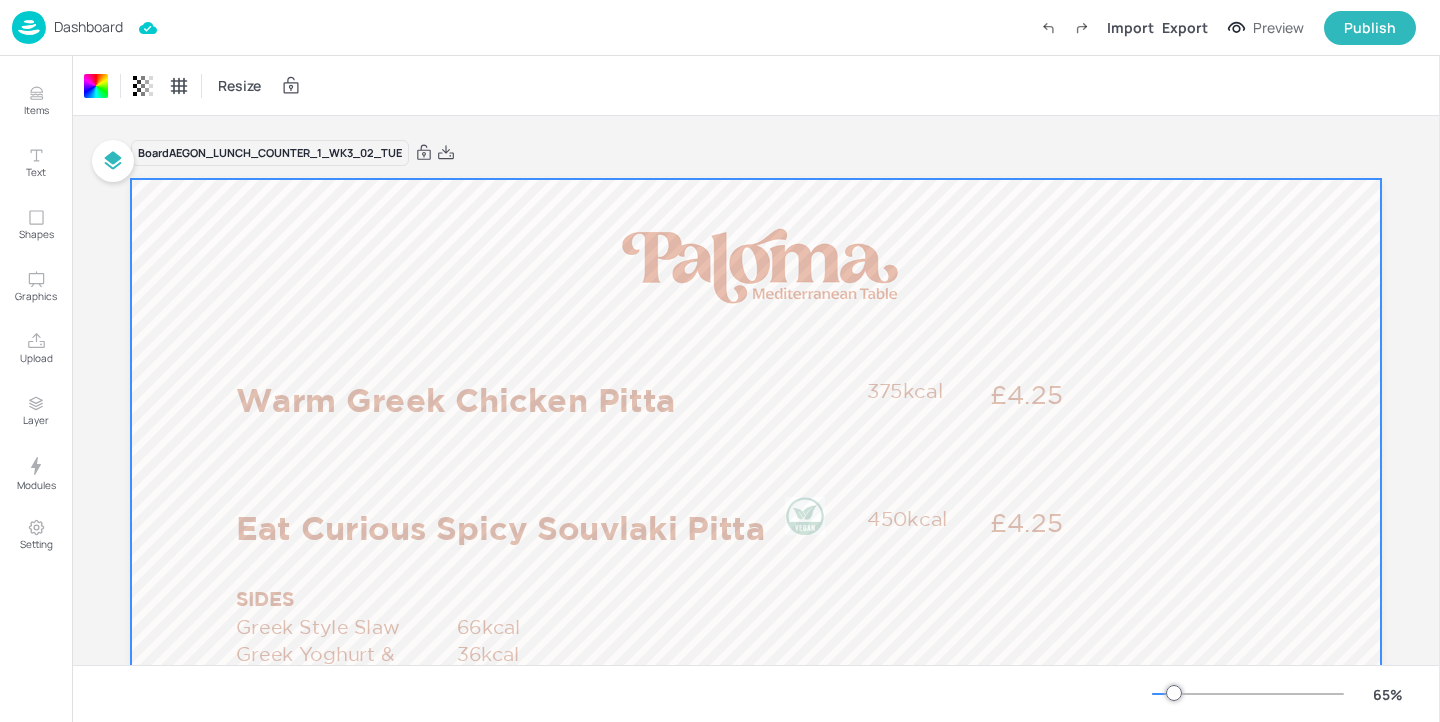 click on "Dashboard" at bounding box center [88, 27] 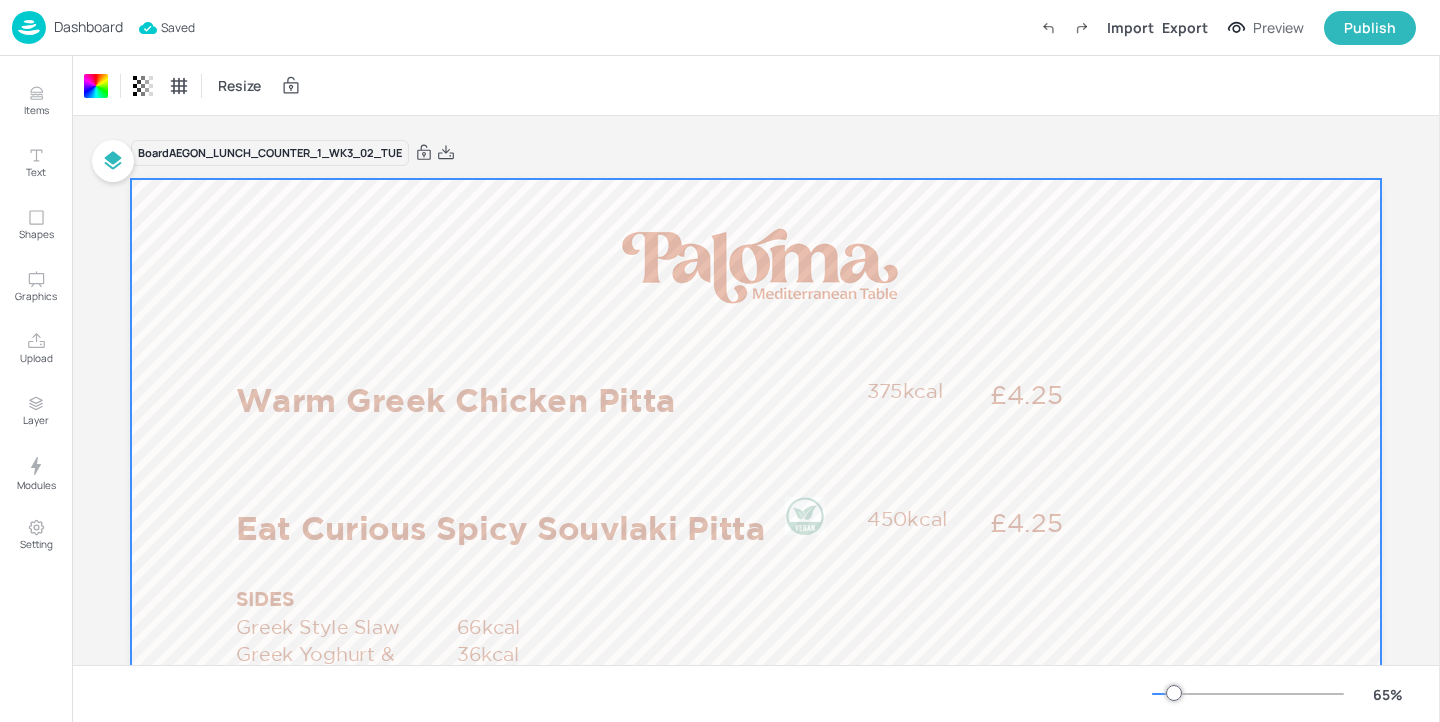 click on "Dashboard" at bounding box center [88, 27] 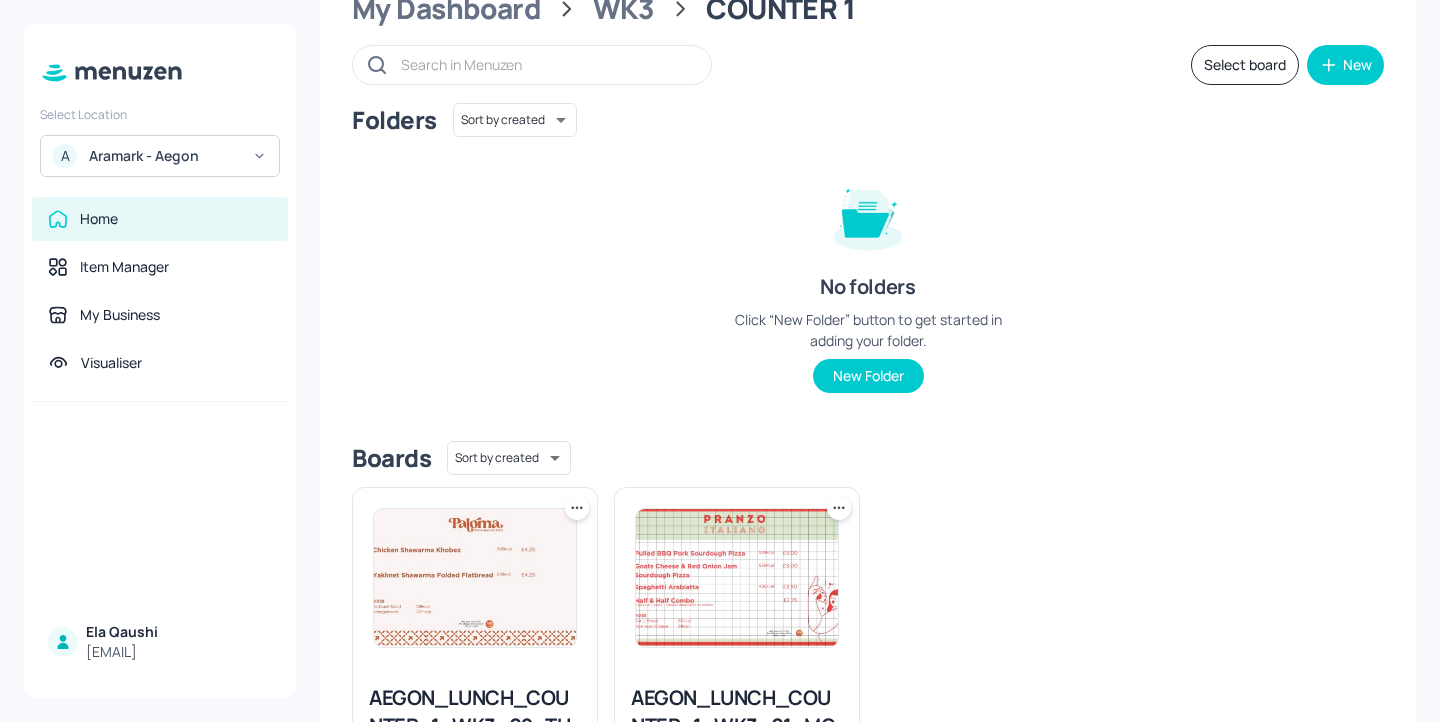 scroll, scrollTop: 0, scrollLeft: 0, axis: both 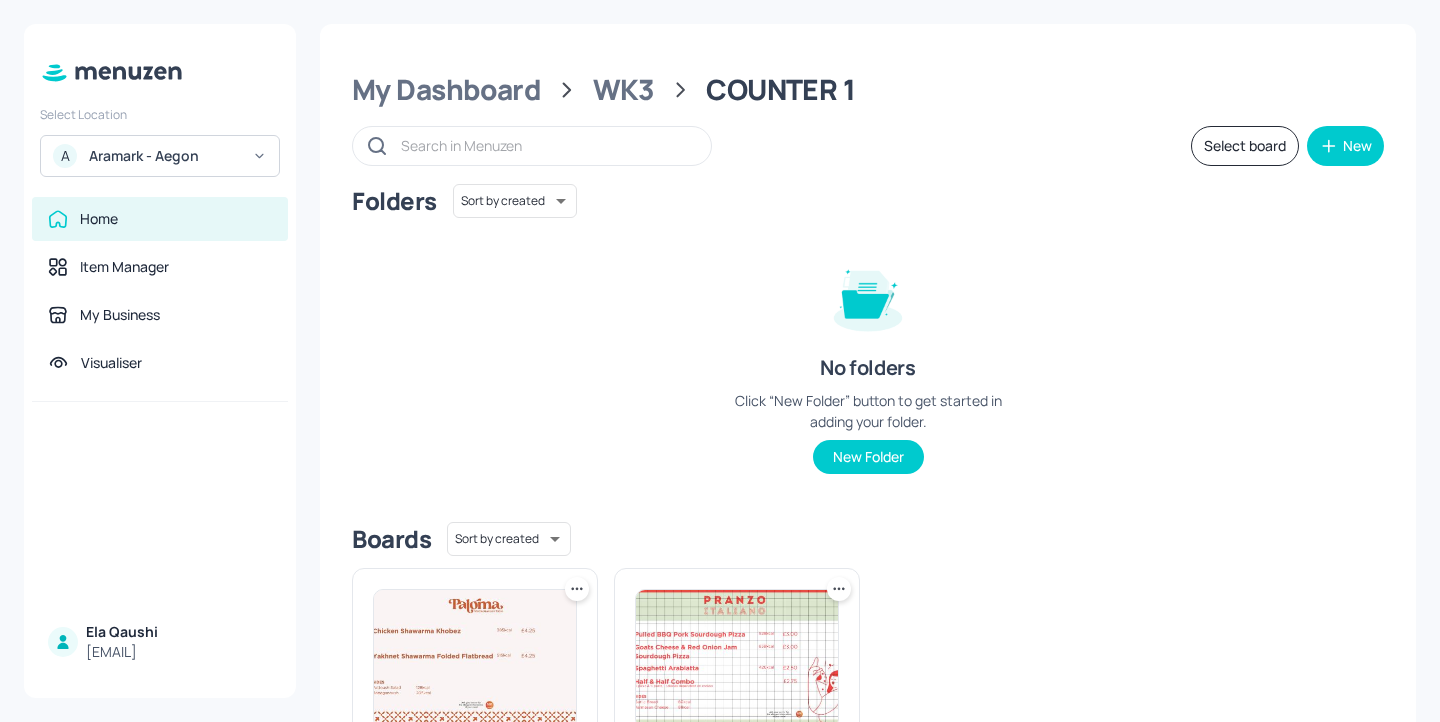 click on "My Dashboard WK3 COUNTER 1 Select board New Folders Sort by created id ​ No folders Click “New Folder” button to get started in adding your folder. New Folder Boards Sort by created id ​ AEGON_LUNCH_COUNTER_1_WK3_02_TUE Created 3 minutes ago. Edit AEGON_LUNCH_COUNTER_1_WK3_01_MON Created 4 minutes ago. Edit" at bounding box center [868, 507] 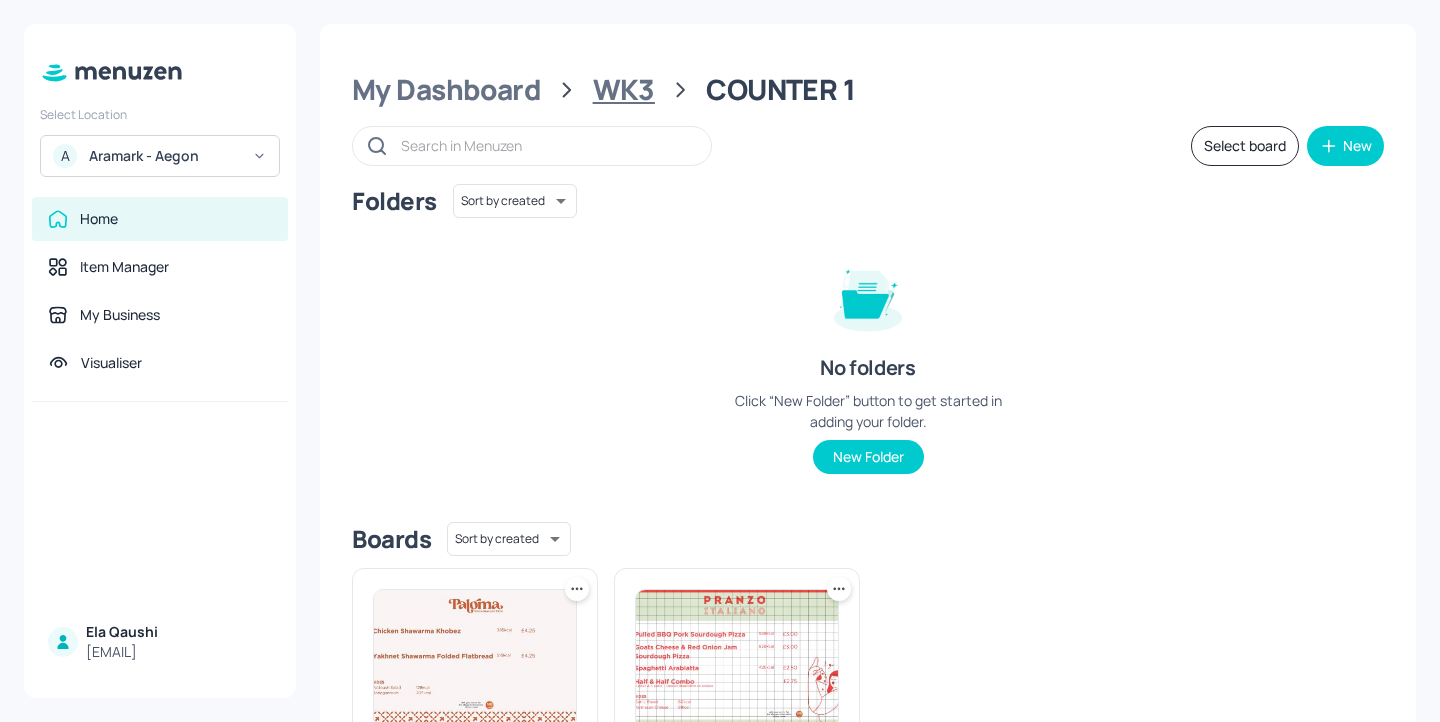 click on "WK3" at bounding box center [624, 90] 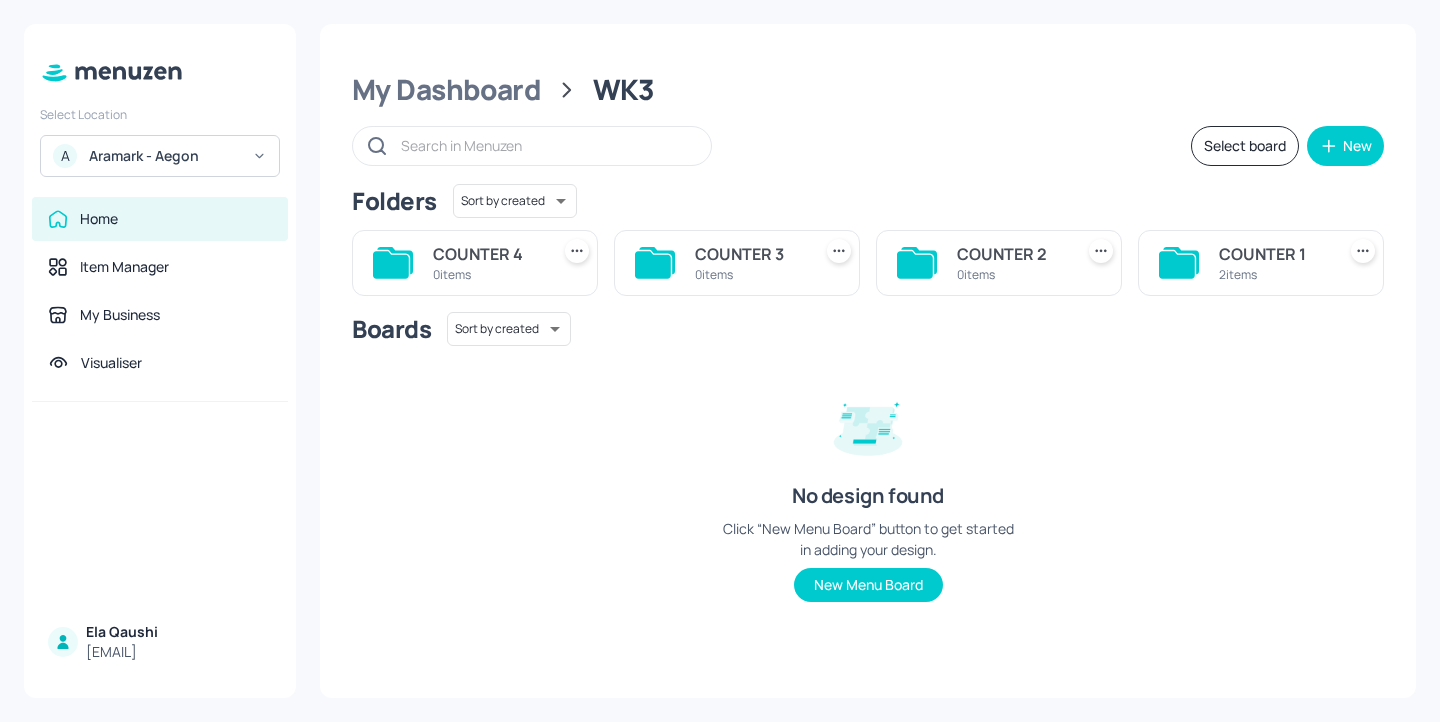 click on "0  items" at bounding box center [1011, 274] 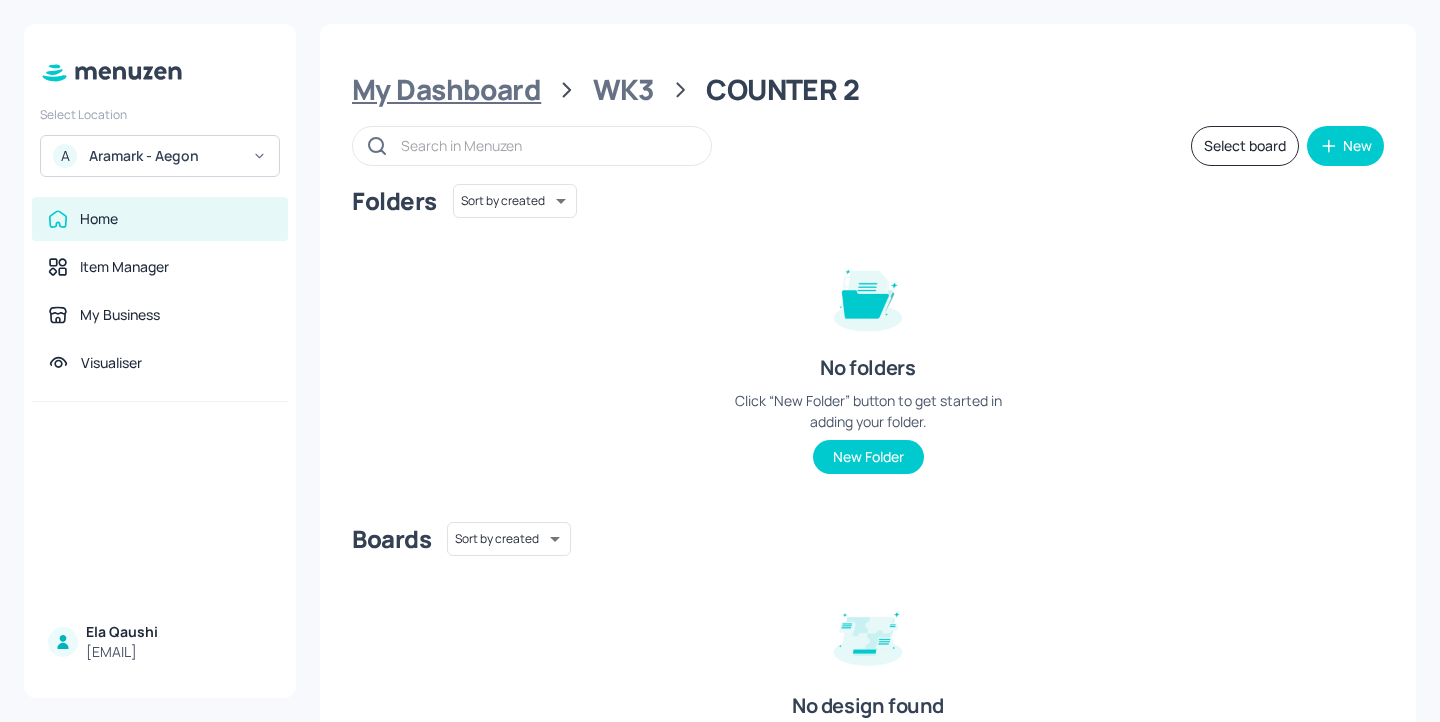 click on "My Dashboard" at bounding box center [446, 90] 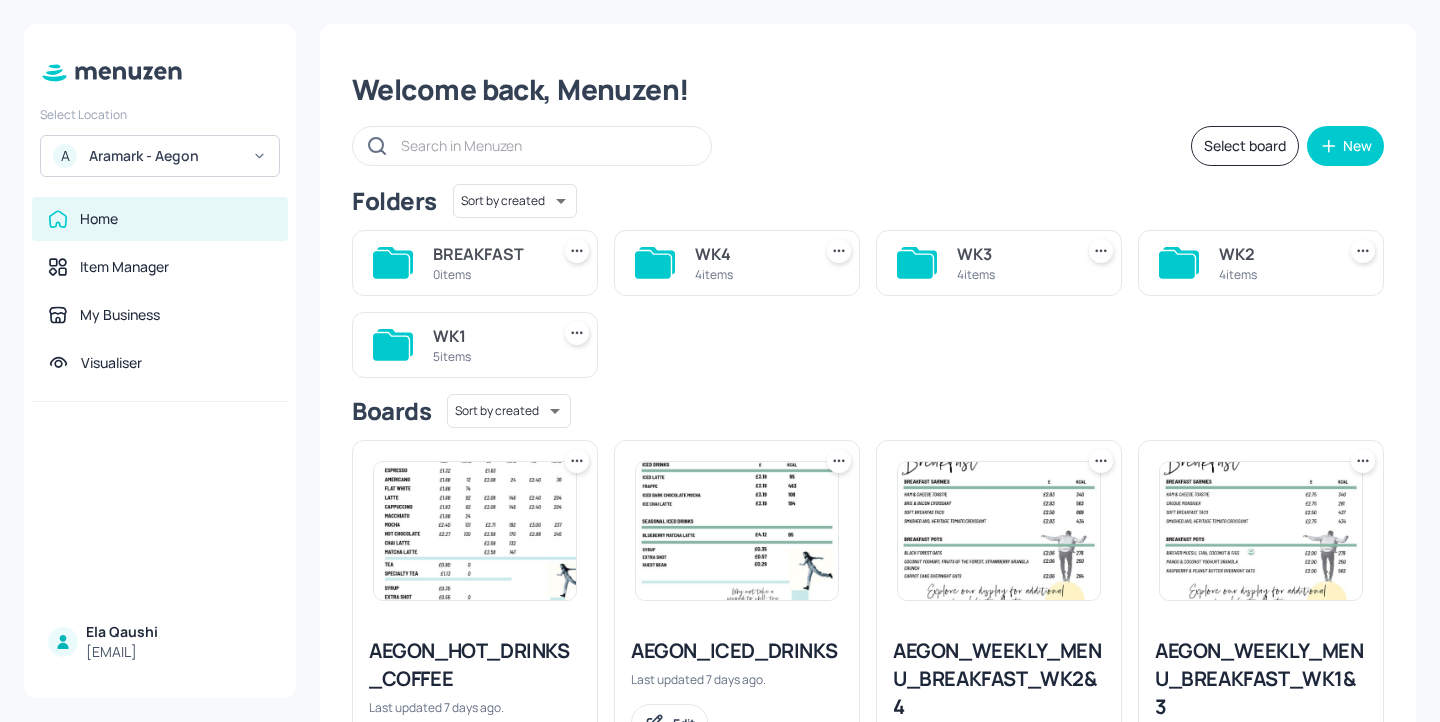 click on "4  items" at bounding box center [1273, 274] 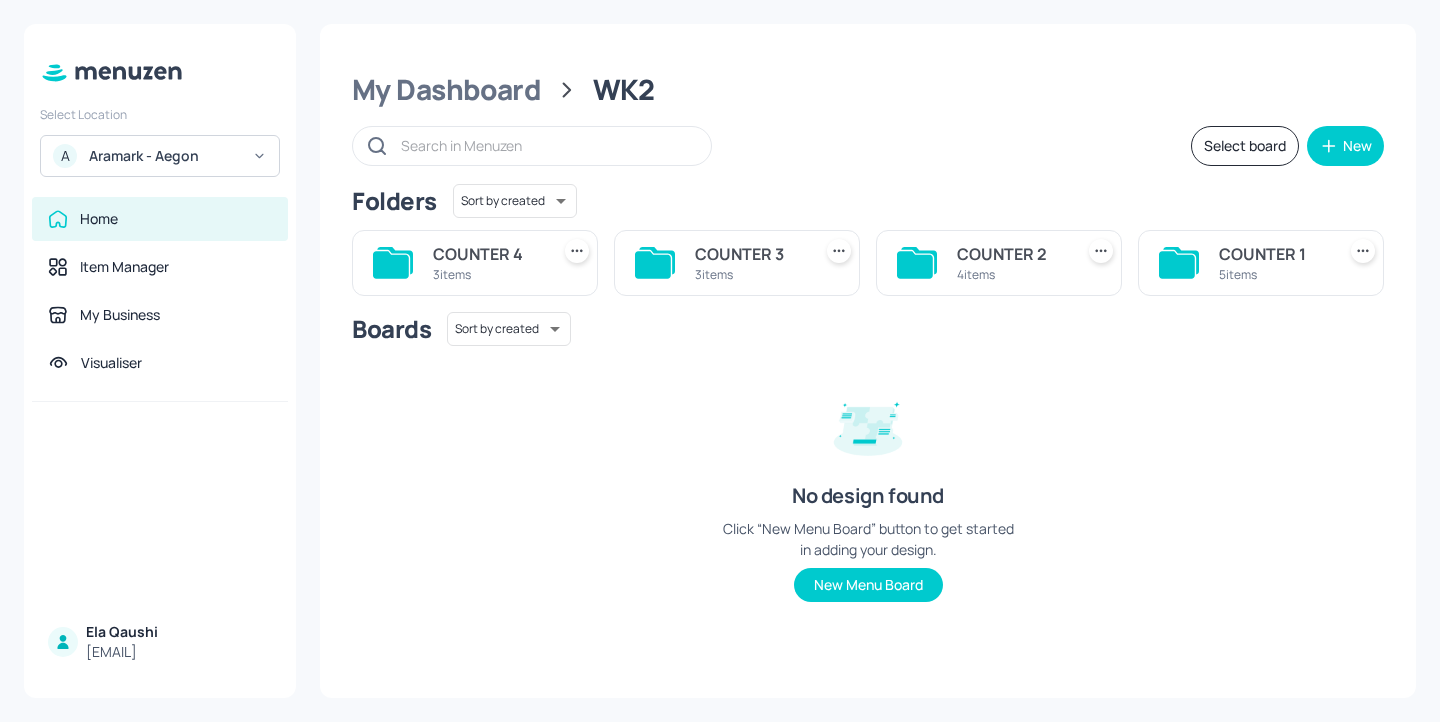 click on "COUNTER 2" at bounding box center [1011, 254] 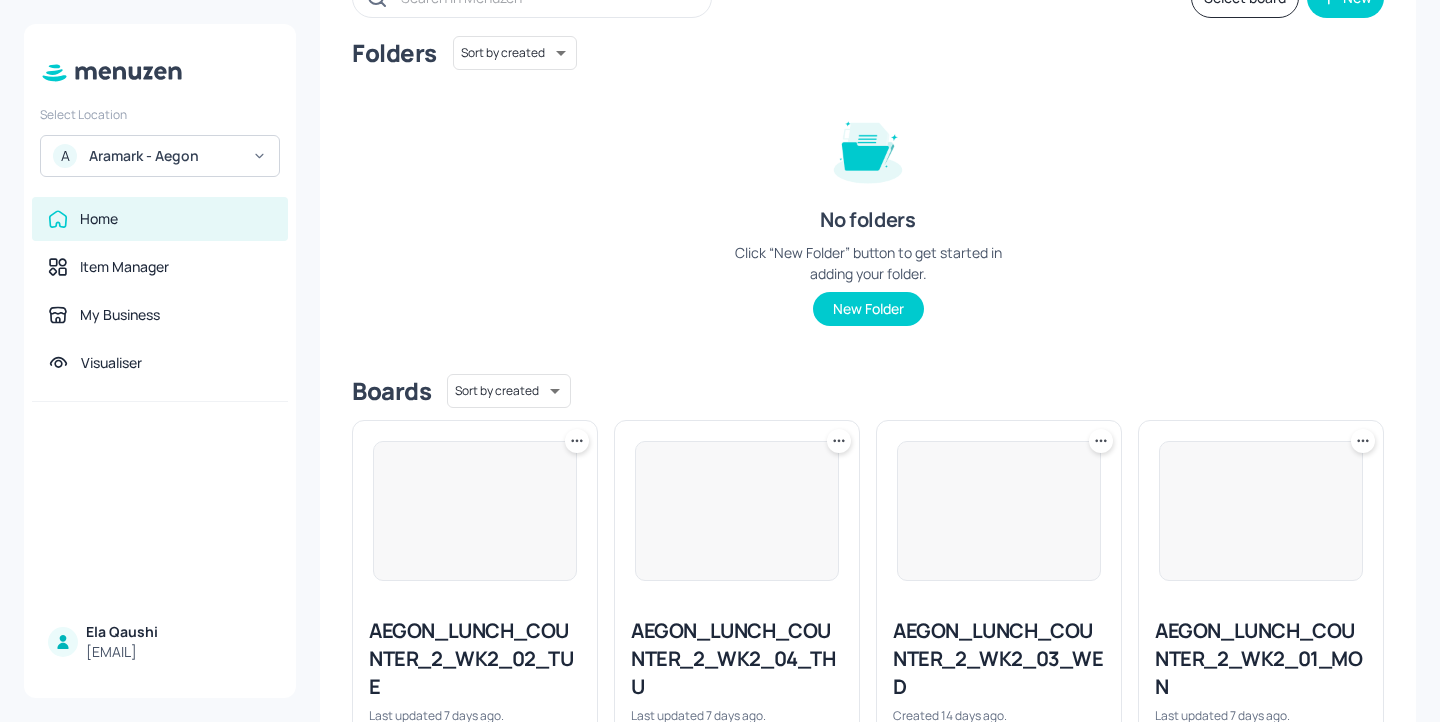 scroll, scrollTop: 269, scrollLeft: 0, axis: vertical 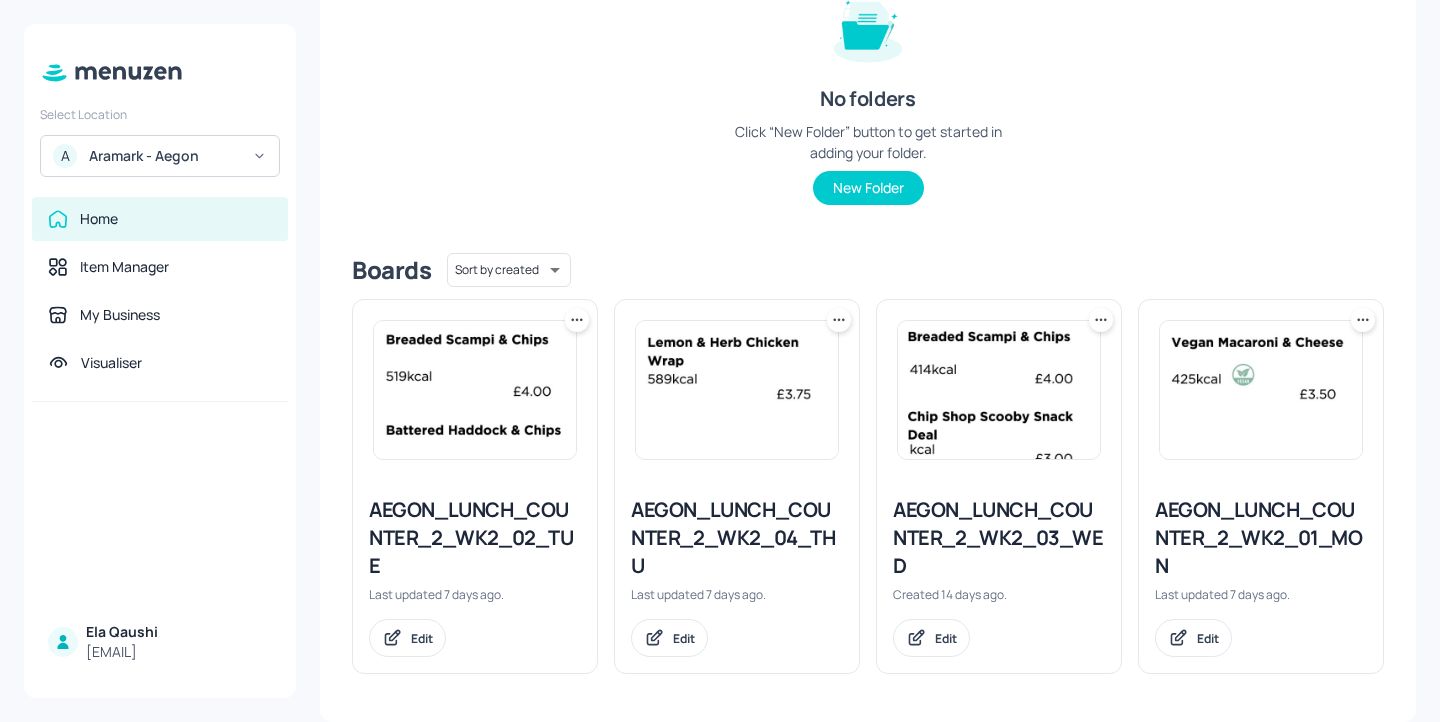 click 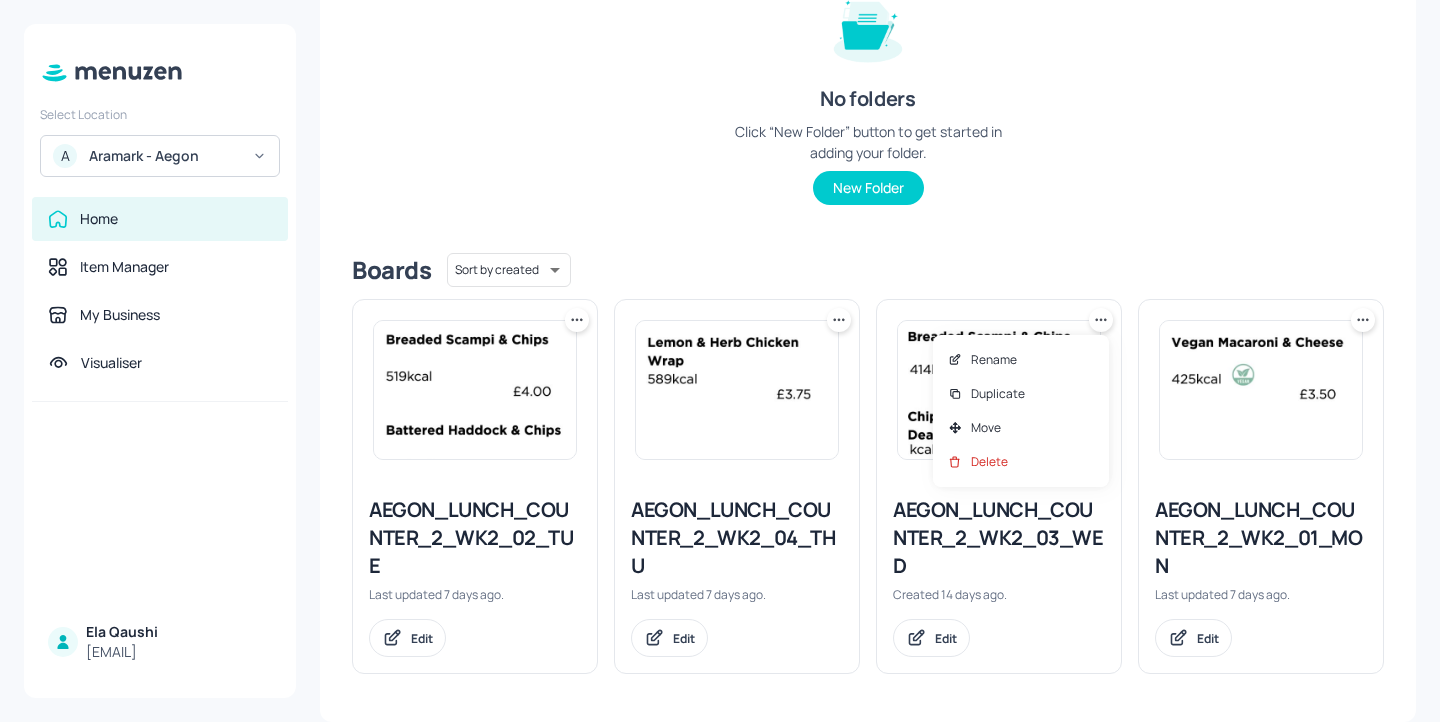 click at bounding box center (720, 361) 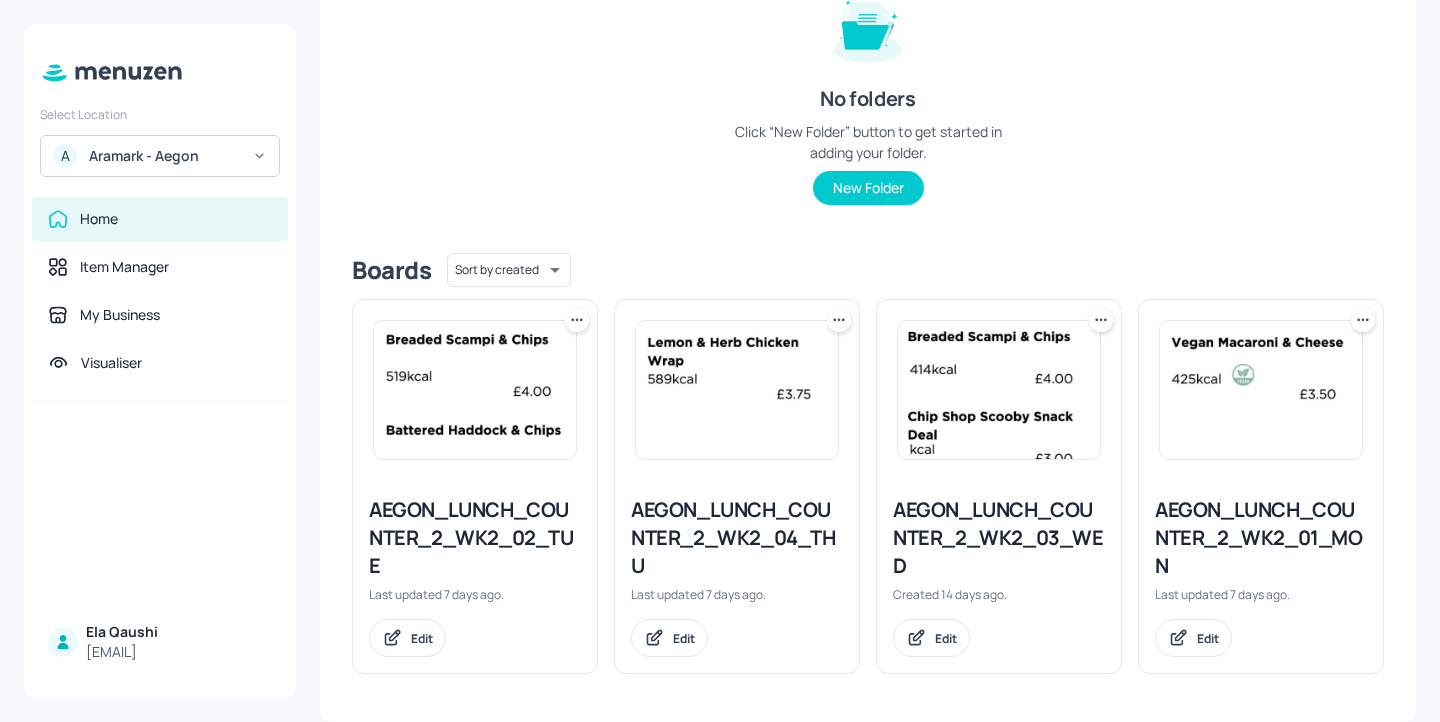 click 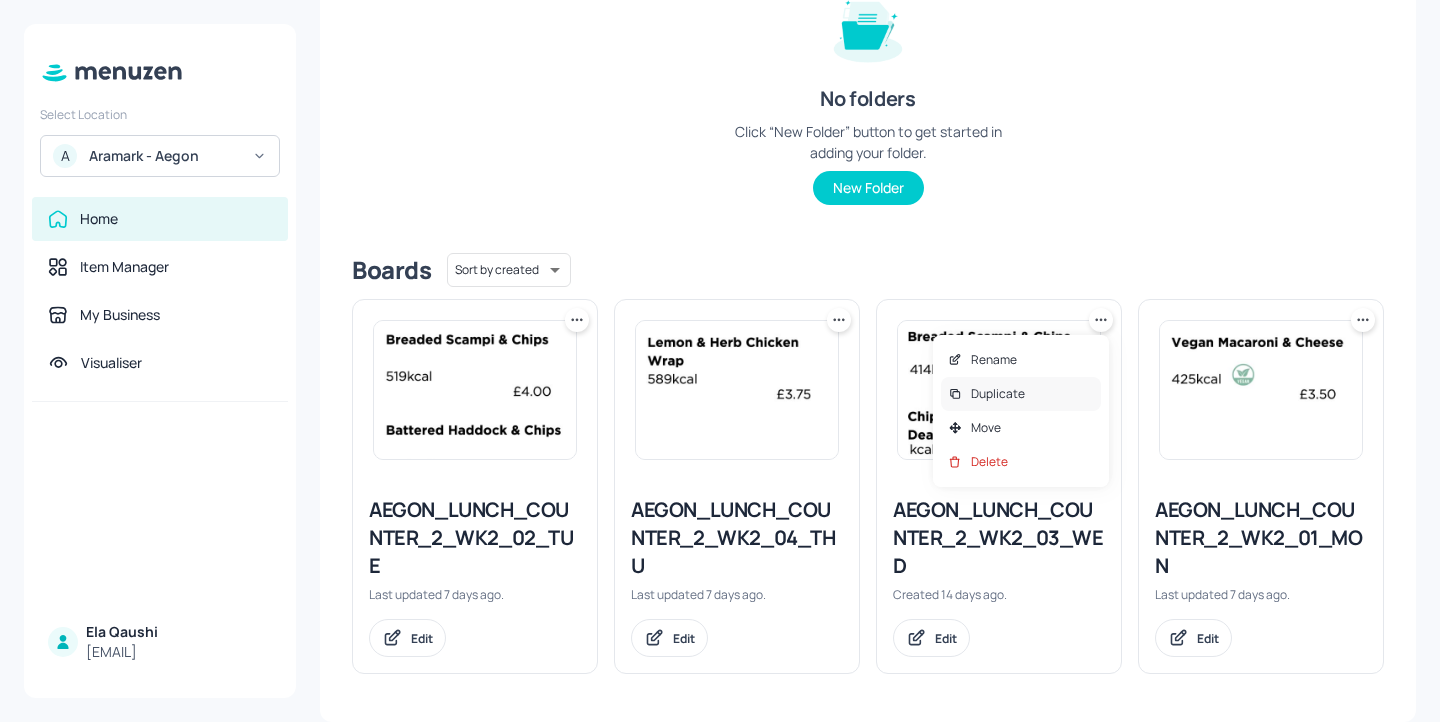 click on "Duplicate" at bounding box center (1021, 394) 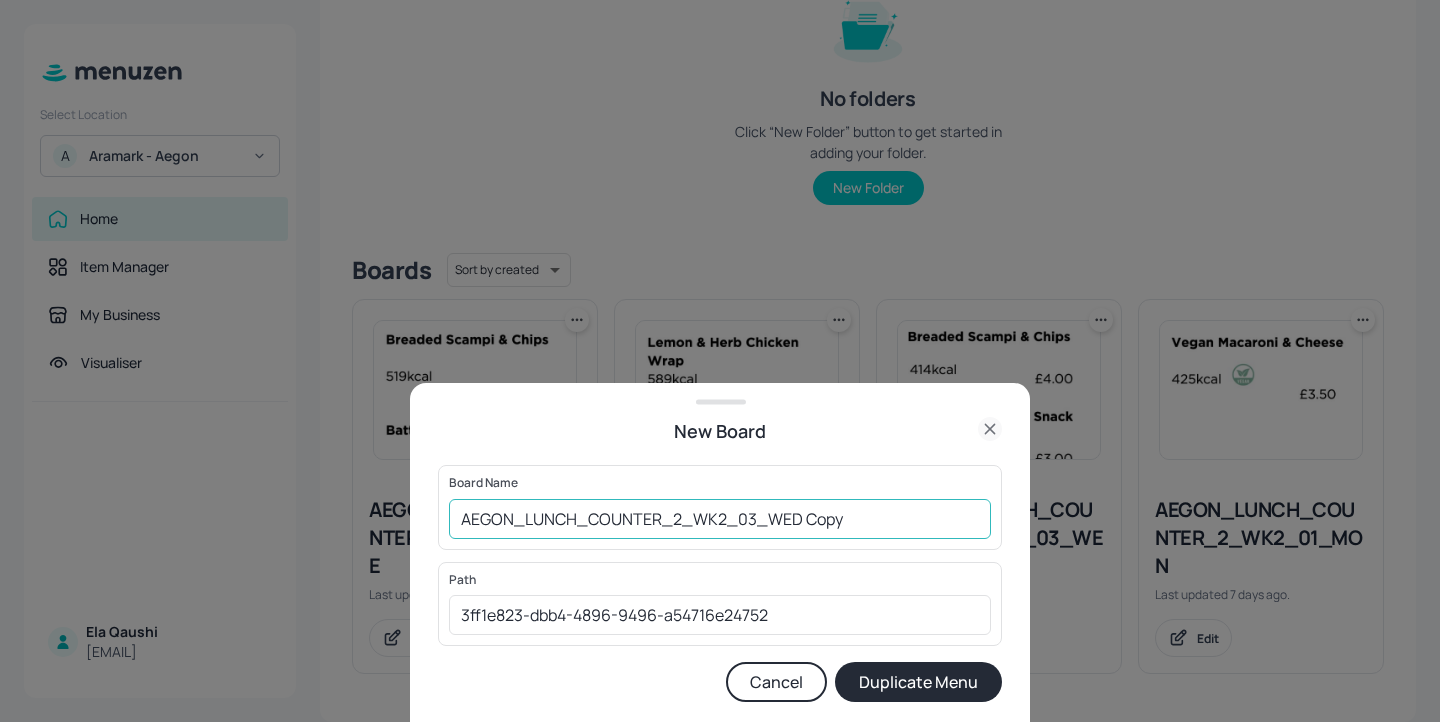 click on "AEGON_LUNCH_COUNTER_2_WK2_03_WED Copy" at bounding box center (720, 519) 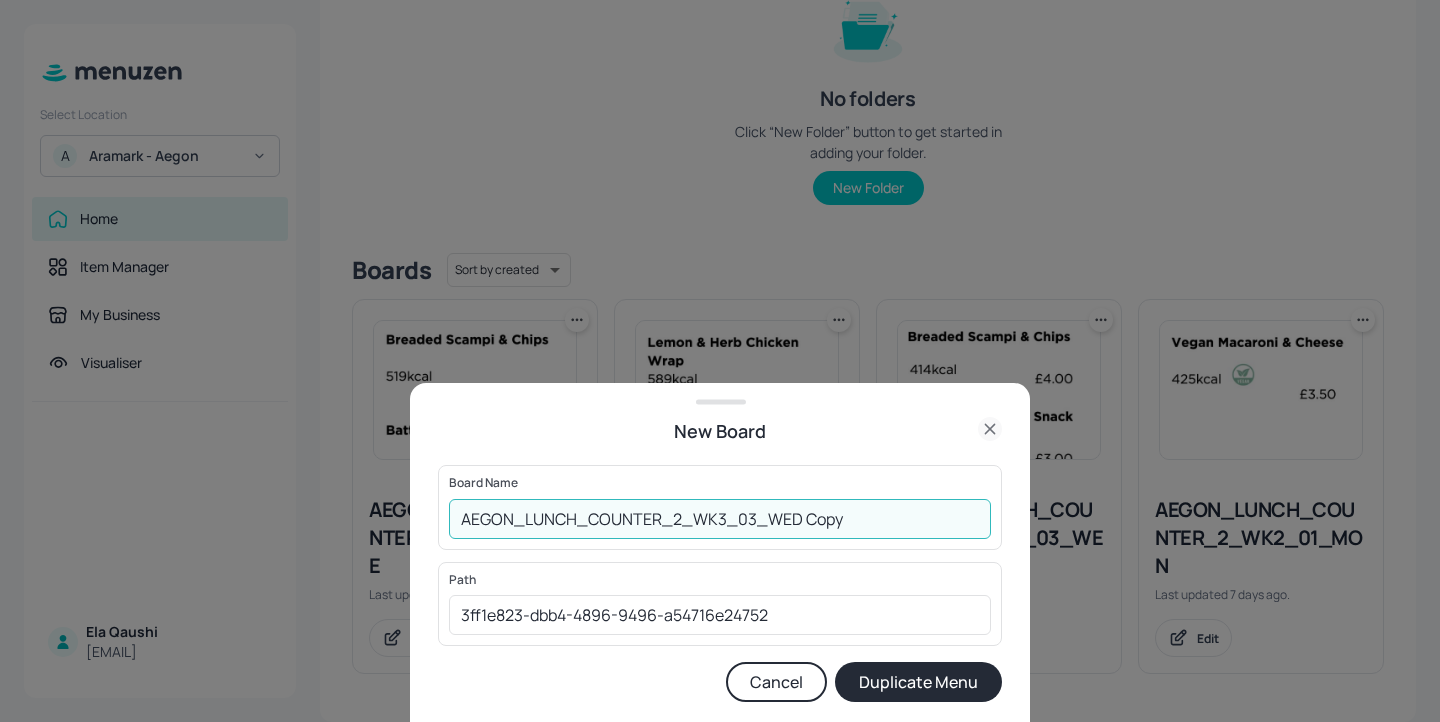 drag, startPoint x: 912, startPoint y: 528, endPoint x: 801, endPoint y: 511, distance: 112.29426 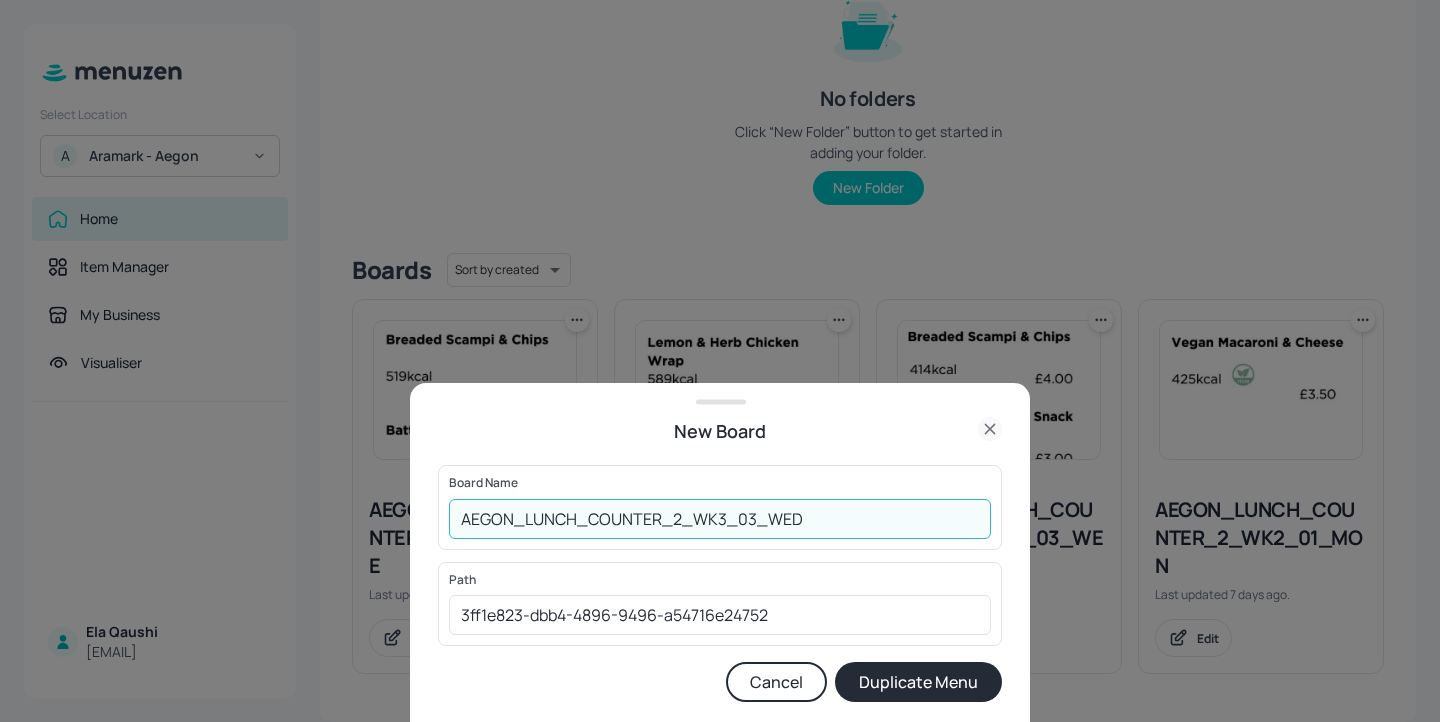 type on "AEGON_LUNCH_COUNTER_2_WK3_03_WED" 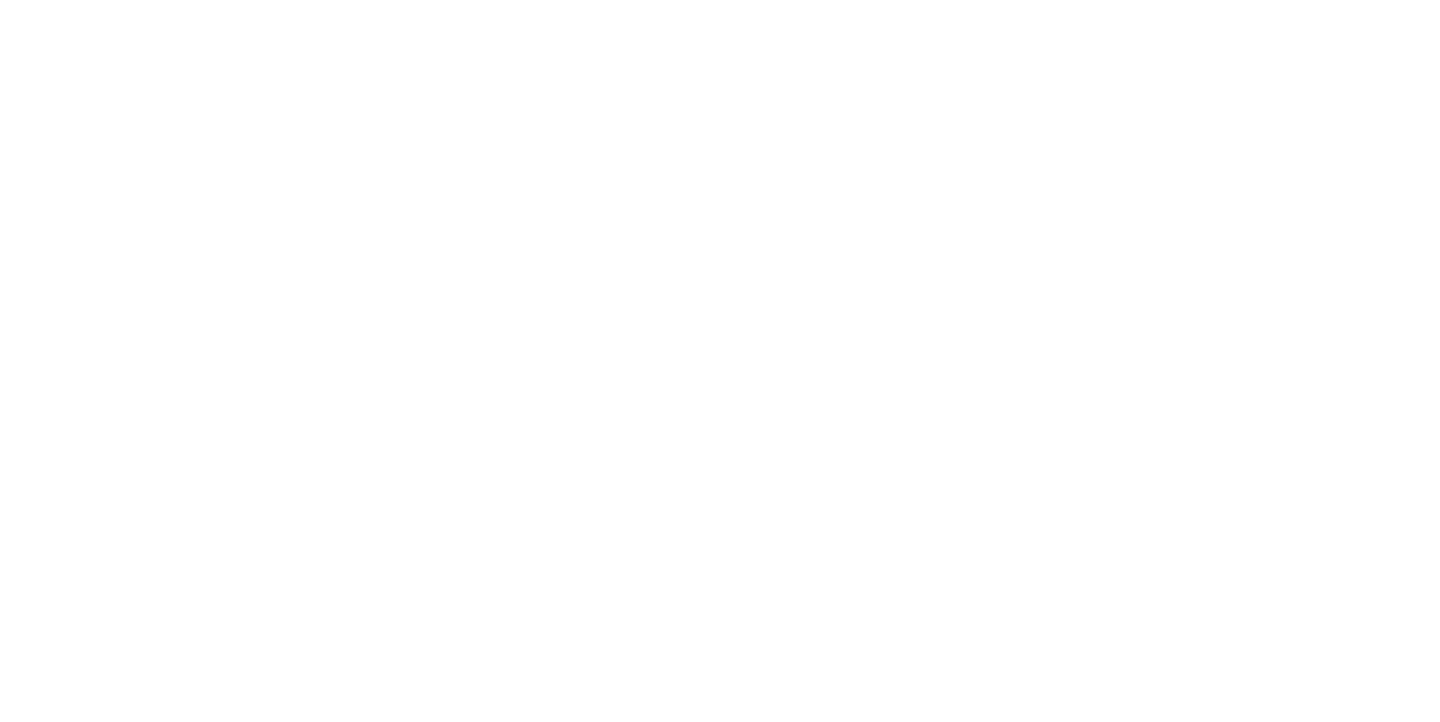 scroll, scrollTop: 0, scrollLeft: 0, axis: both 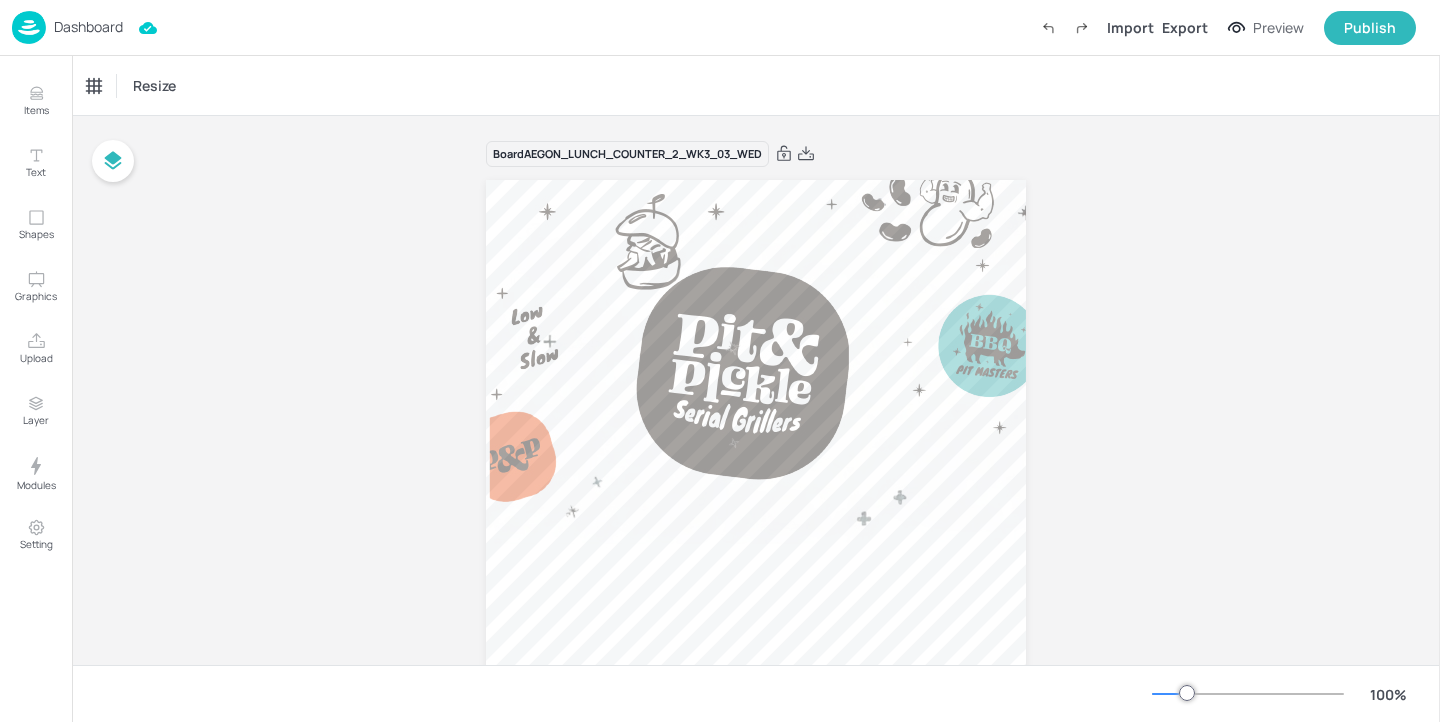 click on "Dashboard" at bounding box center (88, 27) 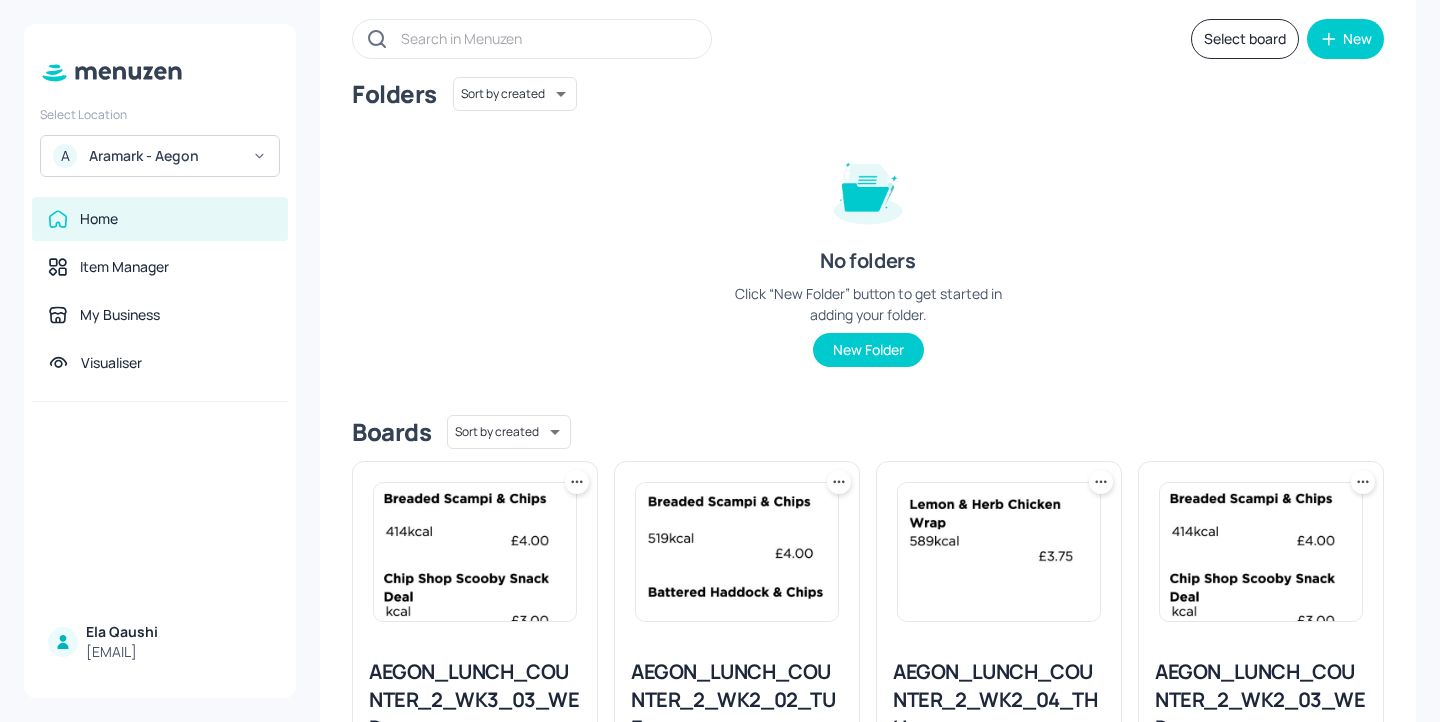 scroll, scrollTop: 357, scrollLeft: 0, axis: vertical 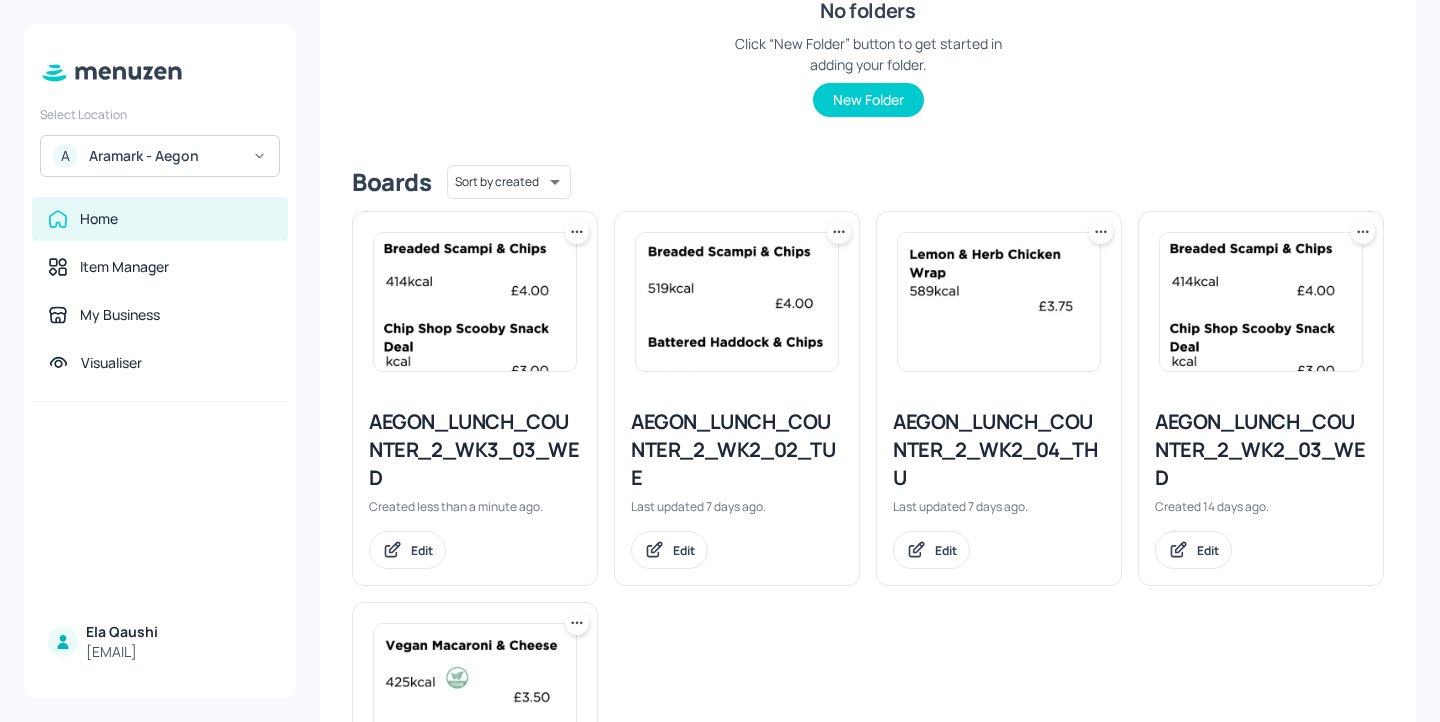 click 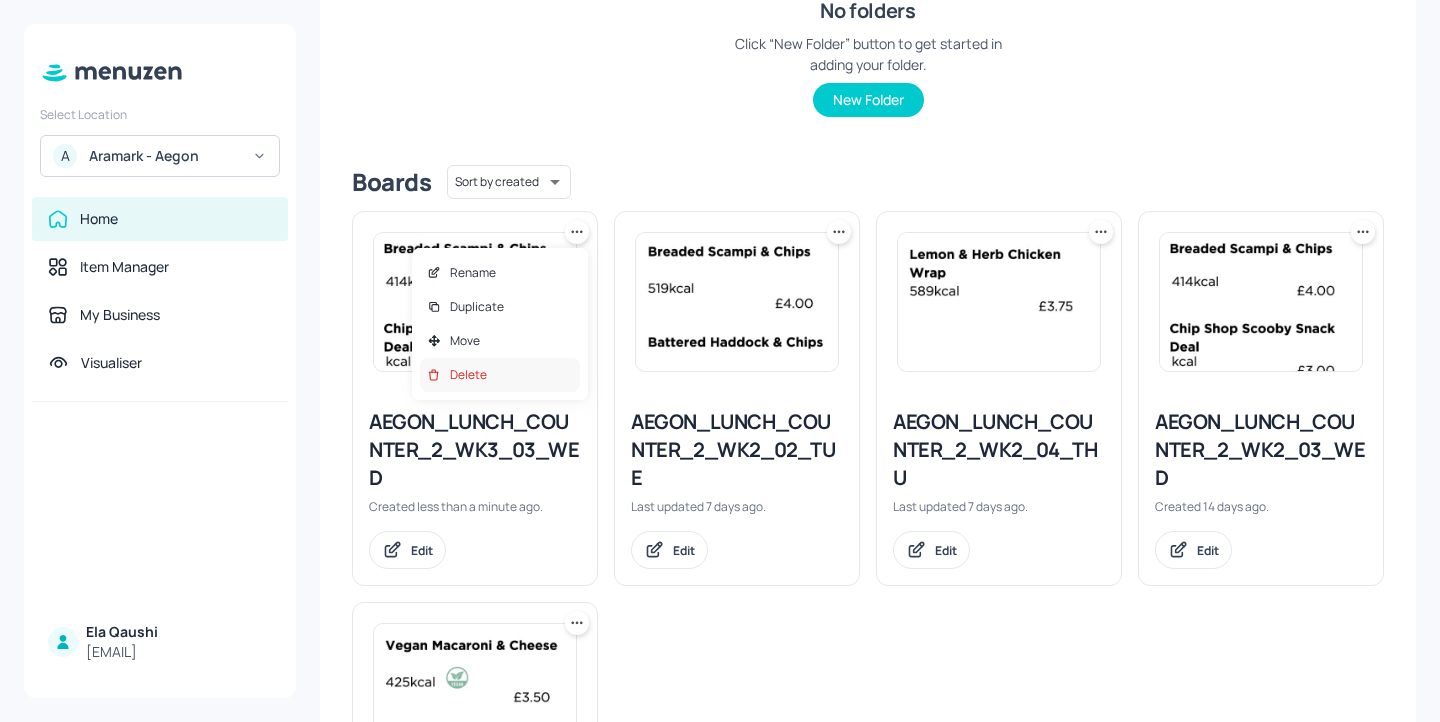 click on "Delete" at bounding box center (500, 375) 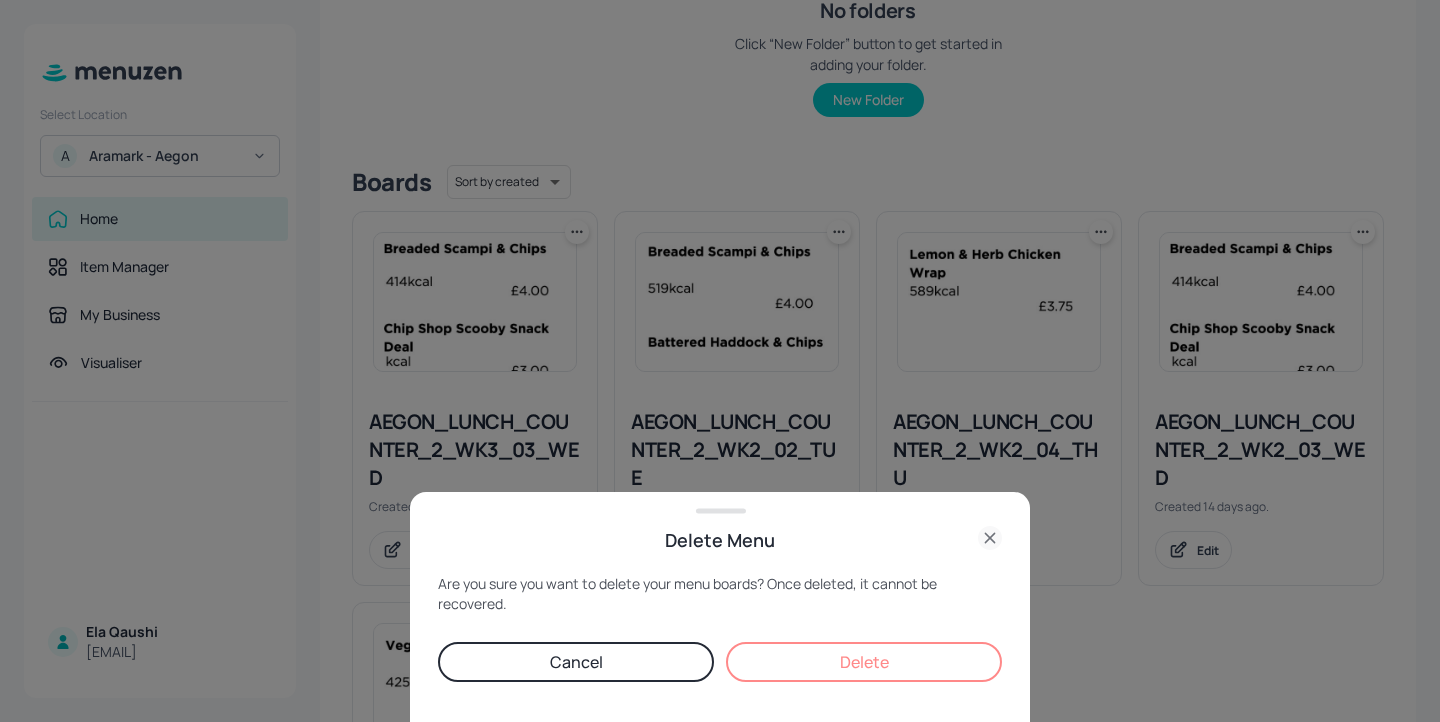 click on "Delete" at bounding box center [864, 662] 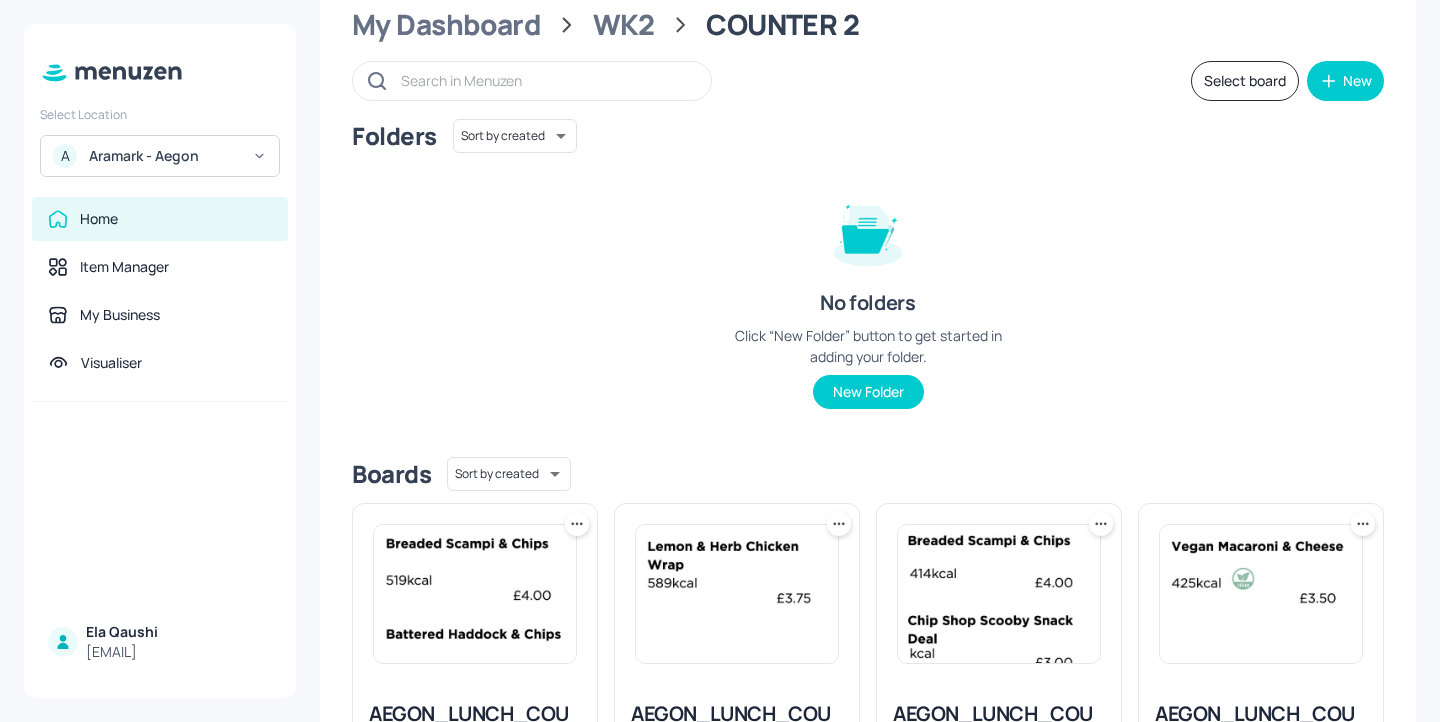 scroll, scrollTop: 0, scrollLeft: 0, axis: both 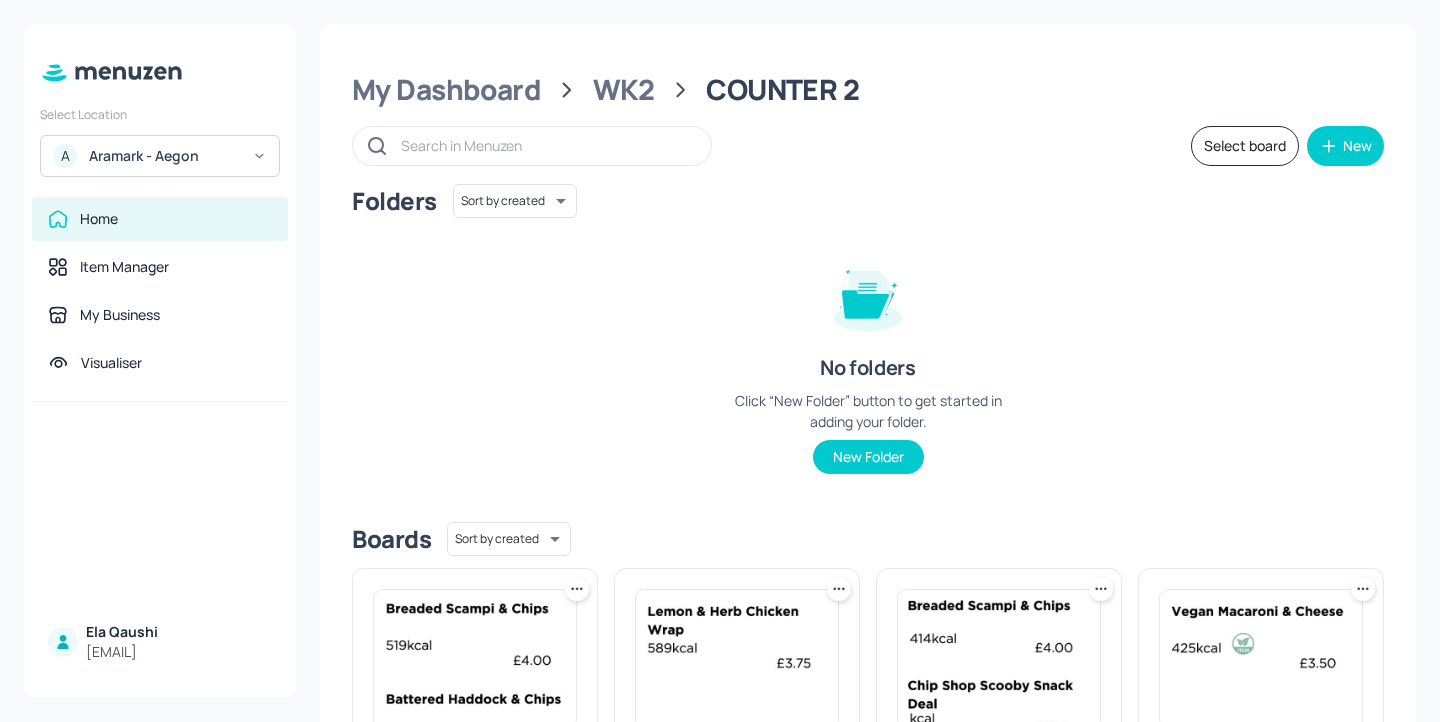 click on "My Dashboard WK2 COUNTER 2" at bounding box center [868, 90] 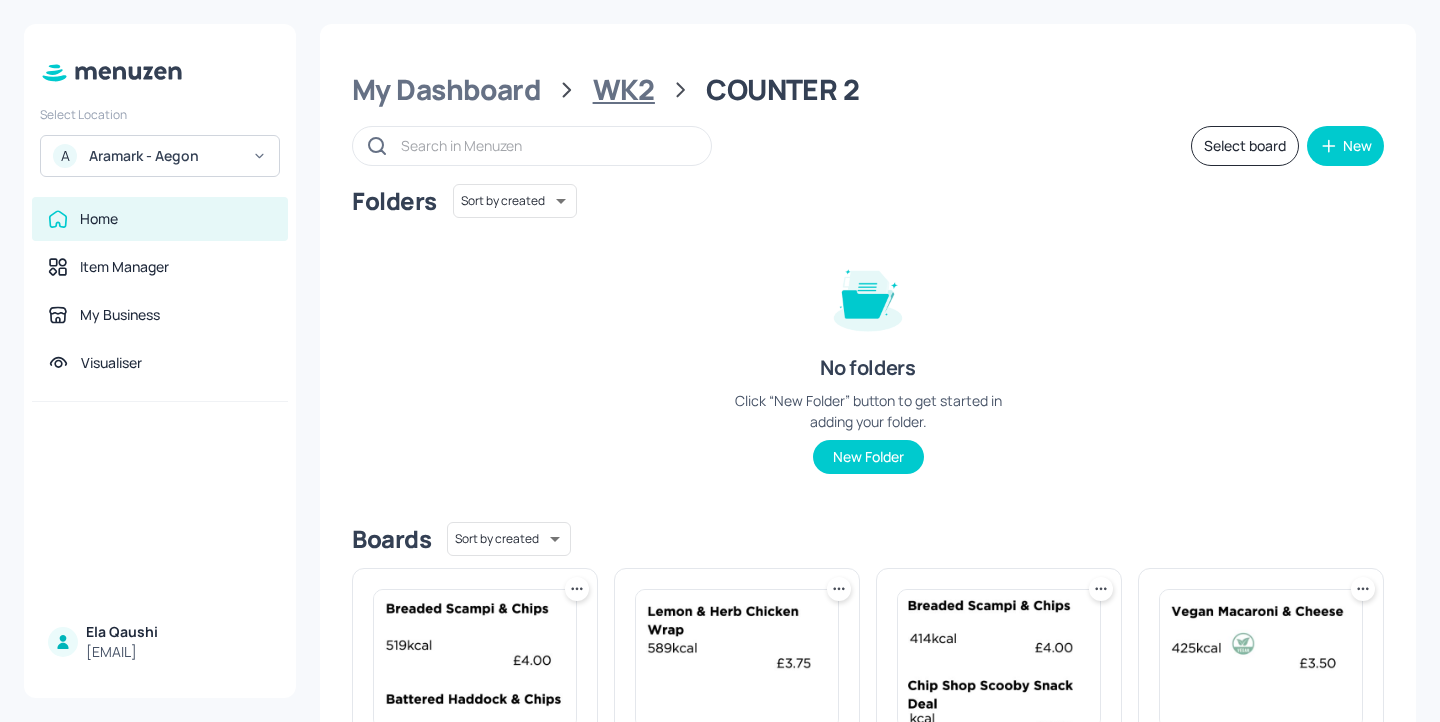 click on "WK2" at bounding box center (624, 90) 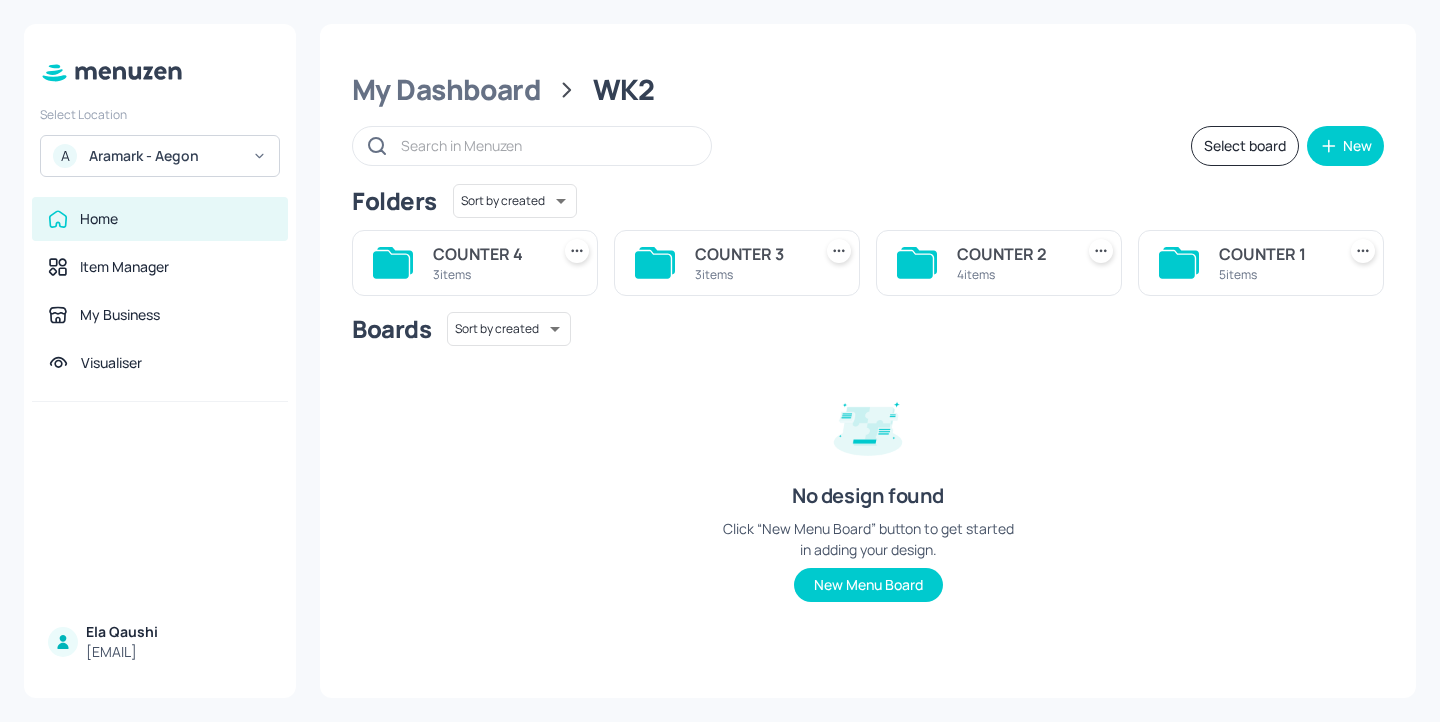 click on "My Dashboard WK2 Select board New Folders Sort by created id ​ COUNTER 4 3  items COUNTER 3 3  items COUNTER 2 4  items COUNTER 1 5  items Boards Sort by created id ​ No design found Click “New Menu Board” button to get started in adding your design. New Menu Board" at bounding box center (868, 361) 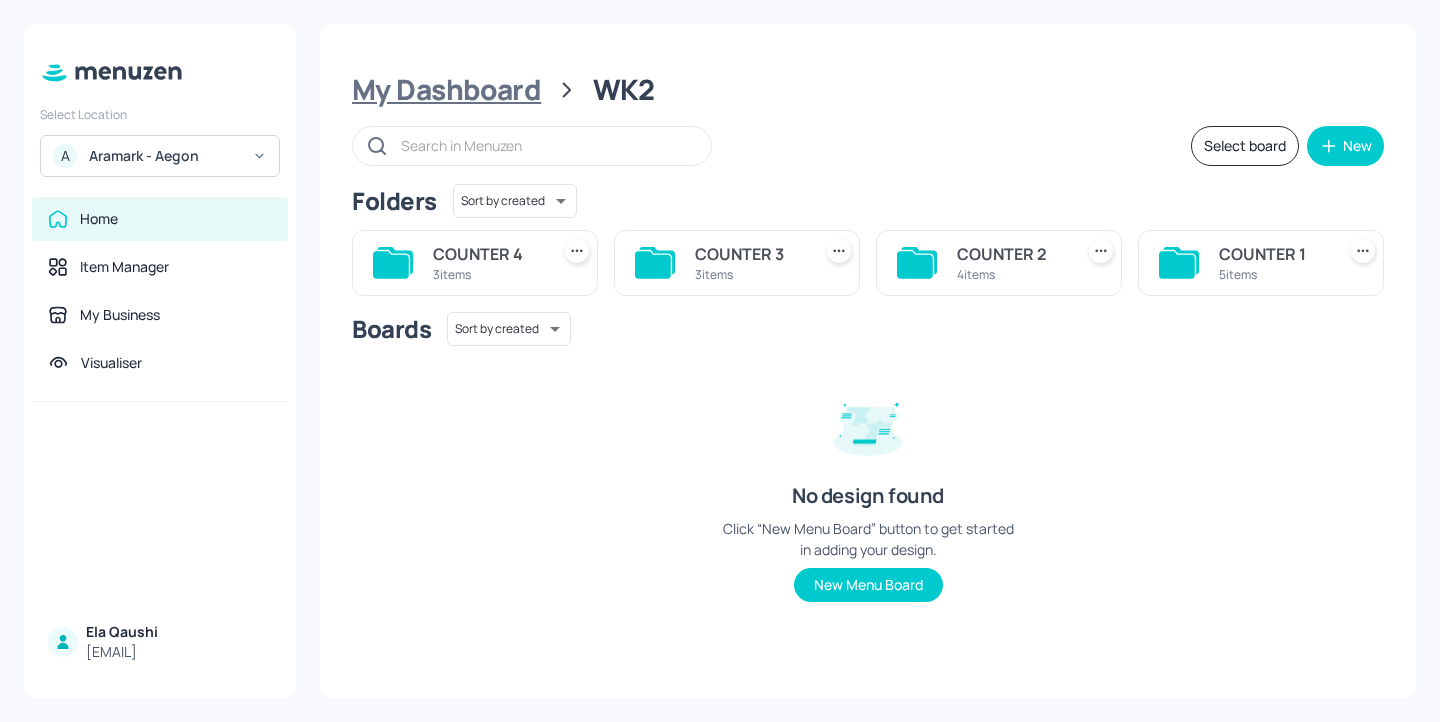 click on "My Dashboard" at bounding box center [446, 90] 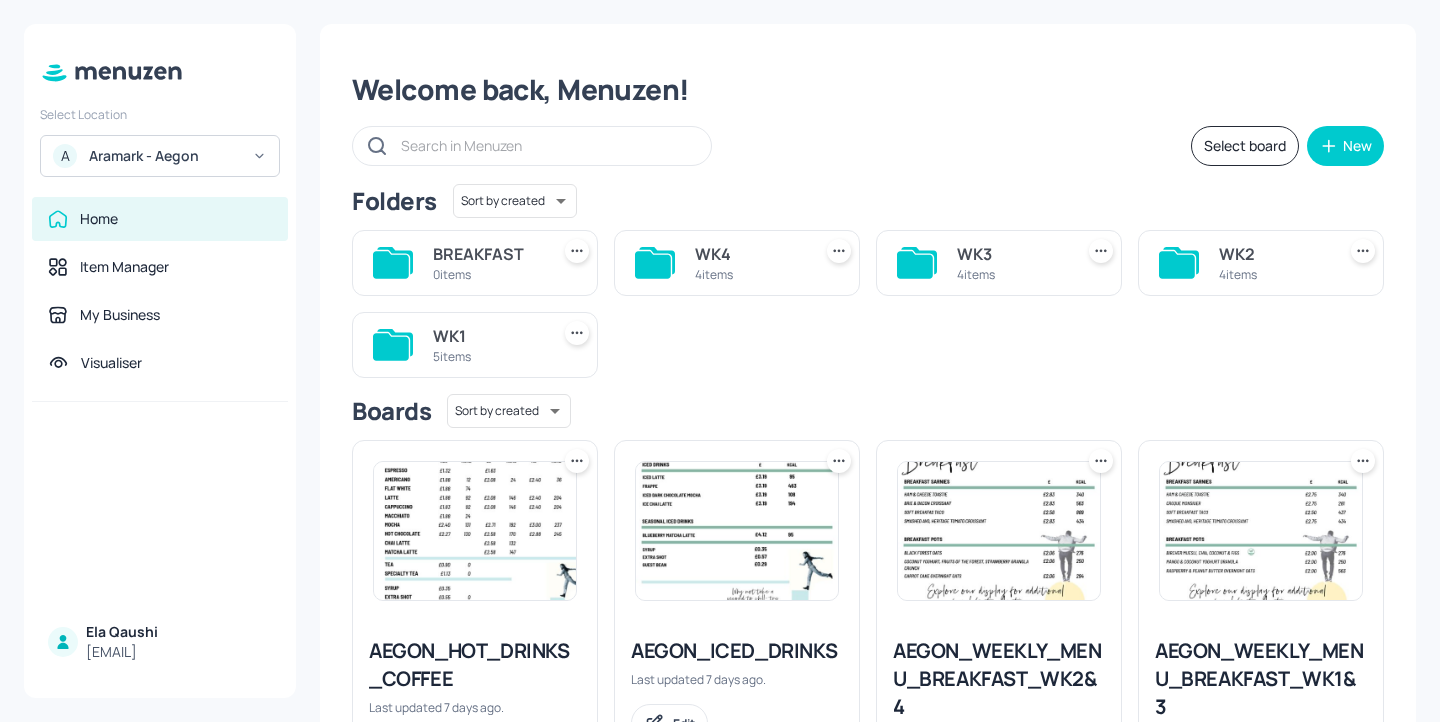 click on "WK1" at bounding box center [487, 336] 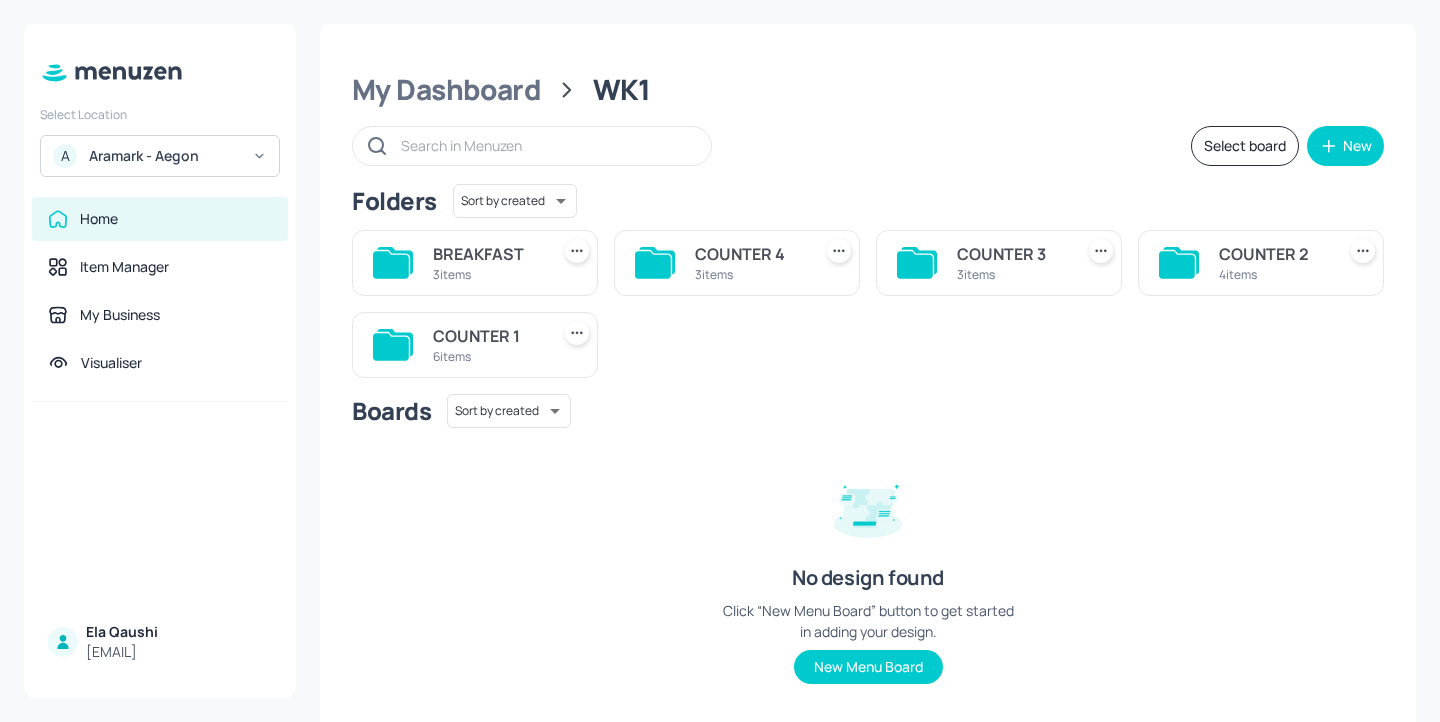 scroll, scrollTop: 6, scrollLeft: 0, axis: vertical 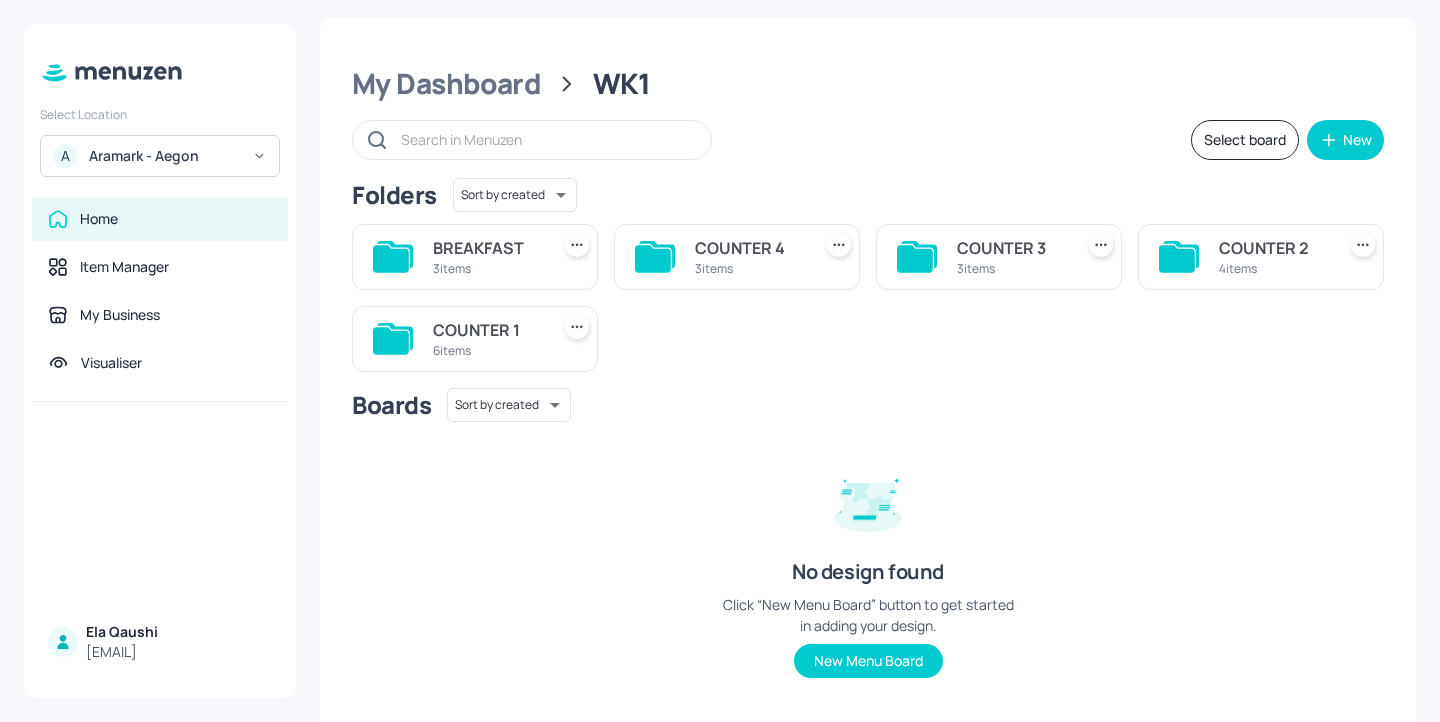 click on "COUNTER 2" at bounding box center (1273, 248) 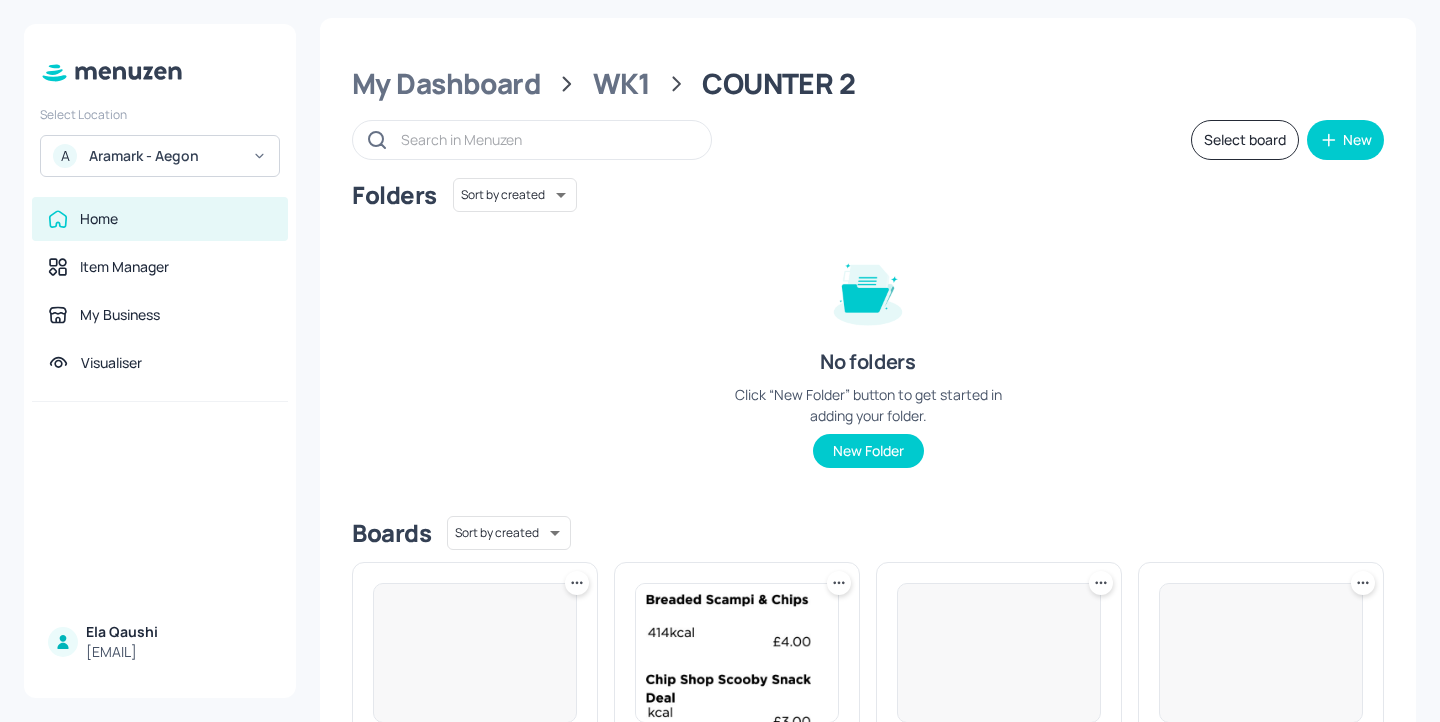 scroll, scrollTop: 269, scrollLeft: 0, axis: vertical 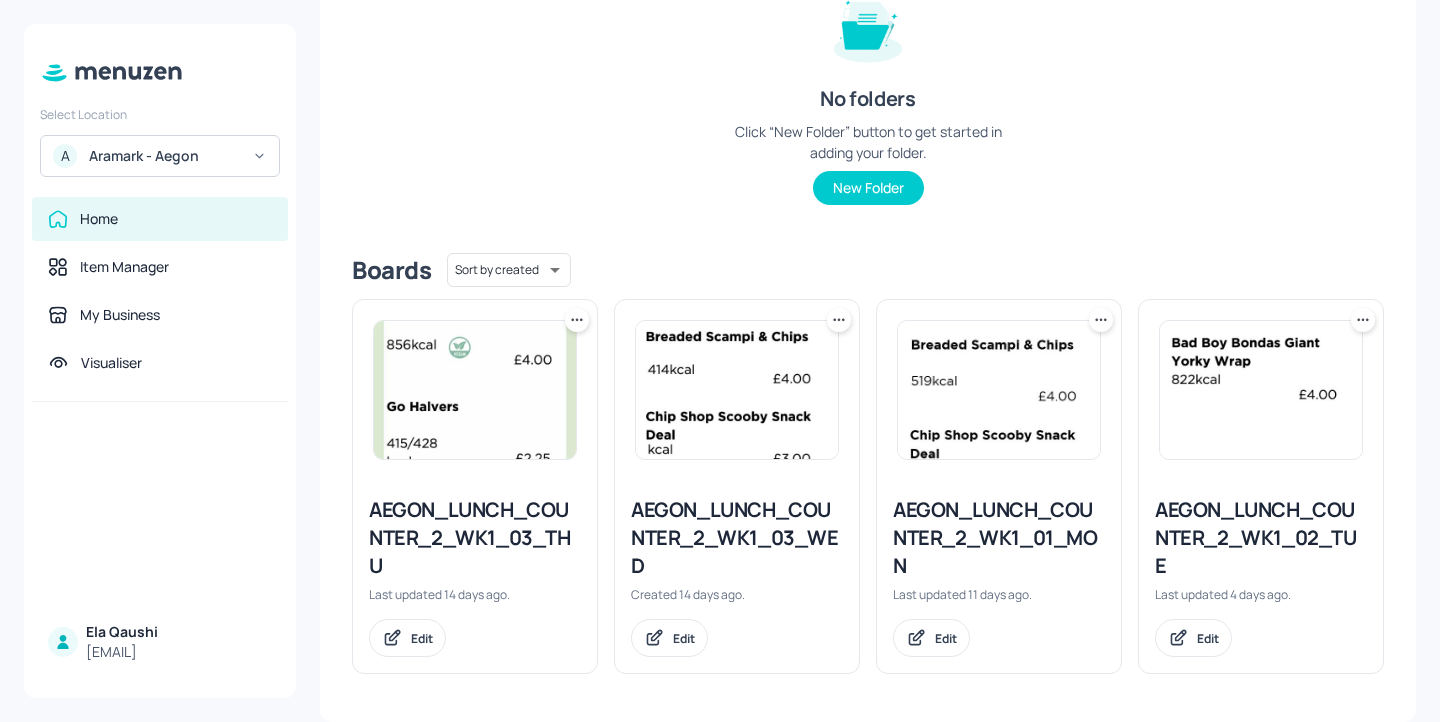 click 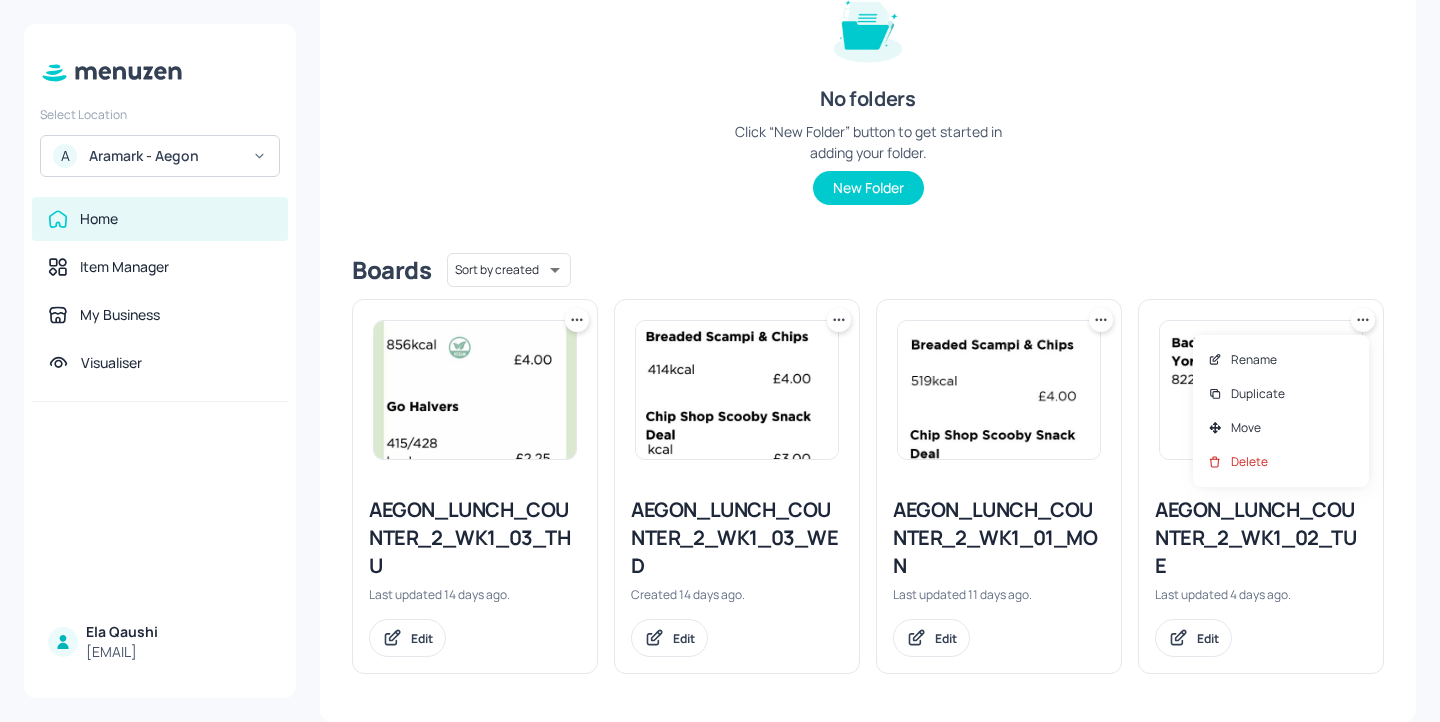 click at bounding box center (720, 361) 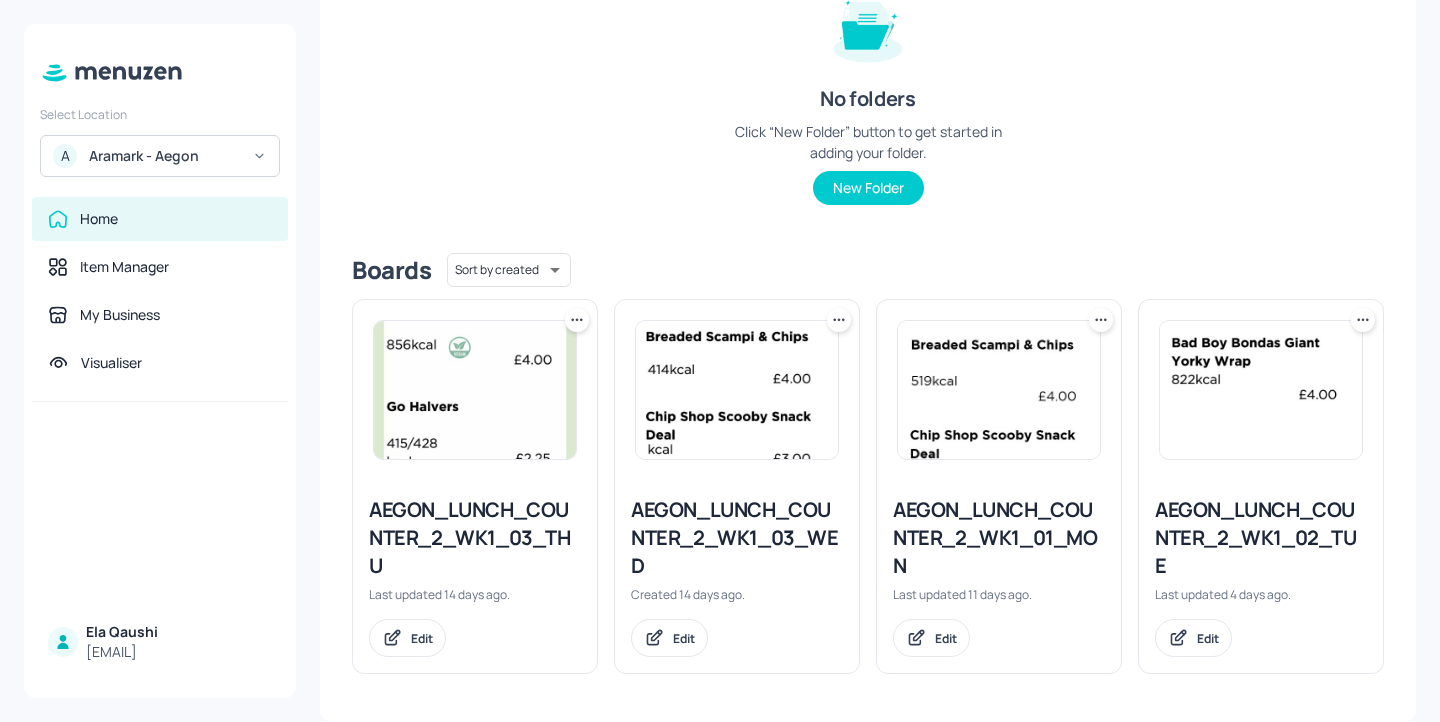 click 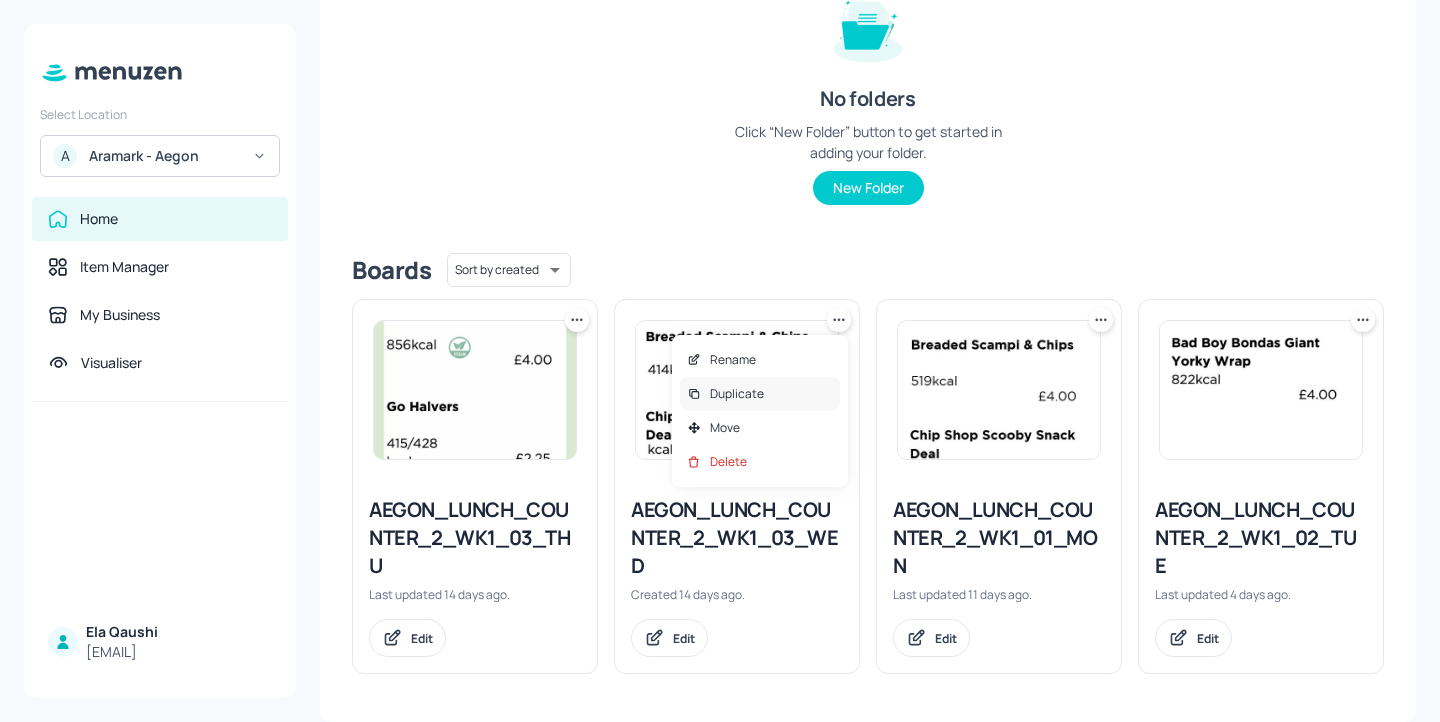 click on "Duplicate" at bounding box center [760, 394] 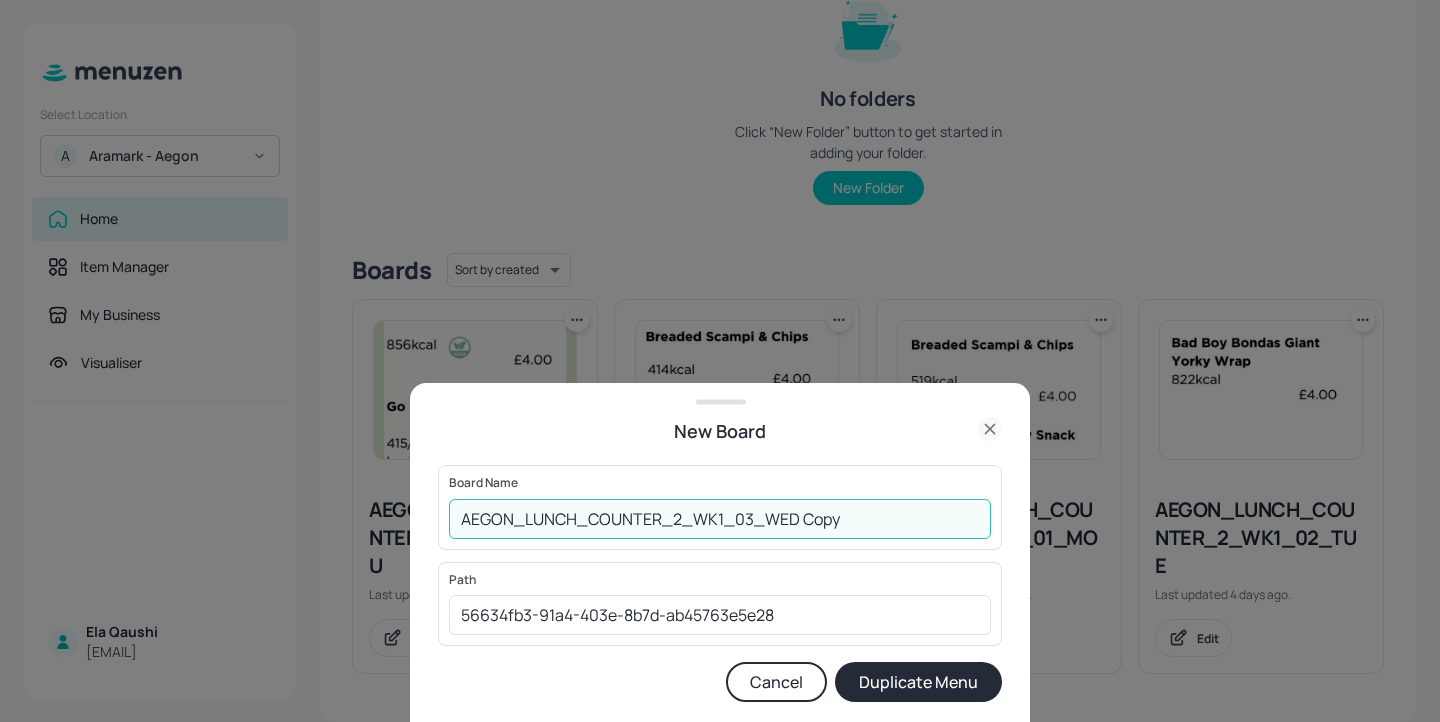 drag, startPoint x: 882, startPoint y: 518, endPoint x: 800, endPoint y: 516, distance: 82.02438 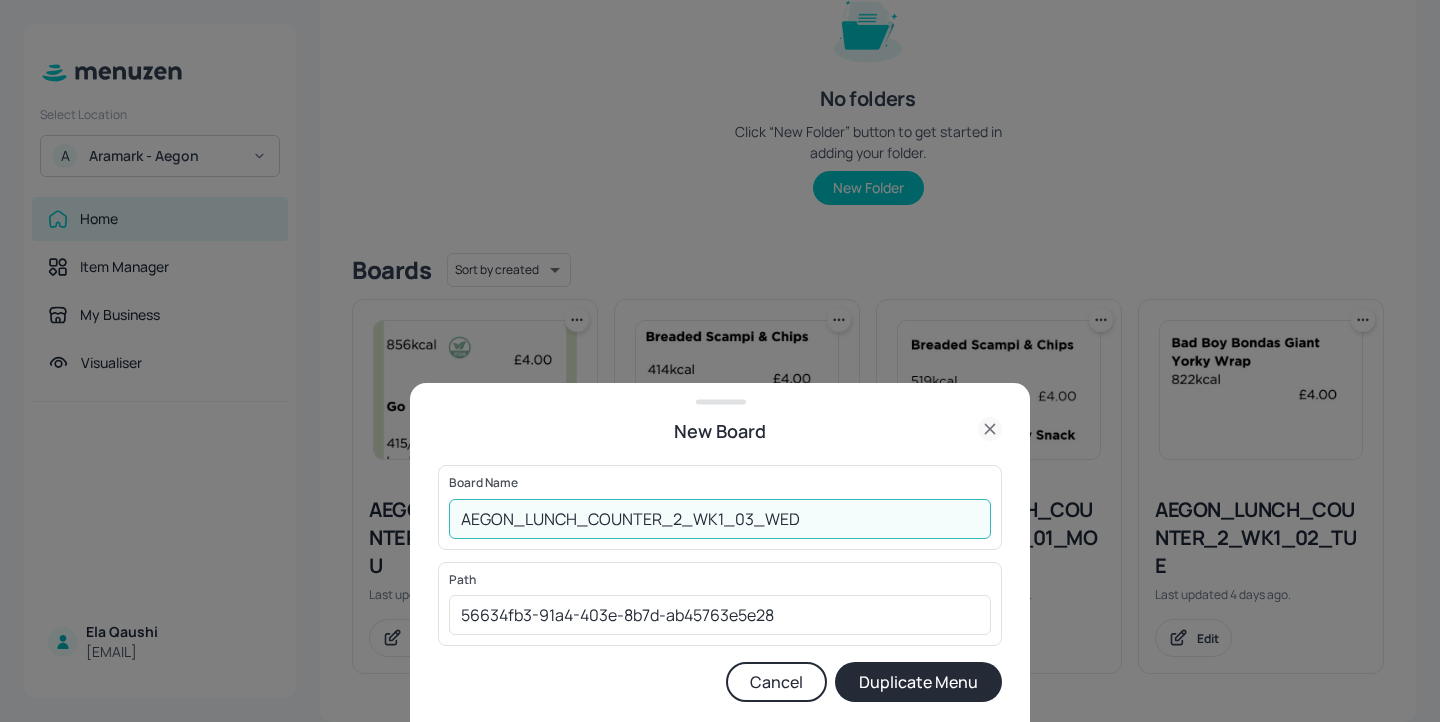 click on "AEGON_LUNCH_COUNTER_2_WK1_03_WED" at bounding box center (720, 519) 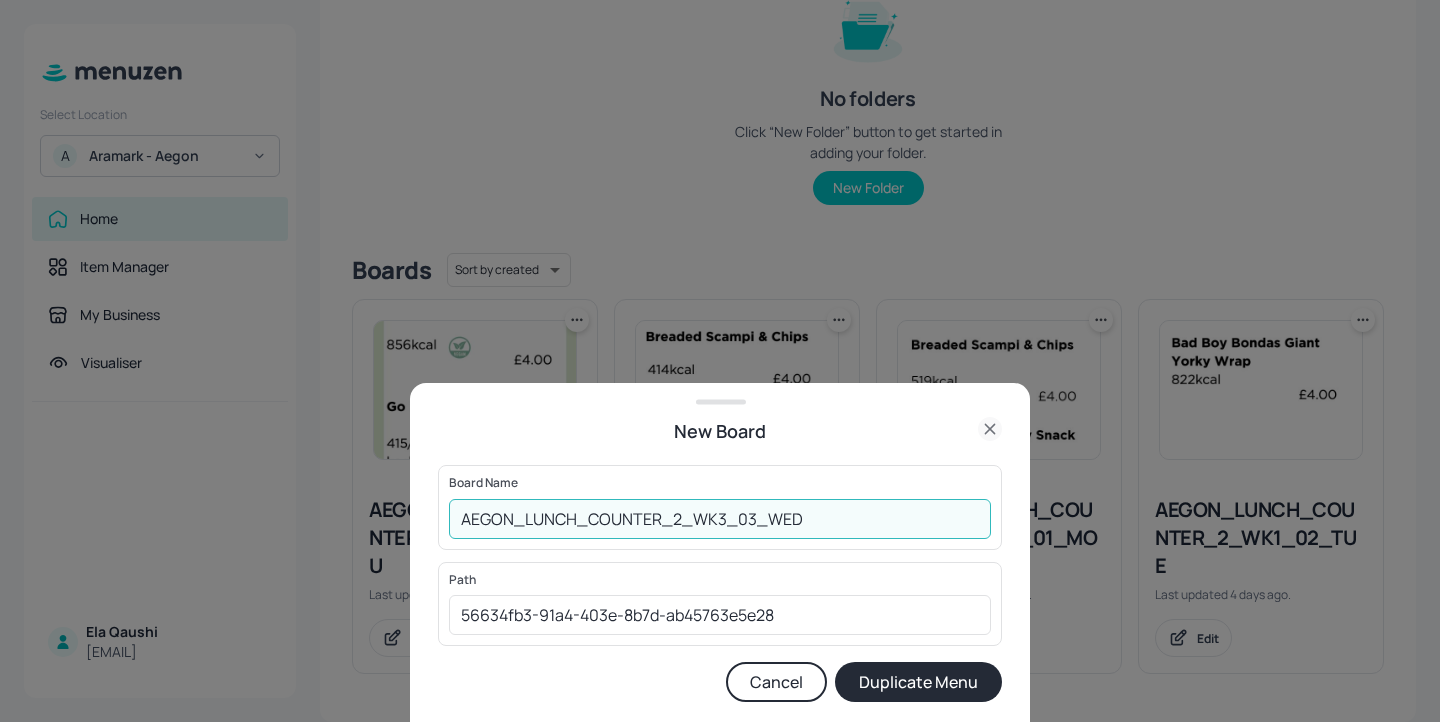 type on "AEGON_LUNCH_COUNTER_2_WK3_03_WED" 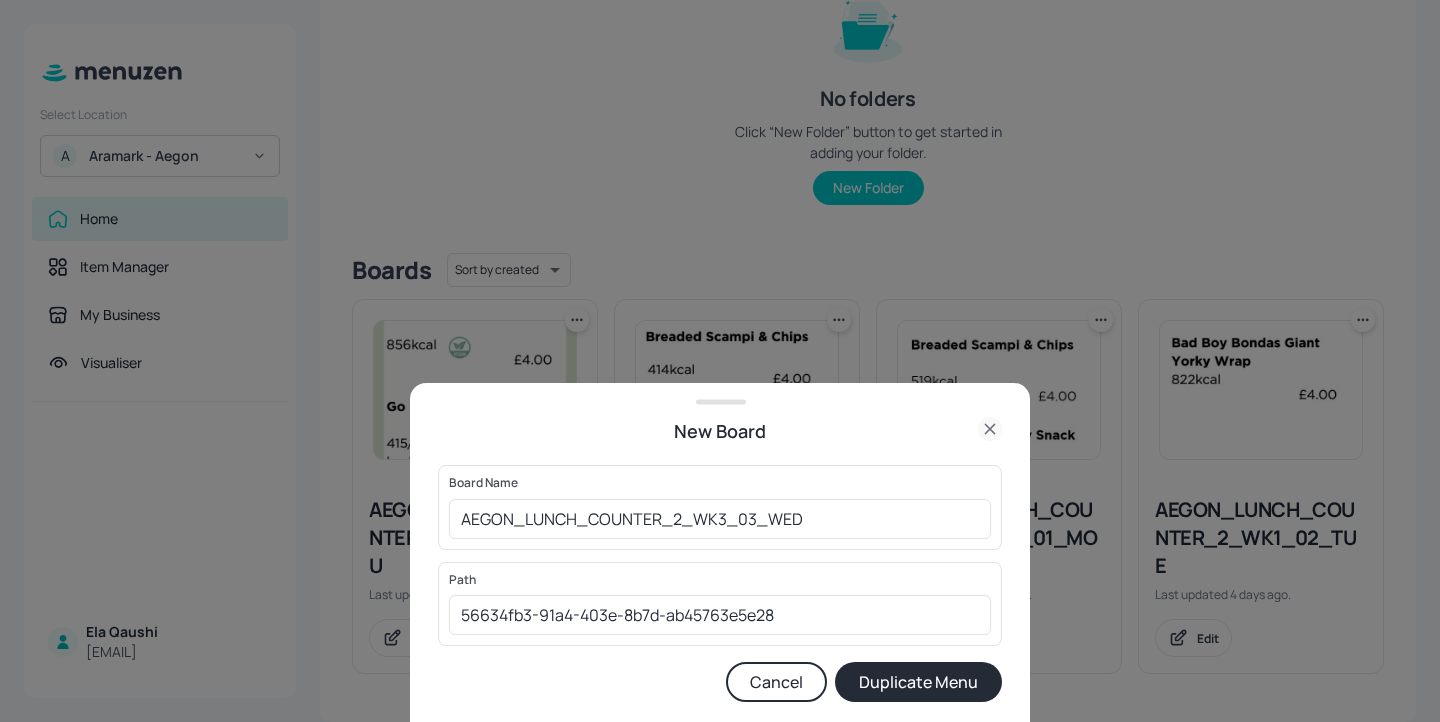 click on "Duplicate Menu" at bounding box center (918, 682) 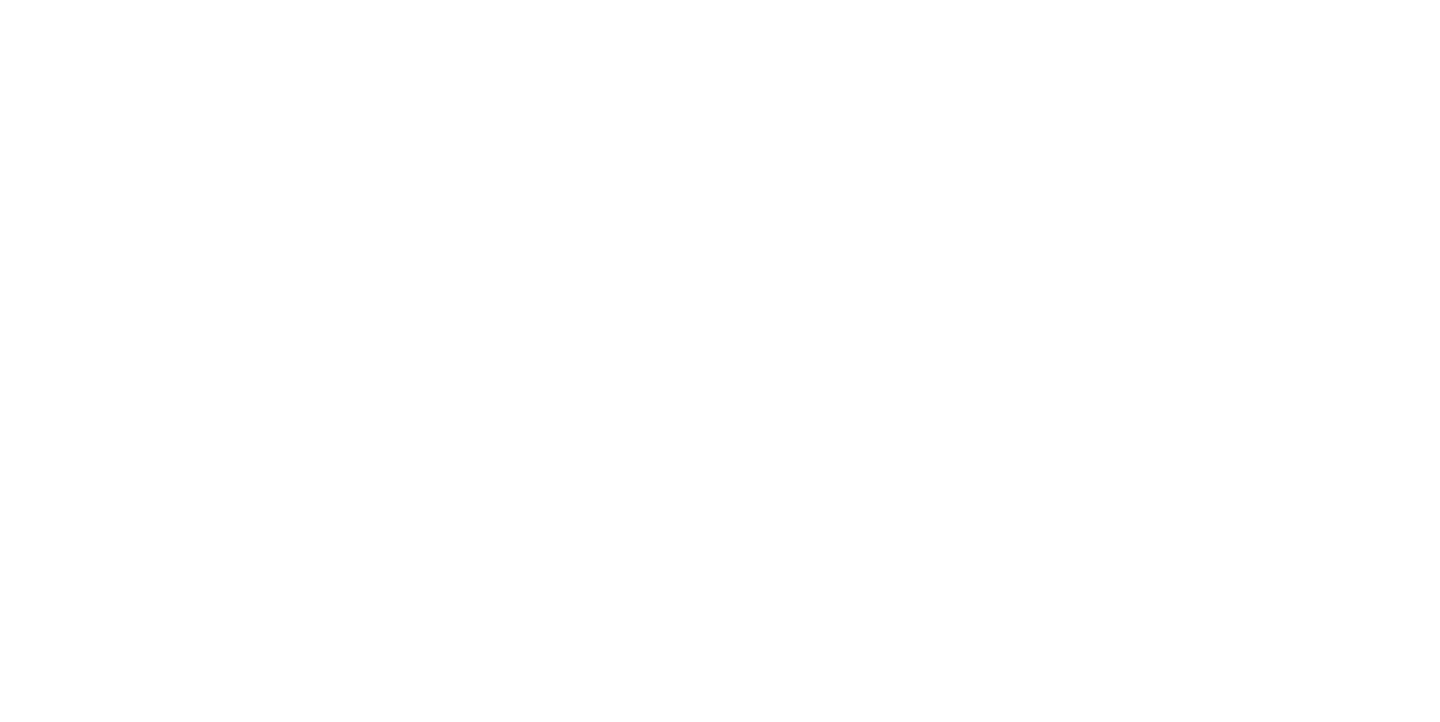 scroll, scrollTop: 0, scrollLeft: 0, axis: both 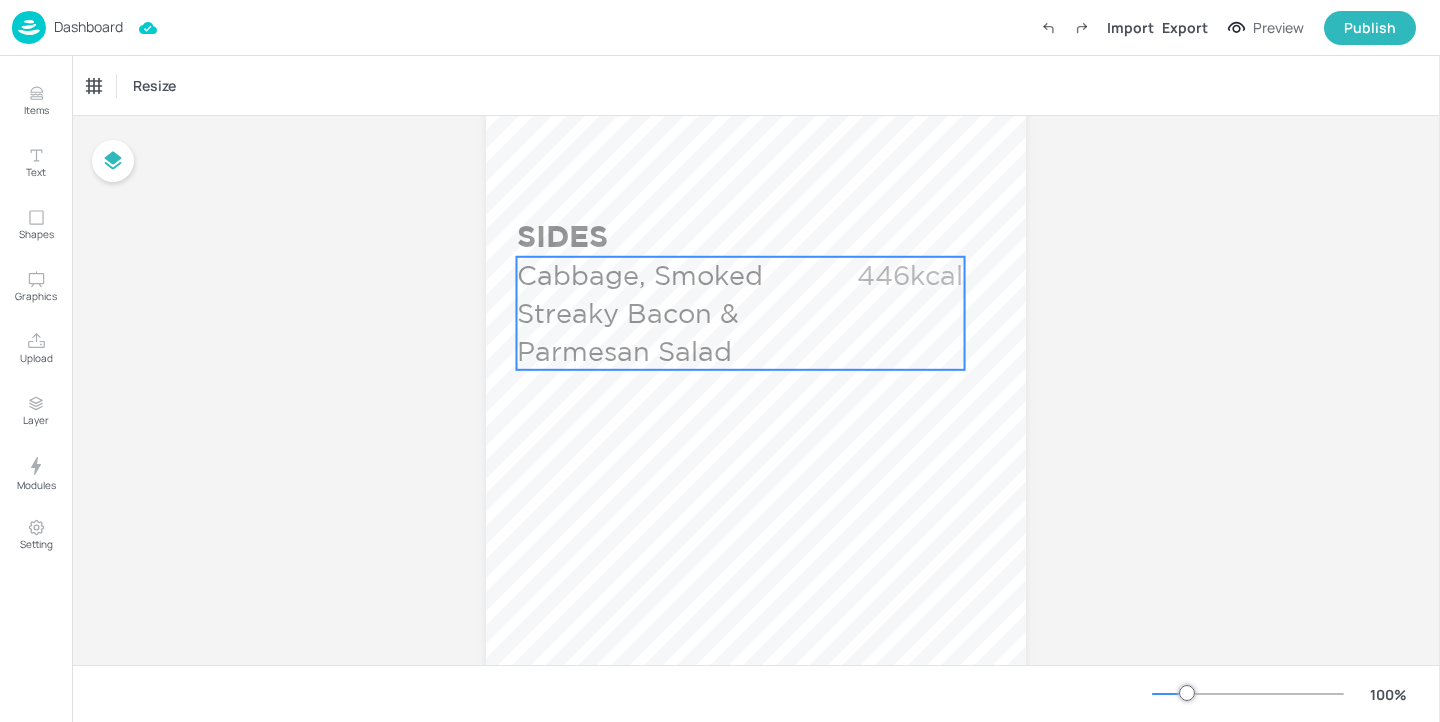 click on "Cabbage, Smoked Streaky Bacon & Parmesan Salad" at bounding box center (669, 313) 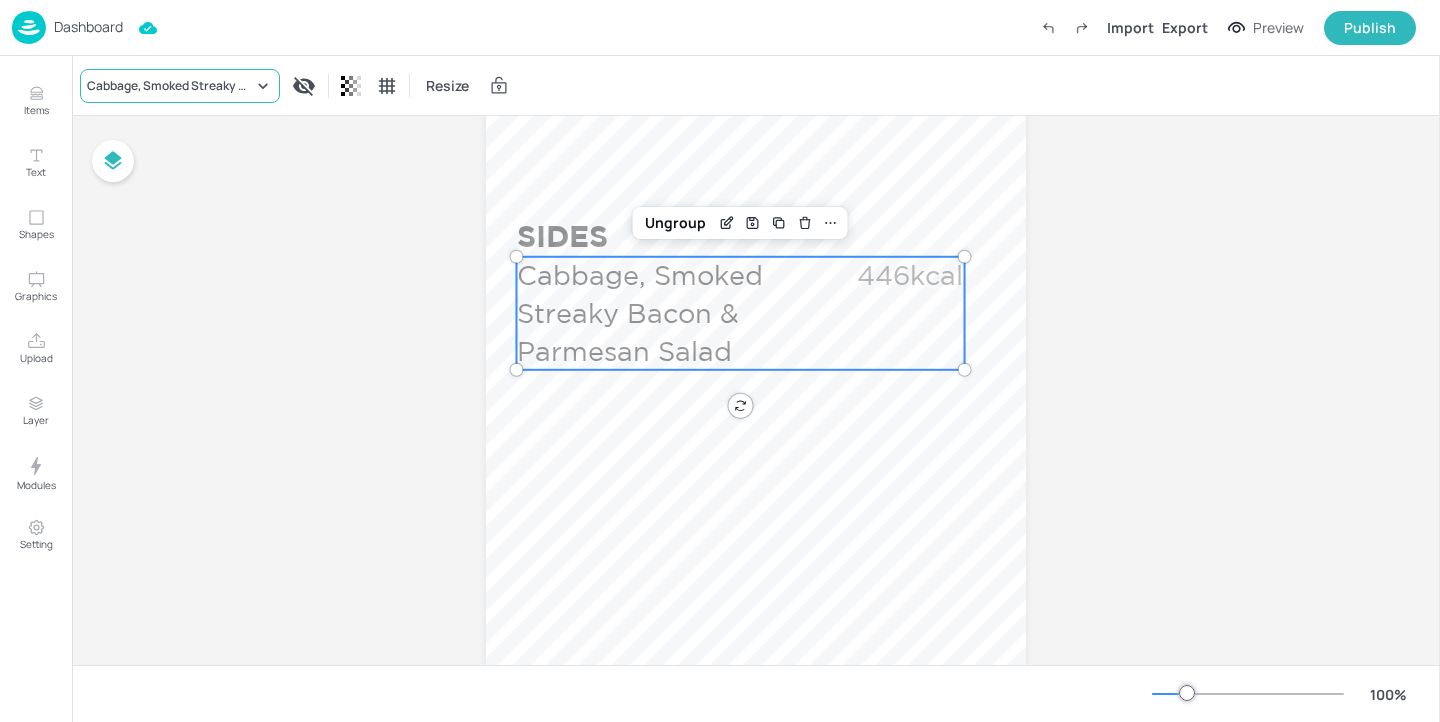 click on "Cabbage, Smoked Streaky Bacon & Parmesan Salad" at bounding box center [170, 86] 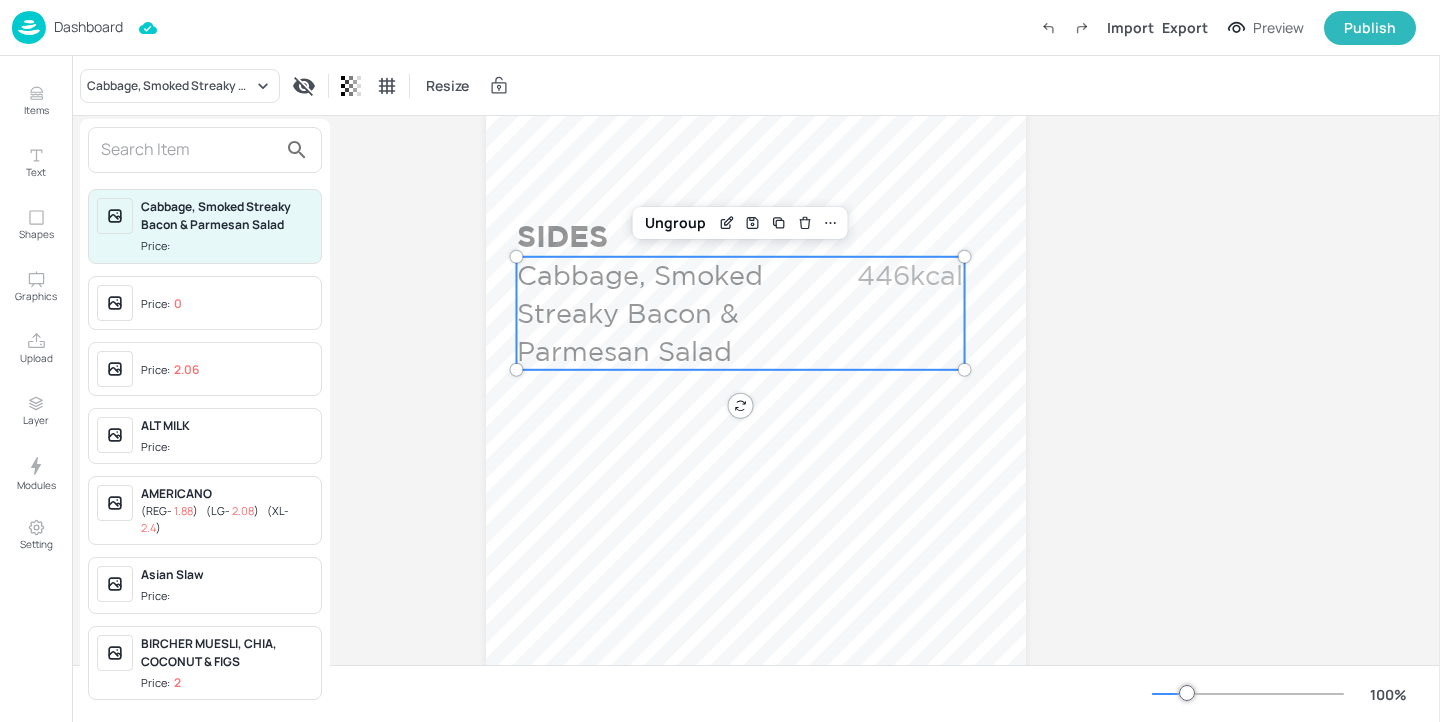 click at bounding box center (189, 150) 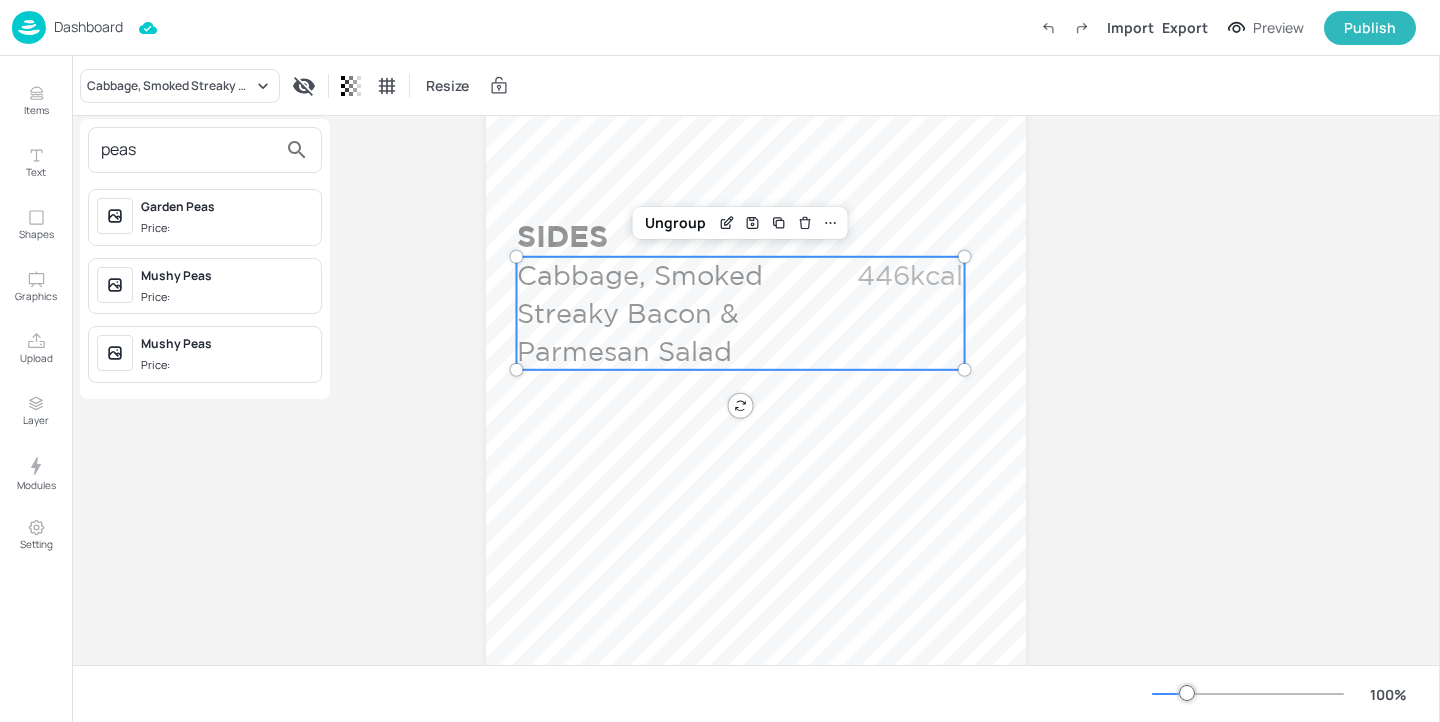 type on "peas" 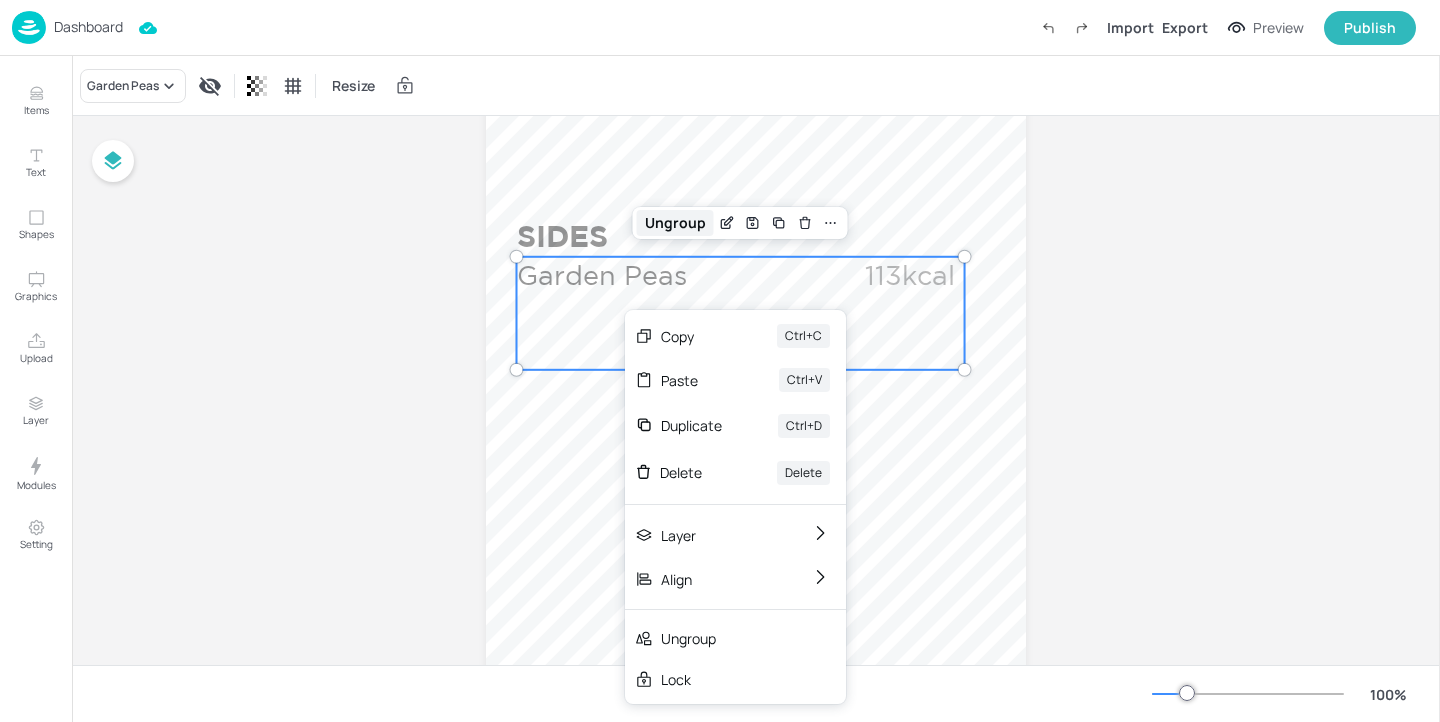 click on "Ungroup" at bounding box center (675, 223) 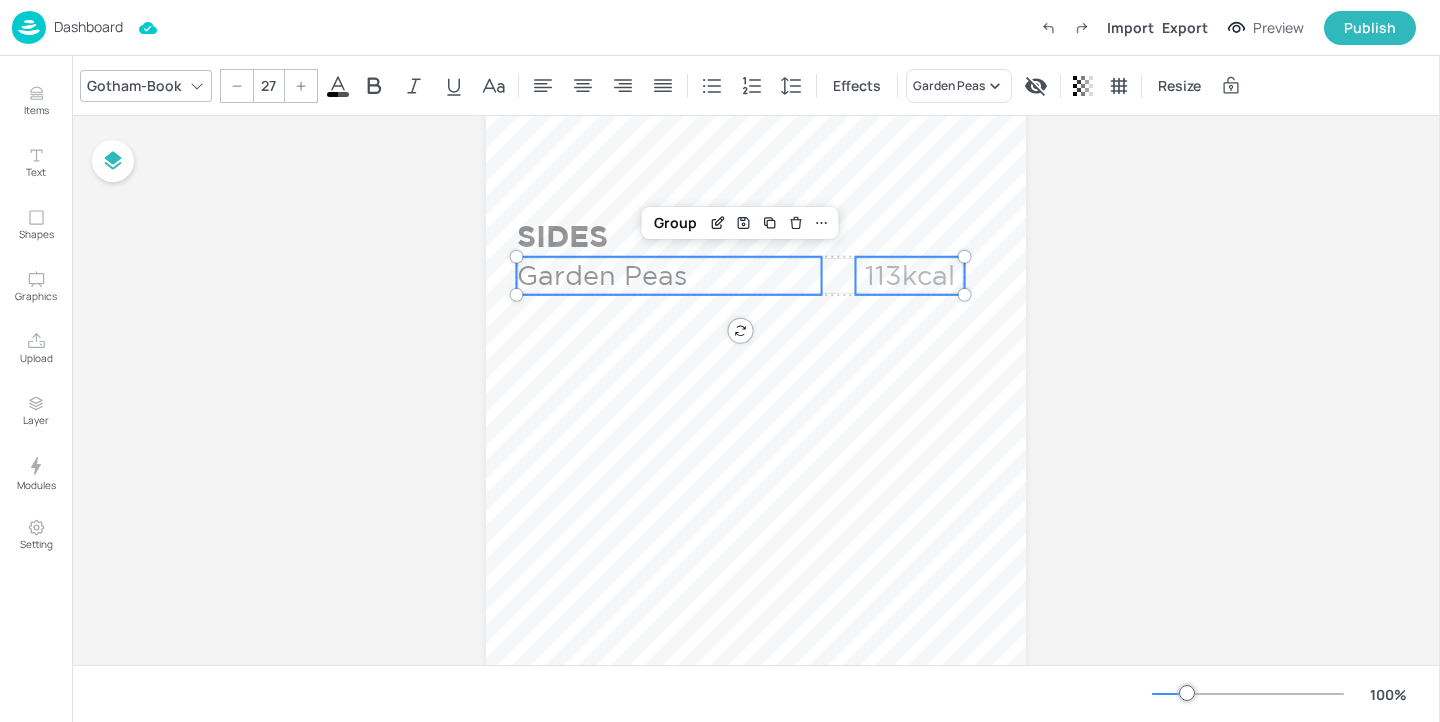 click on "Group" at bounding box center [675, 223] 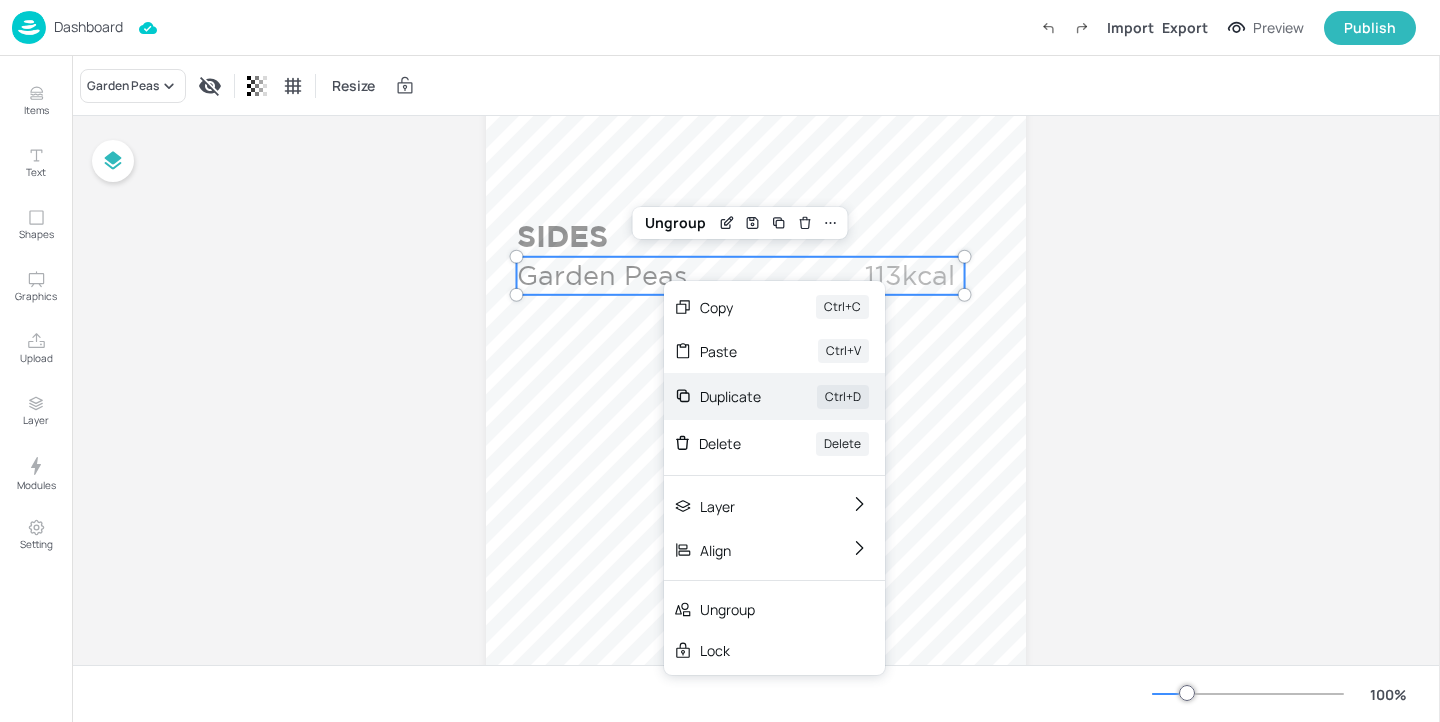 click on "Duplicate" at bounding box center (730, 396) 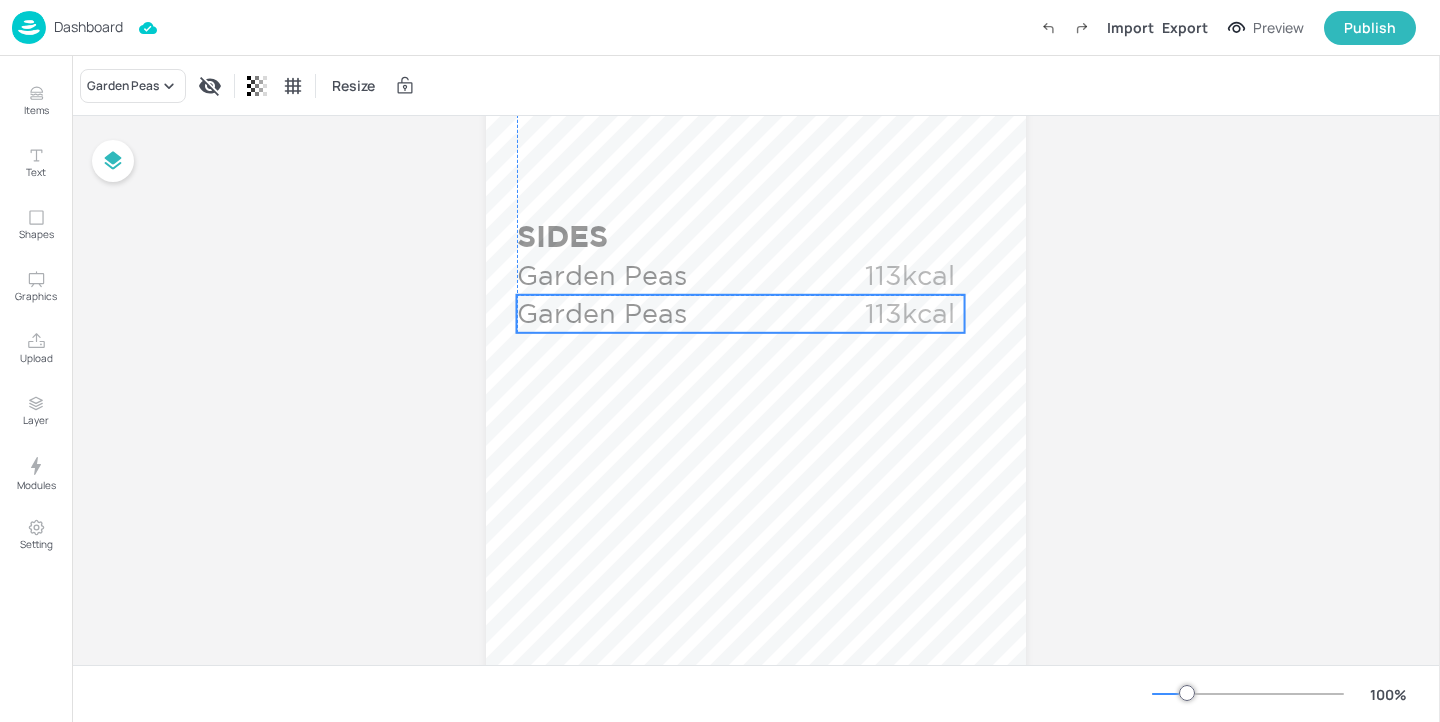 drag, startPoint x: 634, startPoint y: 281, endPoint x: 623, endPoint y: 310, distance: 31.016125 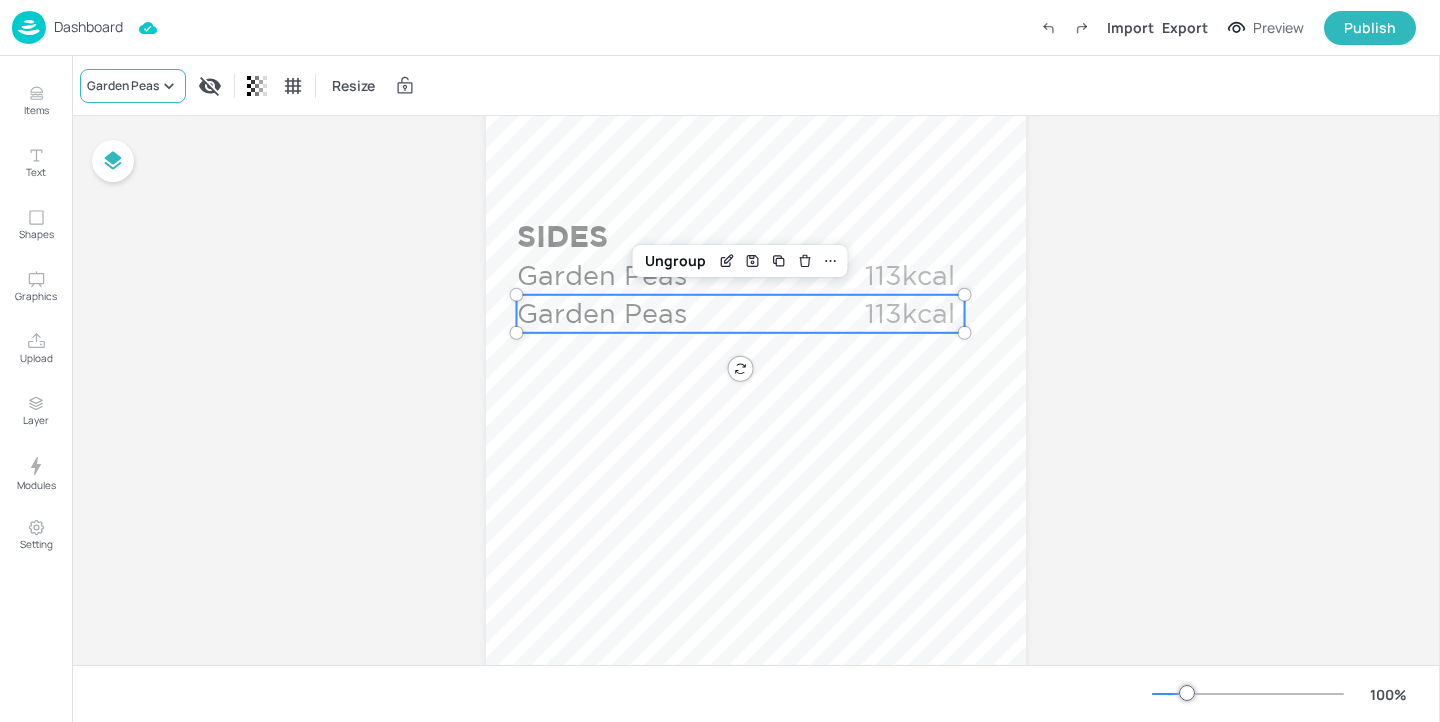 click on "Garden Peas" at bounding box center (123, 86) 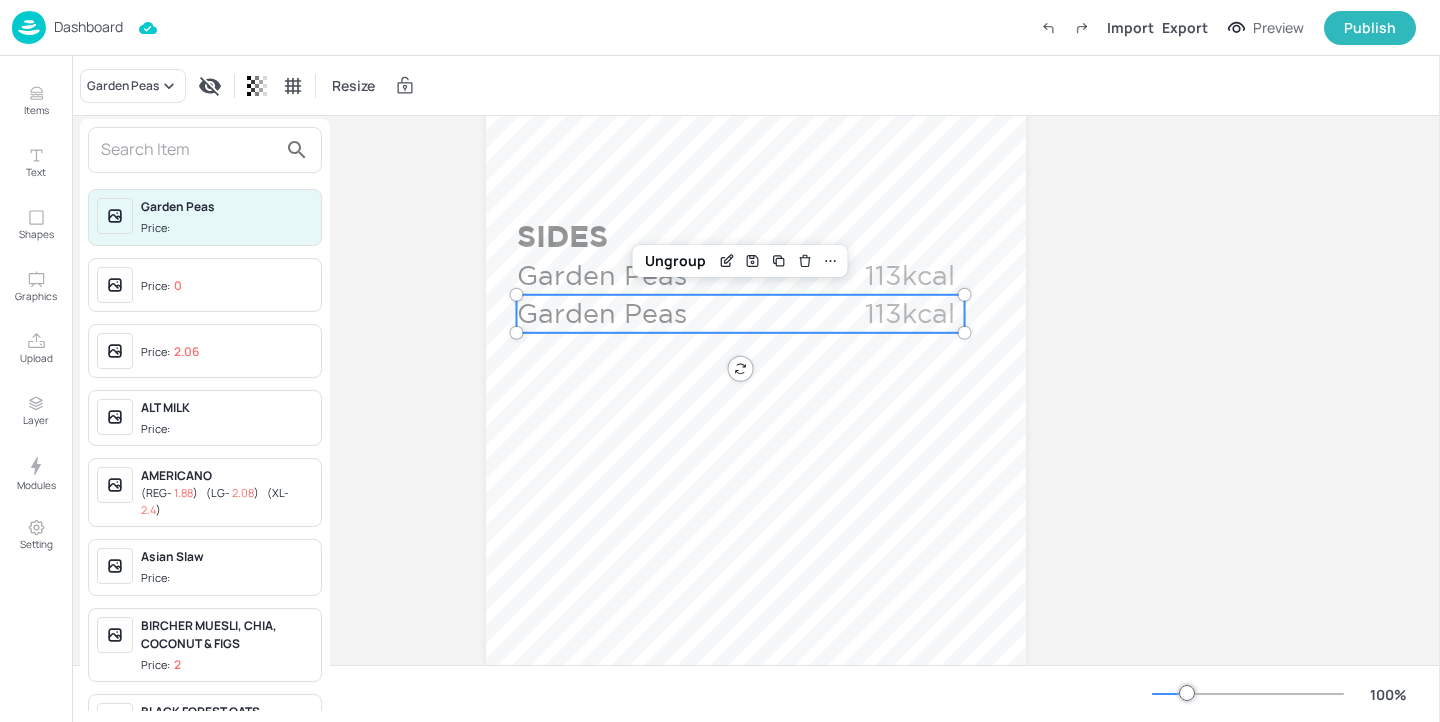 click at bounding box center (189, 150) 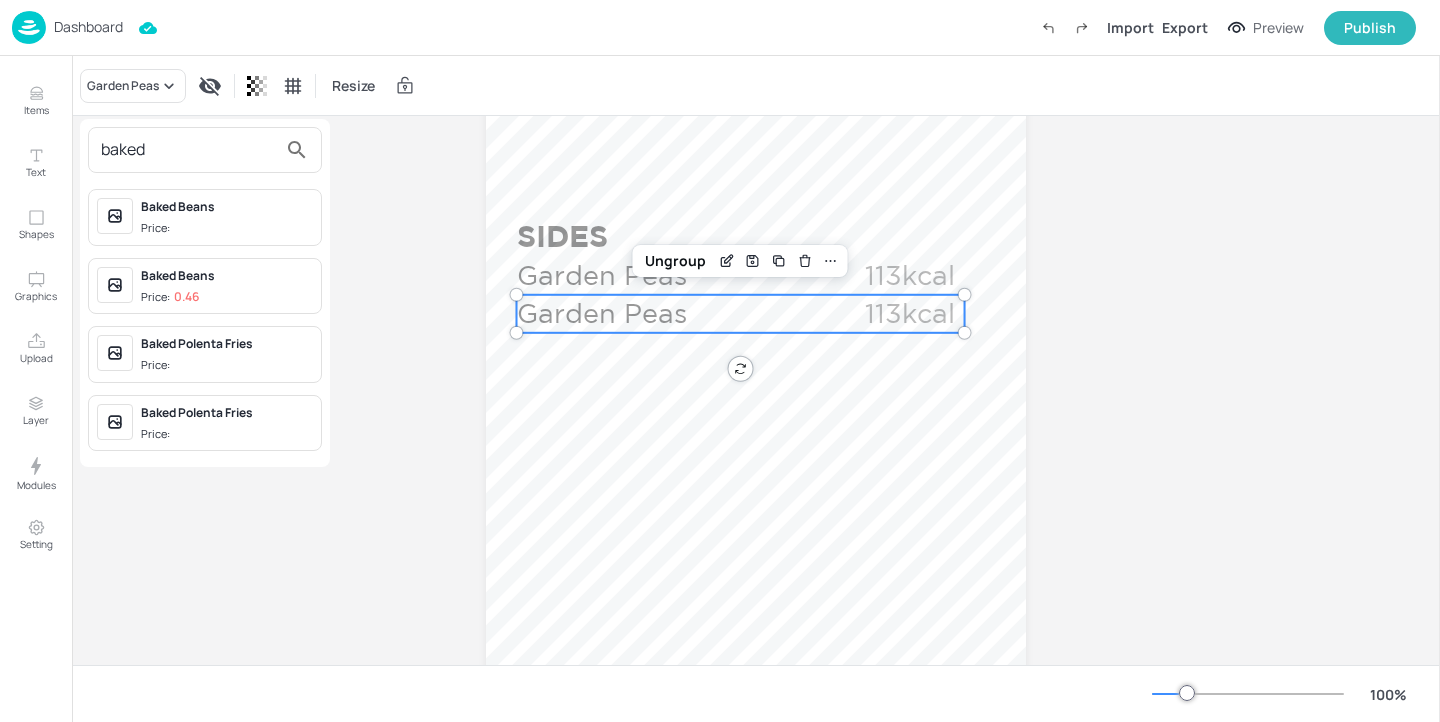 type on "baked" 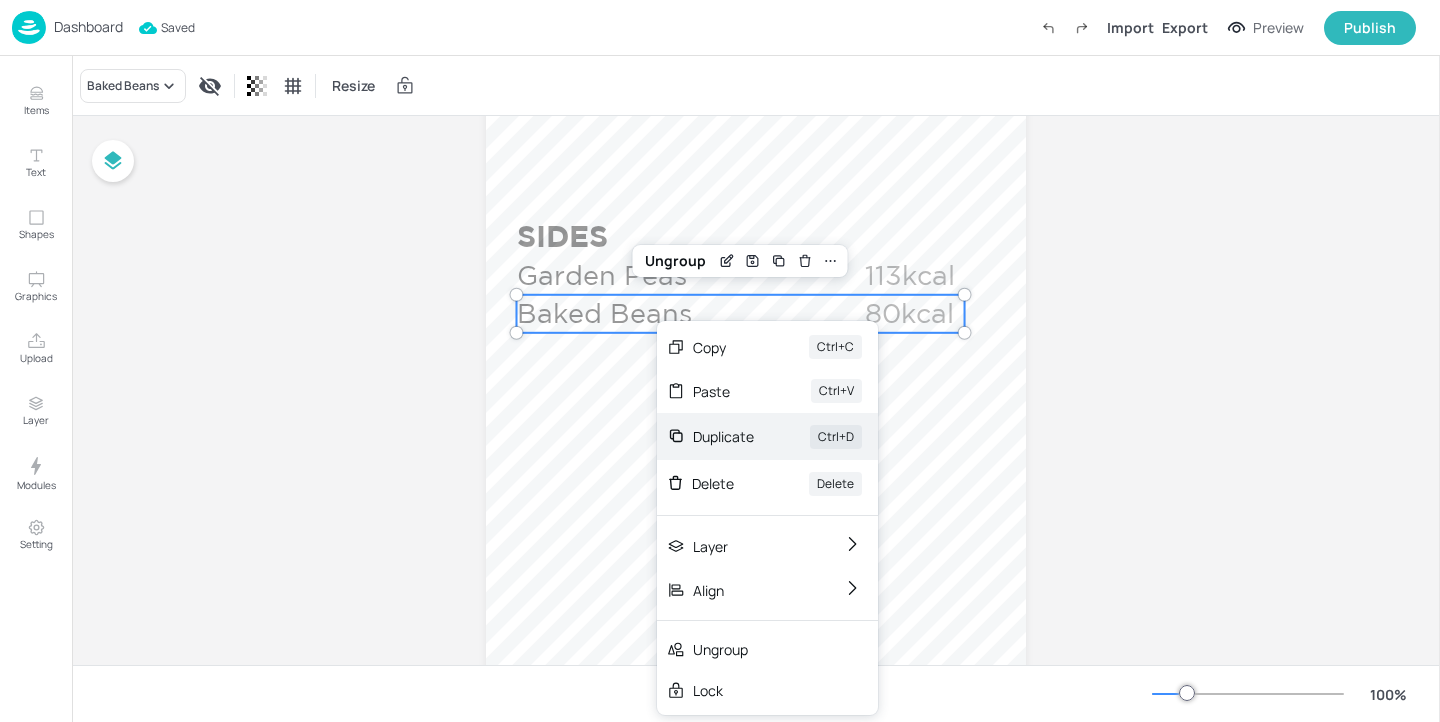 click on "Duplicate" at bounding box center (723, 436) 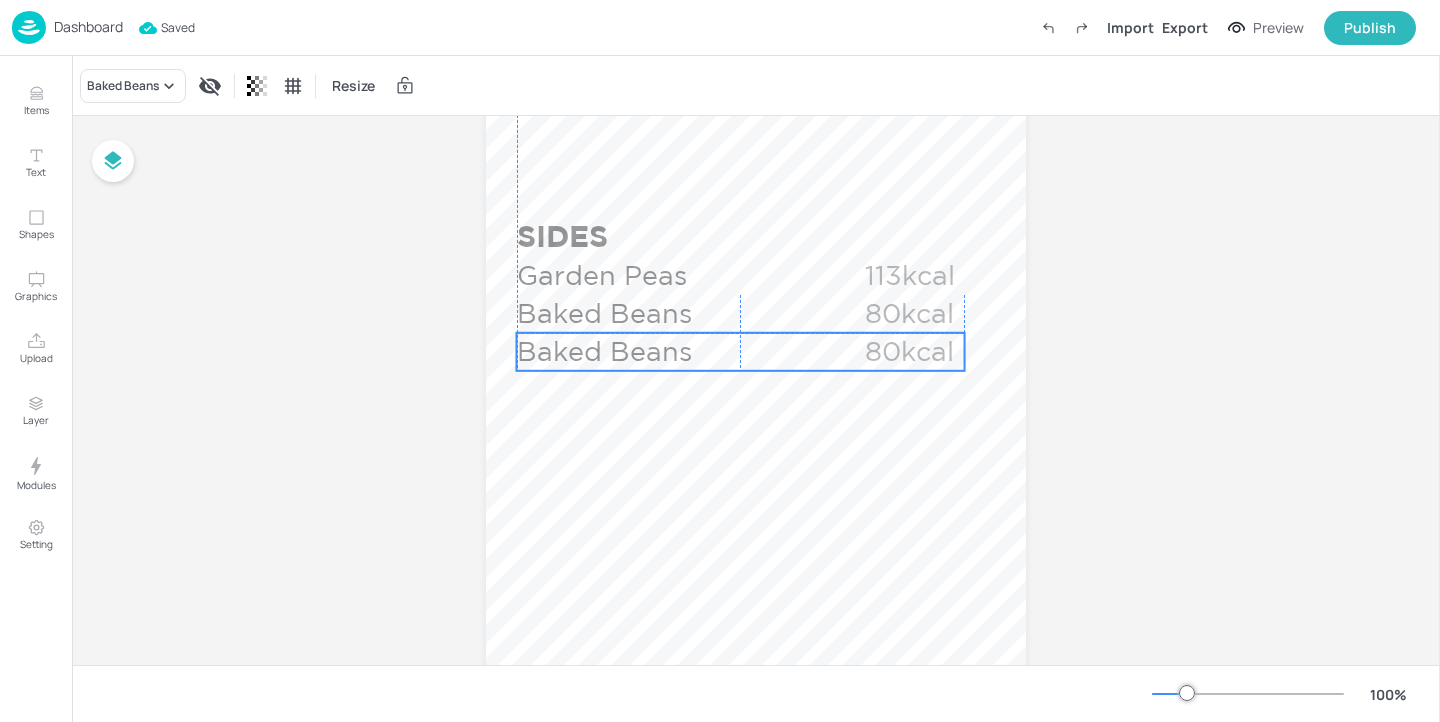 drag, startPoint x: 604, startPoint y: 322, endPoint x: 593, endPoint y: 347, distance: 27.313 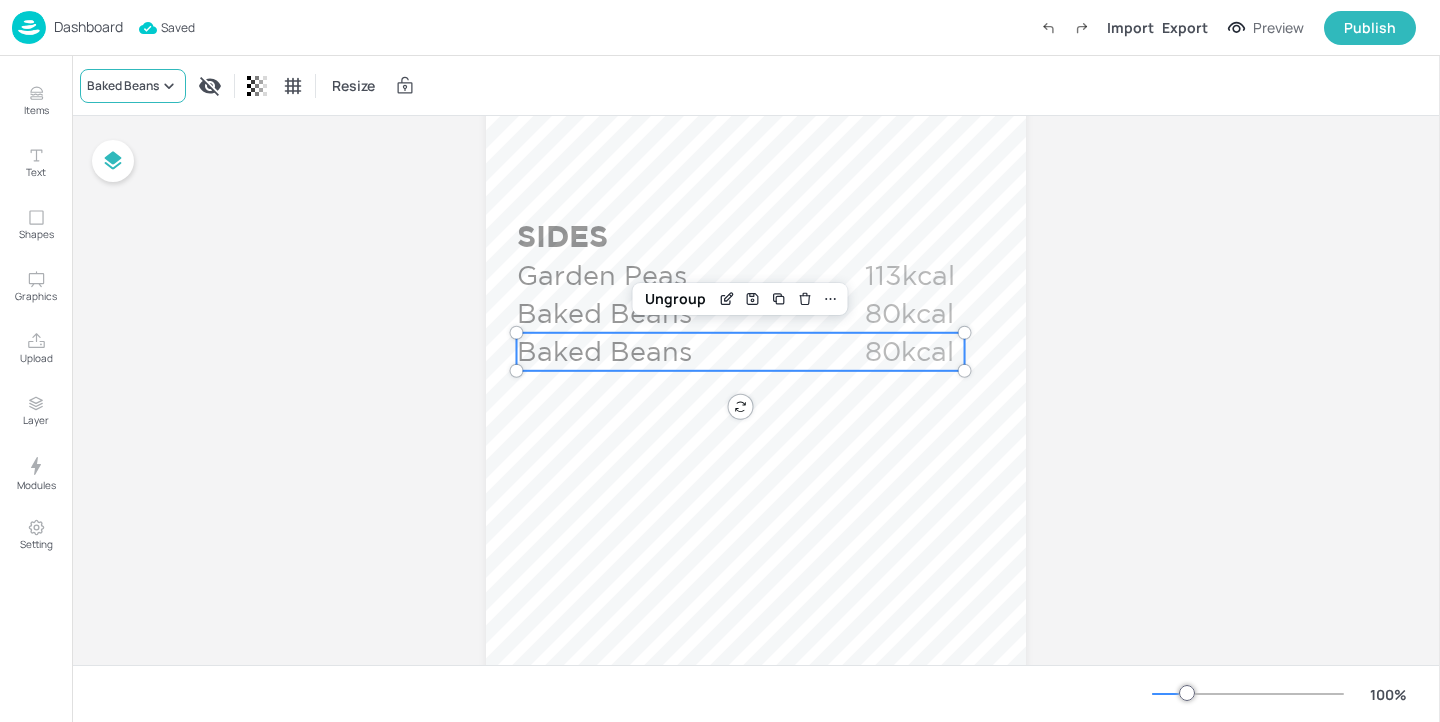 click on "Baked Beans" at bounding box center [123, 86] 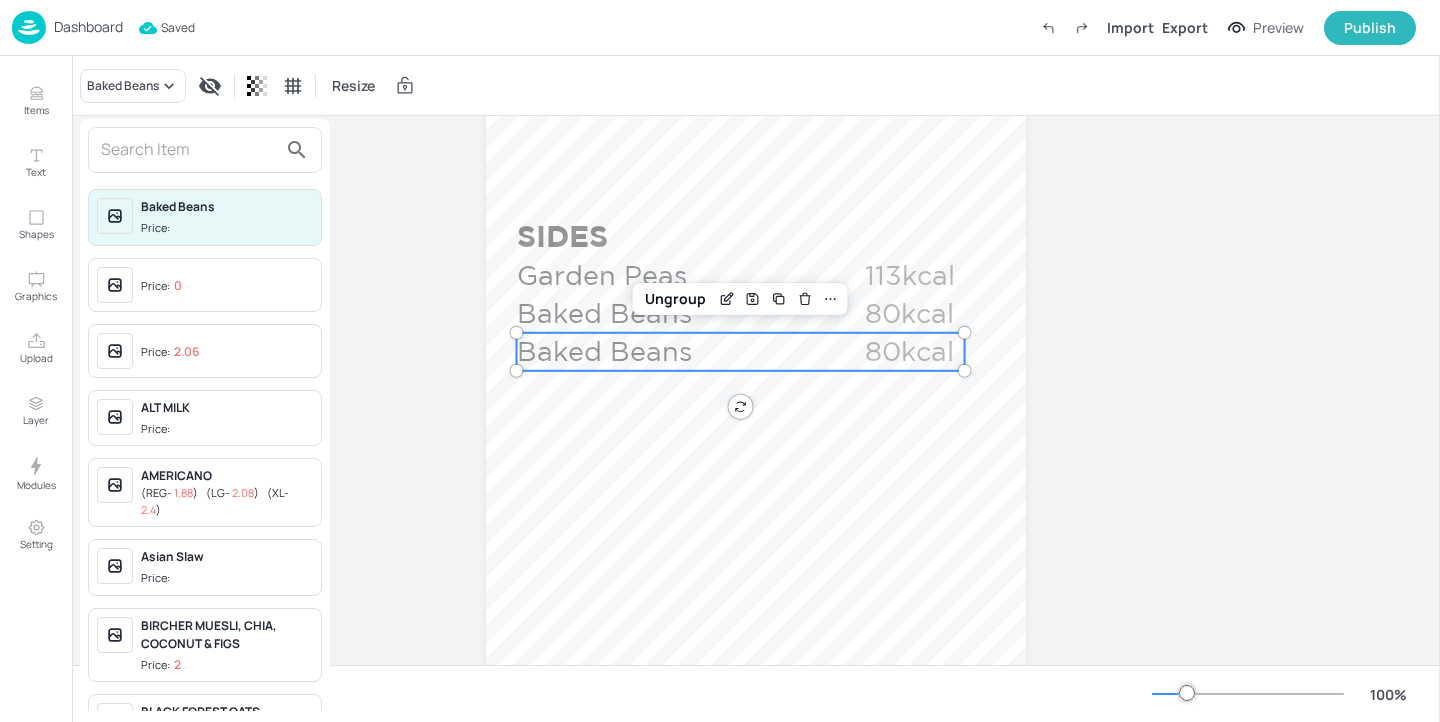 click at bounding box center (189, 150) 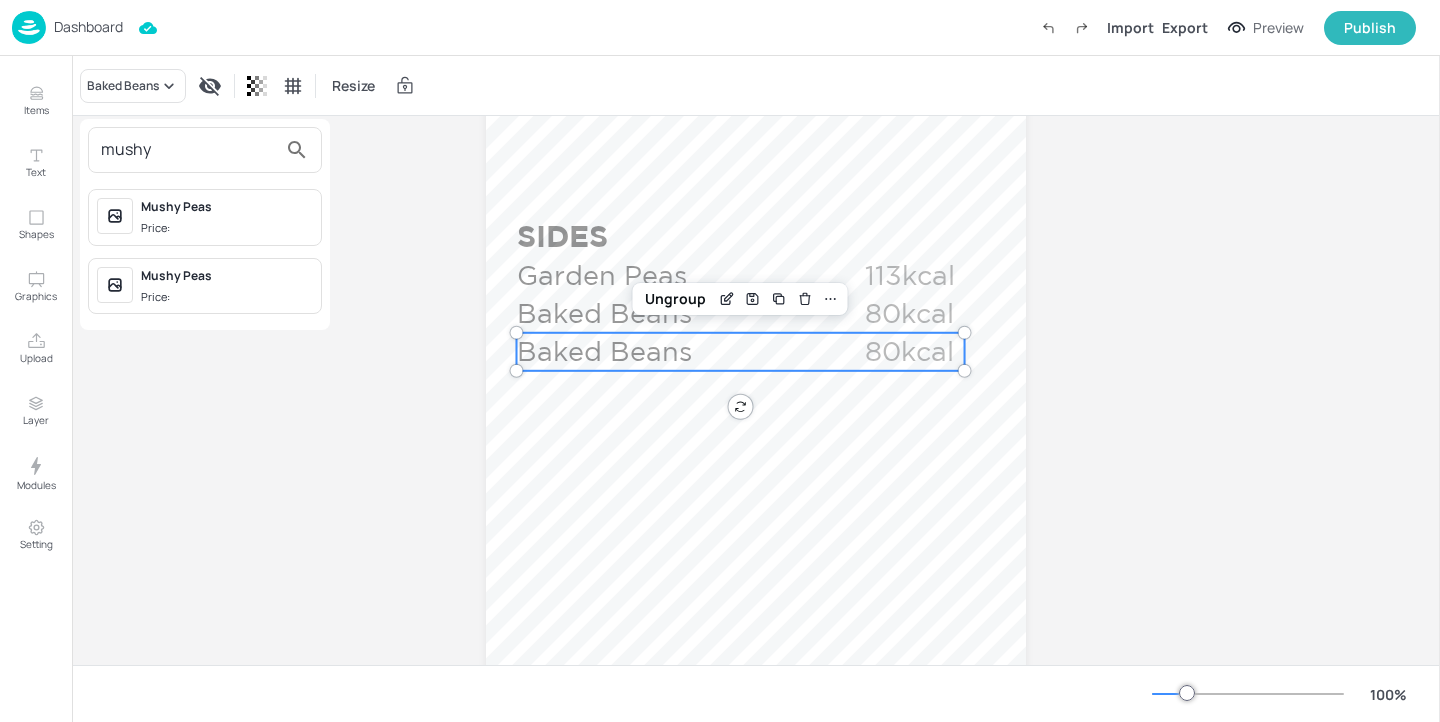 type on "mushy" 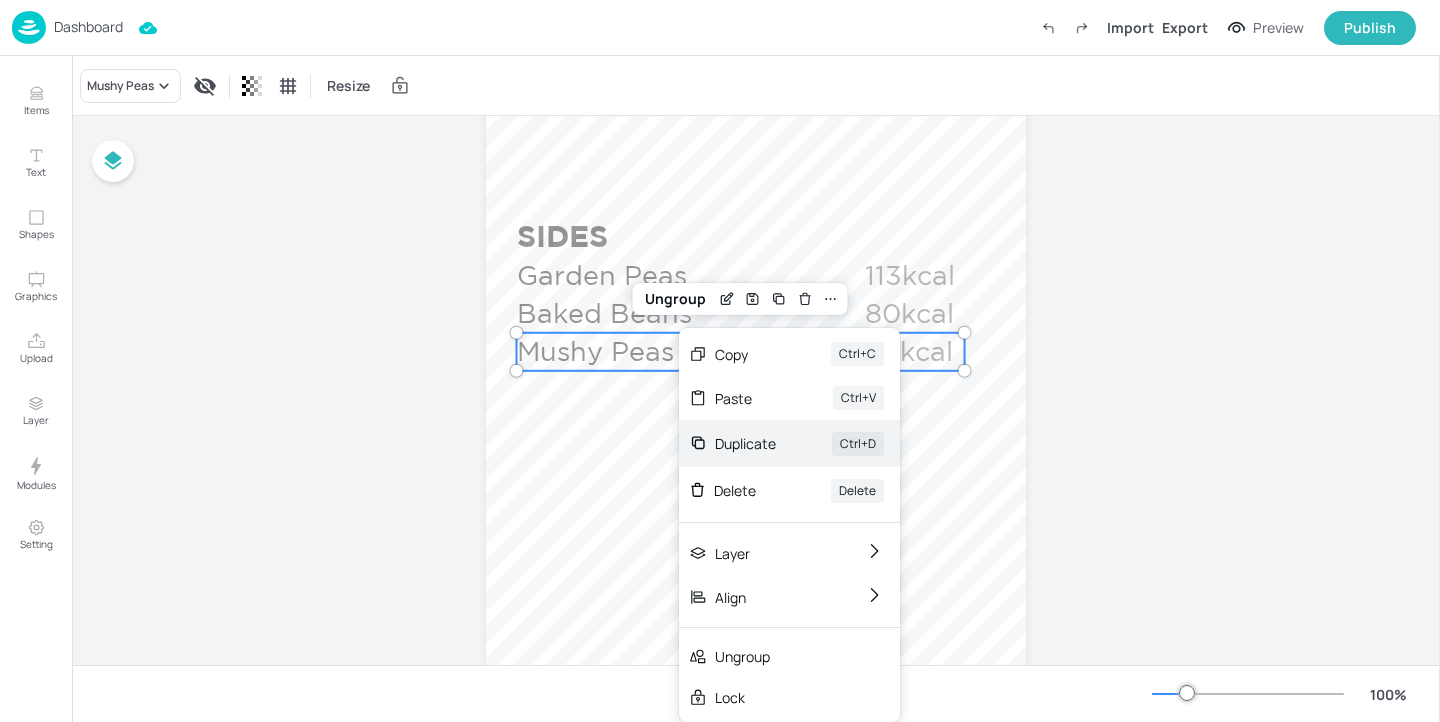 click on "Duplicate Ctrl+D" at bounding box center (789, 443) 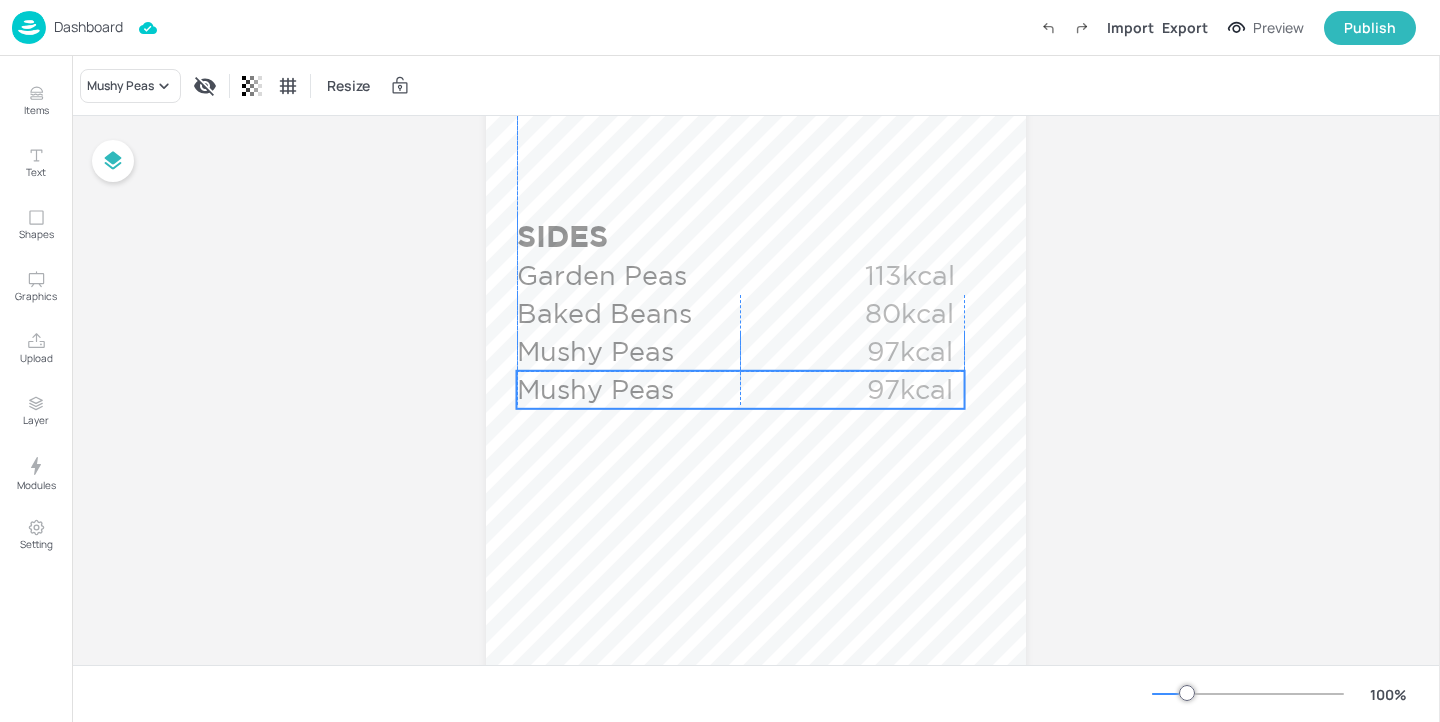 drag, startPoint x: 603, startPoint y: 358, endPoint x: 592, endPoint y: 382, distance: 26.400757 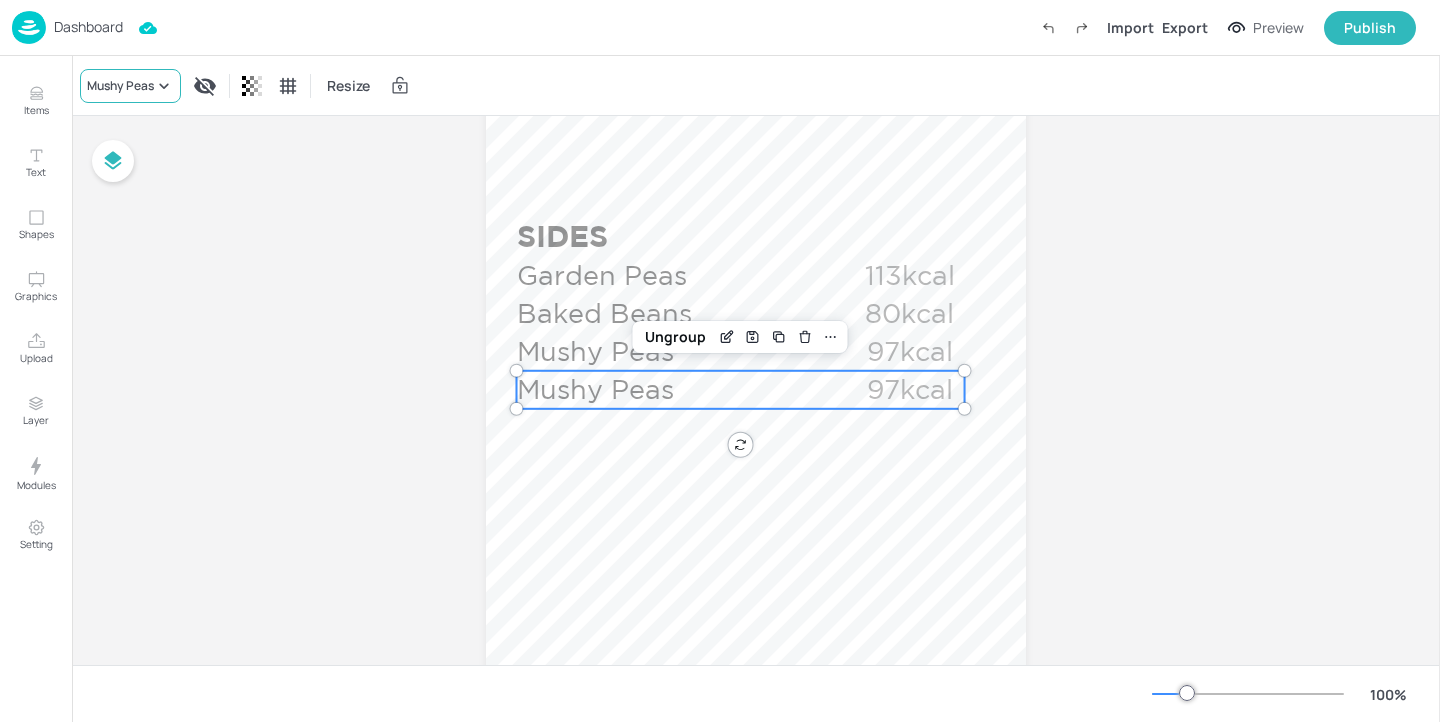 click on "Mushy Peas" at bounding box center [120, 86] 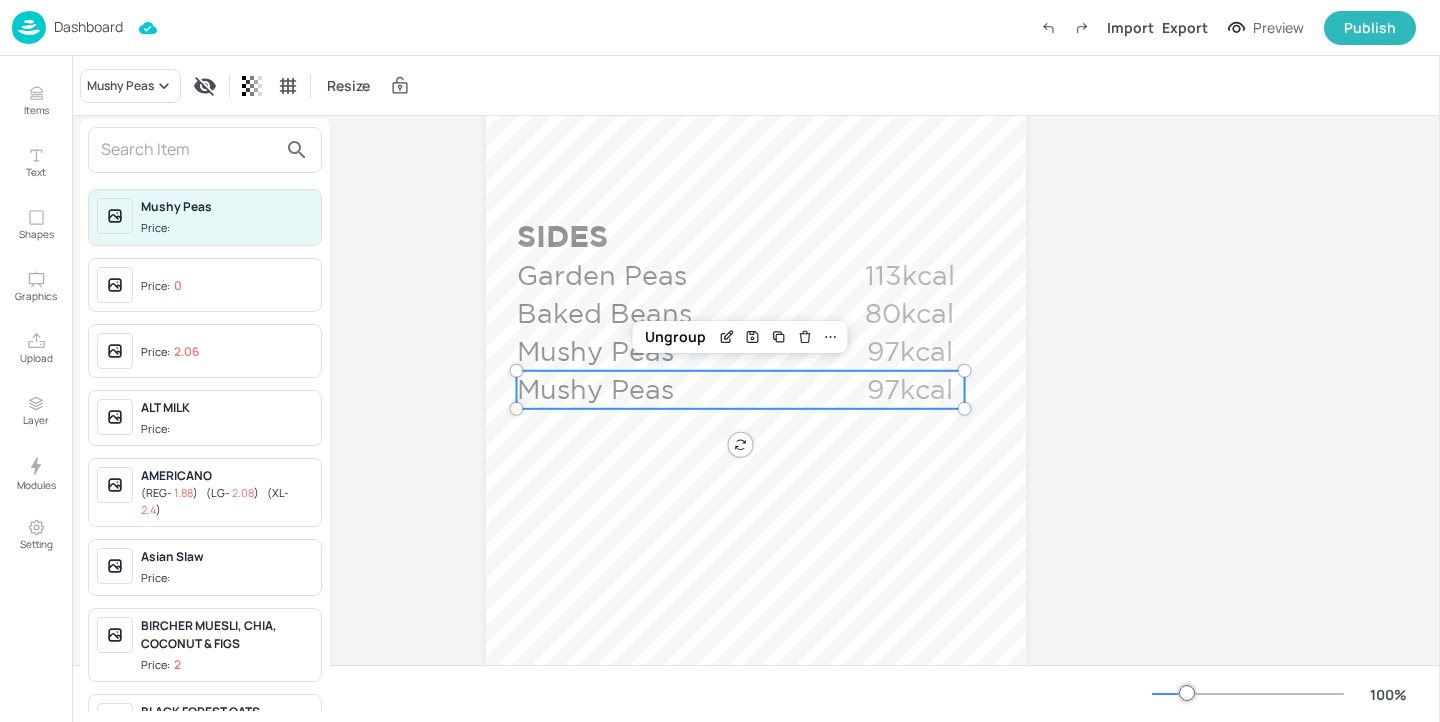 click at bounding box center [189, 150] 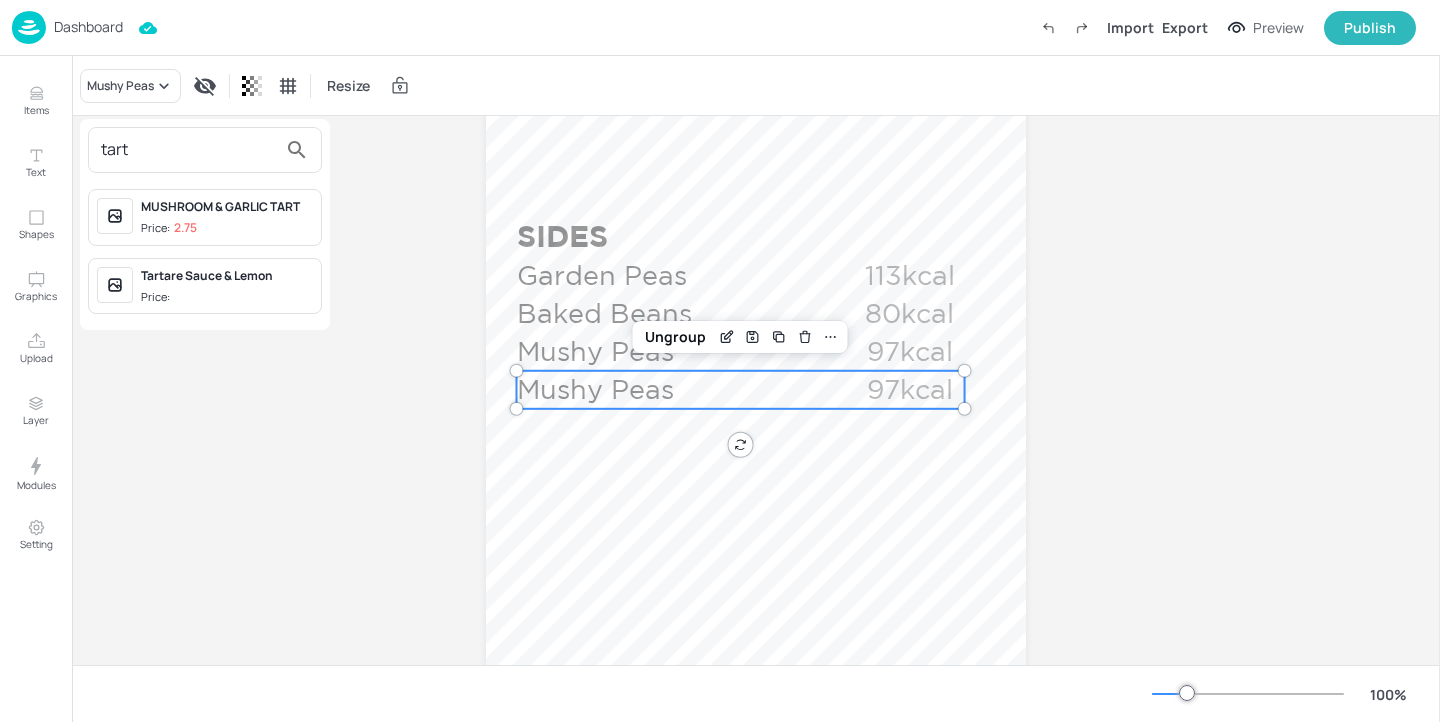 type on "tart" 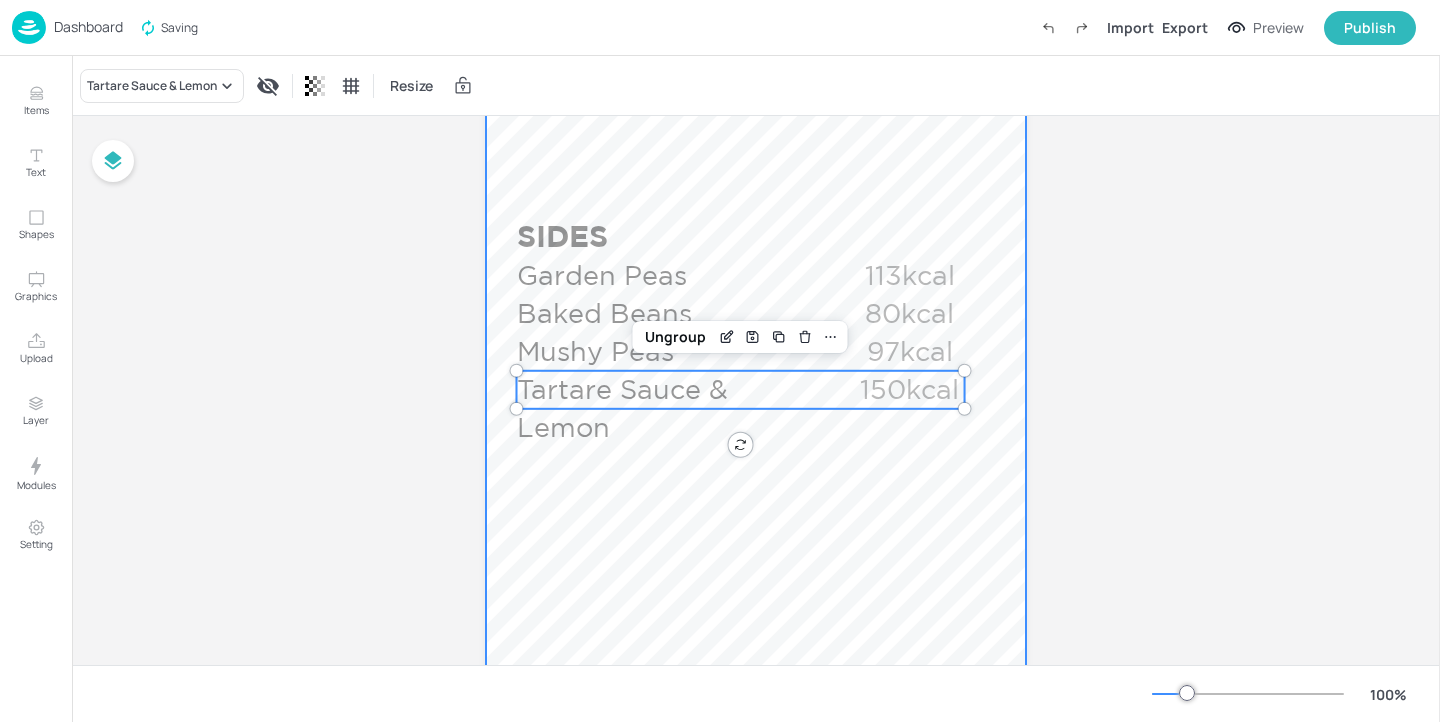 click at bounding box center (756, 1) 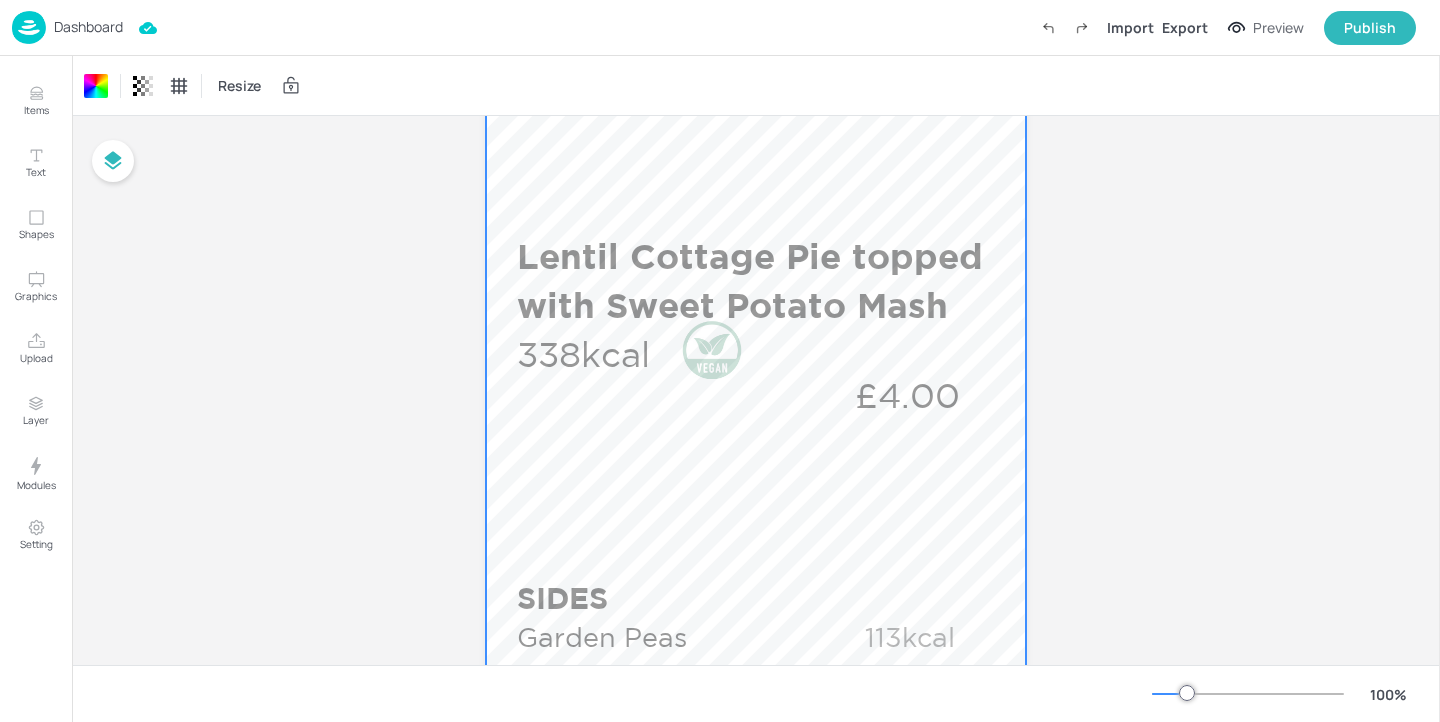 scroll, scrollTop: 754, scrollLeft: 0, axis: vertical 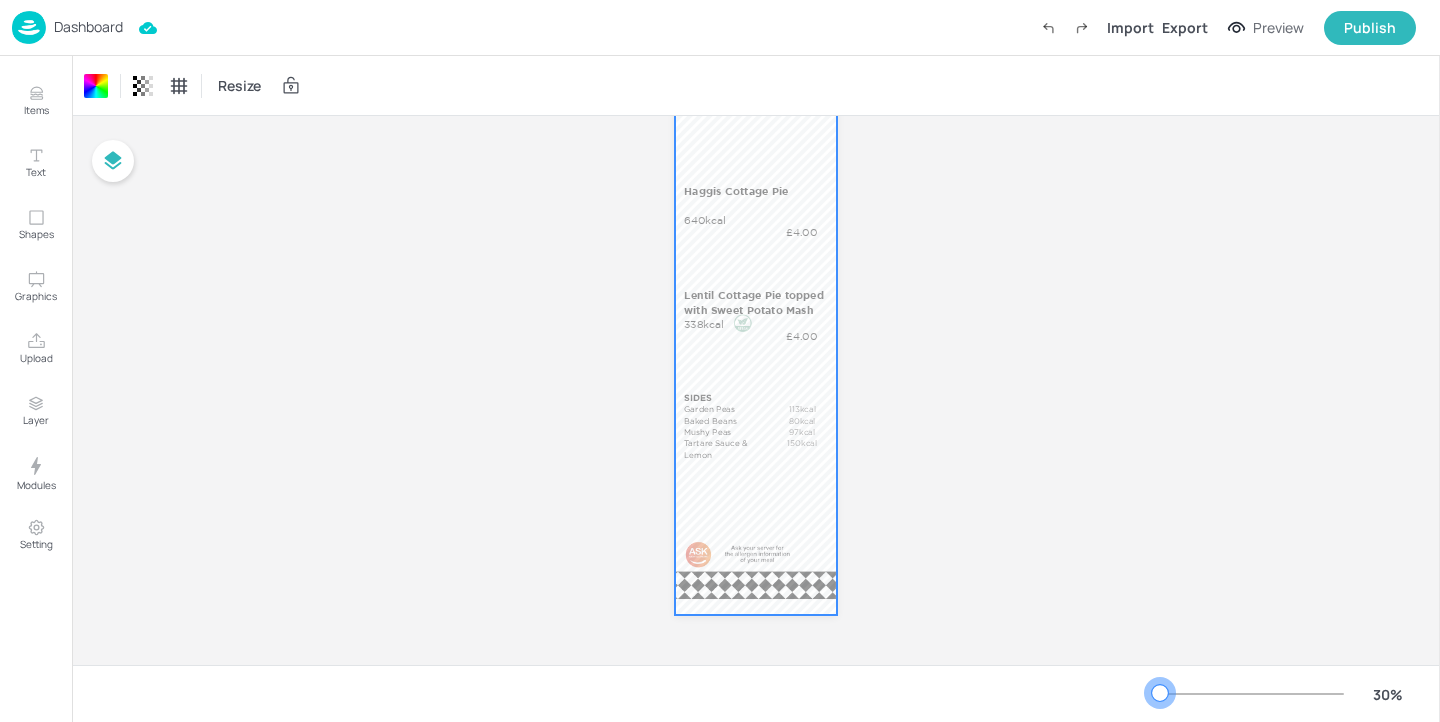 drag, startPoint x: 1190, startPoint y: 697, endPoint x: 1160, endPoint y: 695, distance: 30.066593 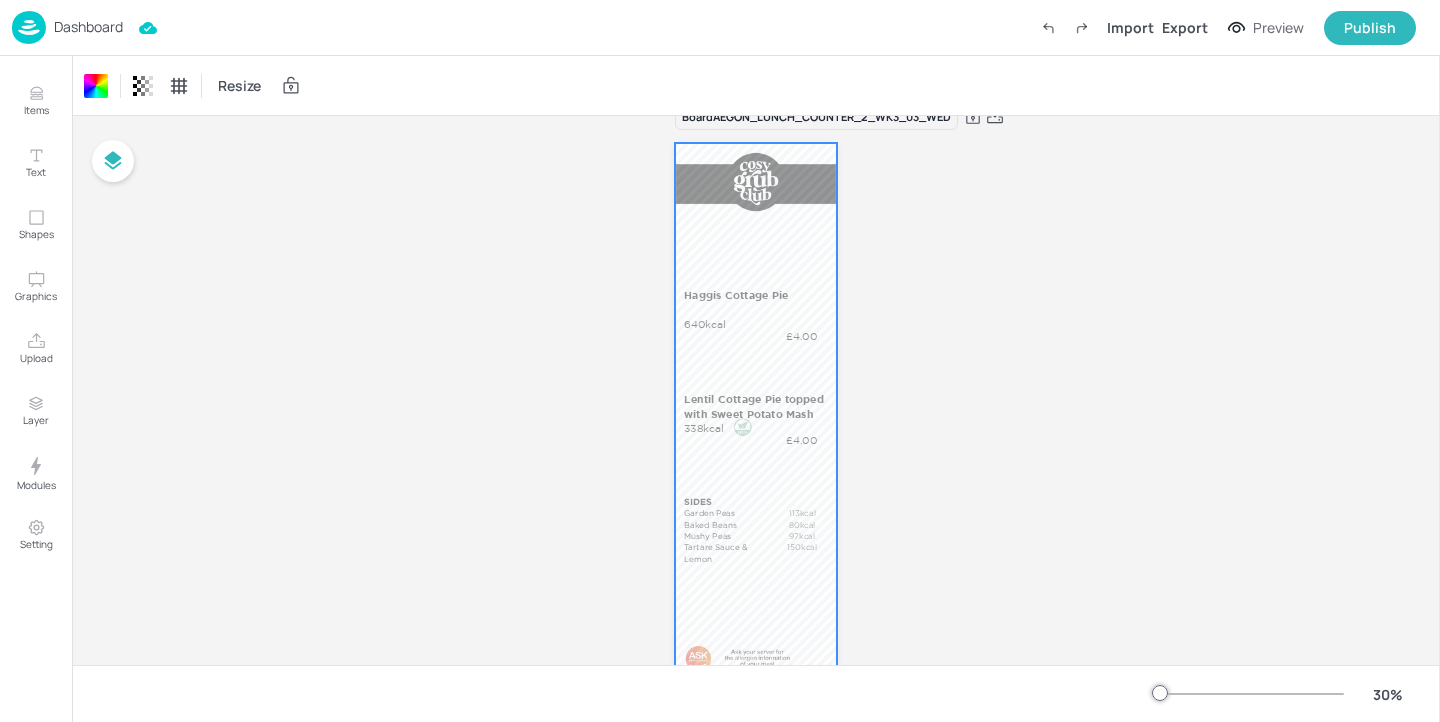 scroll, scrollTop: 26, scrollLeft: 0, axis: vertical 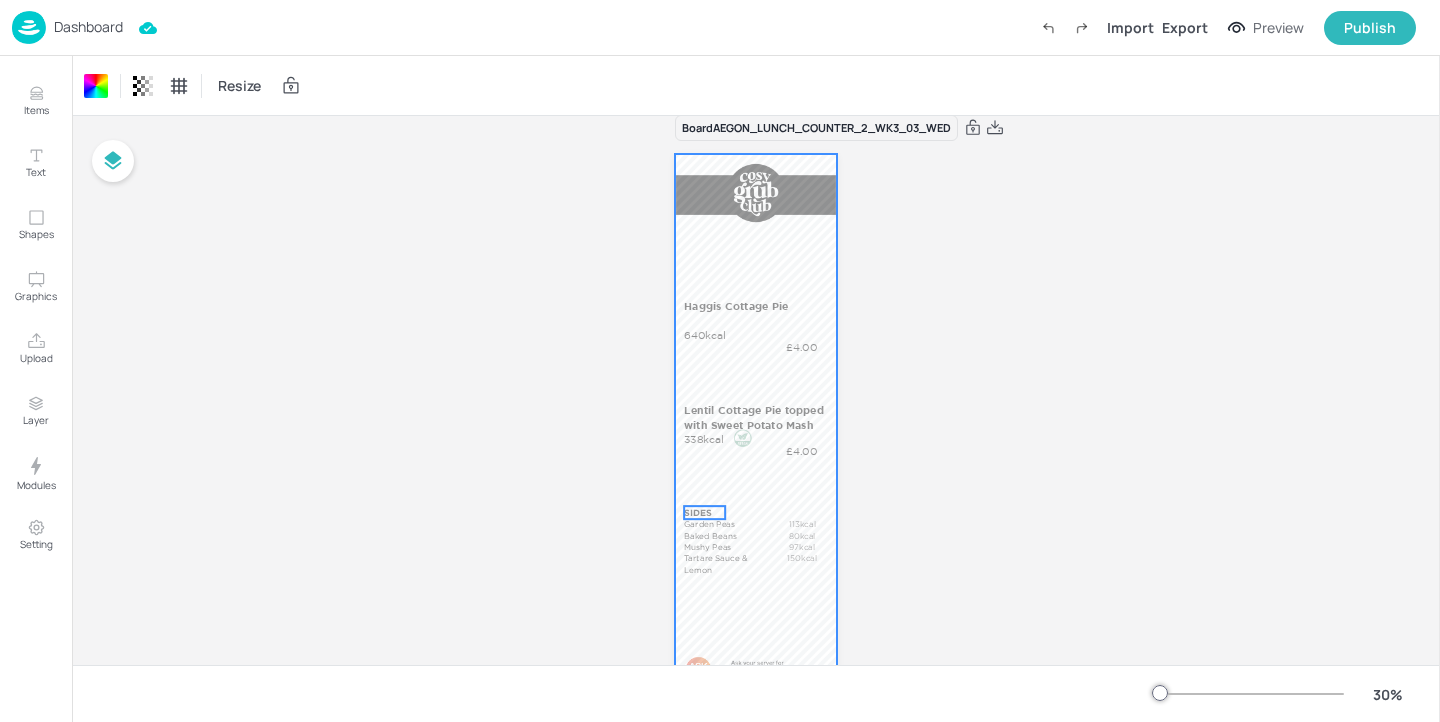 click on "SIDES" at bounding box center (704, 512) 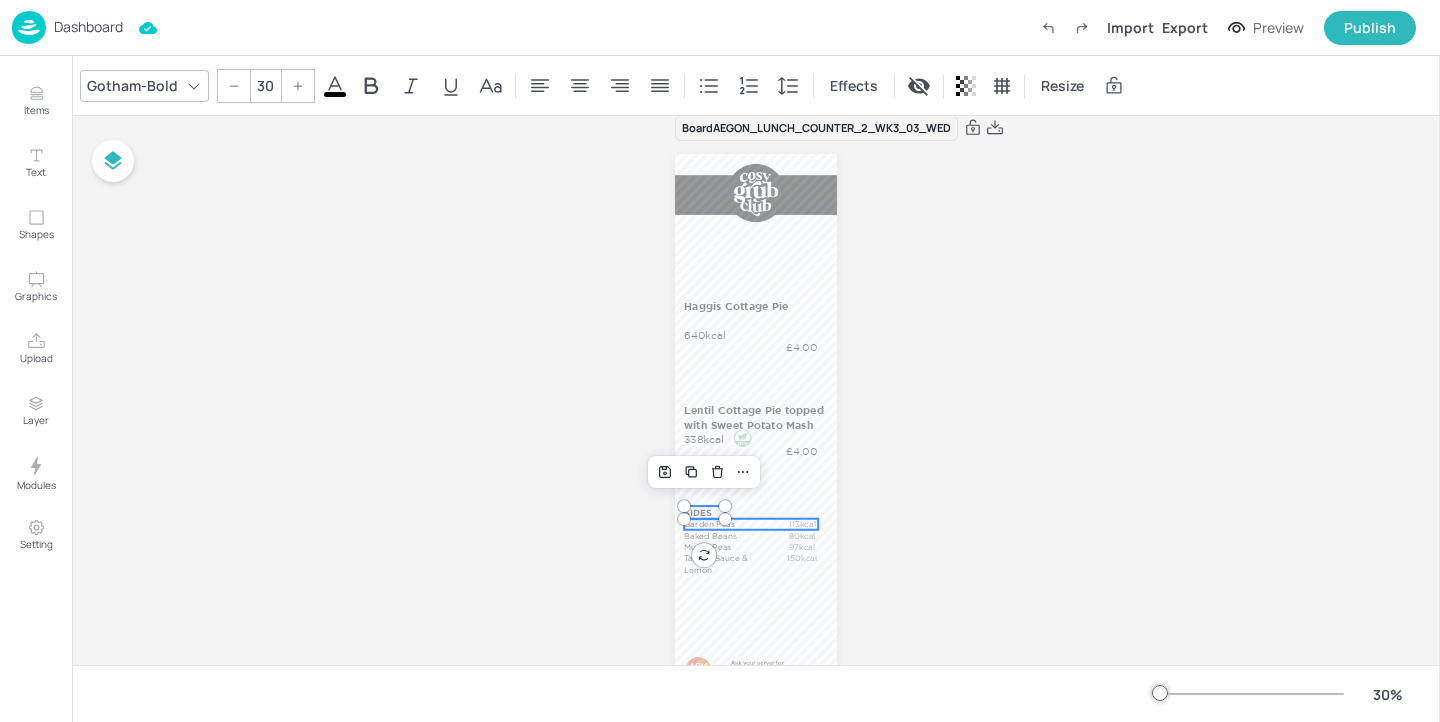 click on "Garden Peas" at bounding box center (730, 524) 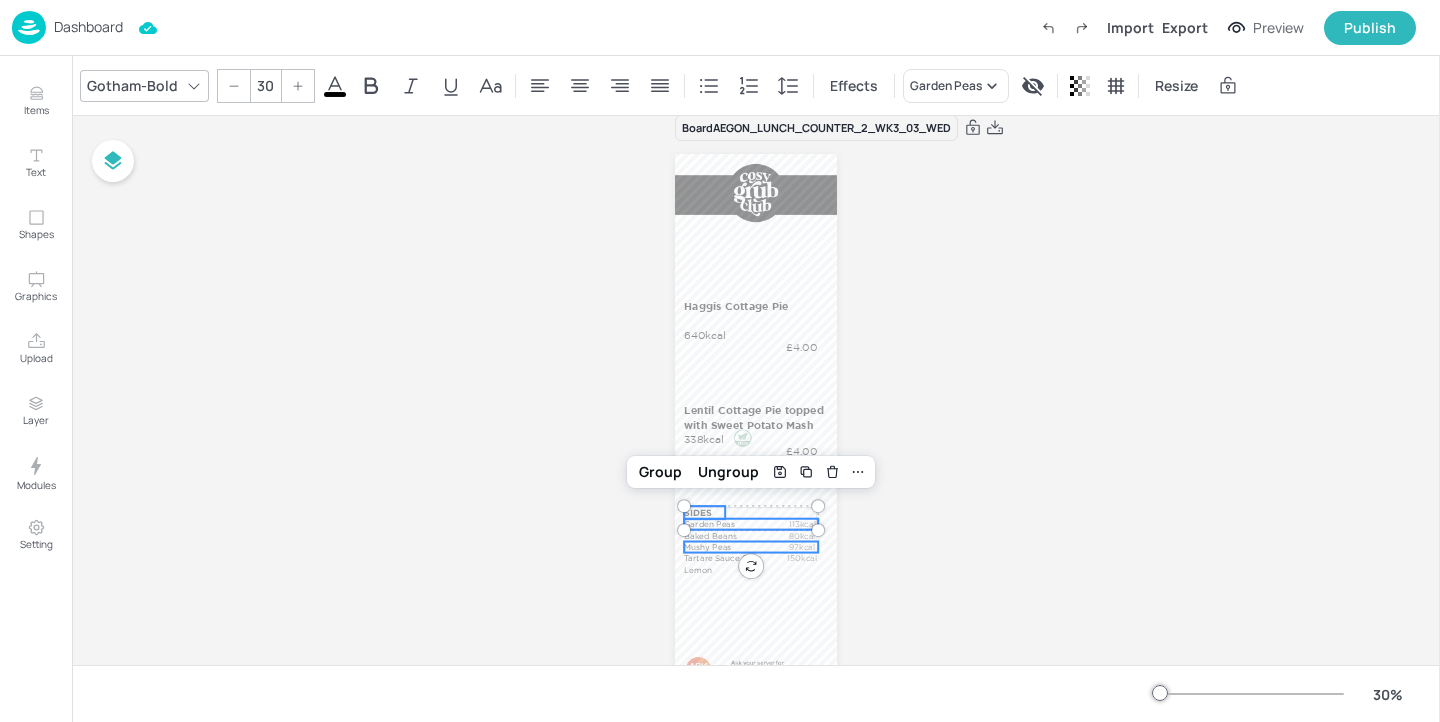 click on "Mushy Peas" at bounding box center [730, 547] 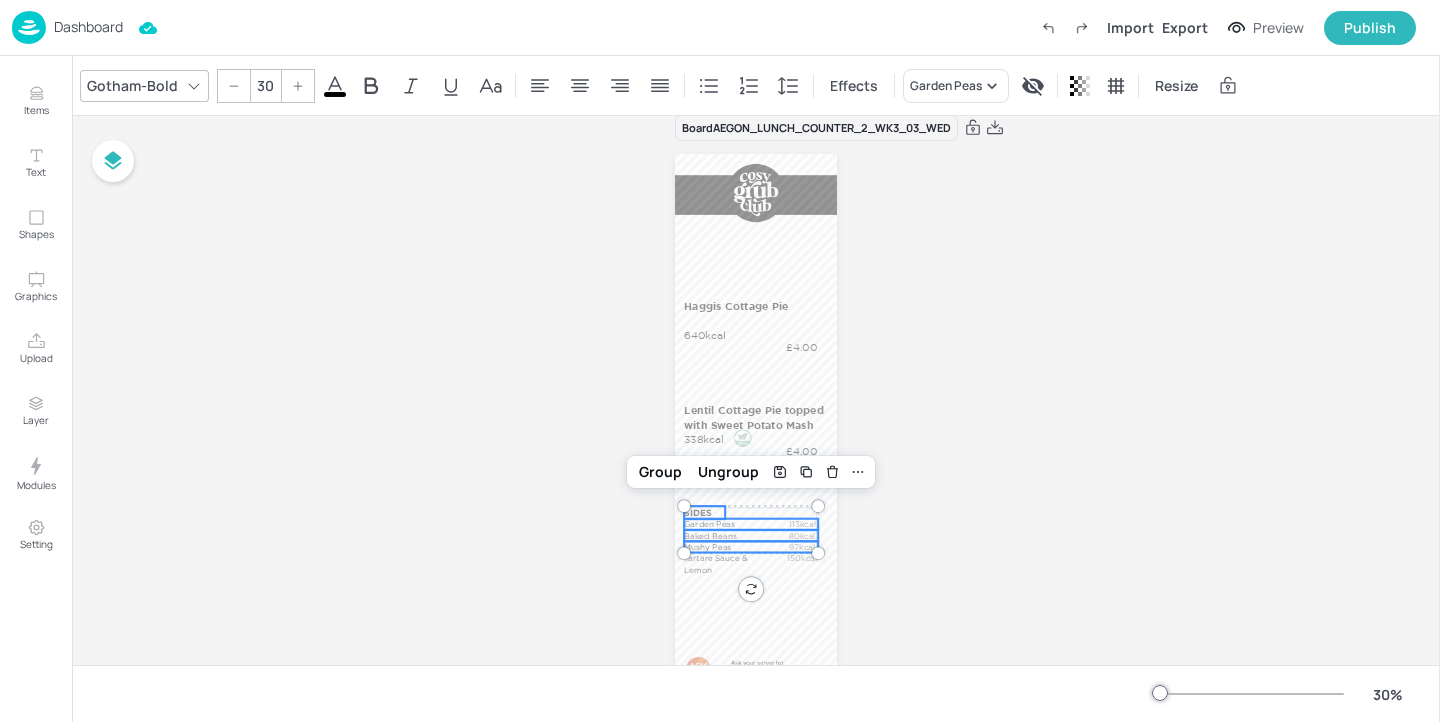 click on "Baked Beans" at bounding box center [730, 535] 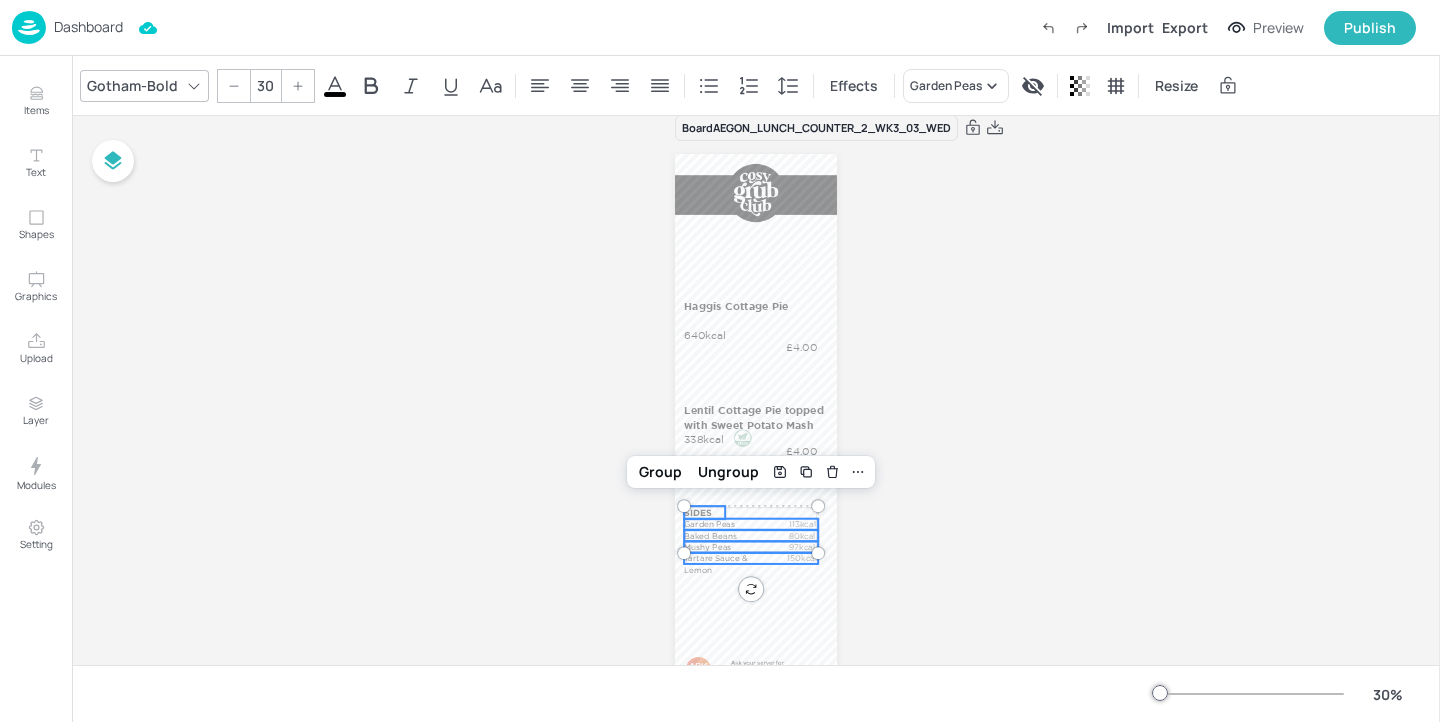 click on "Tartare Sauce & Lemon" at bounding box center (730, 564) 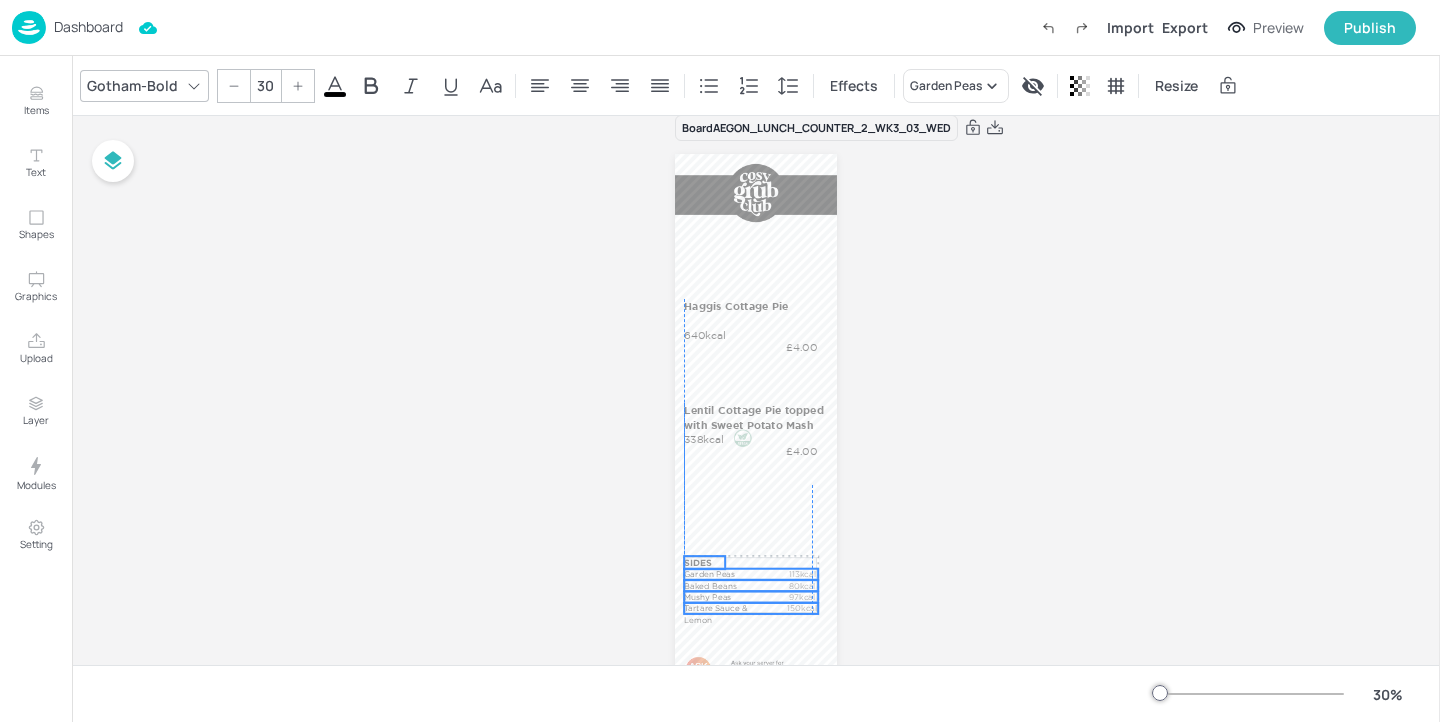 drag, startPoint x: 746, startPoint y: 560, endPoint x: 744, endPoint y: 610, distance: 50.039986 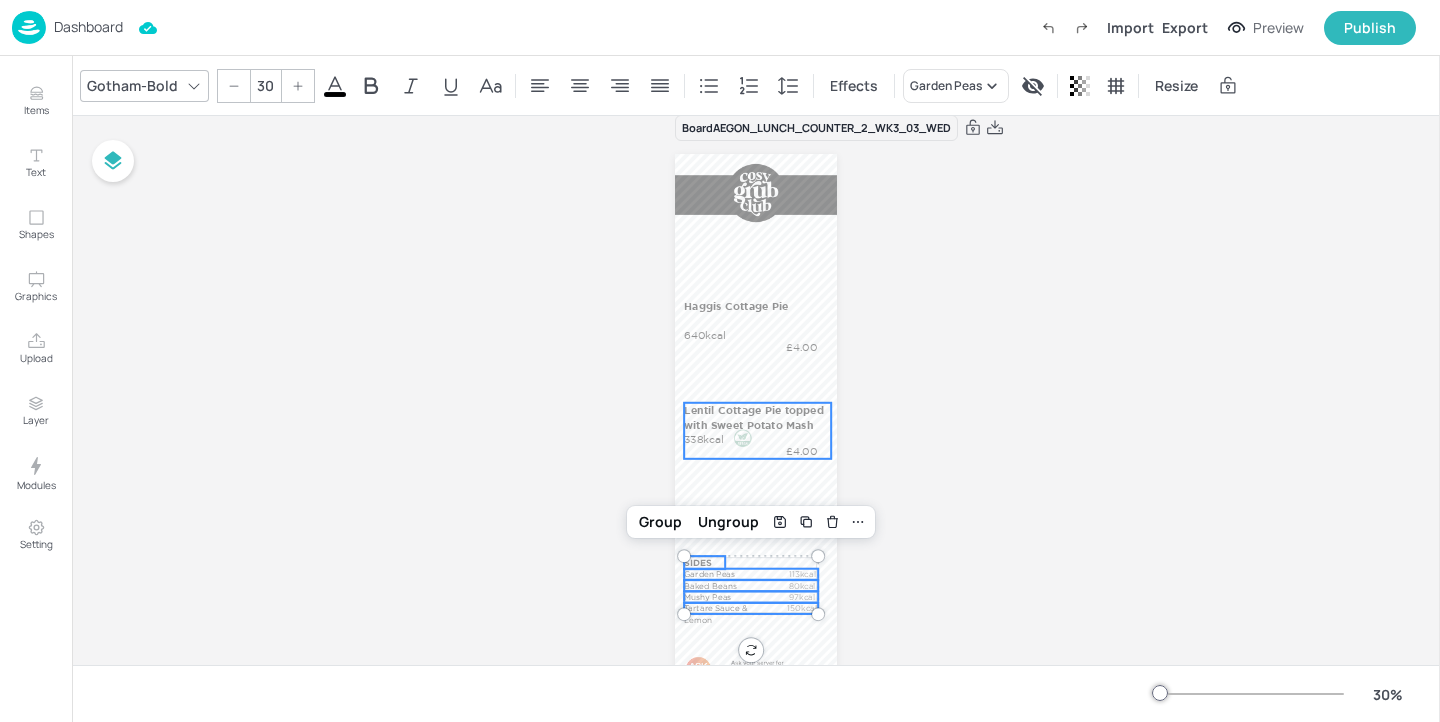 click on "Lentil Cottage Pie topped with Sweet Potato Mash 338kcal £4.00" at bounding box center [757, 431] 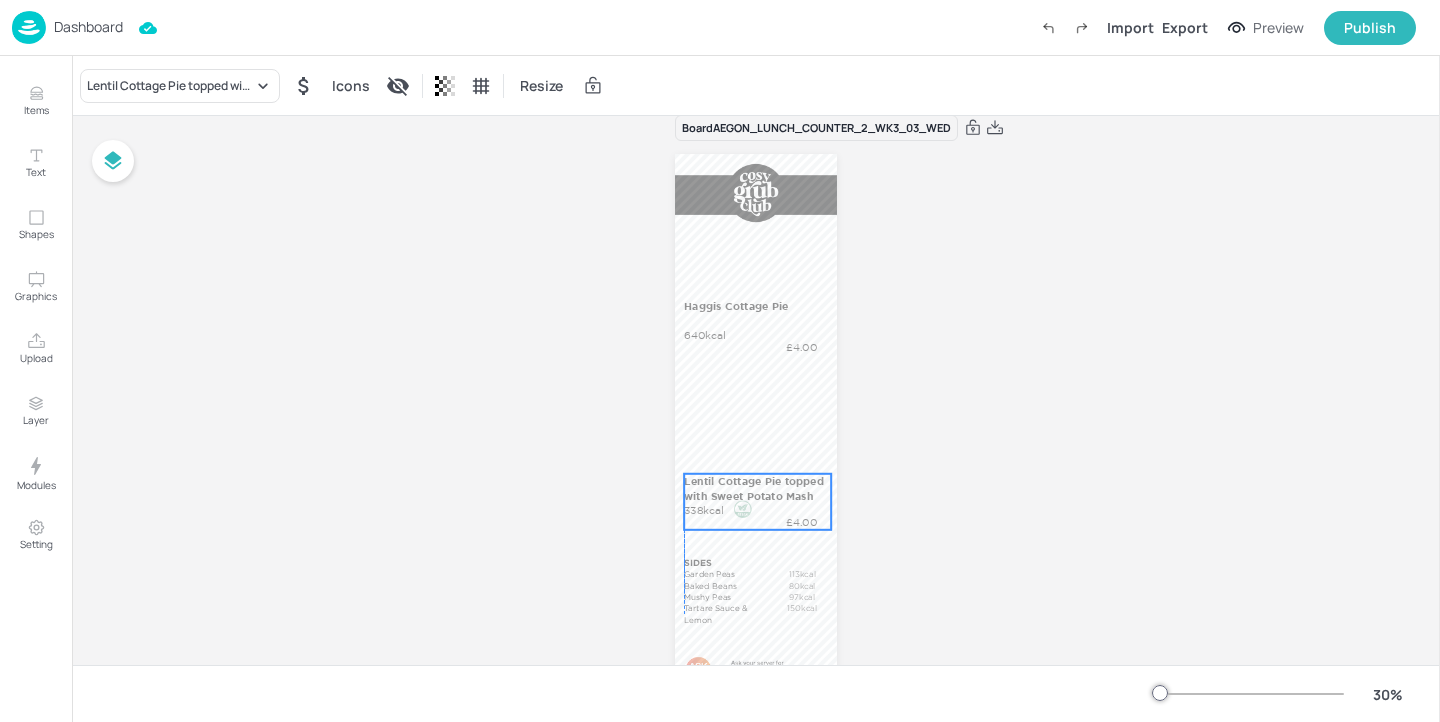drag, startPoint x: 782, startPoint y: 435, endPoint x: 782, endPoint y: 506, distance: 71 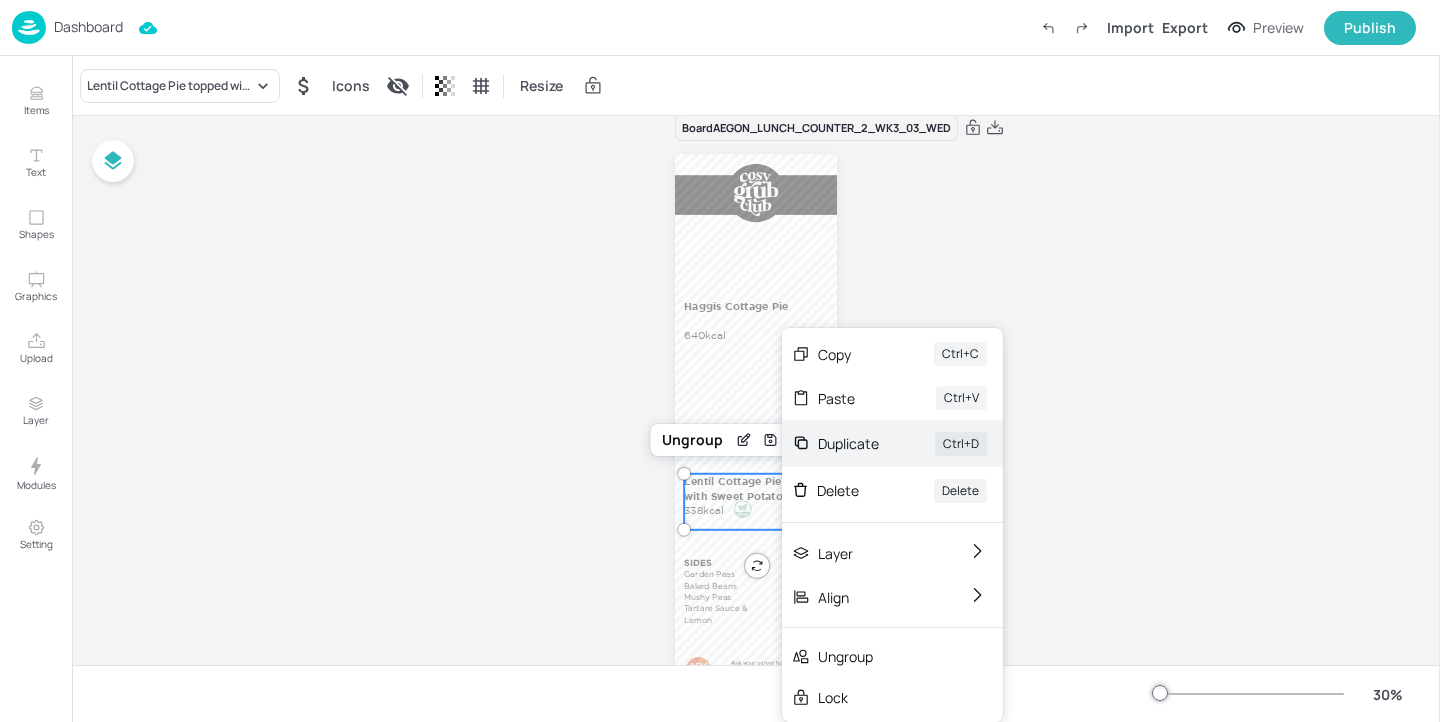 click on "Duplicate" at bounding box center (848, 443) 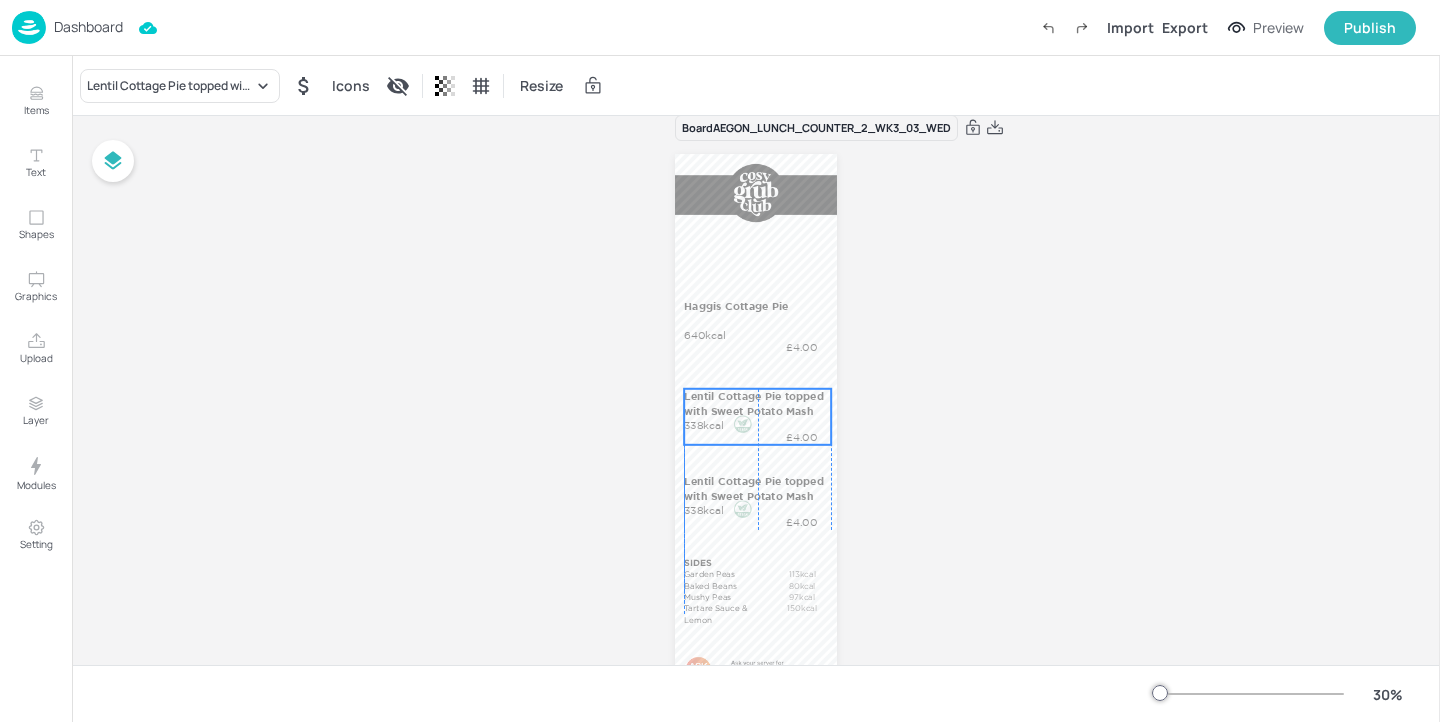drag, startPoint x: 751, startPoint y: 498, endPoint x: 745, endPoint y: 410, distance: 88.20431 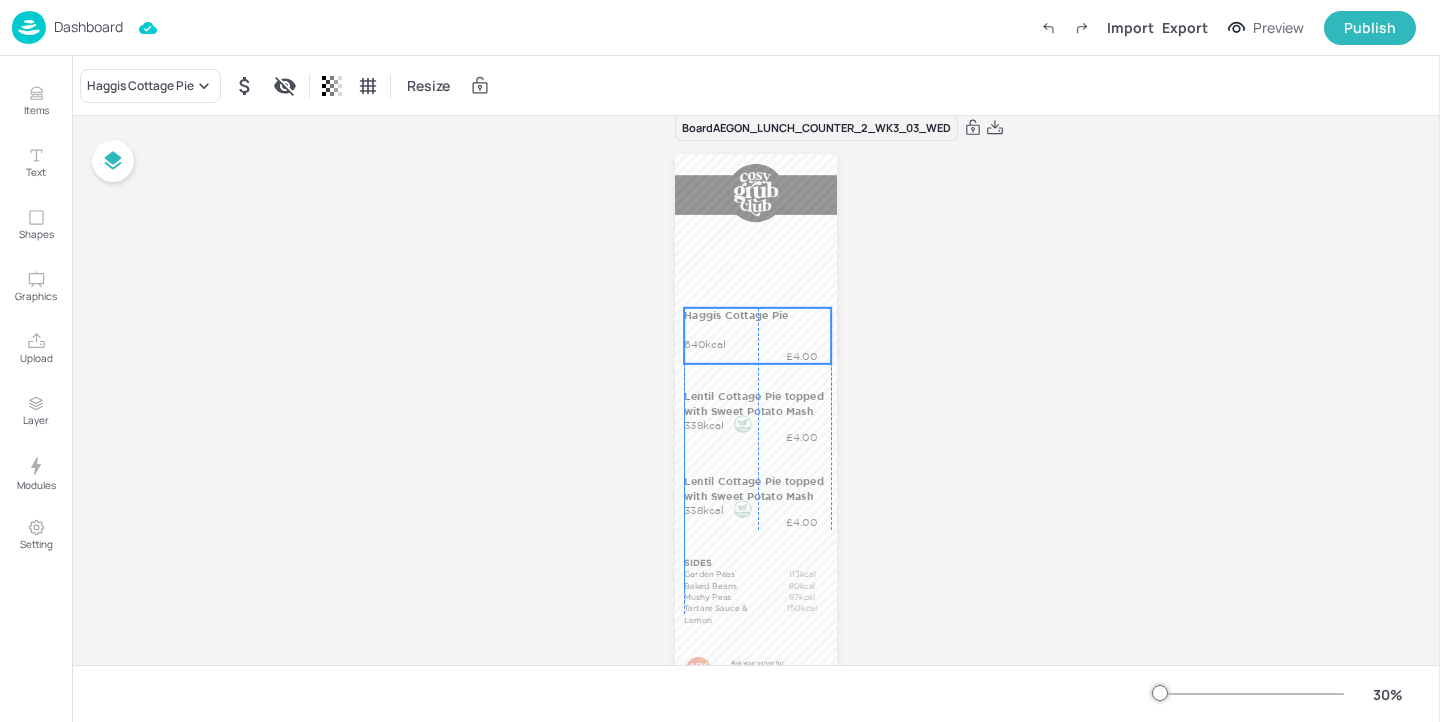 click on "Haggis Cottage Pie" at bounding box center (756, 315) 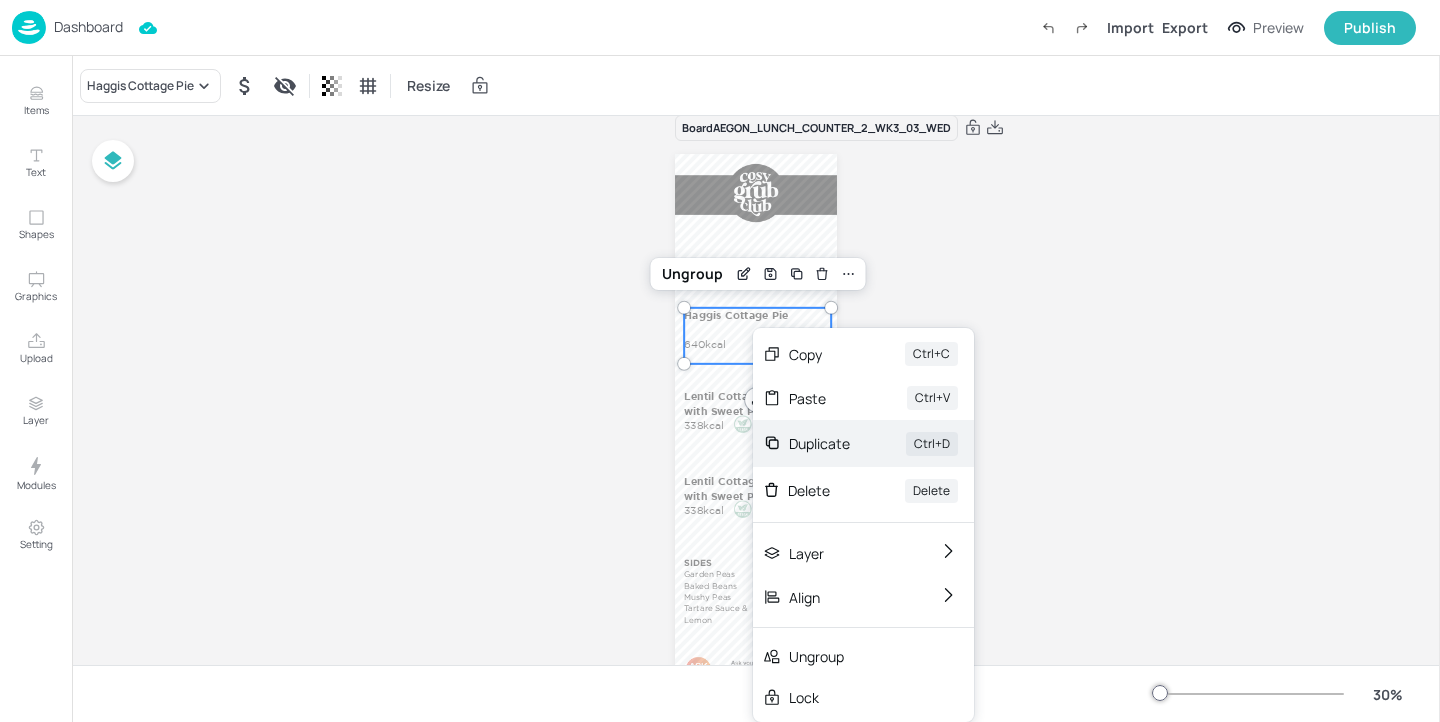 click on "Duplicate" at bounding box center [819, 443] 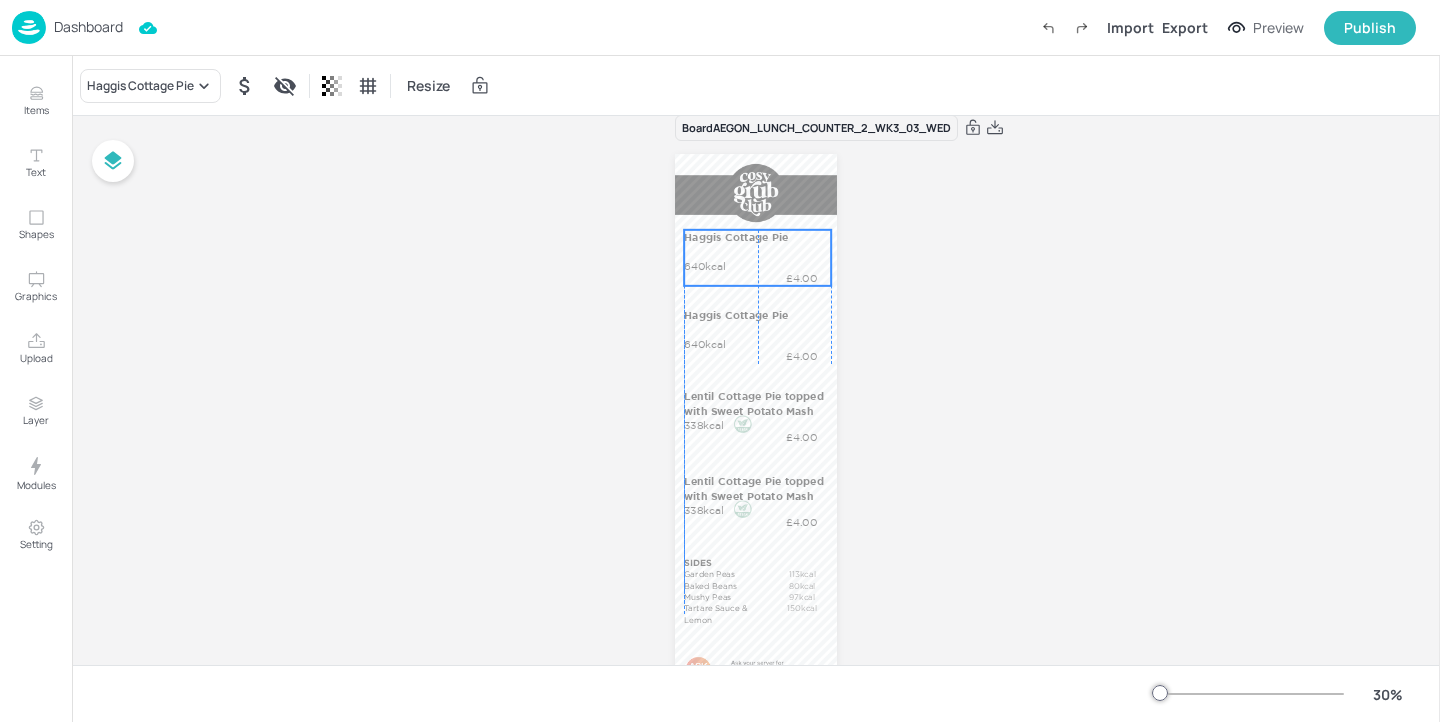drag, startPoint x: 742, startPoint y: 343, endPoint x: 740, endPoint y: 263, distance: 80.024994 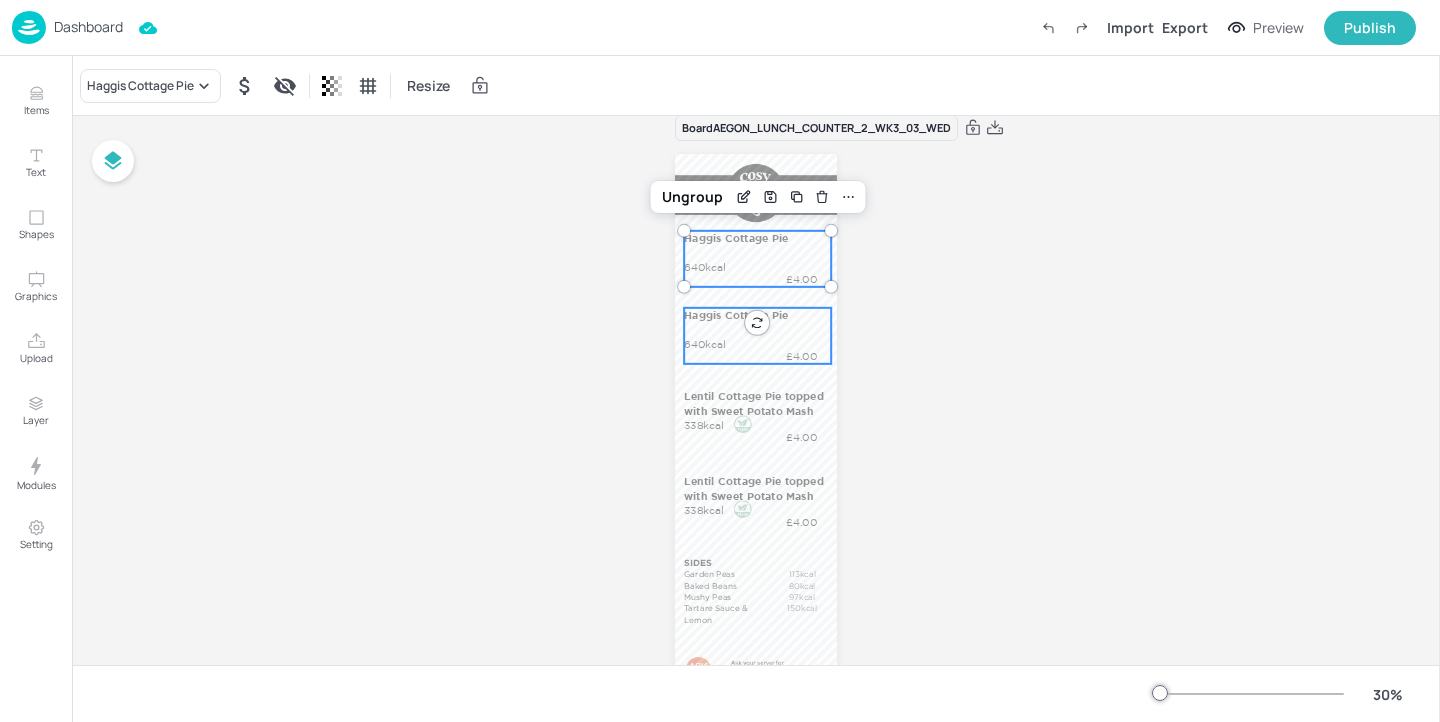 click on "Haggis Cottage Pie 640kcal £4.00" at bounding box center [757, 336] 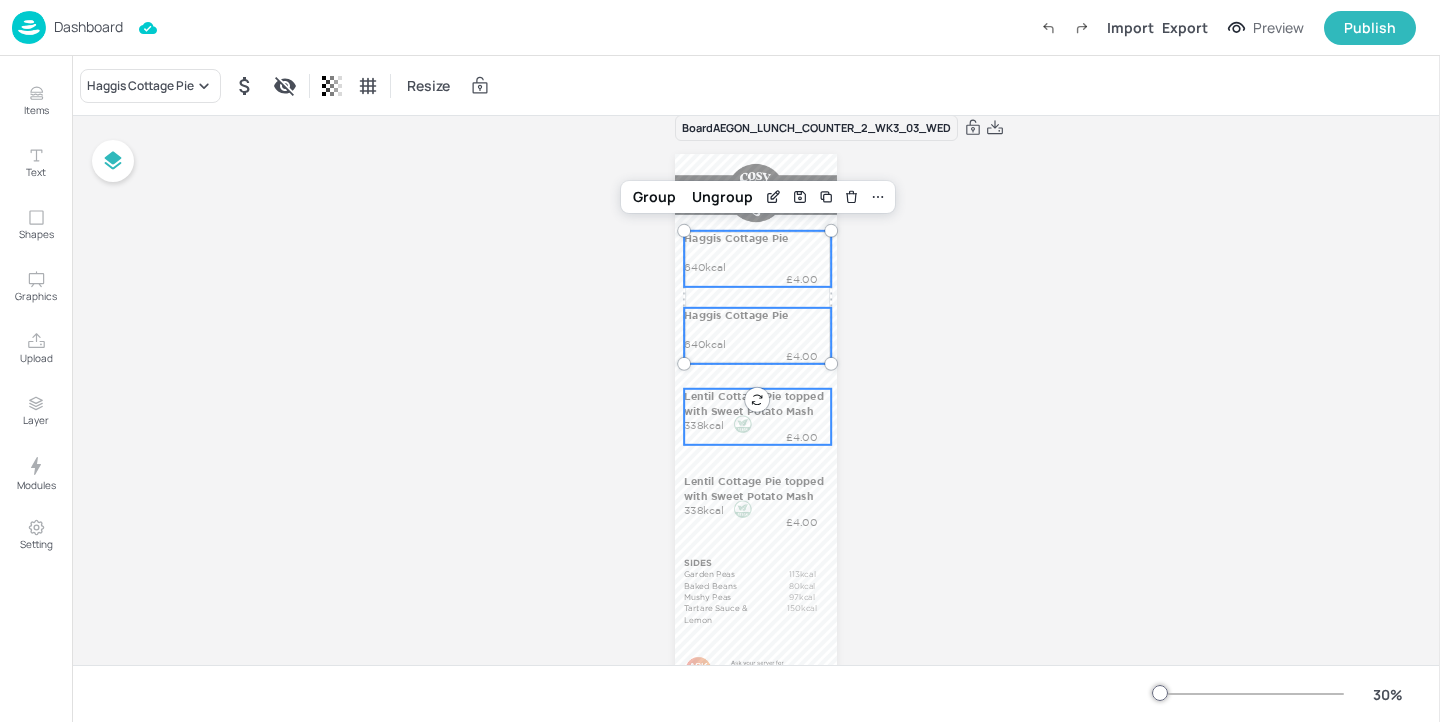 click on "Lentil Cottage Pie topped with Sweet Potato Mash" at bounding box center (756, 403) 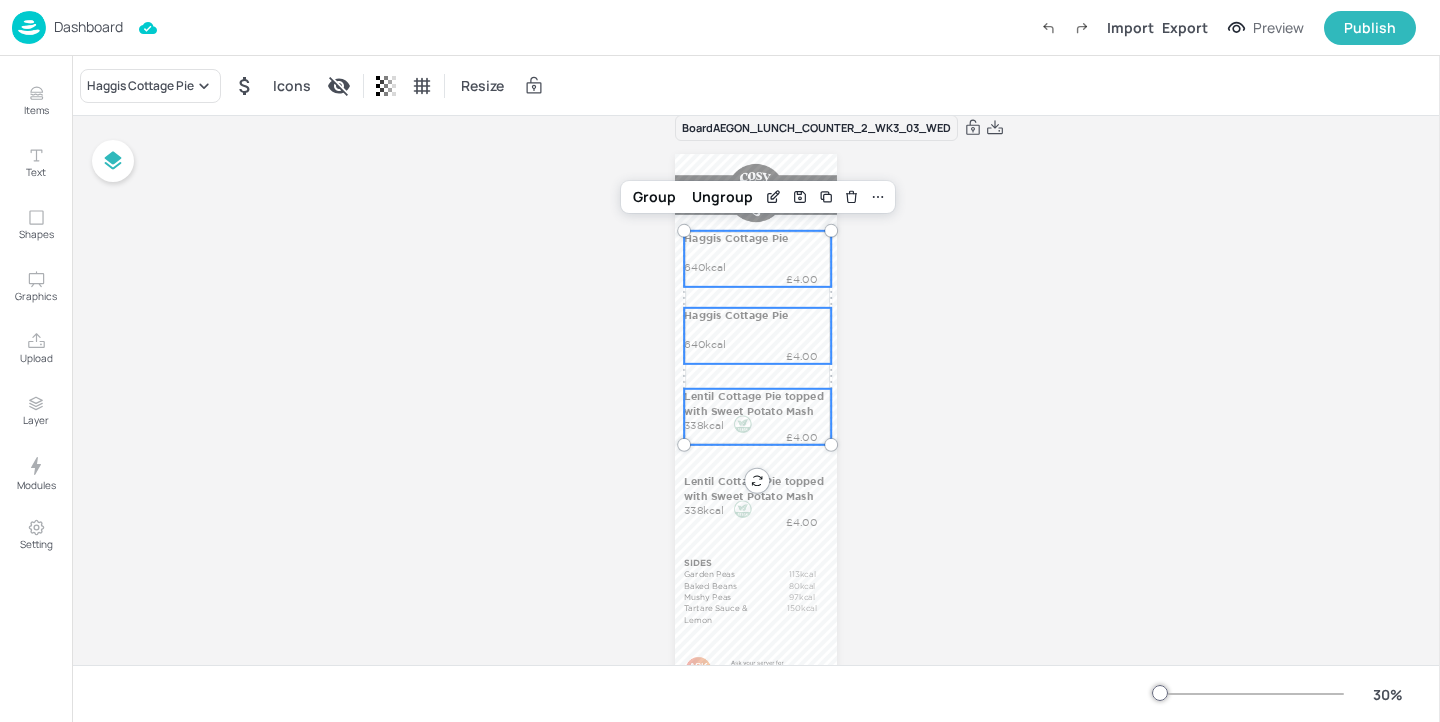 click on "Lentil Cottage Pie topped with Sweet Potato Mash" at bounding box center (756, 403) 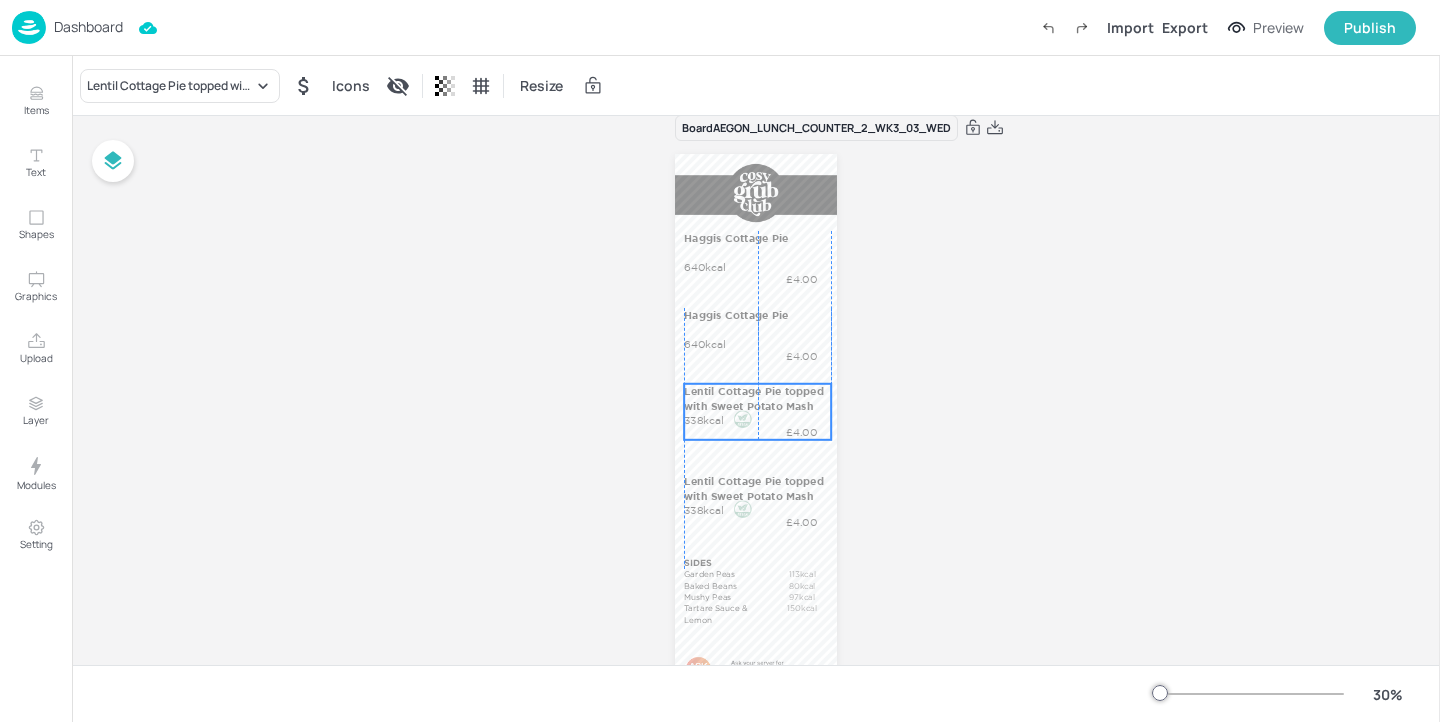 click on "Lentil Cottage Pie topped with Sweet Potato Mash" at bounding box center [756, 398] 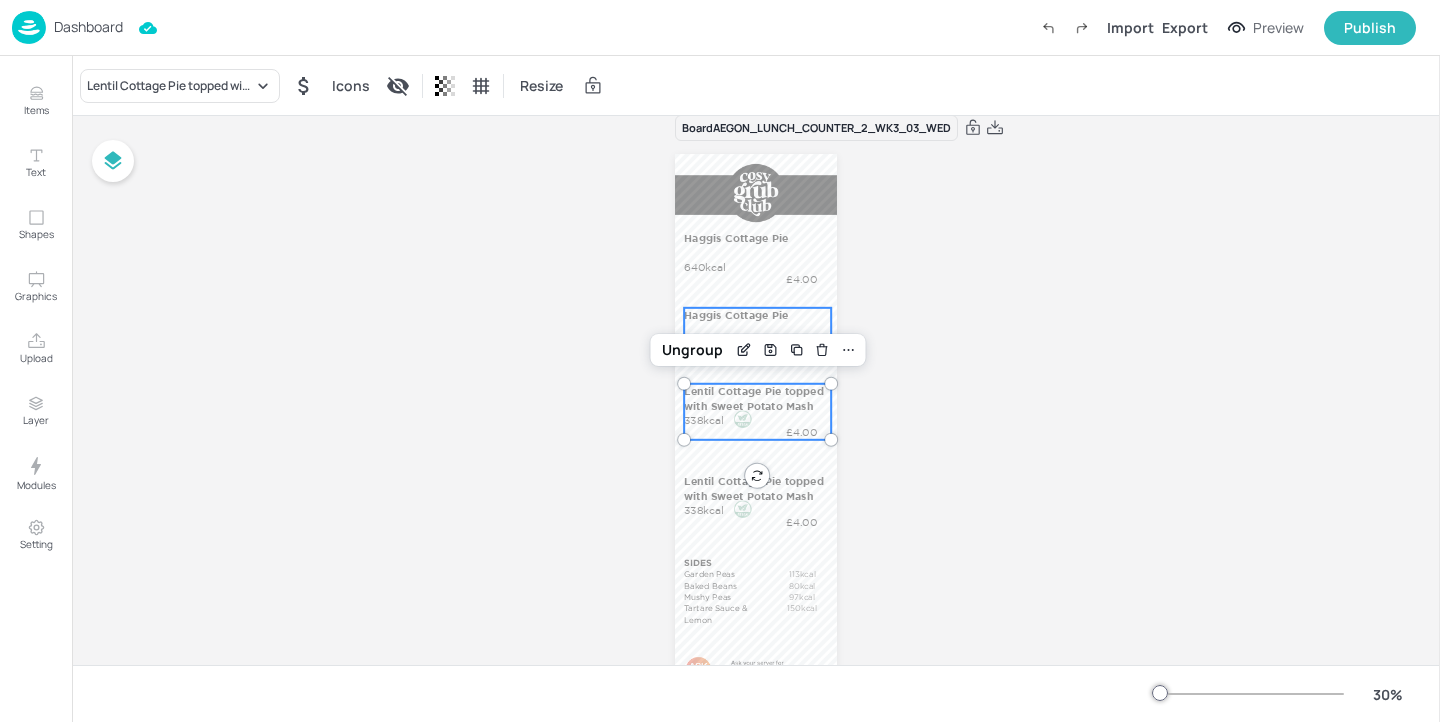 click on "Haggis Cottage Pie" at bounding box center [756, 315] 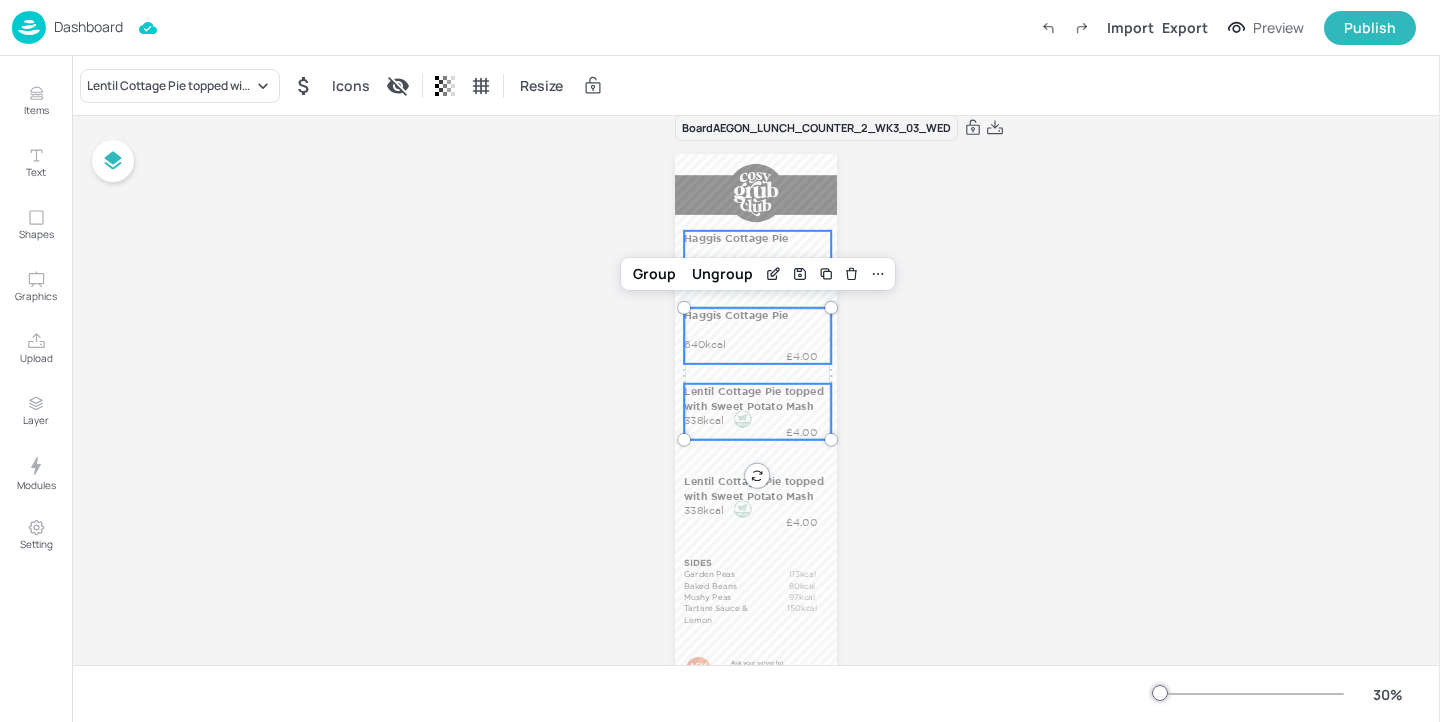 click on "Haggis Cottage Pie" at bounding box center (756, 238) 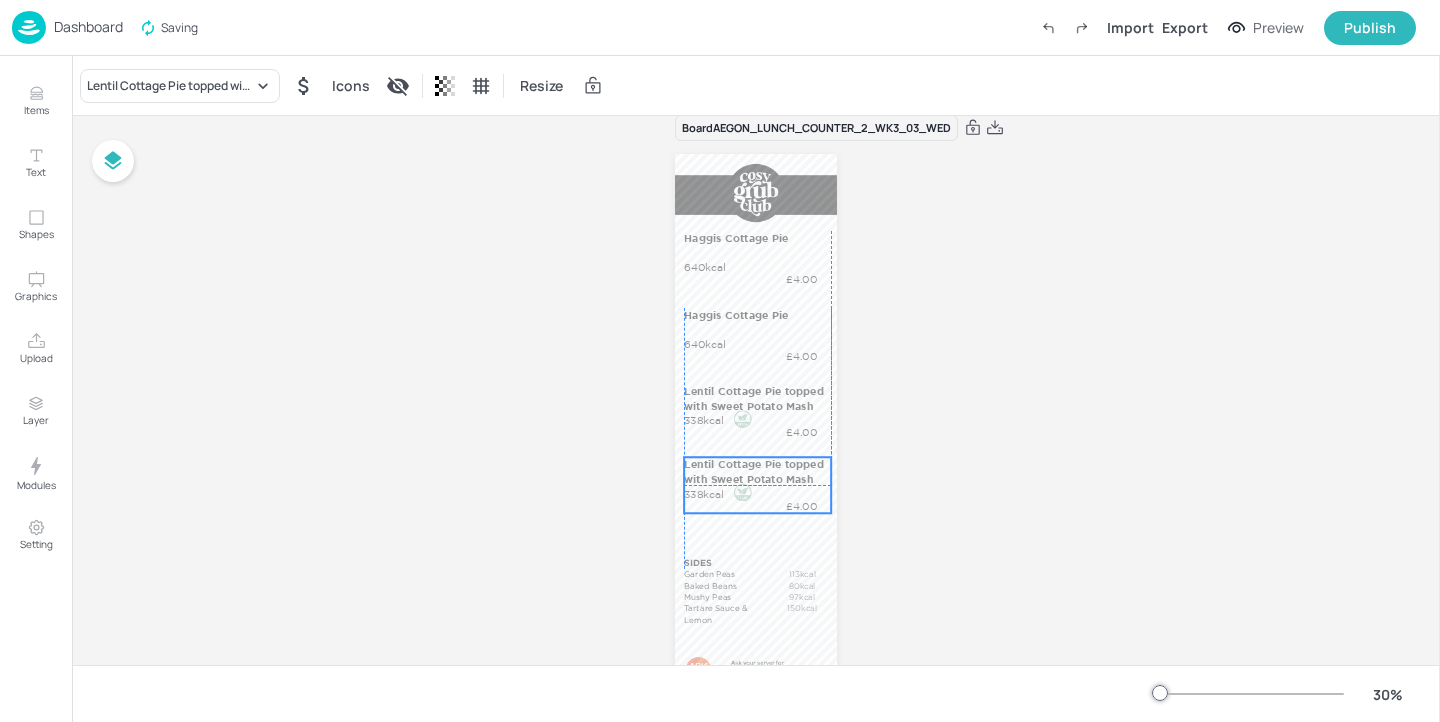 drag, startPoint x: 783, startPoint y: 487, endPoint x: 783, endPoint y: 471, distance: 16 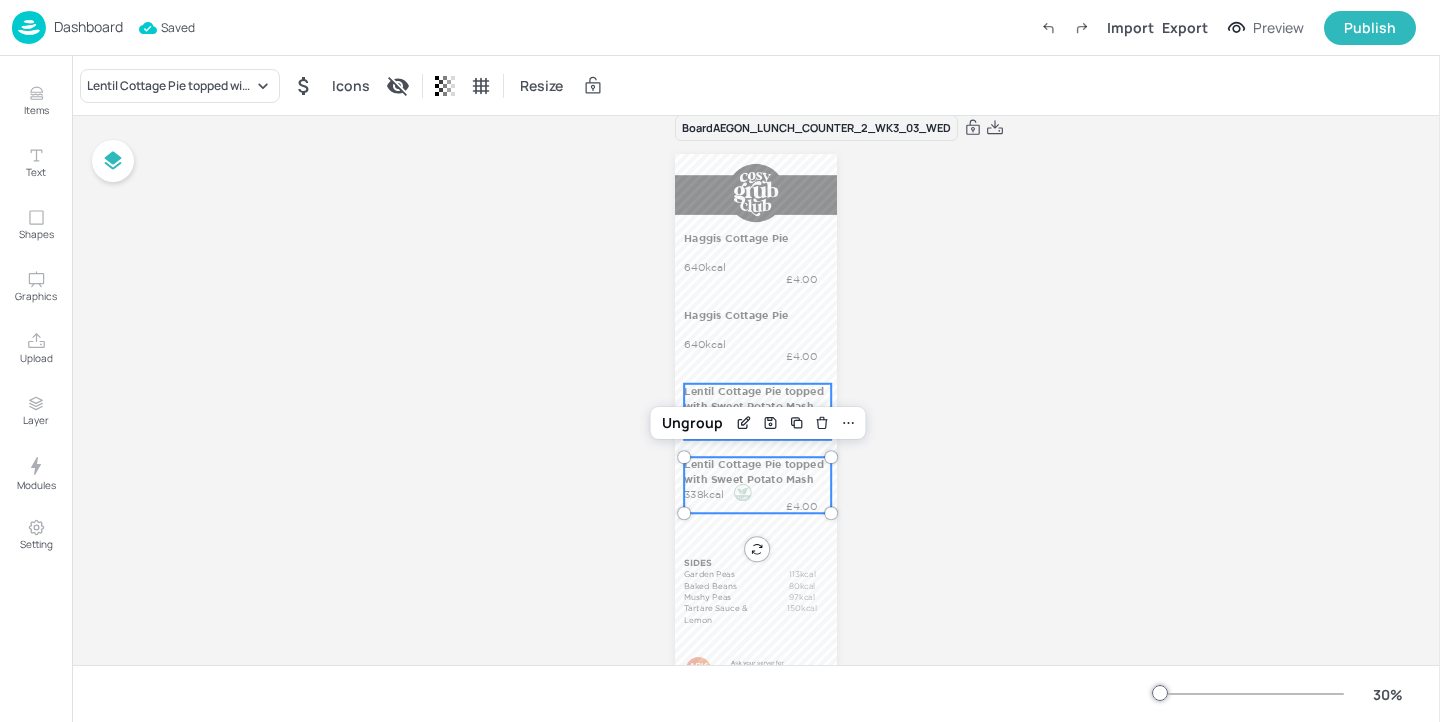 click on "Lentil Cottage Pie topped with Sweet Potato Mash" at bounding box center (756, 398) 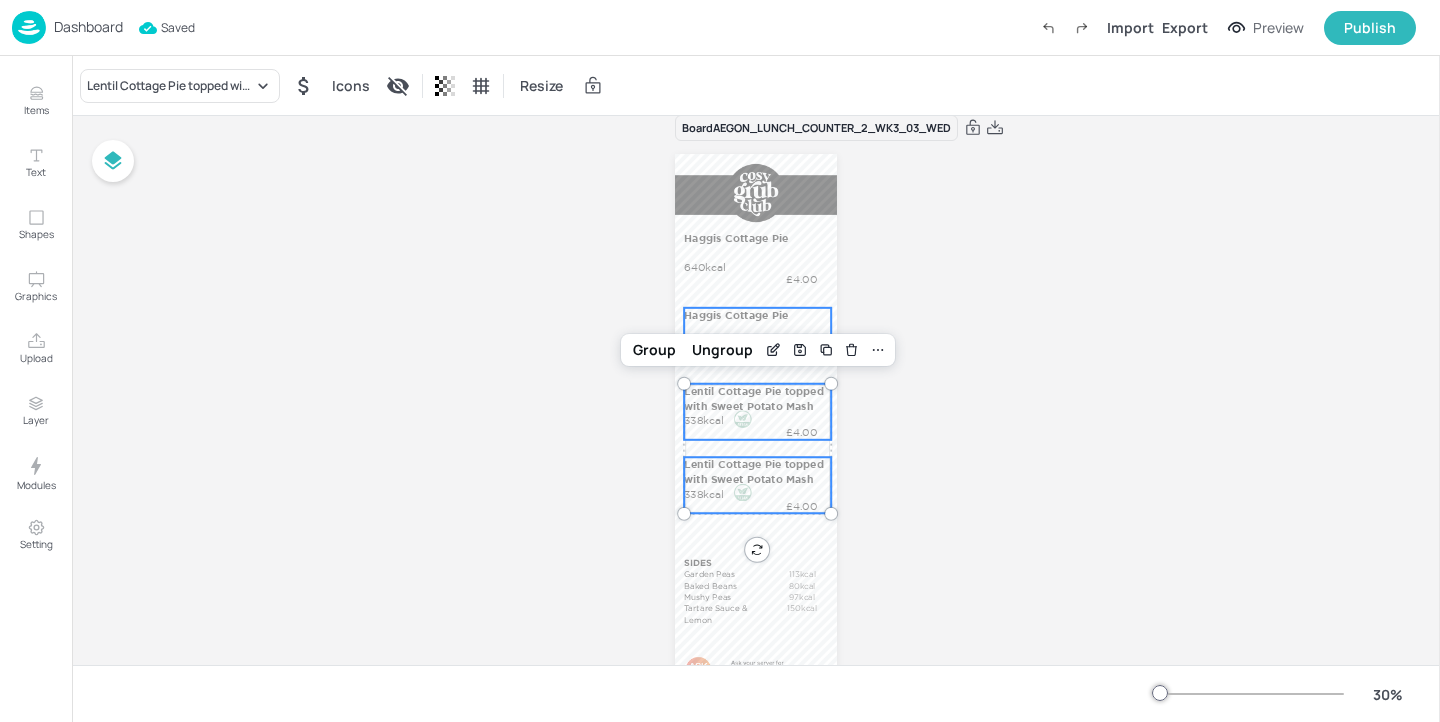 click on "Haggis Cottage Pie" at bounding box center [756, 315] 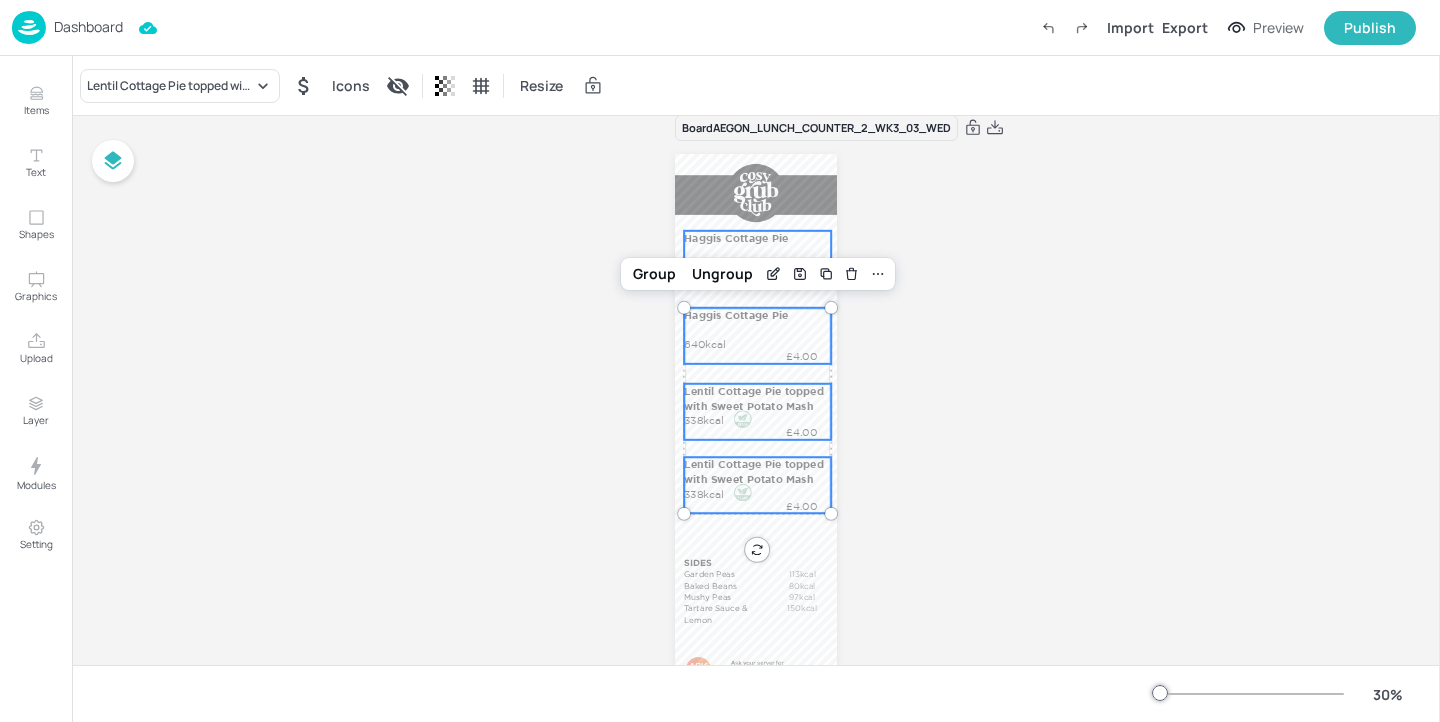 click on "Haggis Cottage Pie" at bounding box center [756, 238] 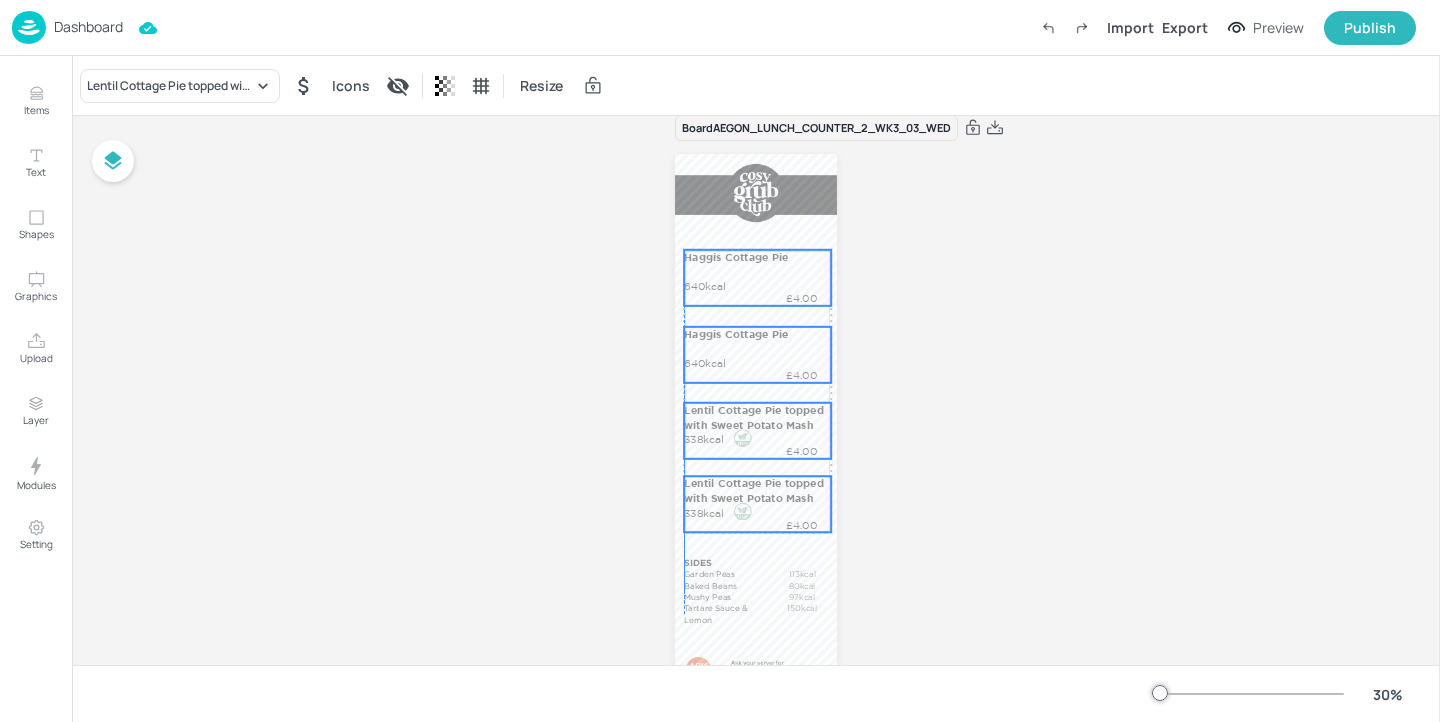 drag, startPoint x: 755, startPoint y: 494, endPoint x: 754, endPoint y: 513, distance: 19.026299 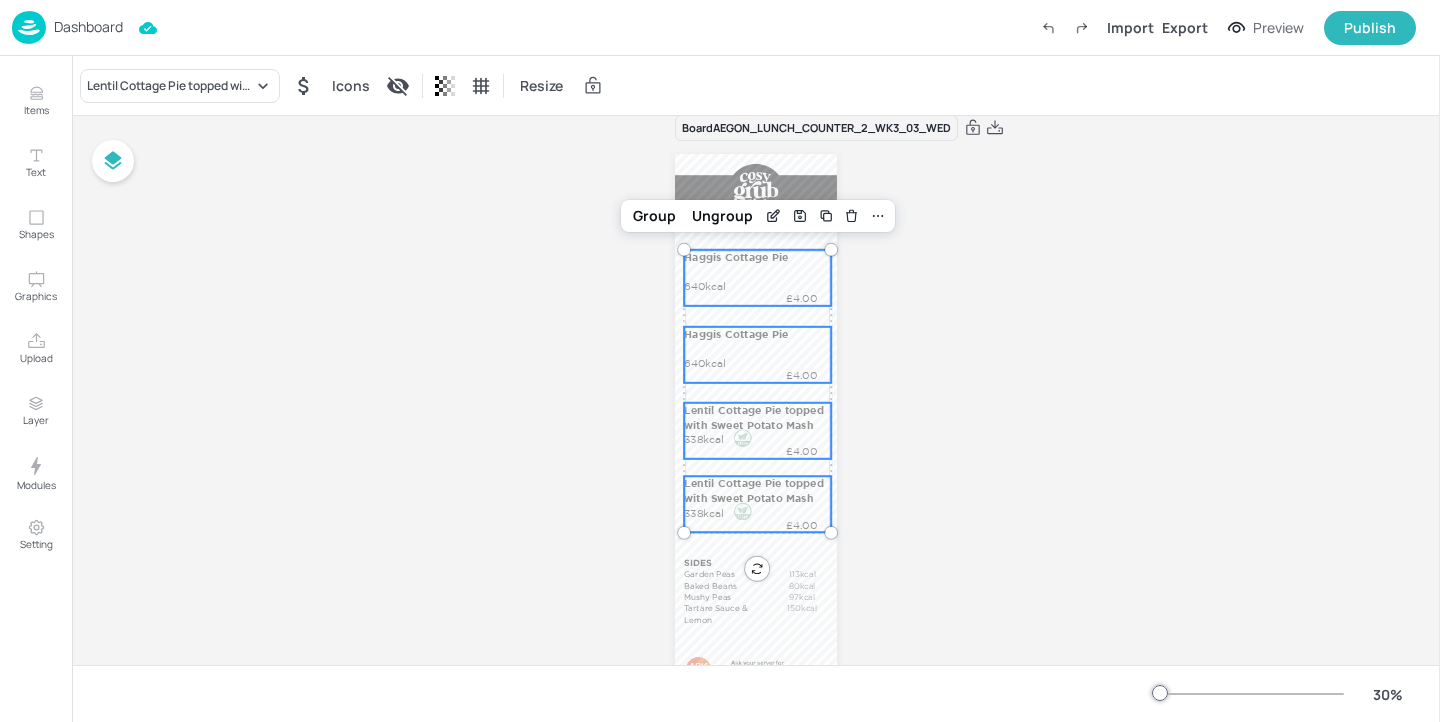 click on "Board  AEGON_LUNCH_COUNTER_2_WK3_03_WED   SIDES Garden Peas 113kcal Haggis Cottage Pie 640kcal £4.00 Lentil Cottage Pie topped with Sweet Potato Mash 338kcal £4.00 Baked Beans 80kcal Mushy Peas 97kcal Tartare Sauce & Lemon 150kcal Lentil Cottage Pie topped with Sweet Potato Mash 338kcal £4.00 Haggis Cottage Pie 640kcal £4.00 Group Ungroup" at bounding box center [756, 435] 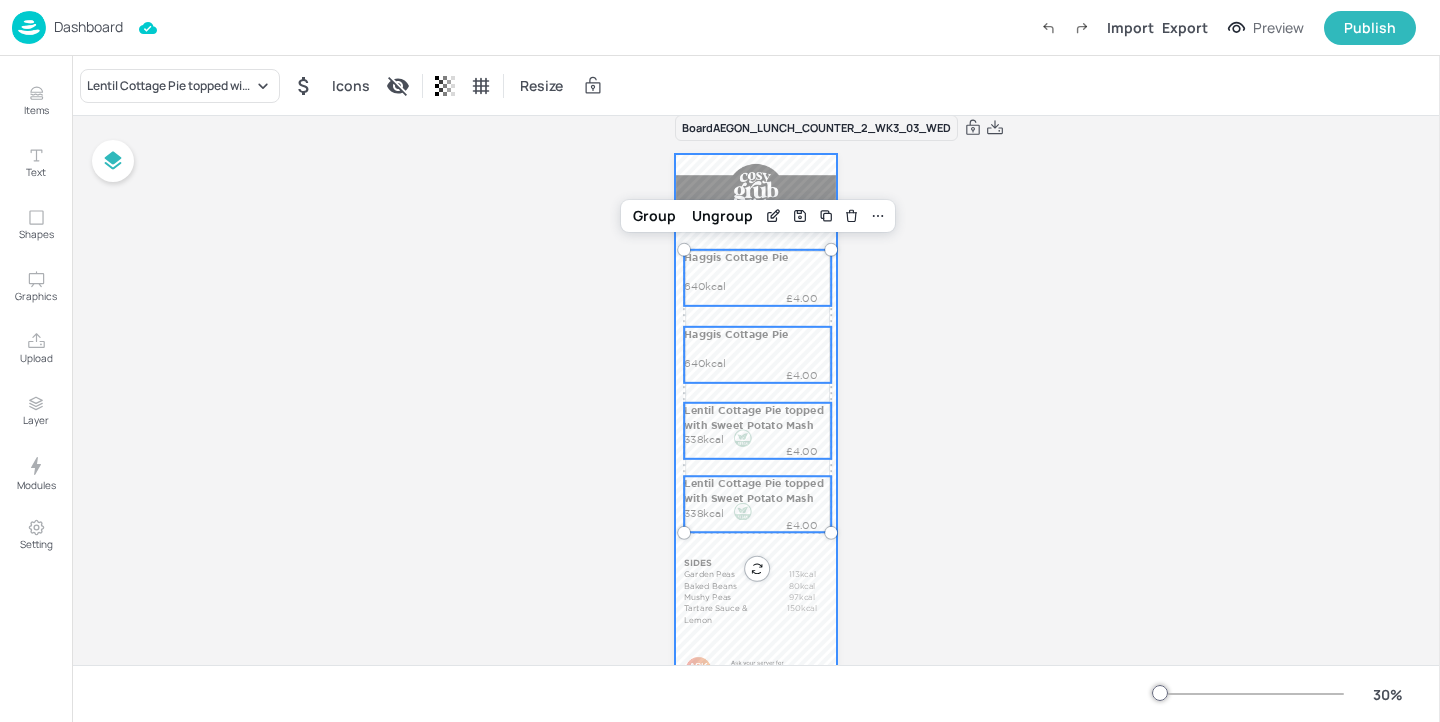 click at bounding box center [756, 442] 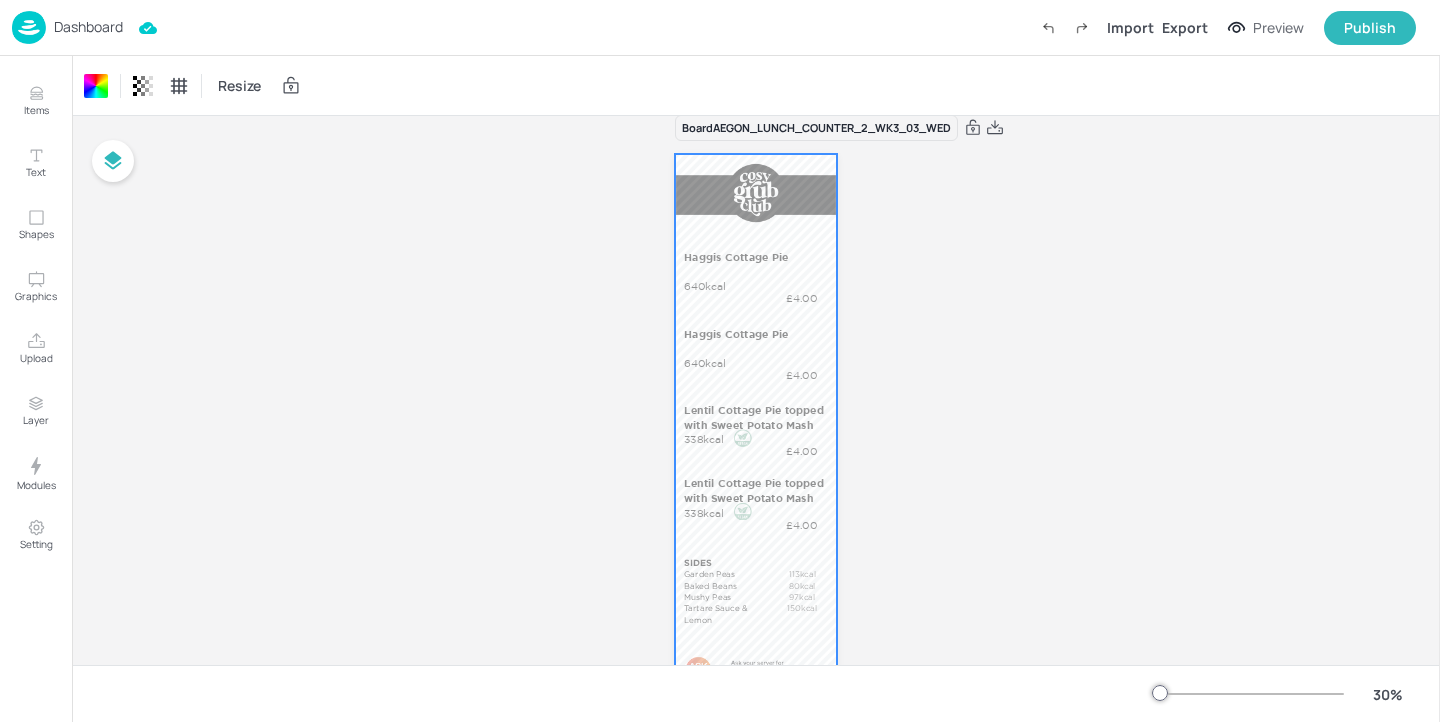 scroll, scrollTop: 79, scrollLeft: 0, axis: vertical 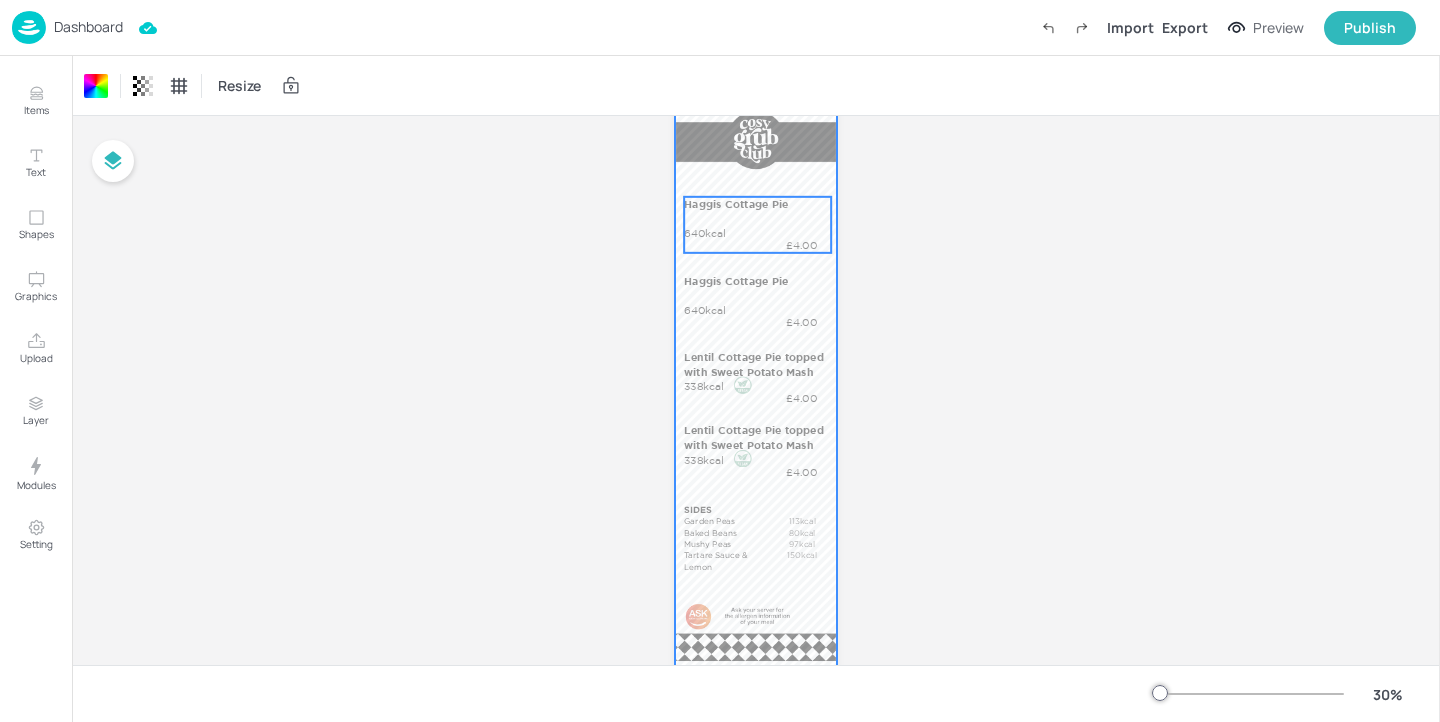 click on "£4.00" at bounding box center (801, 245) 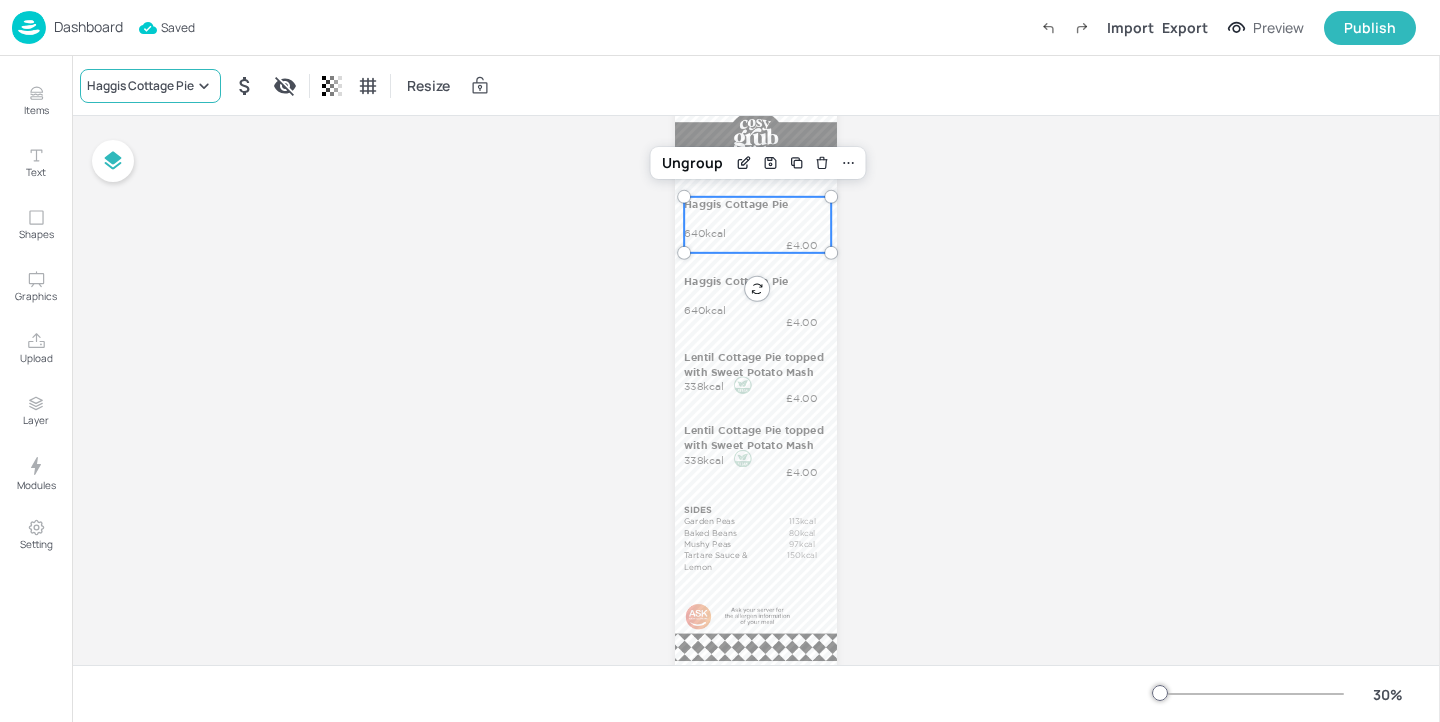 click on "Haggis Cottage Pie" at bounding box center (140, 86) 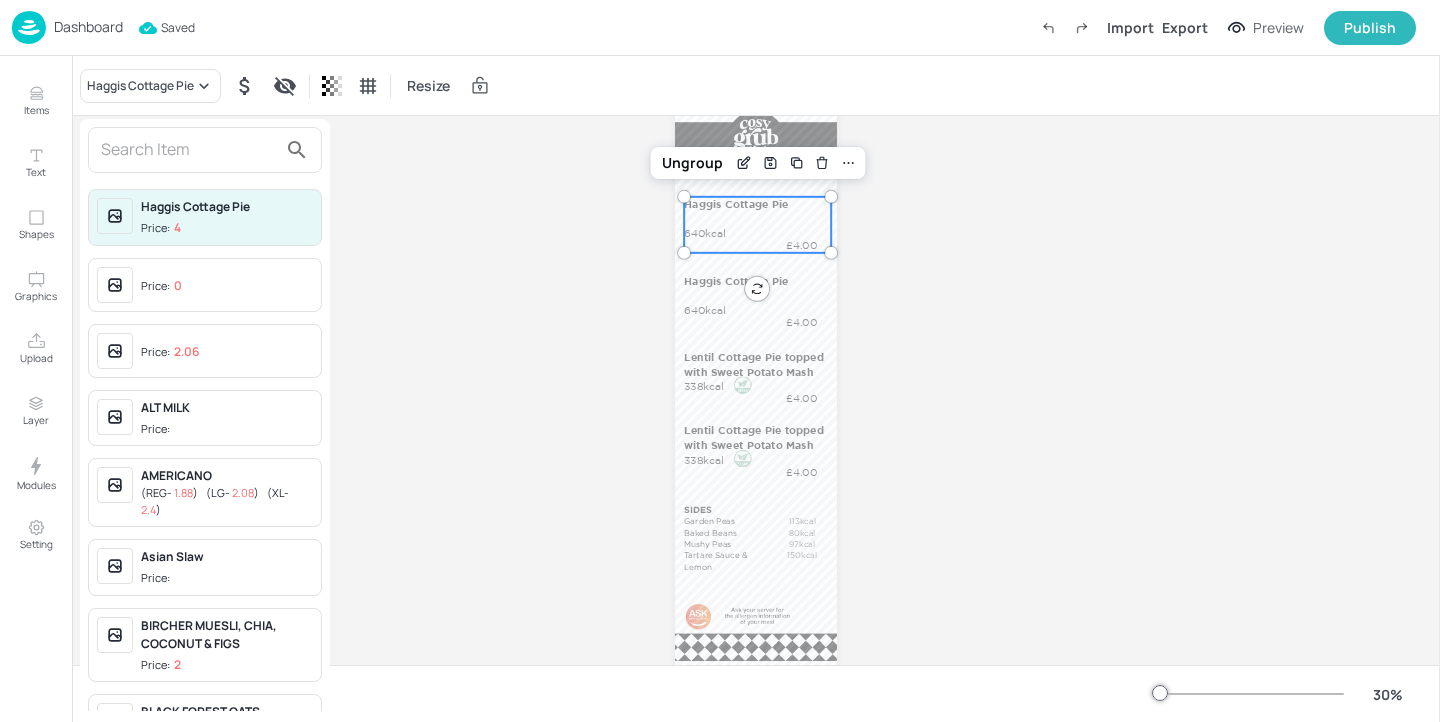 click at bounding box center [189, 150] 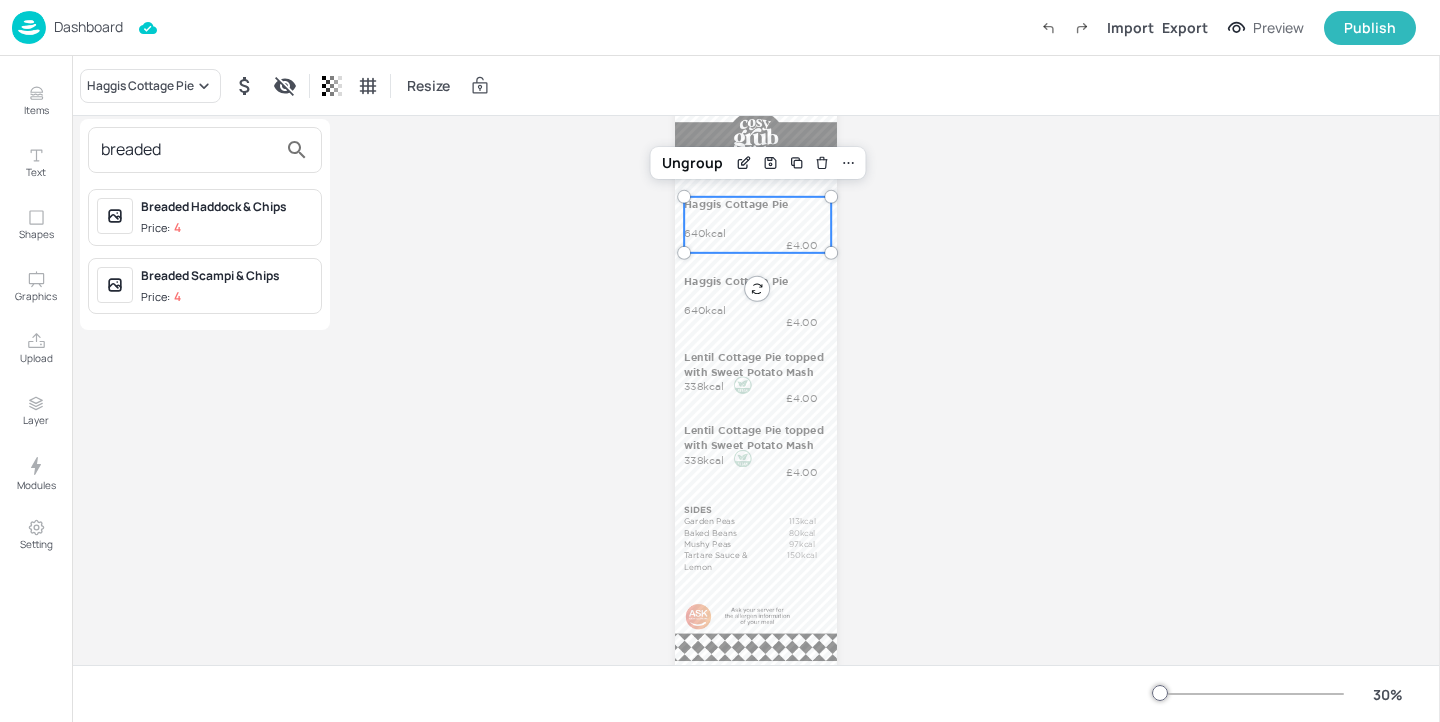 type on "breaded" 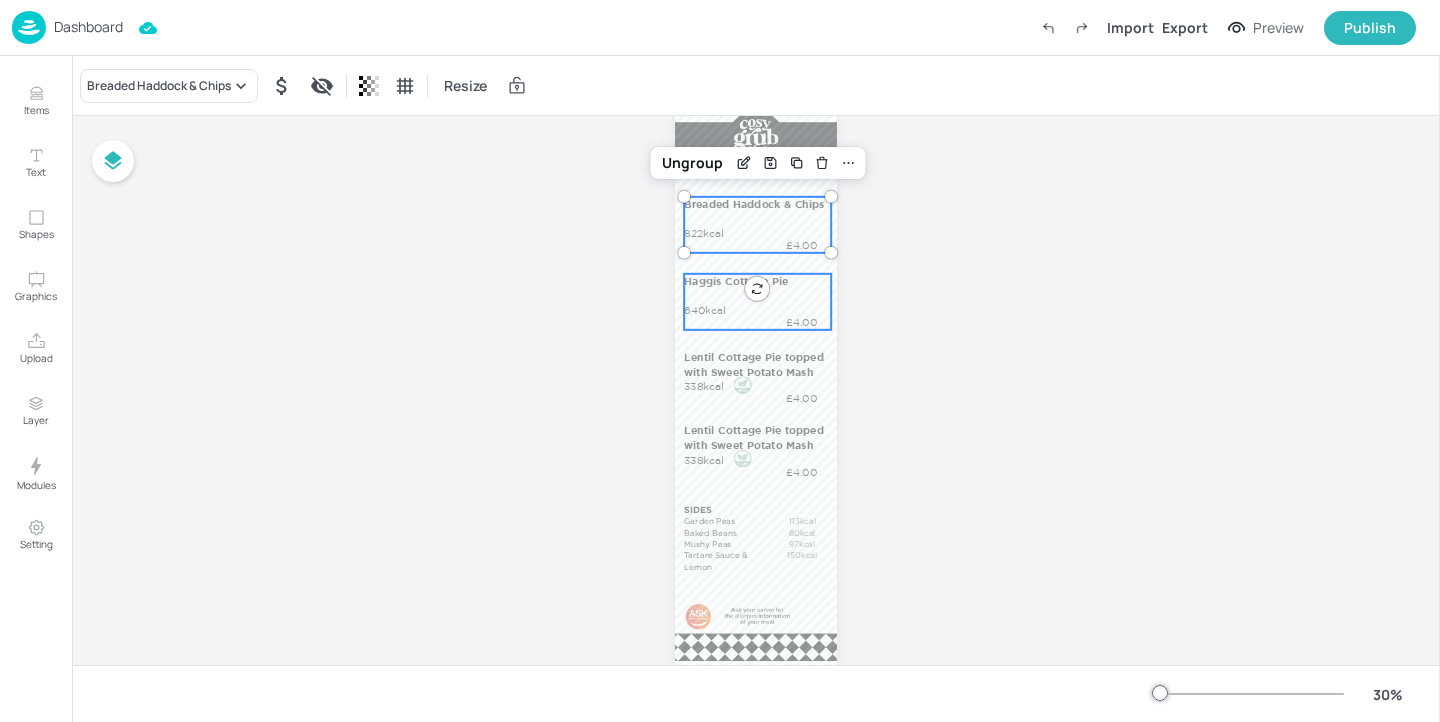 click on "Haggis Cottage Pie 640kcal £4.00" at bounding box center [757, 302] 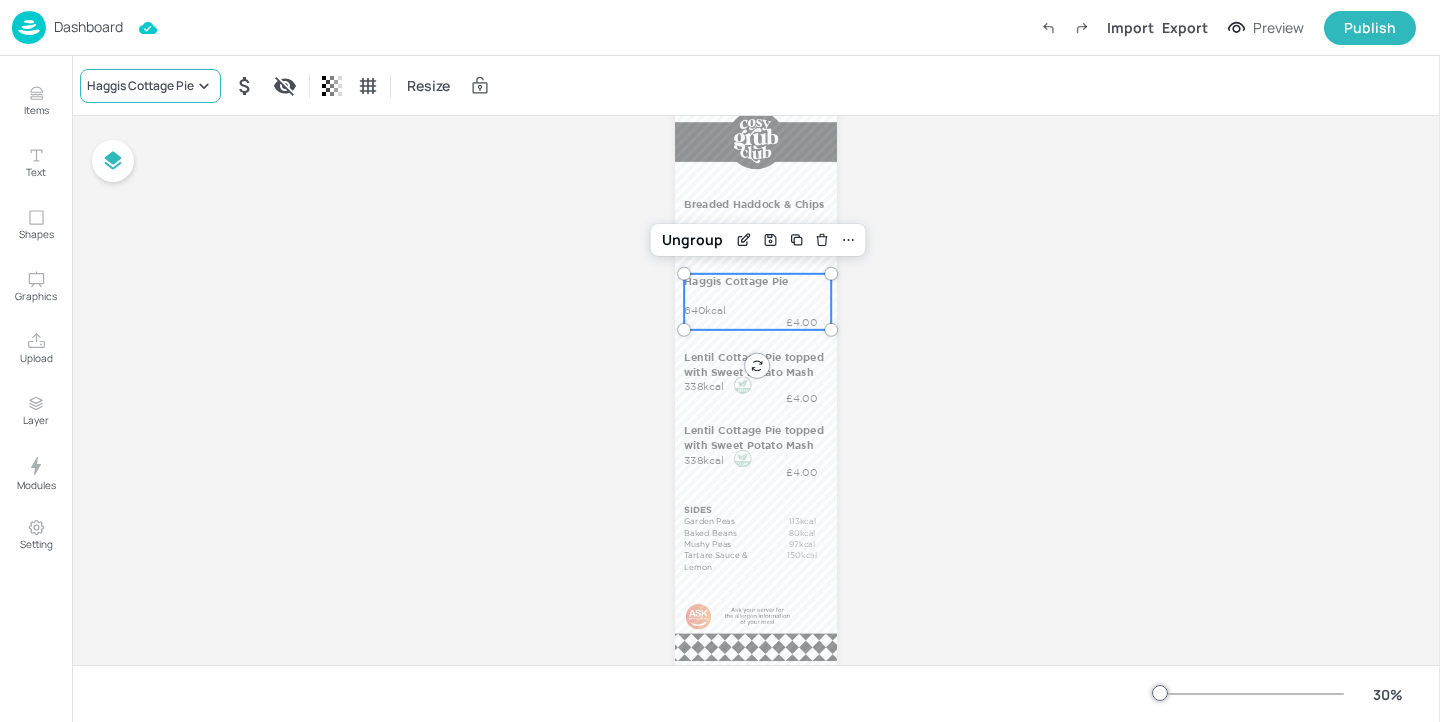 click on "Haggis Cottage Pie" at bounding box center (150, 86) 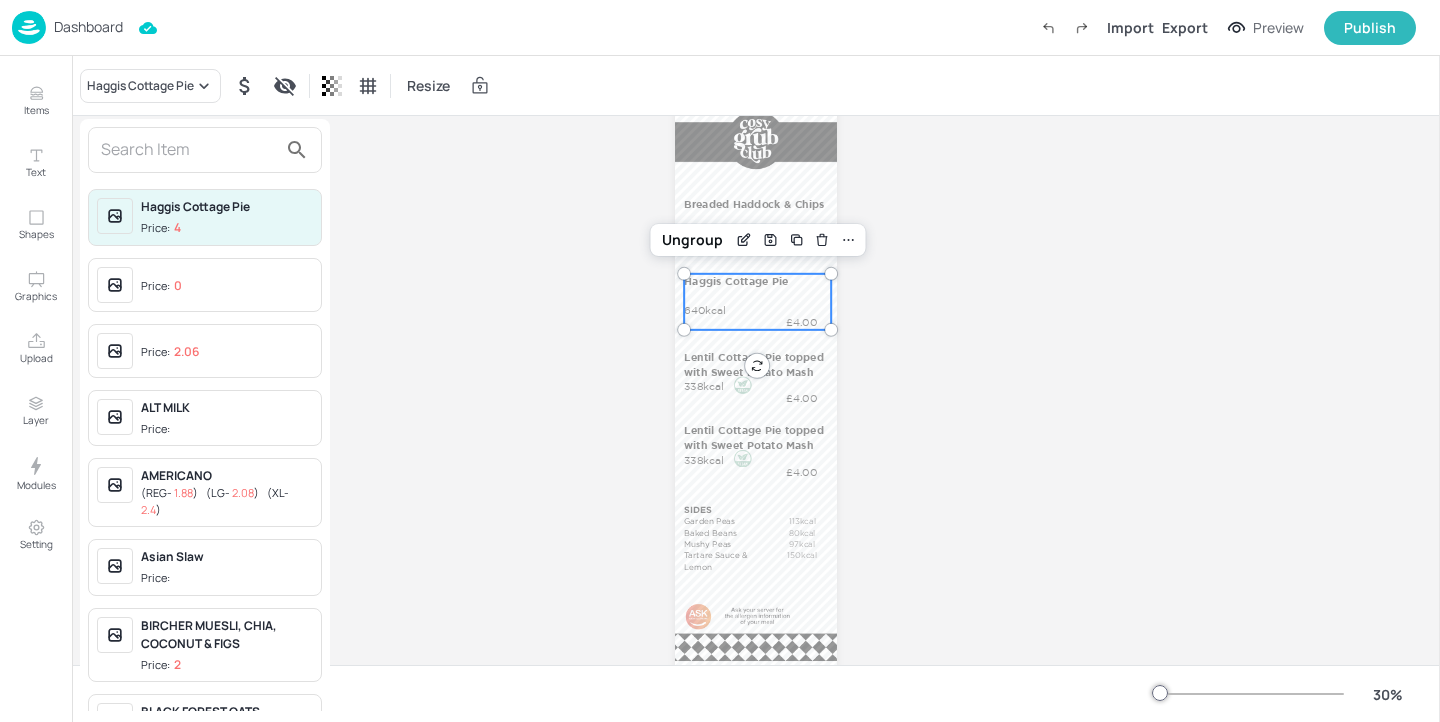 click at bounding box center (189, 150) 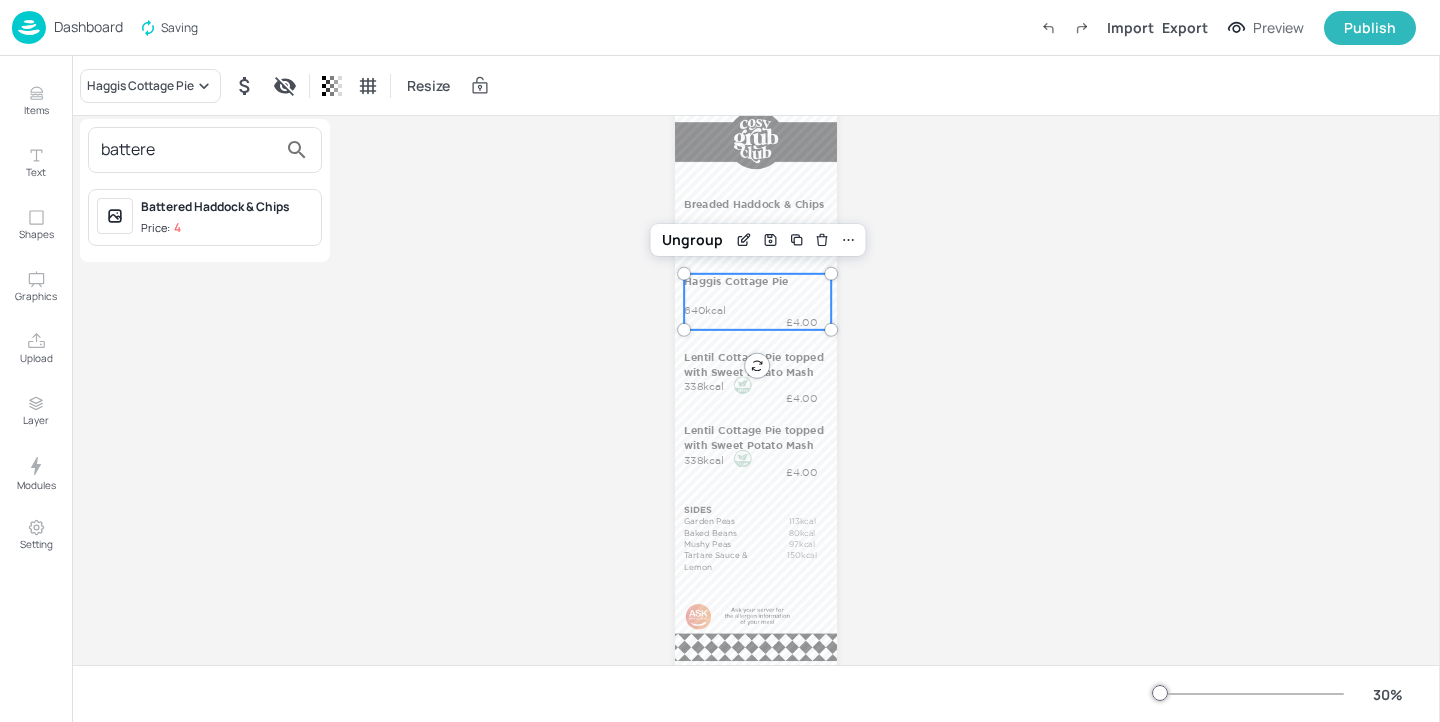 type on "battere" 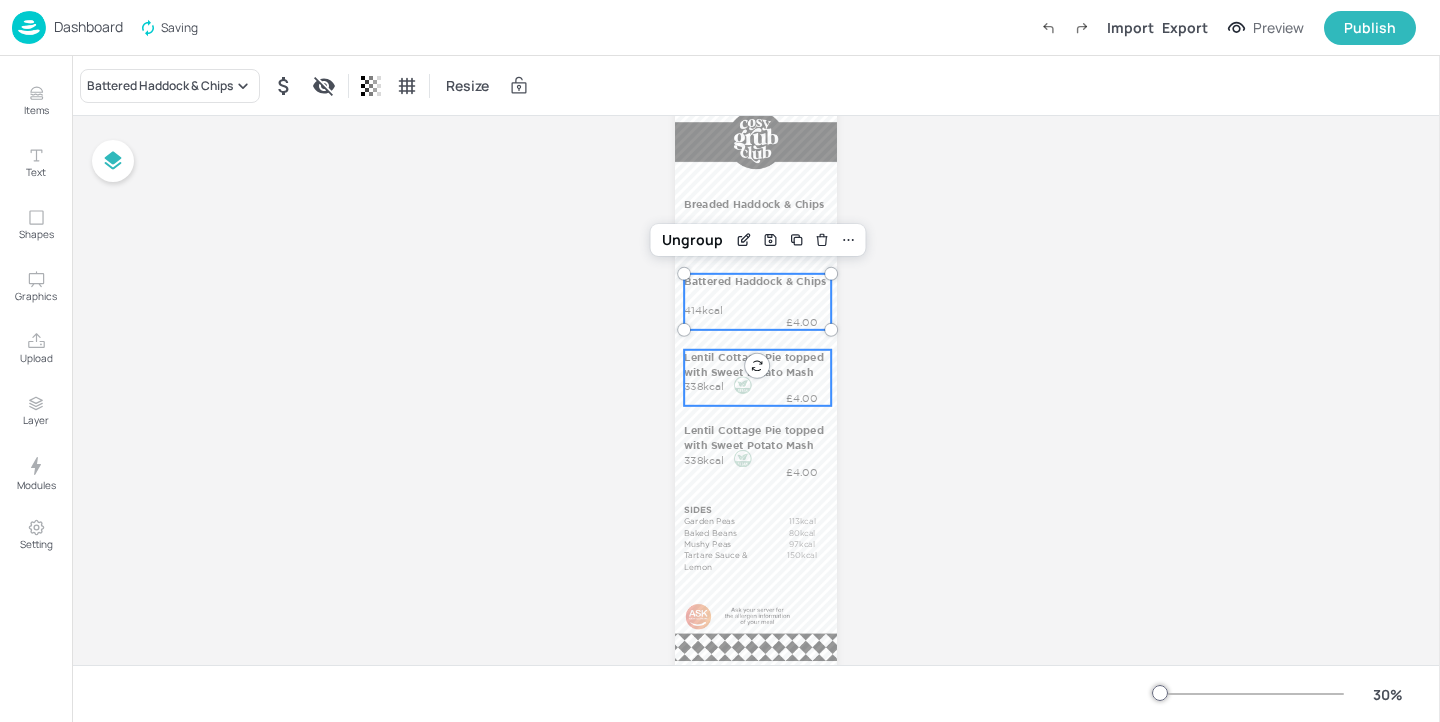 click on "Lentil Cottage Pie topped with Sweet Potato Mash" at bounding box center (756, 364) 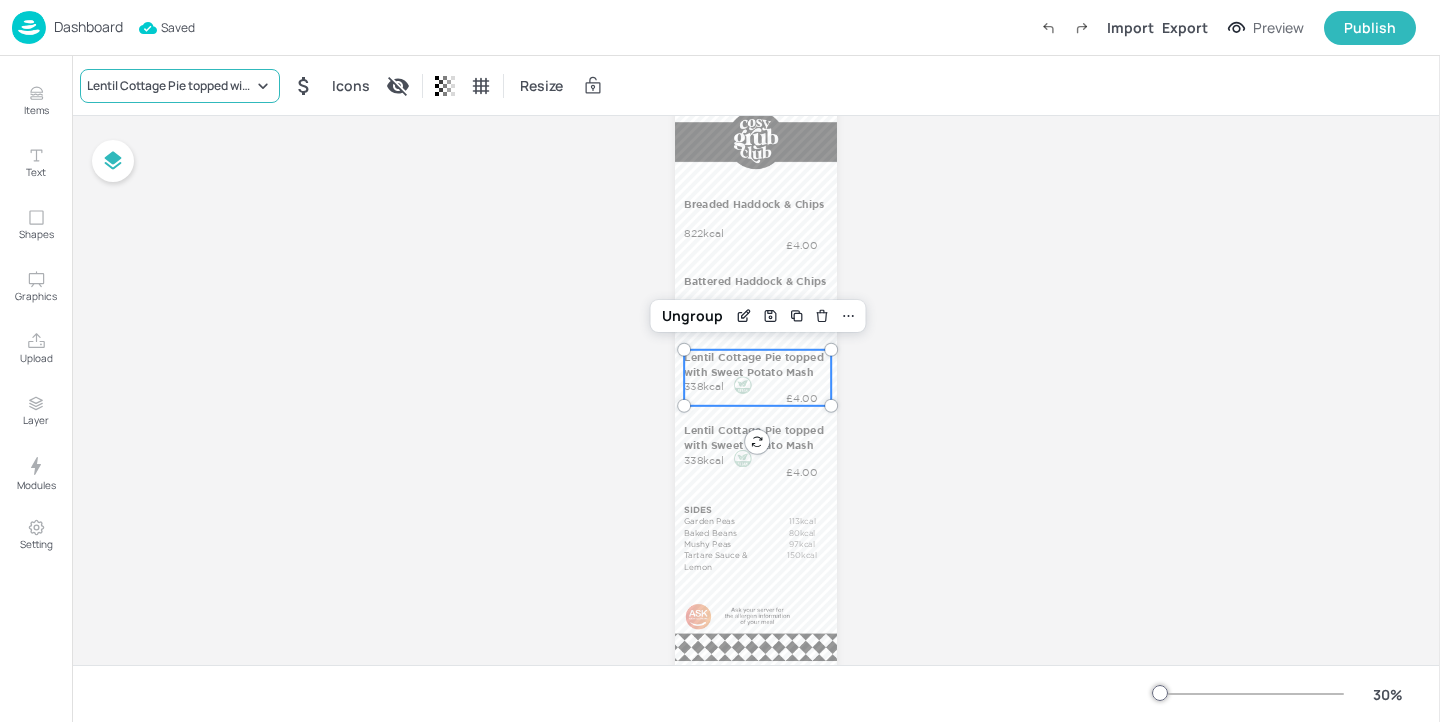 click on "Lentil Cottage Pie topped with Sweet Potato Mash" at bounding box center [170, 86] 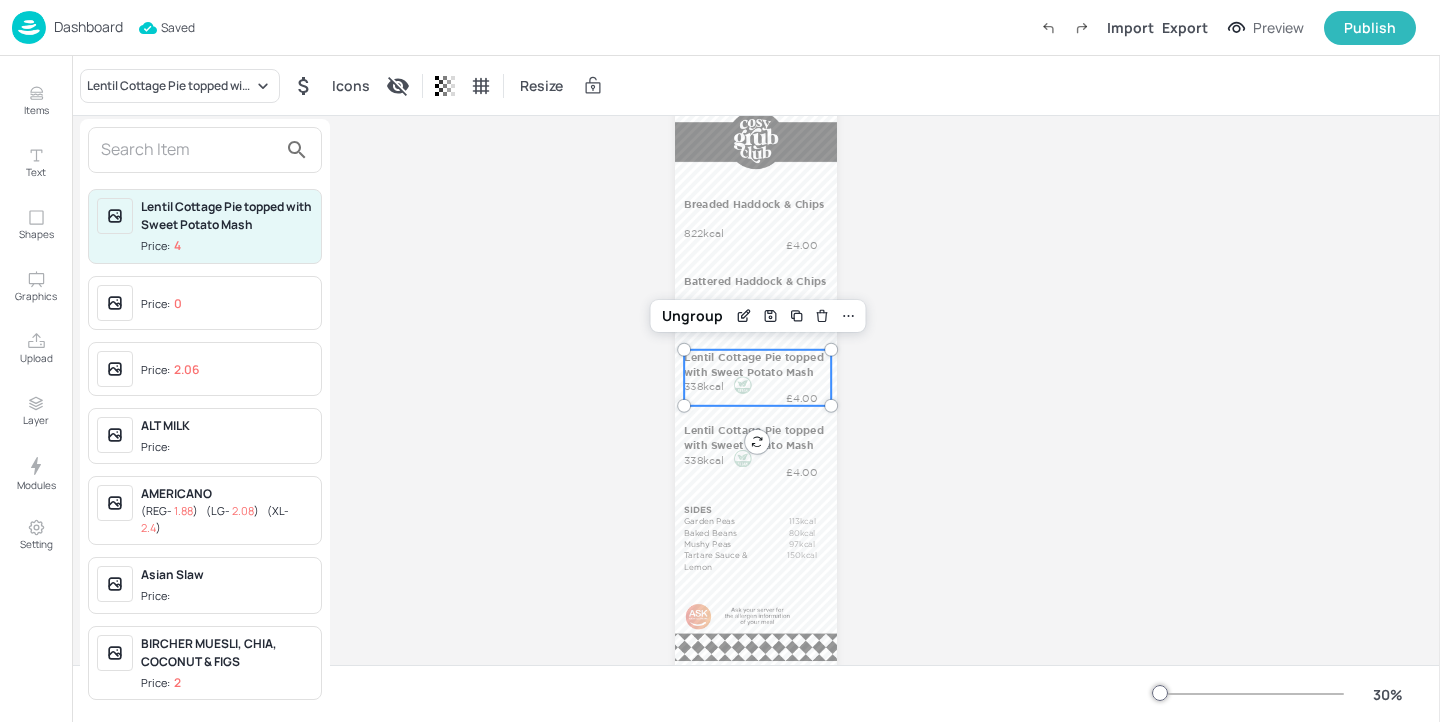 click at bounding box center (189, 150) 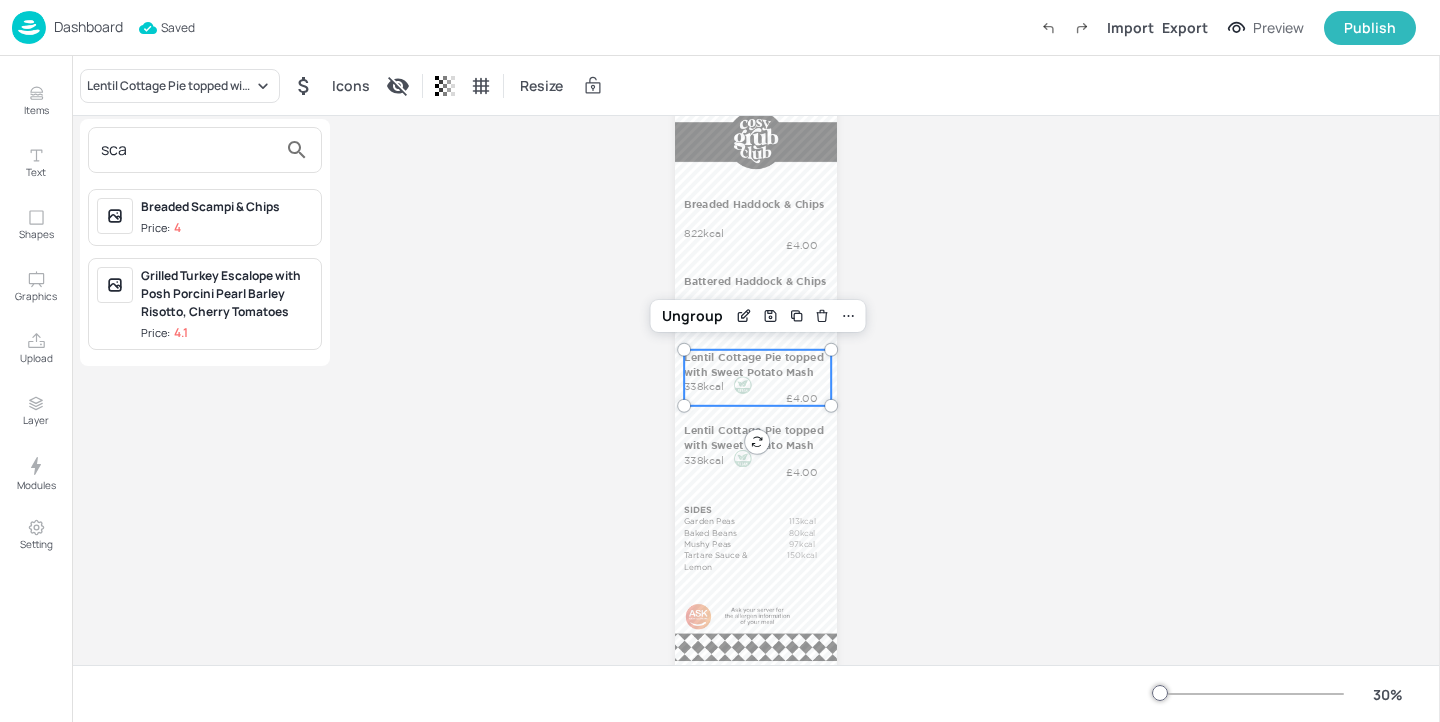 type on "sca" 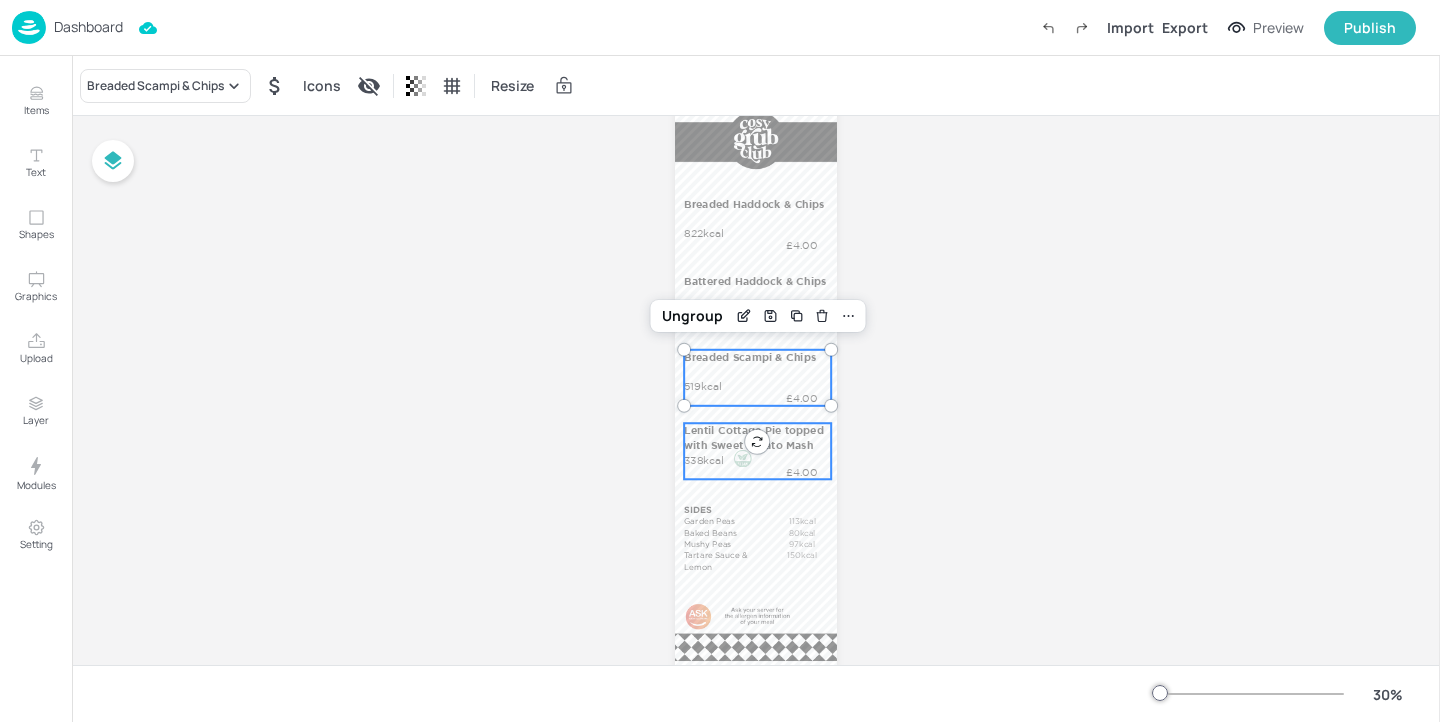 click on "Lentil Cottage Pie topped with Sweet Potato Mash 338kcal £4.00" at bounding box center (757, 451) 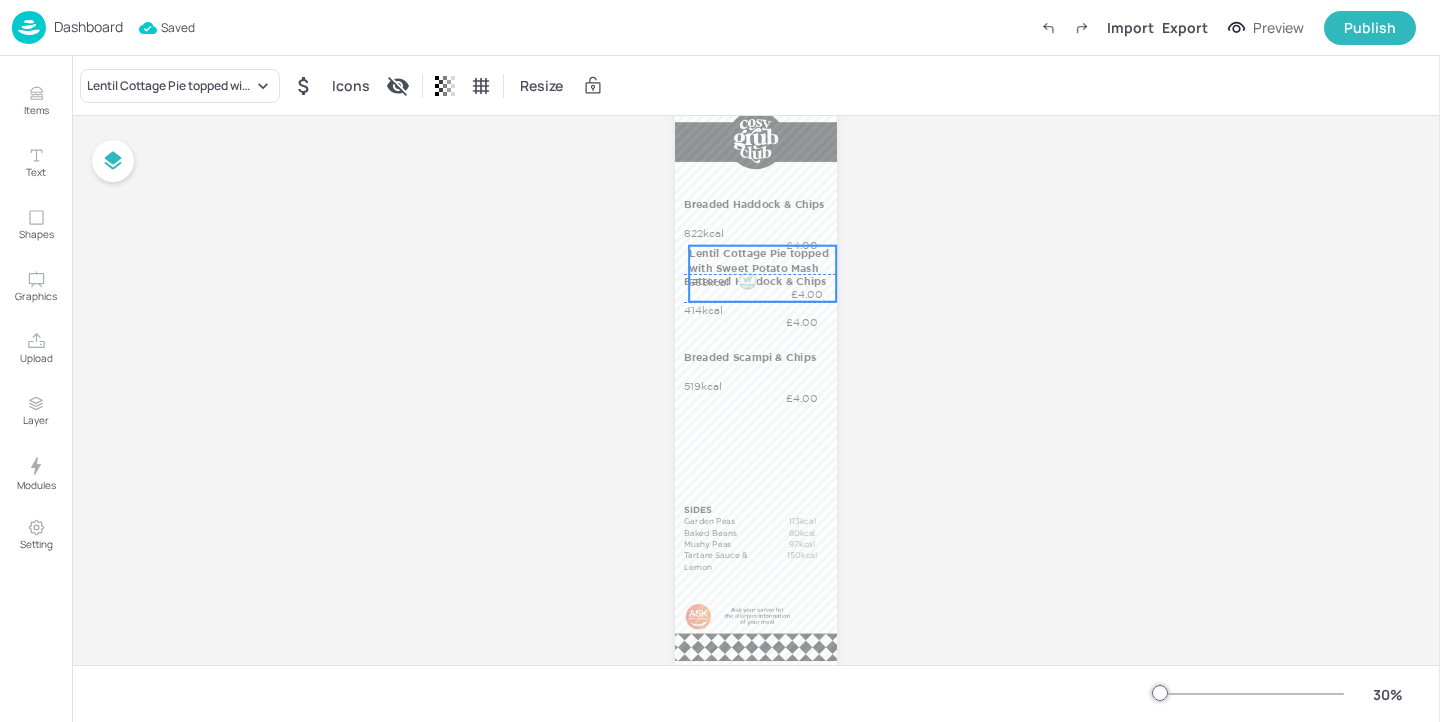 drag, startPoint x: 760, startPoint y: 457, endPoint x: 764, endPoint y: 275, distance: 182.04395 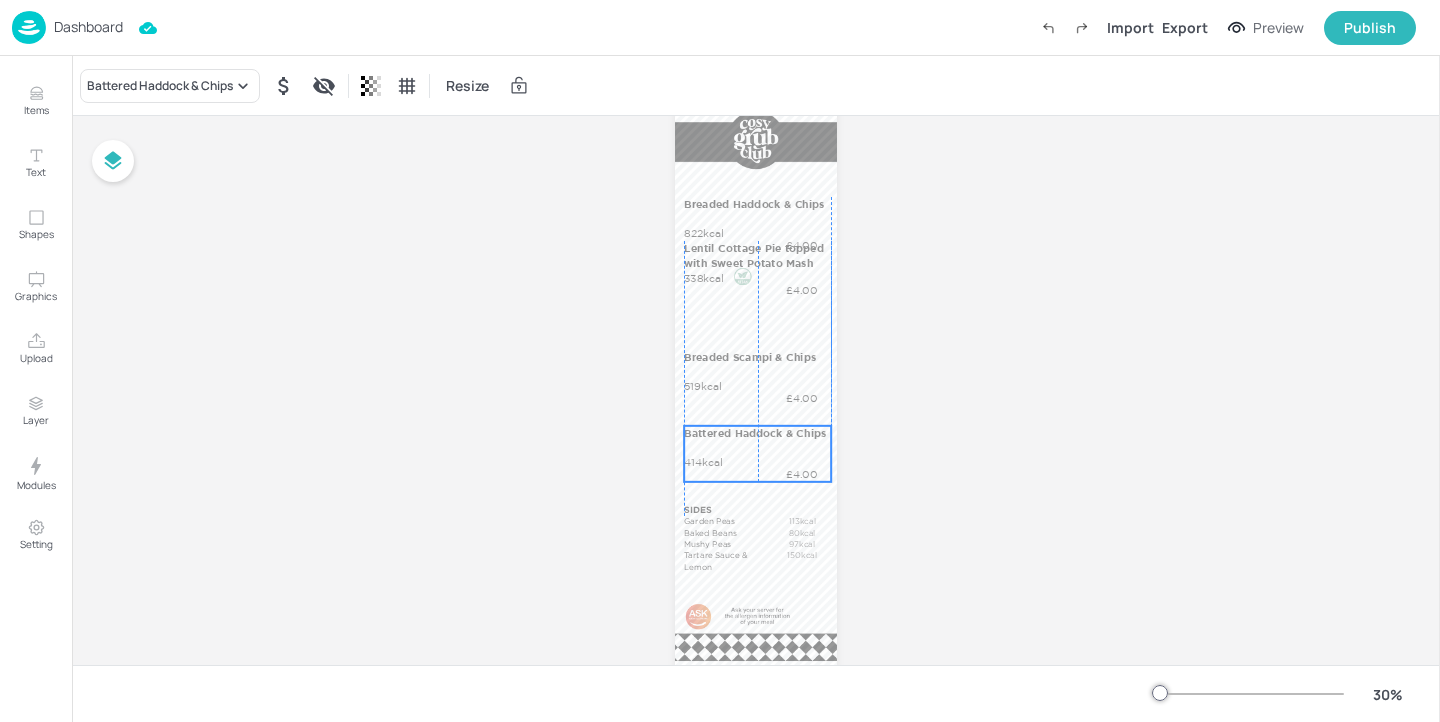 drag, startPoint x: 759, startPoint y: 312, endPoint x: 758, endPoint y: 464, distance: 152.0033 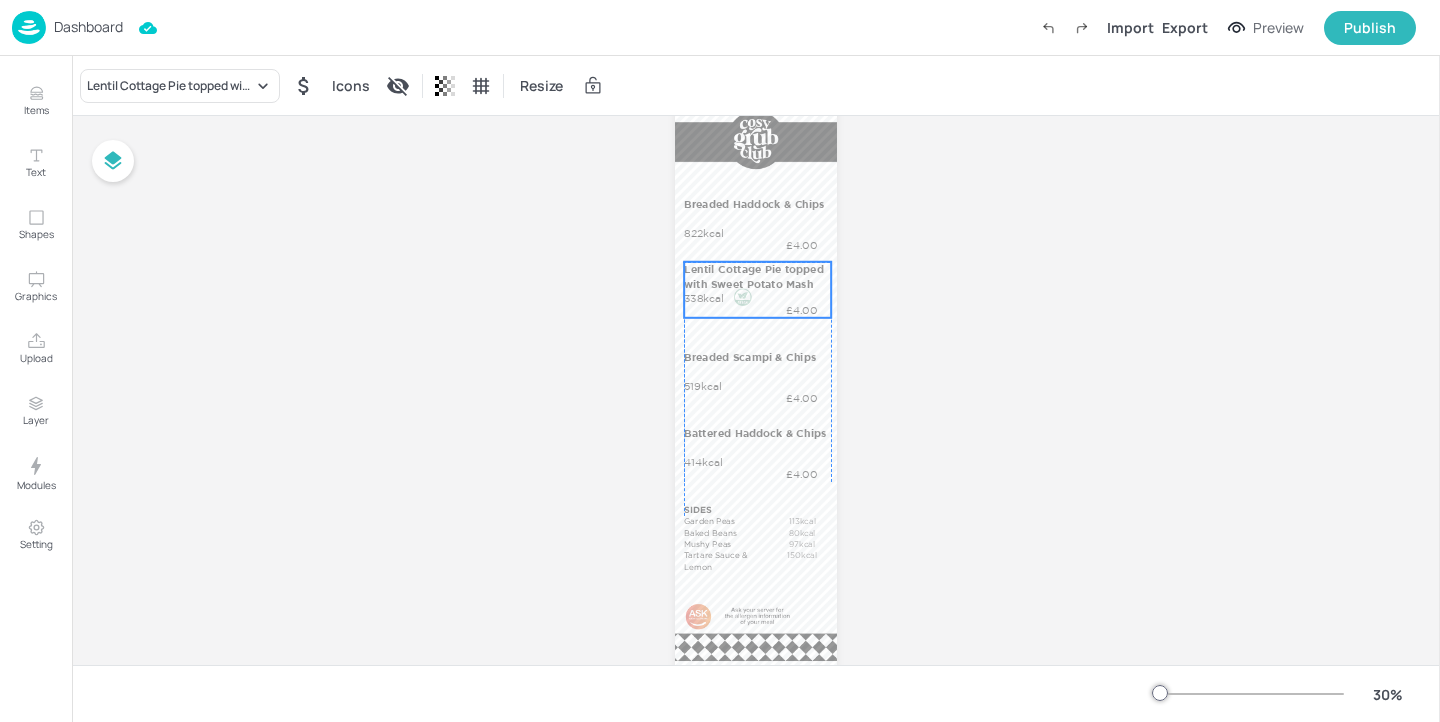drag, startPoint x: 741, startPoint y: 279, endPoint x: 740, endPoint y: 303, distance: 24.020824 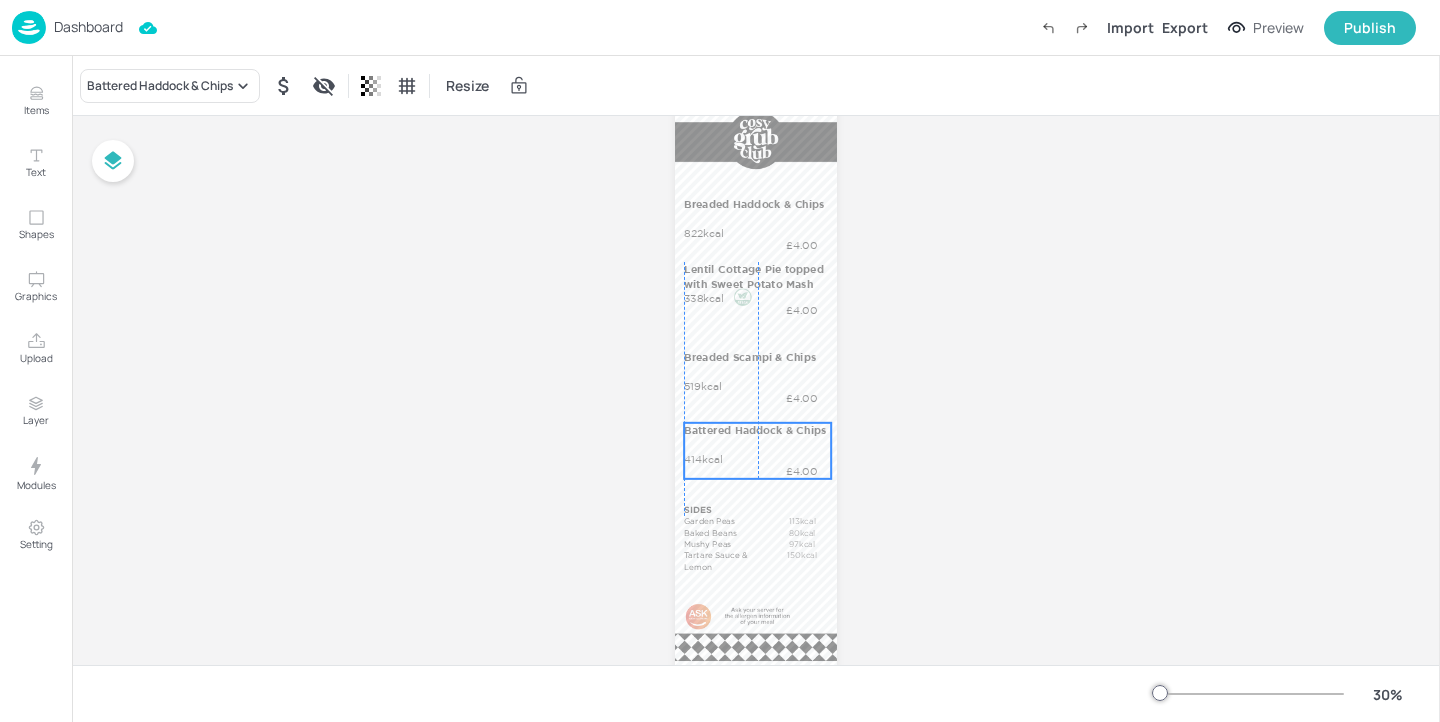 click on "Battered Haddock & Chips" at bounding box center [756, 430] 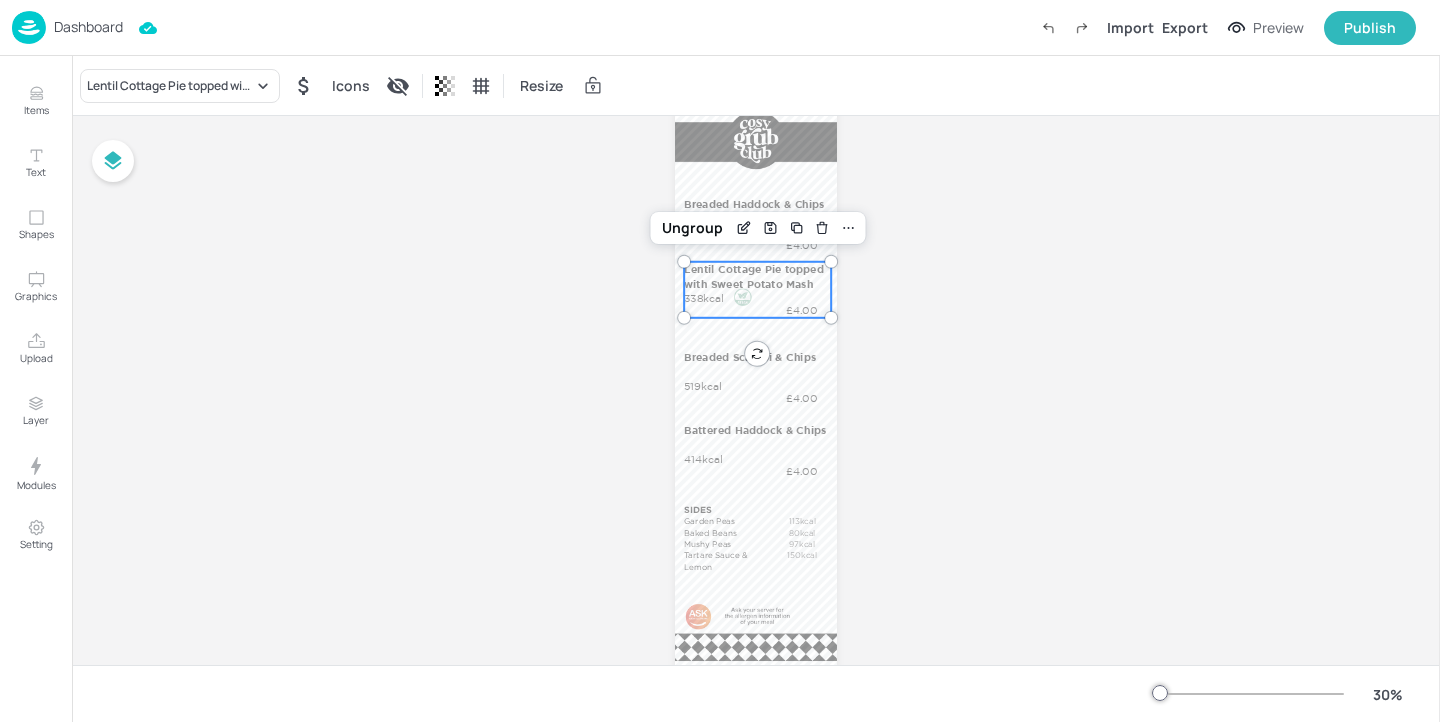 click on "Lentil Cottage Pie topped with Sweet Potato Mash 338kcal £4.00" at bounding box center [757, 290] 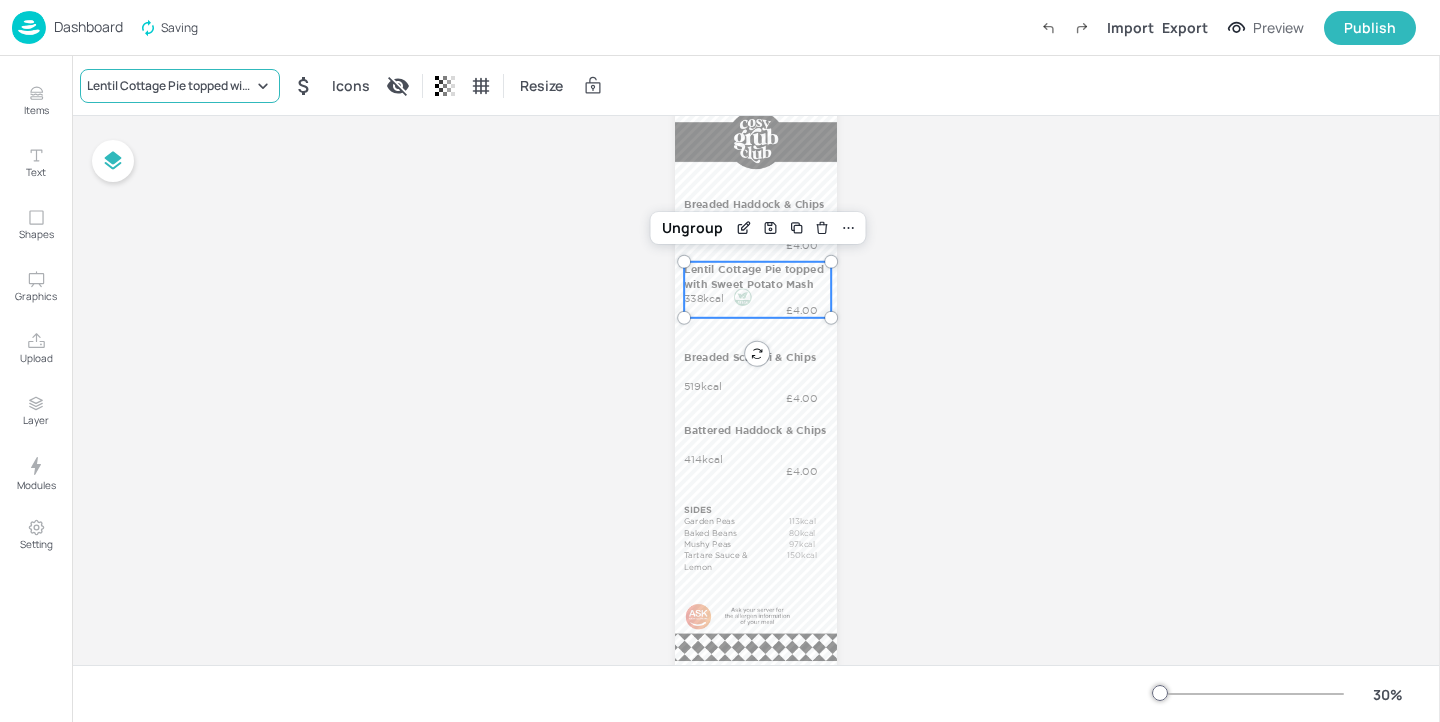 click on "Lentil Cottage Pie topped with Sweet Potato Mash" at bounding box center [170, 86] 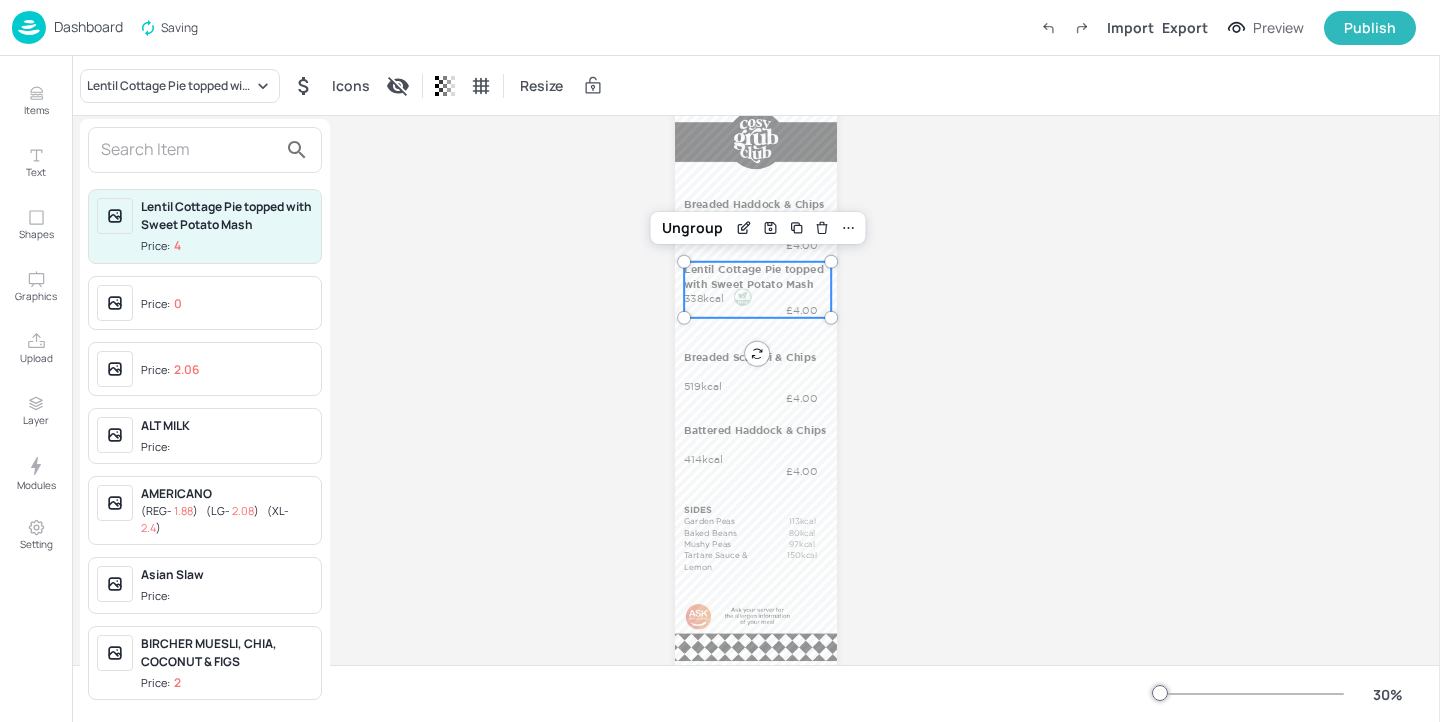 click at bounding box center [189, 150] 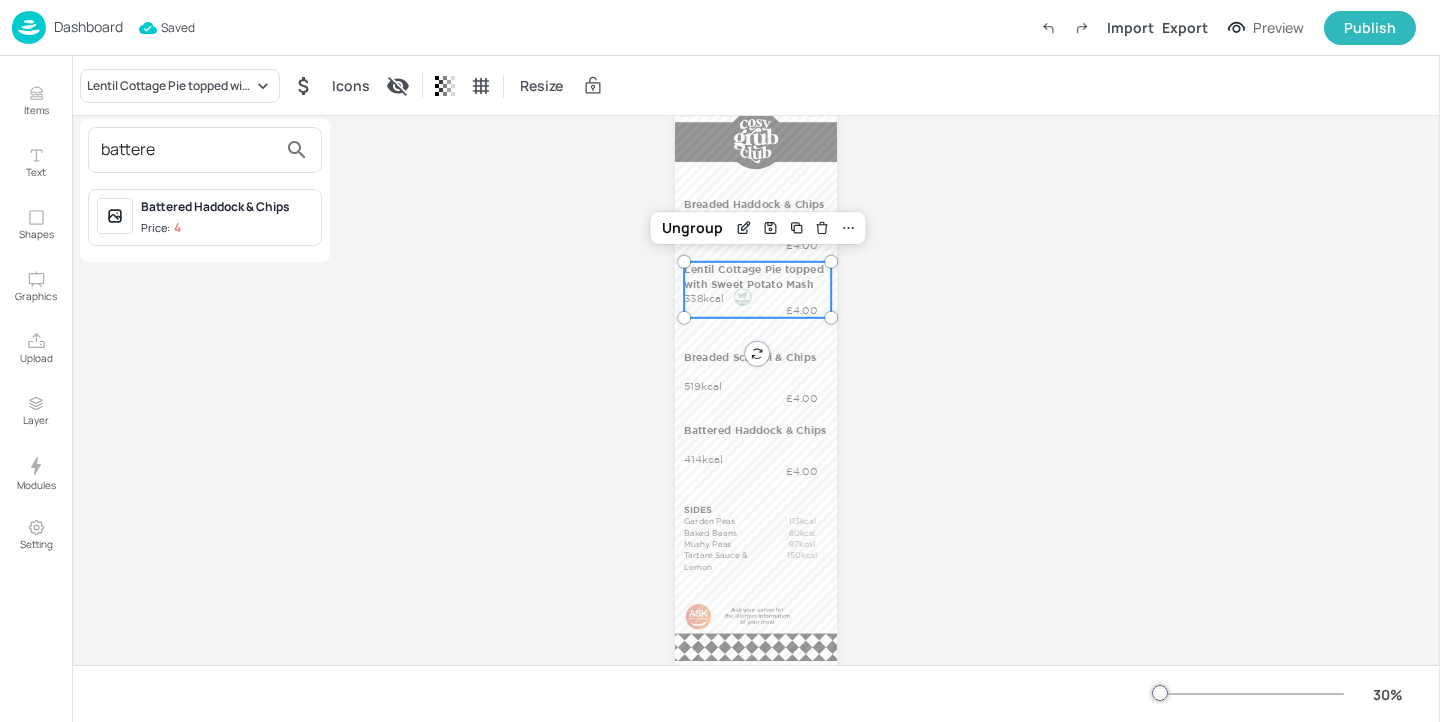 type on "battere" 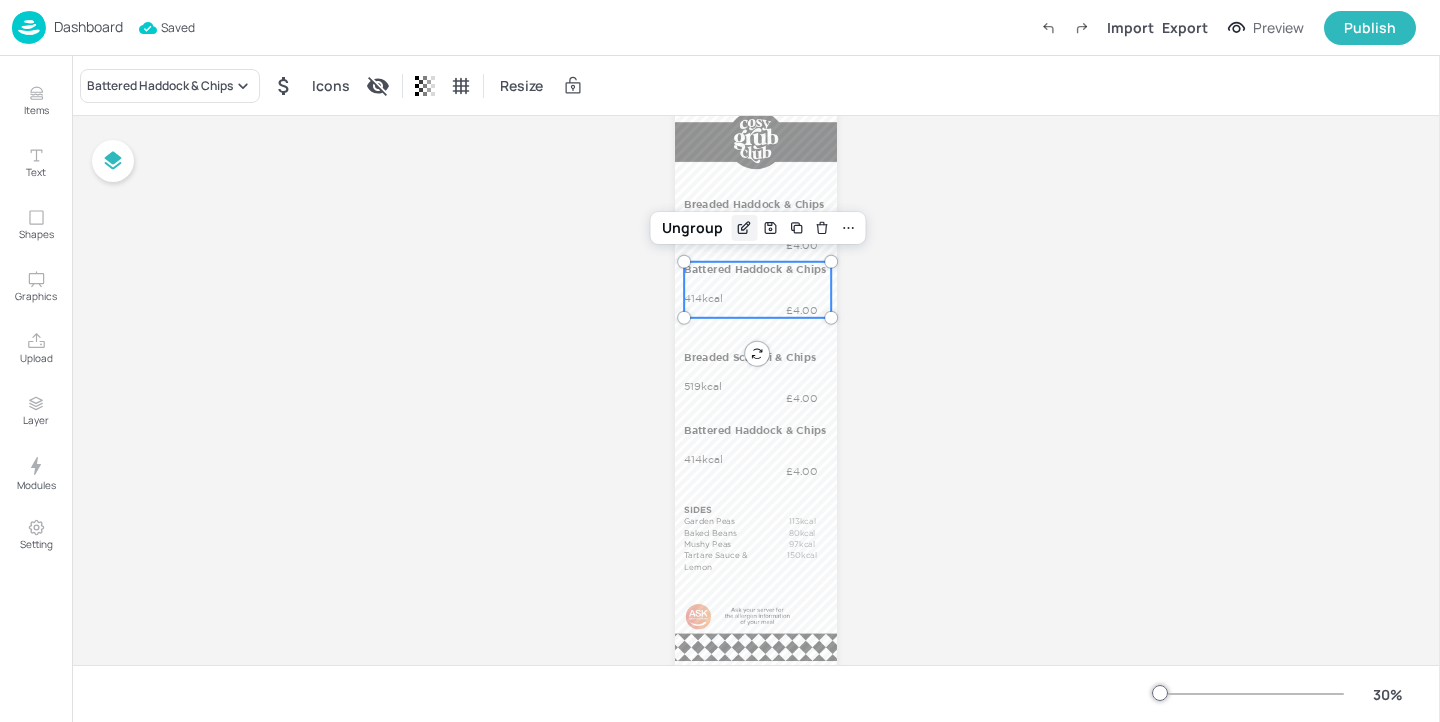click 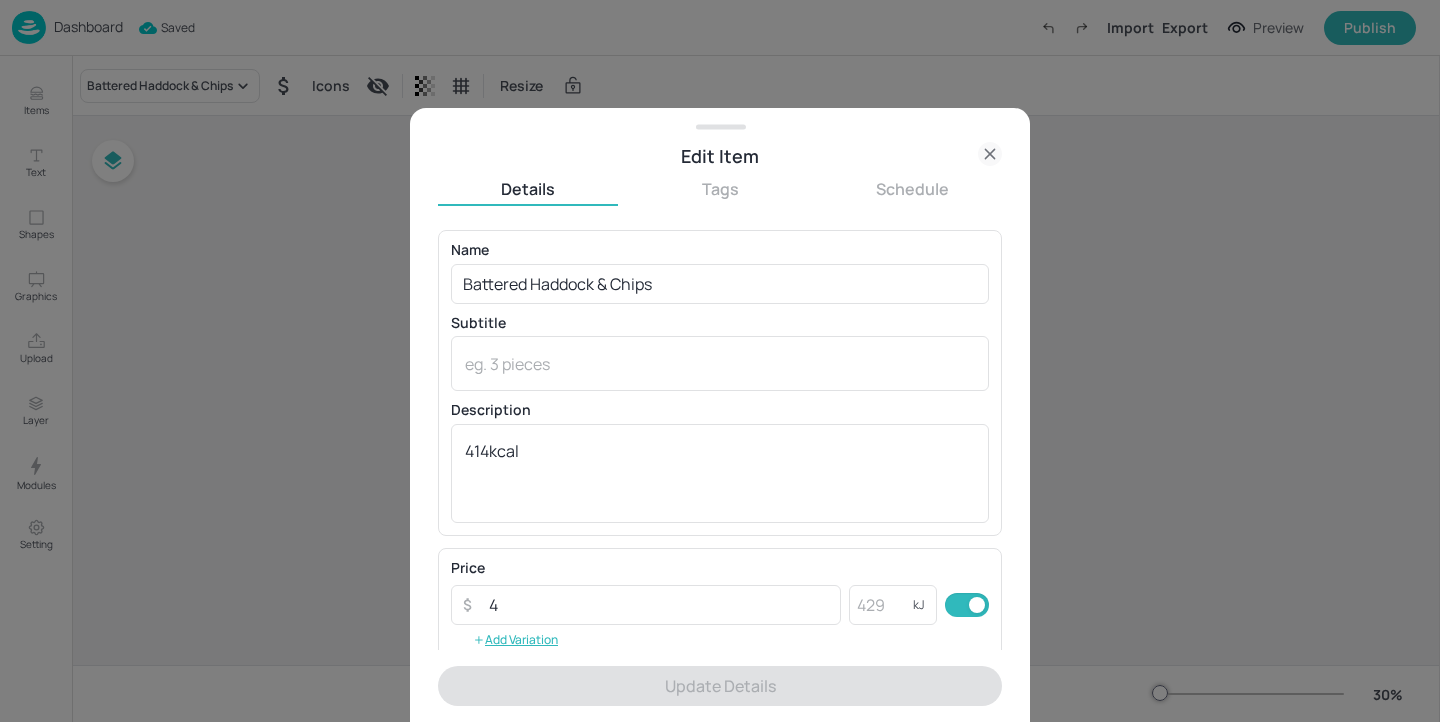 scroll, scrollTop: 321, scrollLeft: 0, axis: vertical 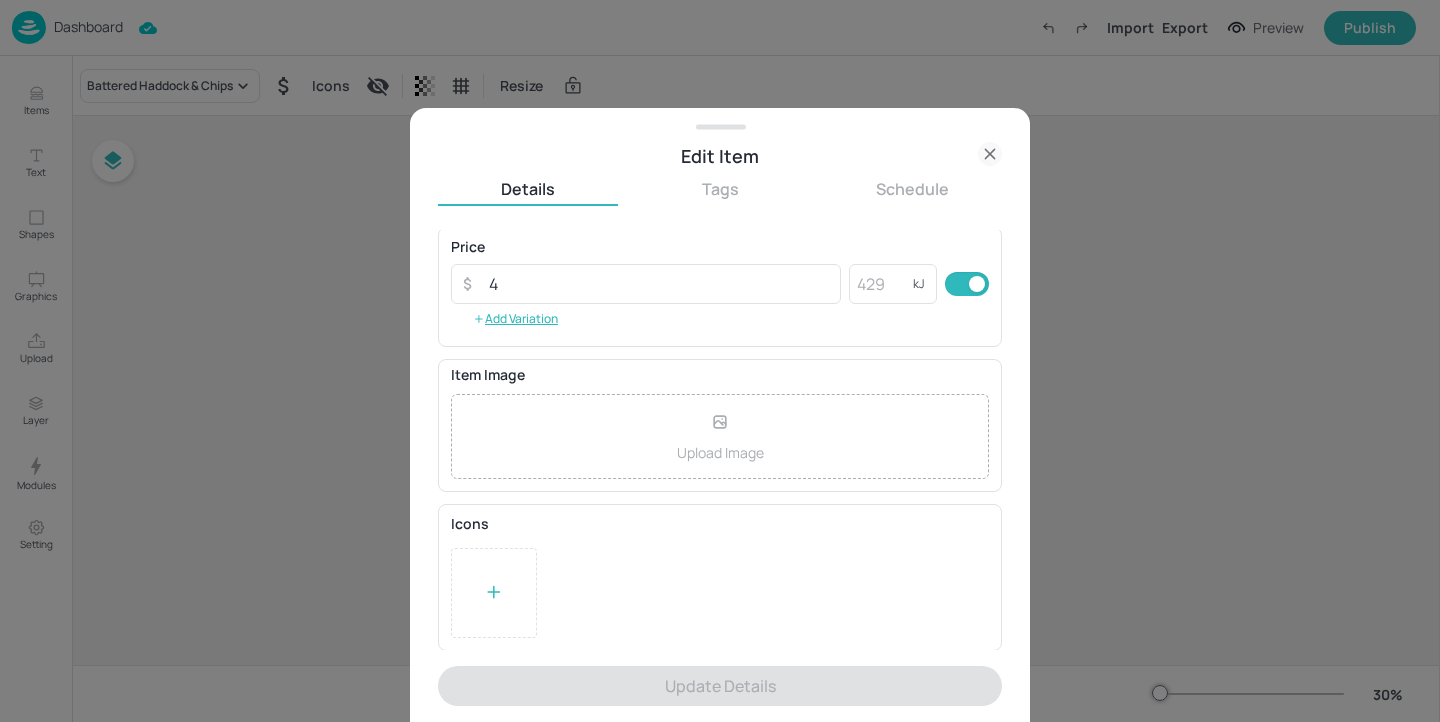 click 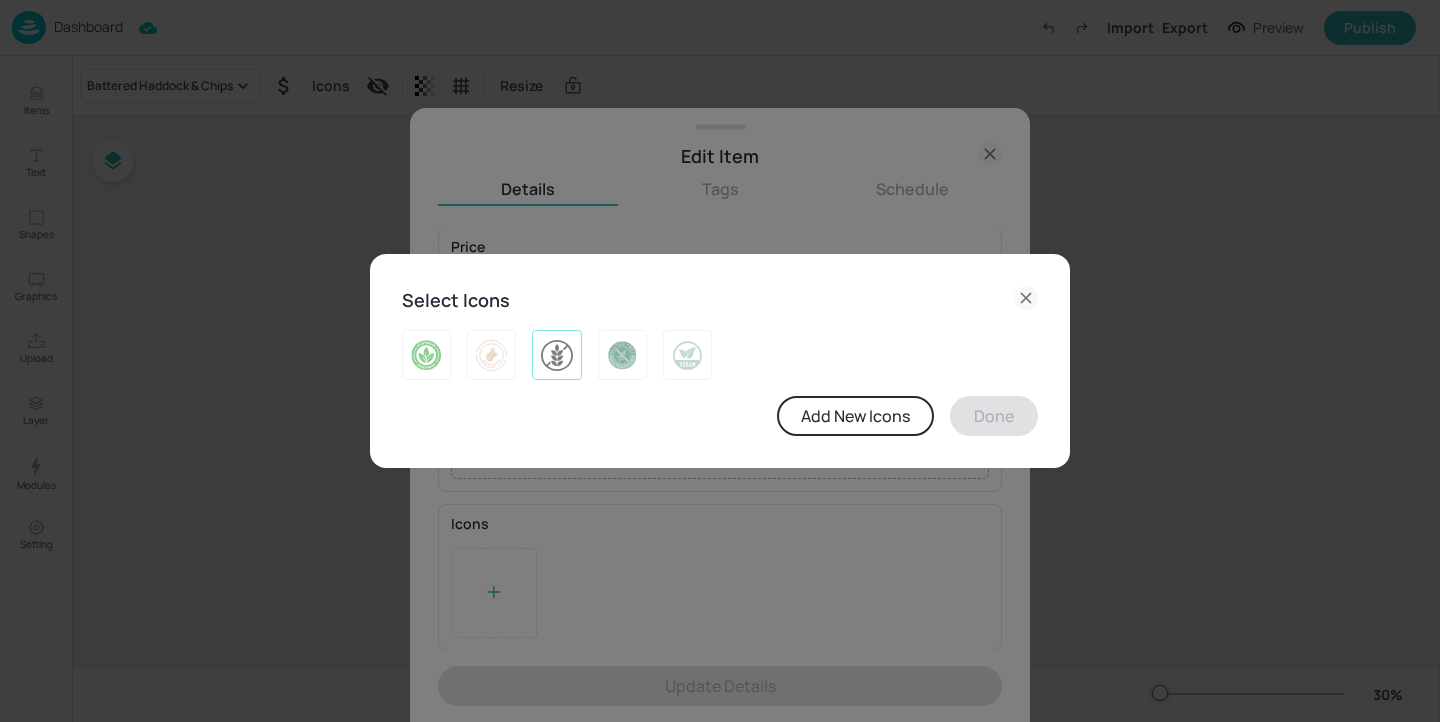 click at bounding box center (556, 355) 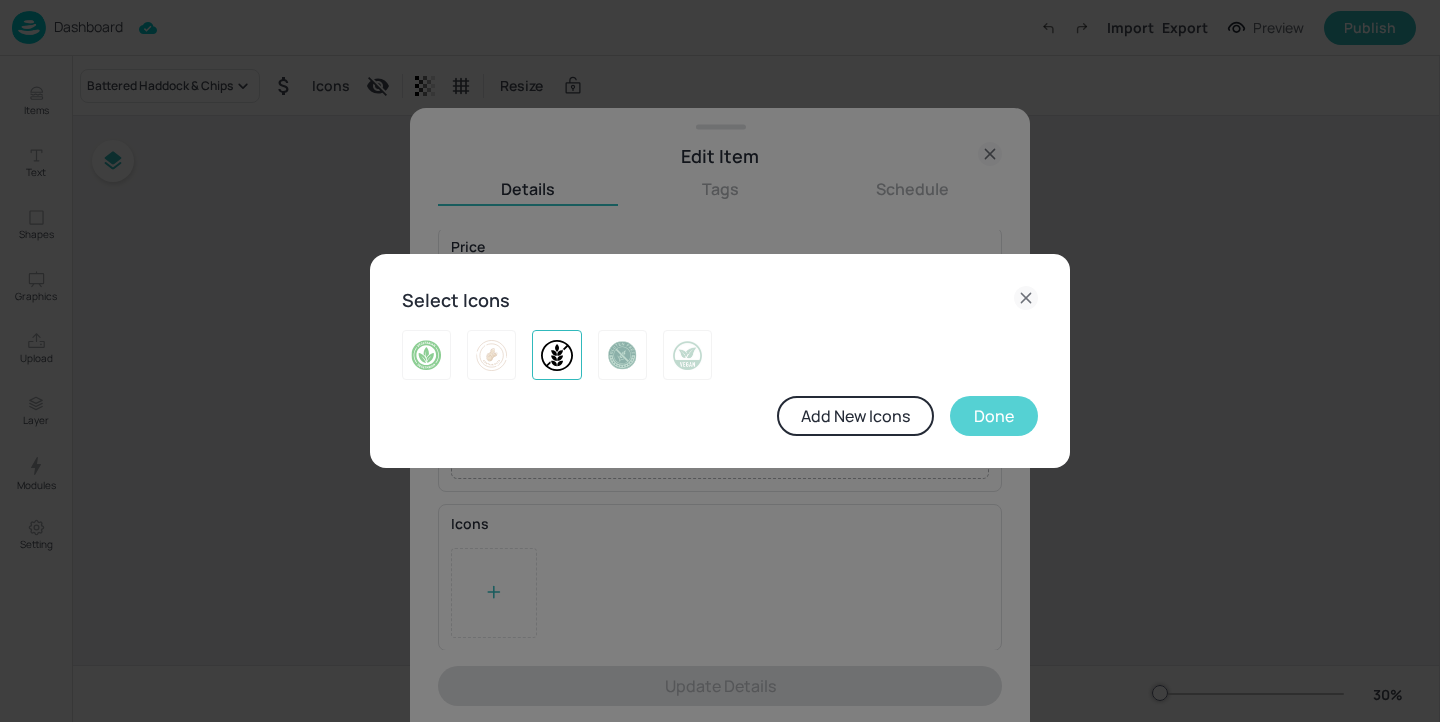 click on "Done" at bounding box center (994, 416) 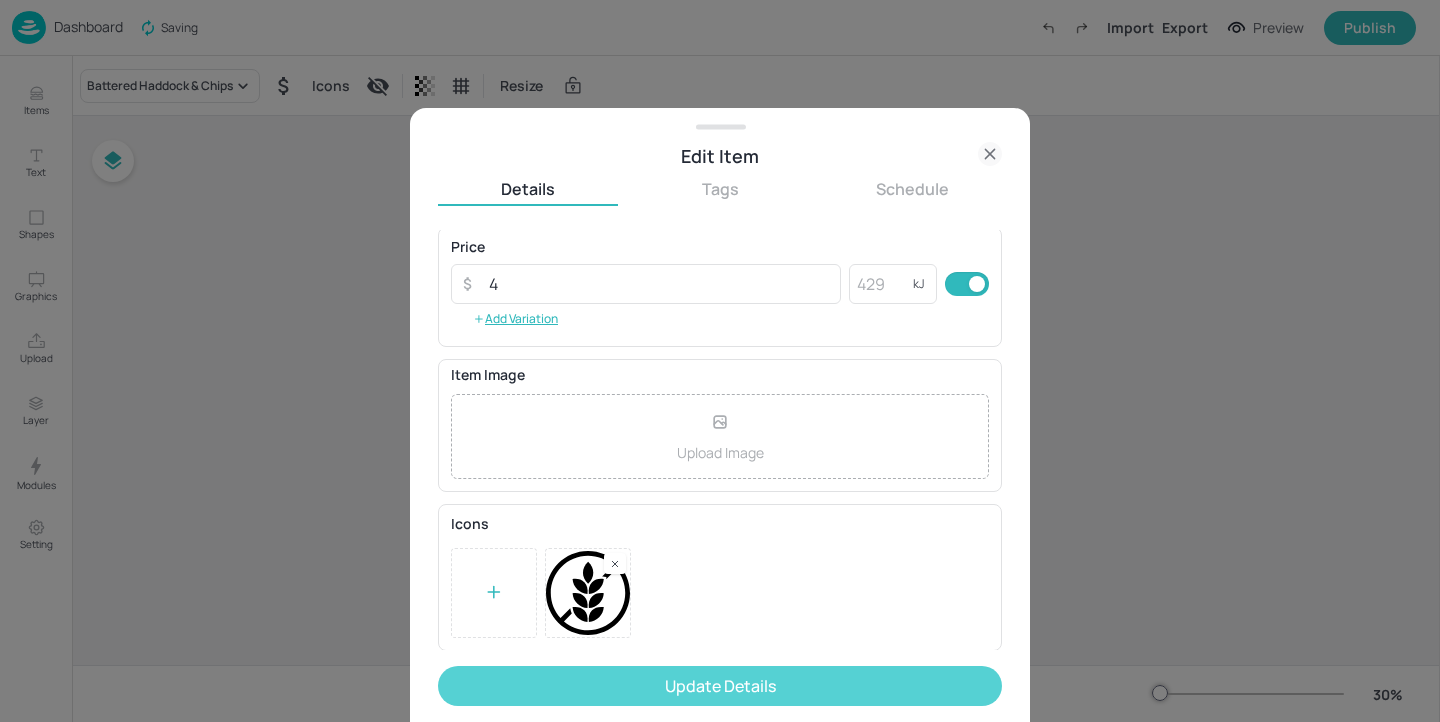 click on "Update Details" at bounding box center (720, 686) 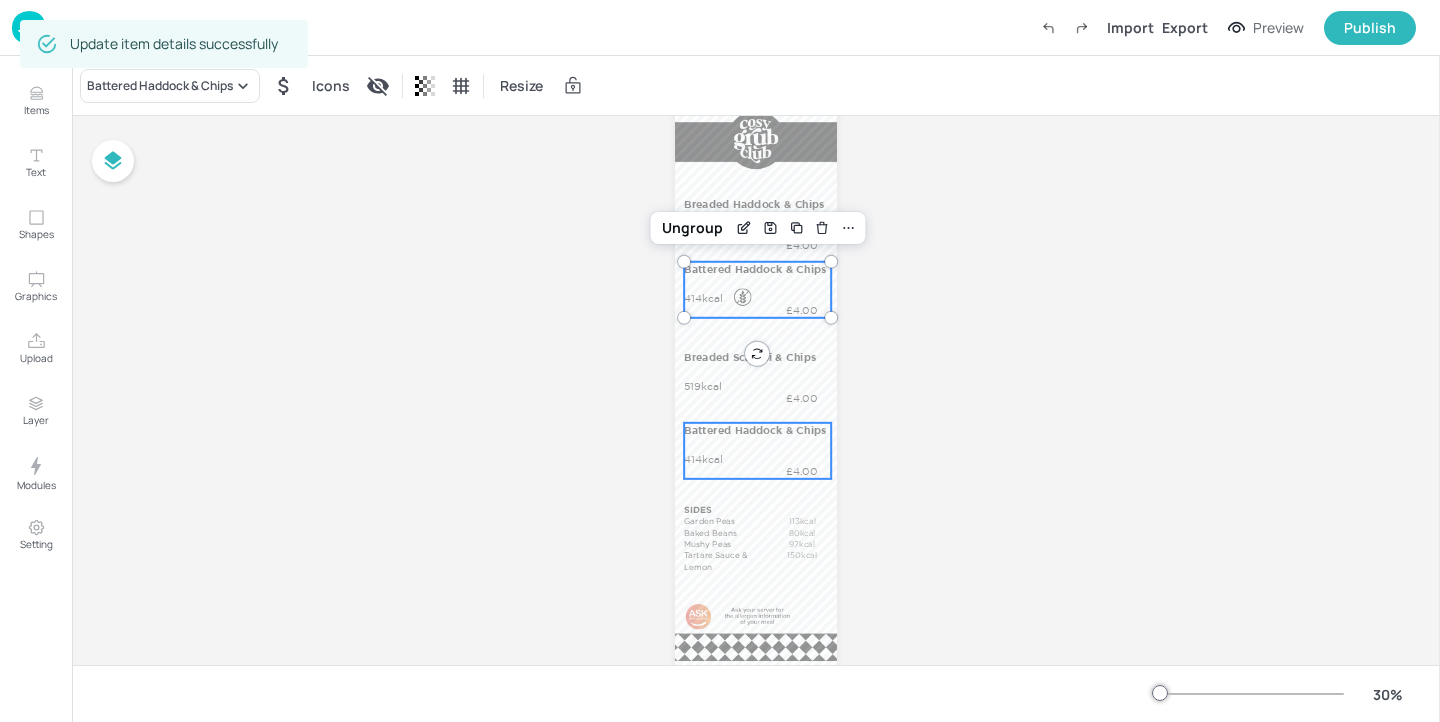 click on "Battered Haddock & Chips 414kcal £4.00" at bounding box center (757, 451) 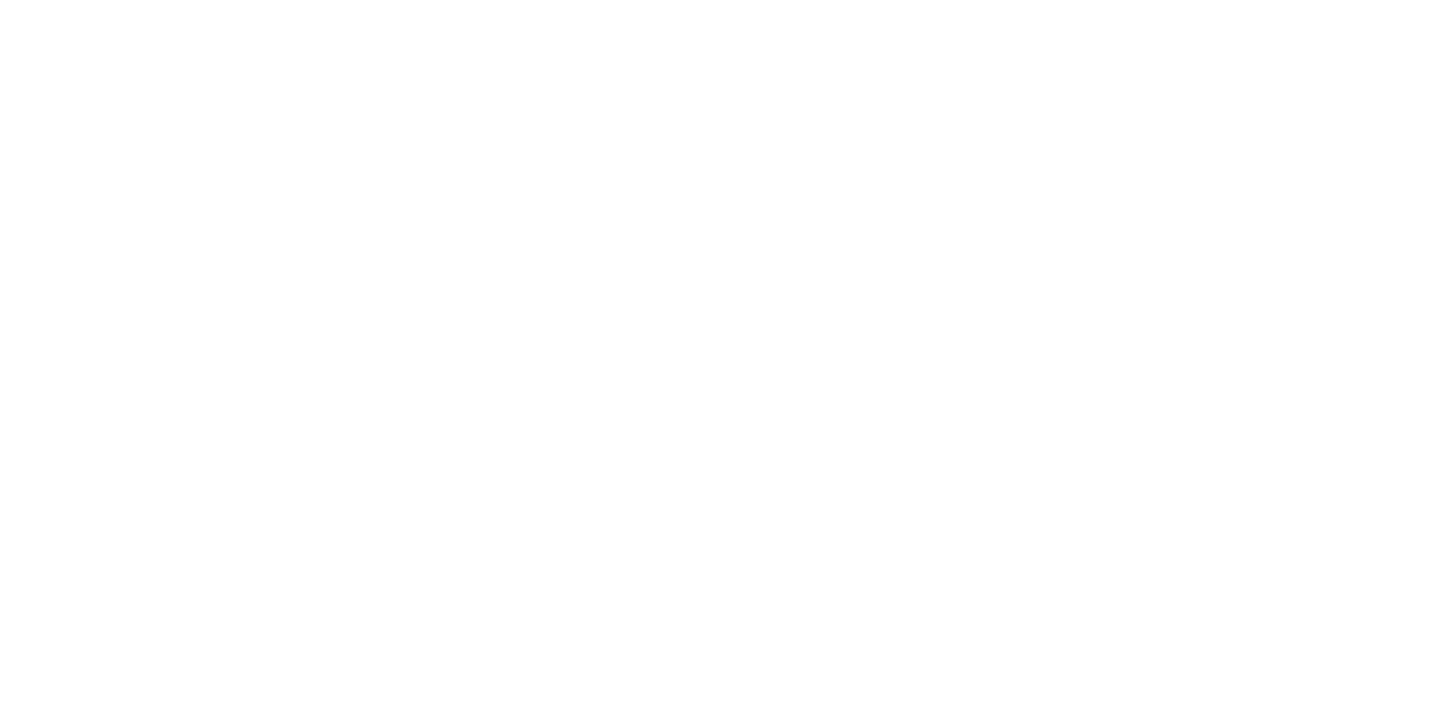 scroll, scrollTop: 0, scrollLeft: 0, axis: both 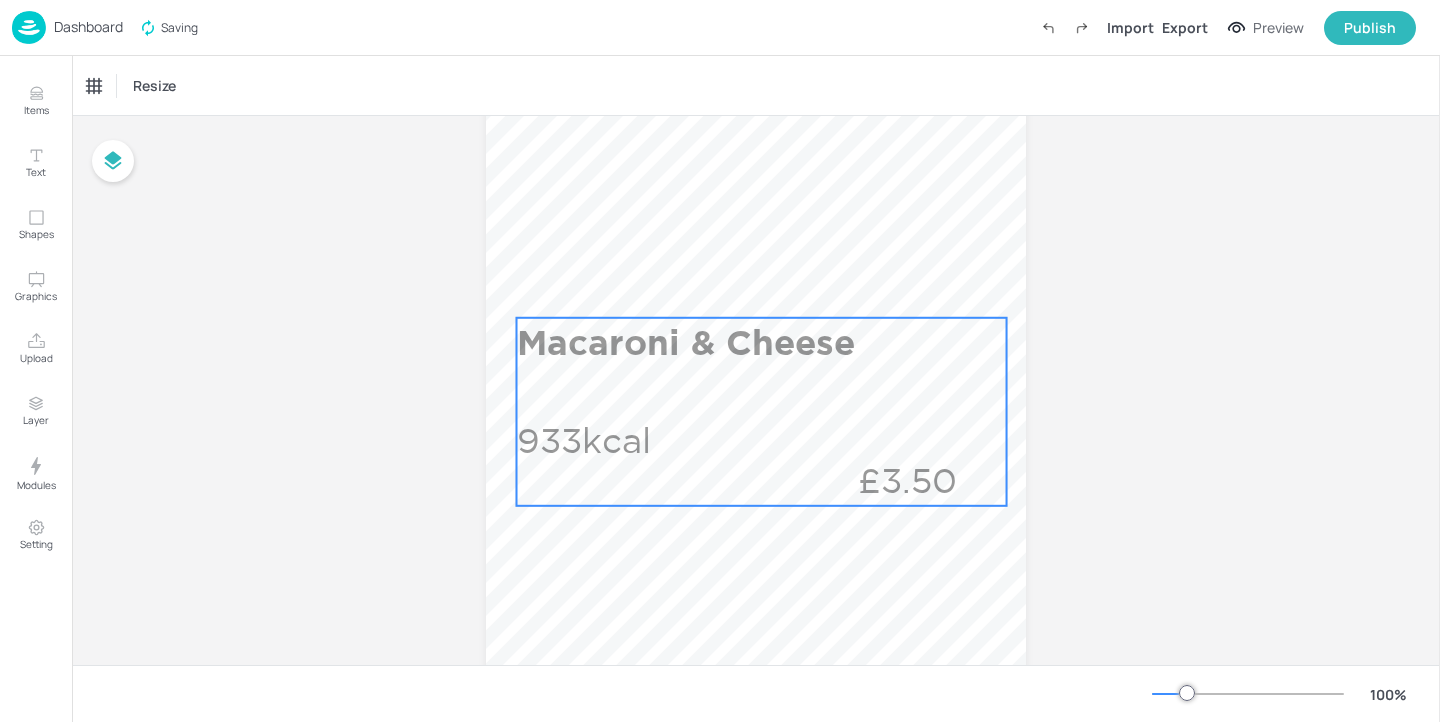 click on "Macaroni & Cheese" at bounding box center [757, 342] 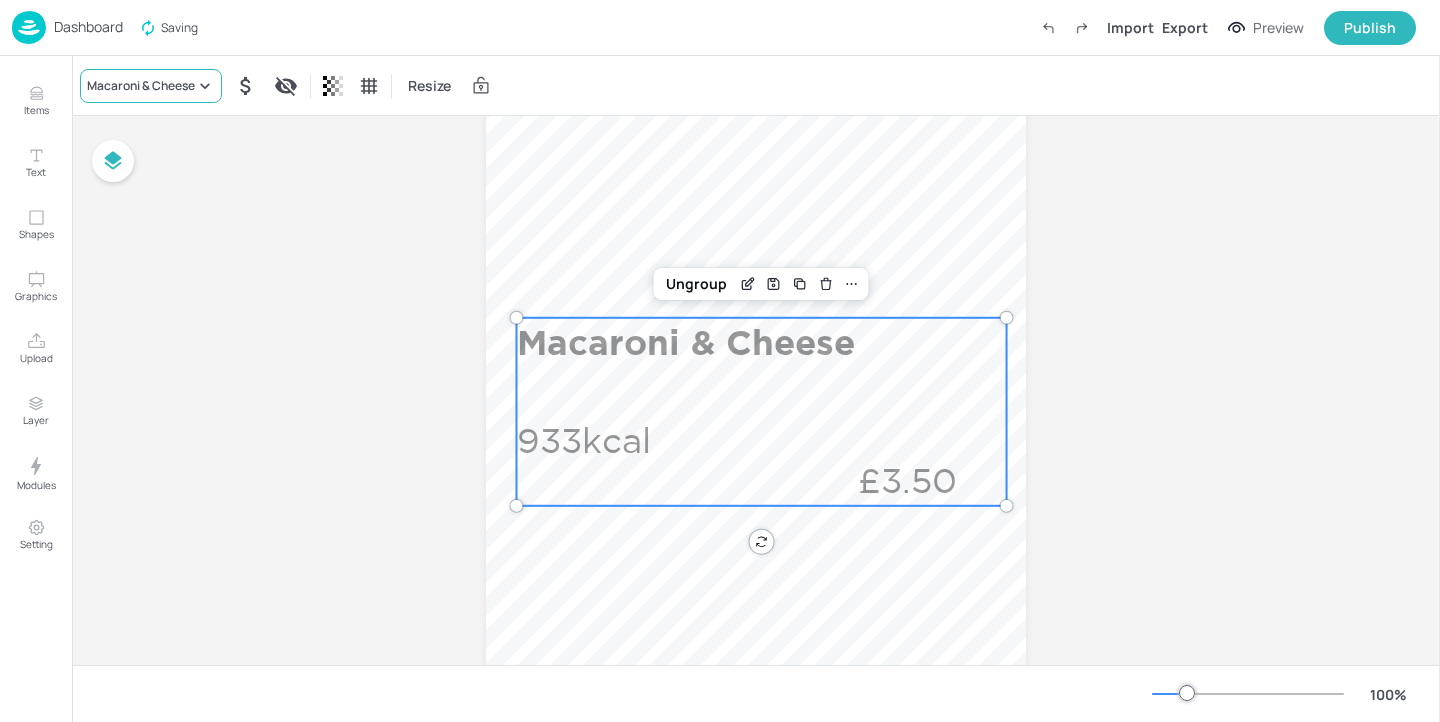 click on "Macaroni & Cheese" at bounding box center [141, 86] 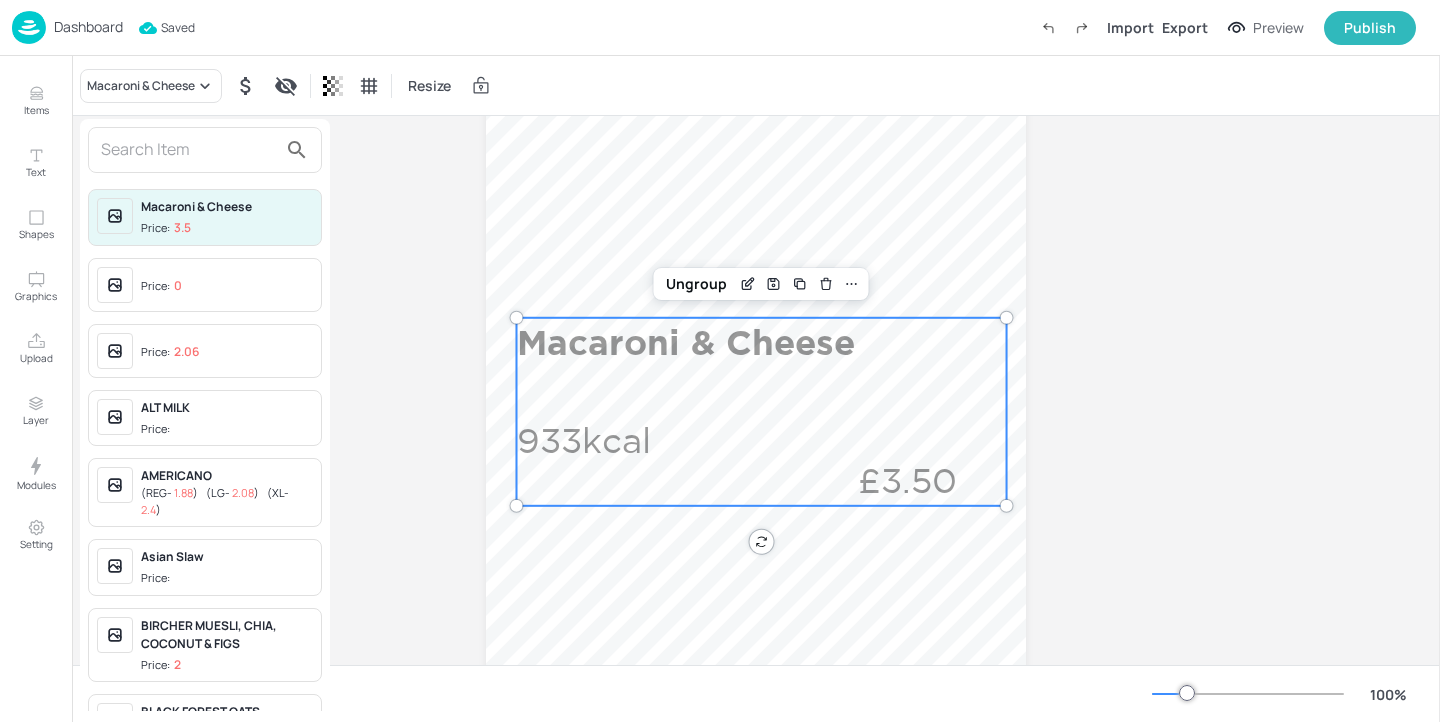 click at bounding box center [189, 150] 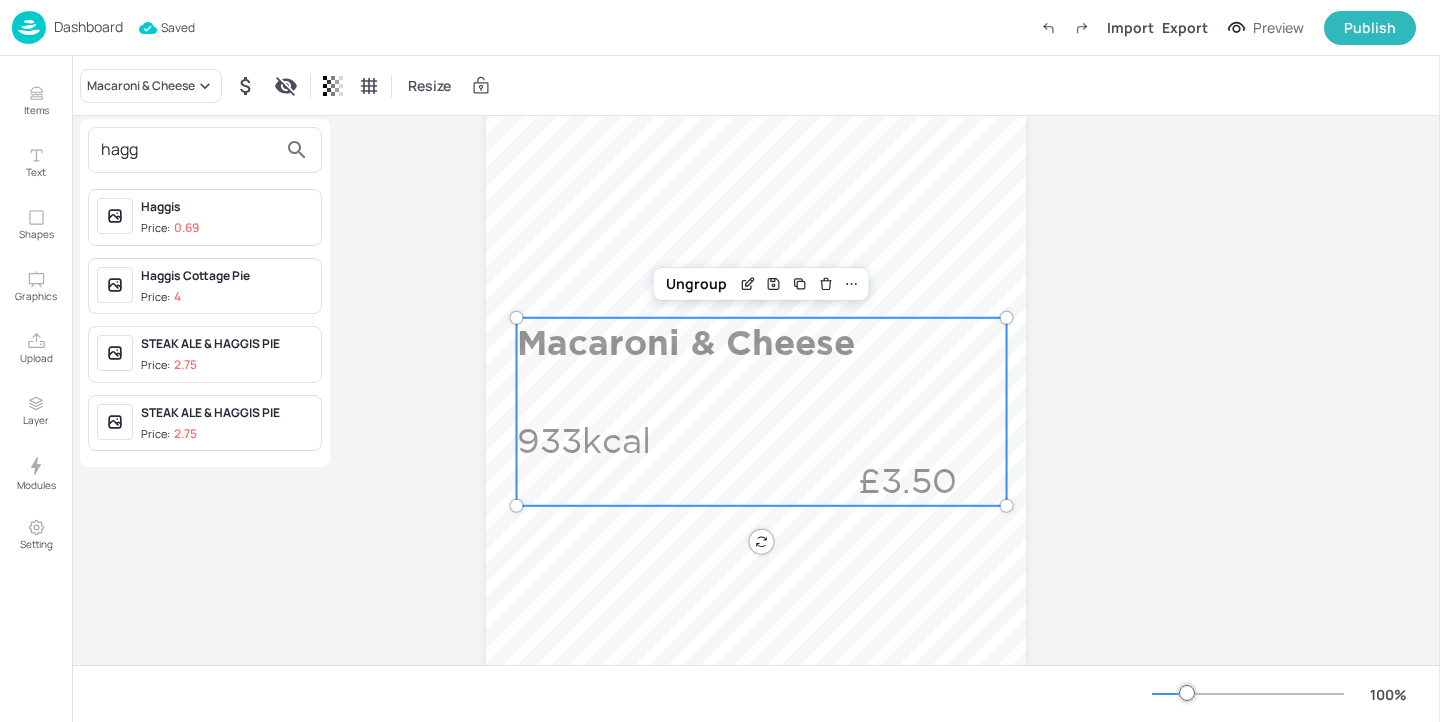 type on "hagg" 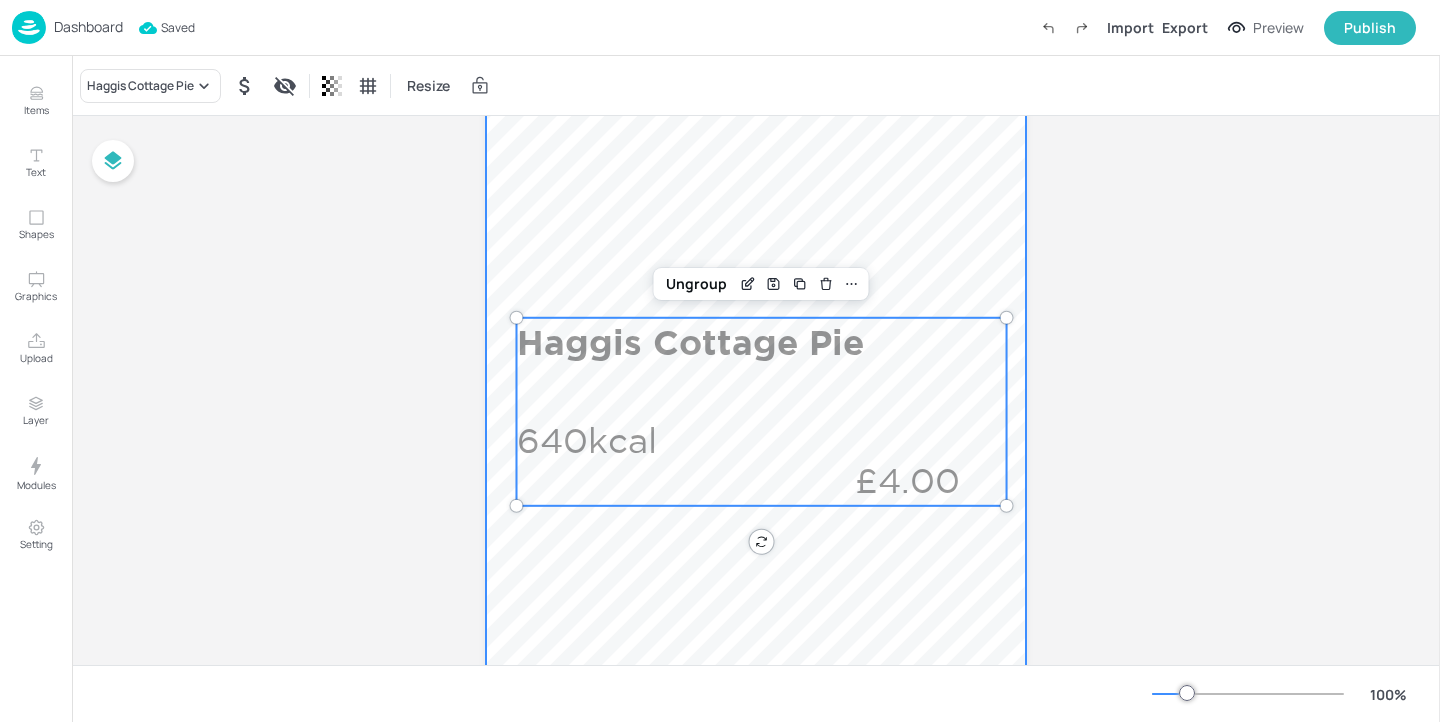 scroll, scrollTop: 753, scrollLeft: 0, axis: vertical 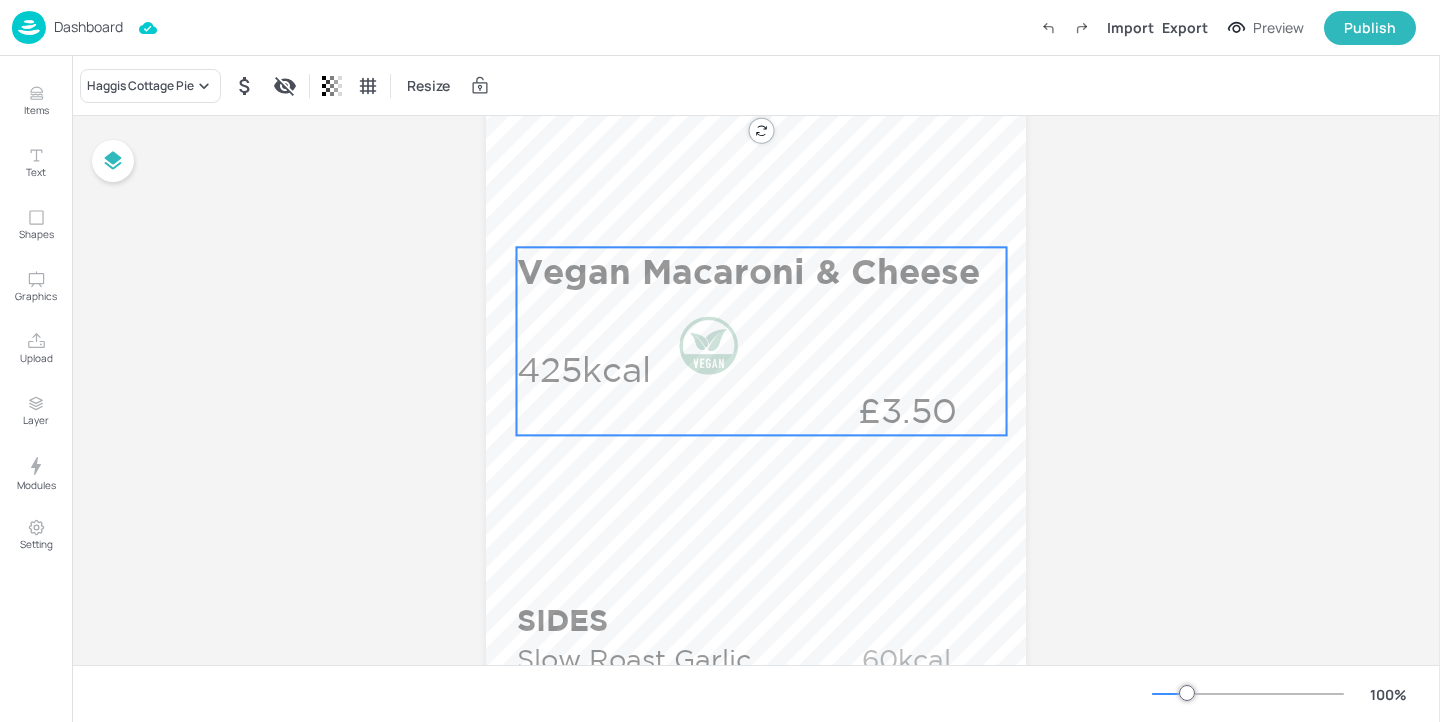 click on "425kcal" at bounding box center (592, 369) 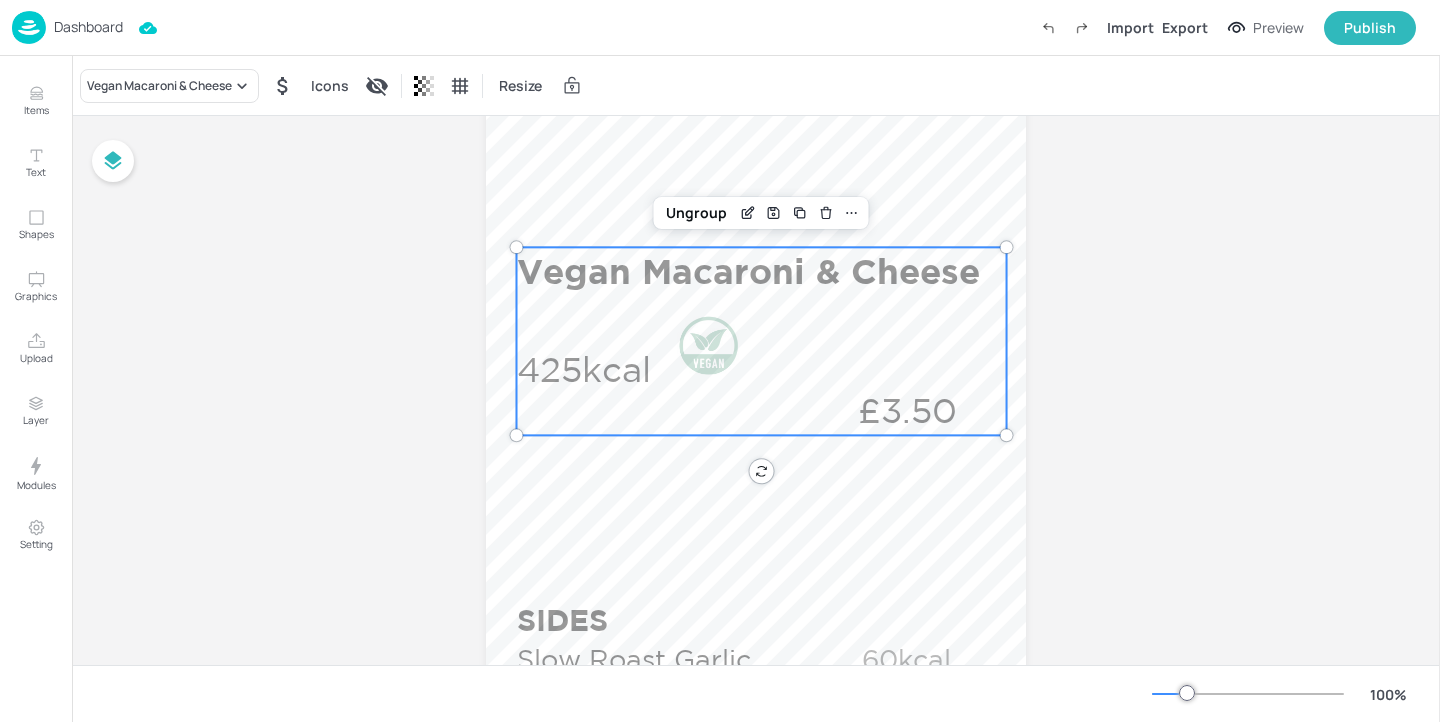 click on "Vegan Macaroni & Cheese Icons Resize" at bounding box center [756, 85] 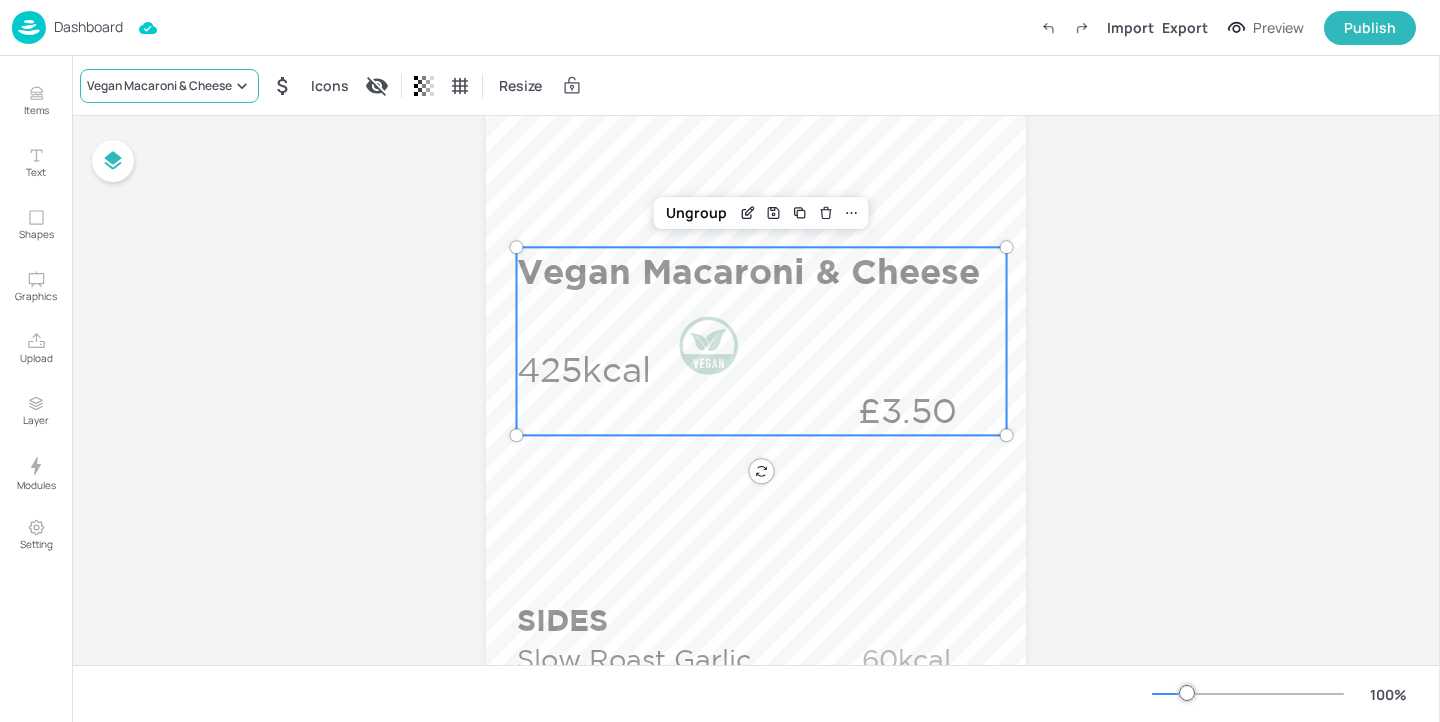 click on "Vegan Macaroni & Cheese" at bounding box center (169, 86) 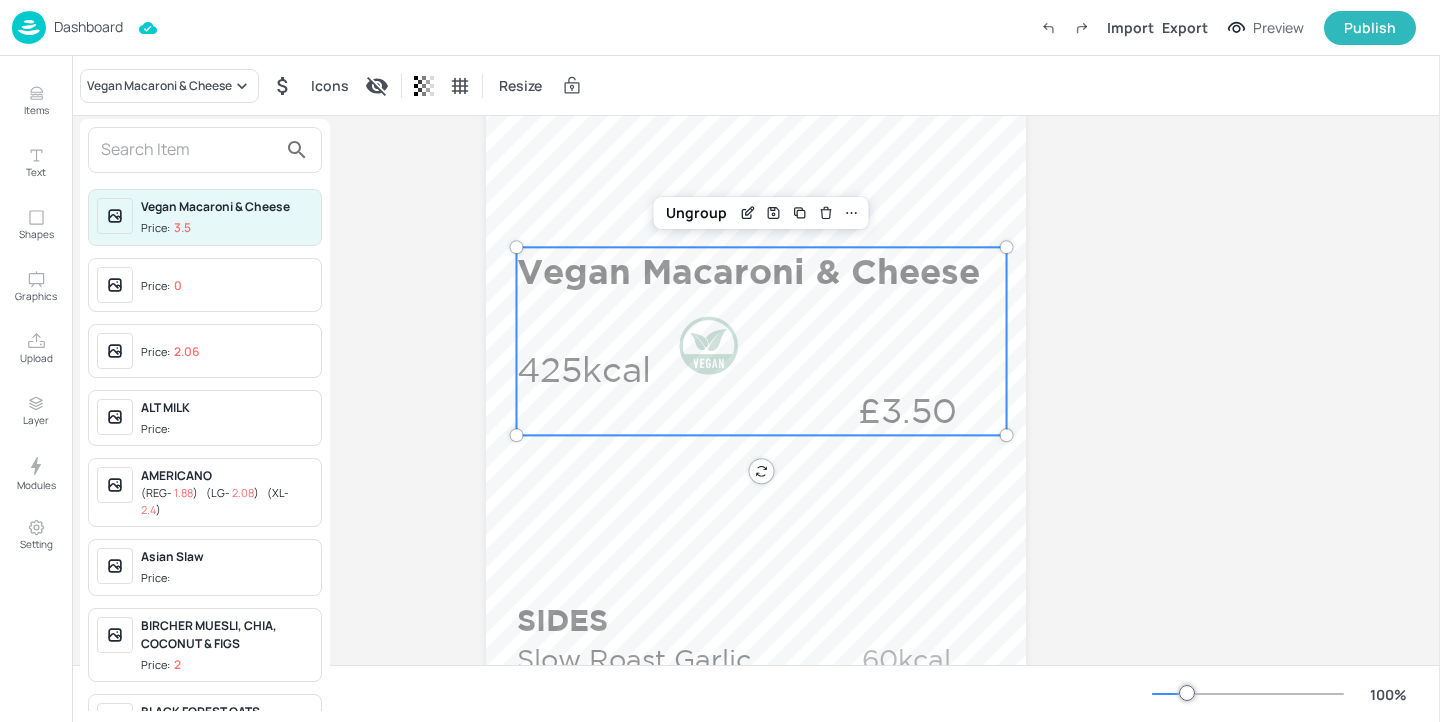 click at bounding box center [189, 150] 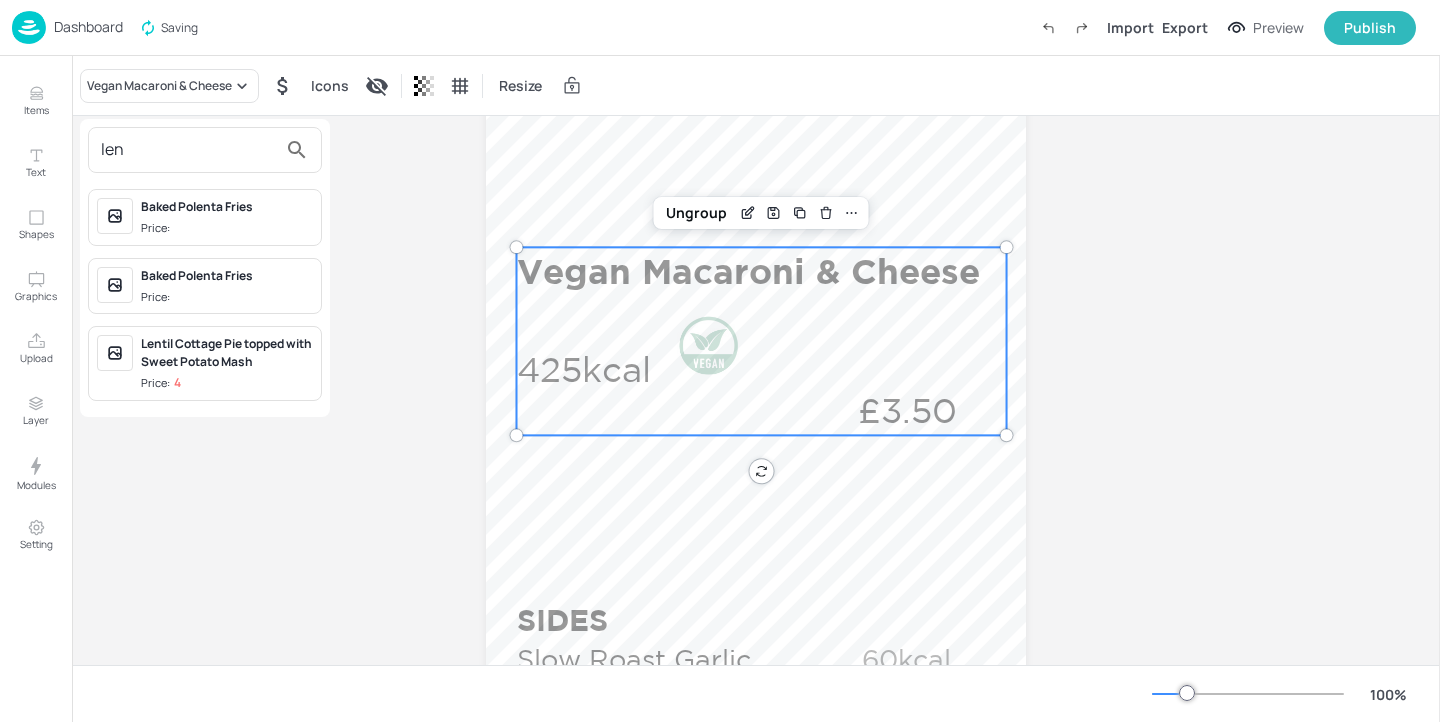 type on "len" 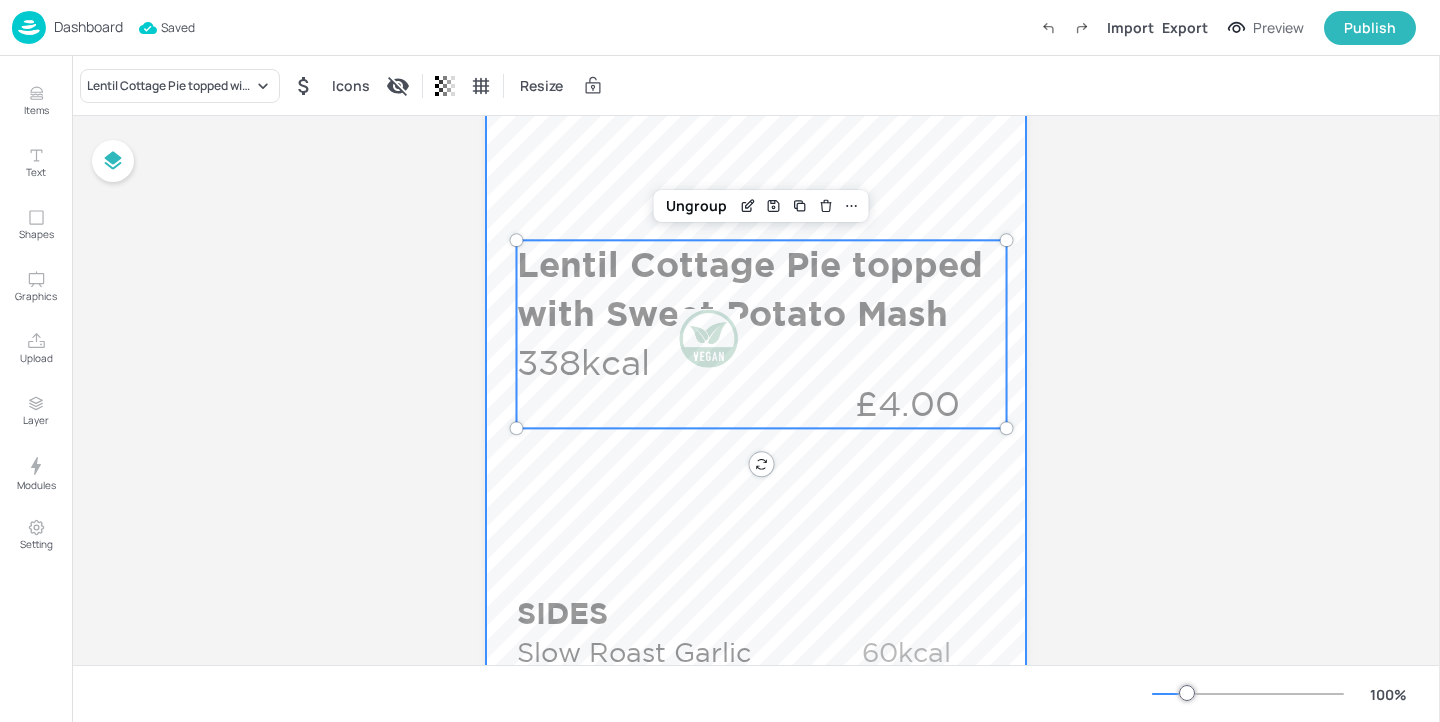 scroll, scrollTop: 688, scrollLeft: 0, axis: vertical 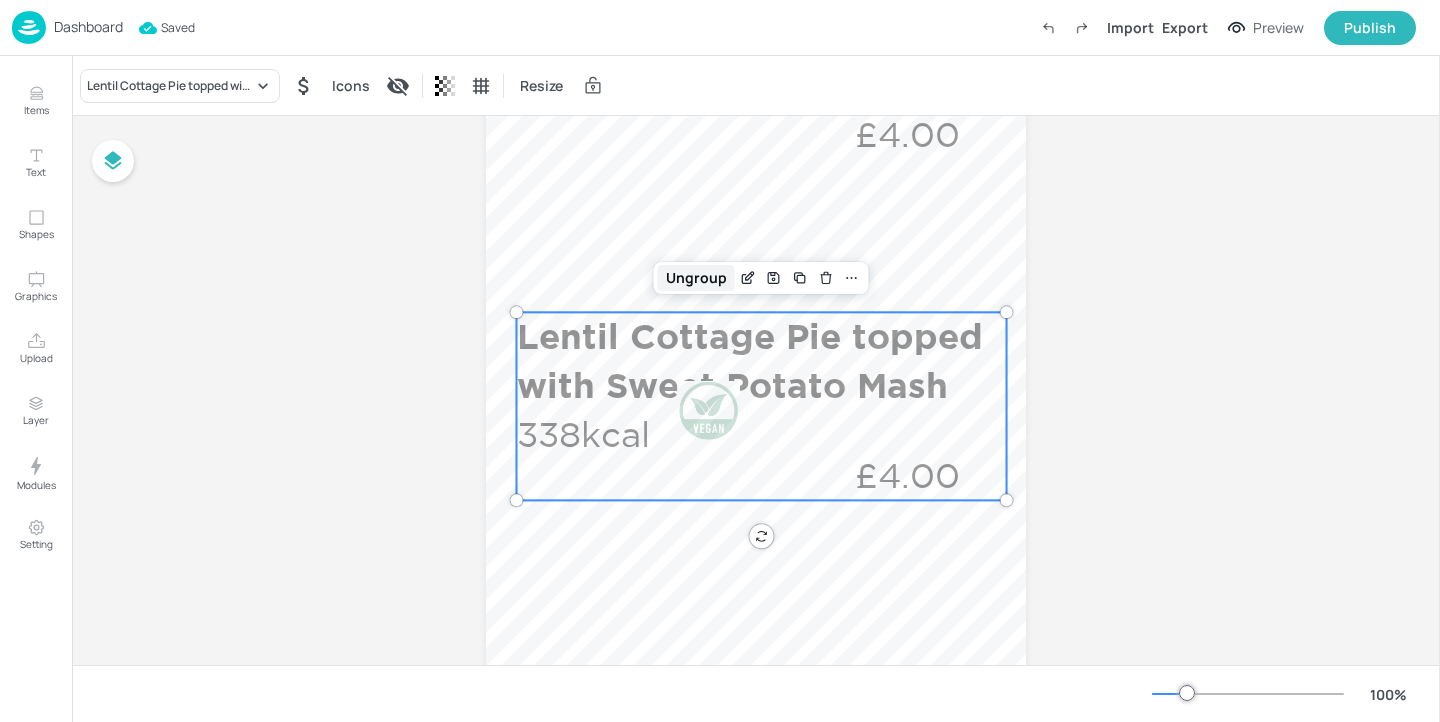 click on "Ungroup" at bounding box center (696, 278) 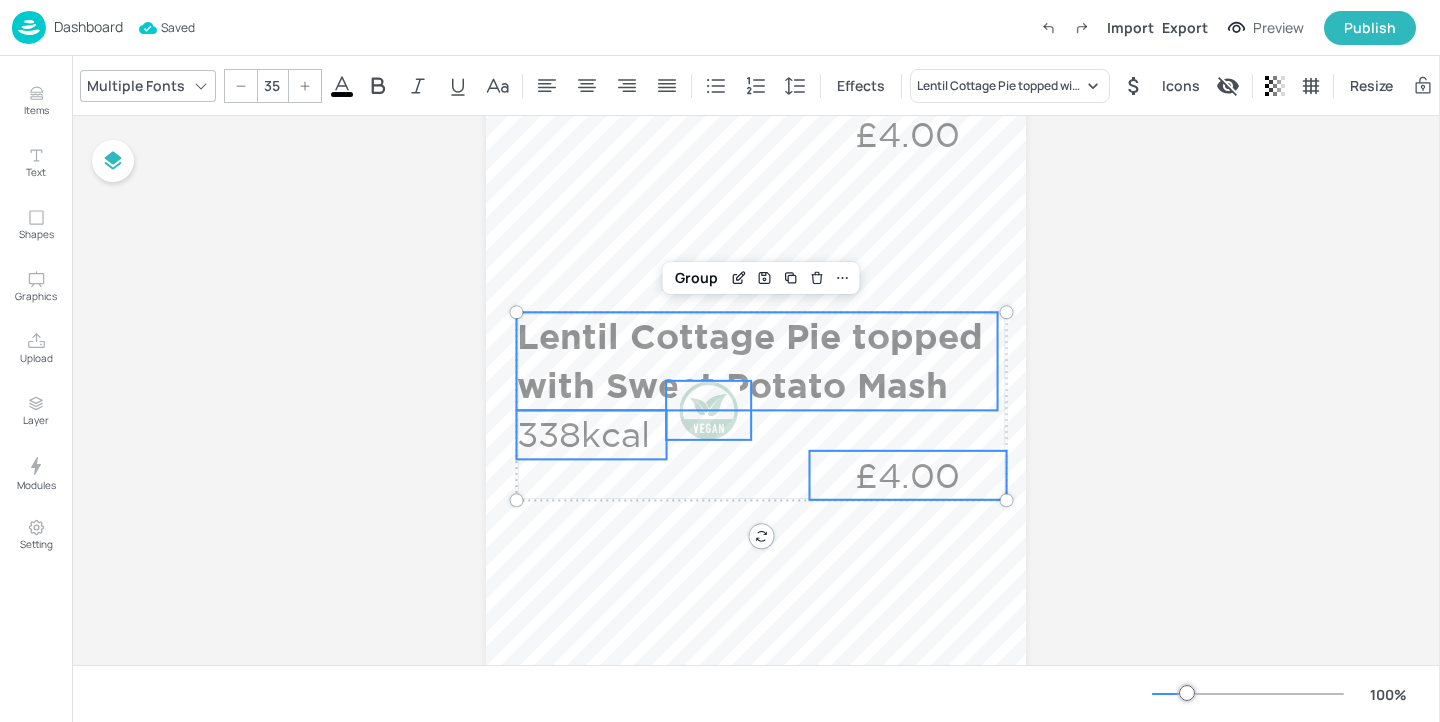 click at bounding box center [709, 410] 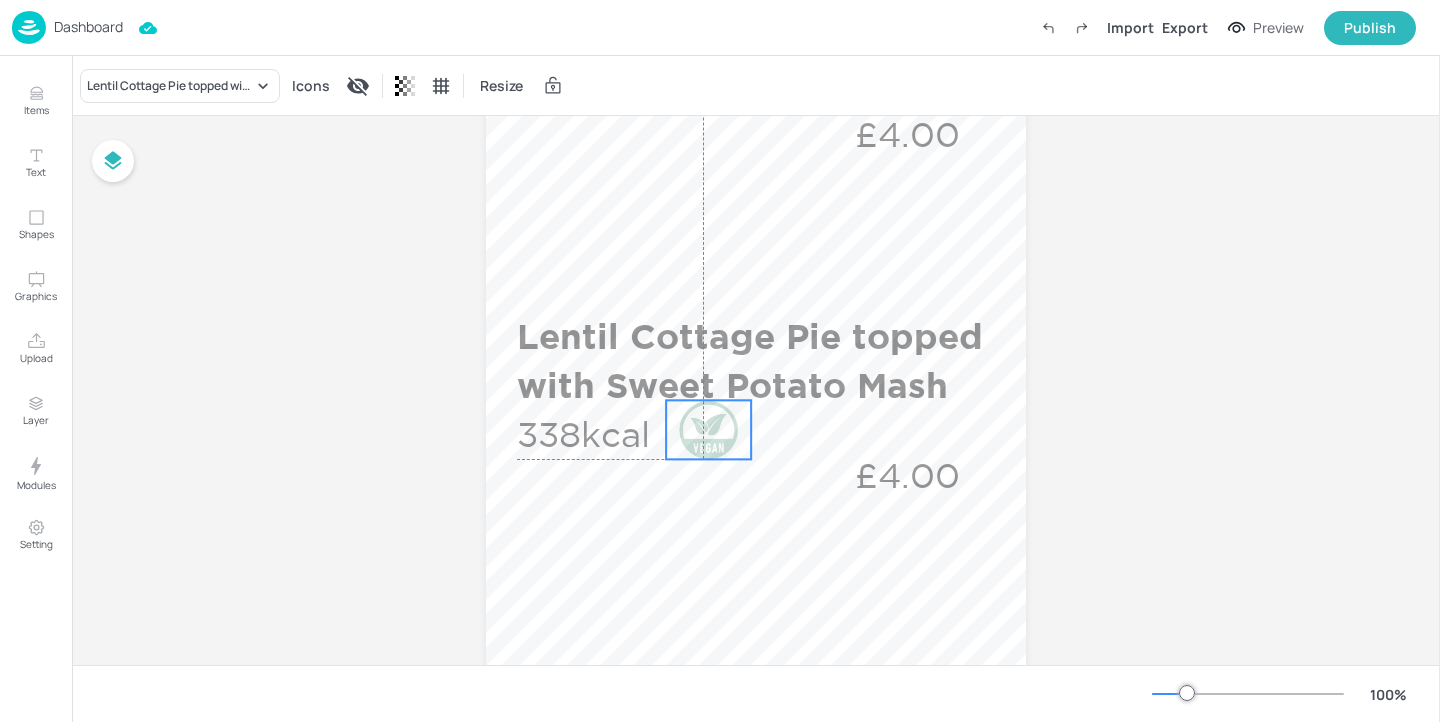 drag, startPoint x: 707, startPoint y: 412, endPoint x: 704, endPoint y: 431, distance: 19.235384 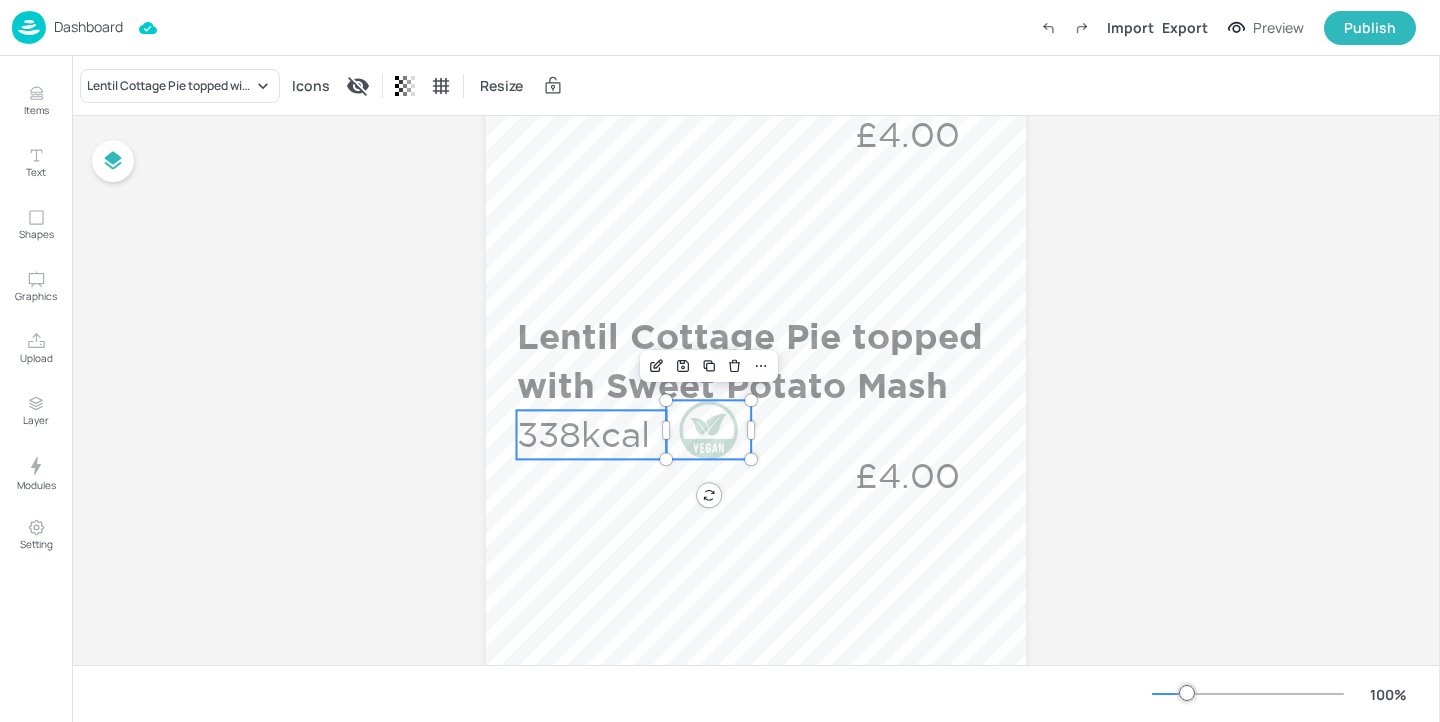click on "338kcal" at bounding box center [592, 434] 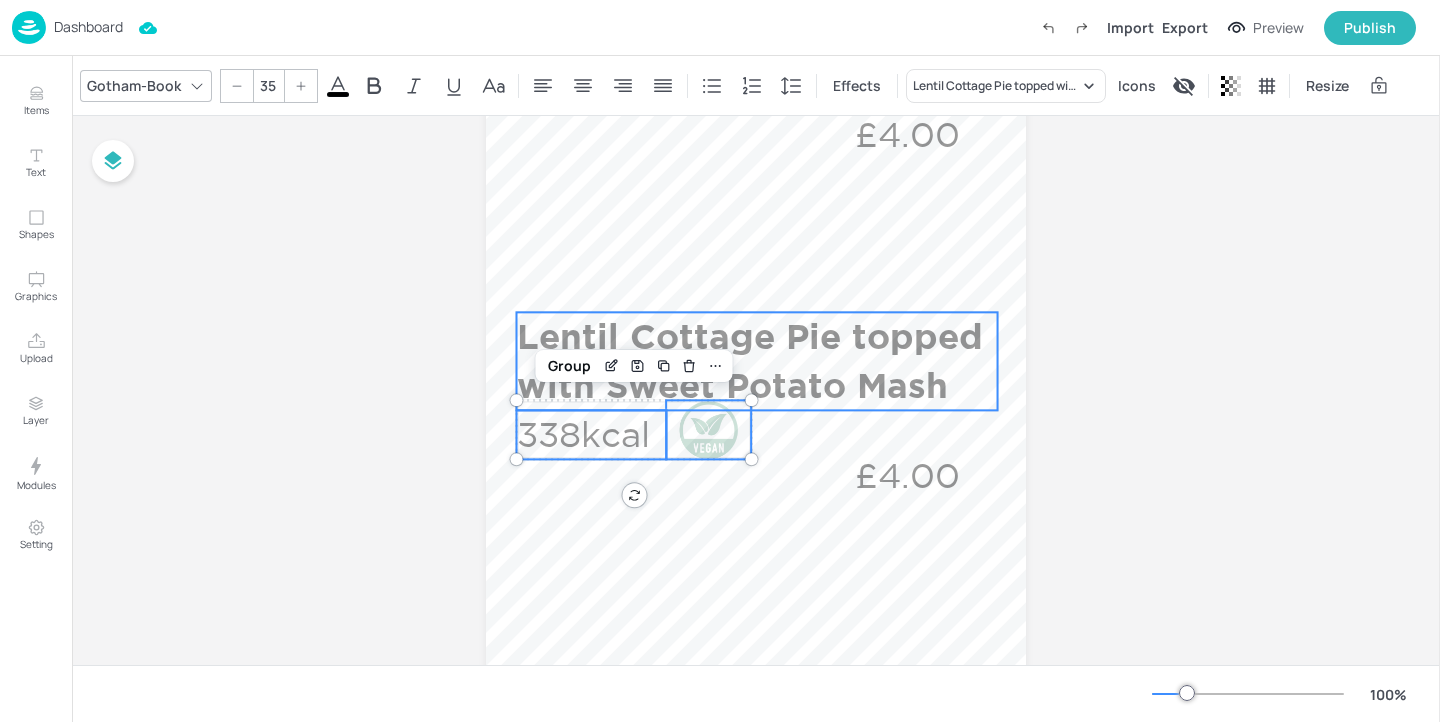 click on "Lentil Cottage Pie topped with Sweet Potato Mash" at bounding box center [757, 361] 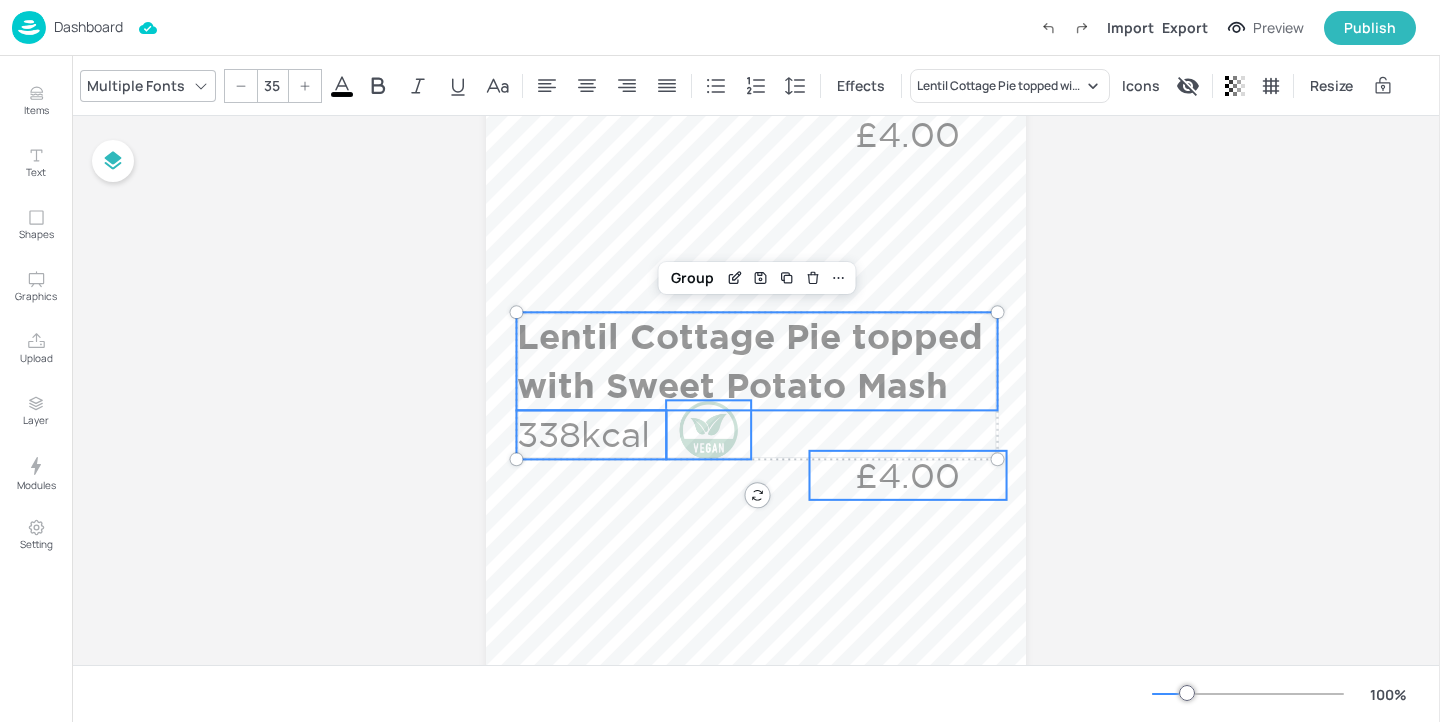 click on "£4.00" at bounding box center [908, 475] 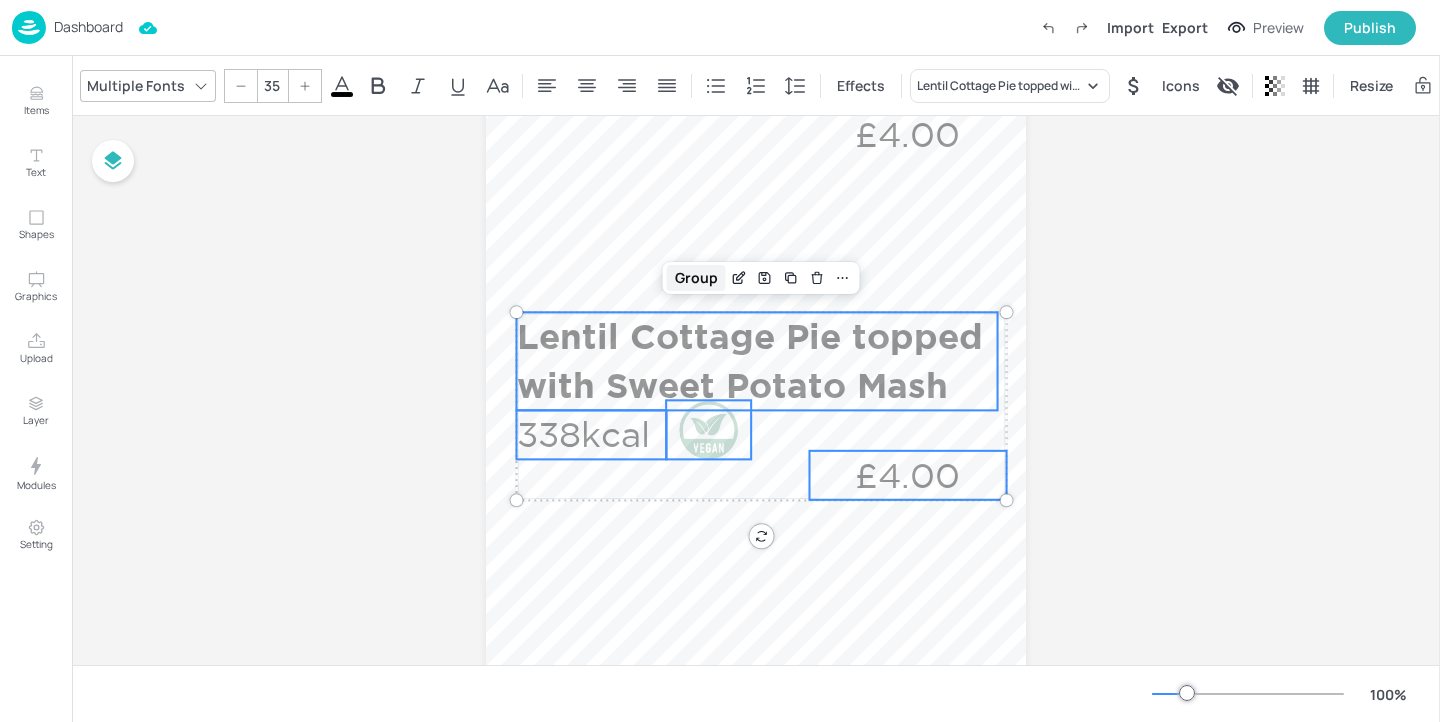click on "Group" at bounding box center [696, 278] 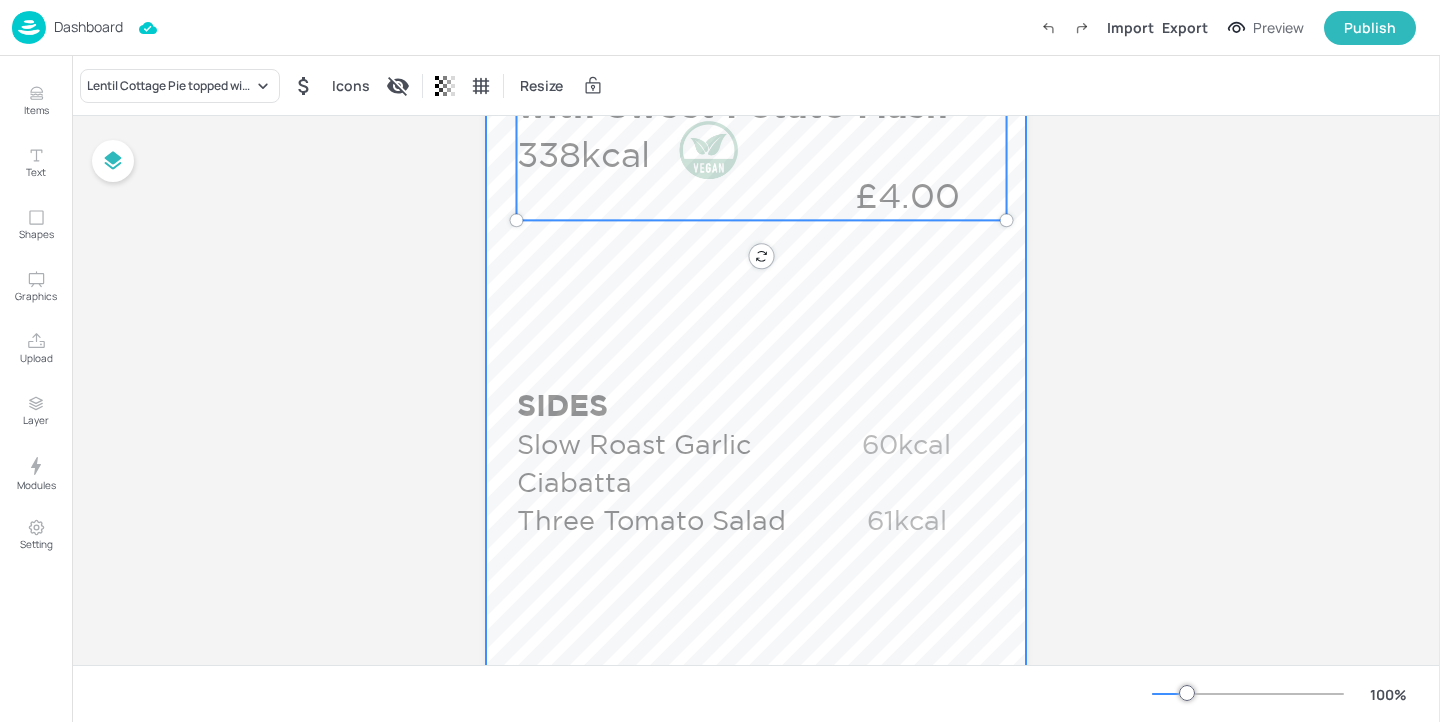 scroll, scrollTop: 1003, scrollLeft: 0, axis: vertical 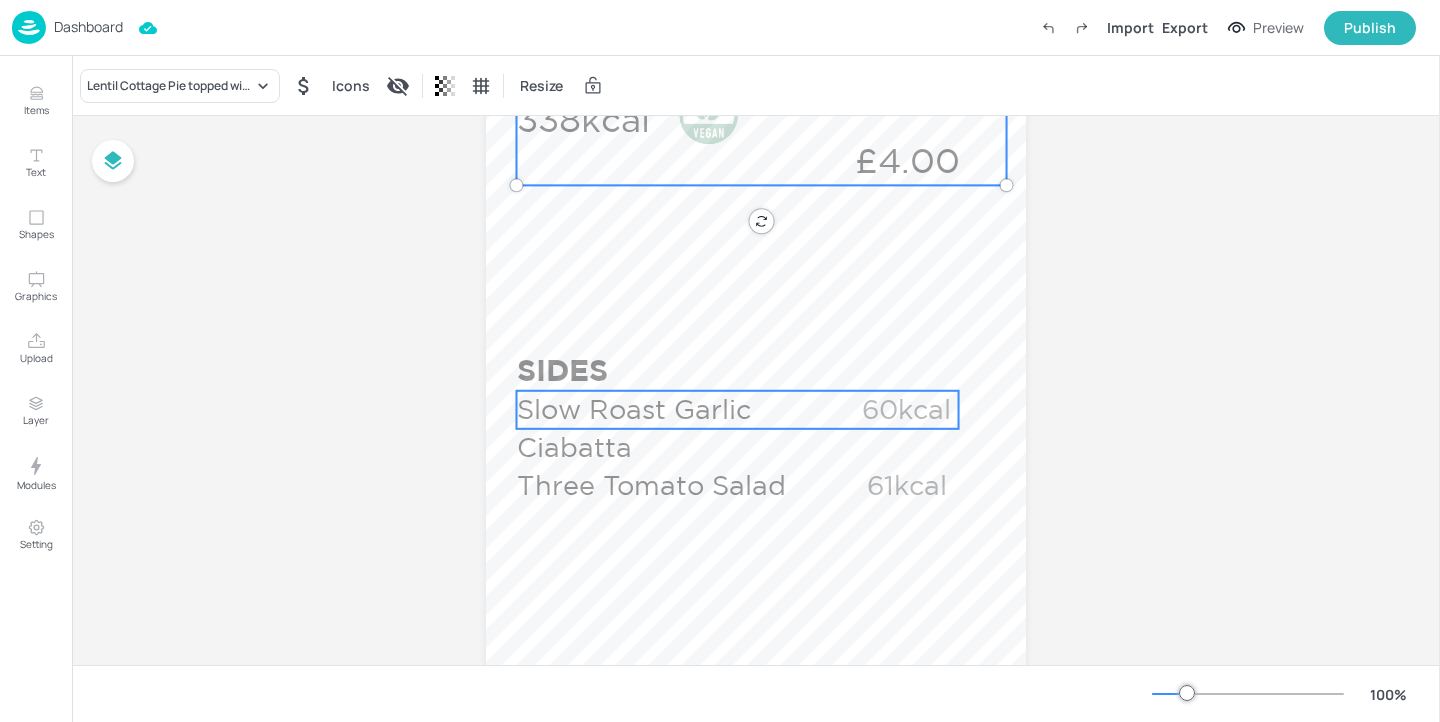 click on "Slow Roast Garlic Ciabatta" at bounding box center (669, 429) 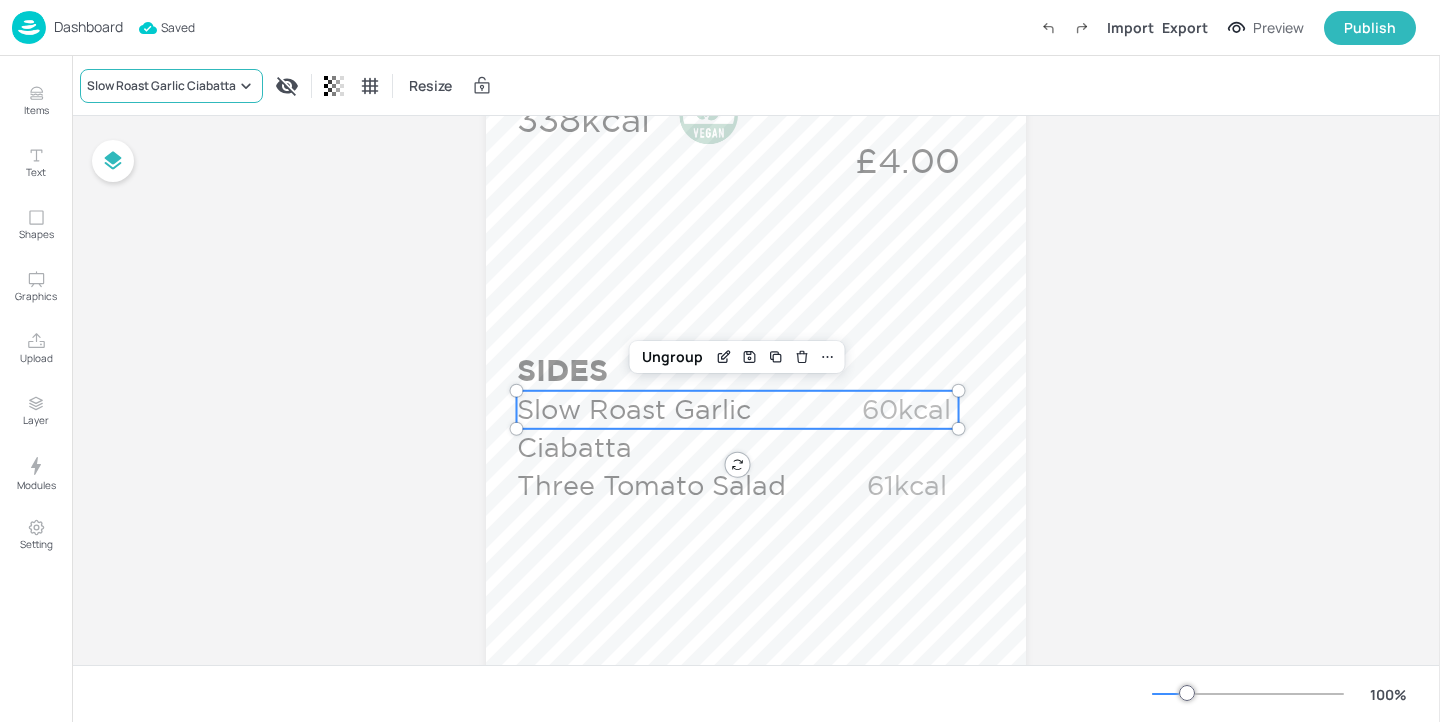 click on "Slow Roast Garlic Ciabatta" at bounding box center [161, 86] 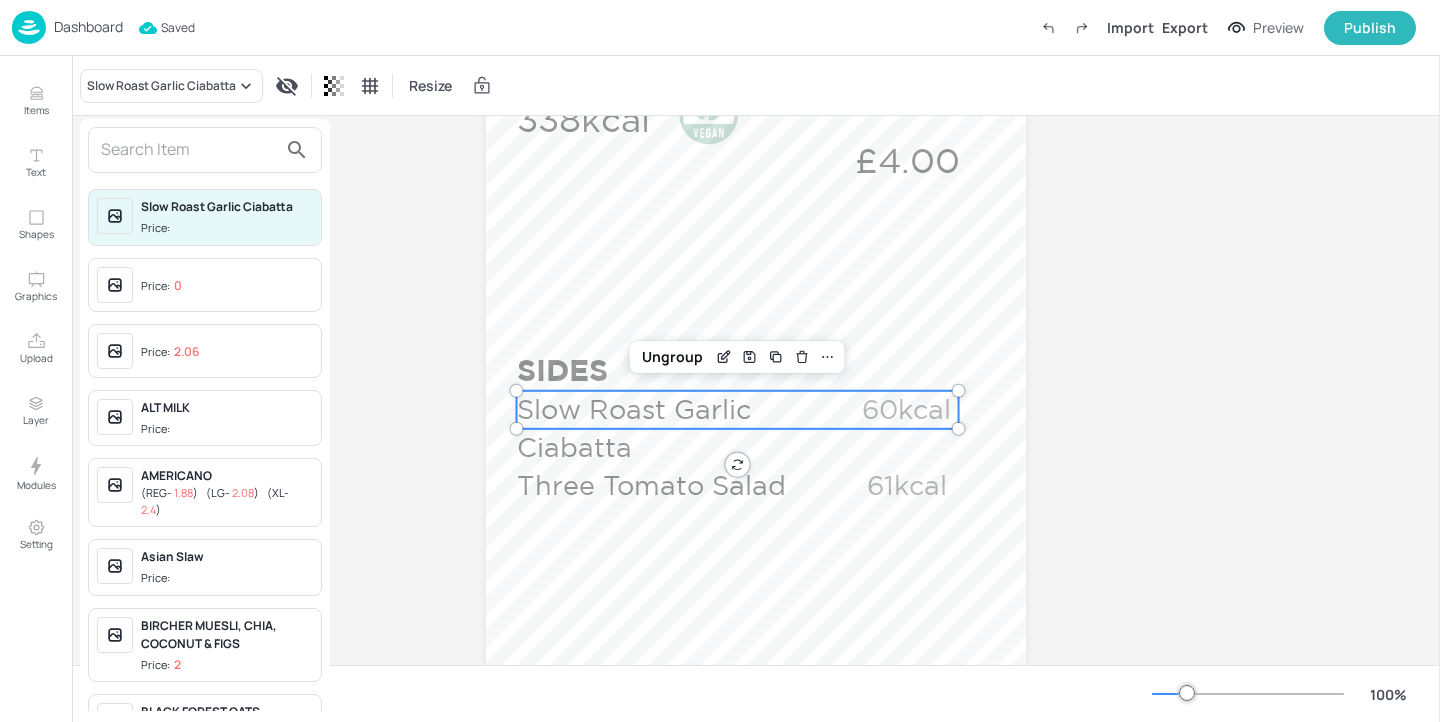 click at bounding box center (205, 150) 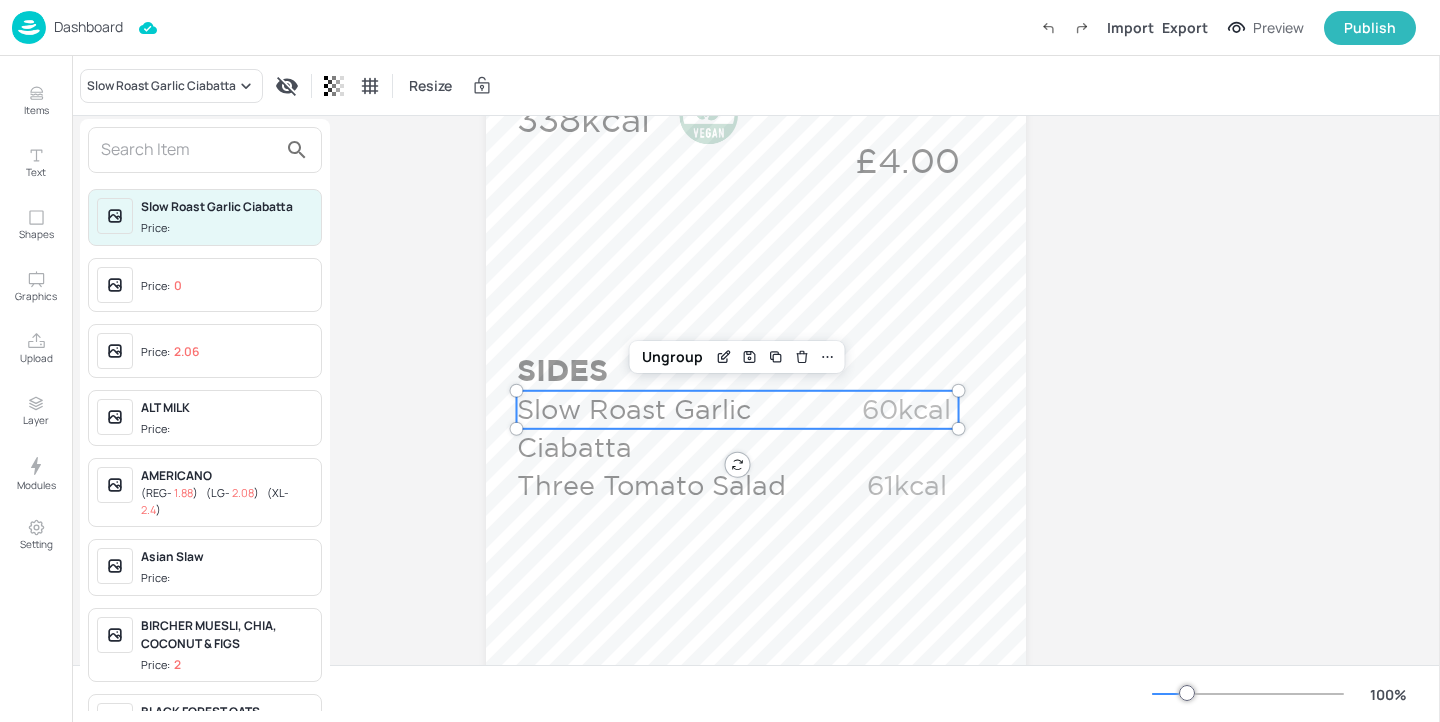 click at bounding box center (189, 150) 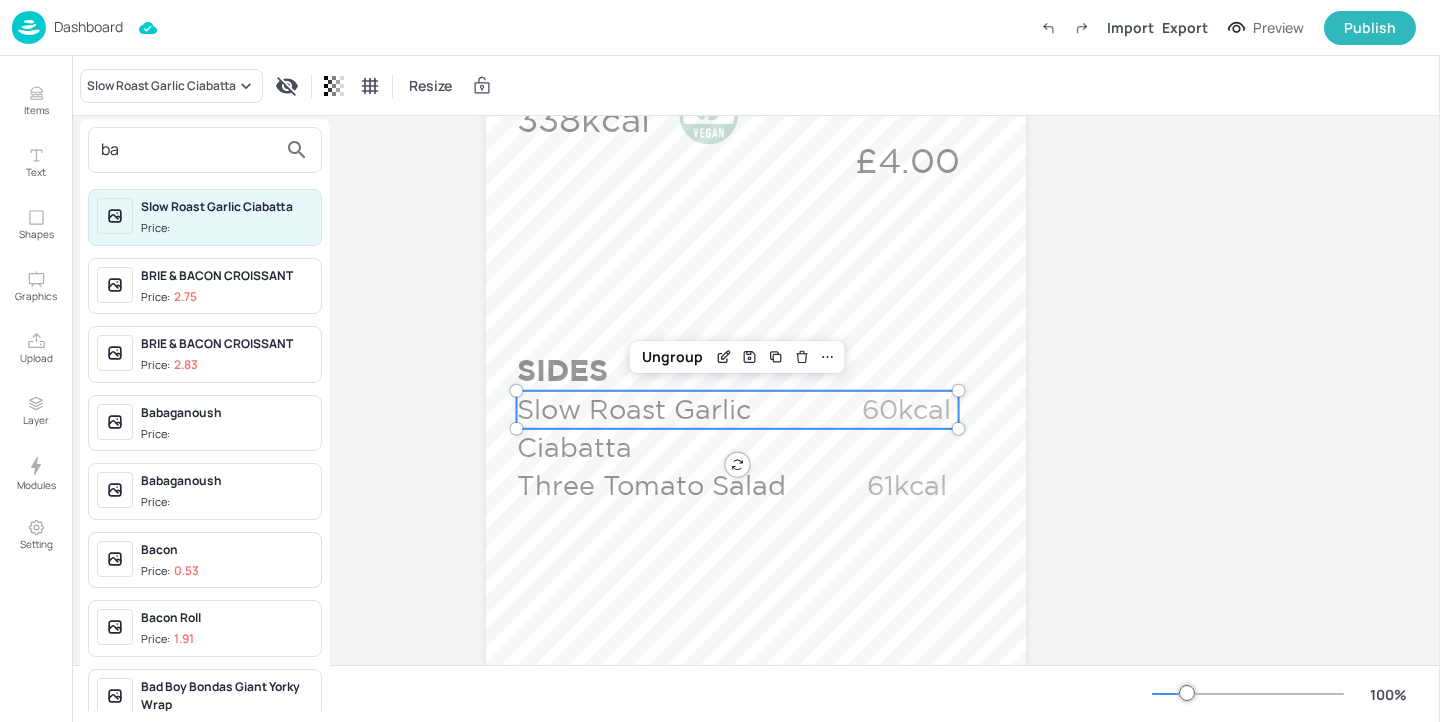 type on "b" 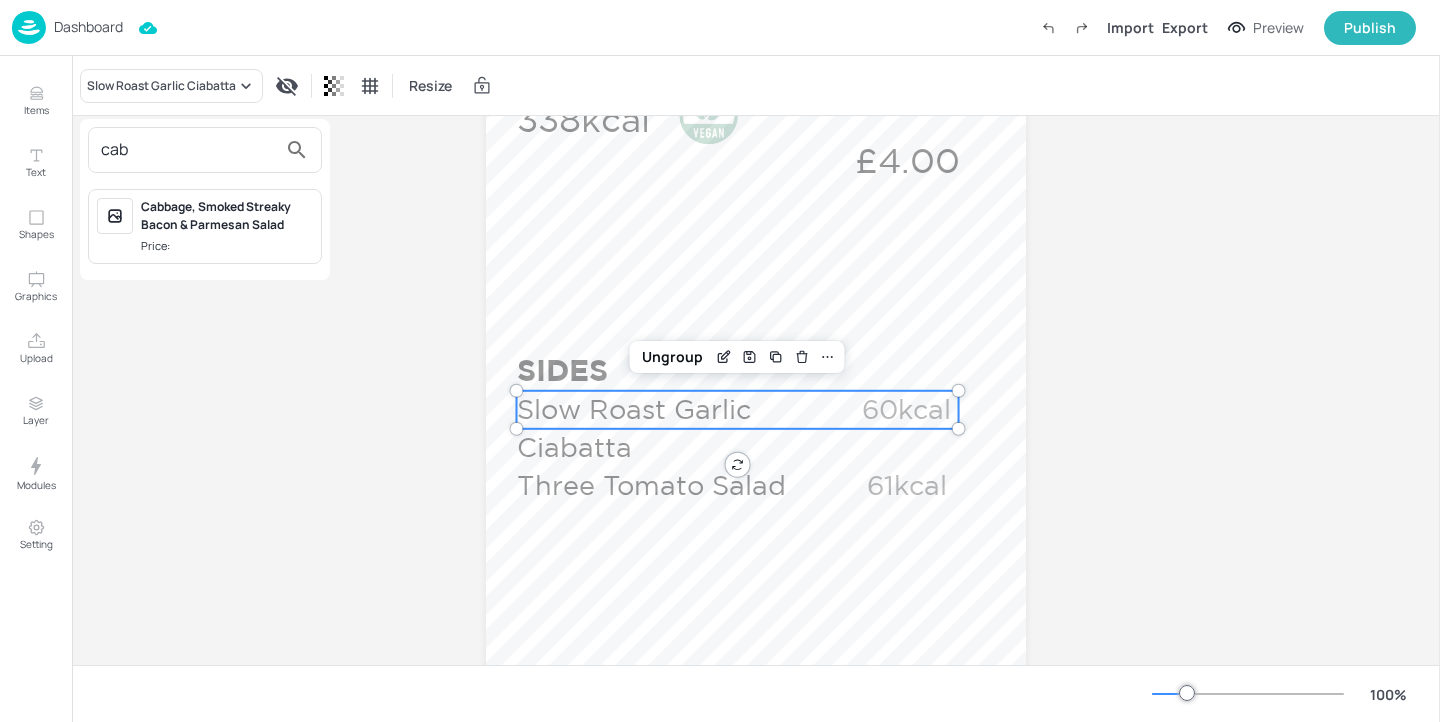type on "cab" 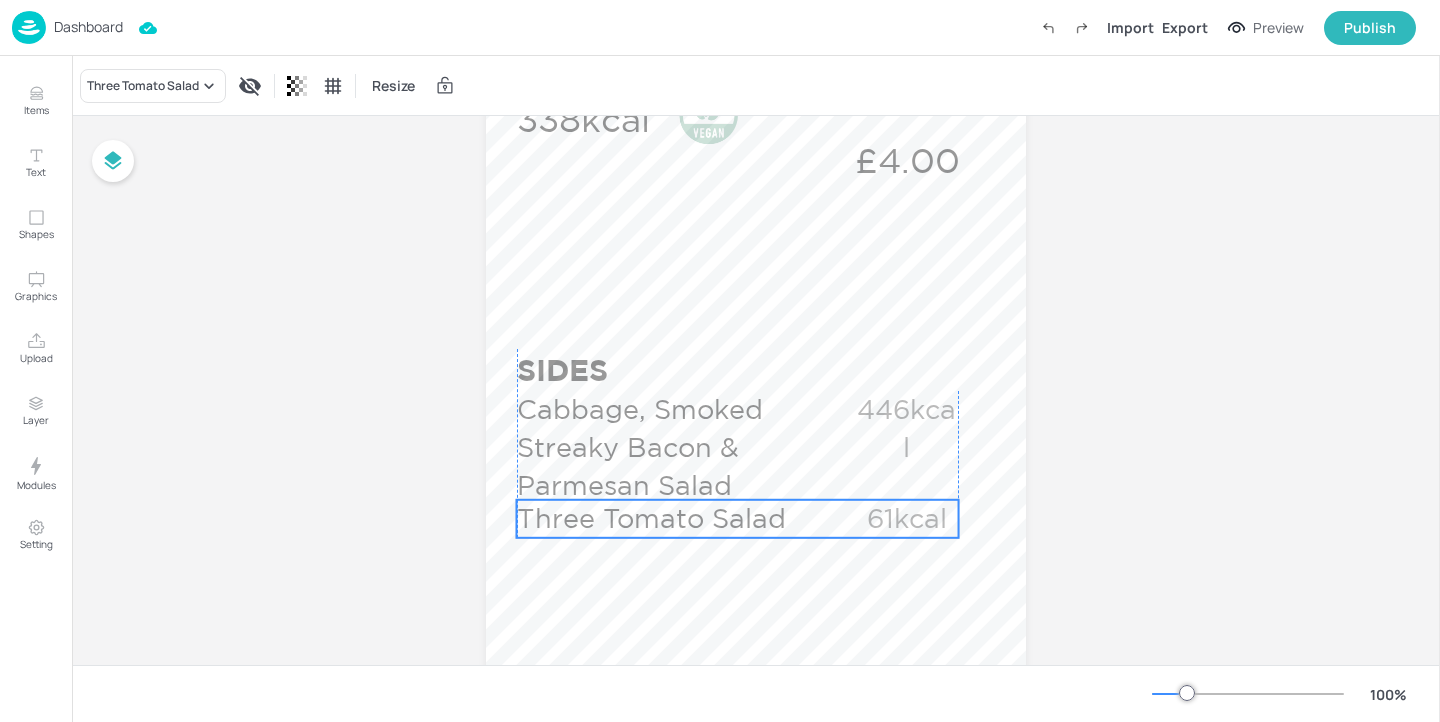 drag, startPoint x: 658, startPoint y: 495, endPoint x: 658, endPoint y: 528, distance: 33 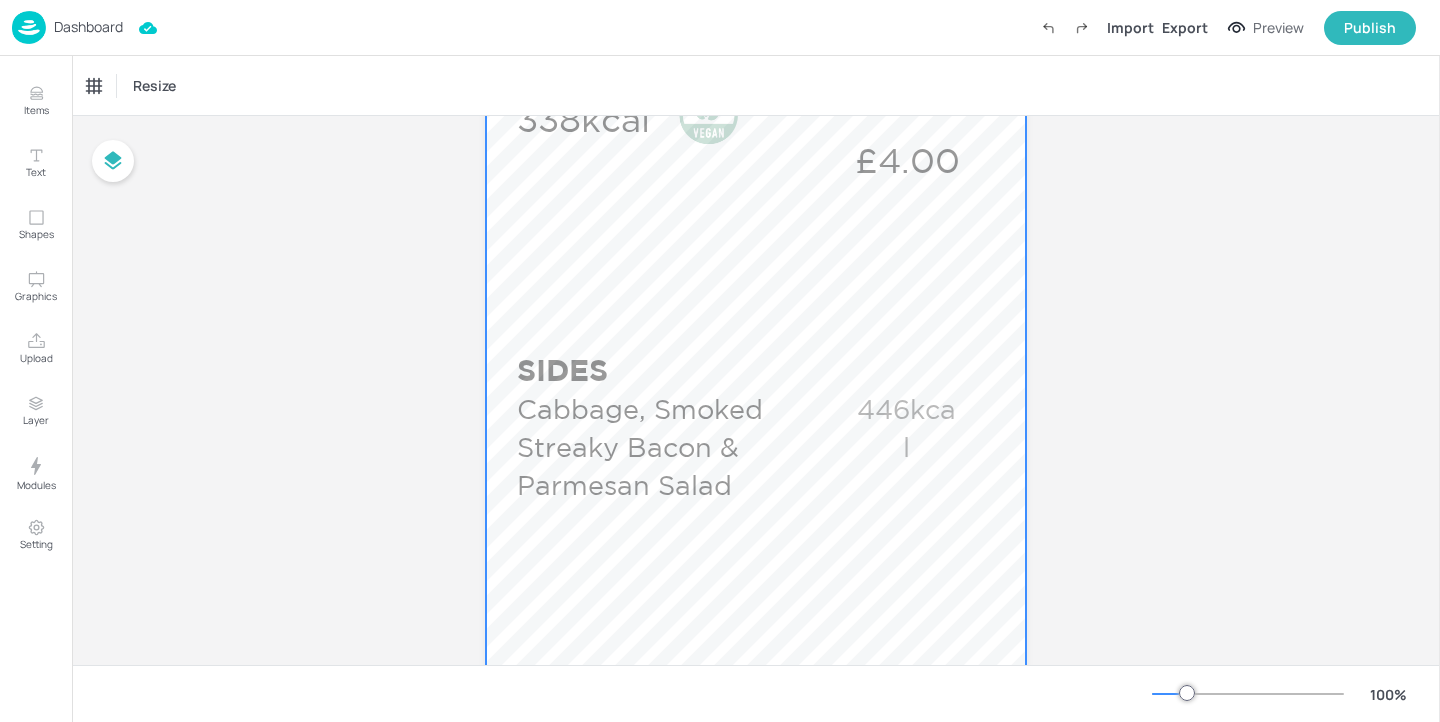 click on "Cabbage, Smoked Streaky Bacon & Parmesan Salad" at bounding box center [669, 447] 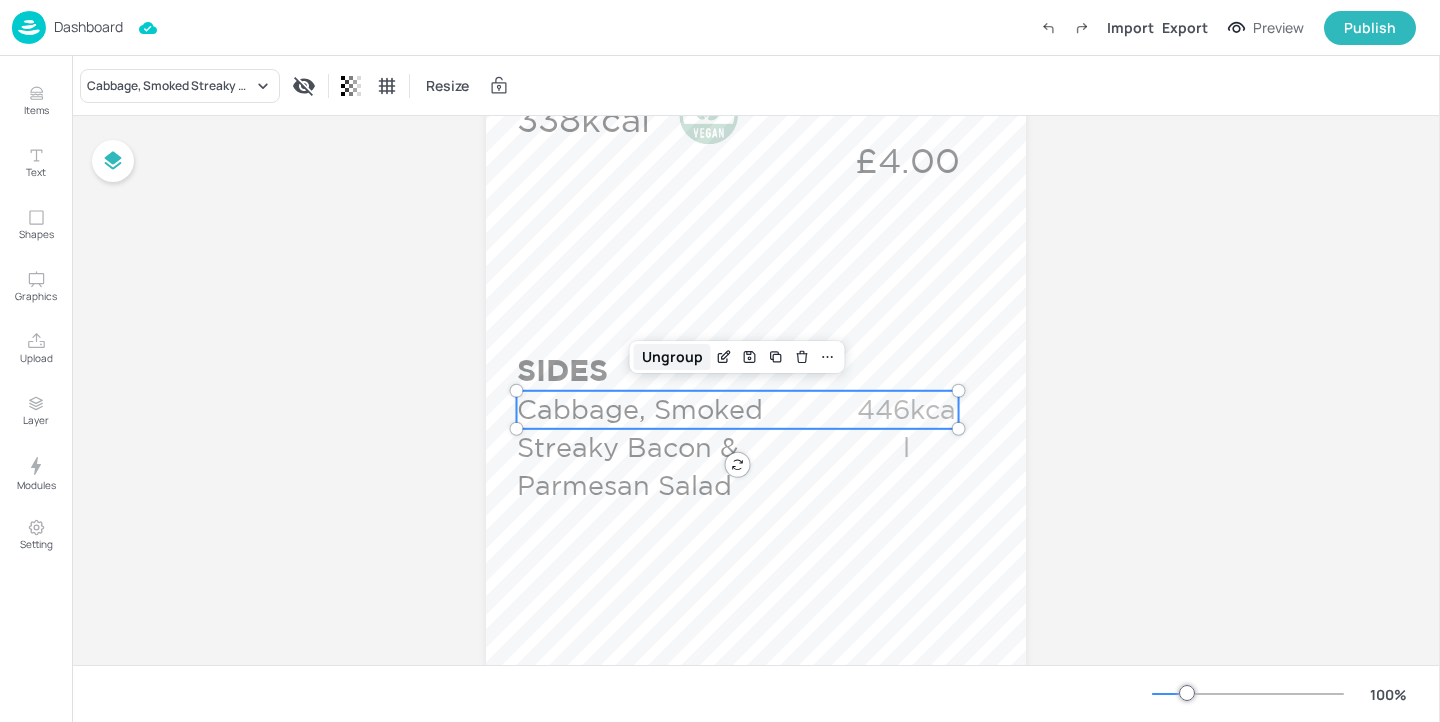 click on "Ungroup" at bounding box center (672, 357) 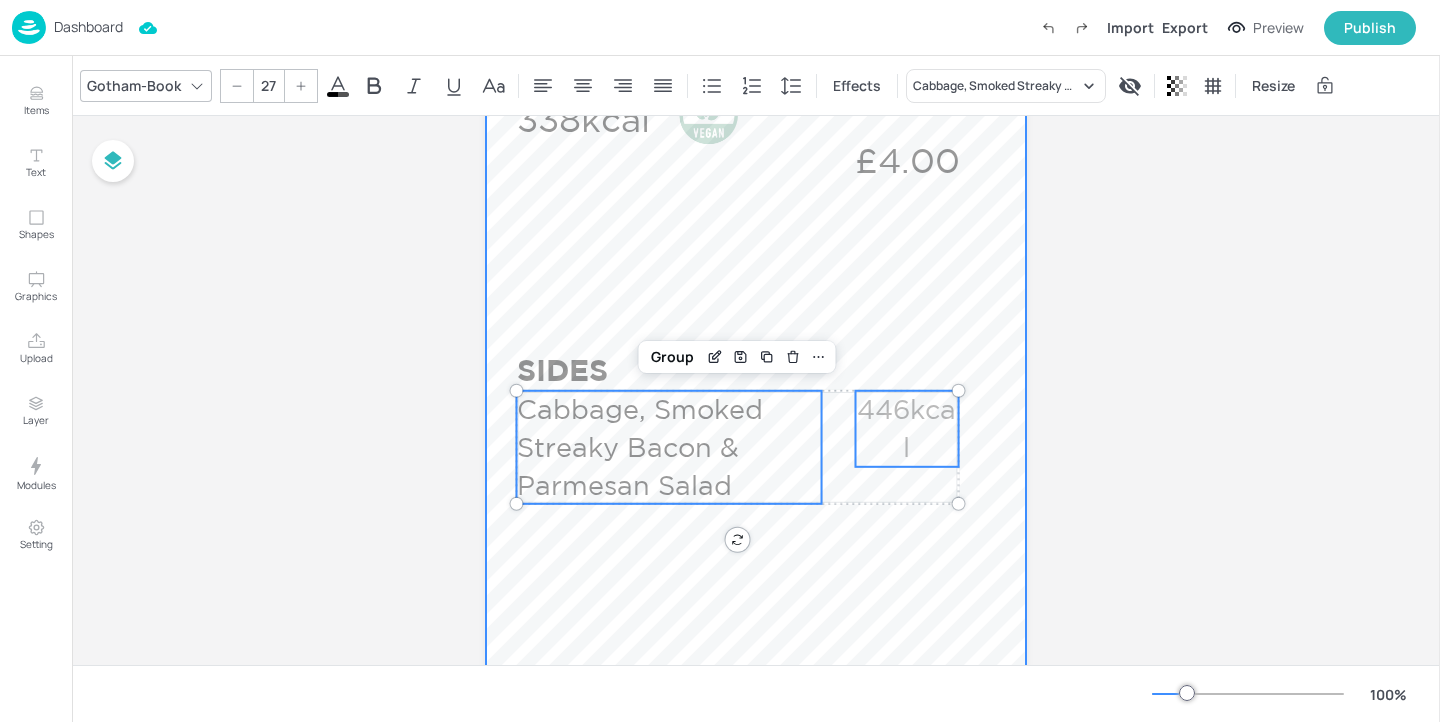 click on "446kcal" at bounding box center (907, 429) 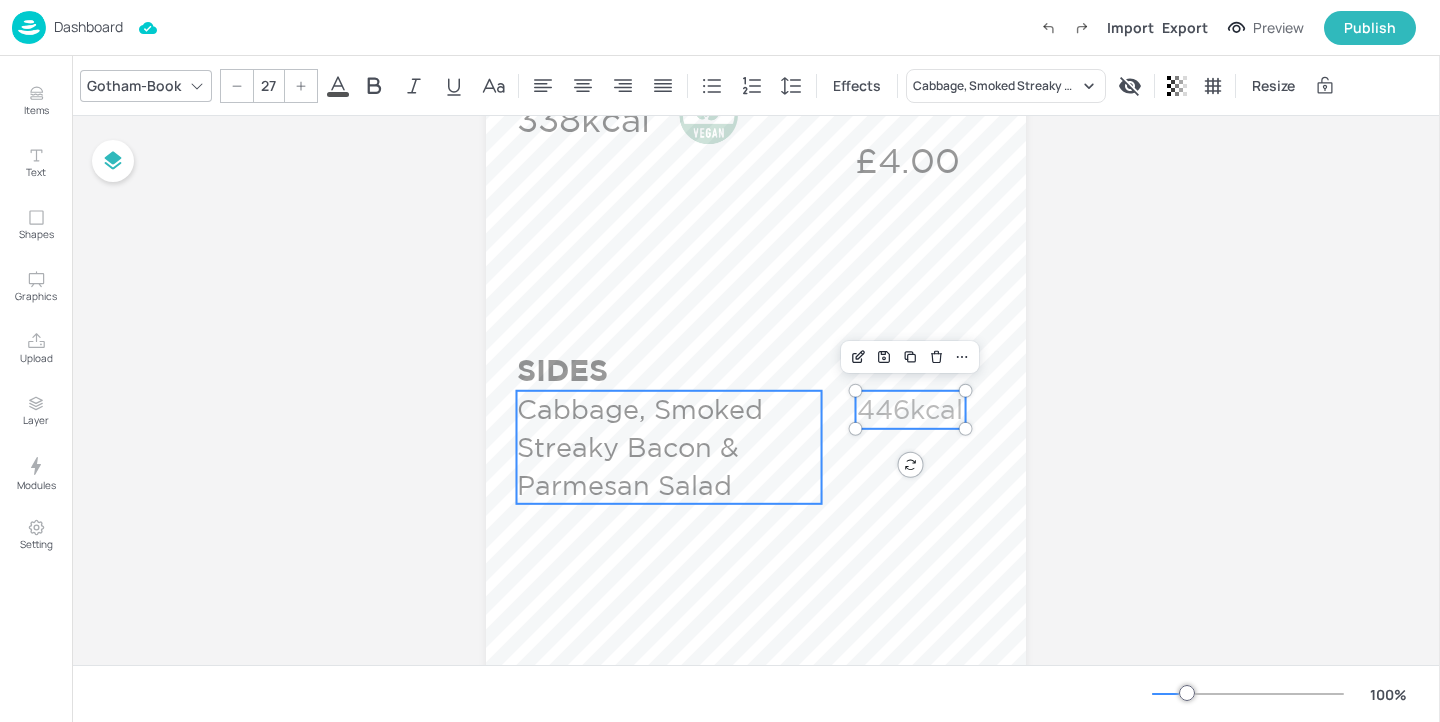 click on "Cabbage, Smoked Streaky Bacon & Parmesan Salad" at bounding box center [669, 447] 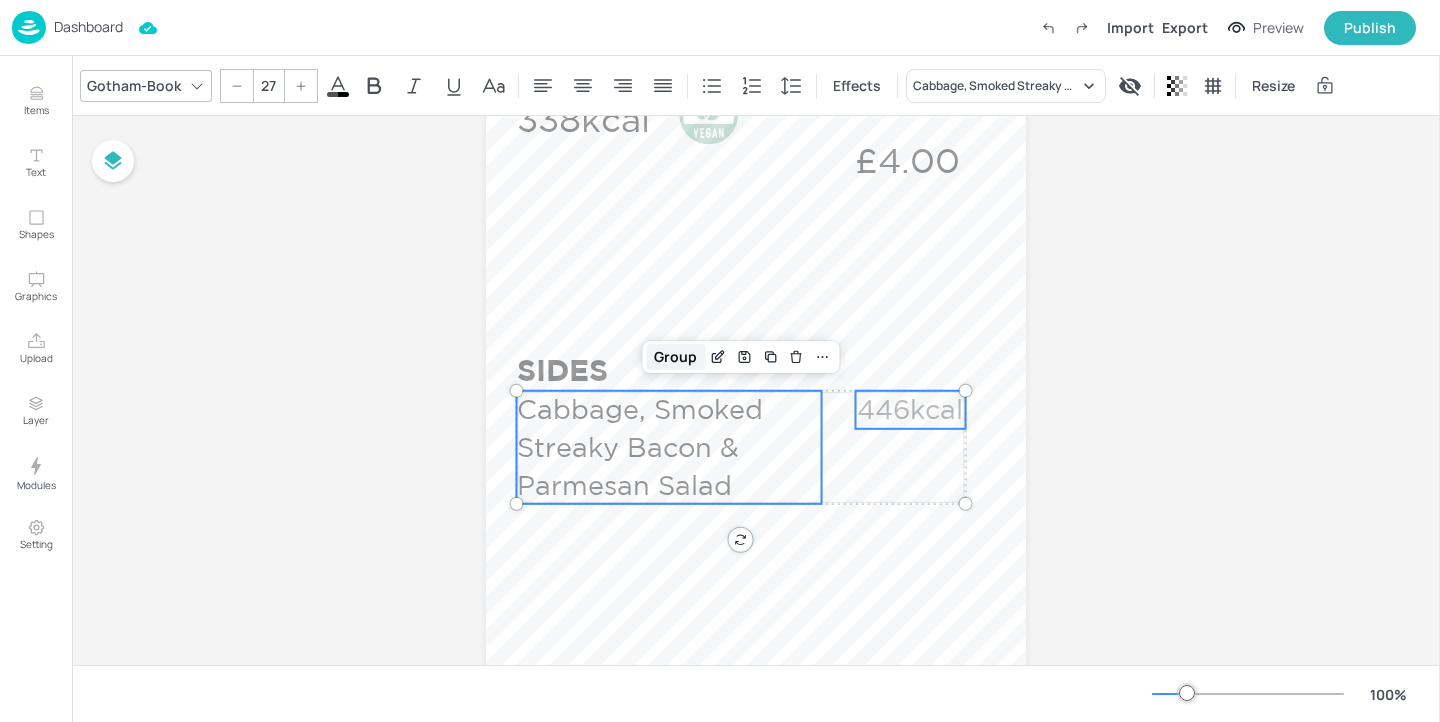 click on "Group" at bounding box center (675, 357) 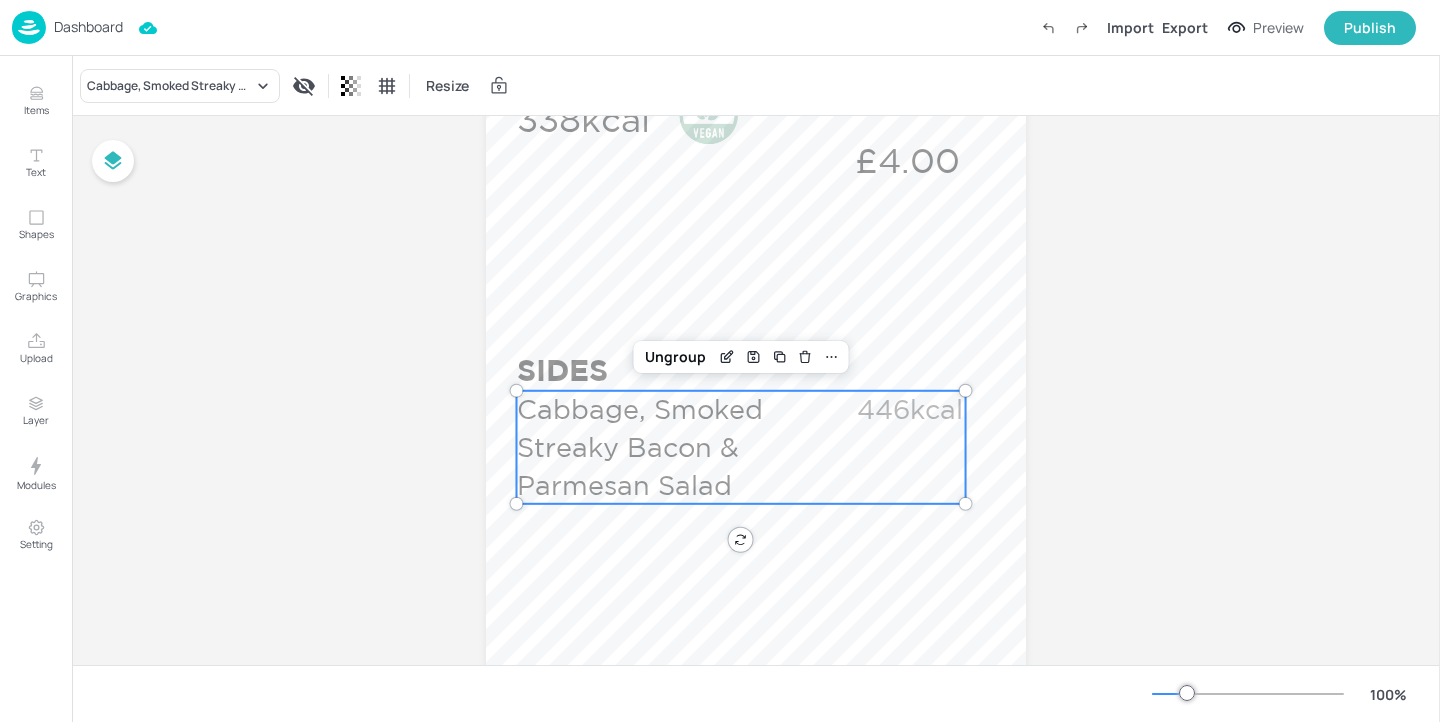 click on "Cabbage, Smoked Streaky Bacon & Parmesan Salad" at bounding box center (669, 447) 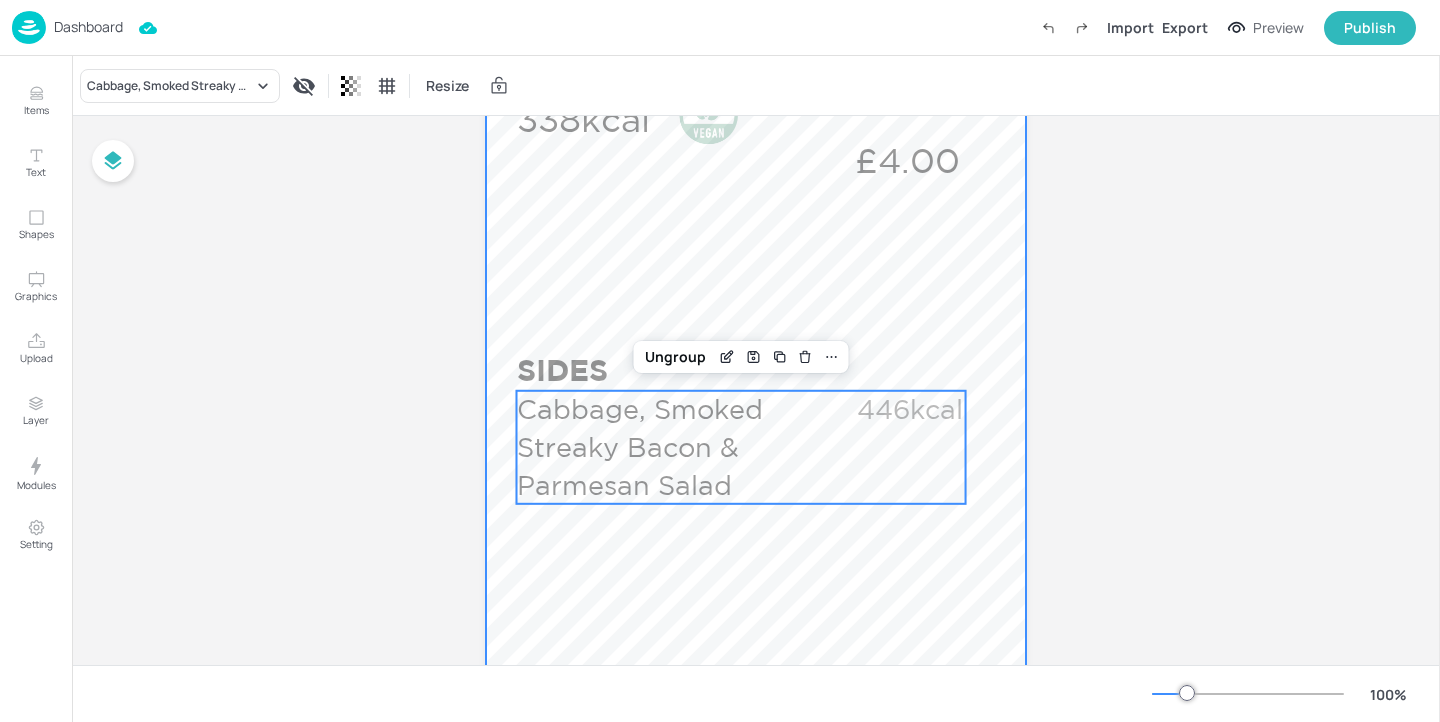 click at bounding box center (756, 137) 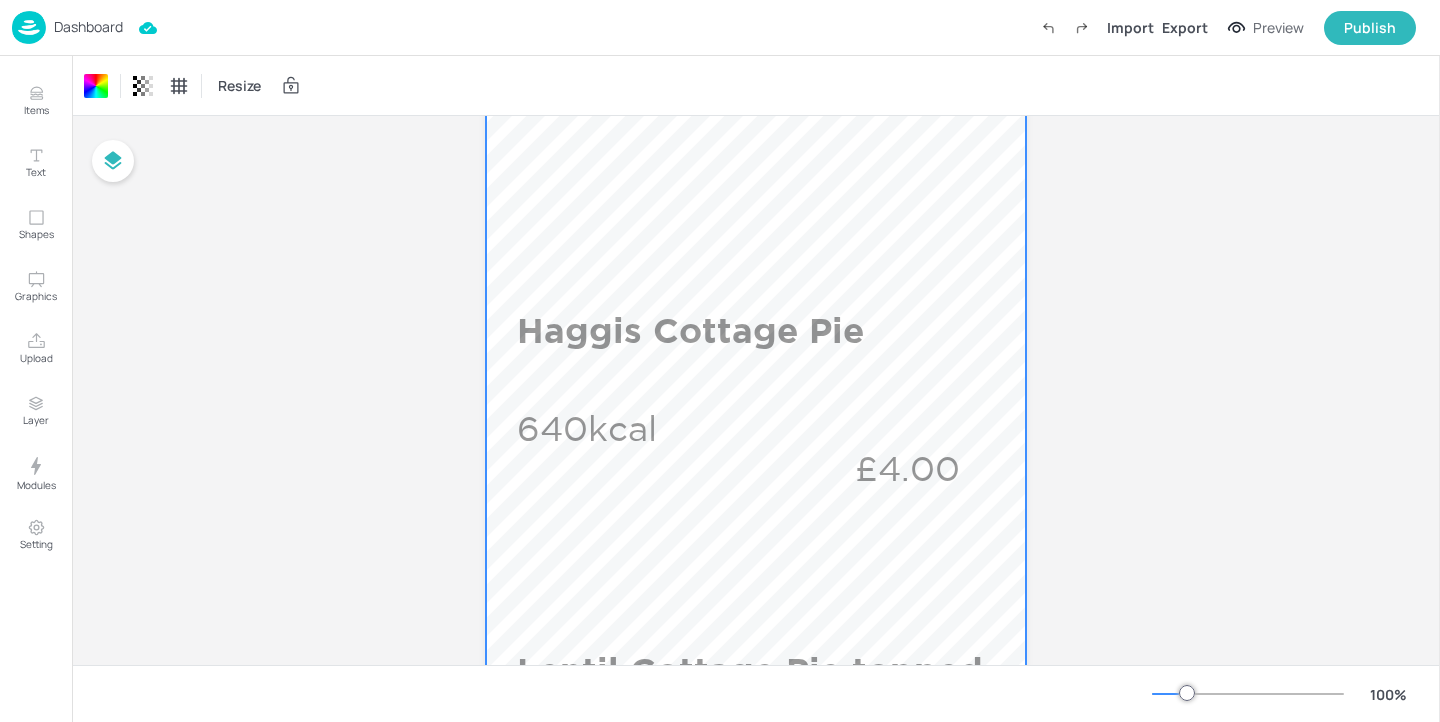 scroll, scrollTop: 256, scrollLeft: 0, axis: vertical 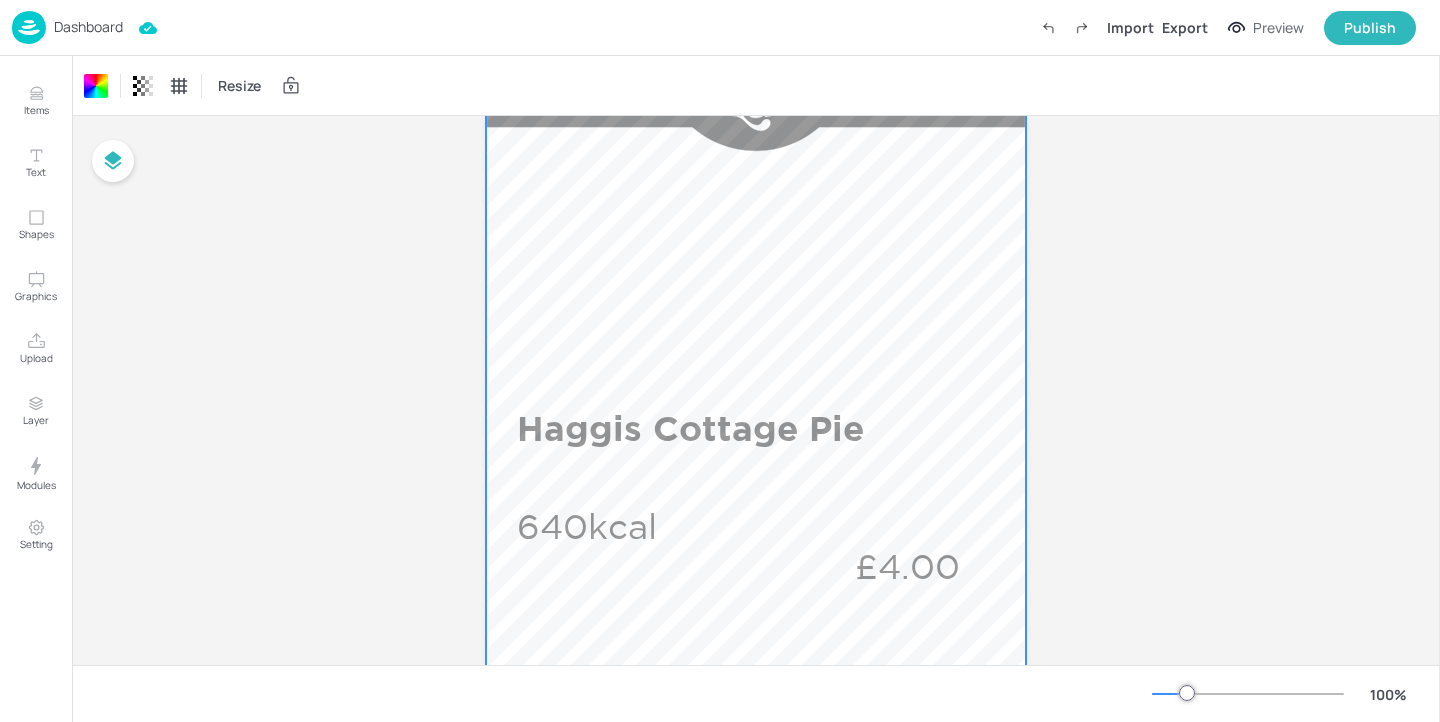 click on "Dashboard" at bounding box center (88, 27) 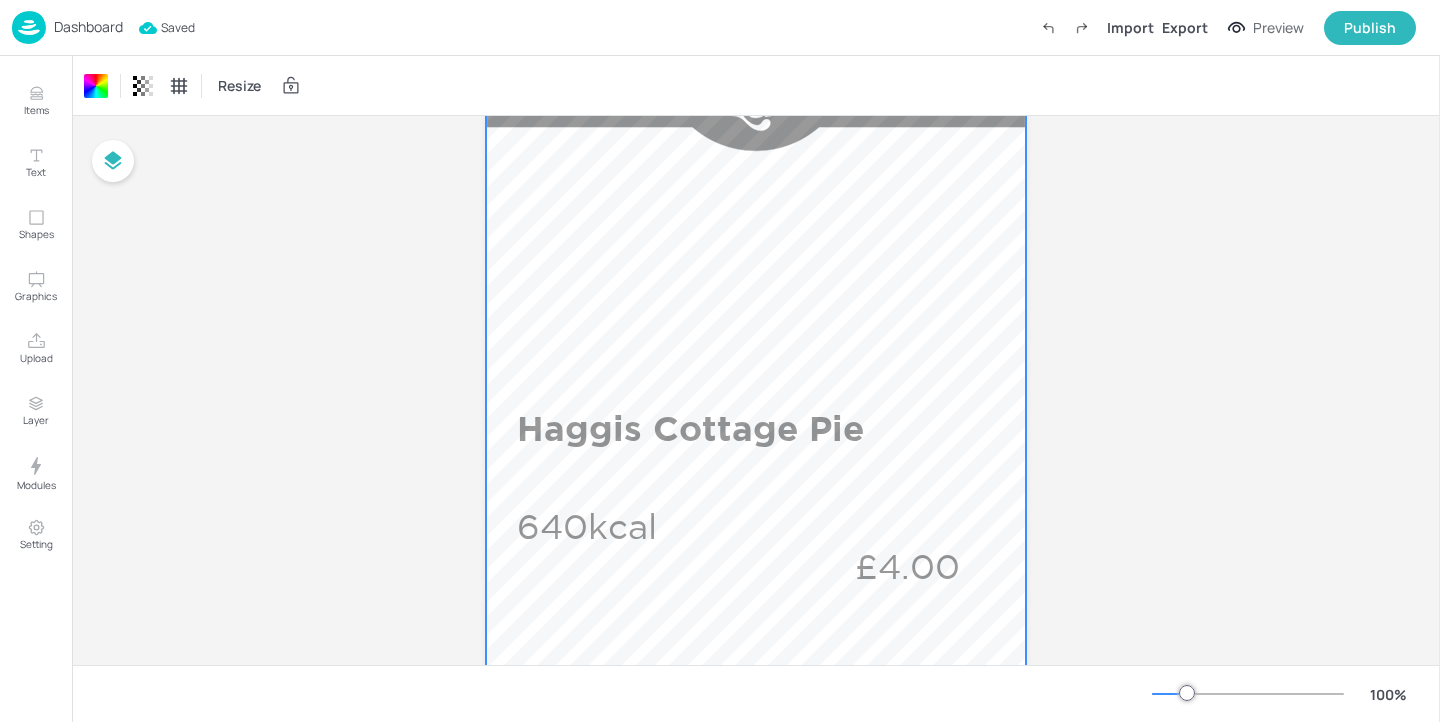 click on "Dashboard" at bounding box center [88, 27] 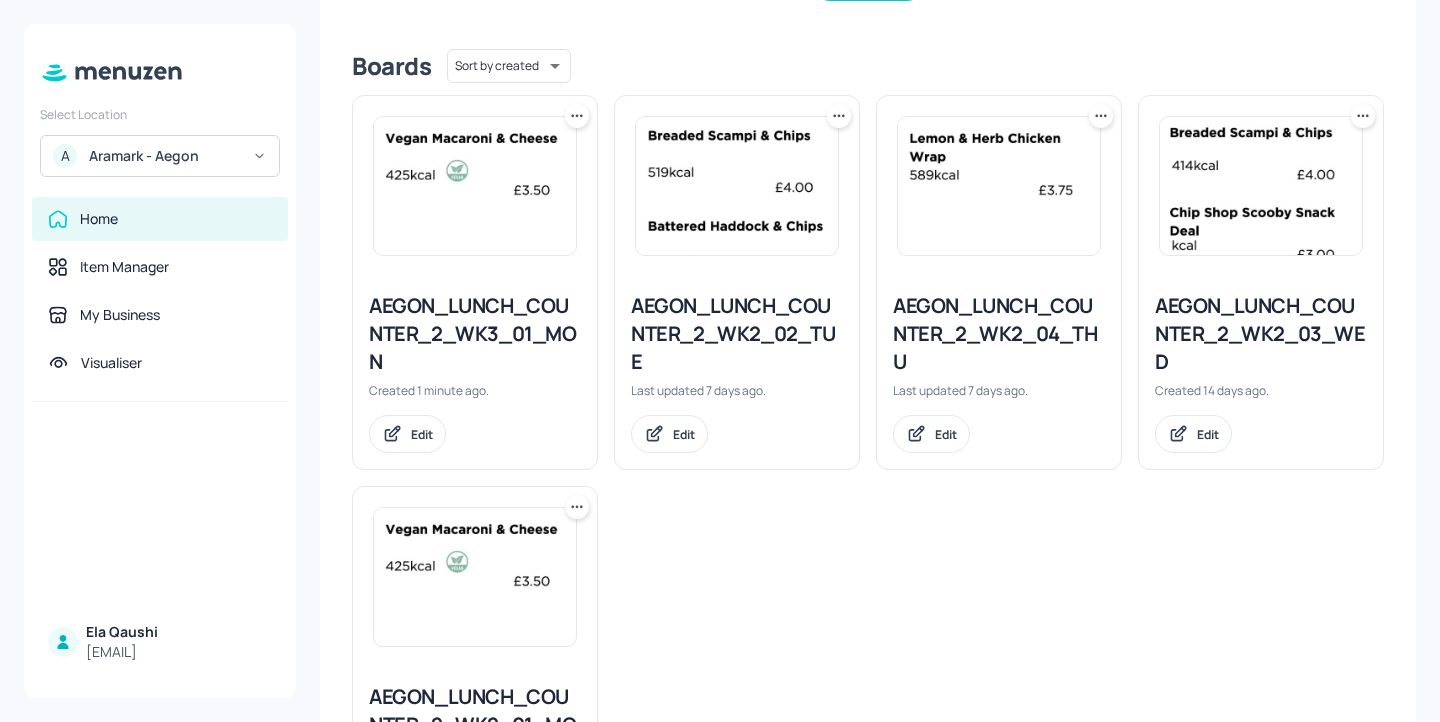 scroll, scrollTop: 472, scrollLeft: 0, axis: vertical 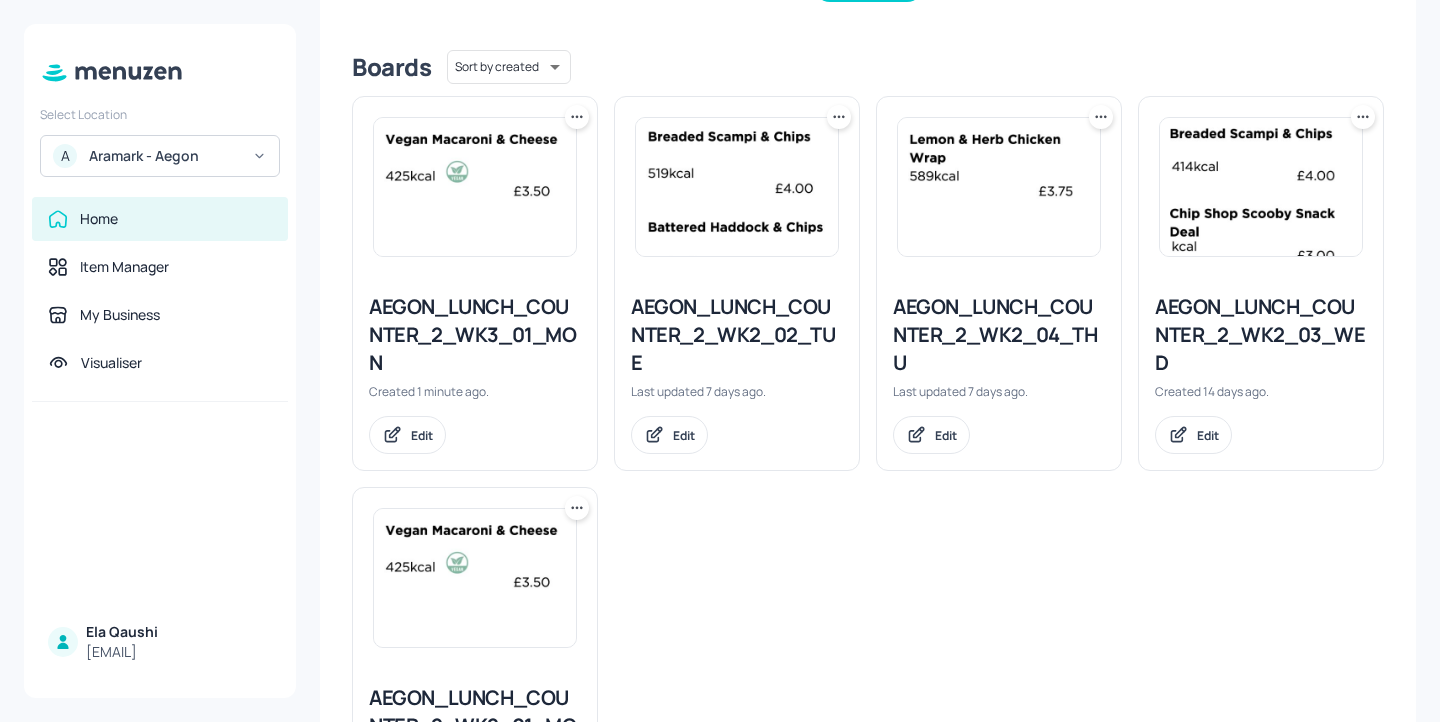 click 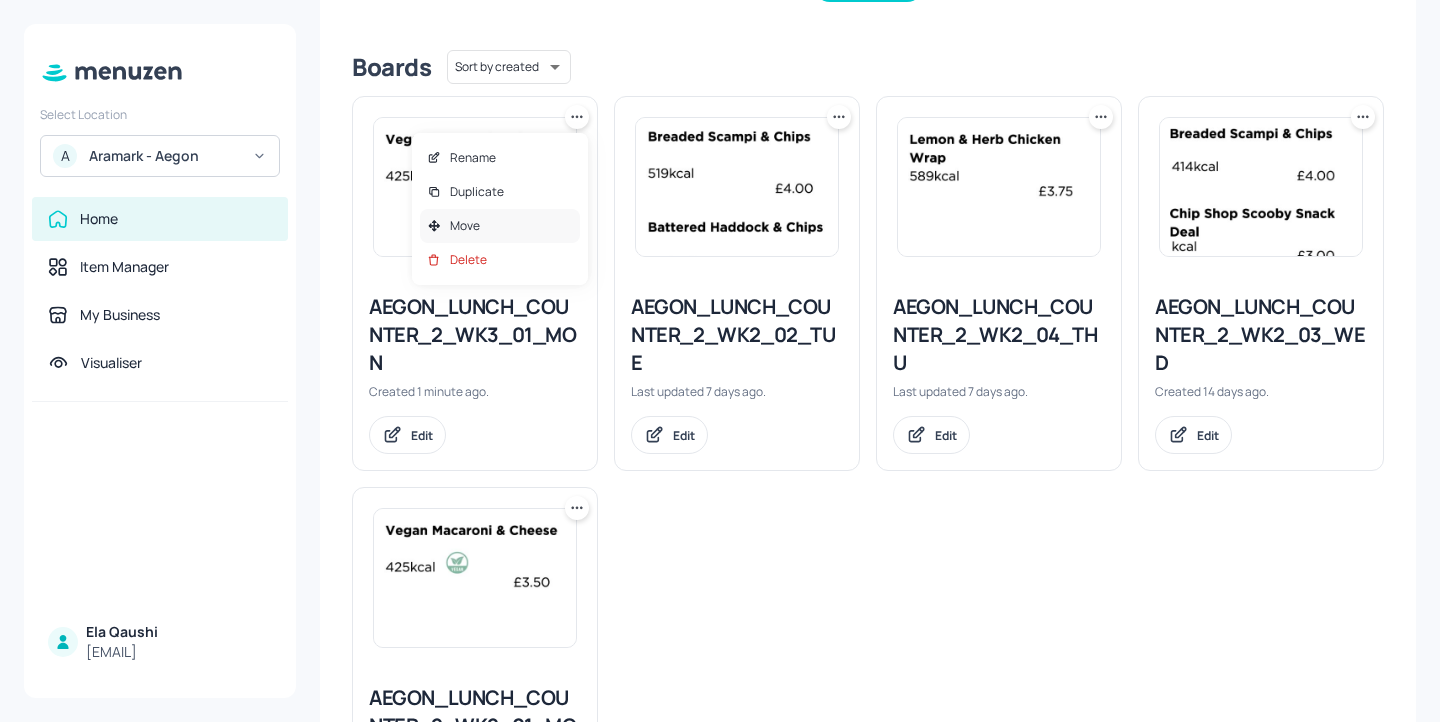 click on "Move" at bounding box center [500, 226] 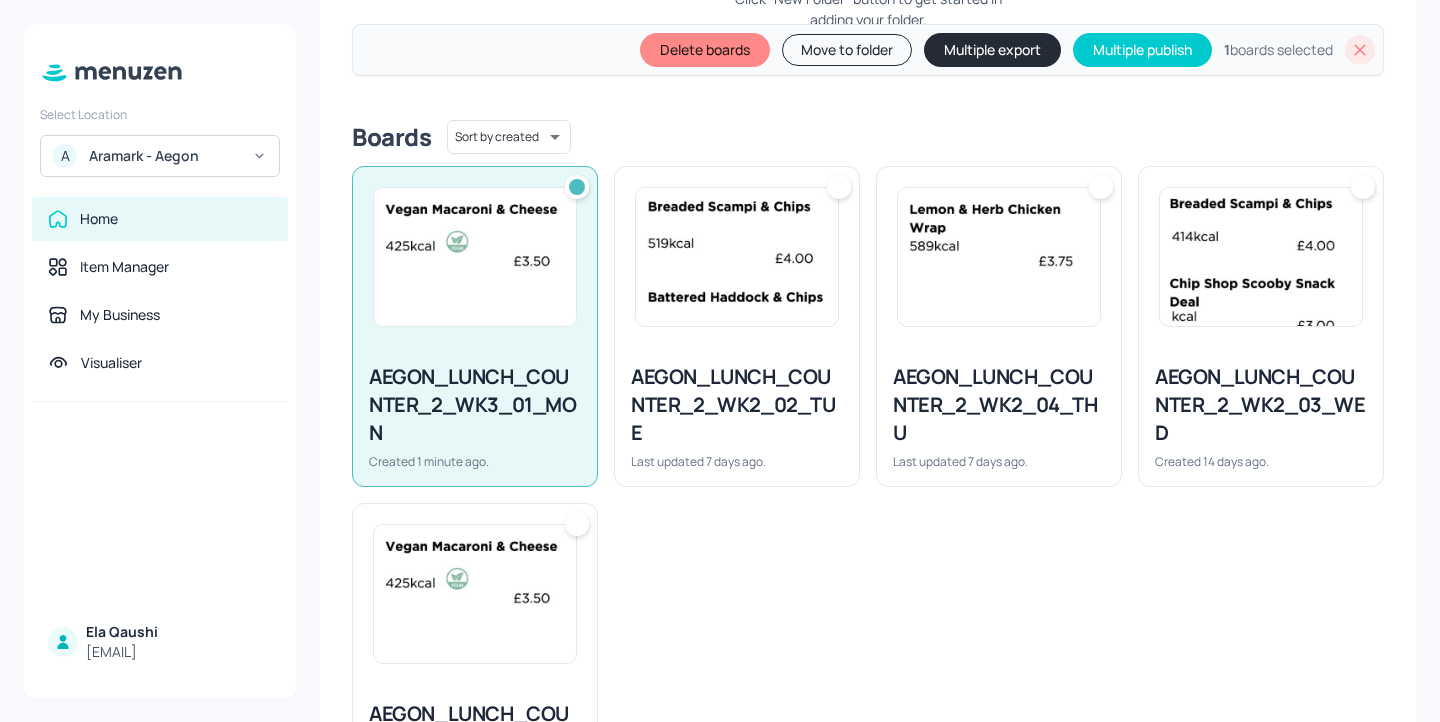 scroll, scrollTop: 542, scrollLeft: 0, axis: vertical 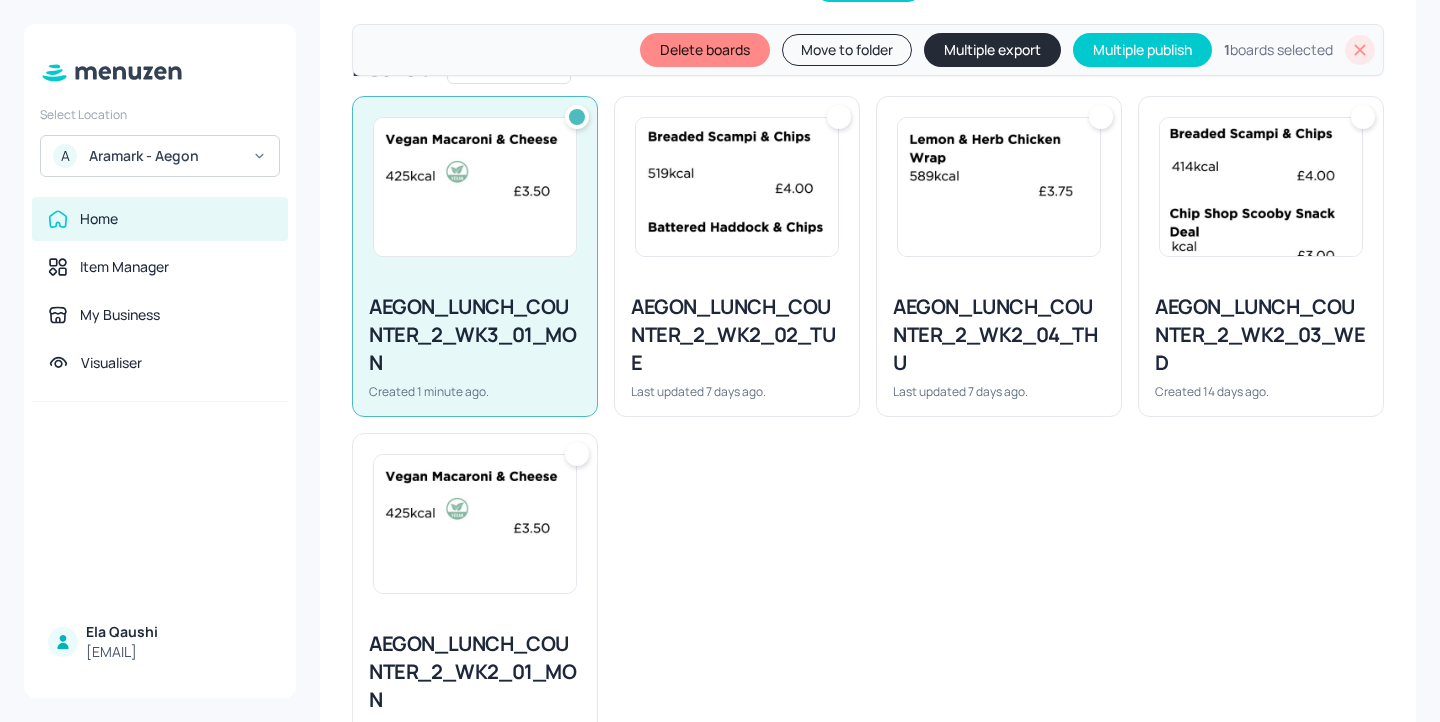 click on "Move to folder" at bounding box center [847, 50] 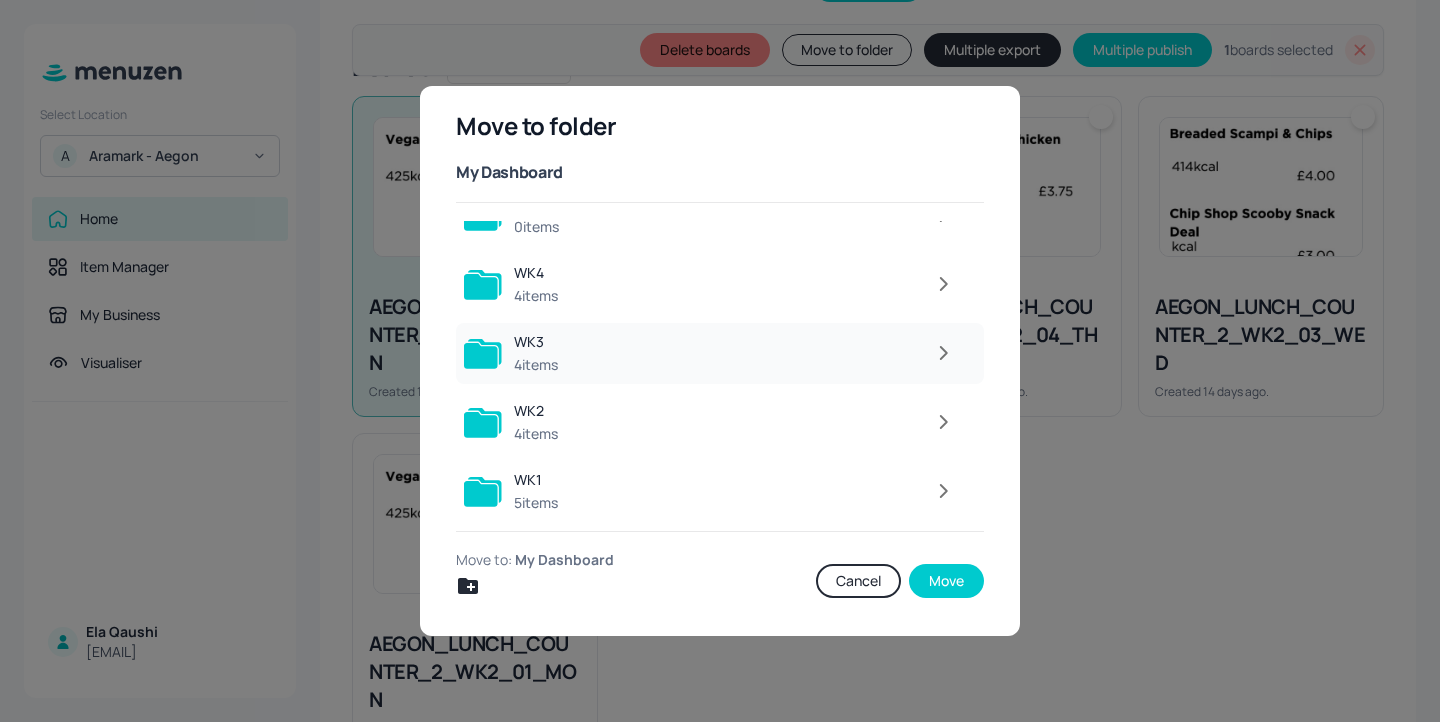 scroll, scrollTop: 45, scrollLeft: 0, axis: vertical 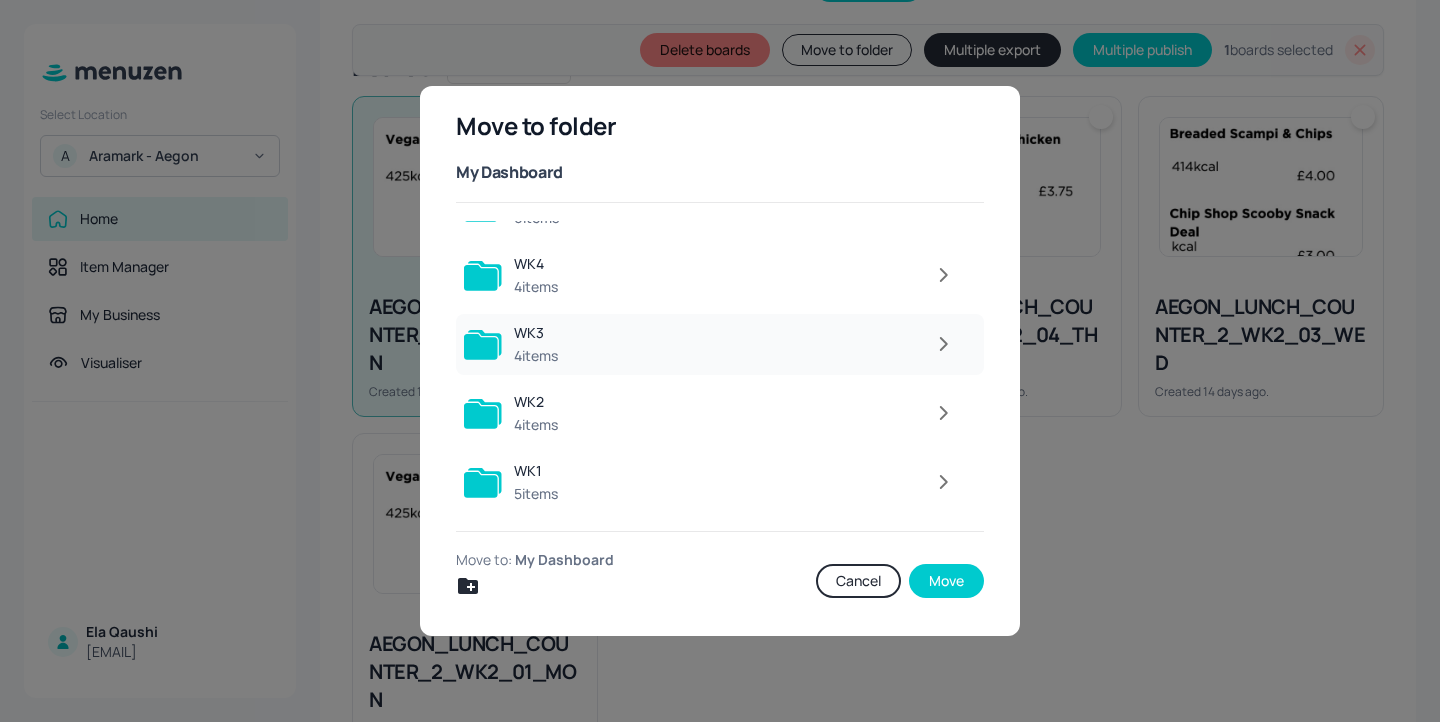 click 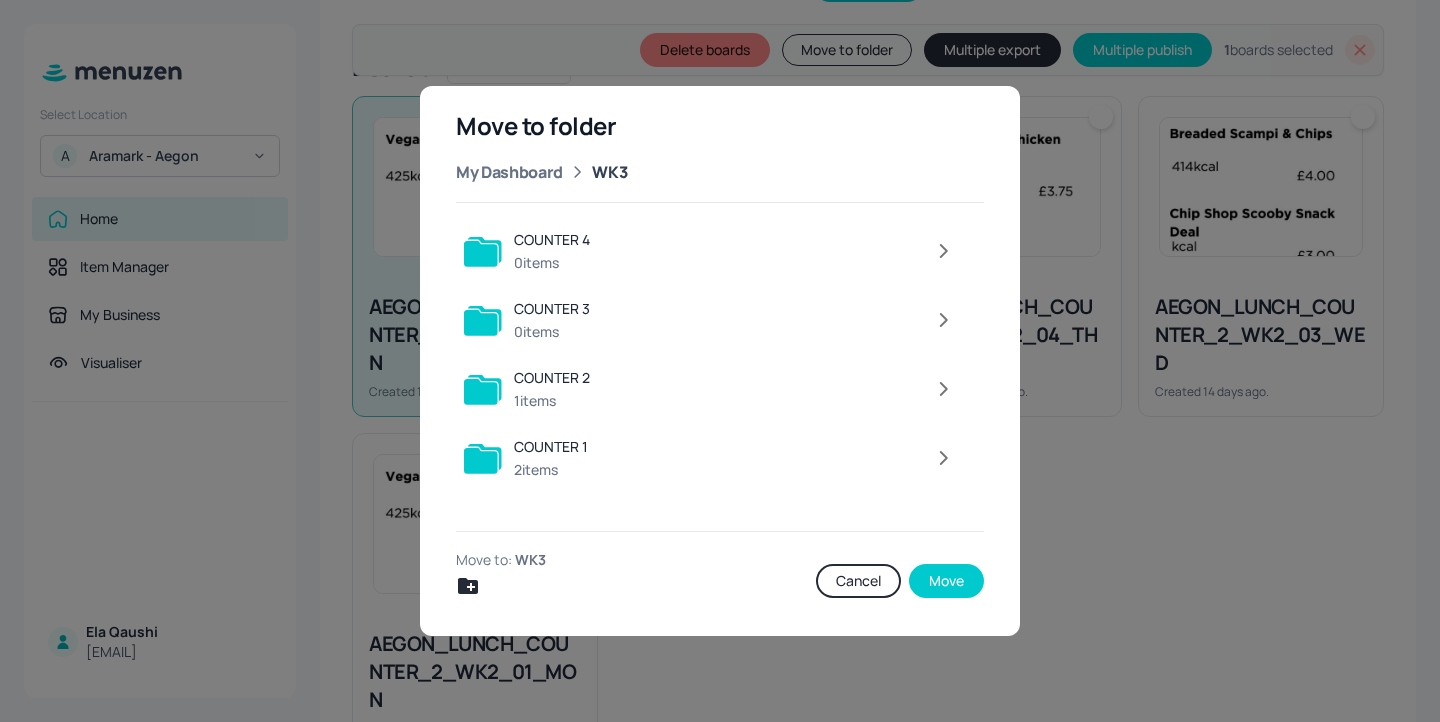 scroll, scrollTop: 0, scrollLeft: 0, axis: both 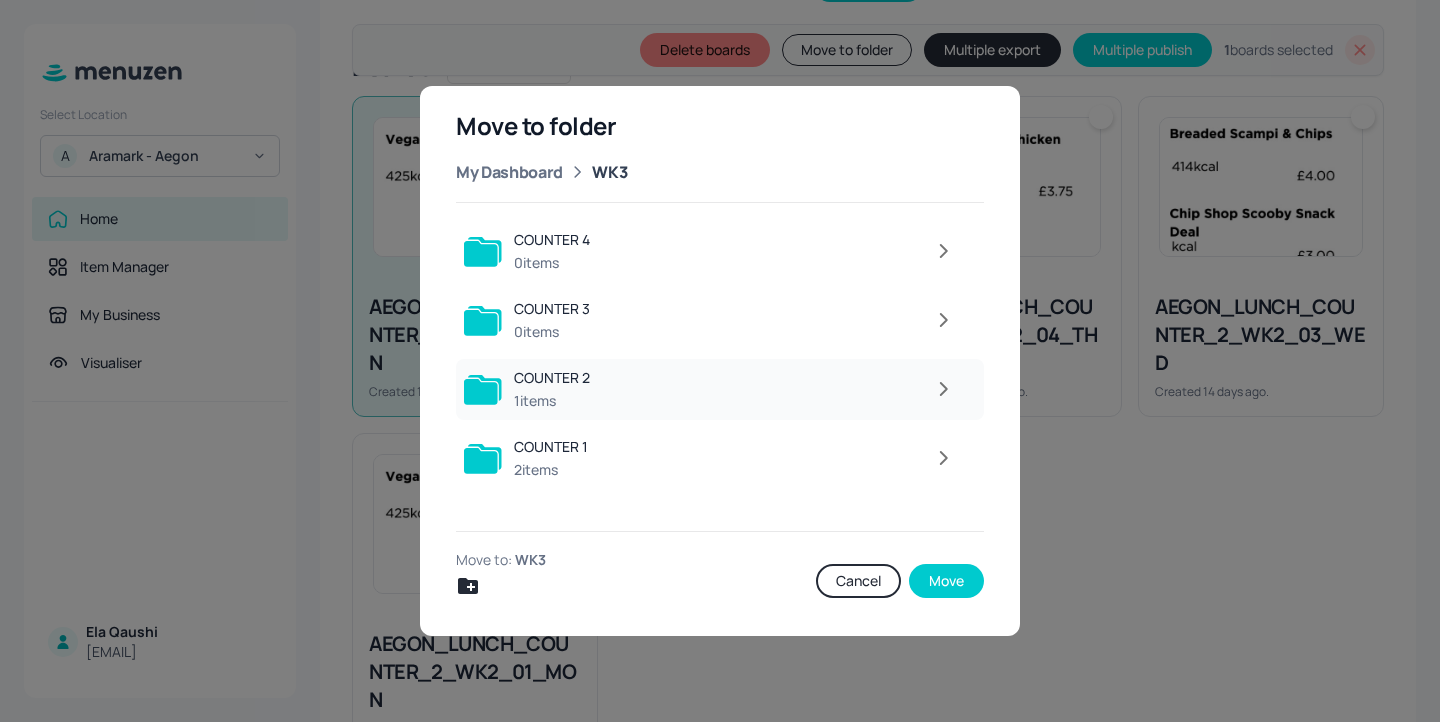 click 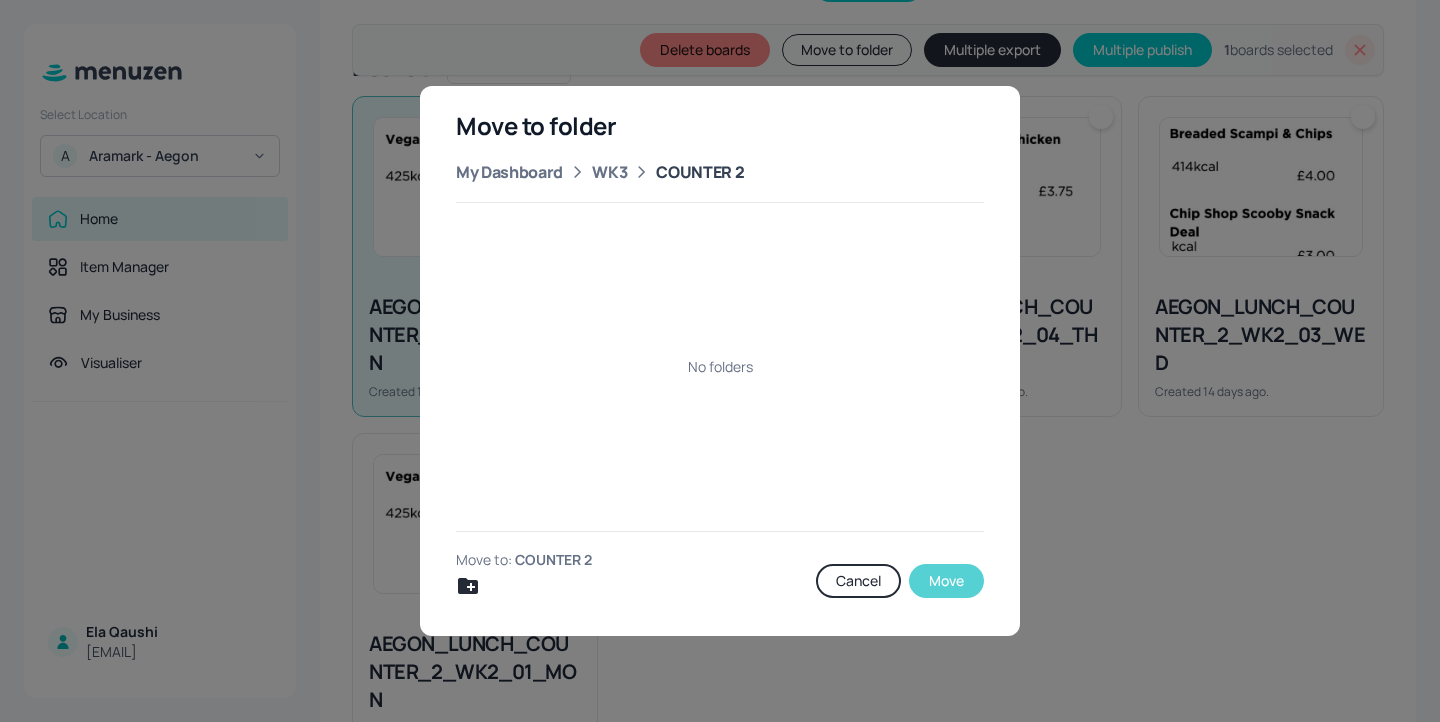 click on "Move" at bounding box center [946, 581] 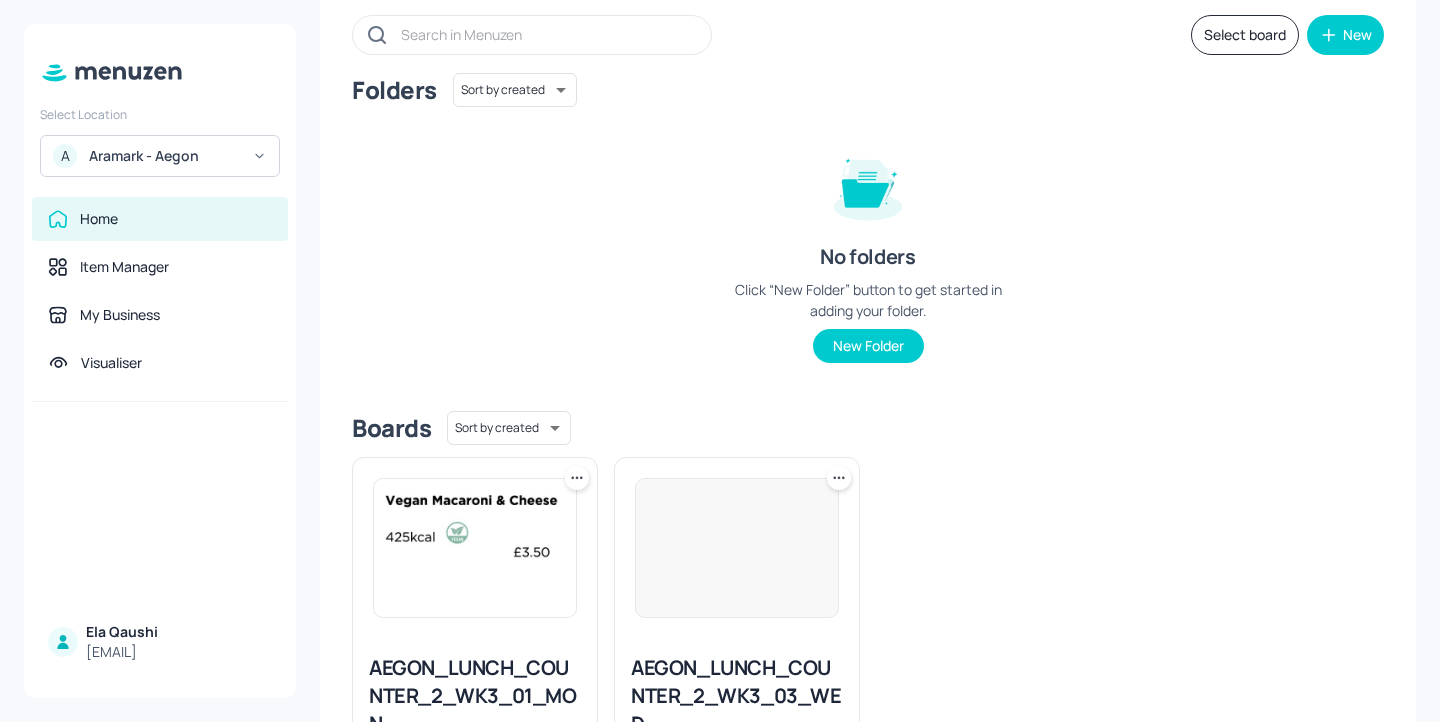 scroll, scrollTop: 0, scrollLeft: 0, axis: both 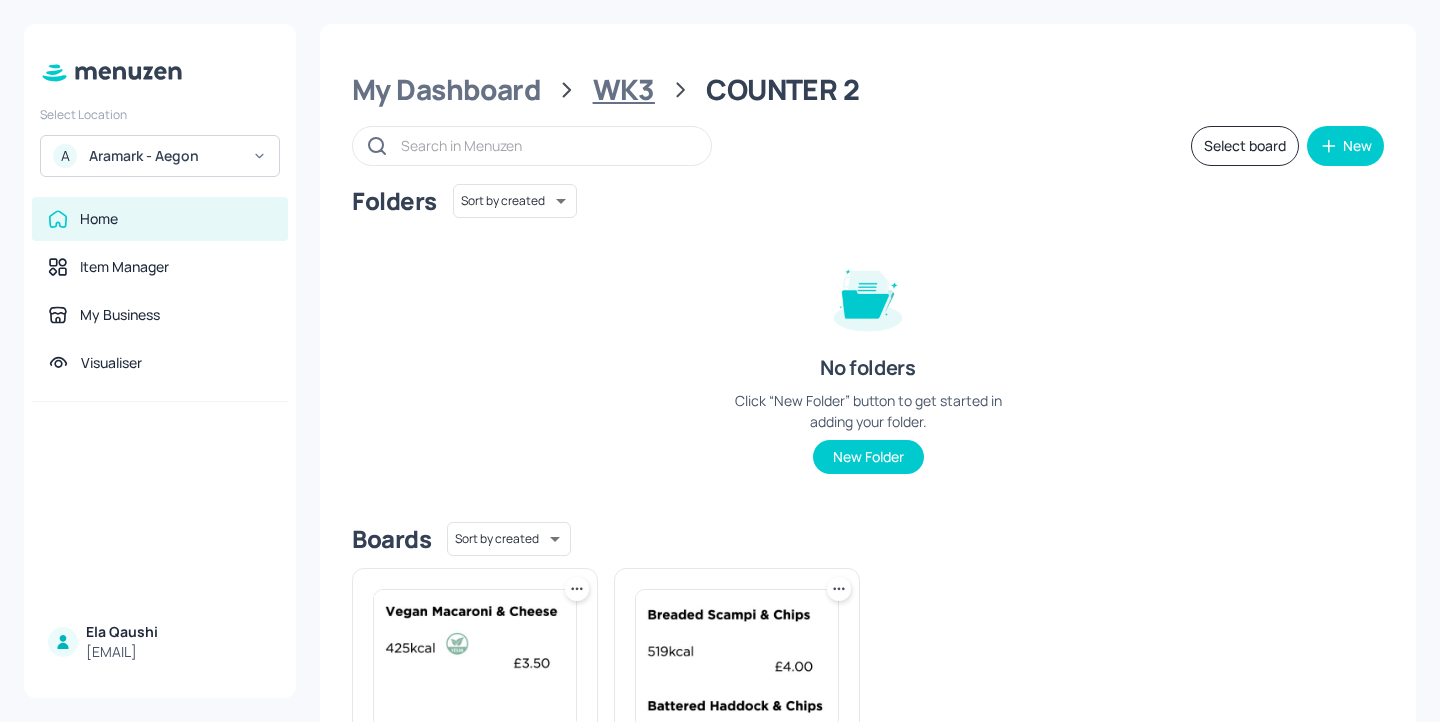 click on "WK3" at bounding box center [624, 90] 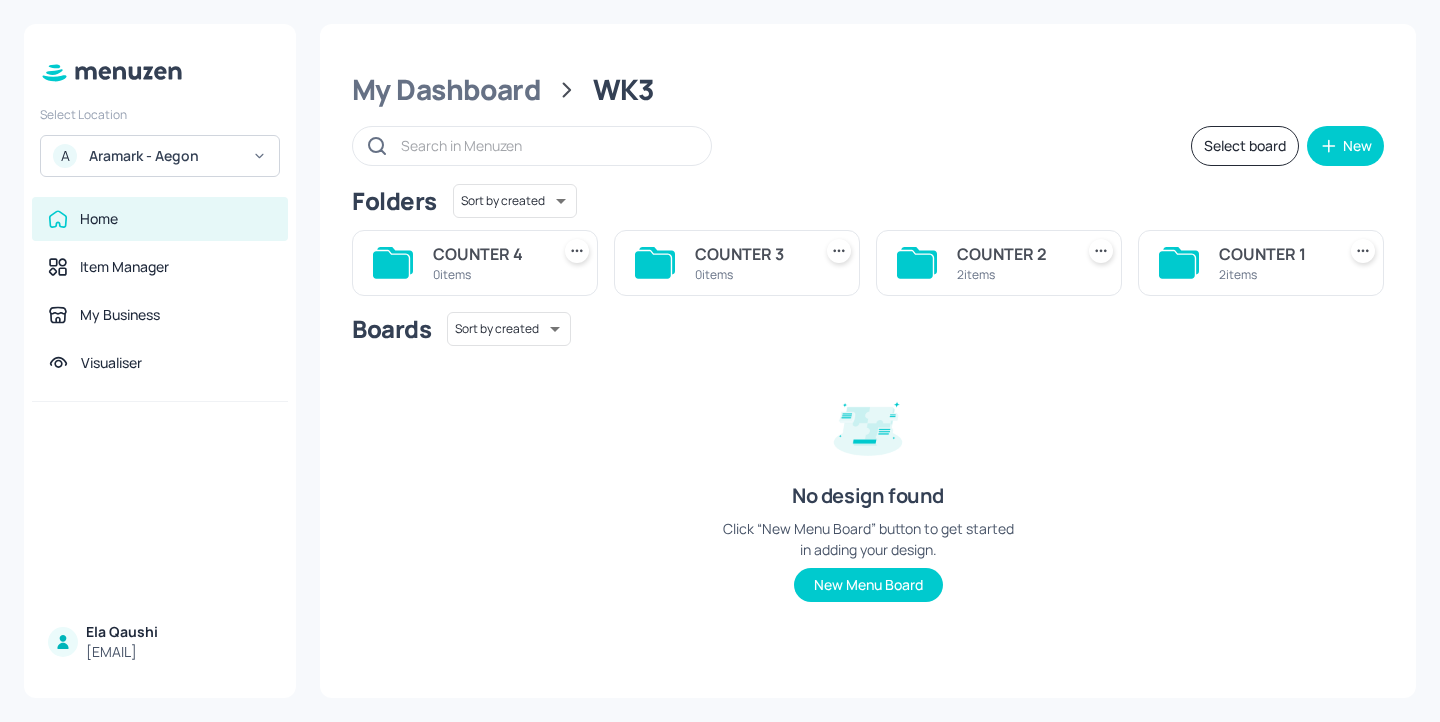 click on "2  items" at bounding box center (1273, 274) 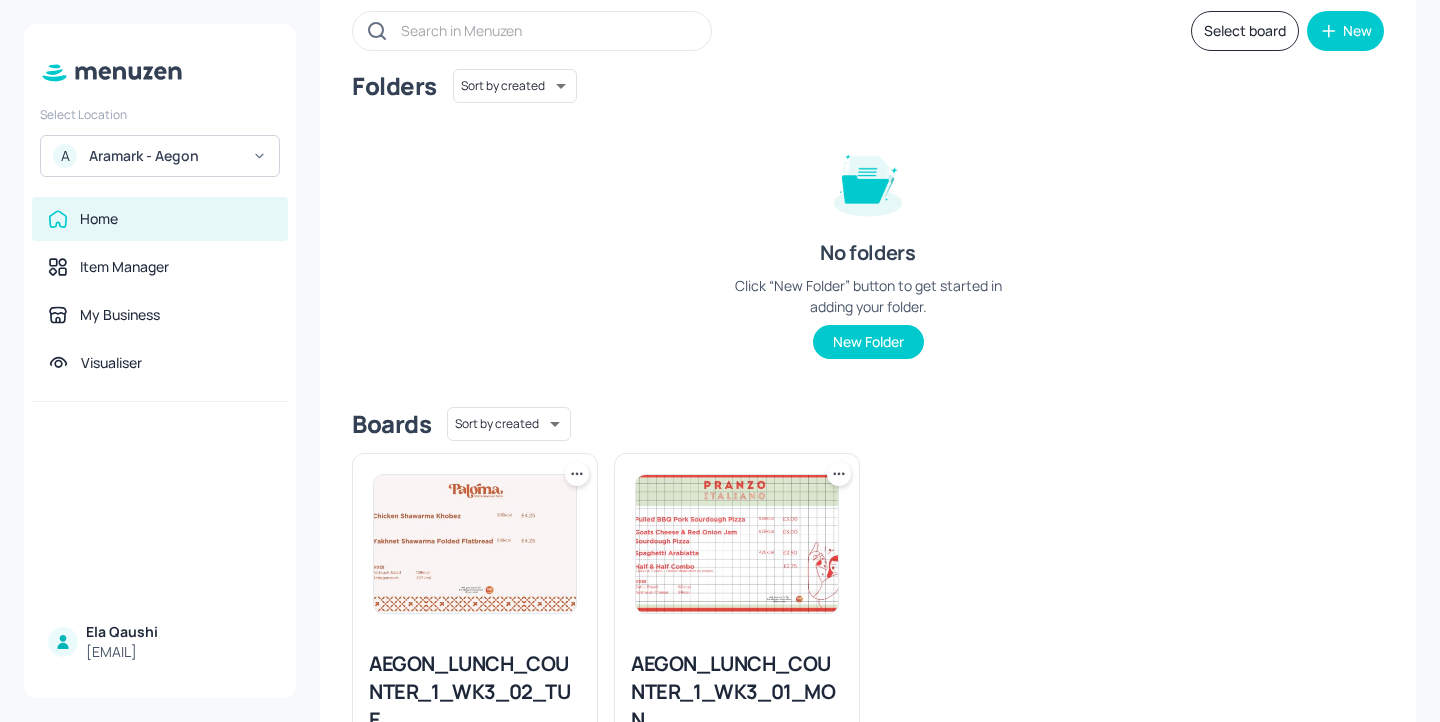 scroll, scrollTop: 0, scrollLeft: 0, axis: both 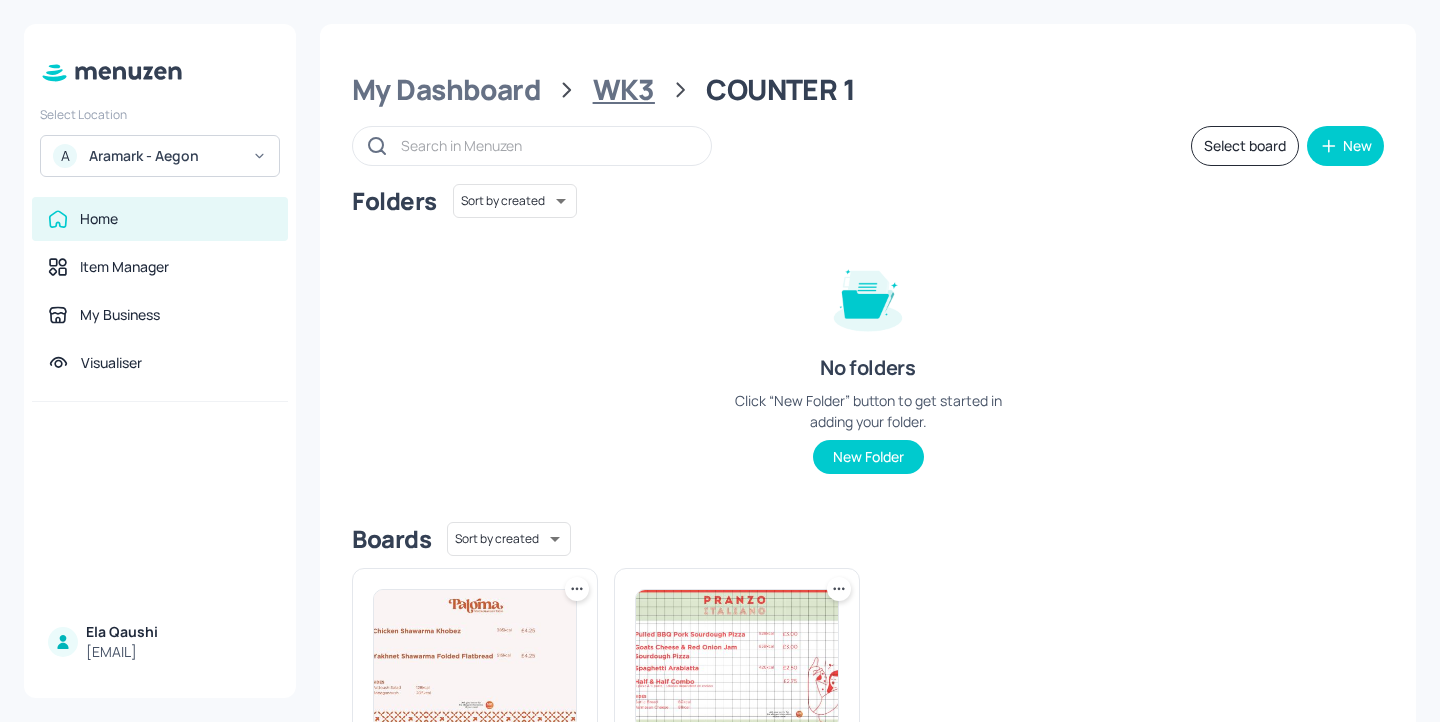 click on "WK3" at bounding box center [624, 90] 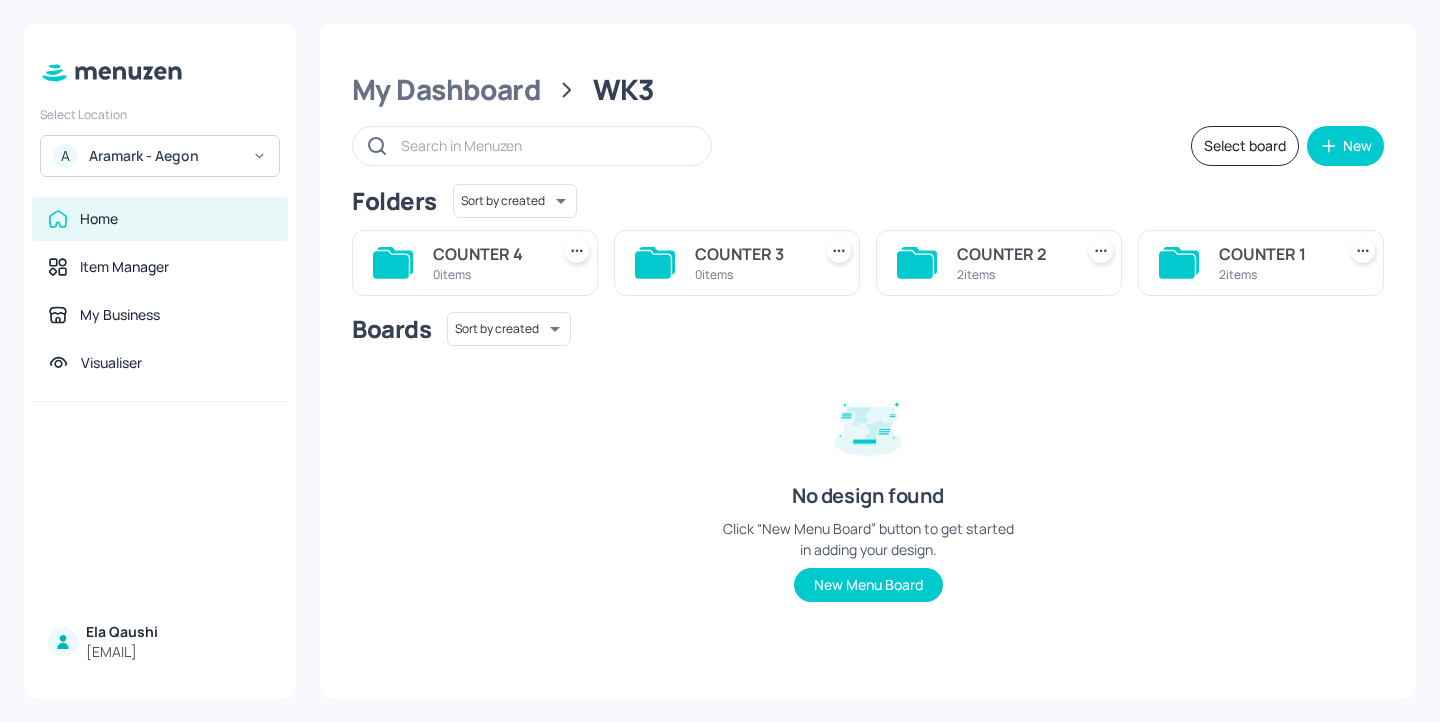 click on "COUNTER 2" at bounding box center [1011, 254] 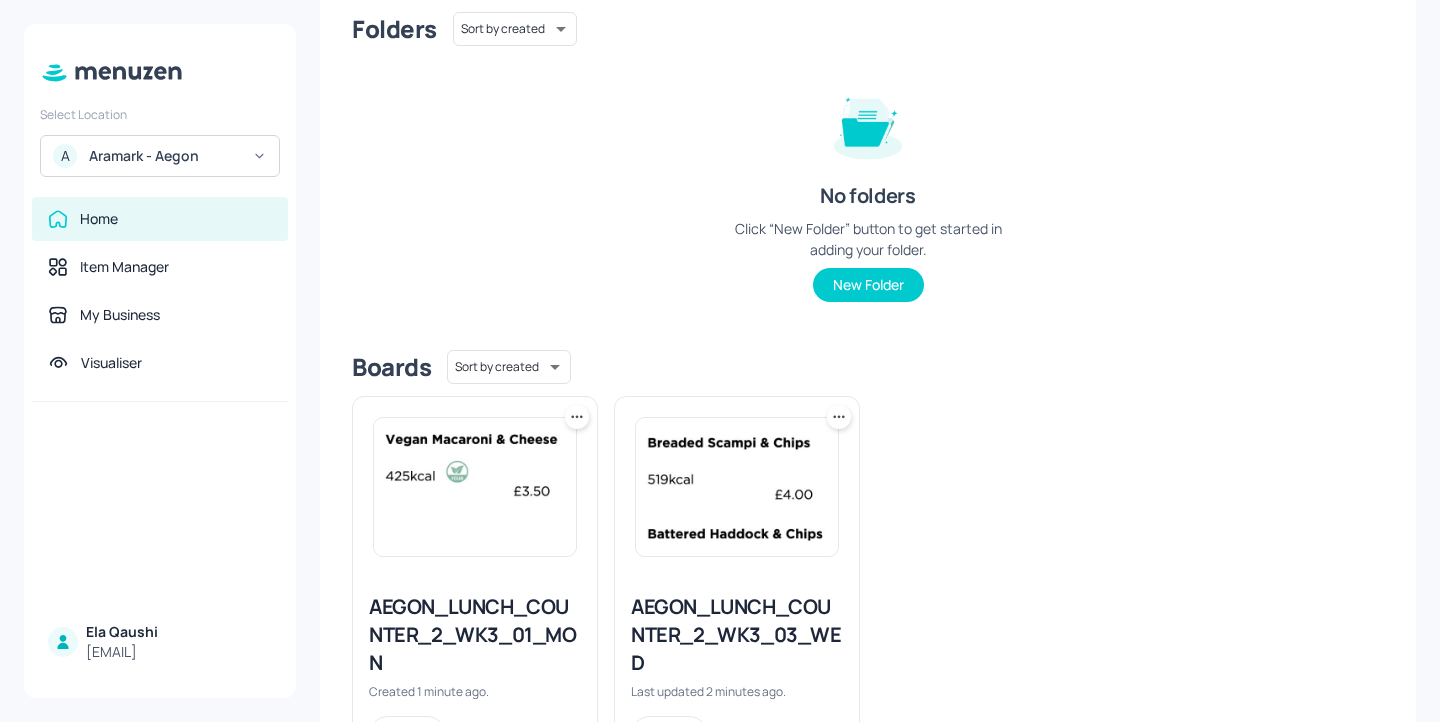 scroll, scrollTop: 269, scrollLeft: 0, axis: vertical 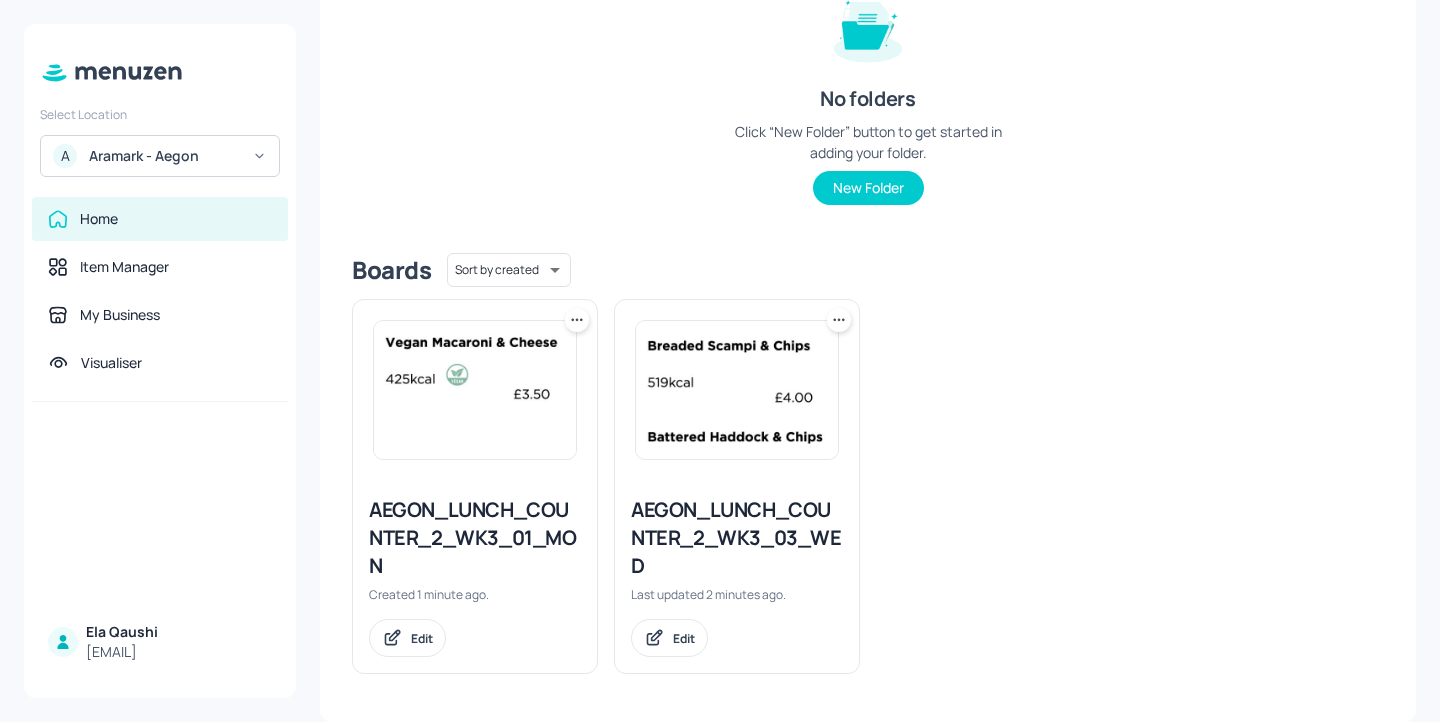 click 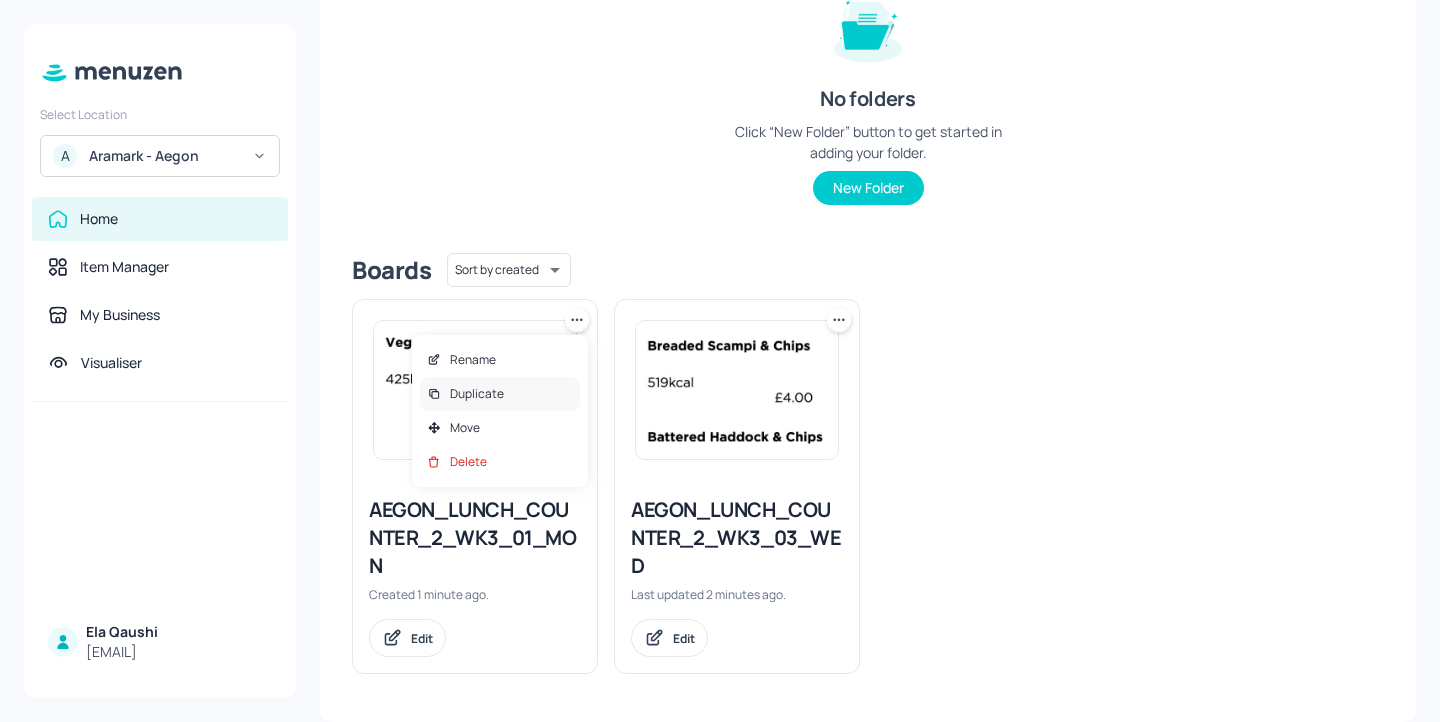 click on "Duplicate" at bounding box center [477, 394] 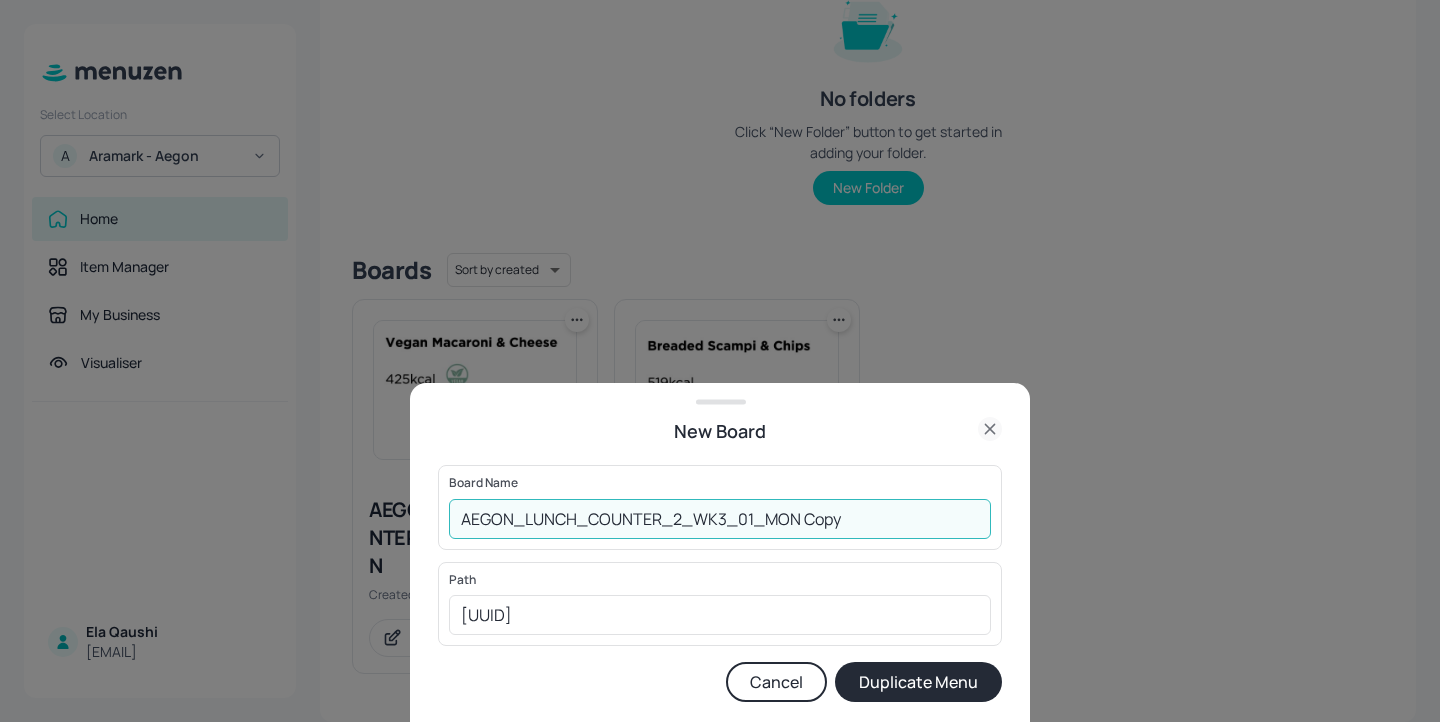 drag, startPoint x: 865, startPoint y: 516, endPoint x: 745, endPoint y: 511, distance: 120.10412 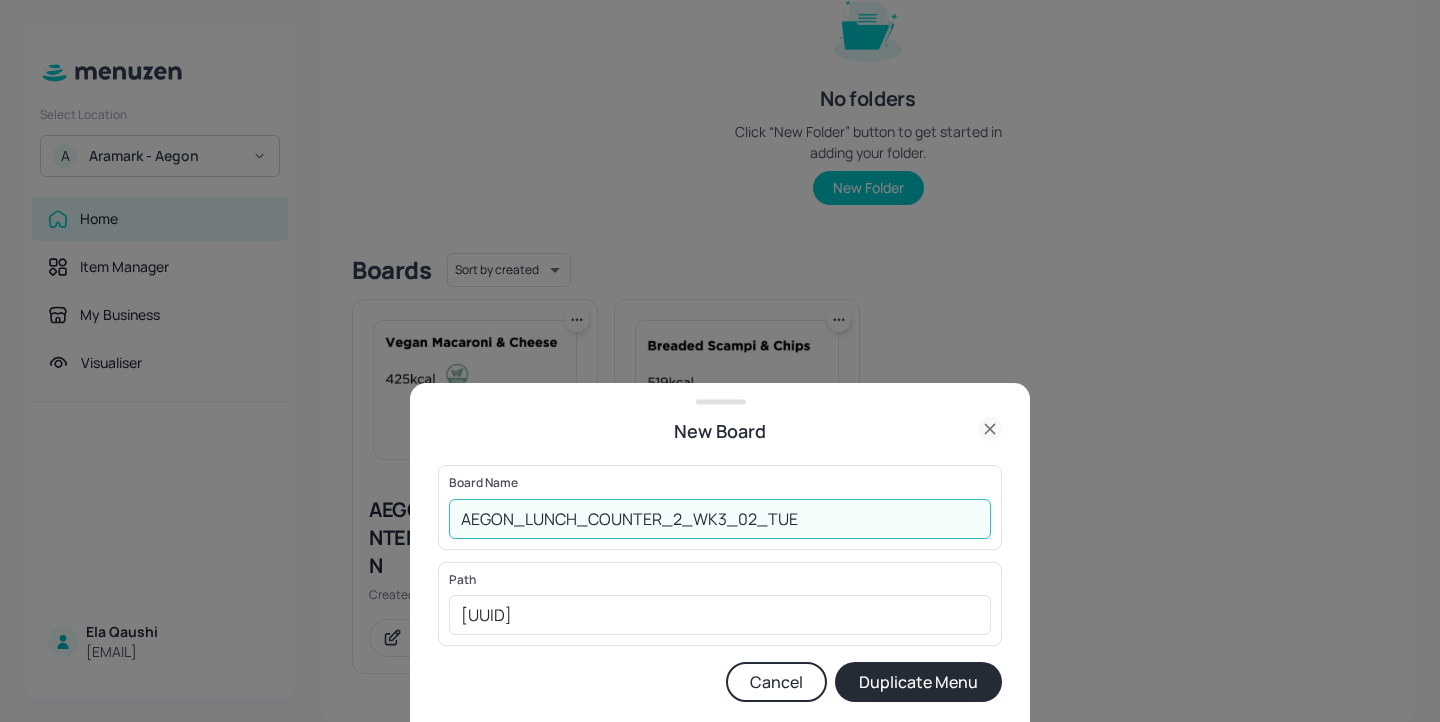 type on "AEGON_LUNCH_COUNTER_2_WK3_02_TUE" 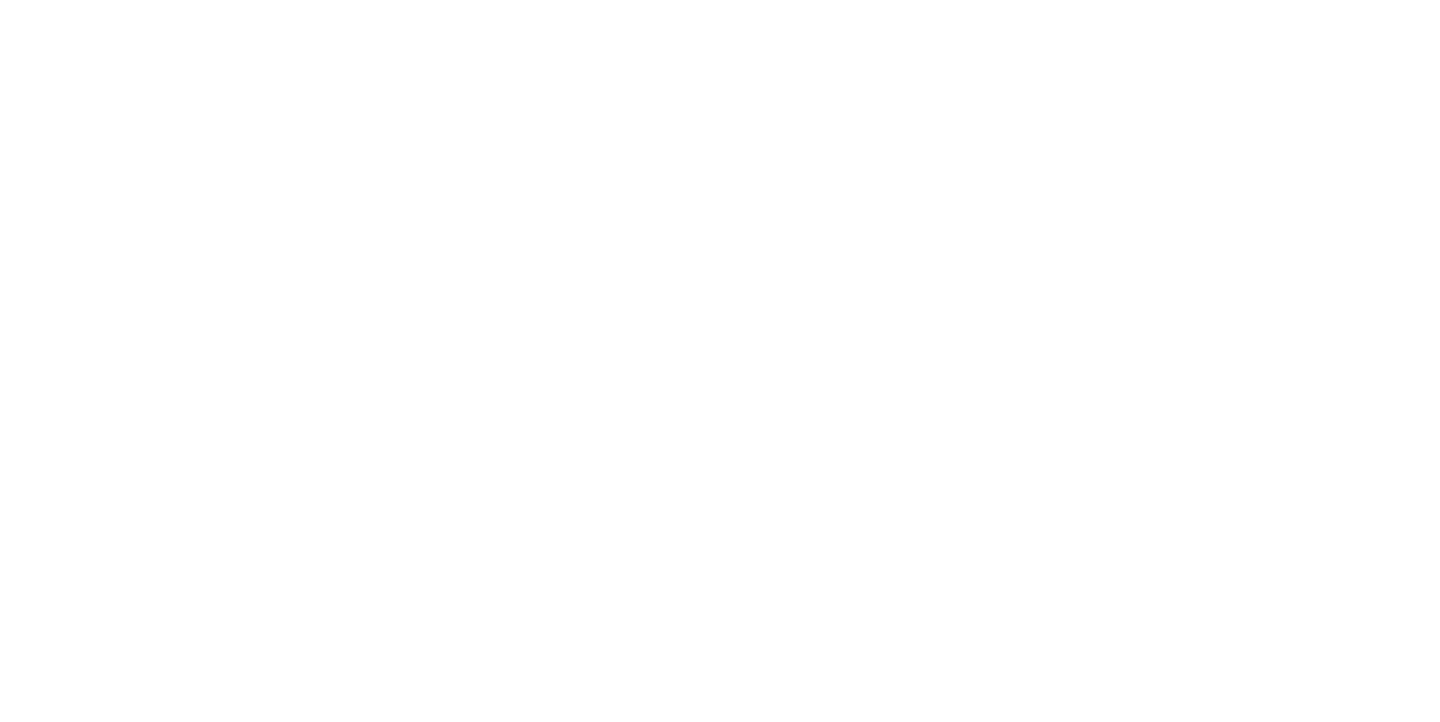 scroll, scrollTop: 0, scrollLeft: 0, axis: both 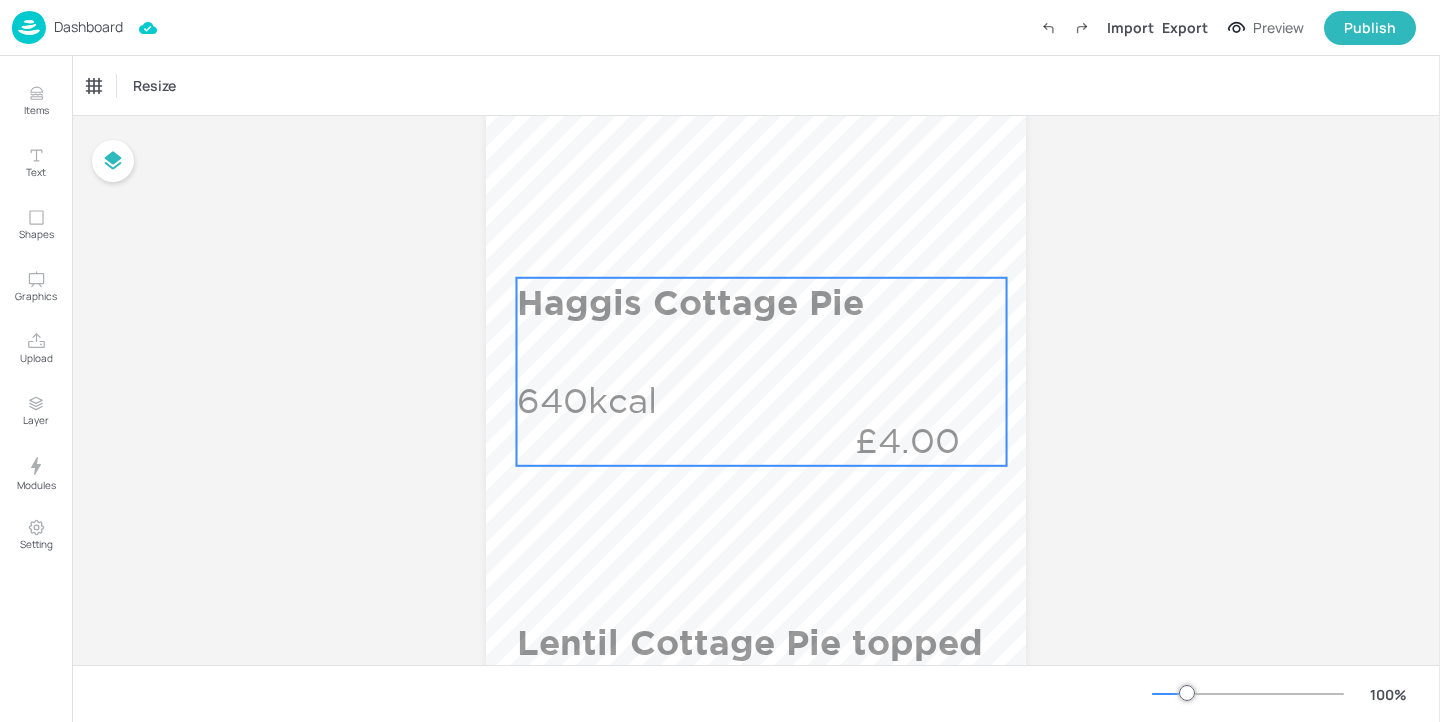 click on "Haggis Cottage Pie 640kcal £4.00" at bounding box center (762, 372) 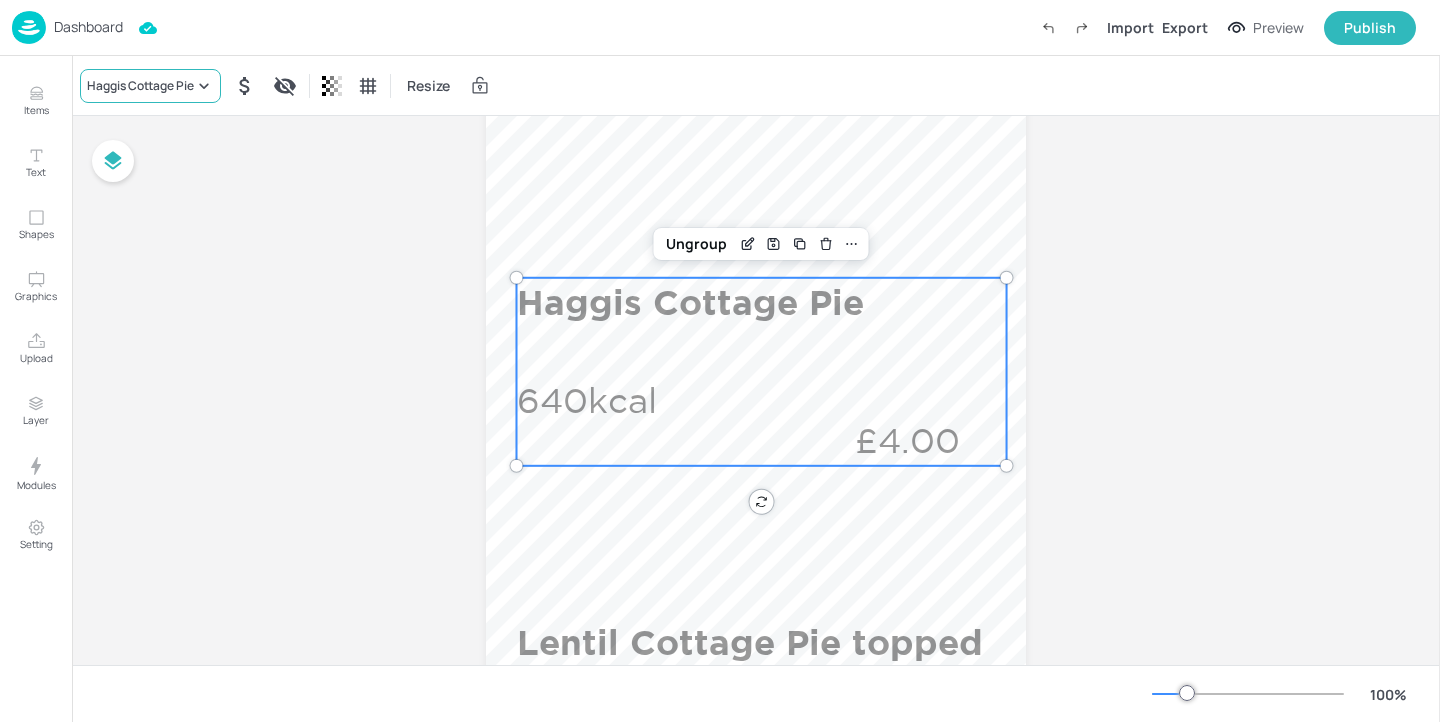 click on "Haggis Cottage Pie" at bounding box center (150, 86) 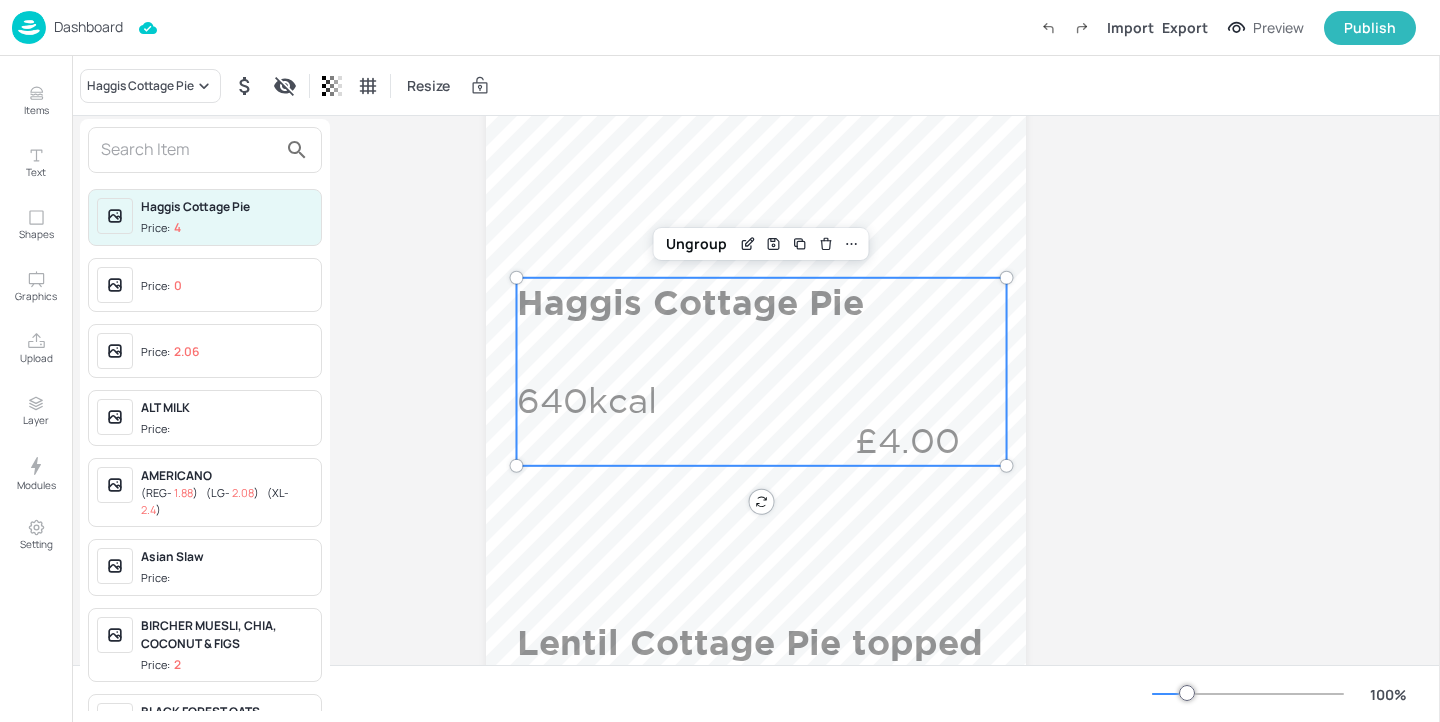 click at bounding box center [189, 150] 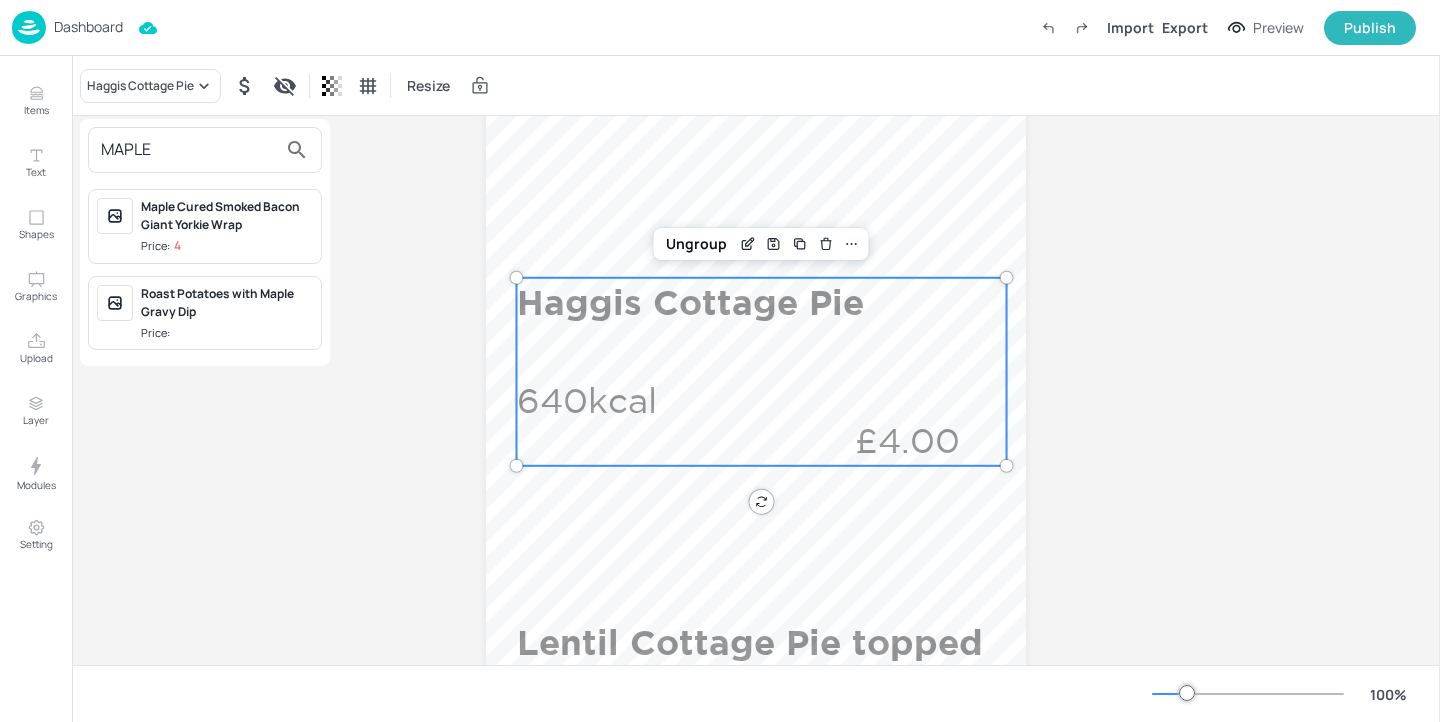 type on "MAPLE" 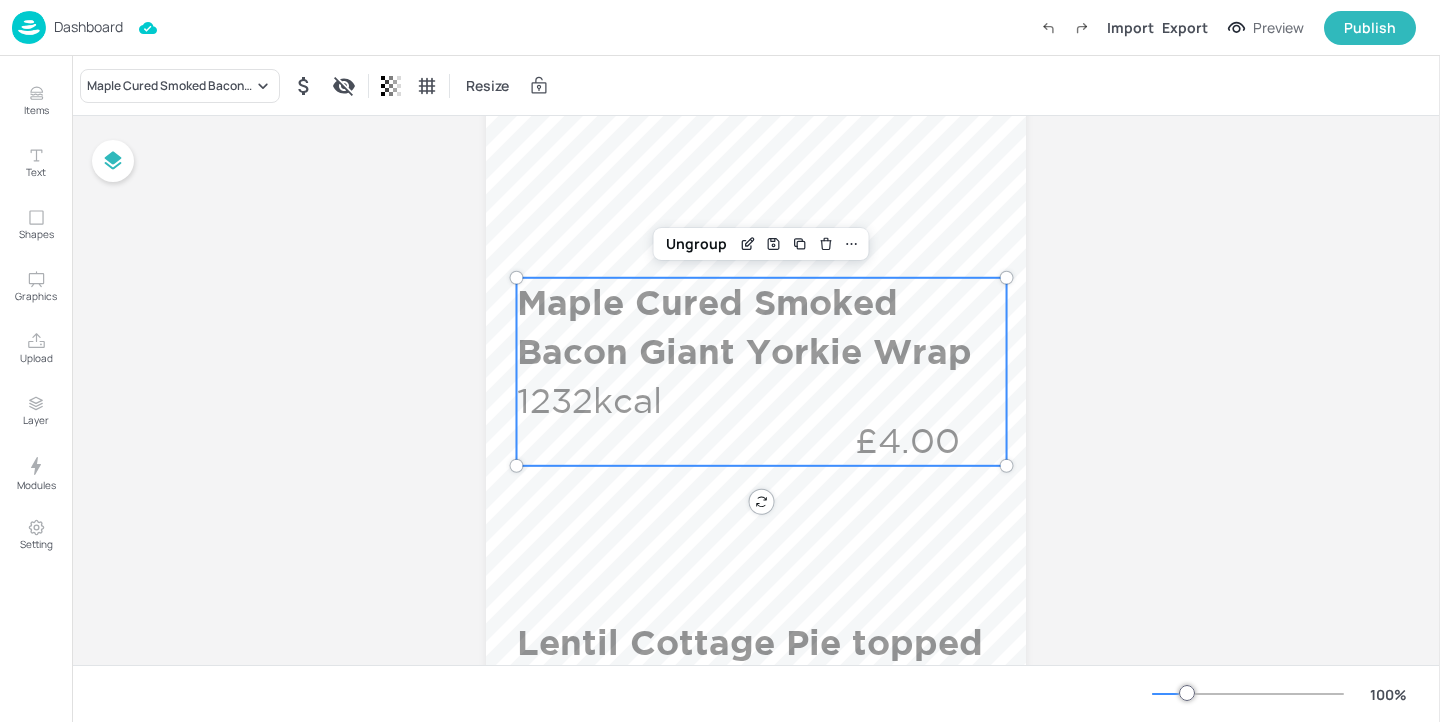 scroll, scrollTop: 616, scrollLeft: 0, axis: vertical 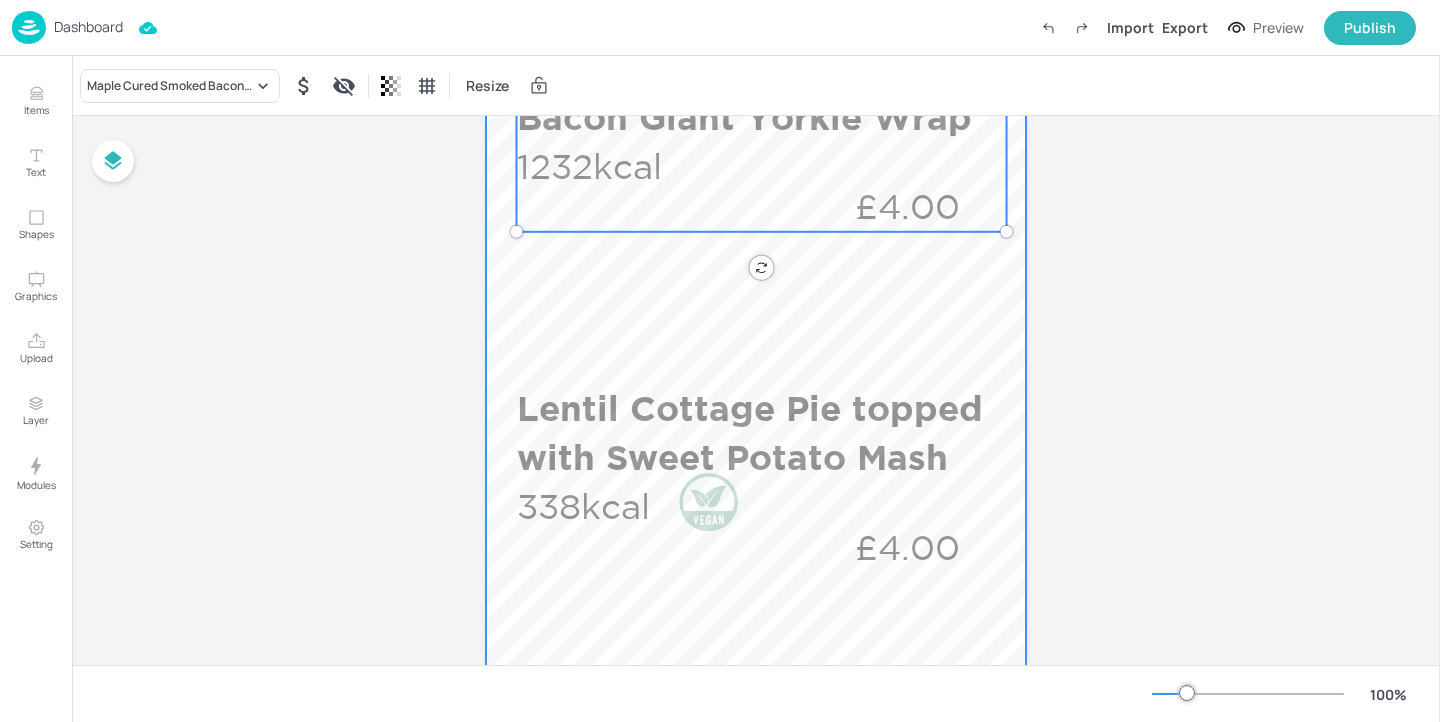 click at bounding box center [756, 524] 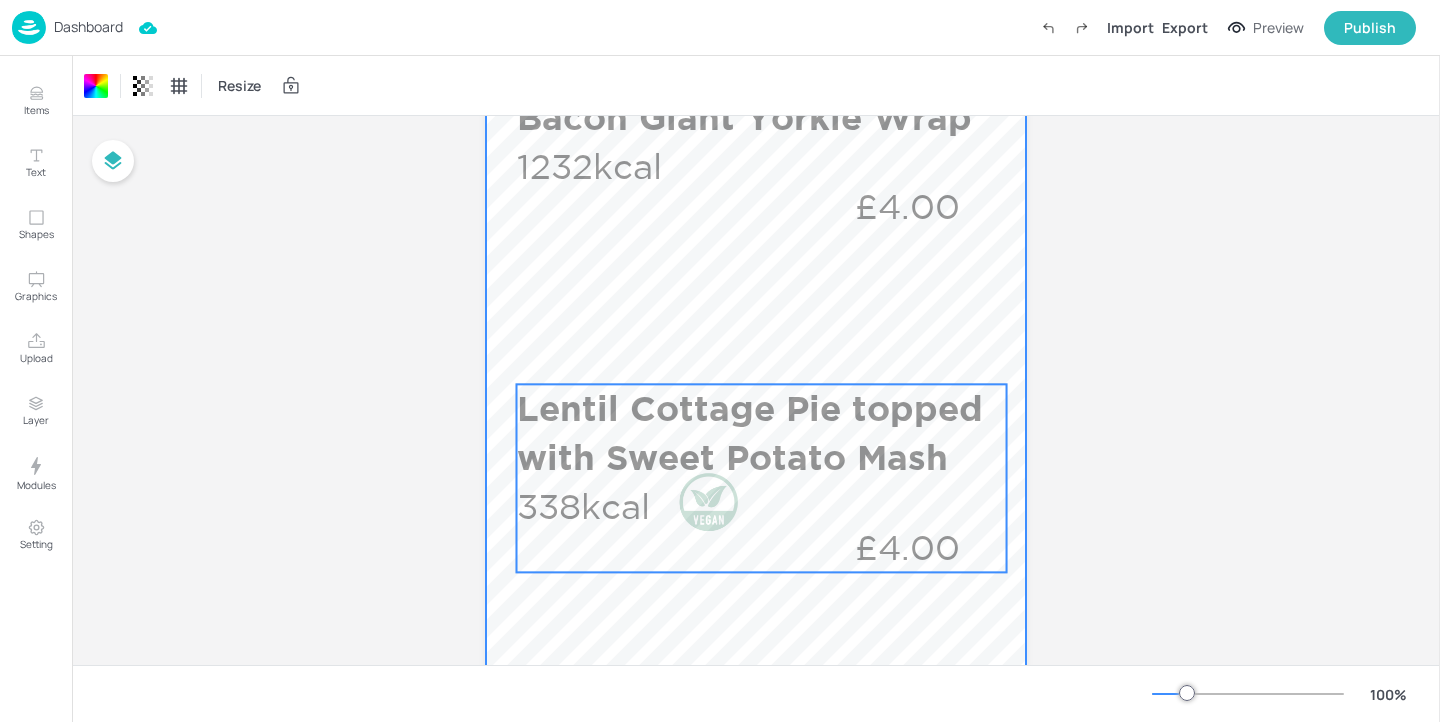 click on "Lentil Cottage Pie topped with Sweet Potato Mash" at bounding box center (757, 433) 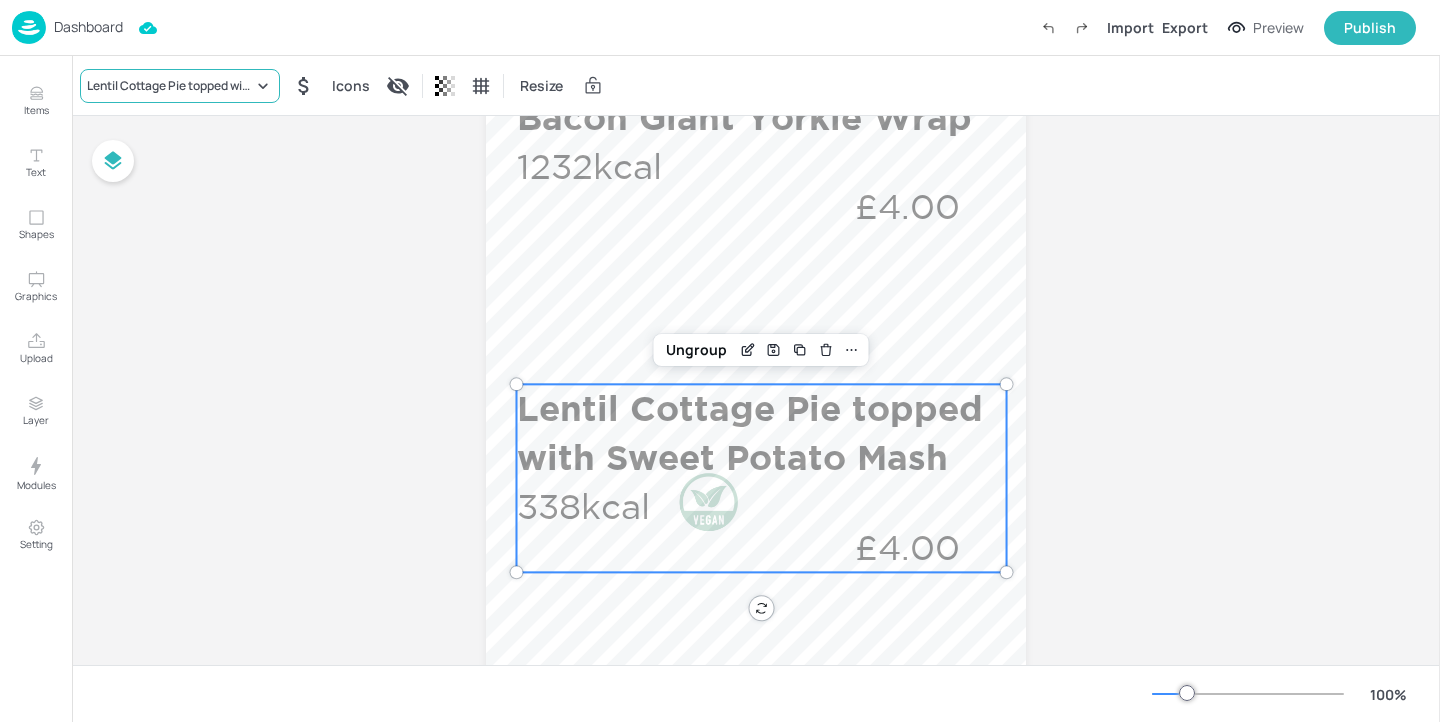 click on "Lentil Cottage Pie topped with Sweet Potato Mash" at bounding box center [170, 86] 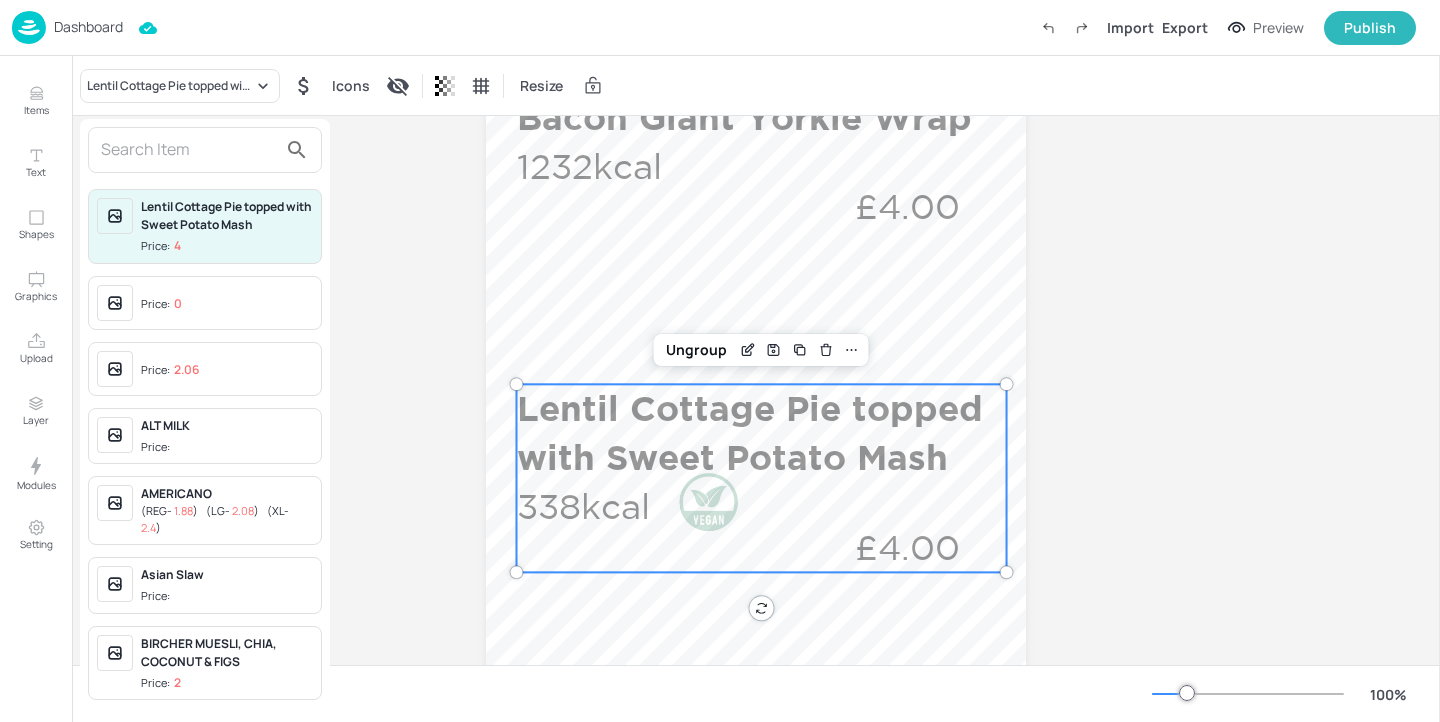click at bounding box center [189, 150] 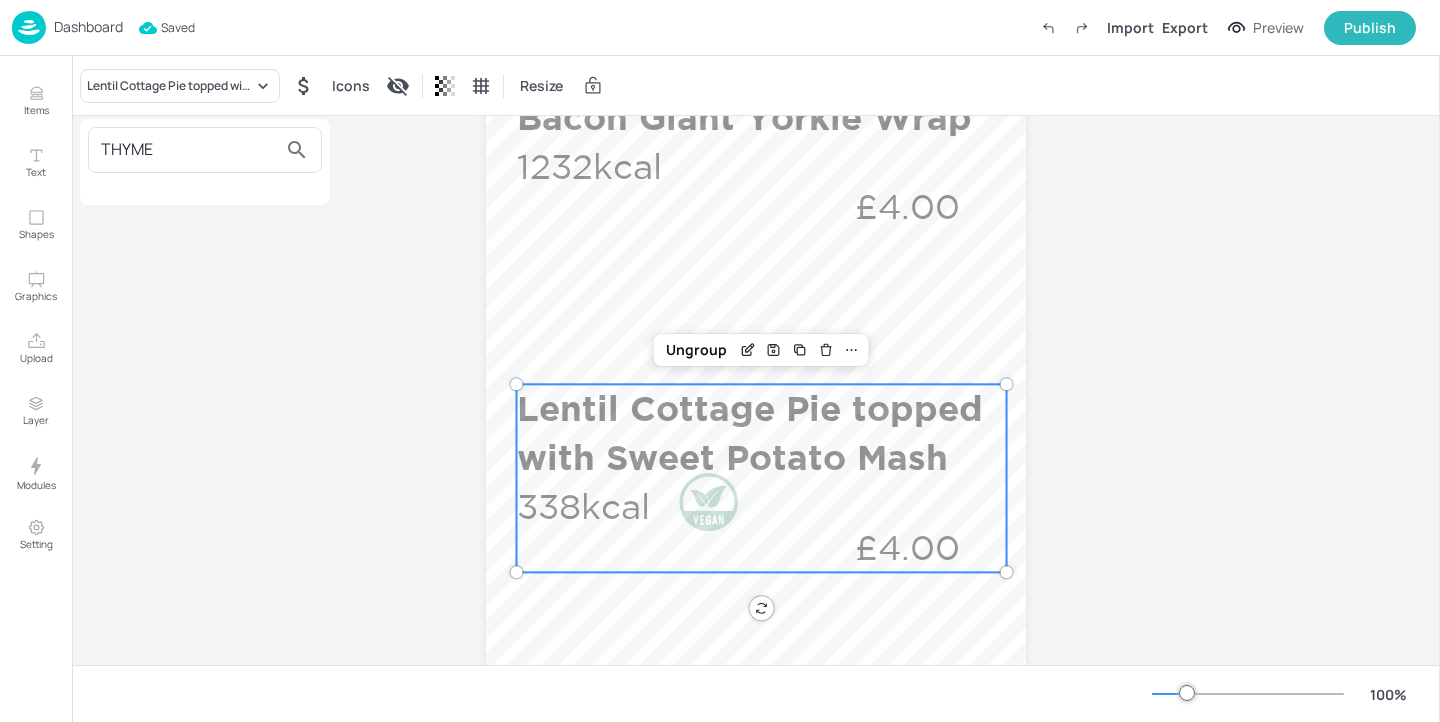 type on "THYME" 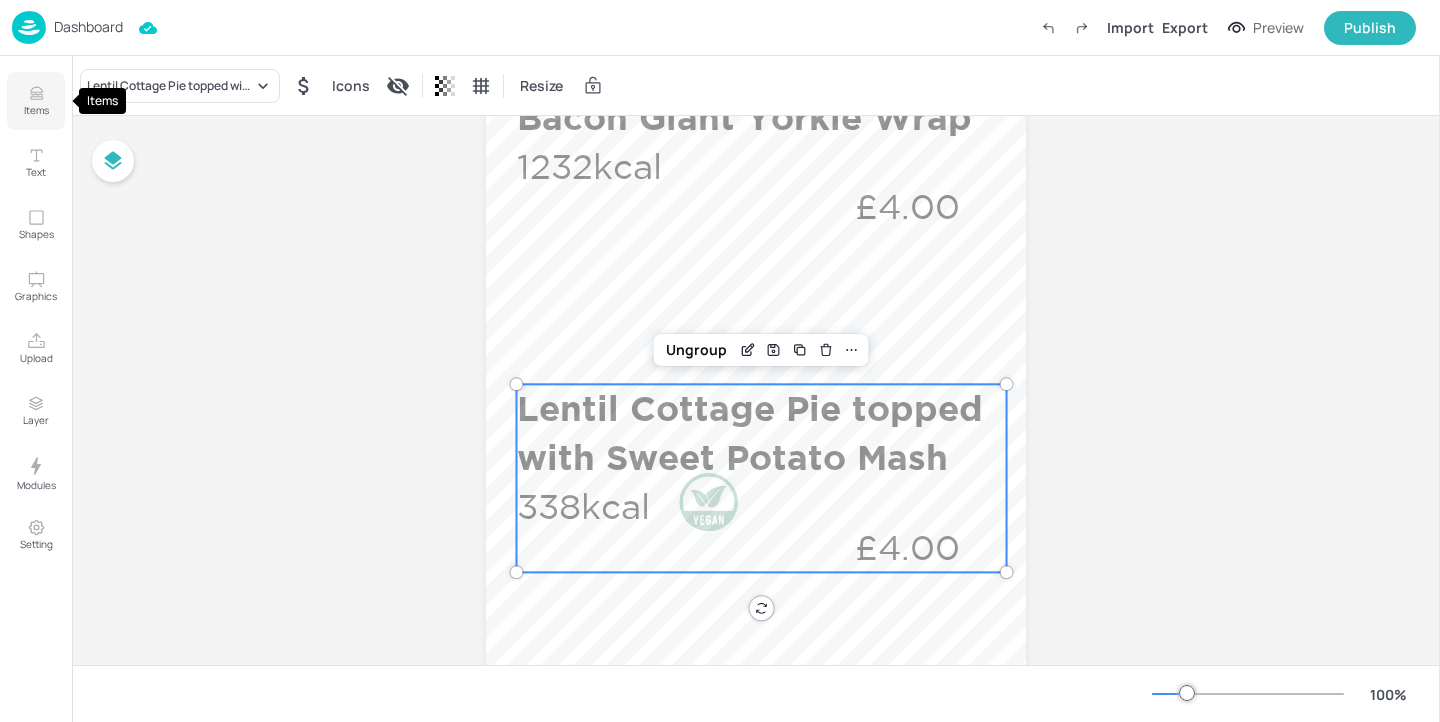 click 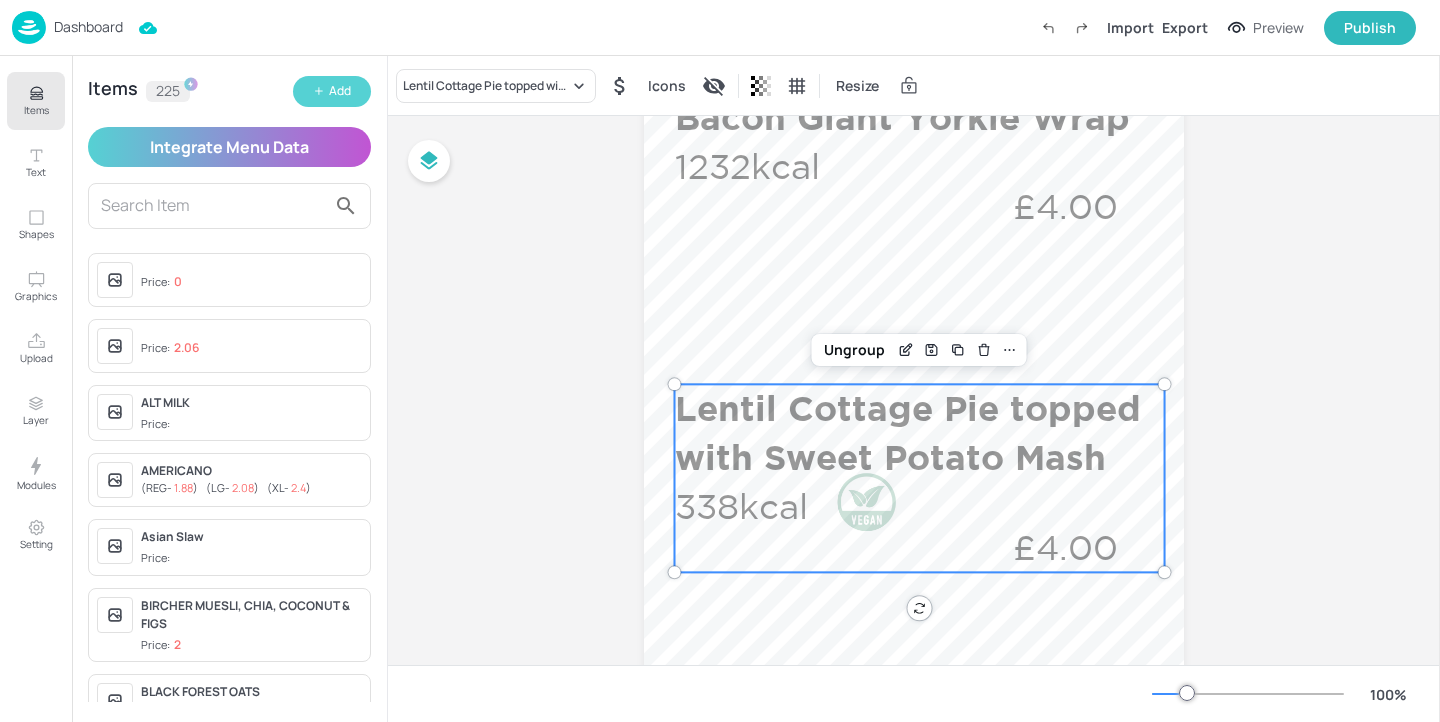 click on "Add" at bounding box center [340, 91] 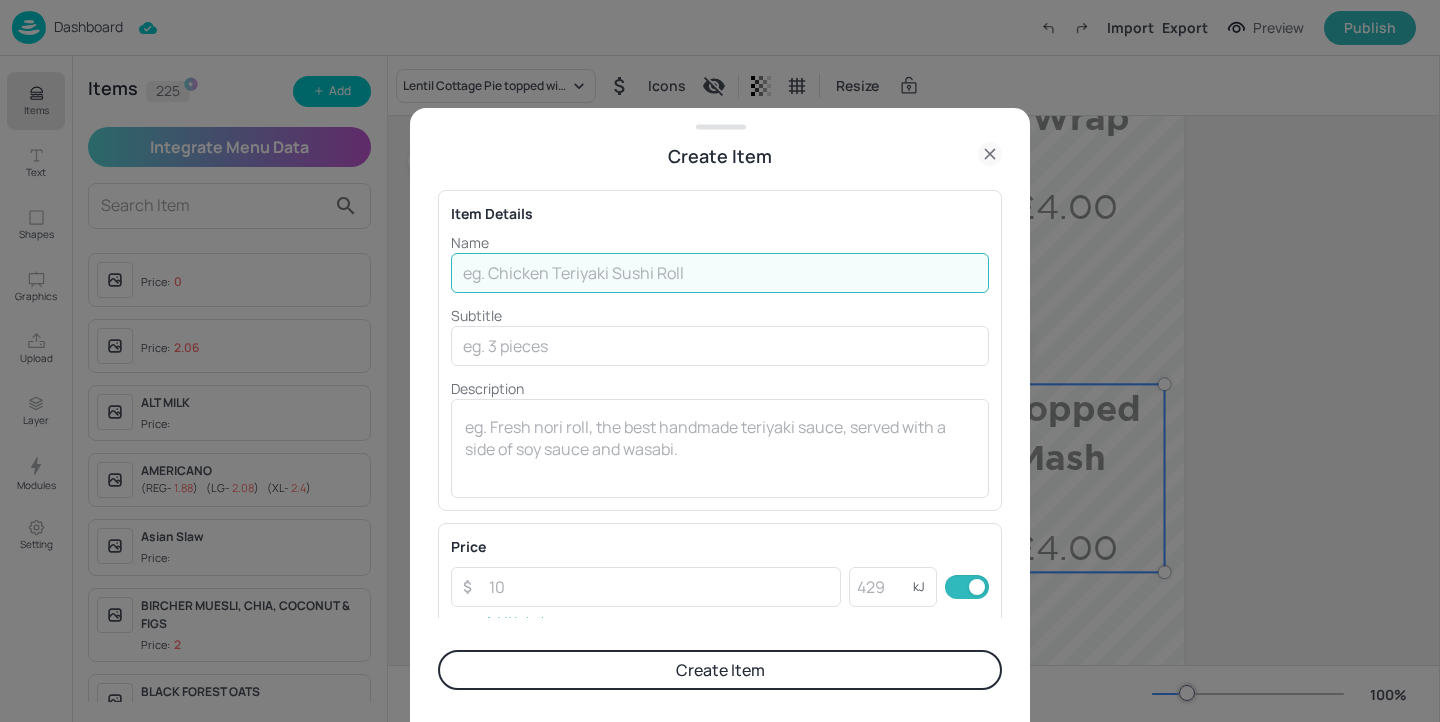 click at bounding box center [720, 273] 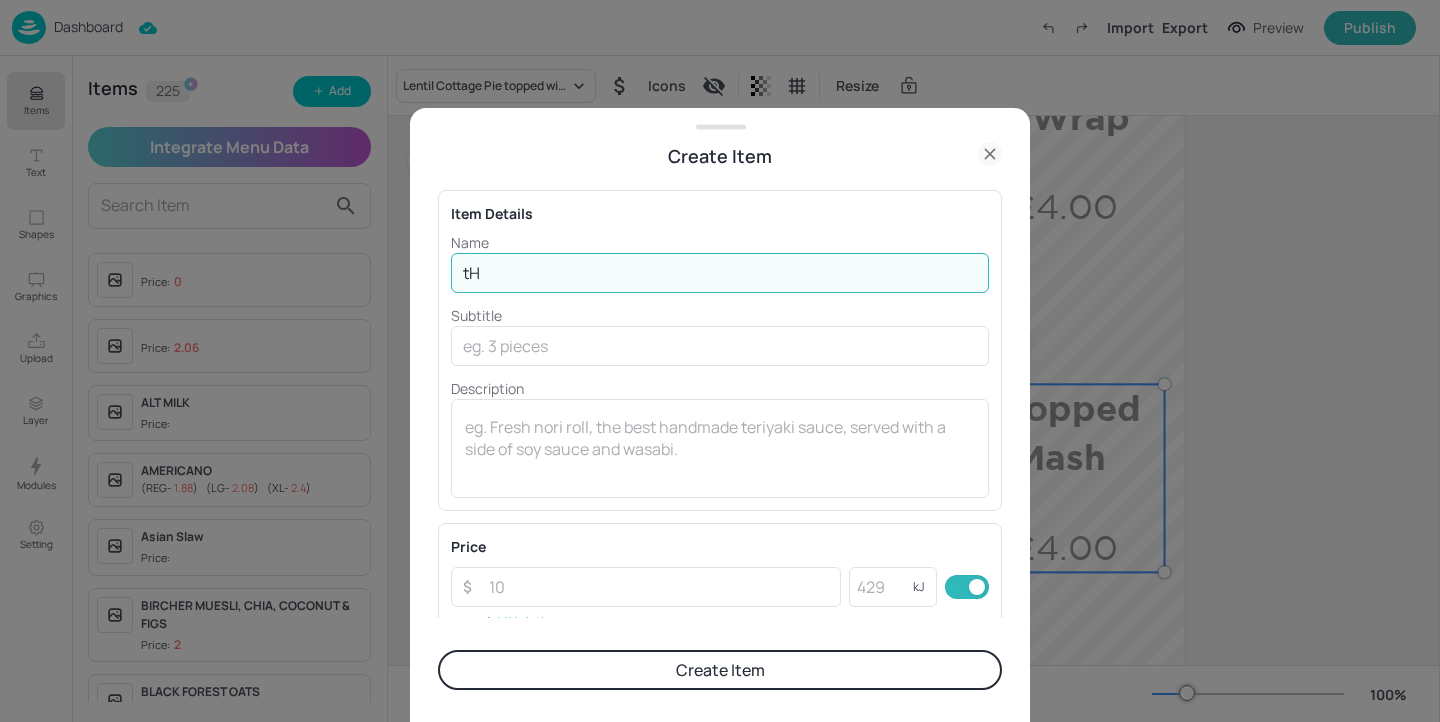 type on "t" 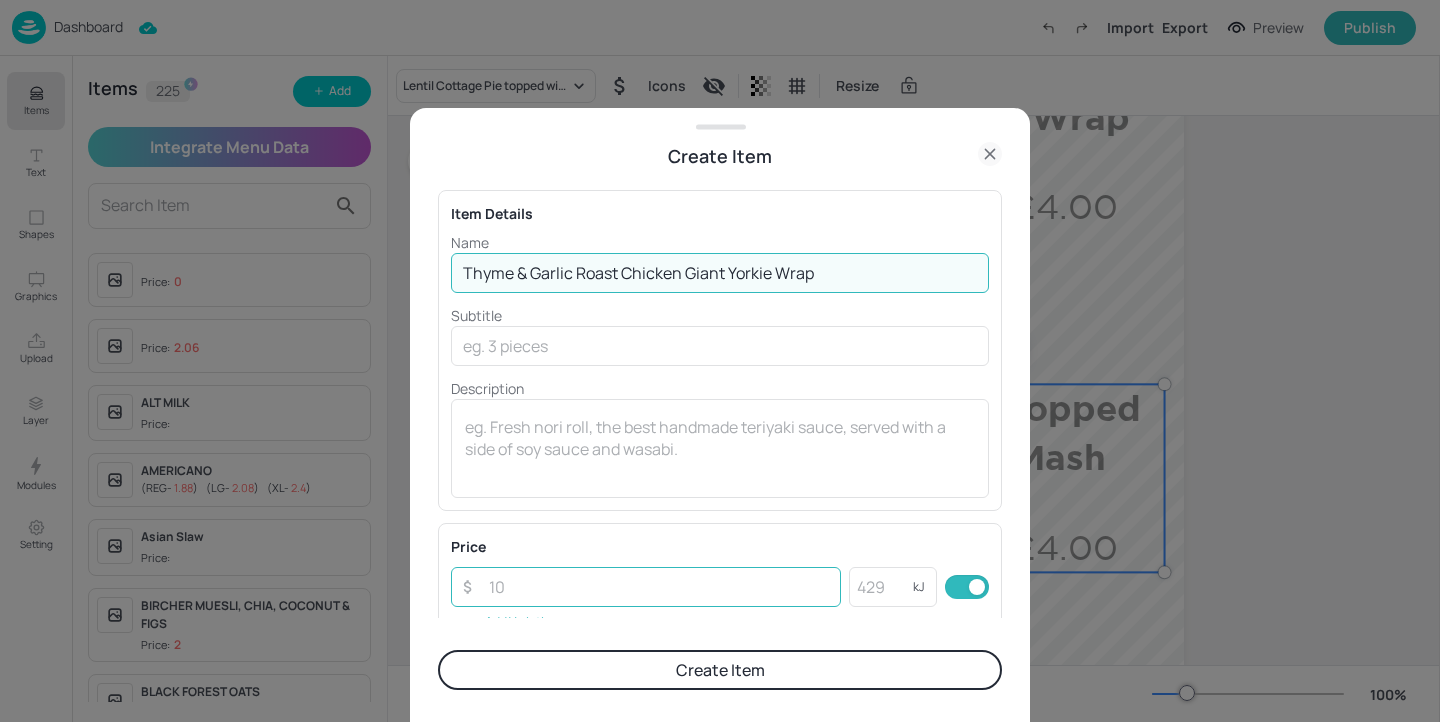 type on "Thyme & Garlic Roast Chicken Giant Yorkie Wrap" 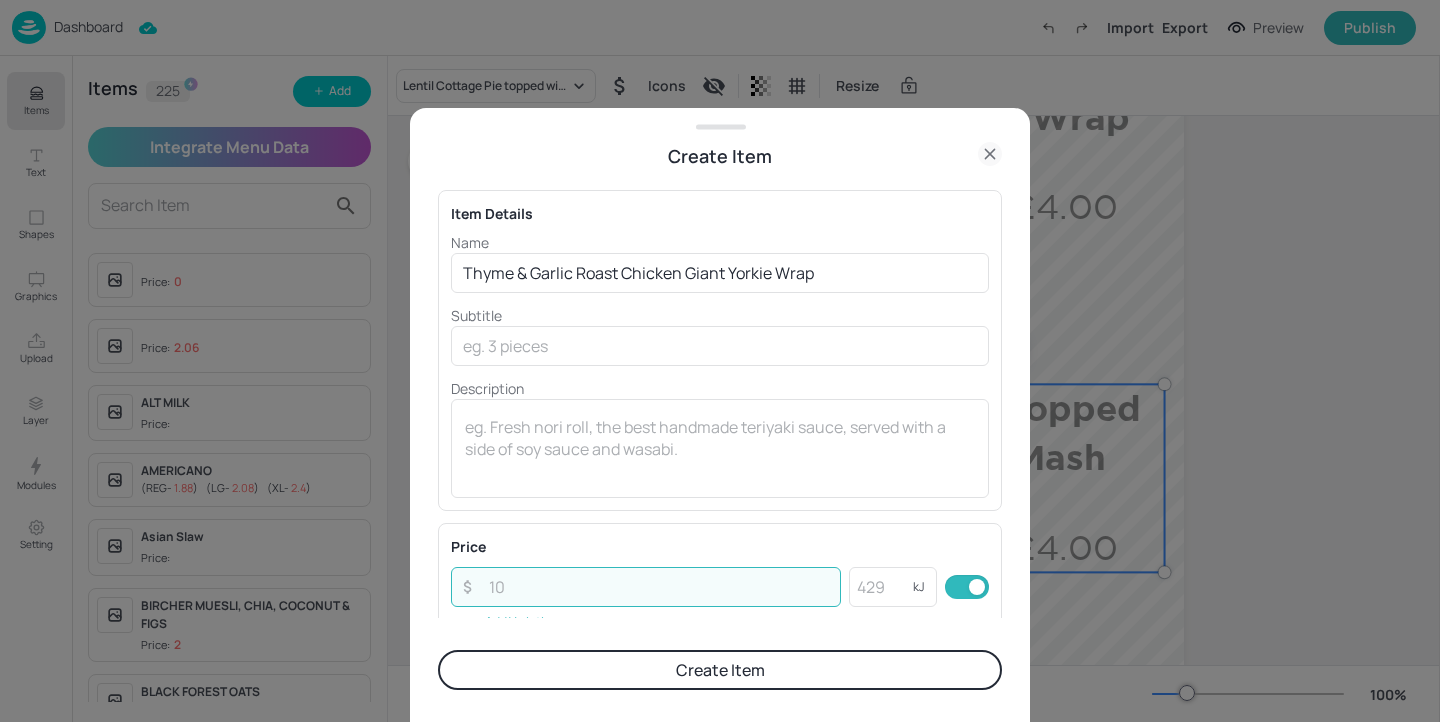 click at bounding box center [659, 587] 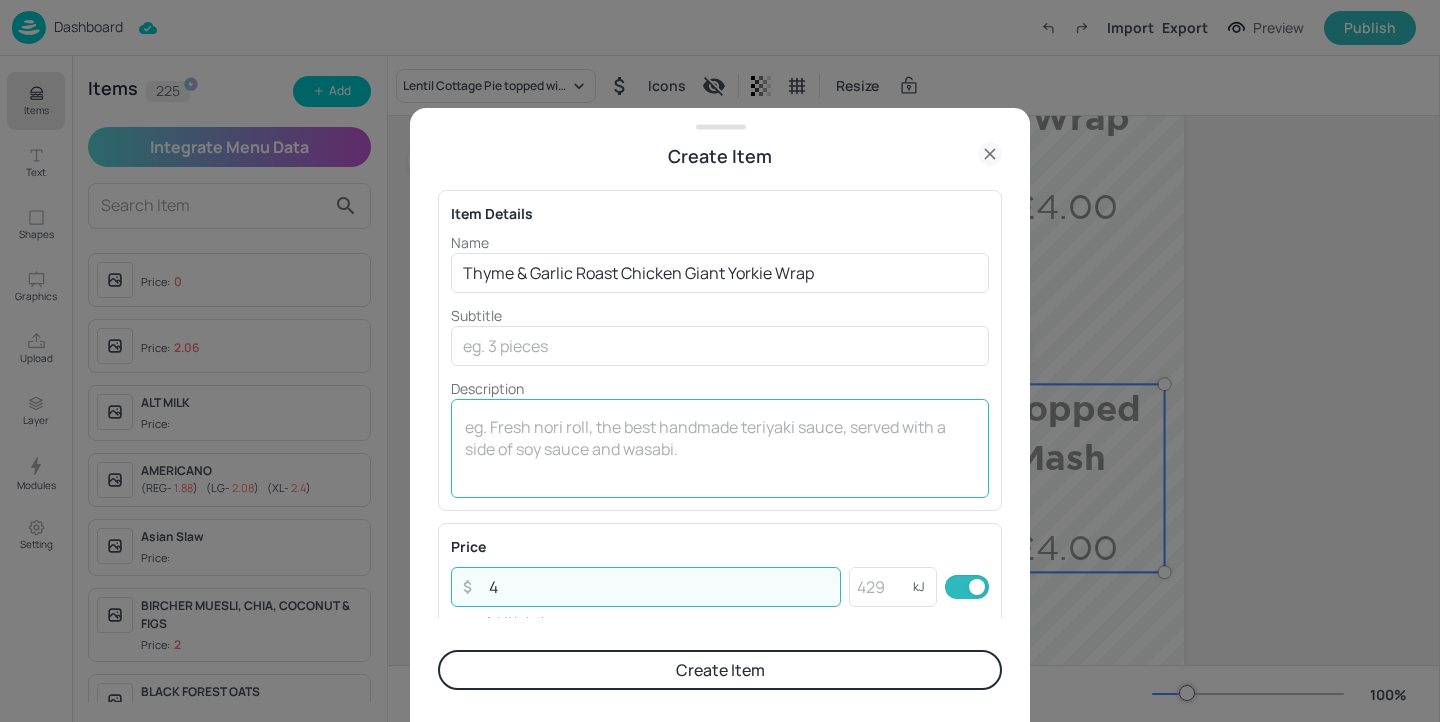 type on "4" 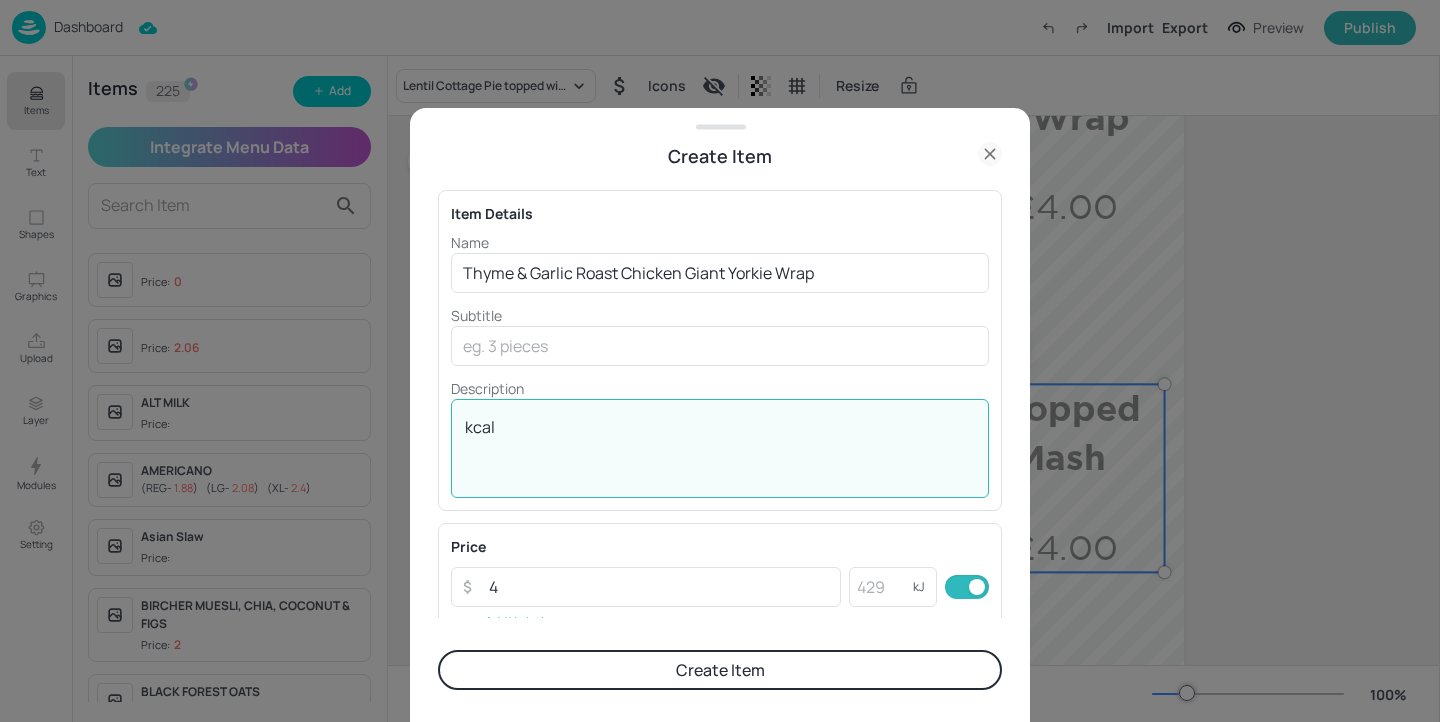 type on "kcal" 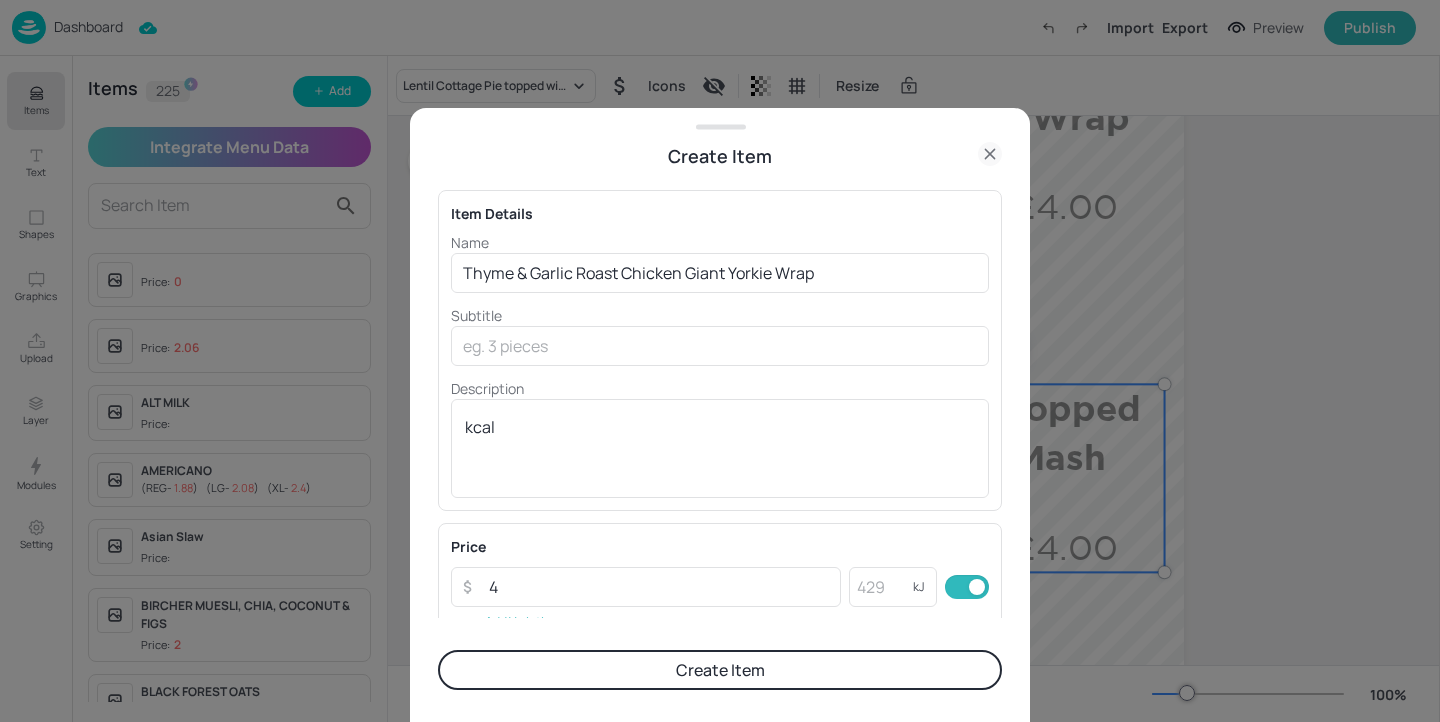 click on "Create Item" at bounding box center (720, 670) 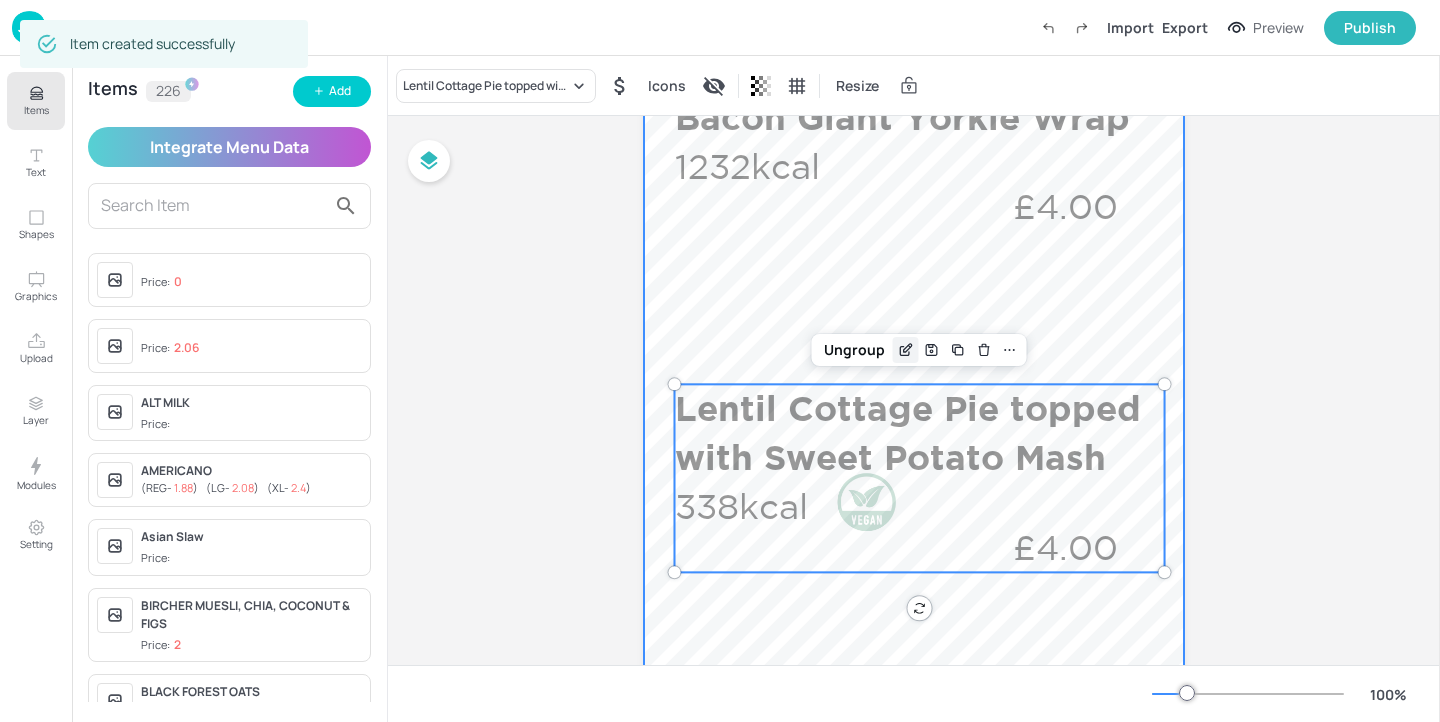 click 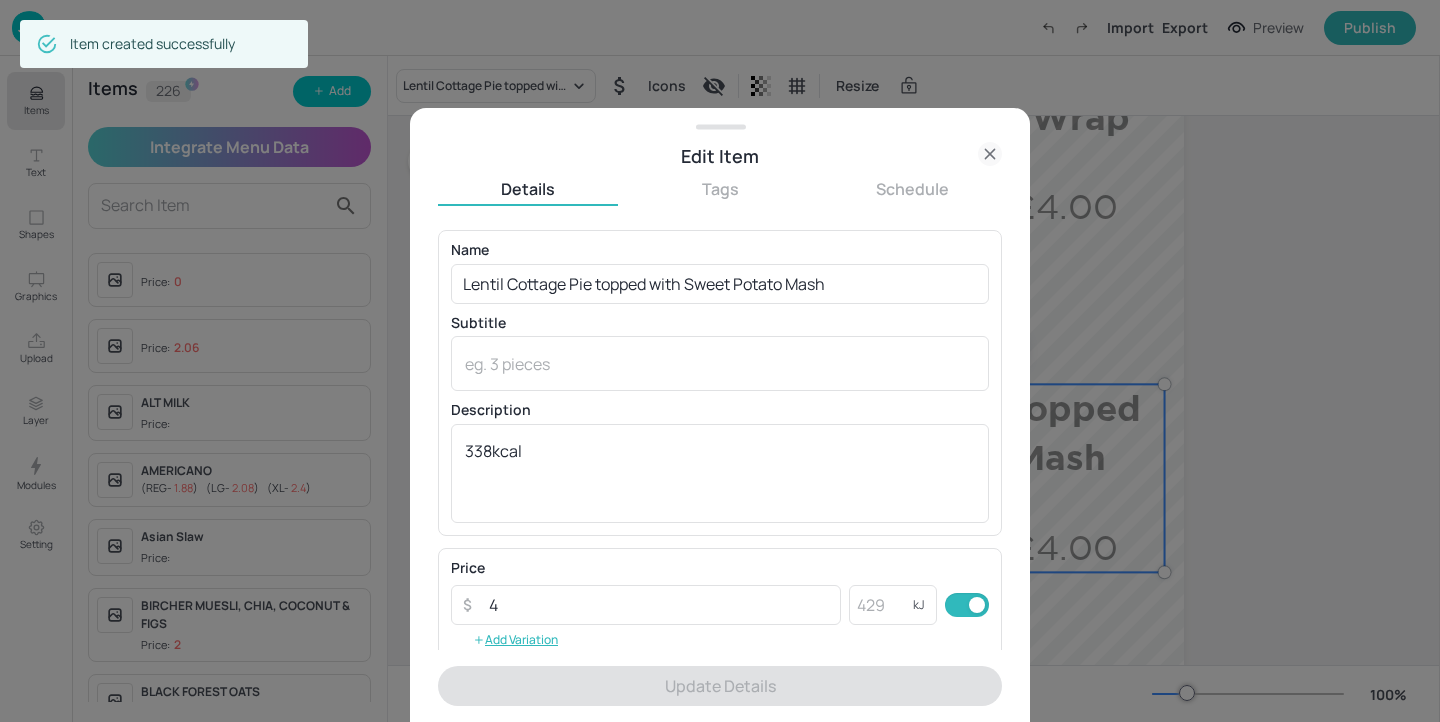 click 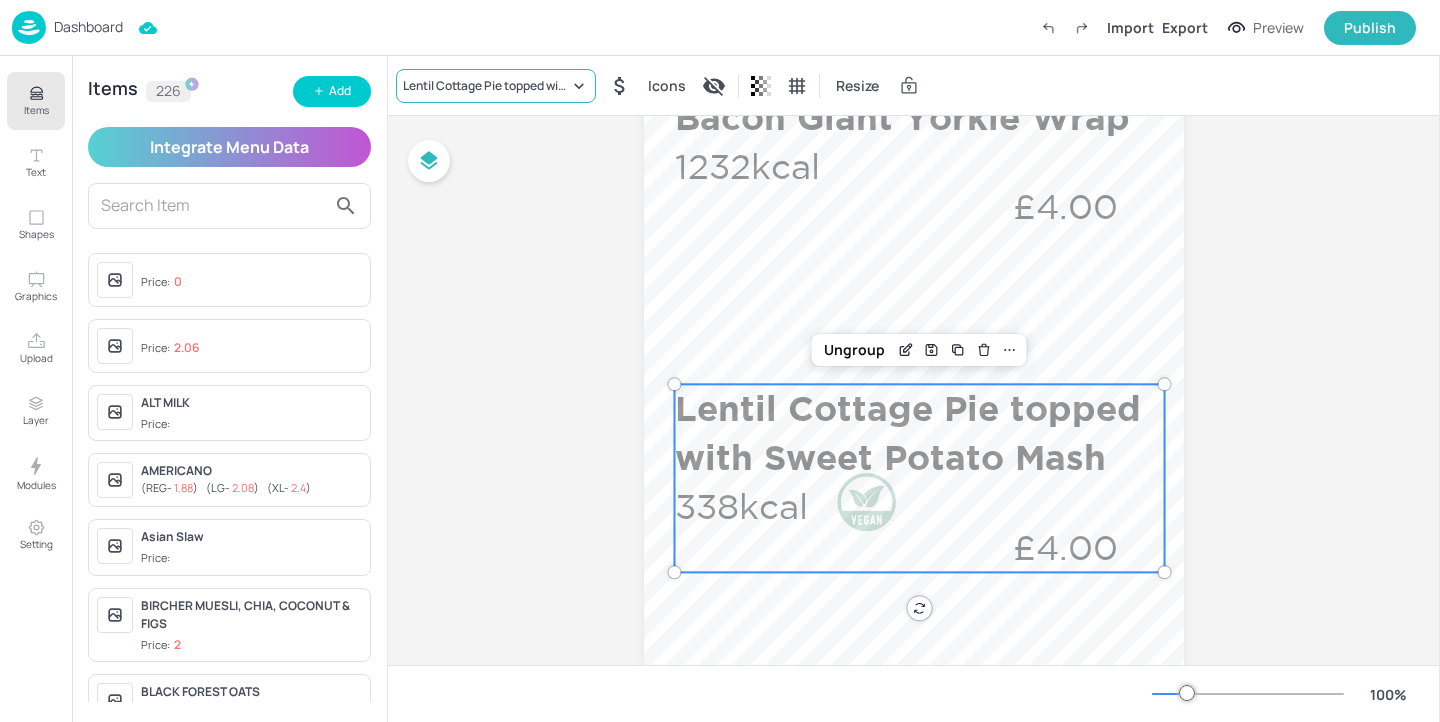 click on "Lentil Cottage Pie topped with Sweet Potato Mash" at bounding box center (496, 86) 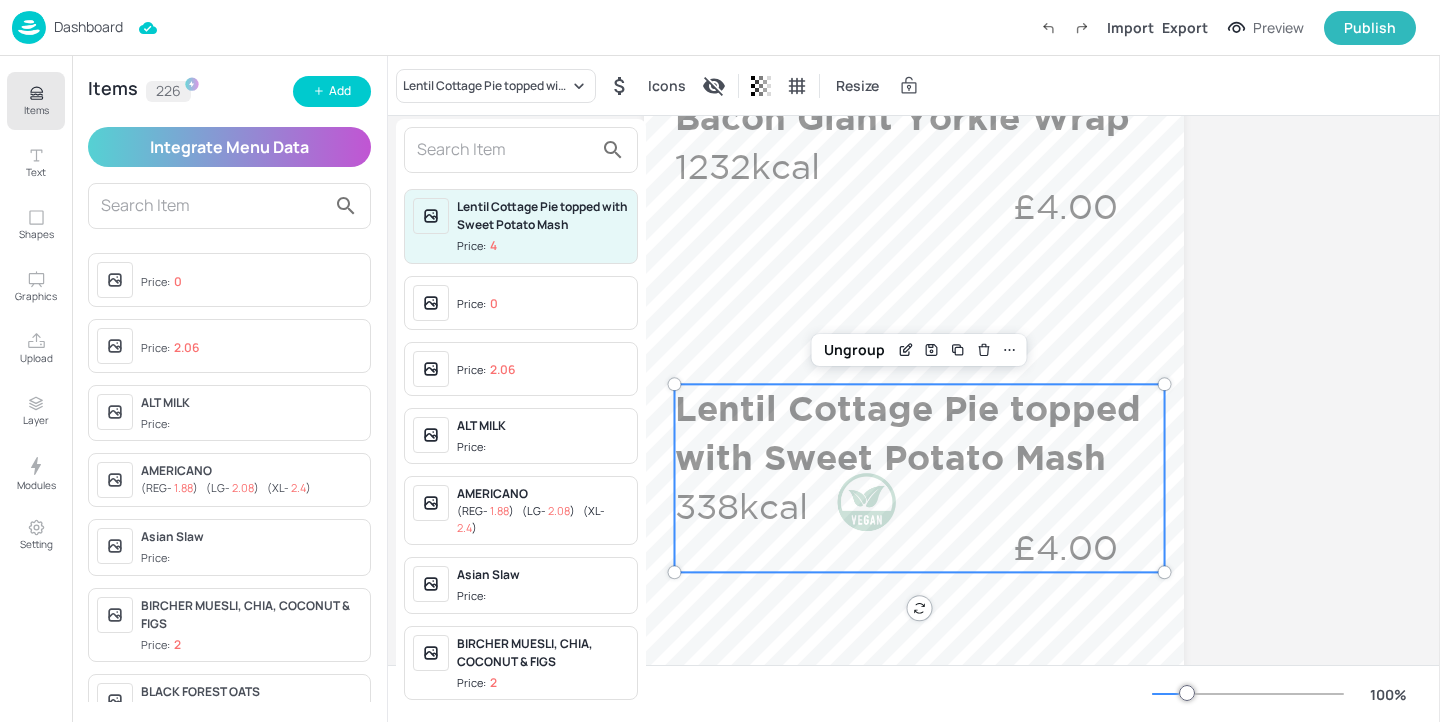 click at bounding box center (505, 150) 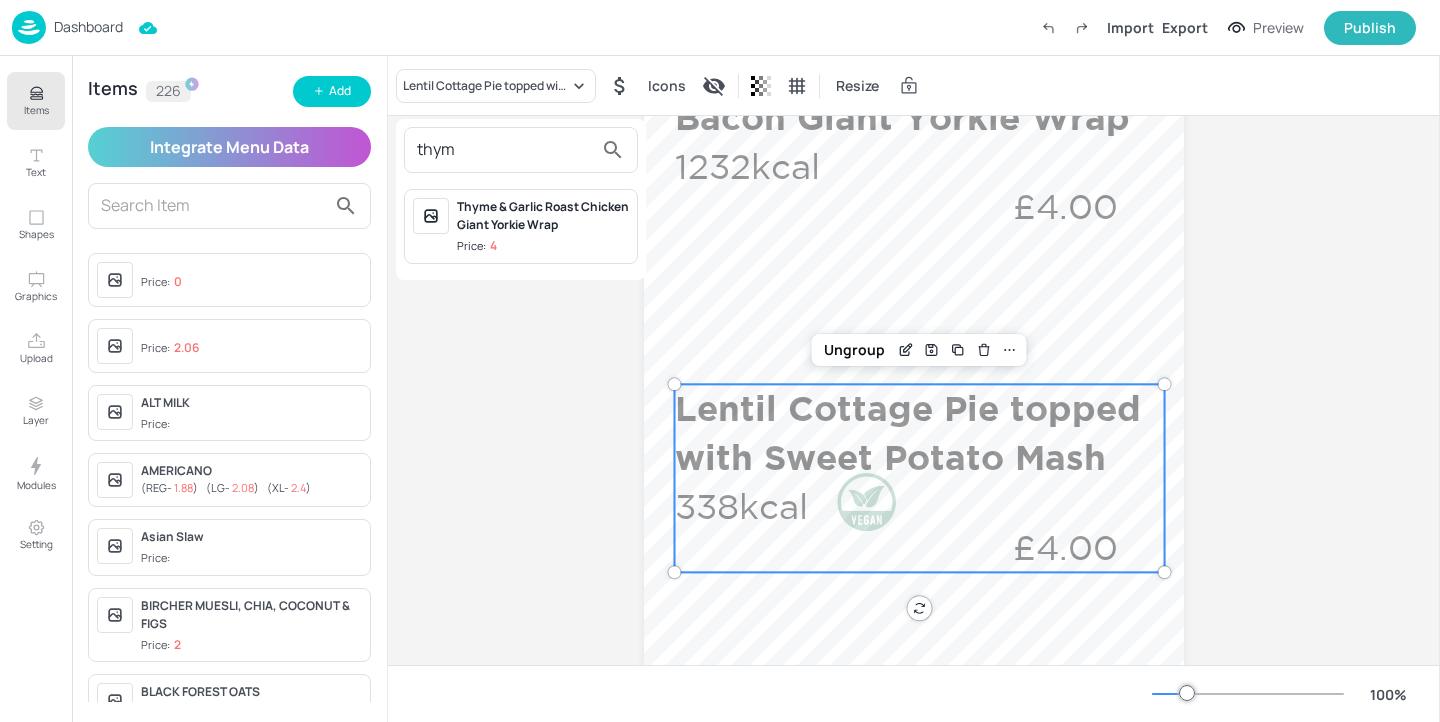 type on "thym" 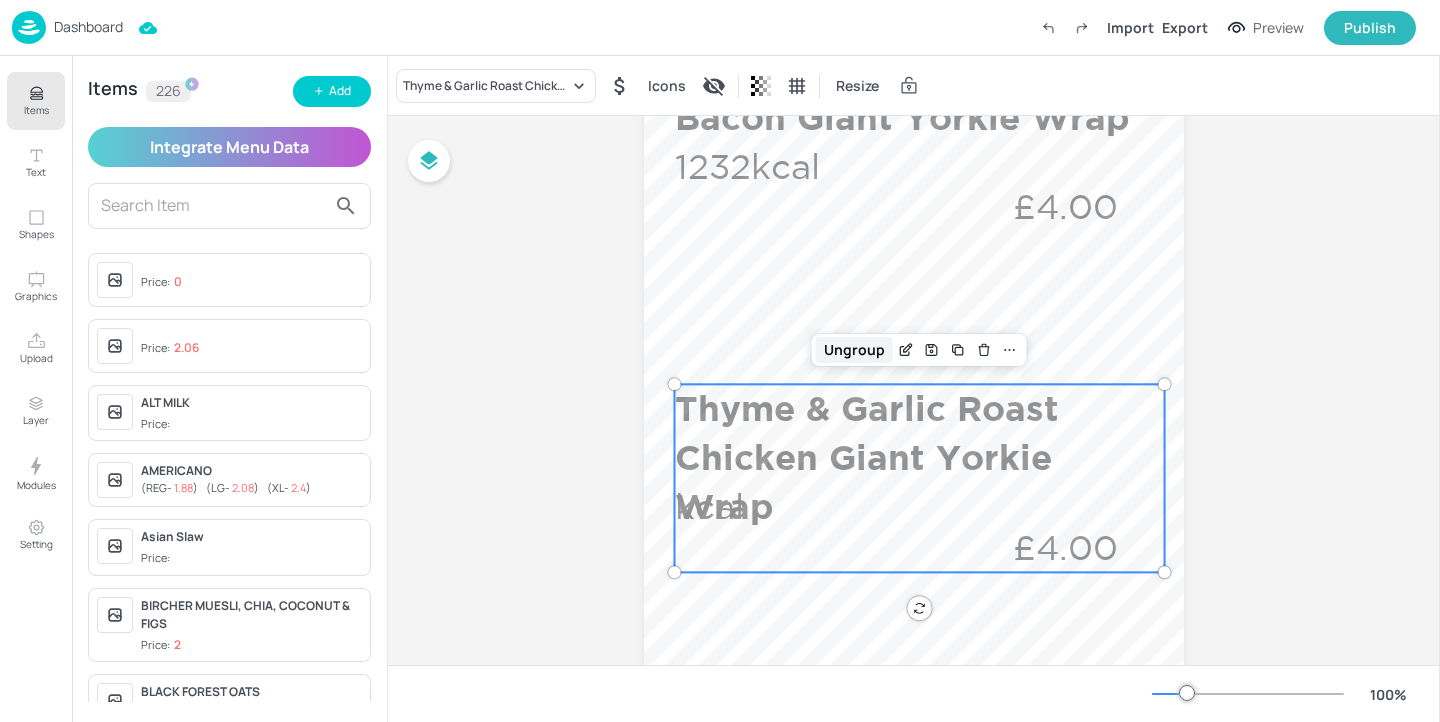 click on "Ungroup" at bounding box center [854, 350] 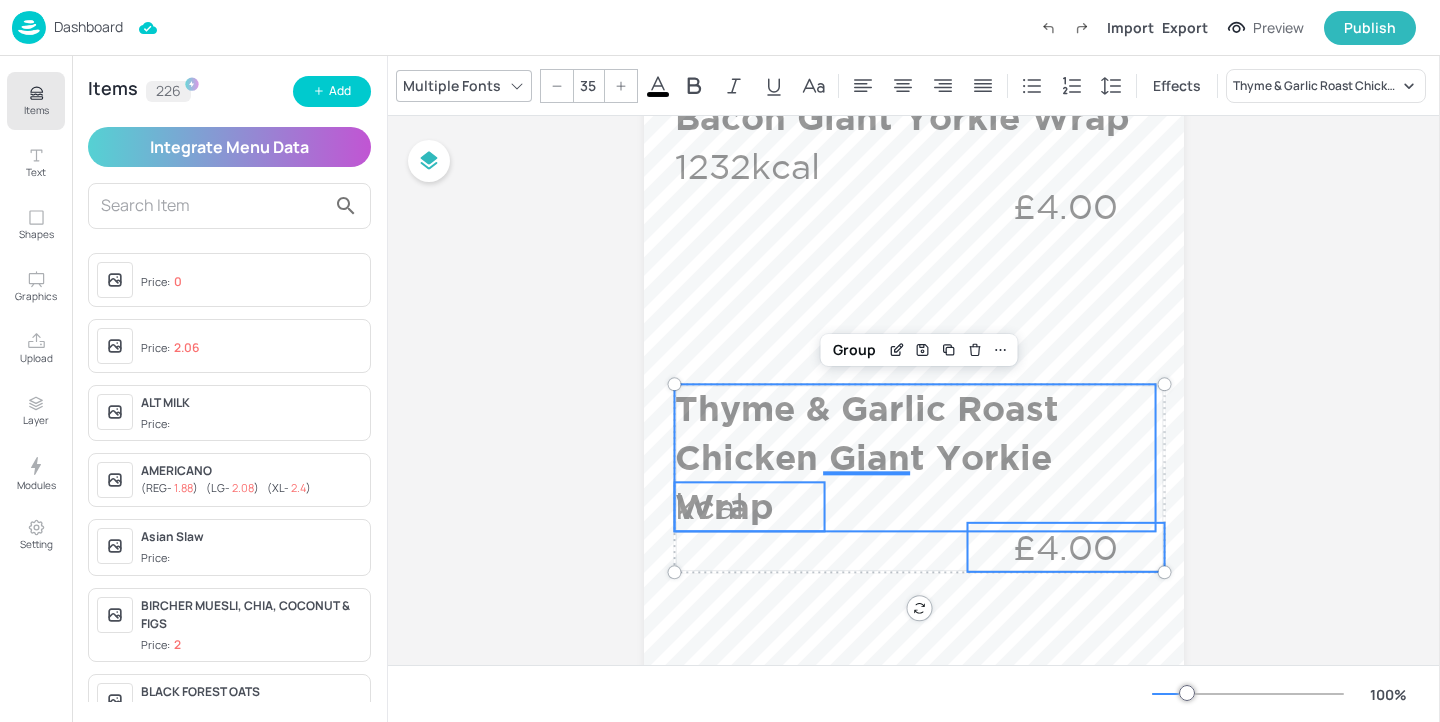 click on "kcal" at bounding box center (750, 506) 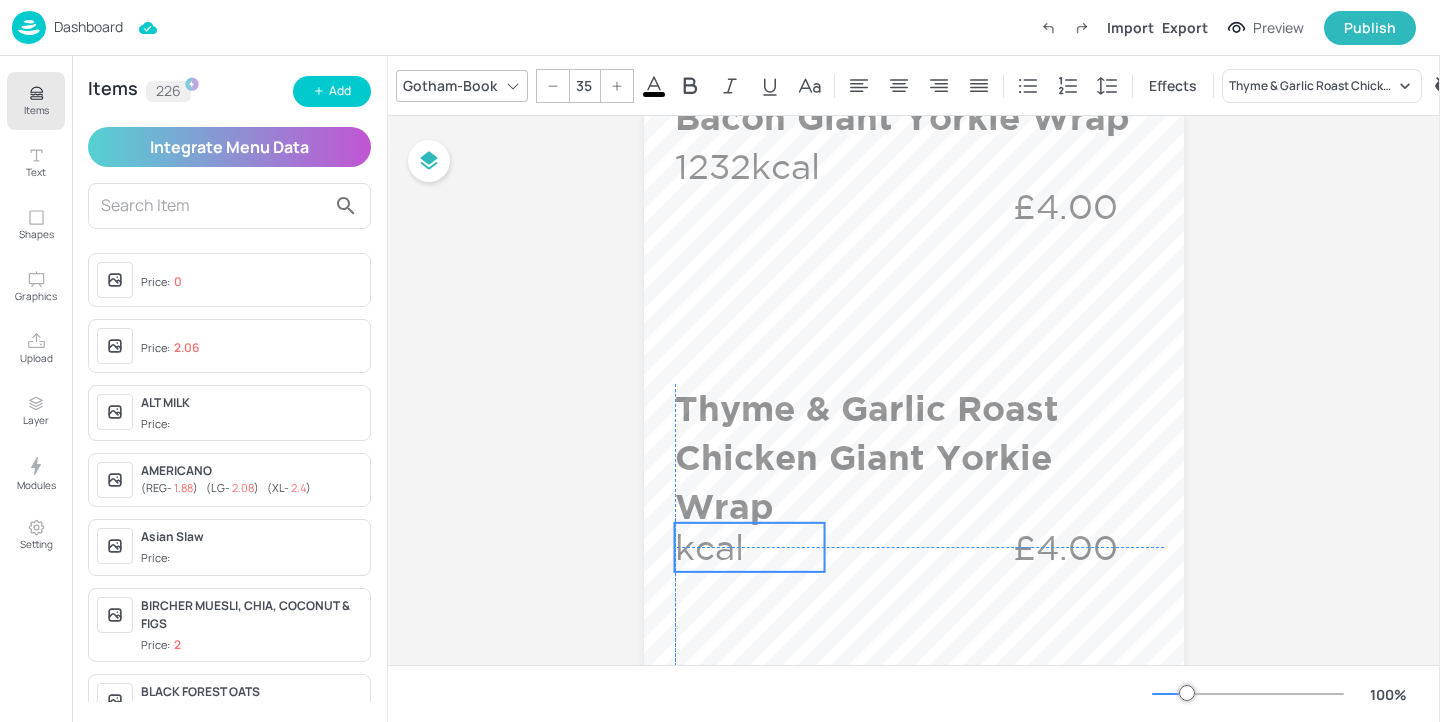 drag, startPoint x: 792, startPoint y: 500, endPoint x: 794, endPoint y: 536, distance: 36.05551 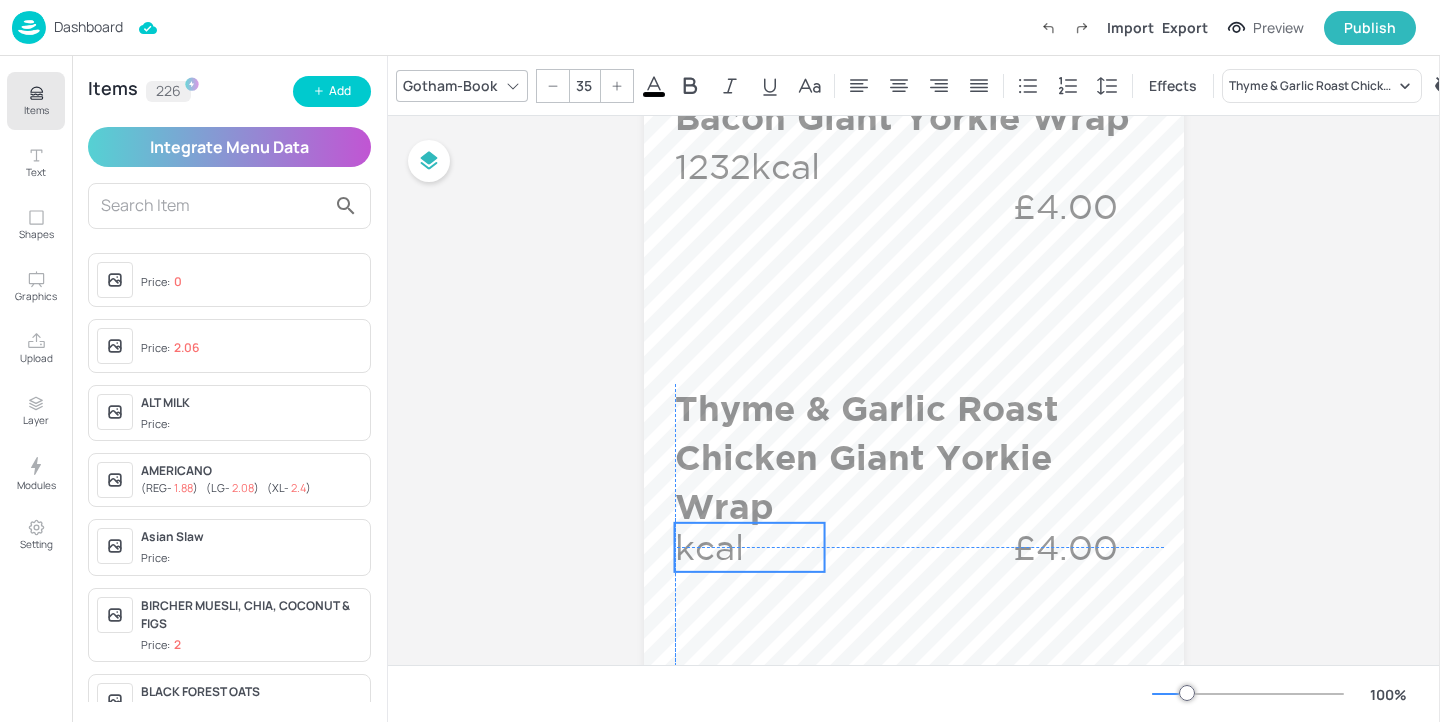 click on "kcal" at bounding box center (750, 547) 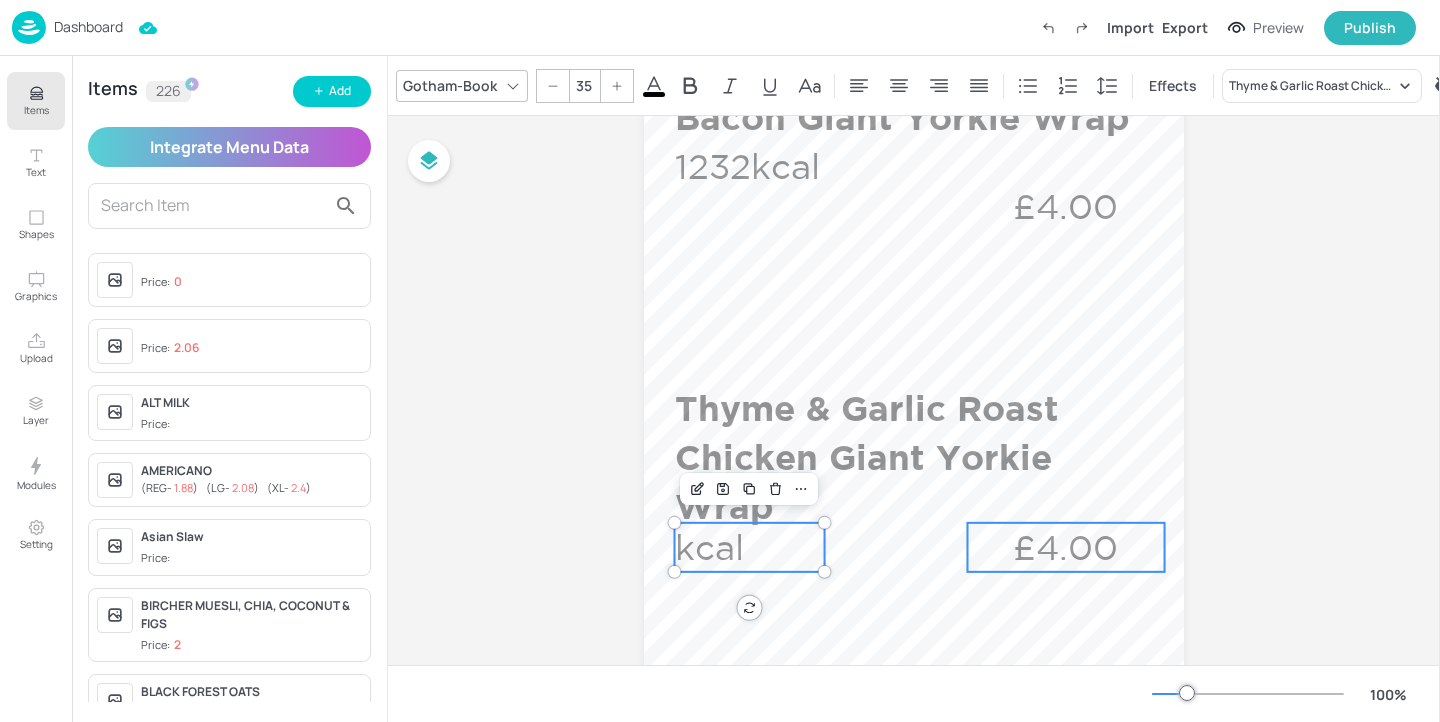 type on "35" 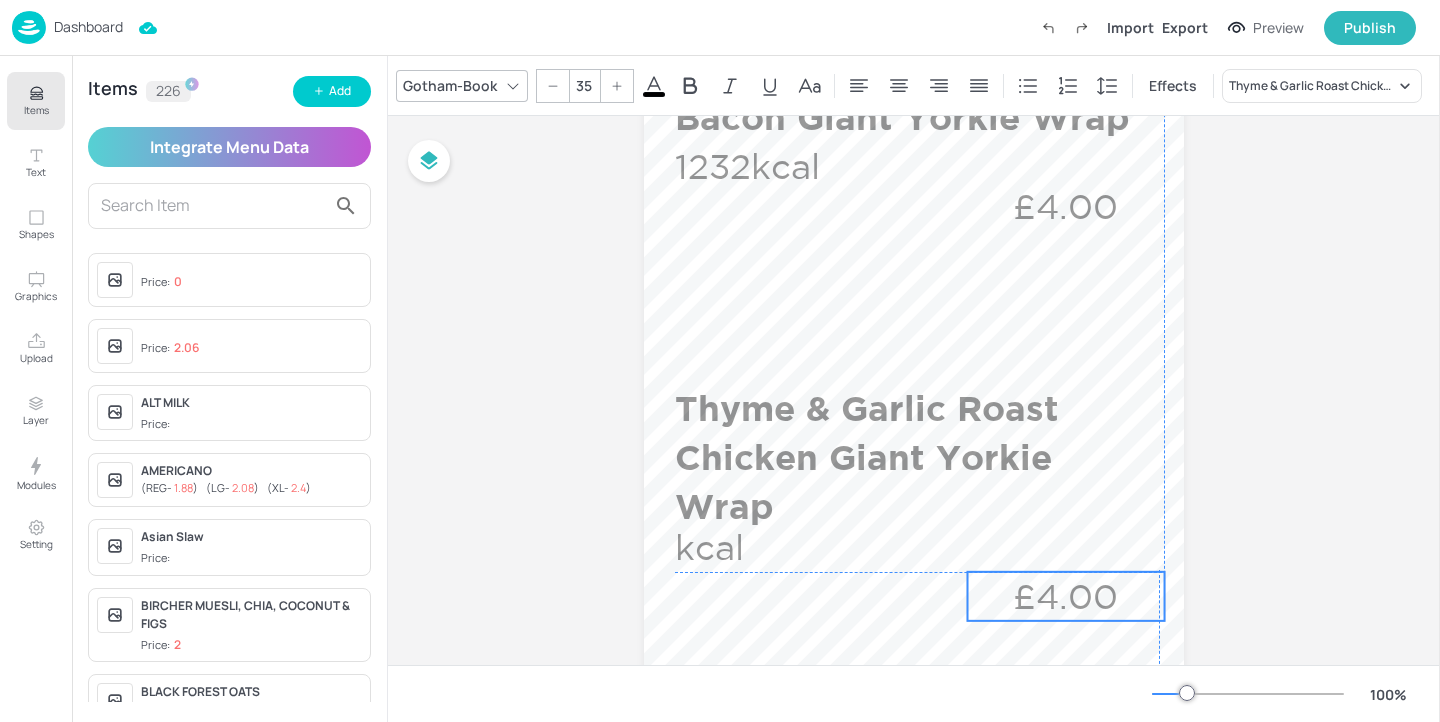 drag, startPoint x: 1049, startPoint y: 546, endPoint x: 1047, endPoint y: 593, distance: 47.042534 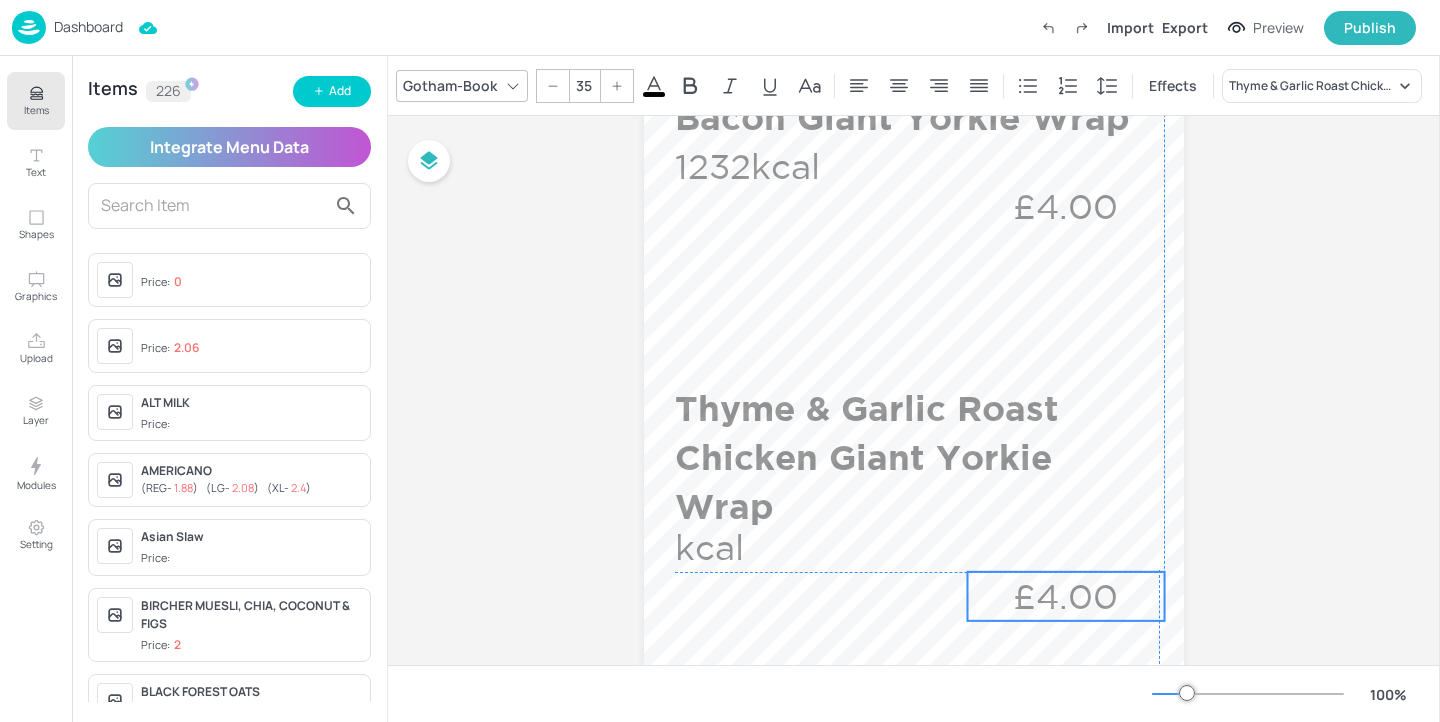 click on "£4.00" at bounding box center [1066, 596] 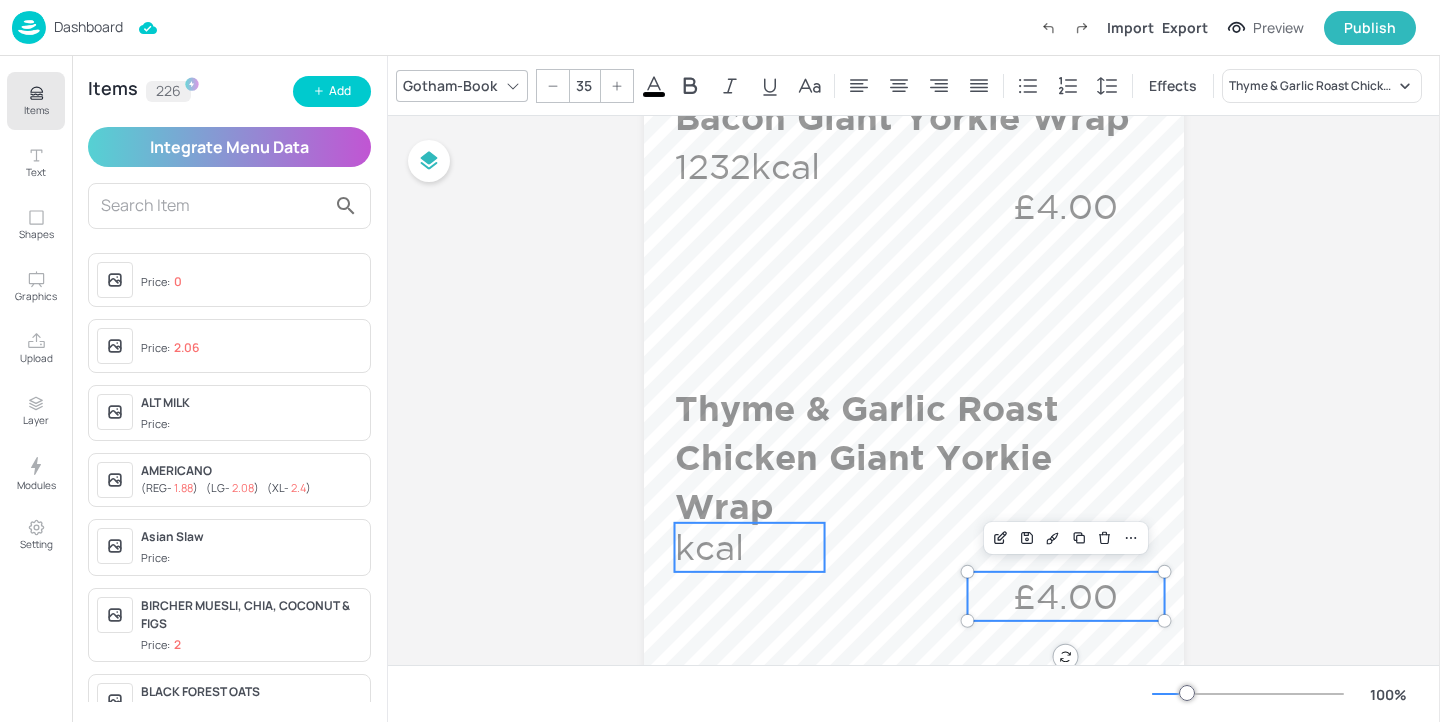 click on "kcal" at bounding box center [750, 547] 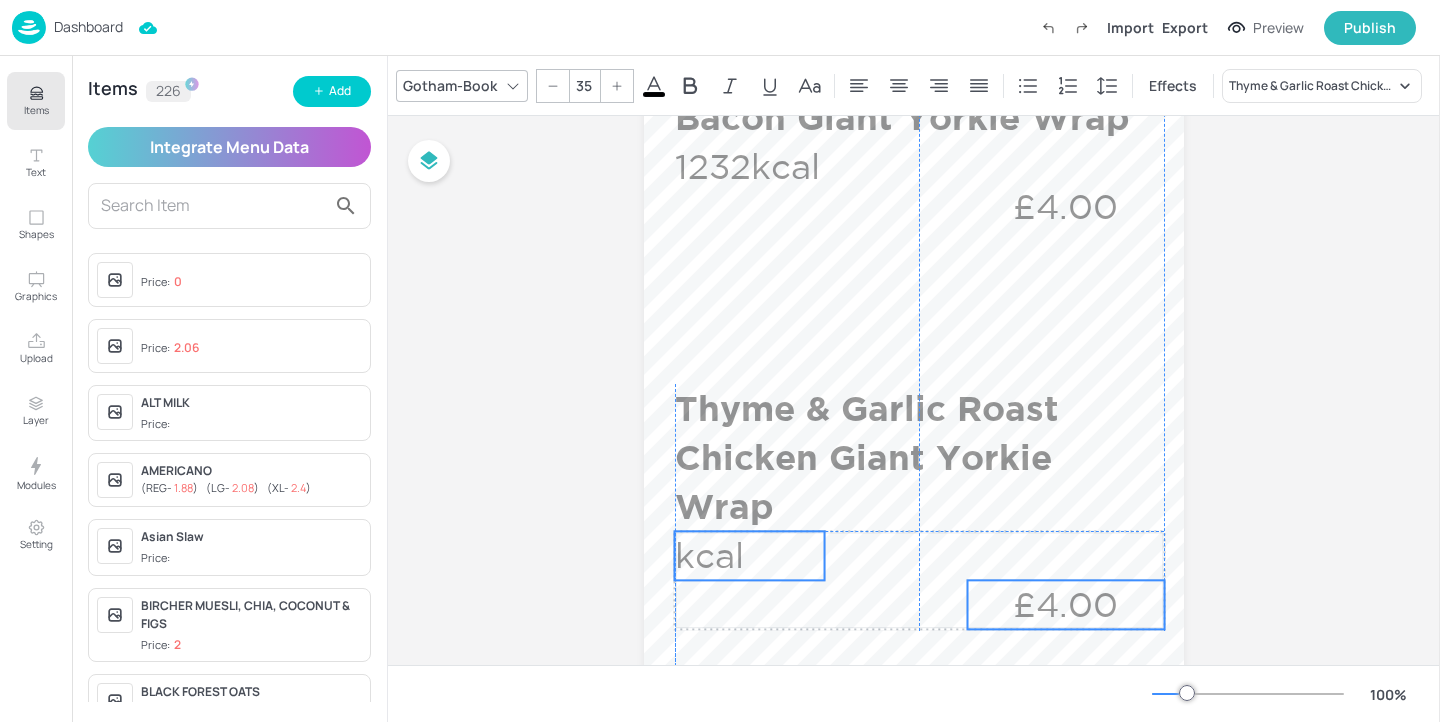 drag, startPoint x: 785, startPoint y: 550, endPoint x: 785, endPoint y: 561, distance: 11 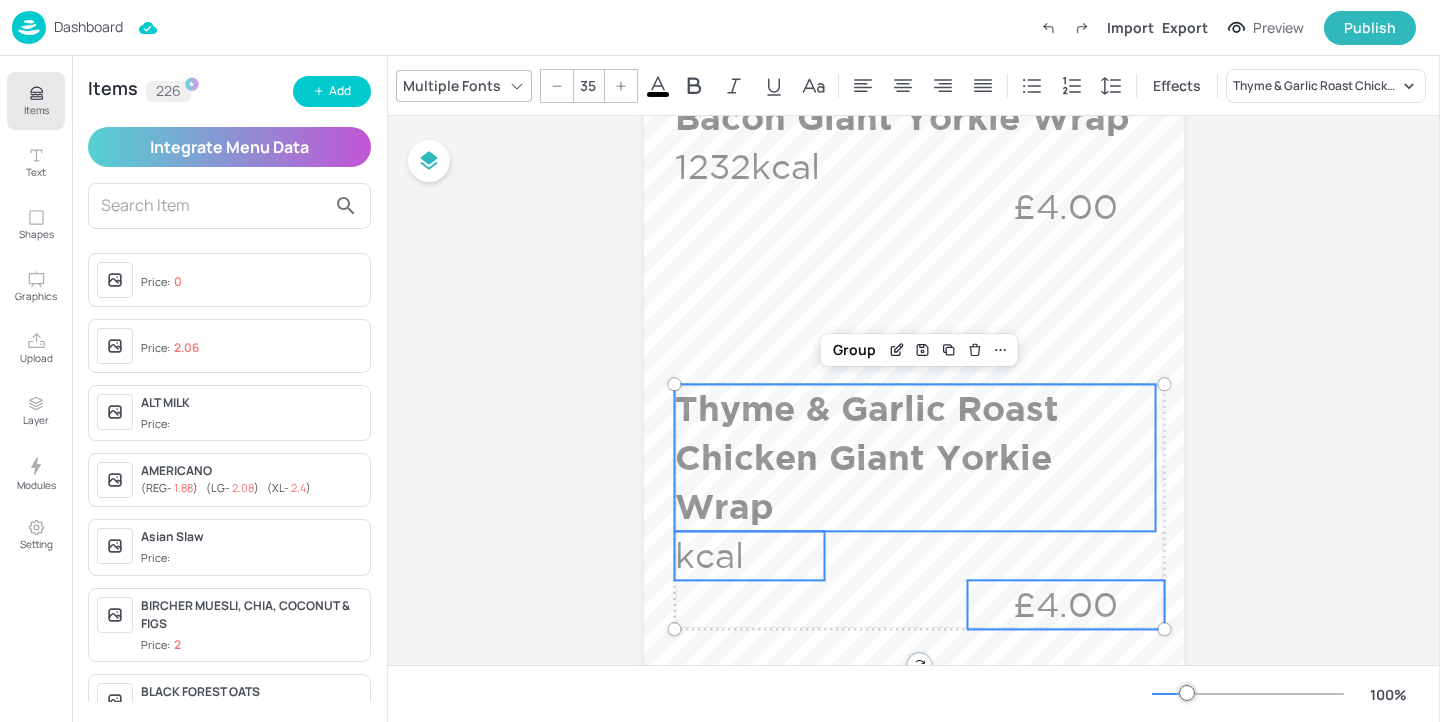 click on "Thyme & Garlic Roast Chicken Giant Yorkie Wrap" at bounding box center [915, 457] 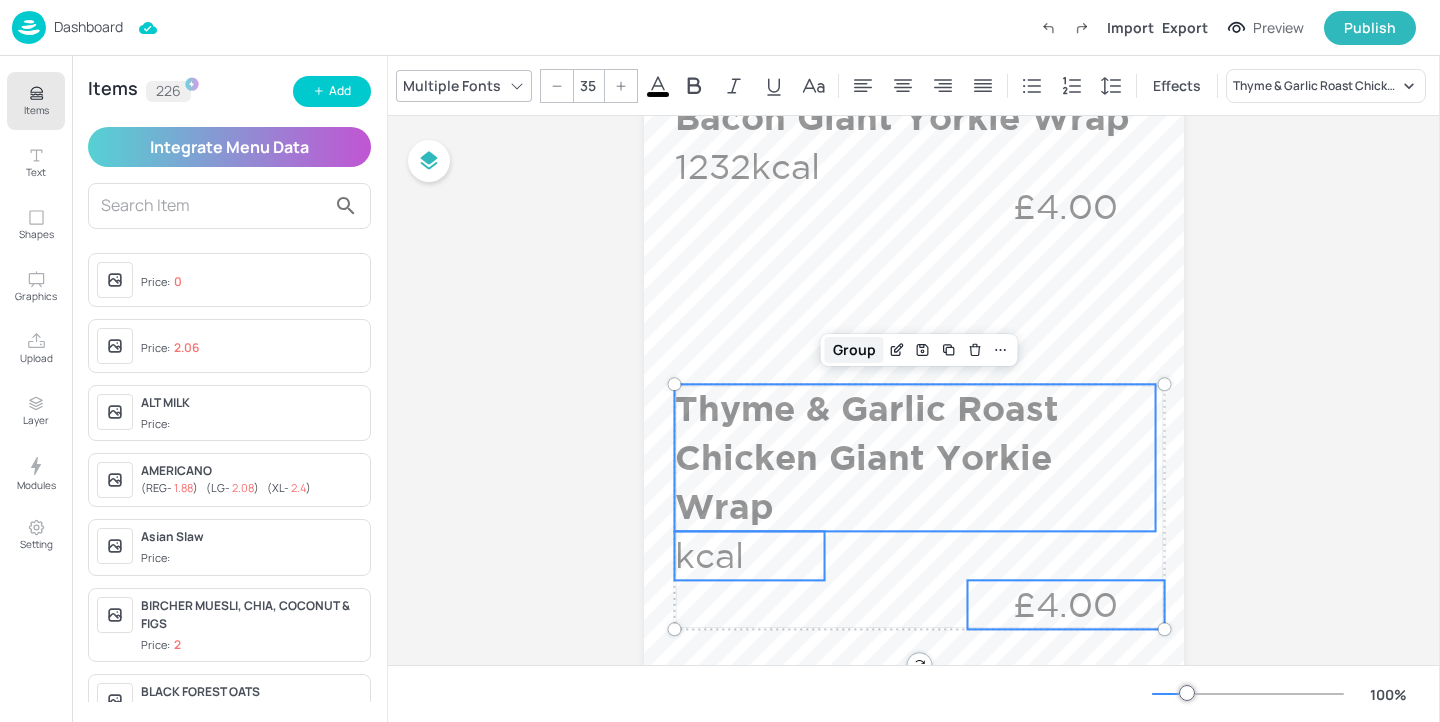 click on "Group" at bounding box center (854, 350) 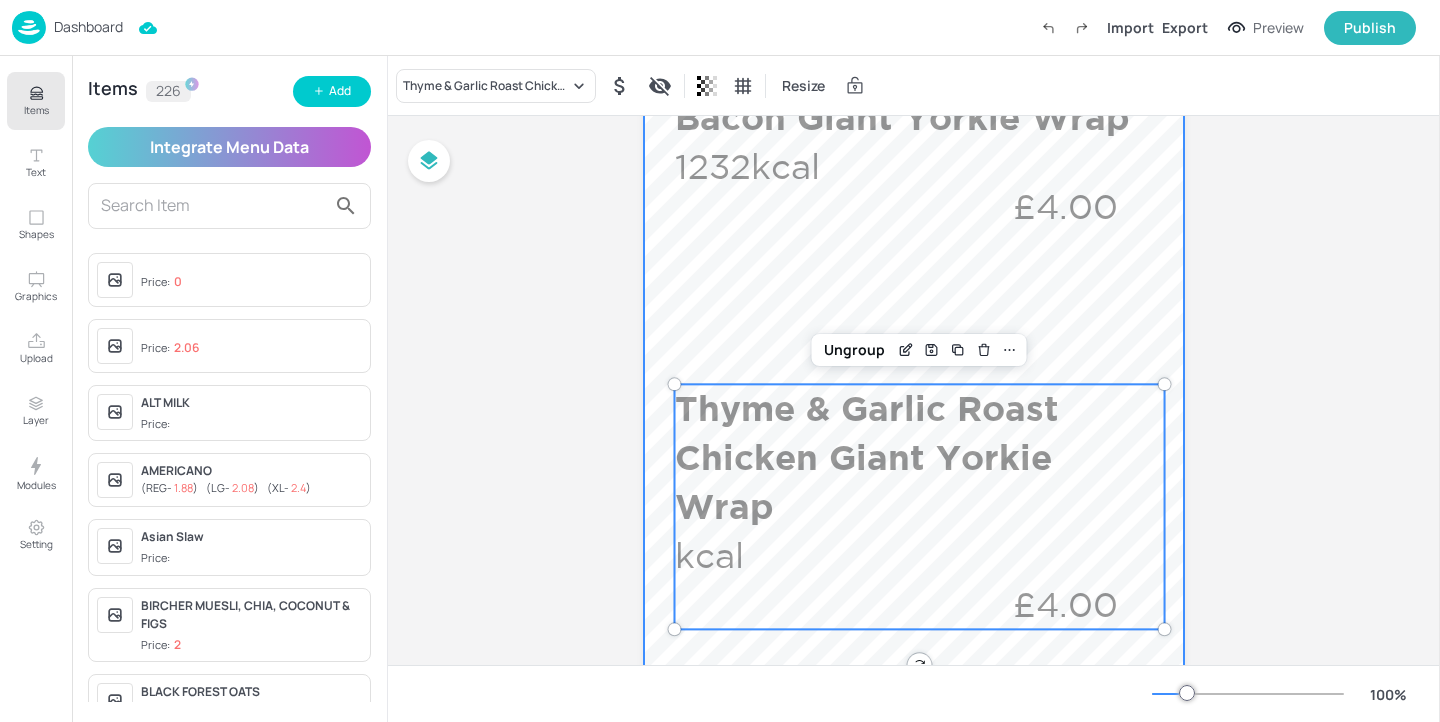 click at bounding box center [914, 524] 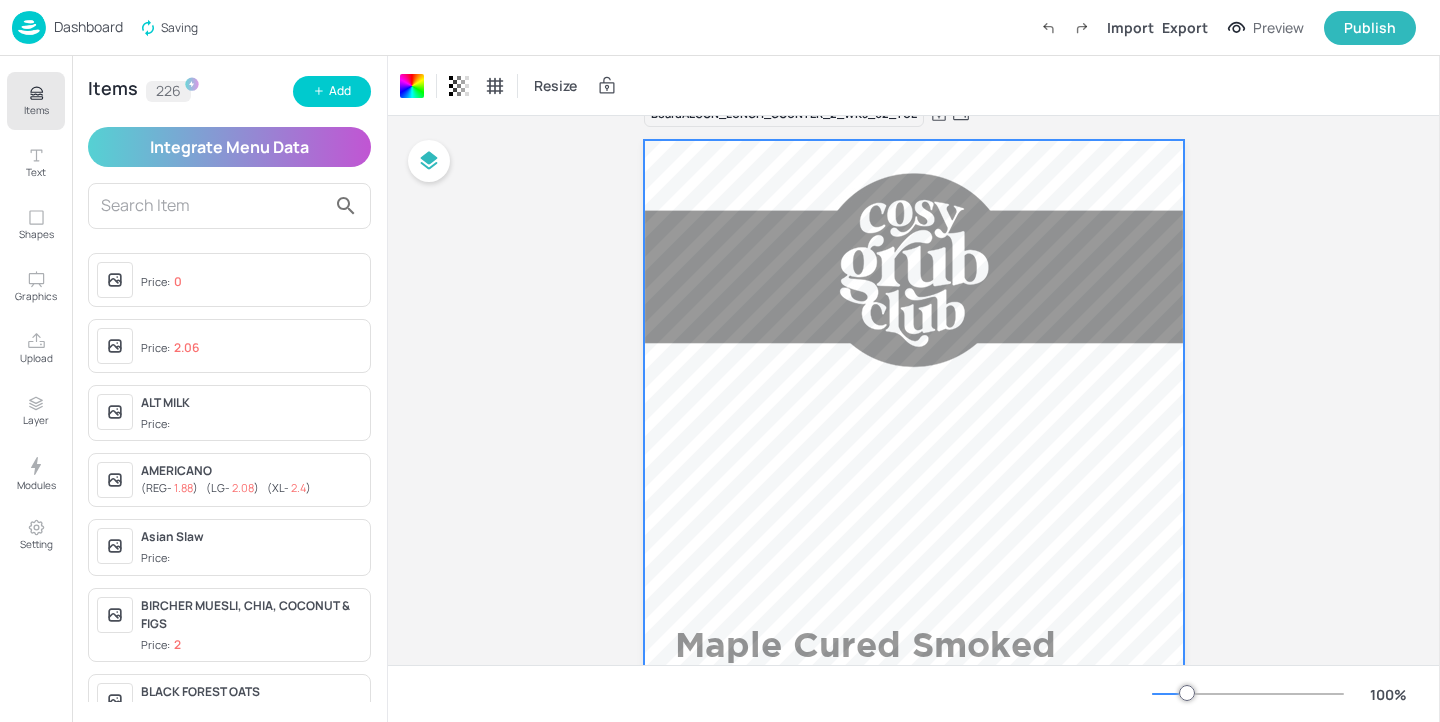 scroll, scrollTop: 24, scrollLeft: 0, axis: vertical 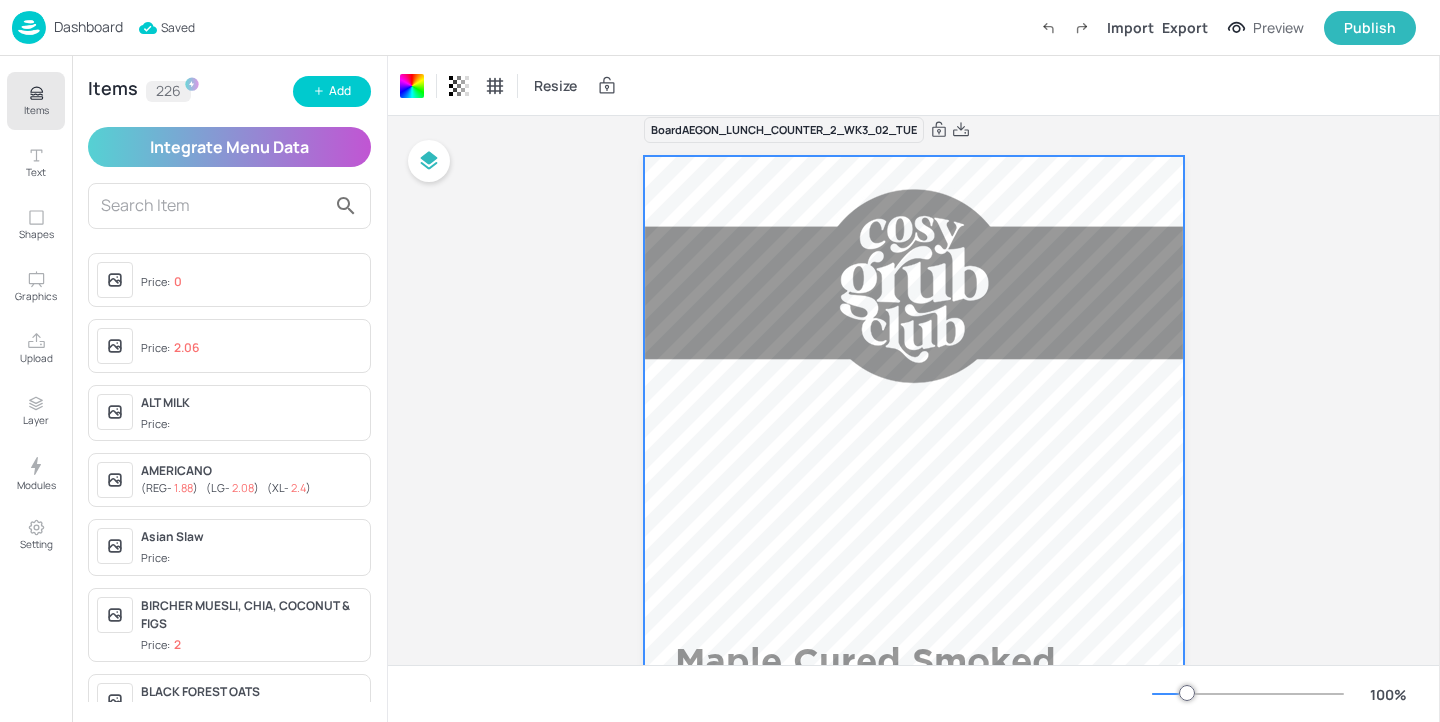 click 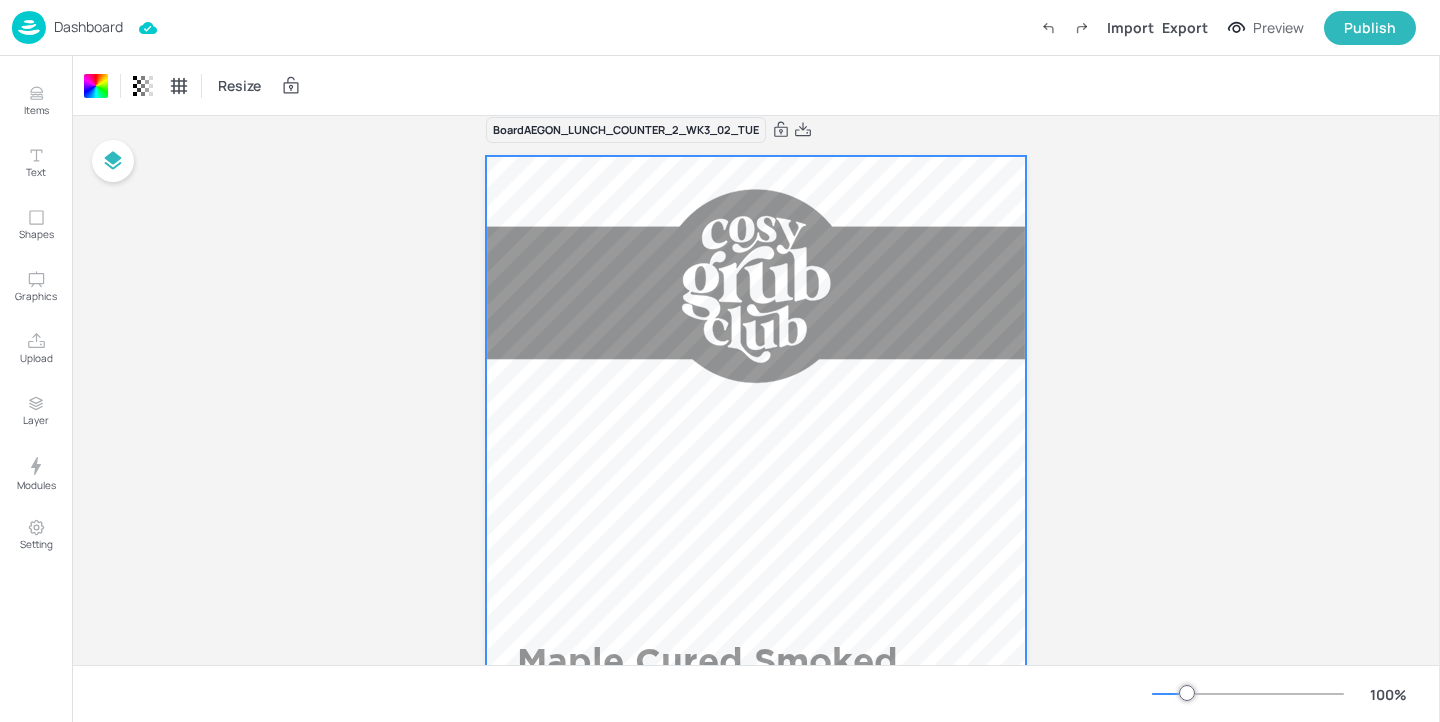 click on "Dashboard" at bounding box center (88, 27) 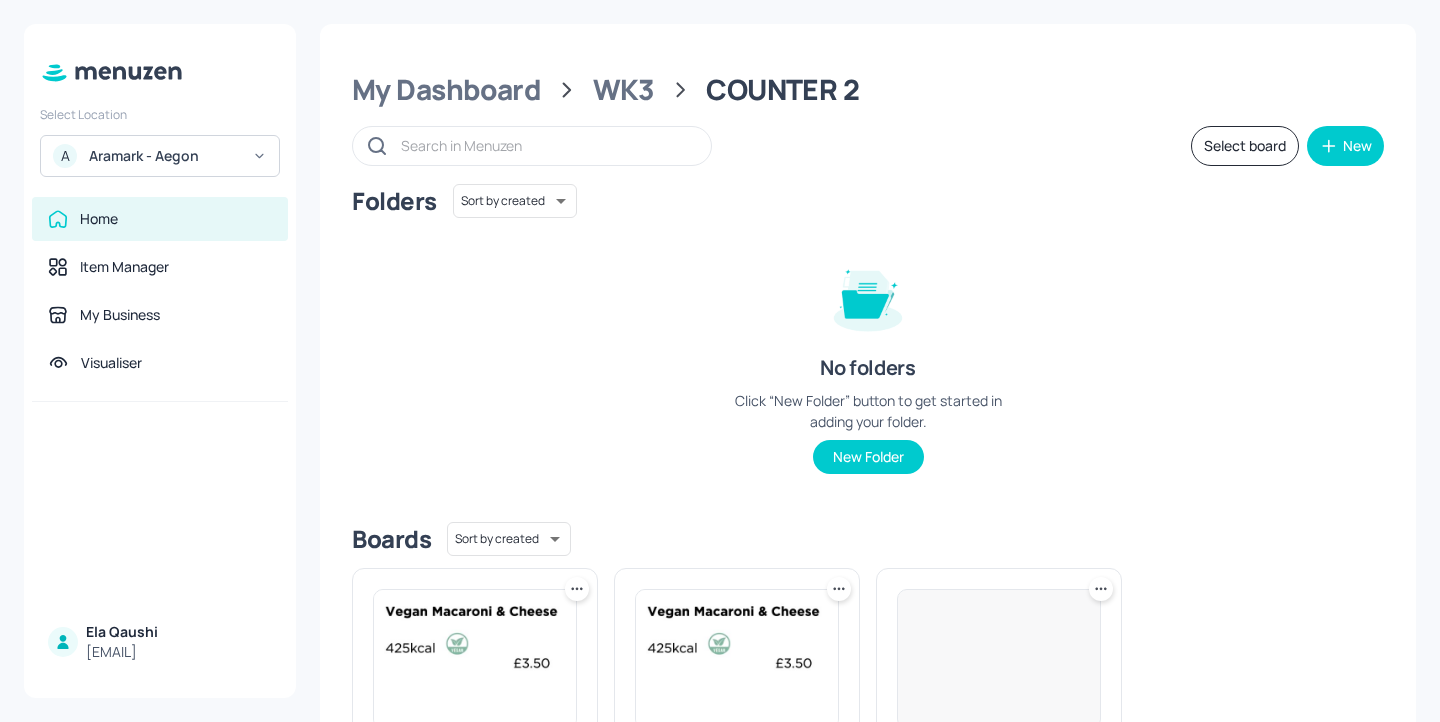 scroll, scrollTop: 269, scrollLeft: 0, axis: vertical 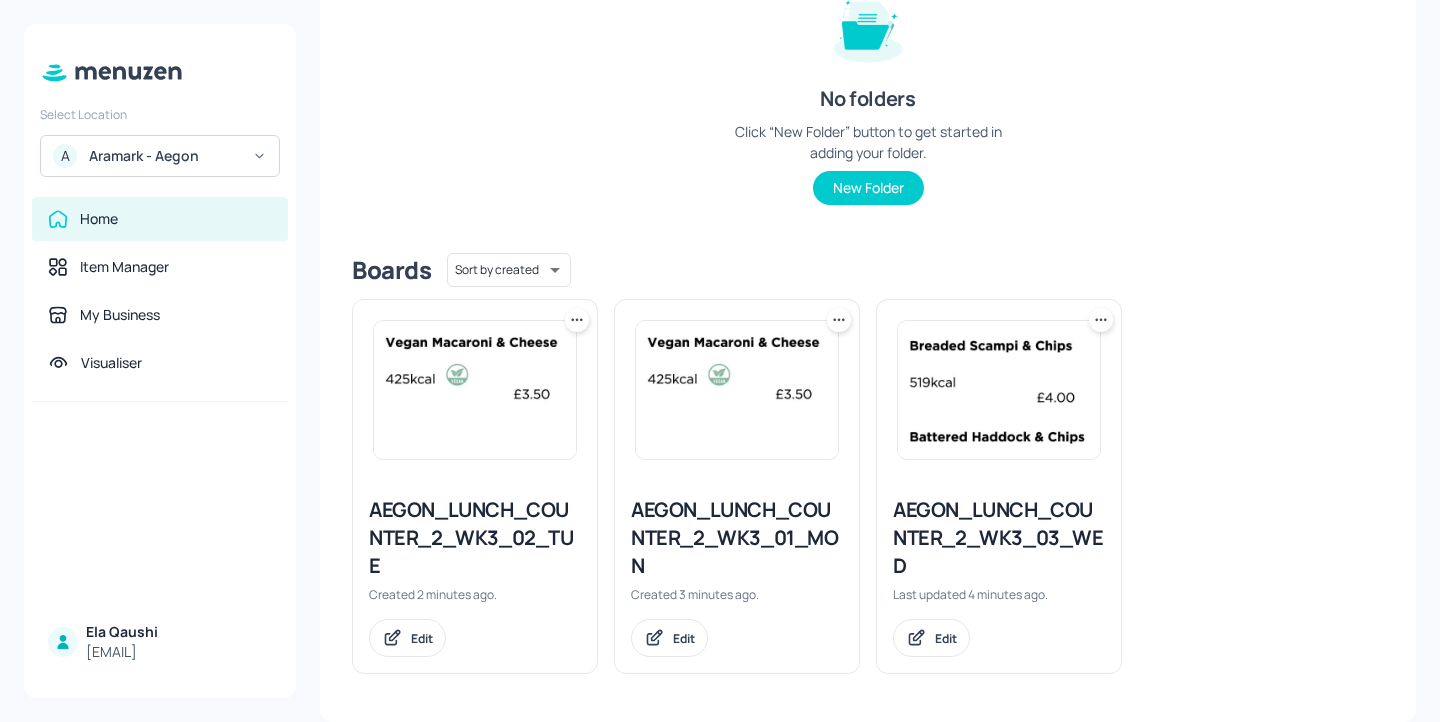 click 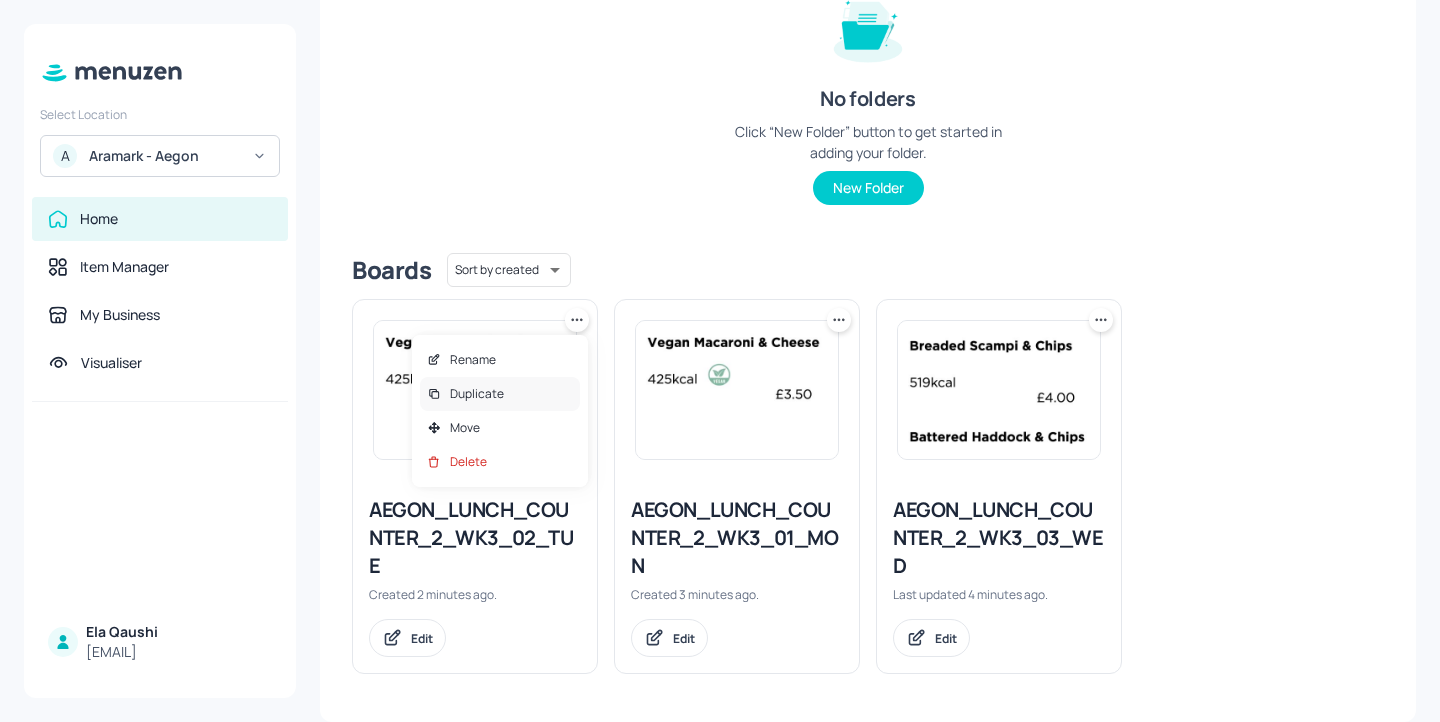 click on "Duplicate" at bounding box center [500, 394] 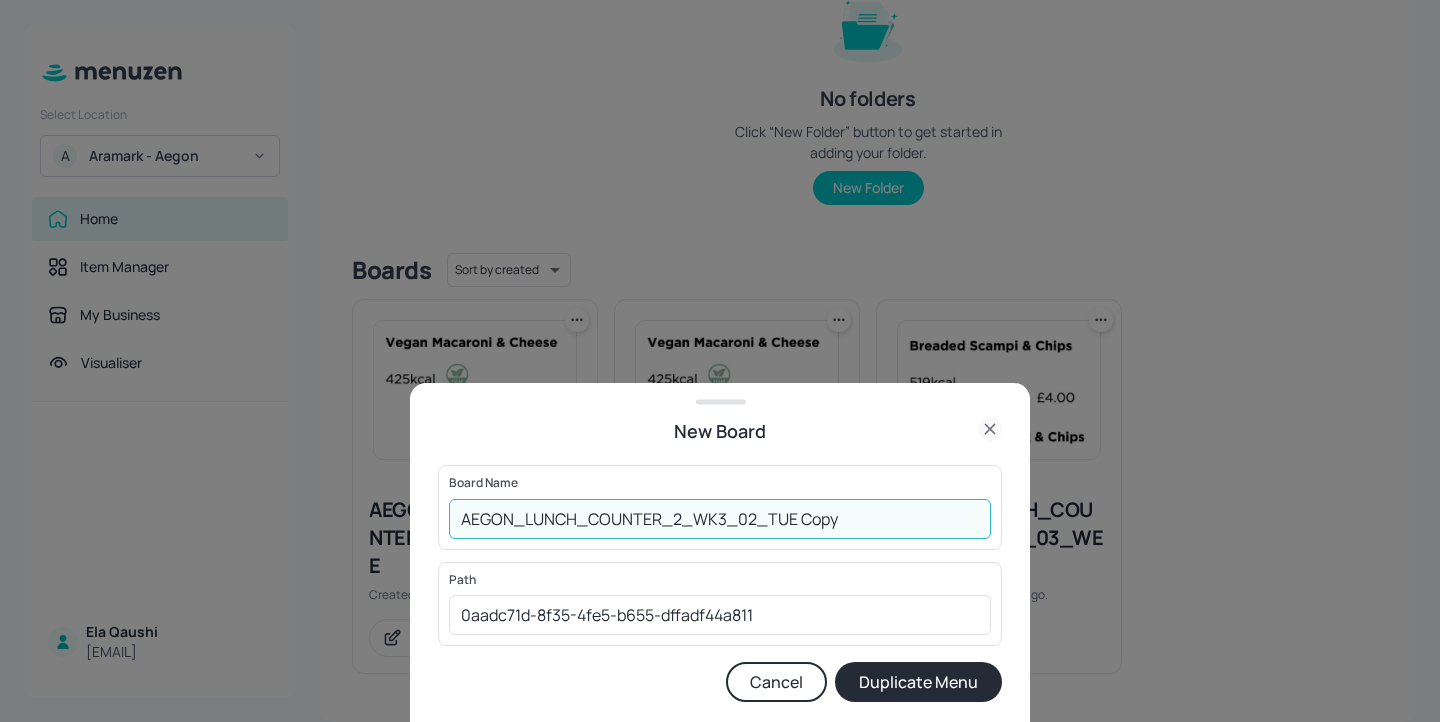 click on "AEGON_LUNCH_COUNTER_2_WK3_02_TUE Copy" at bounding box center [720, 519] 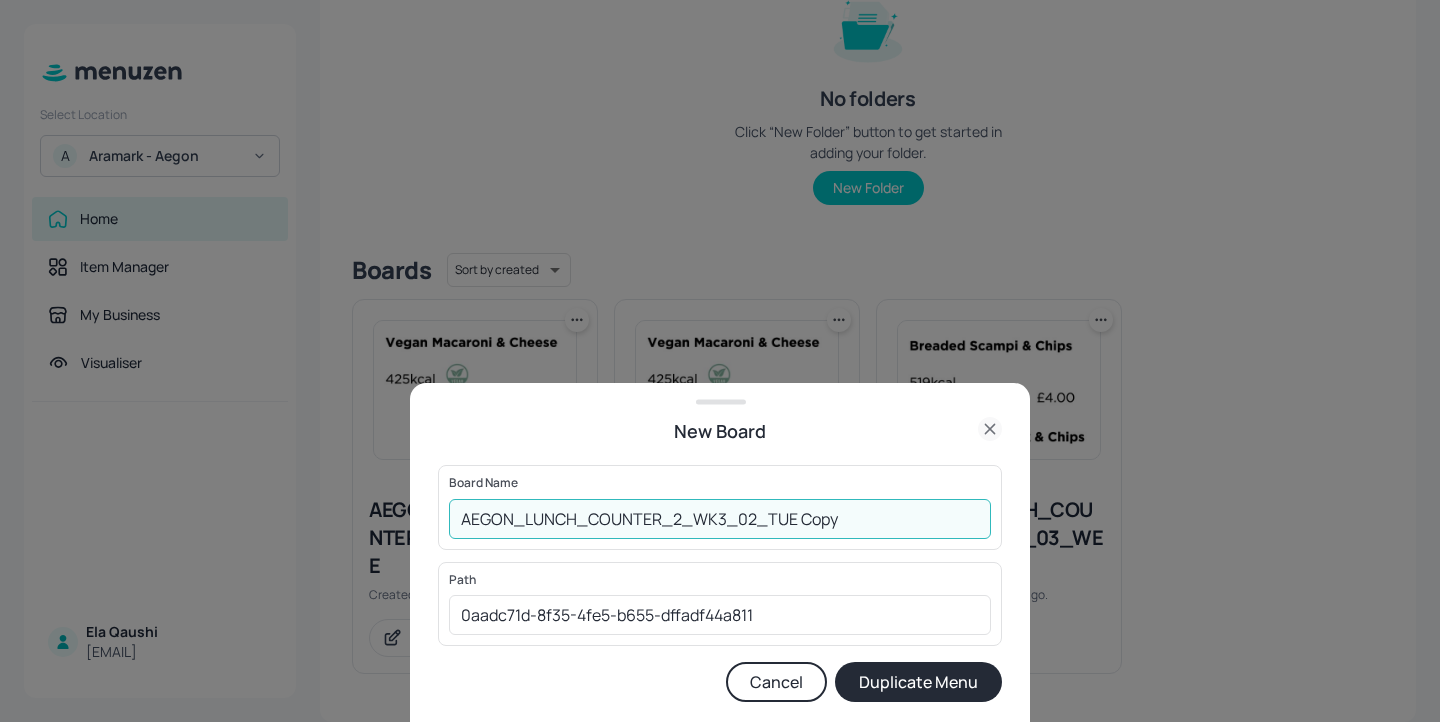 click on "AEGON_LUNCH_COUNTER_2_WK3_02_TUE Copy" at bounding box center (720, 519) 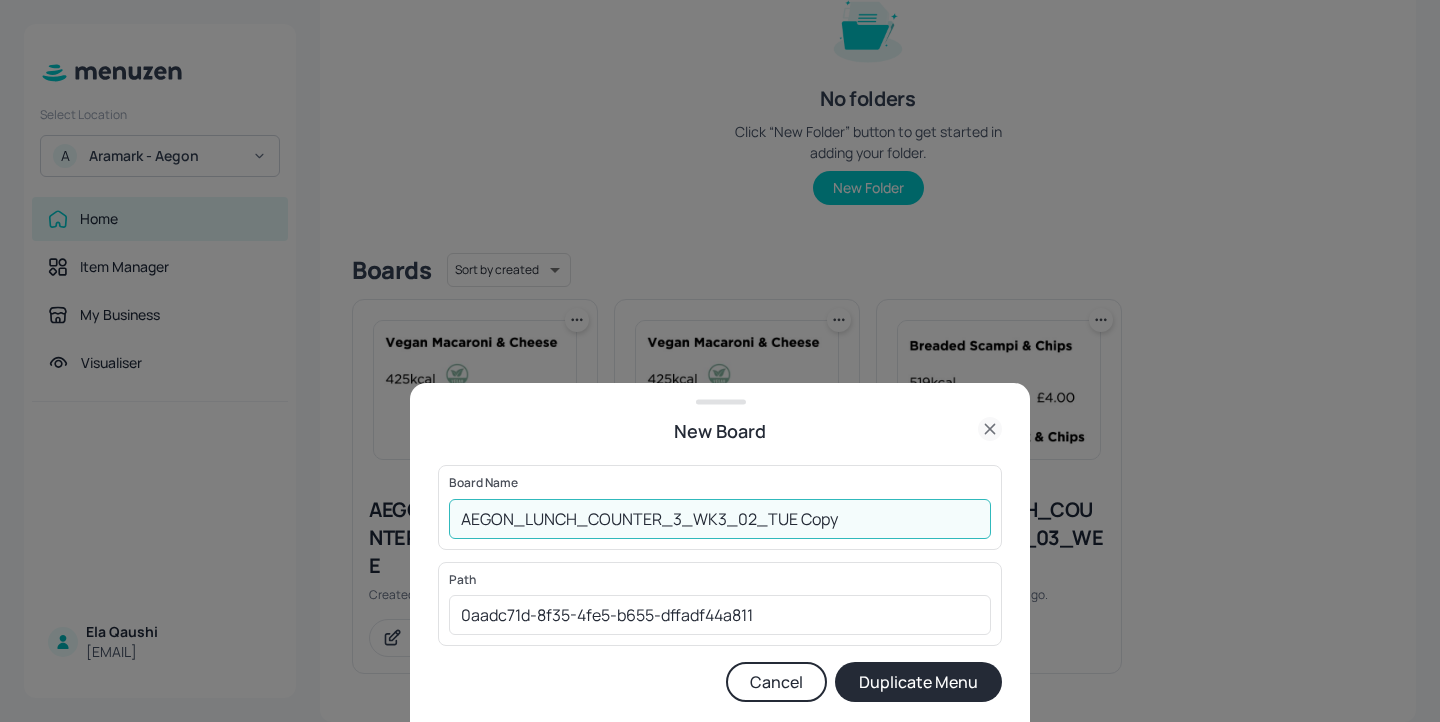 drag, startPoint x: 854, startPoint y: 521, endPoint x: 746, endPoint y: 514, distance: 108.226616 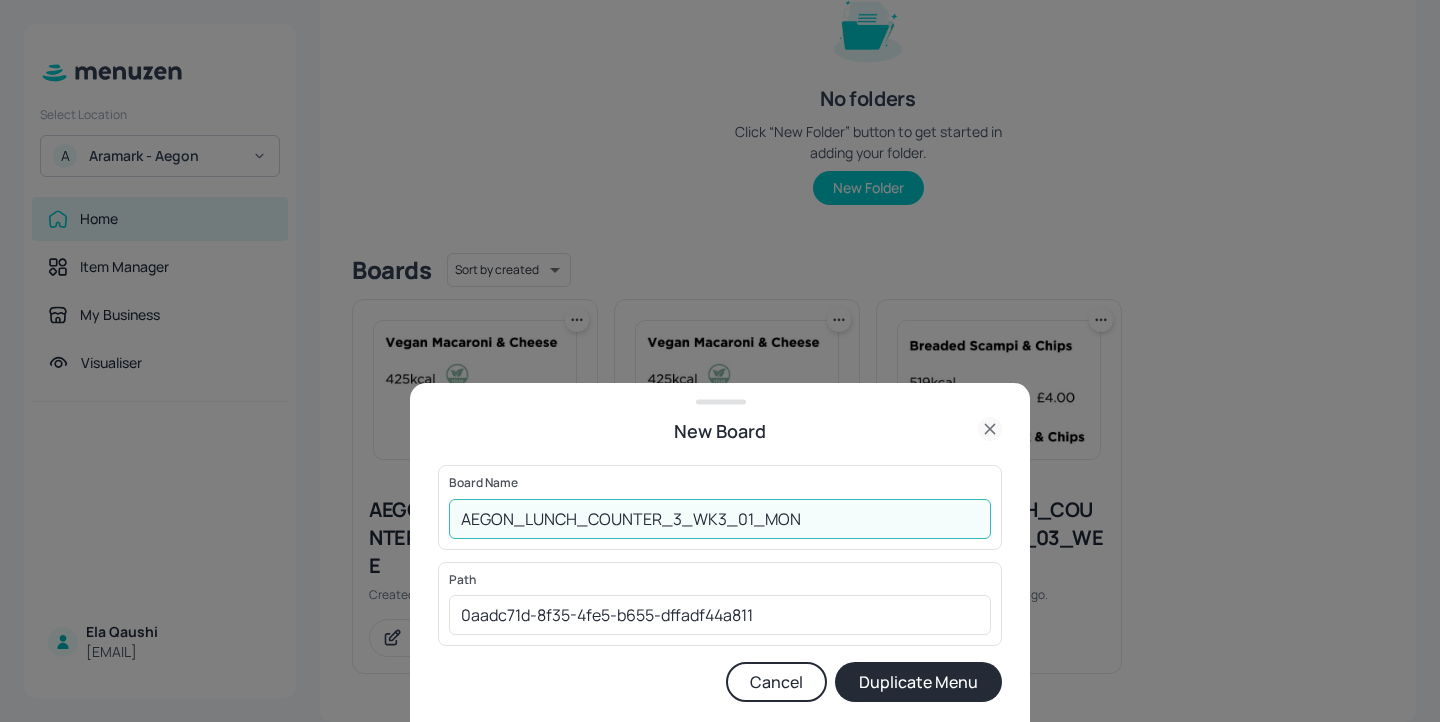 type on "AEGON_LUNCH_COUNTER_3_WK3_01_MON" 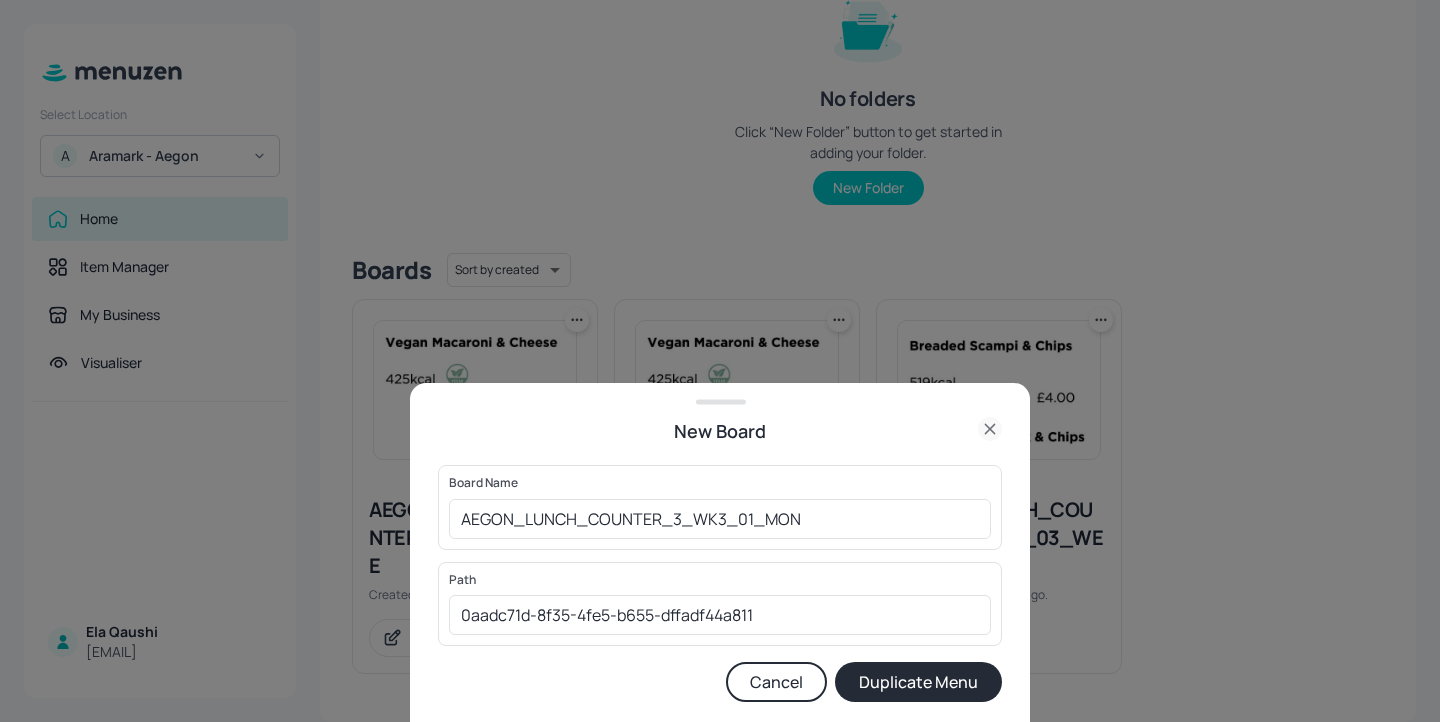 click on "Duplicate Menu" at bounding box center [918, 682] 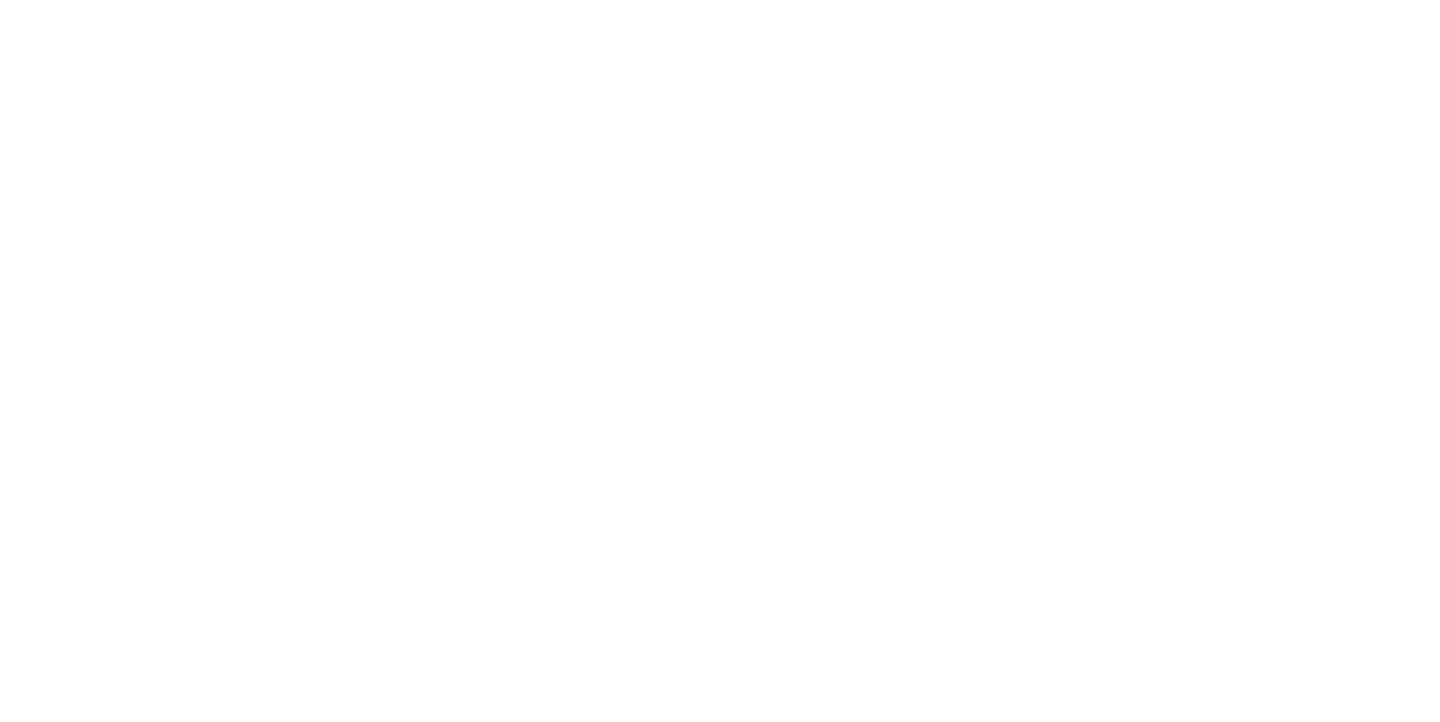 scroll, scrollTop: 0, scrollLeft: 0, axis: both 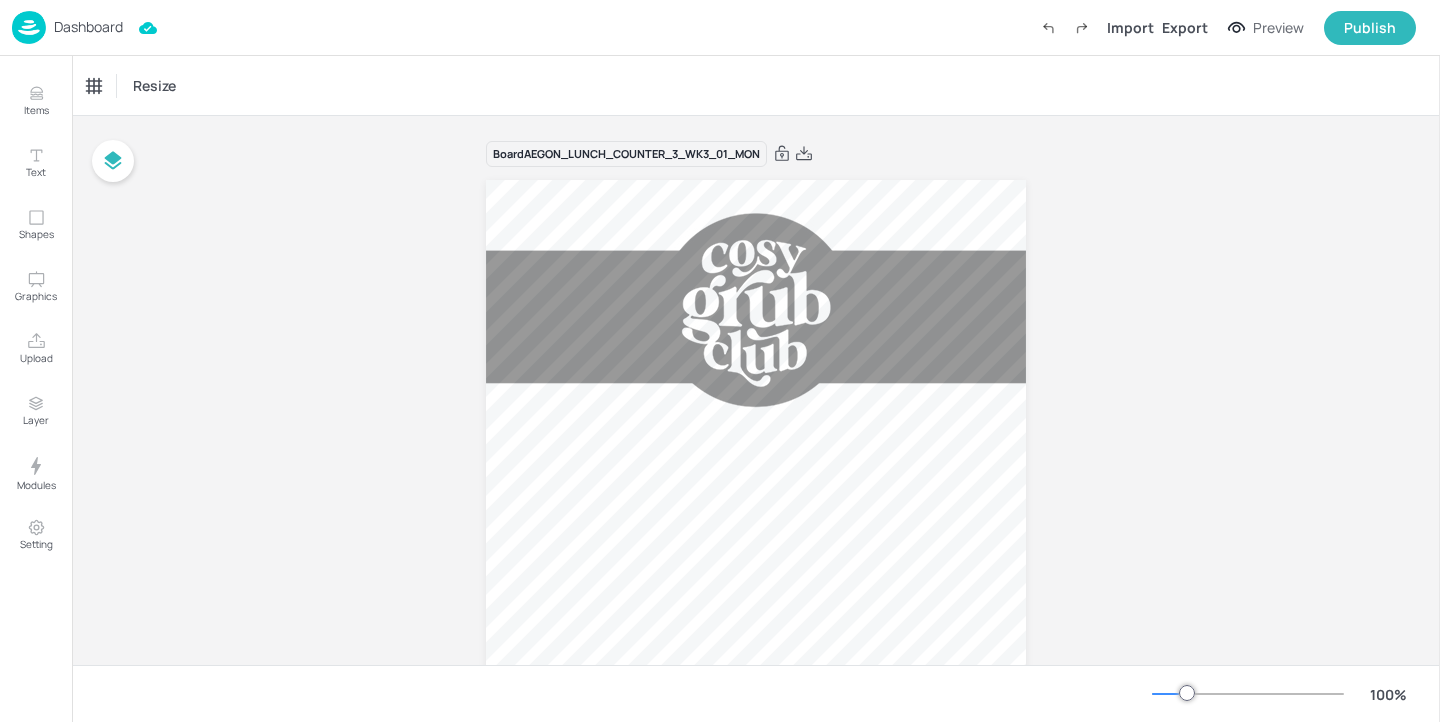 click on "Dashboard" at bounding box center (88, 27) 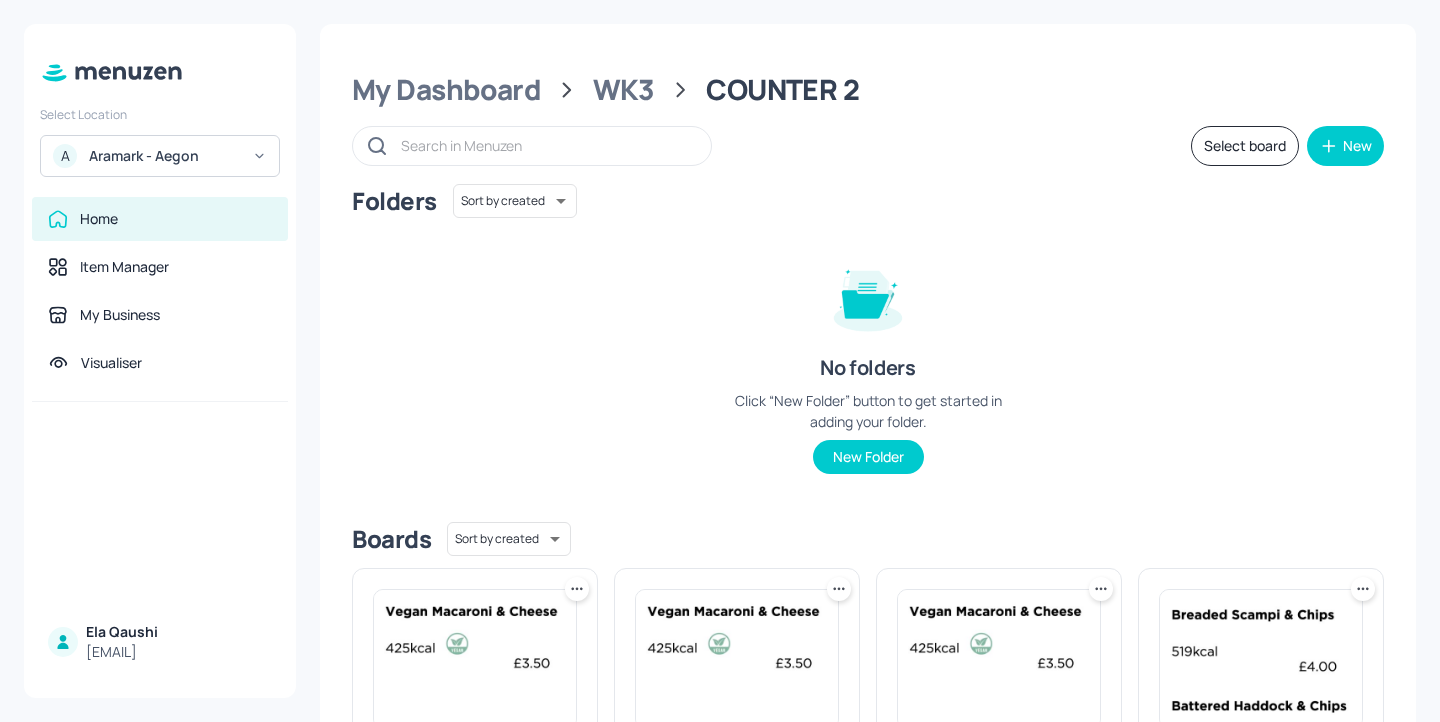 scroll, scrollTop: 269, scrollLeft: 0, axis: vertical 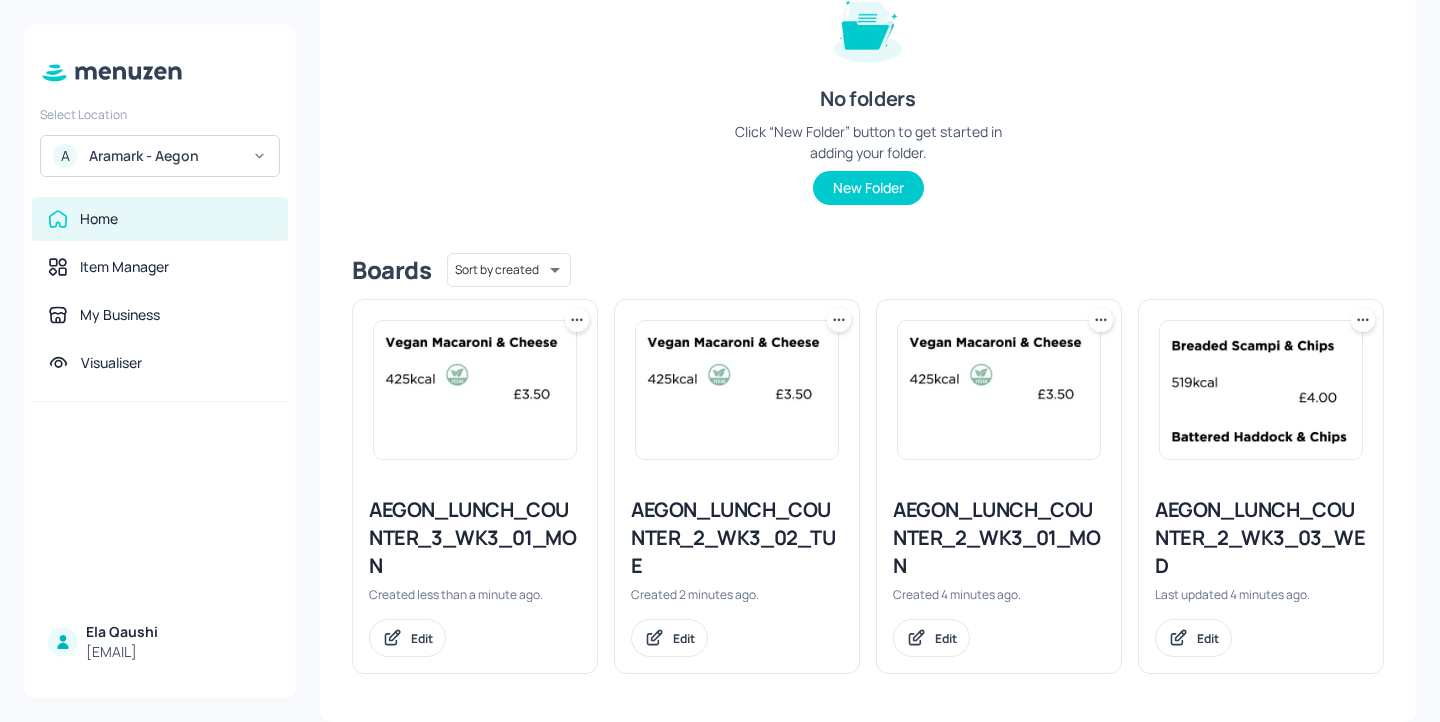 click 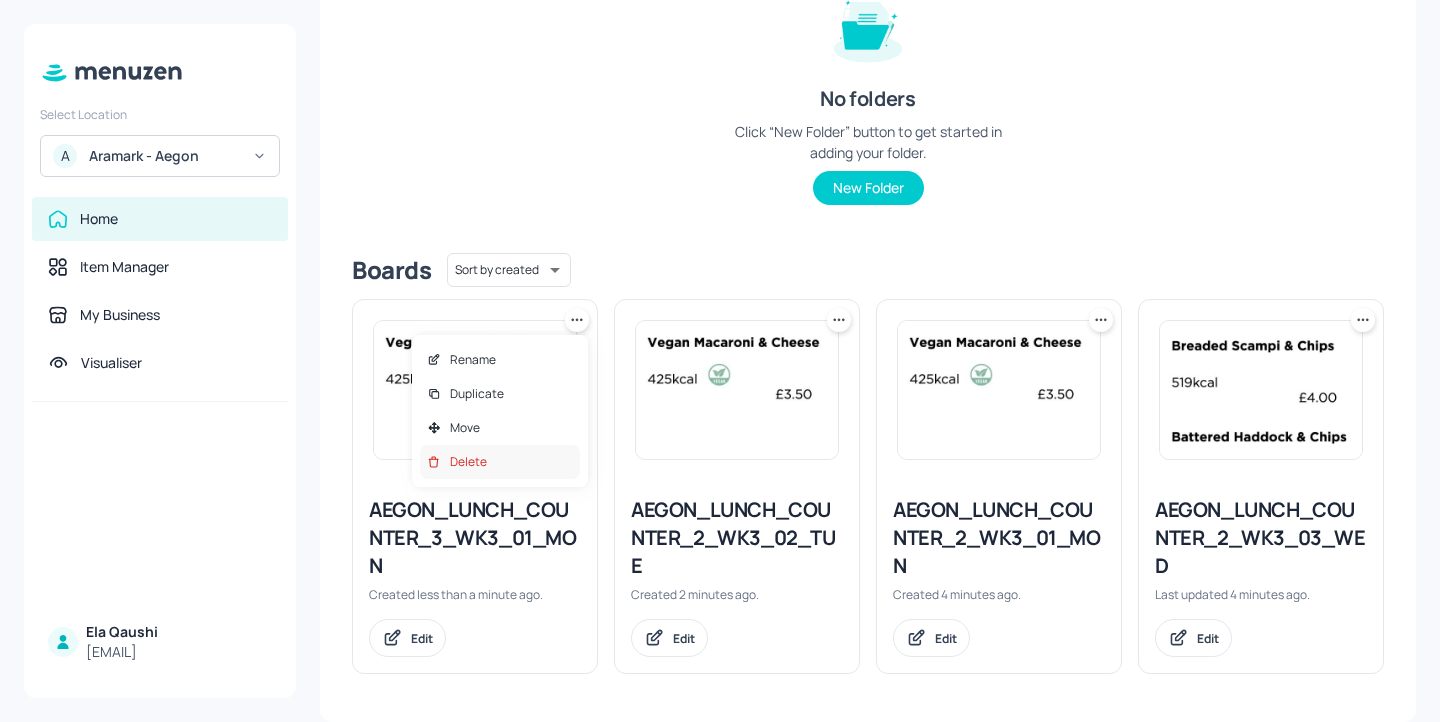 click on "Delete" at bounding box center (500, 462) 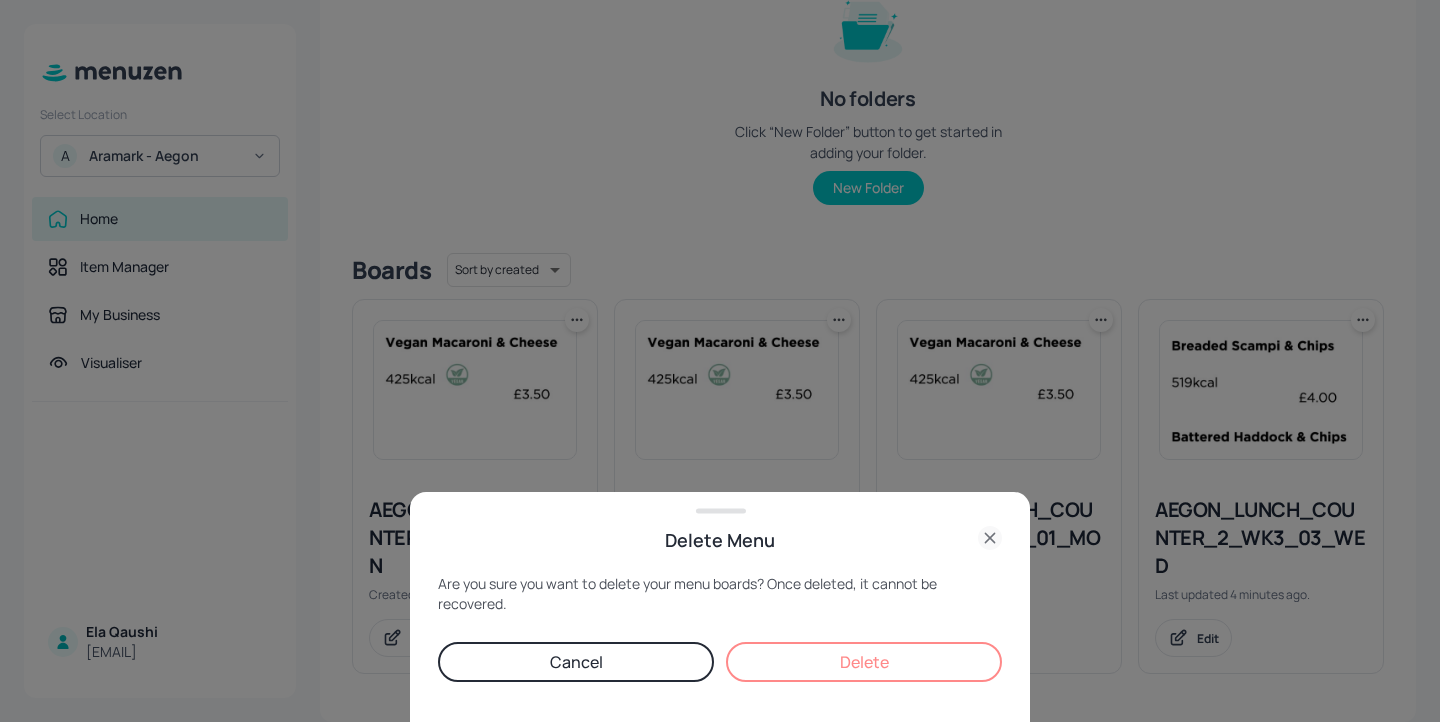 click on "Delete" at bounding box center (864, 662) 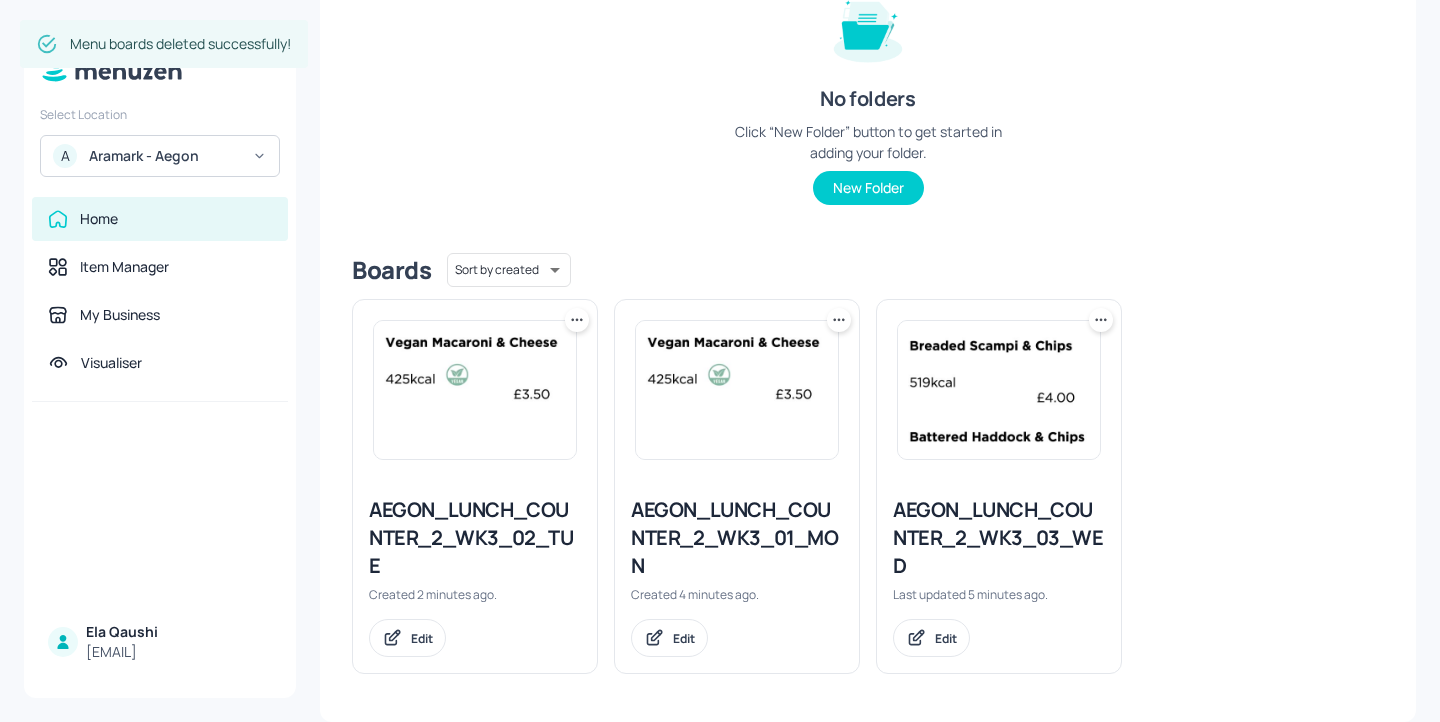 scroll, scrollTop: 0, scrollLeft: 0, axis: both 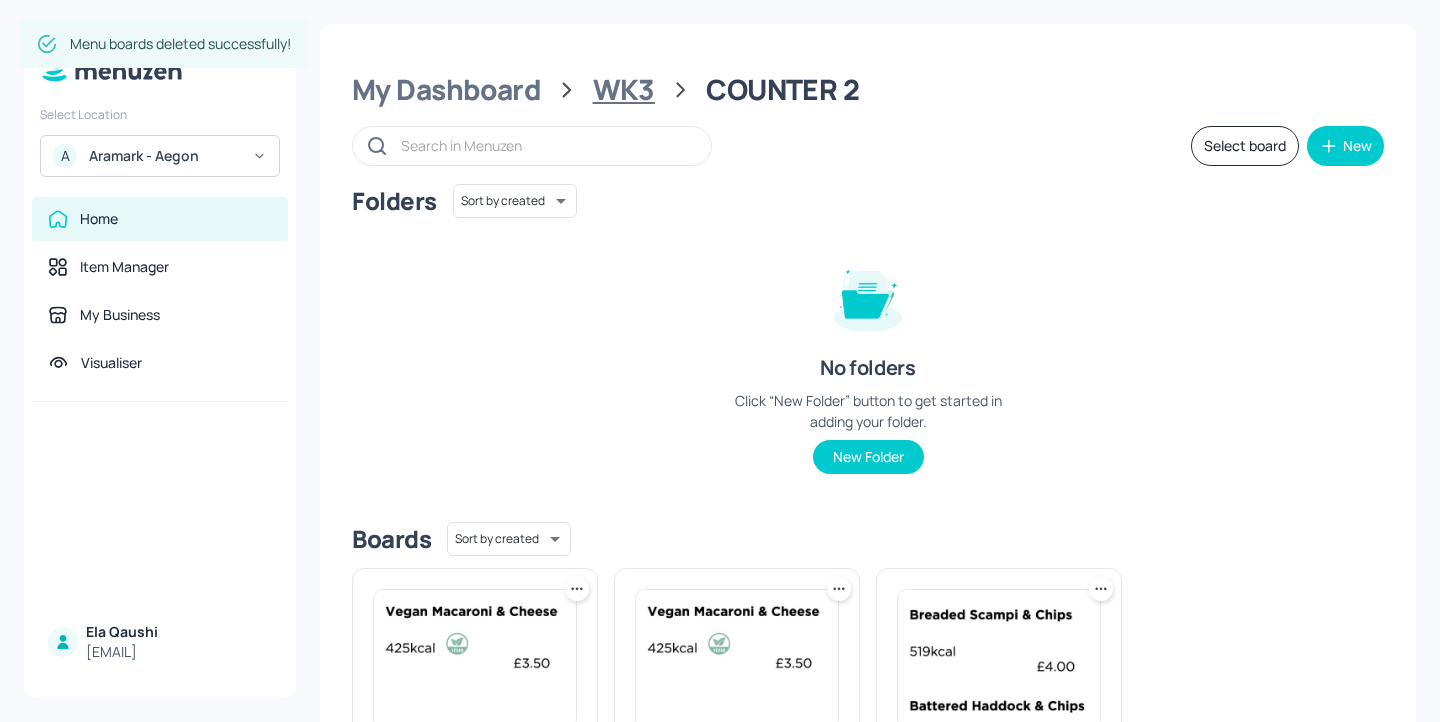 click on "WK3" at bounding box center (624, 90) 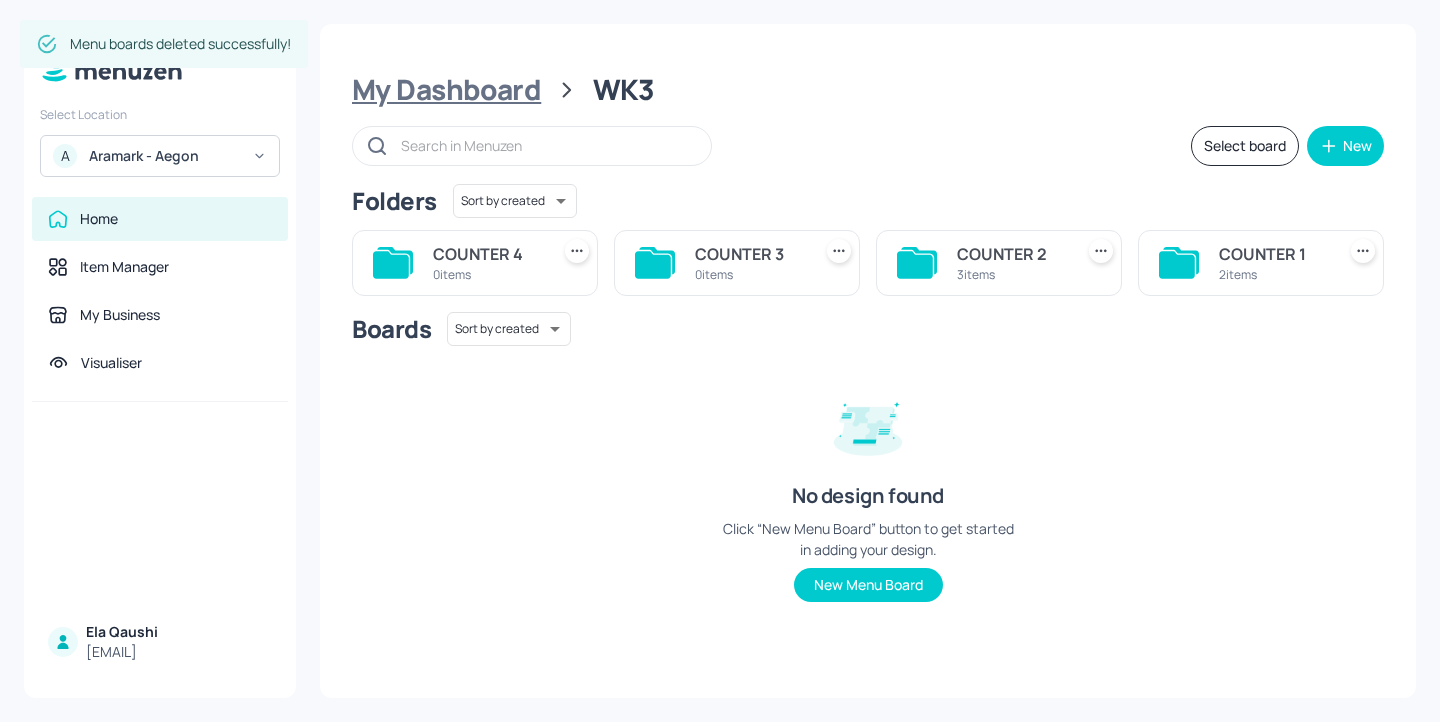click on "My Dashboard" at bounding box center (446, 90) 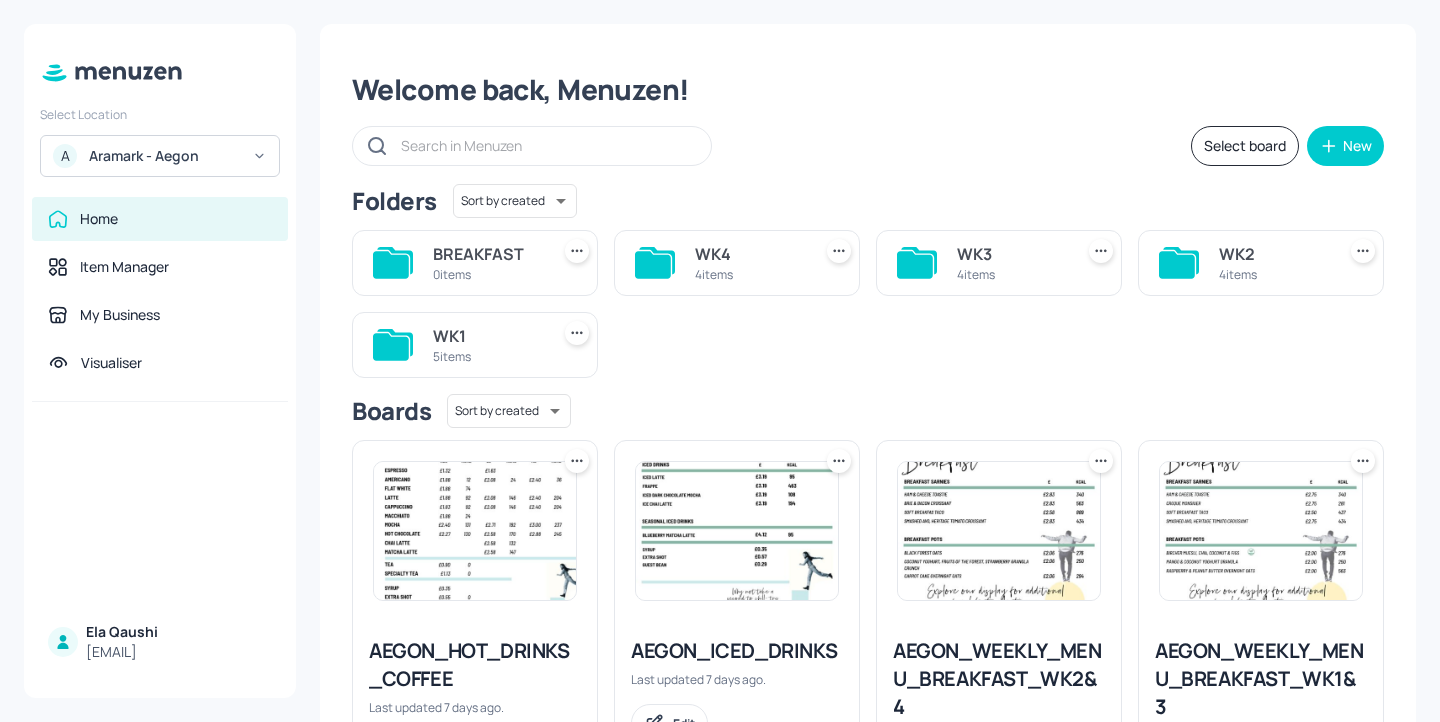 click on "WK2" at bounding box center [1273, 254] 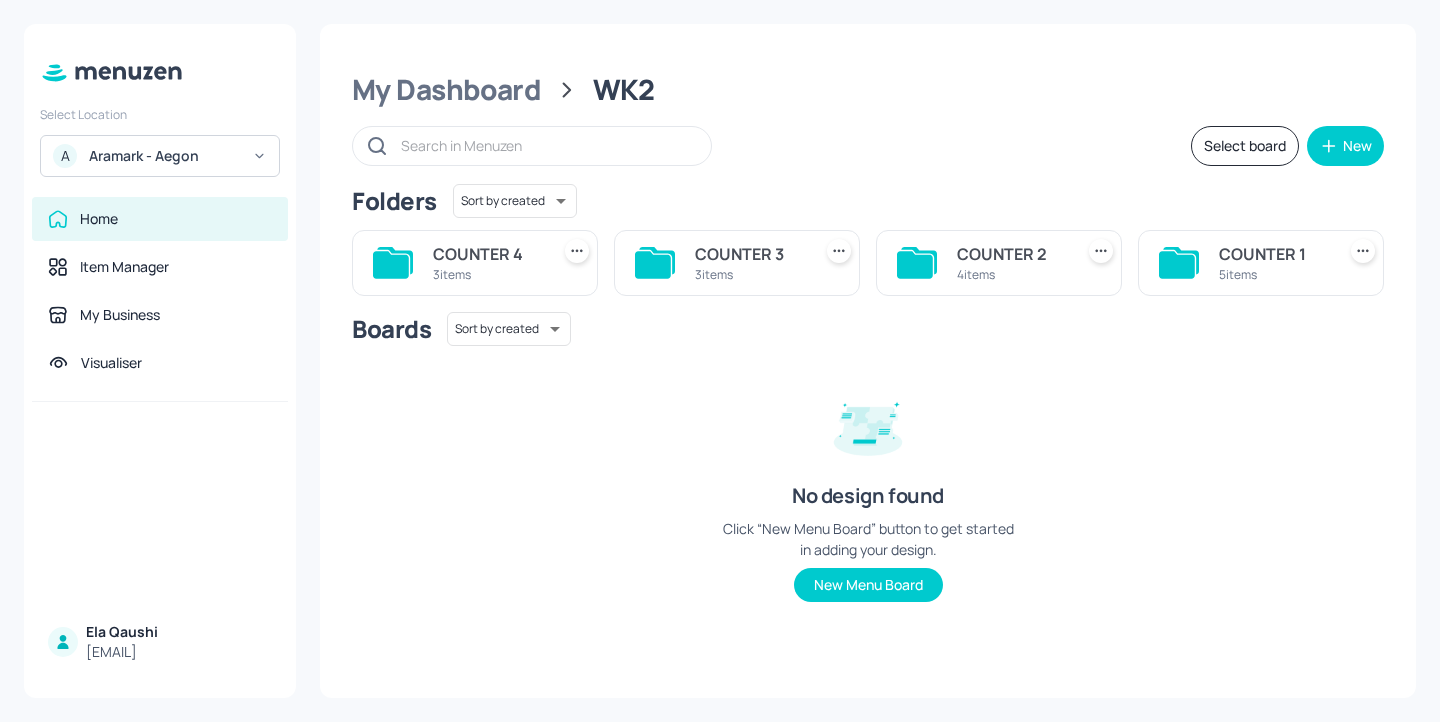 click on "3  items" at bounding box center [749, 274] 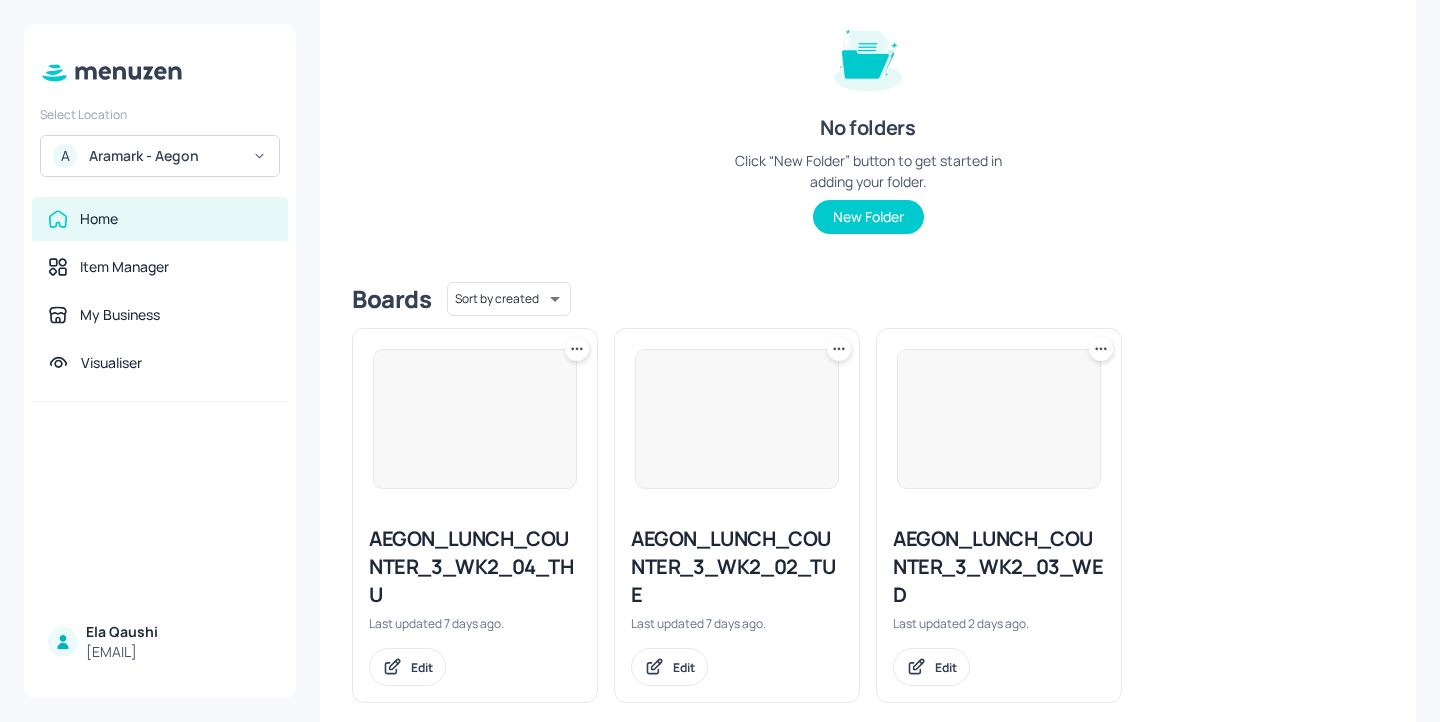 scroll, scrollTop: 269, scrollLeft: 0, axis: vertical 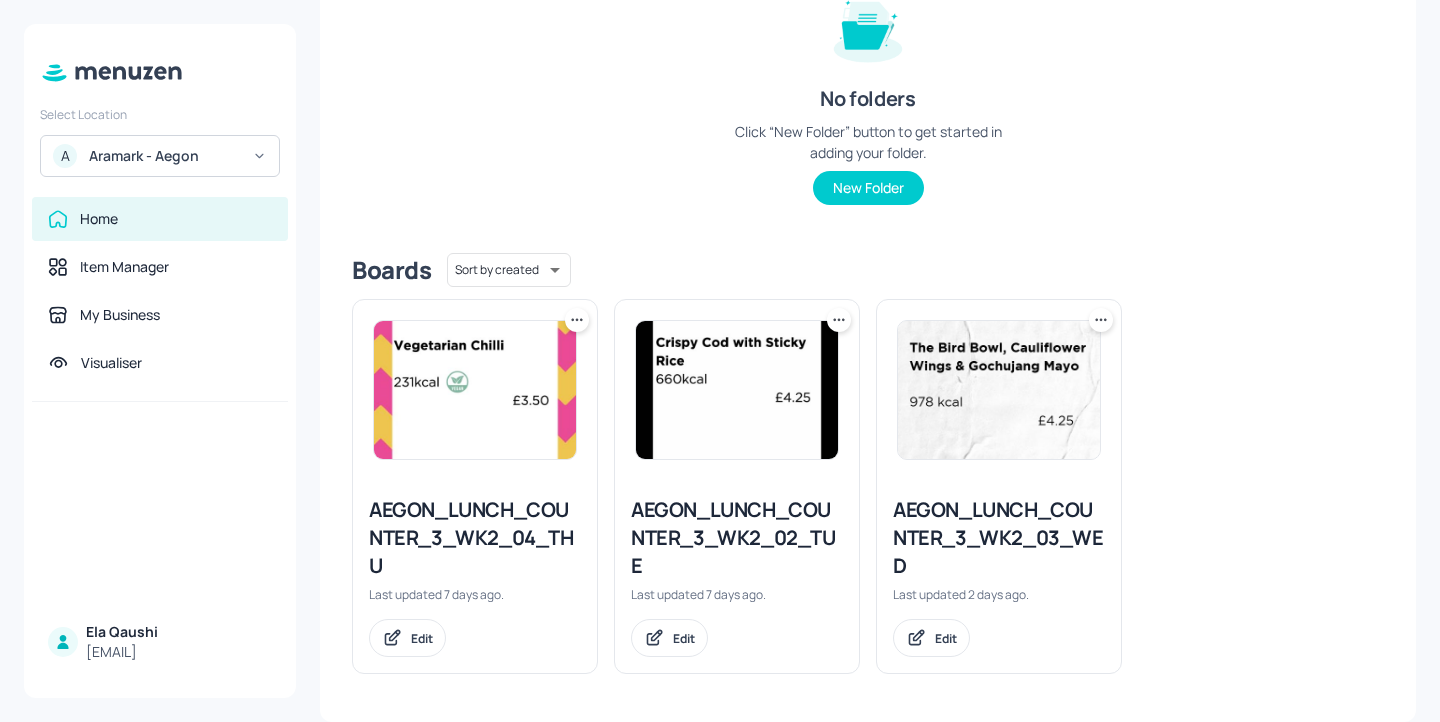 click 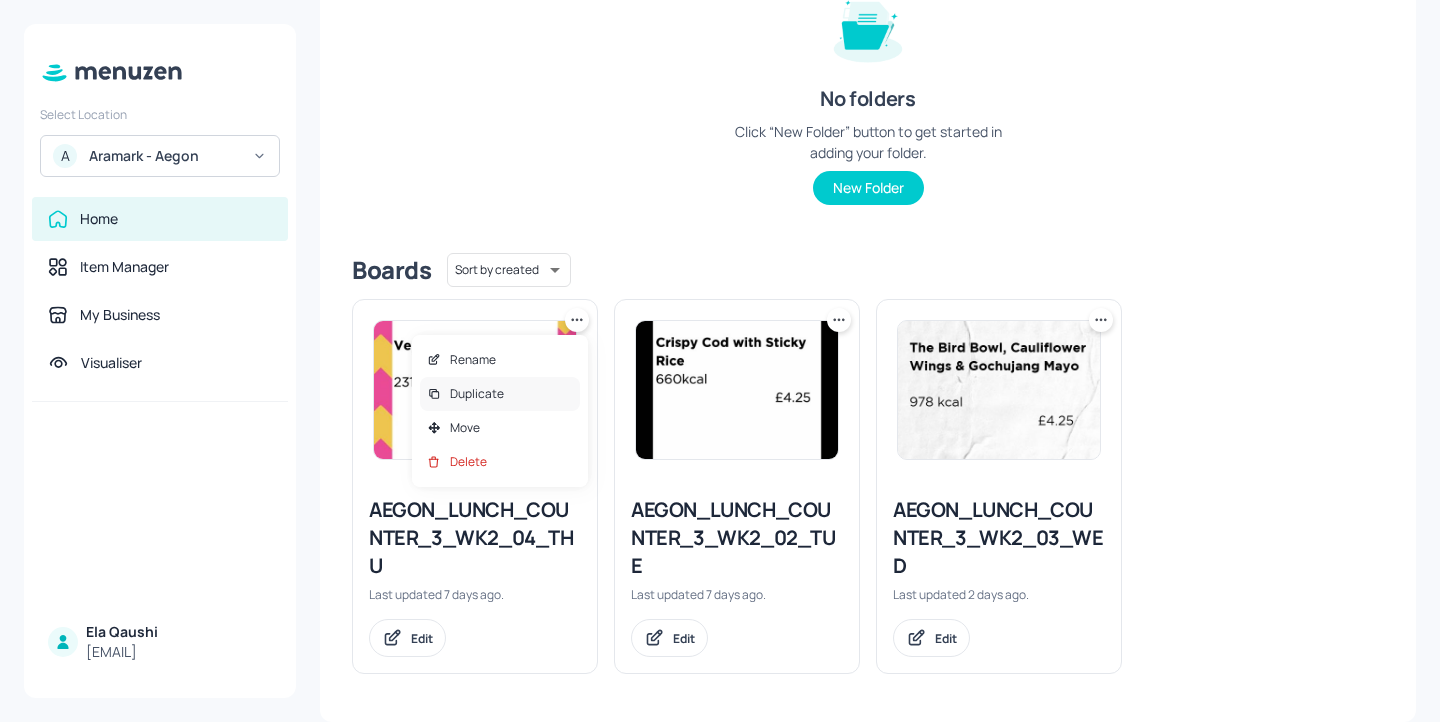 click on "Duplicate" at bounding box center (500, 394) 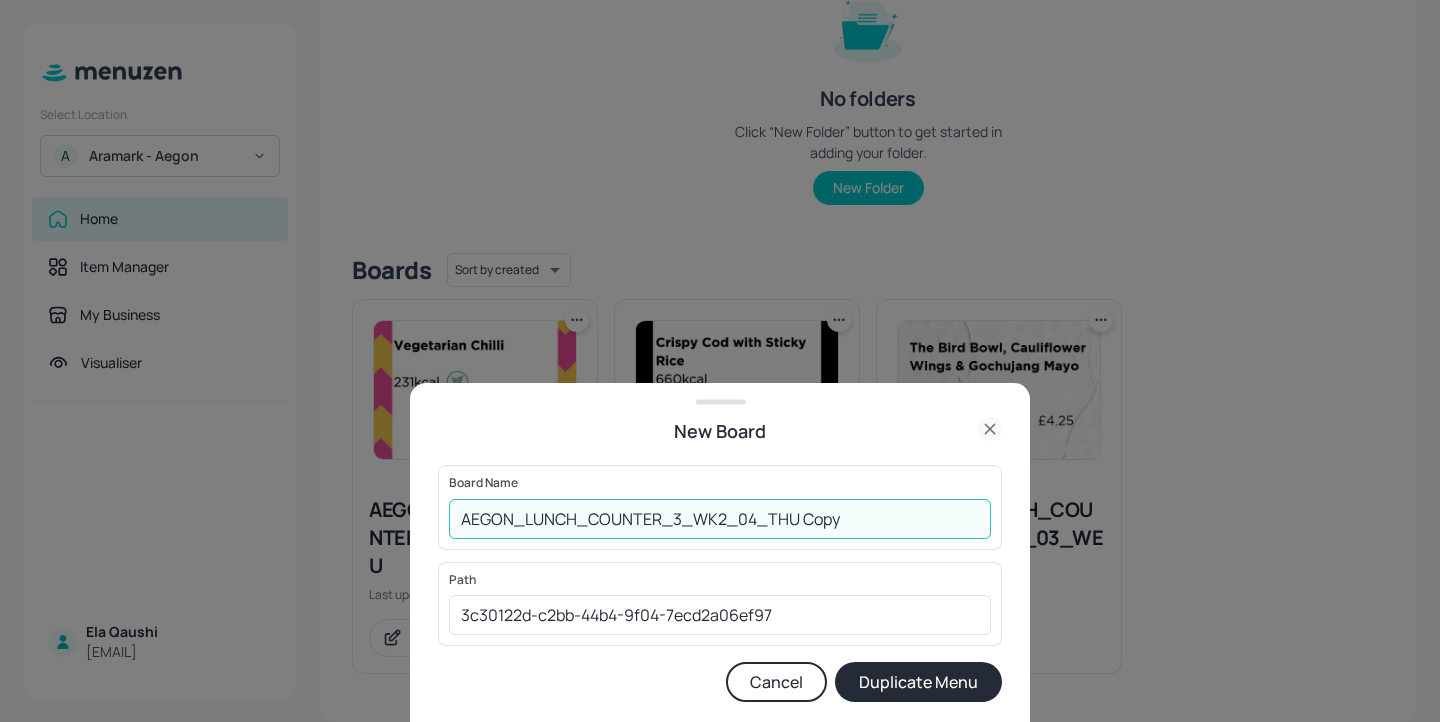 drag, startPoint x: 871, startPoint y: 508, endPoint x: 747, endPoint y: 508, distance: 124 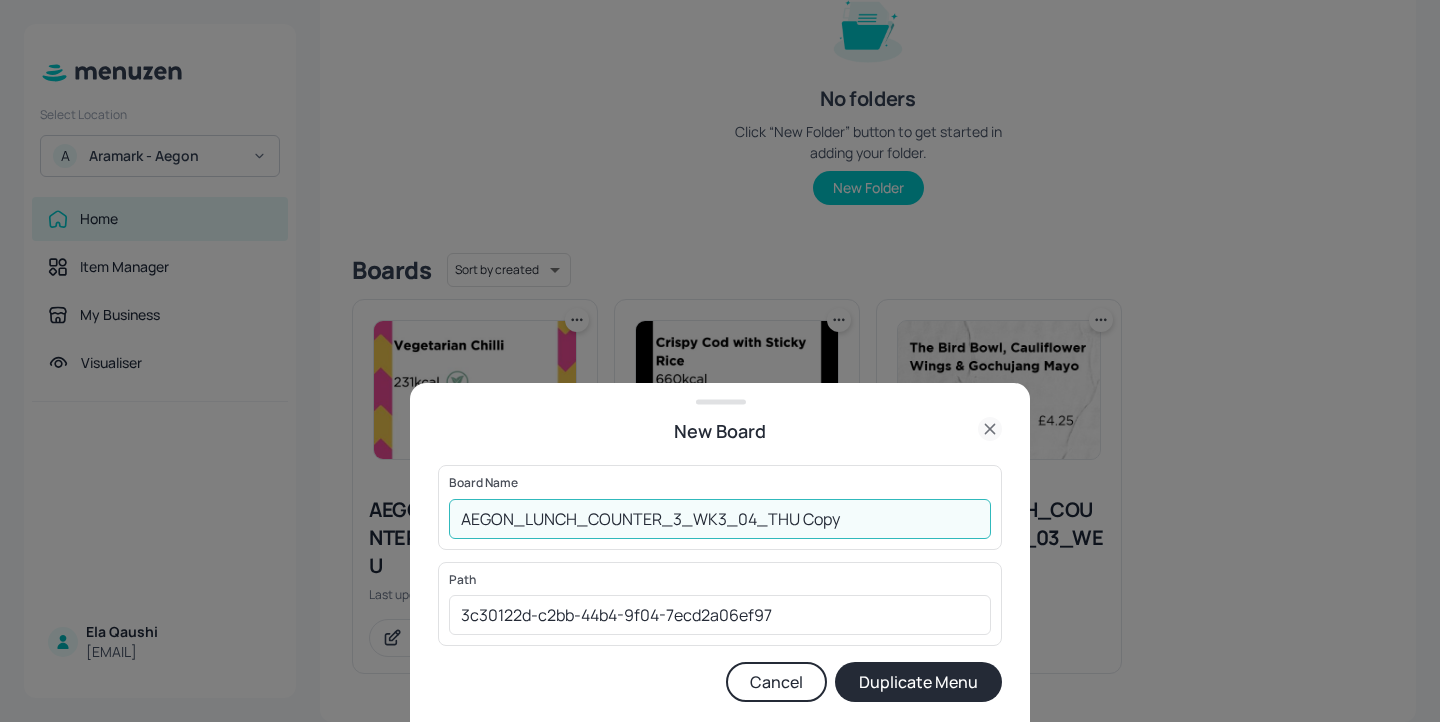 drag, startPoint x: 866, startPoint y: 515, endPoint x: 747, endPoint y: 517, distance: 119.01681 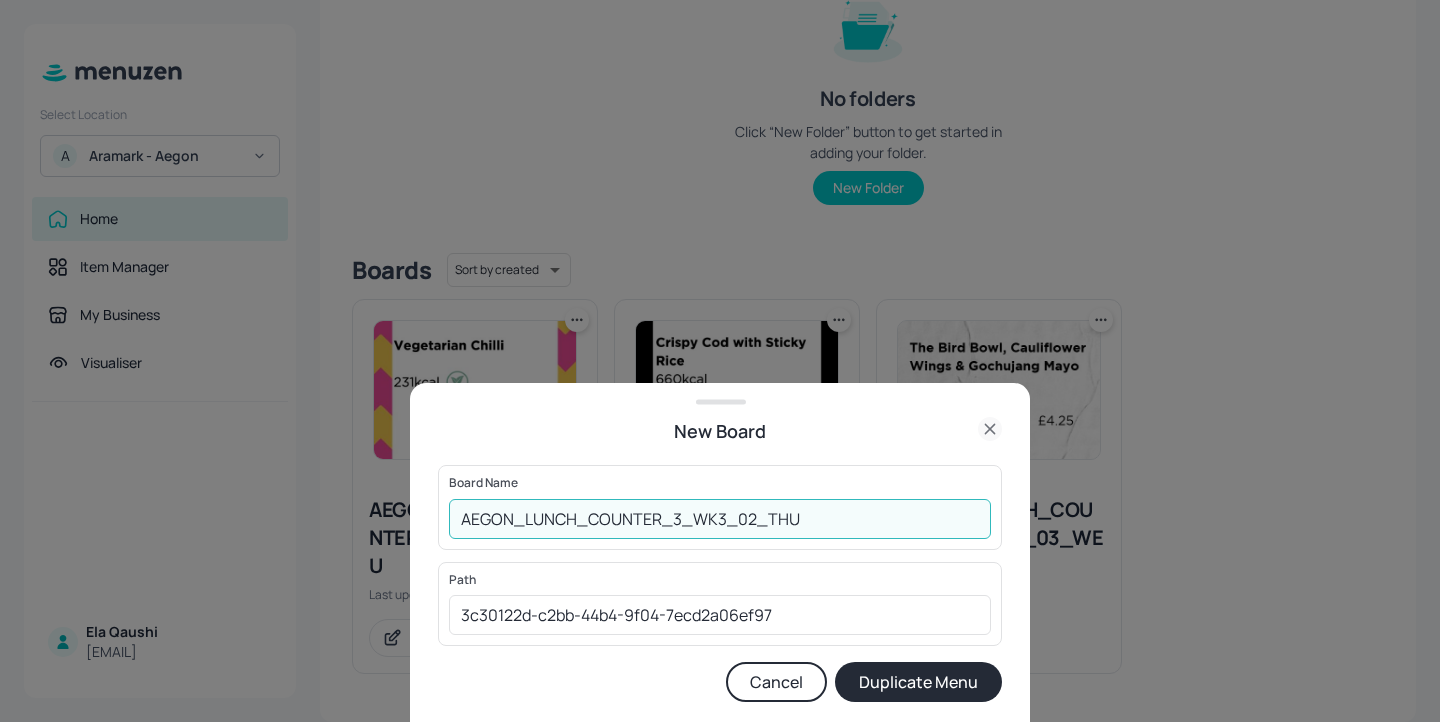 type on "AEGON_LUNCH_COUNTER_3_WK3_02_THU" 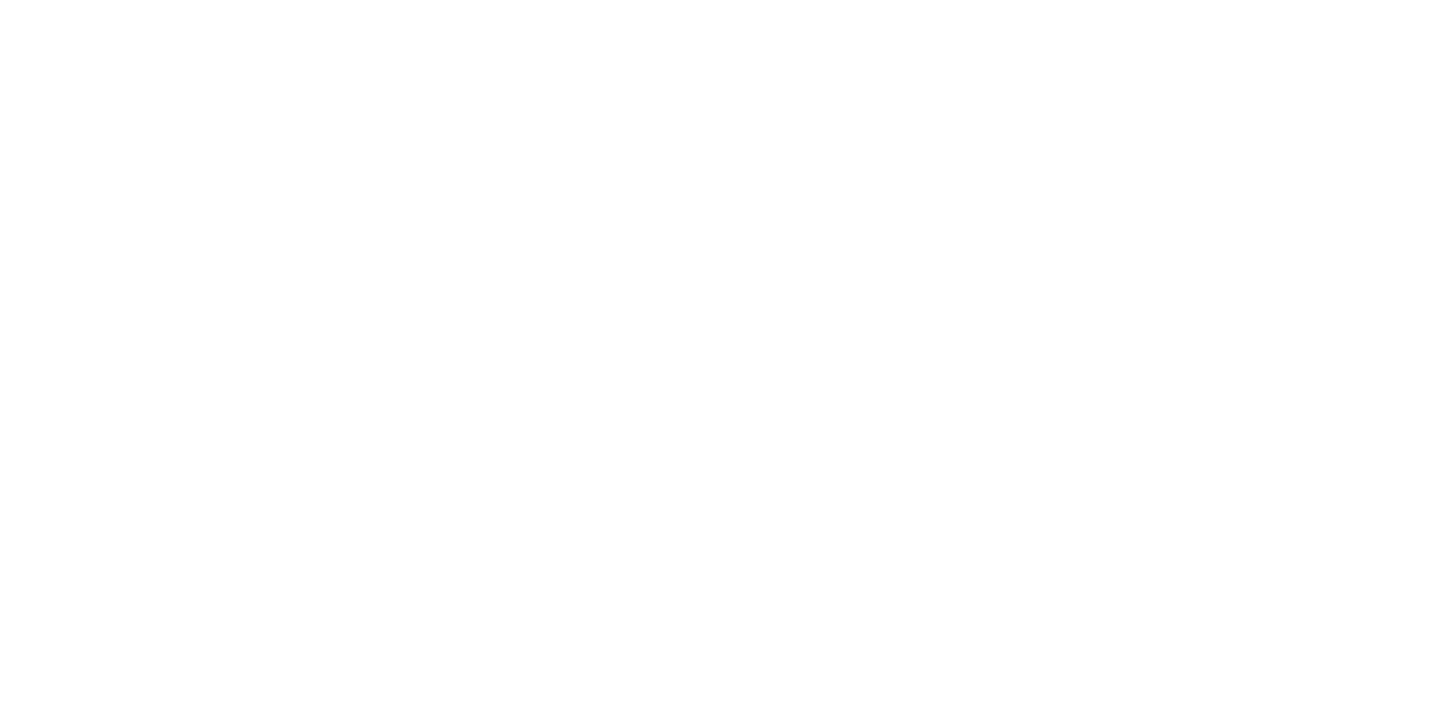 scroll, scrollTop: 0, scrollLeft: 0, axis: both 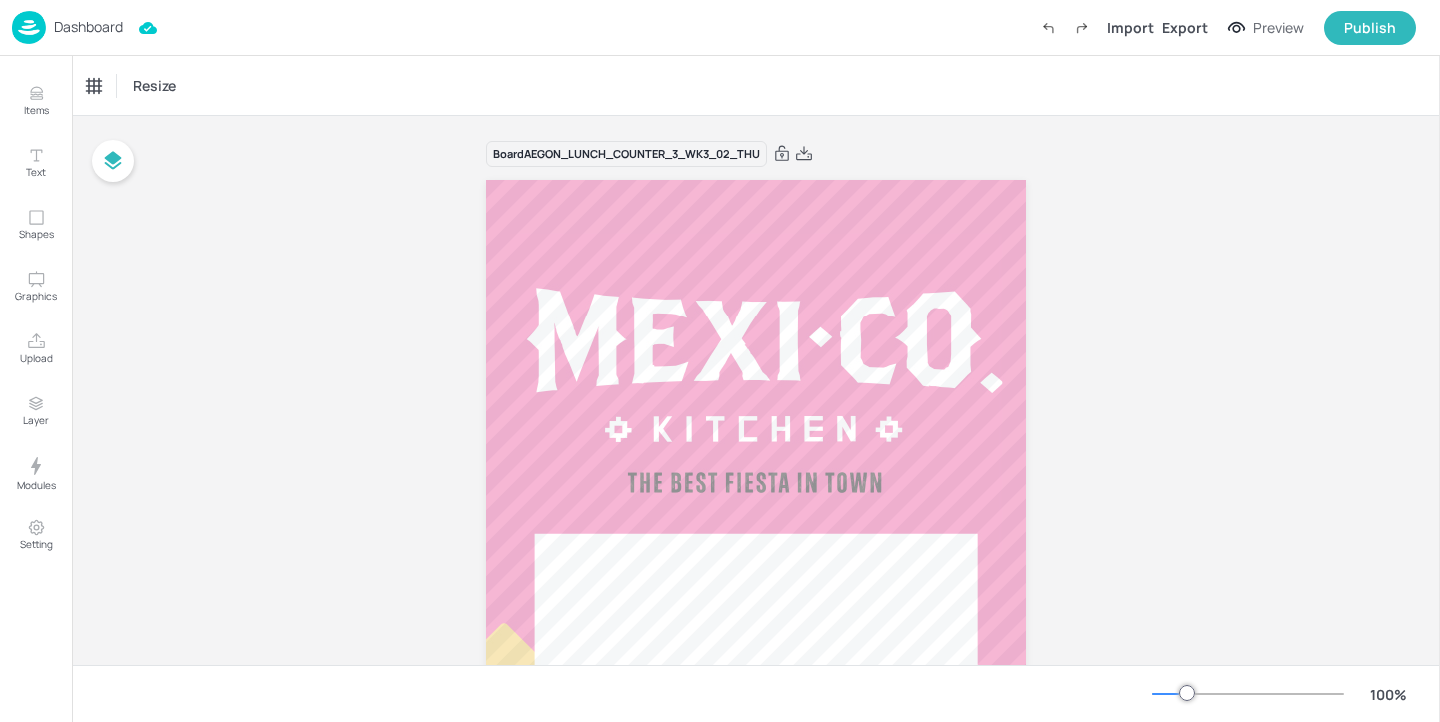 click on "Dashboard" at bounding box center (67, 27) 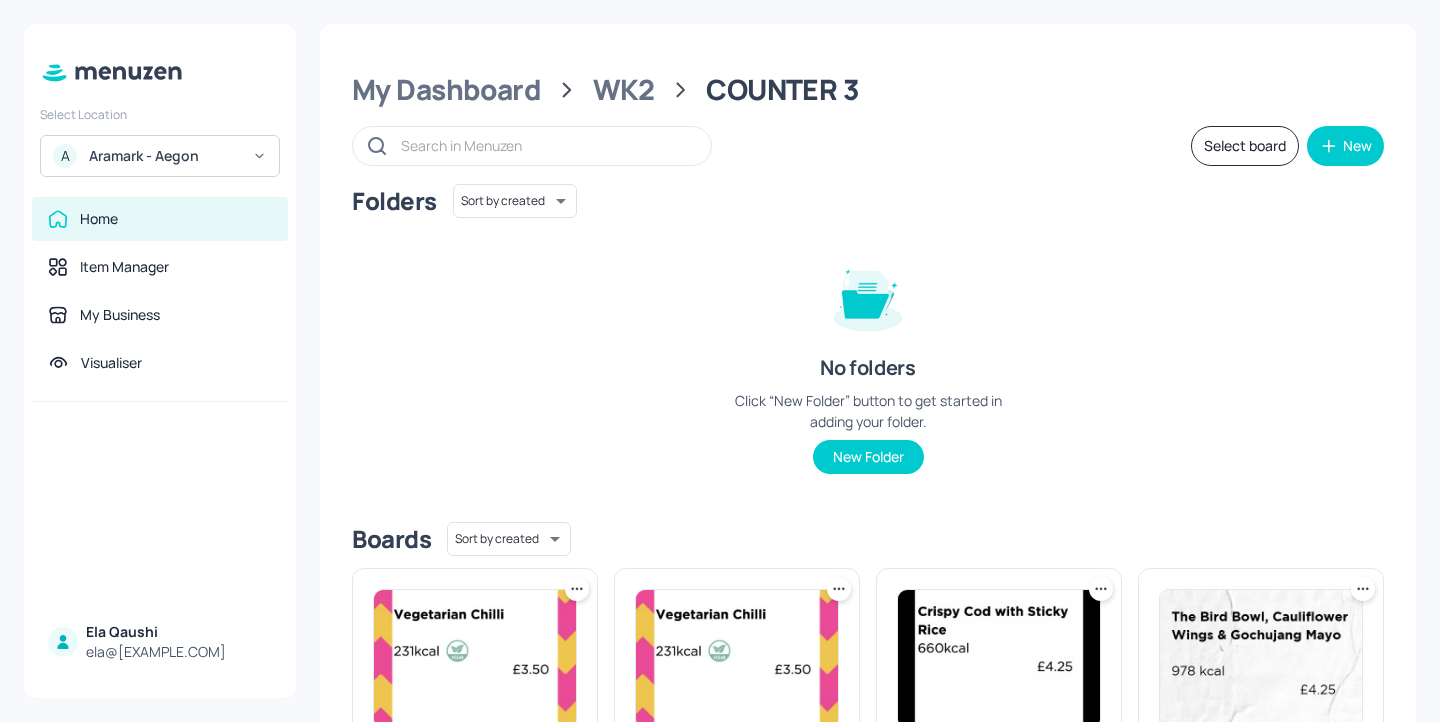 scroll, scrollTop: 269, scrollLeft: 0, axis: vertical 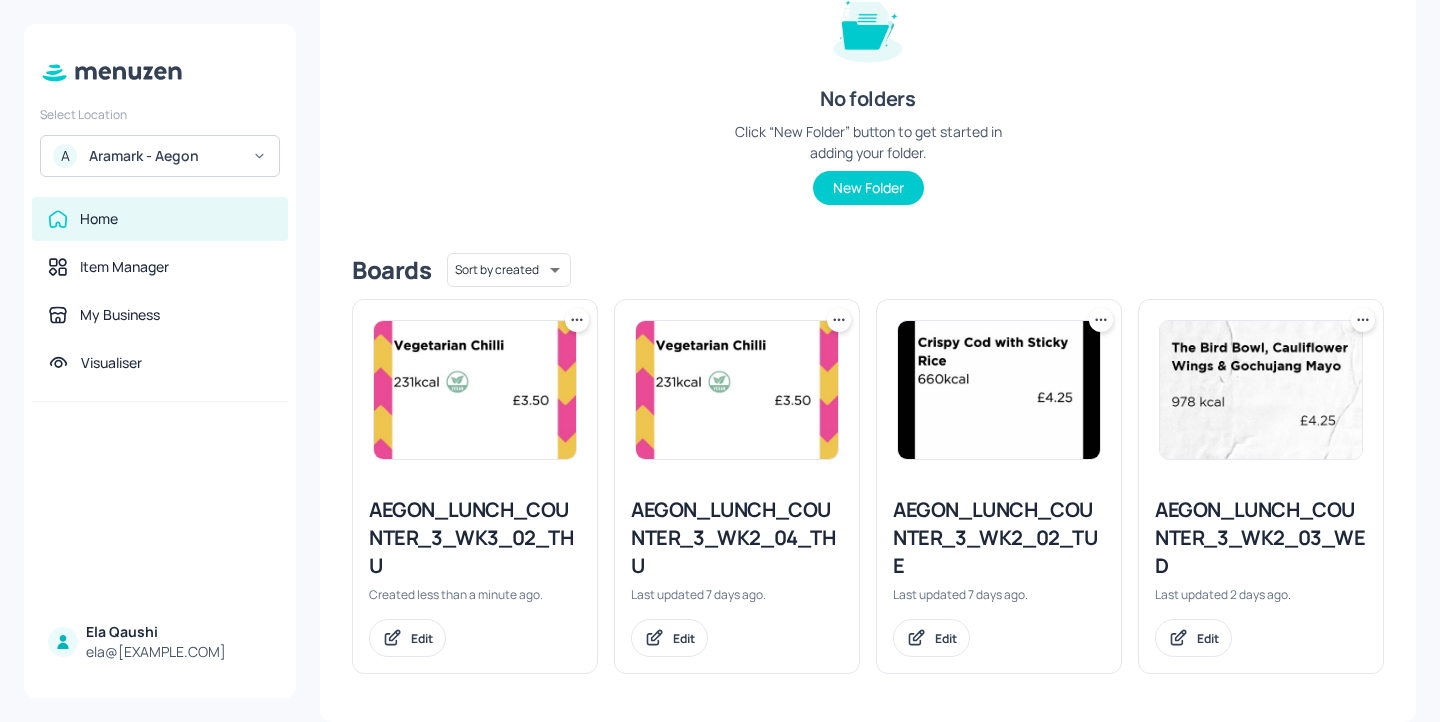click 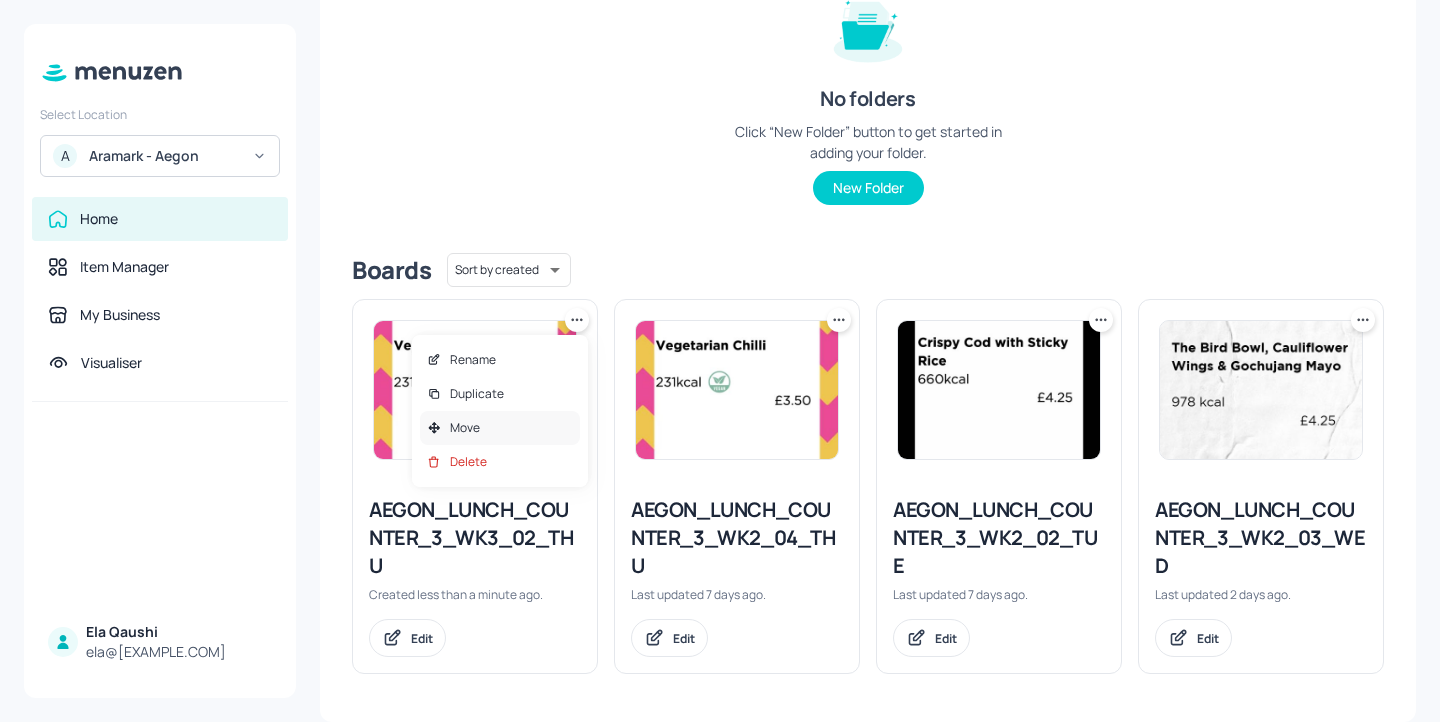 click on "Move" at bounding box center [500, 428] 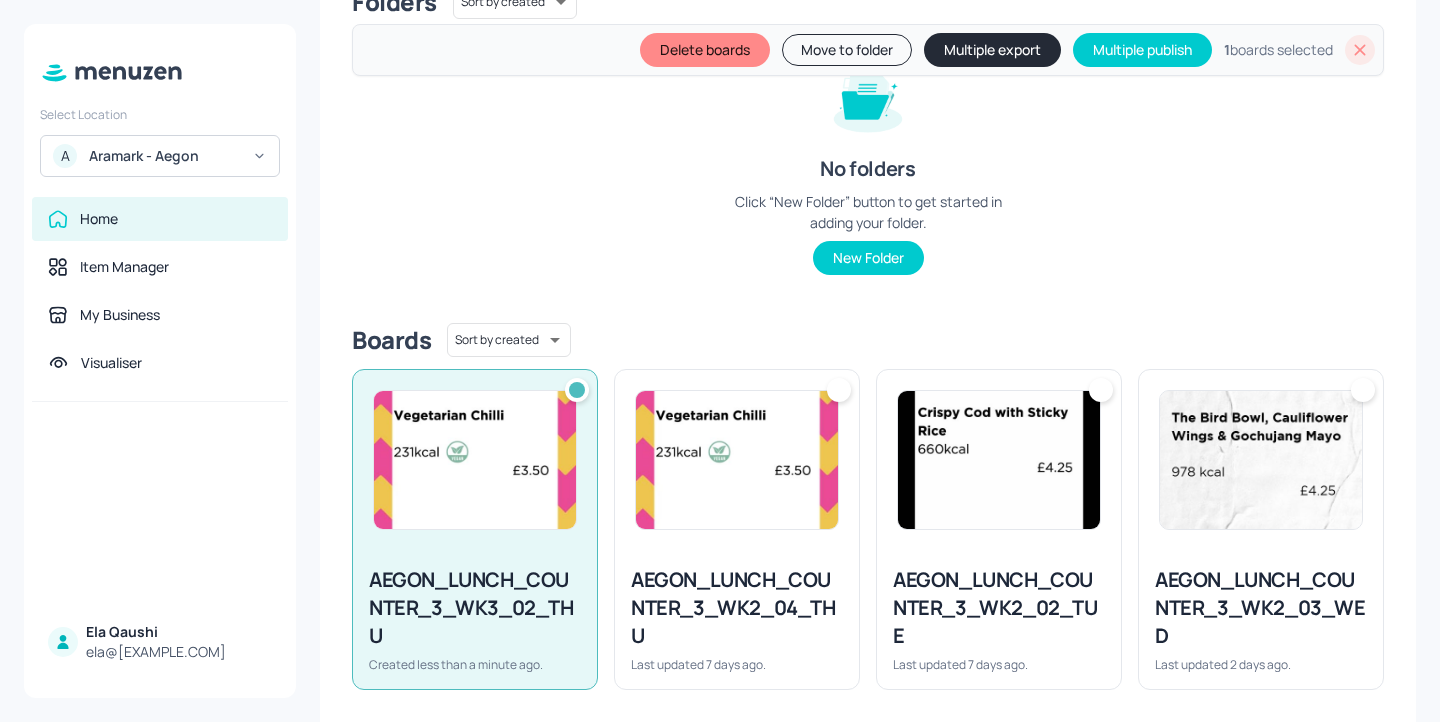 scroll, scrollTop: 285, scrollLeft: 0, axis: vertical 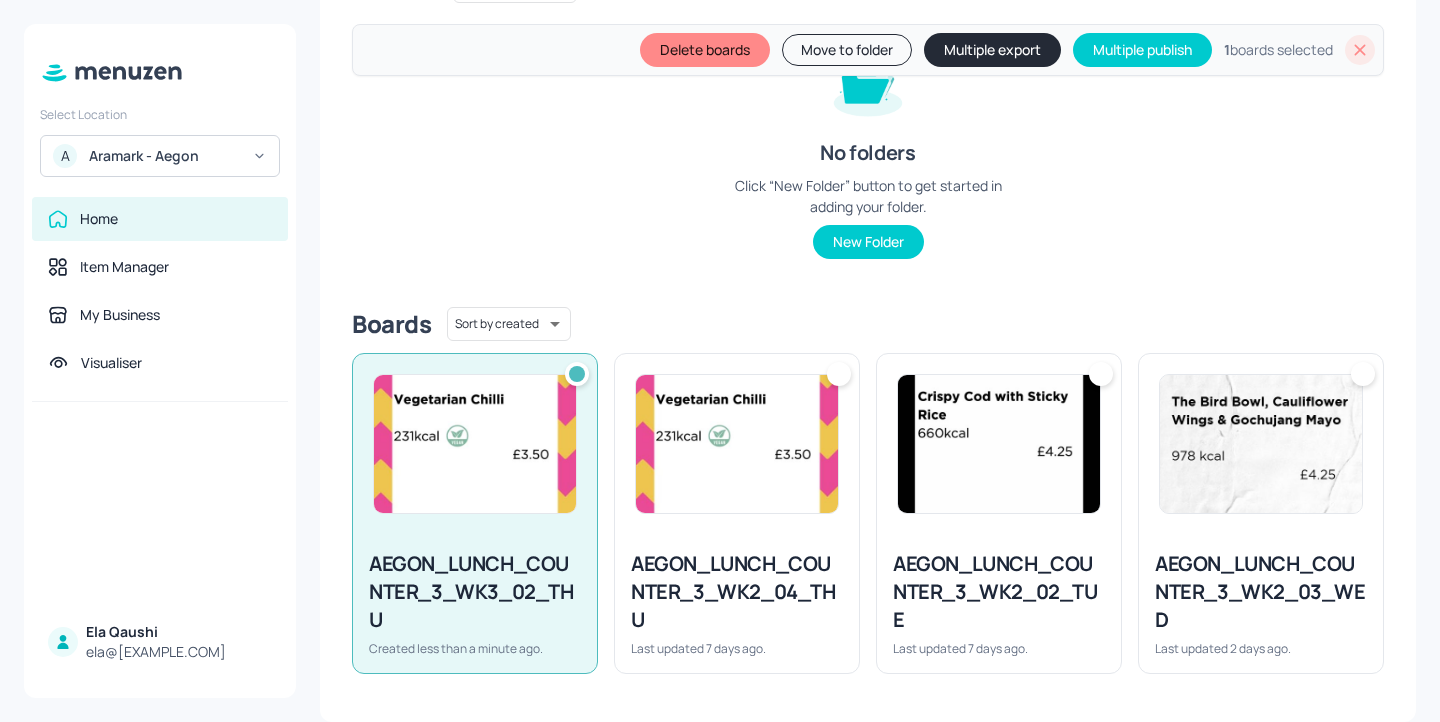 click on "Move to folder" at bounding box center [847, 50] 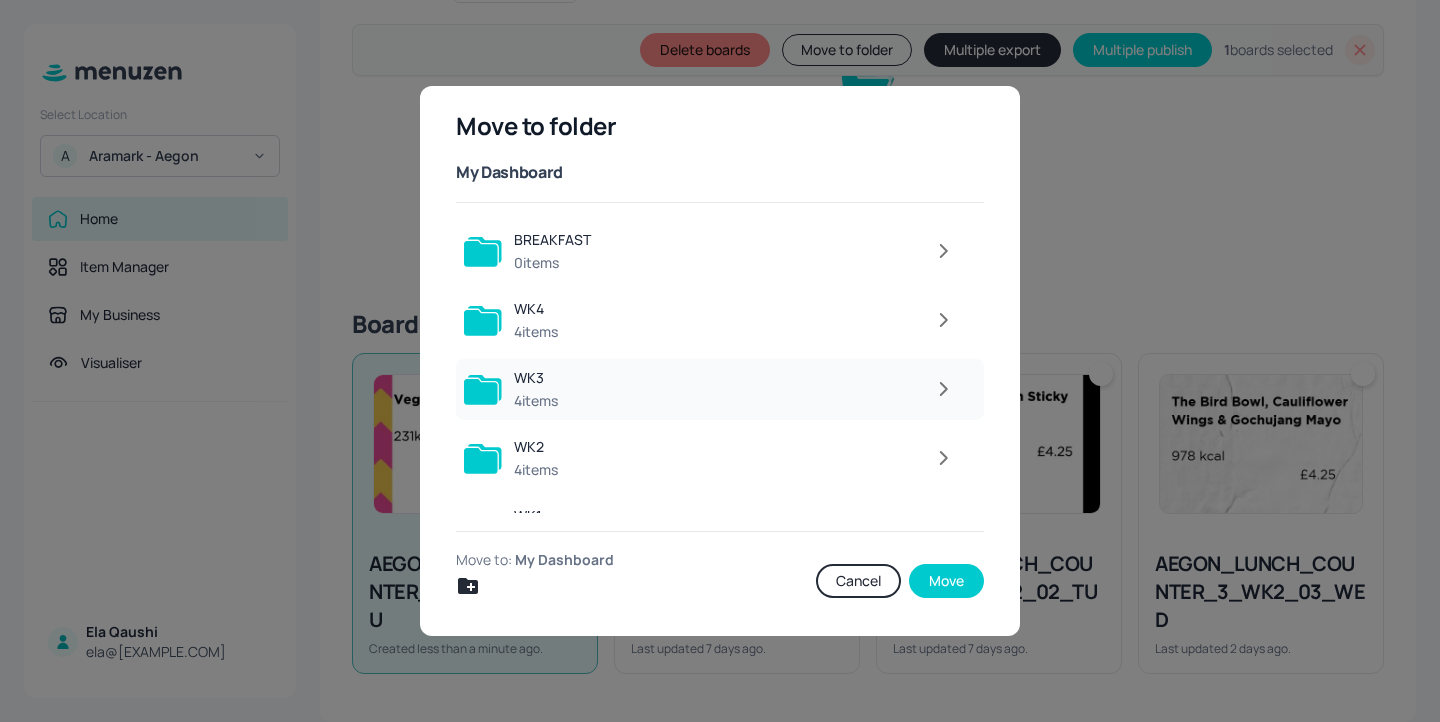 scroll, scrollTop: 45, scrollLeft: 0, axis: vertical 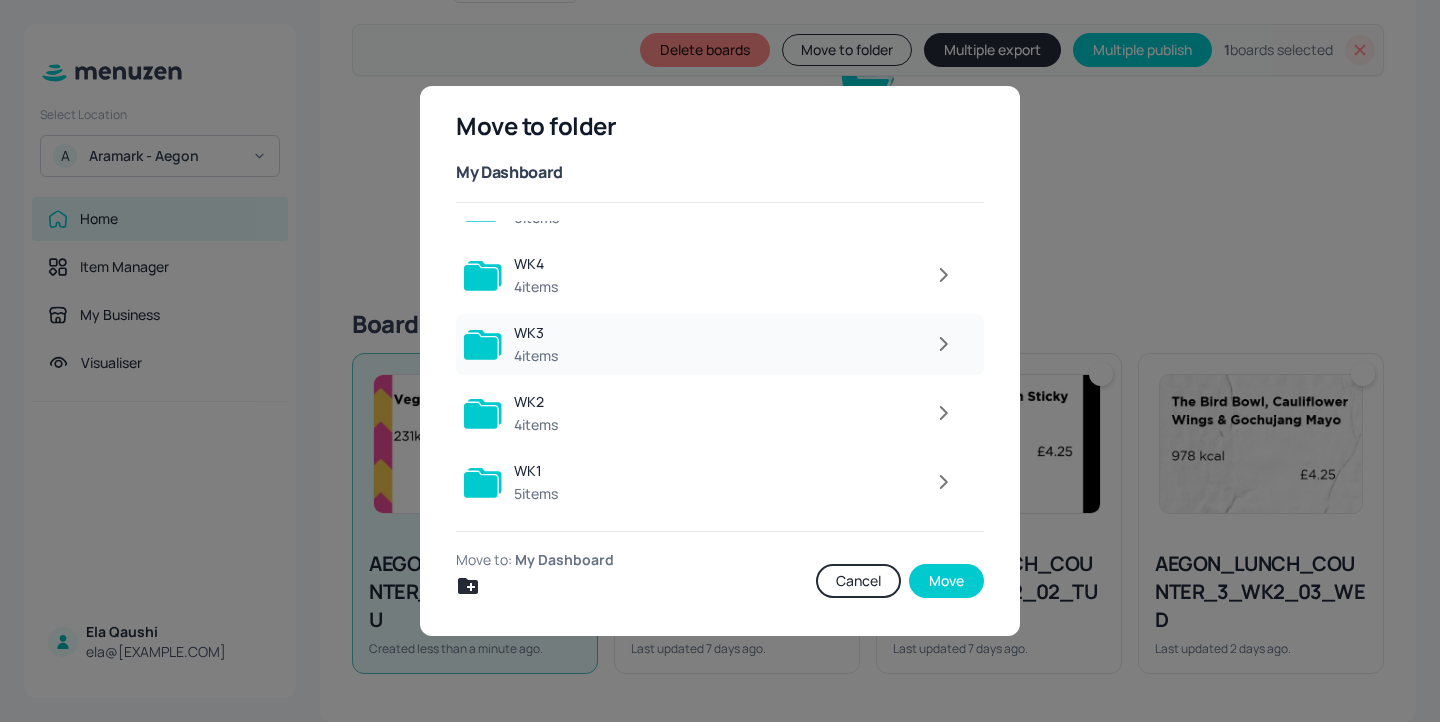 click 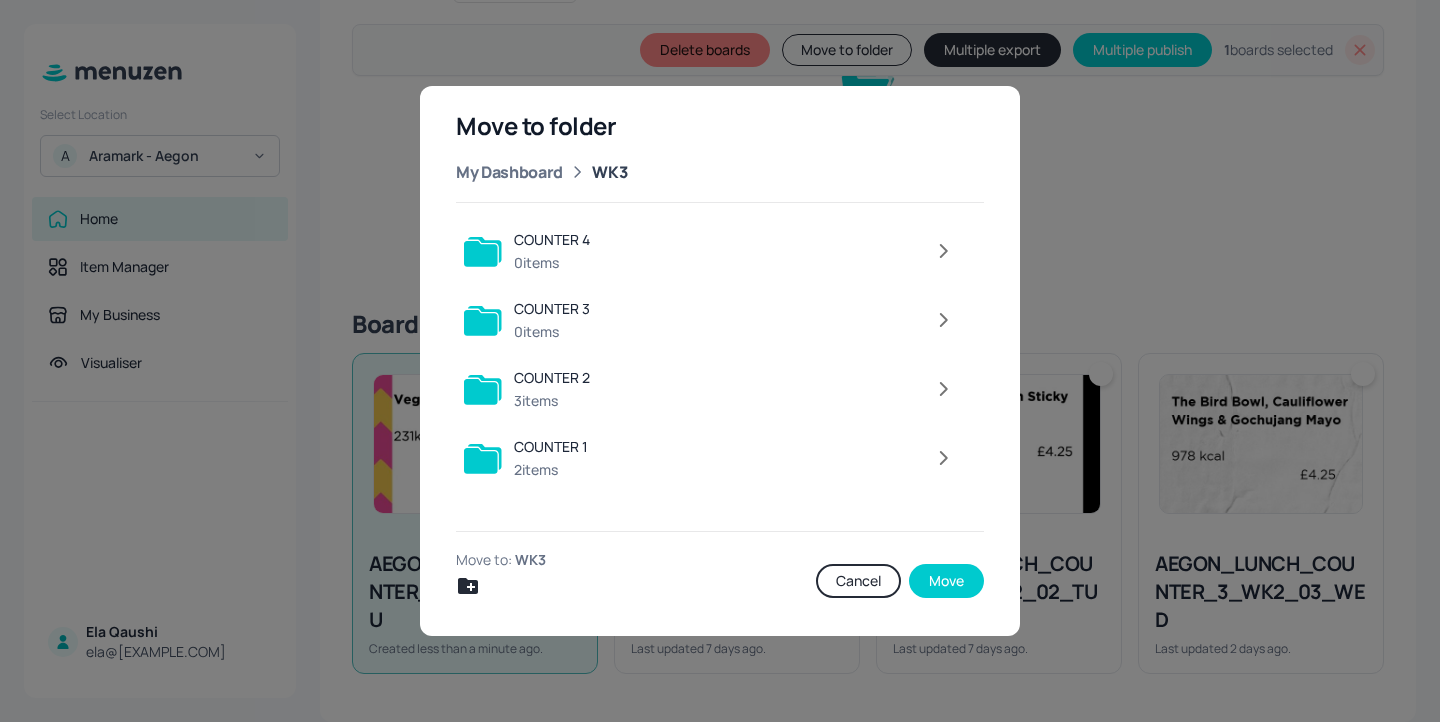 scroll, scrollTop: 0, scrollLeft: 0, axis: both 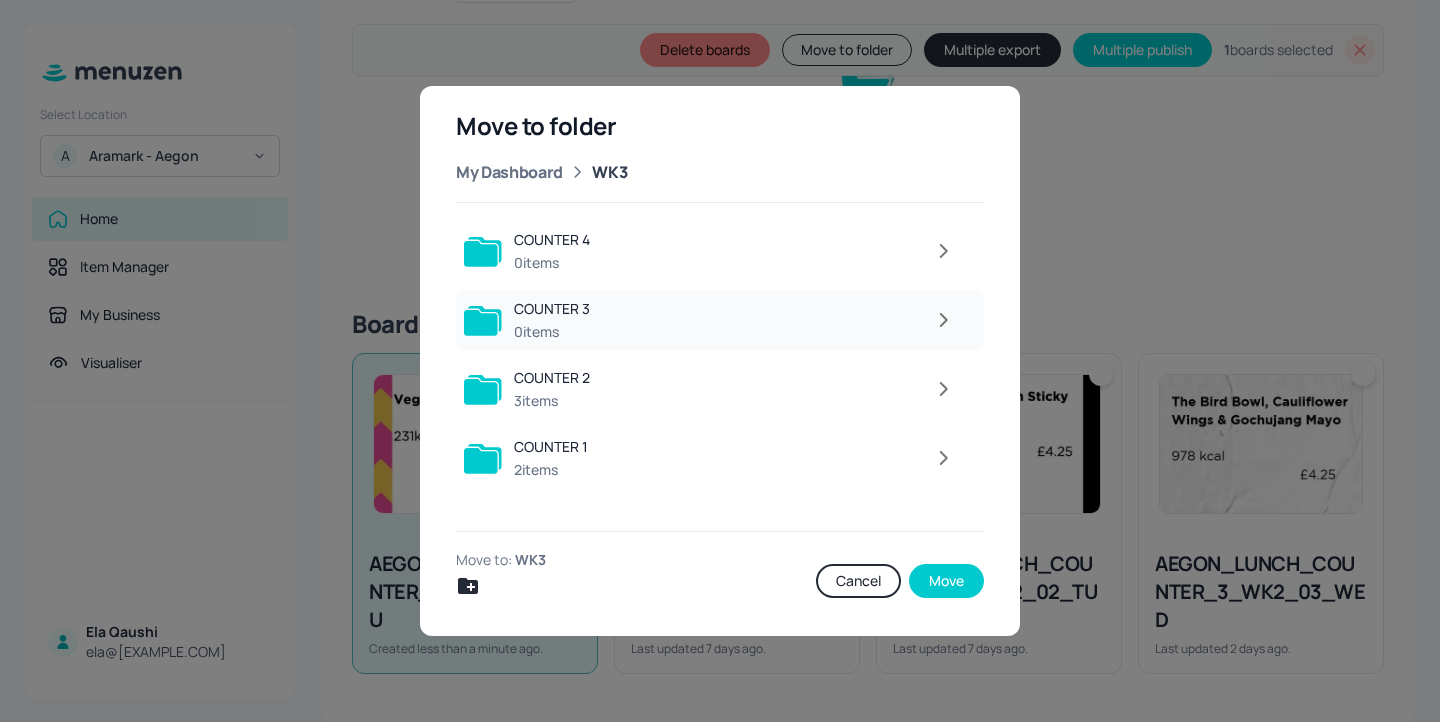 click 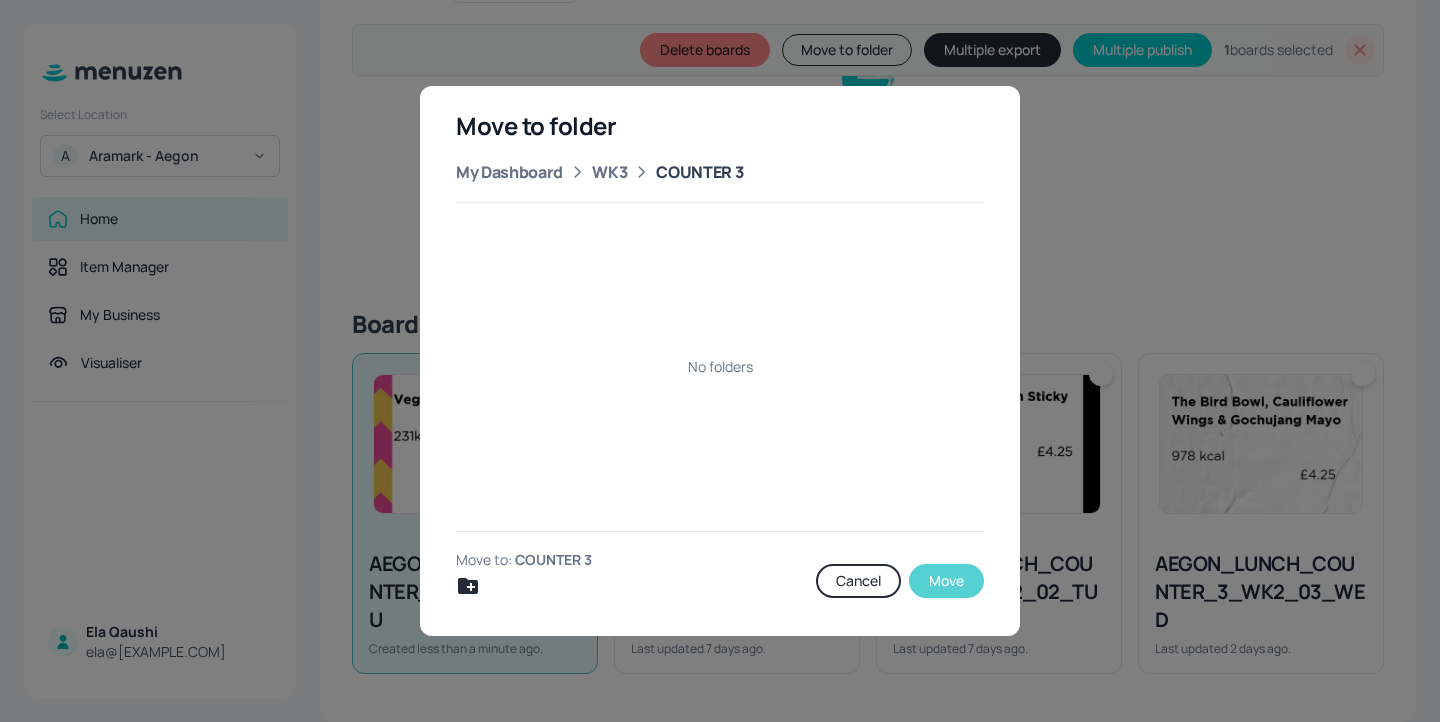 click on "Move" at bounding box center [946, 581] 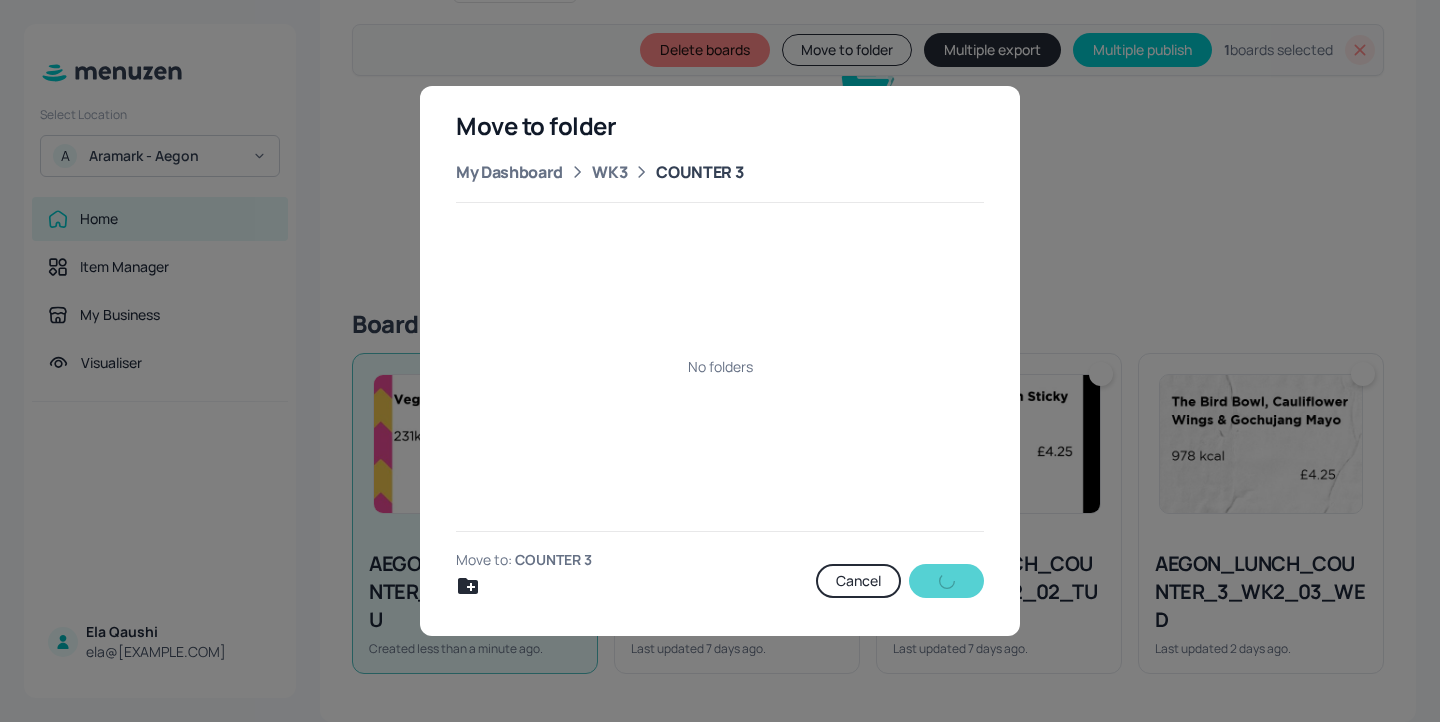 scroll, scrollTop: 215, scrollLeft: 0, axis: vertical 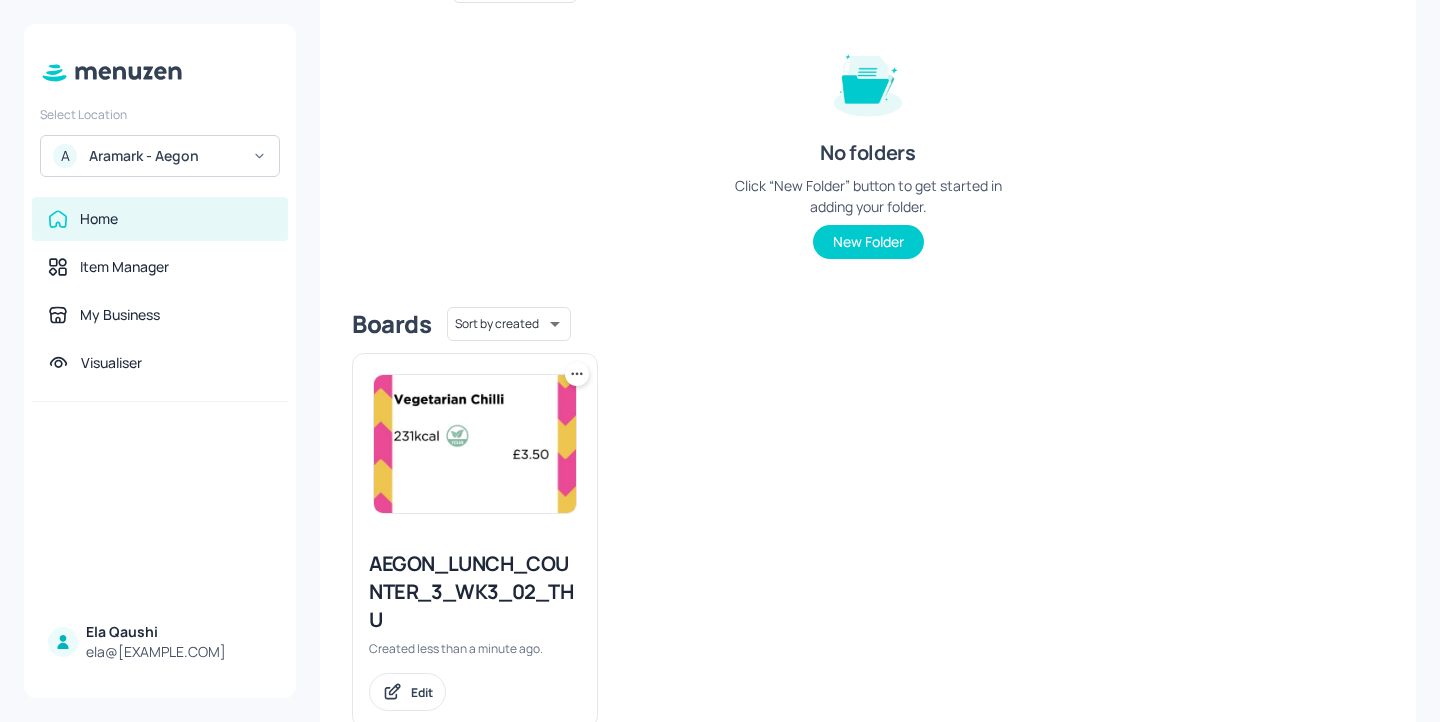 click 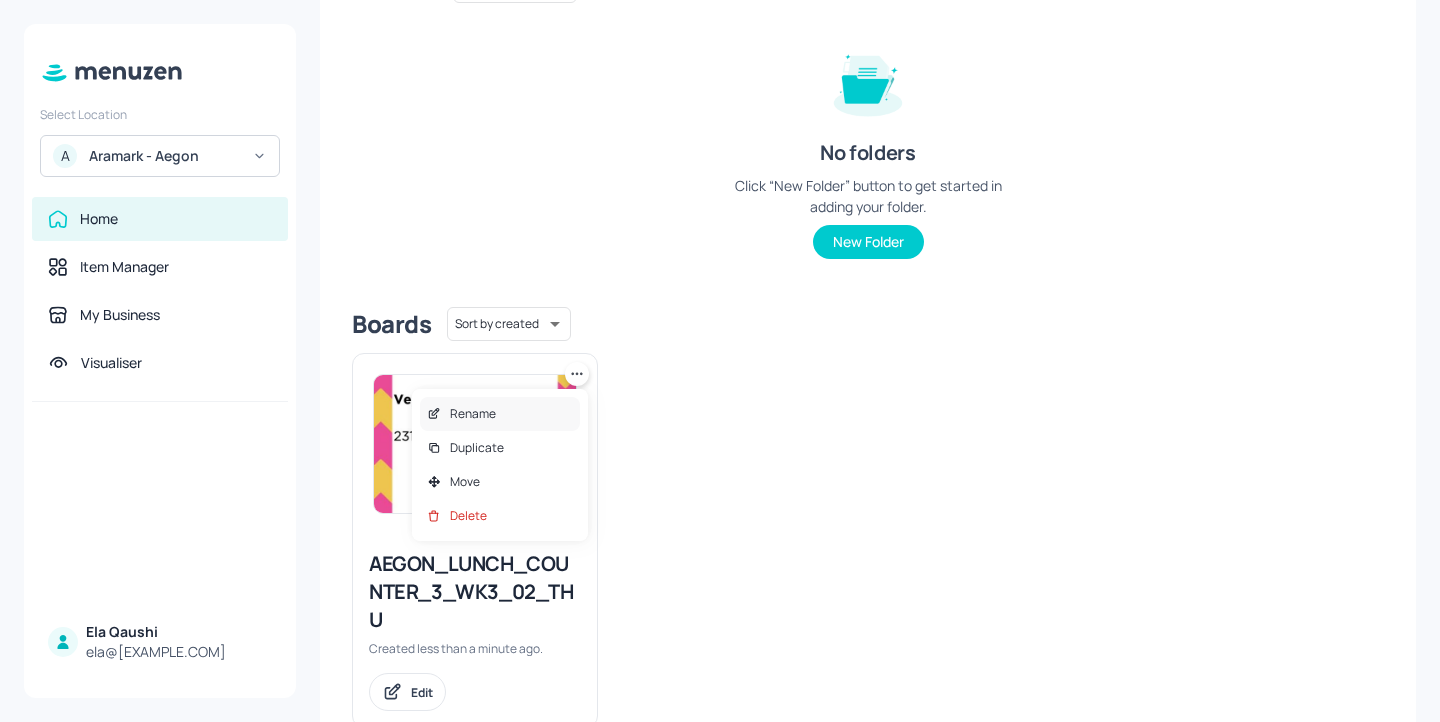 click on "Rename" at bounding box center [500, 414] 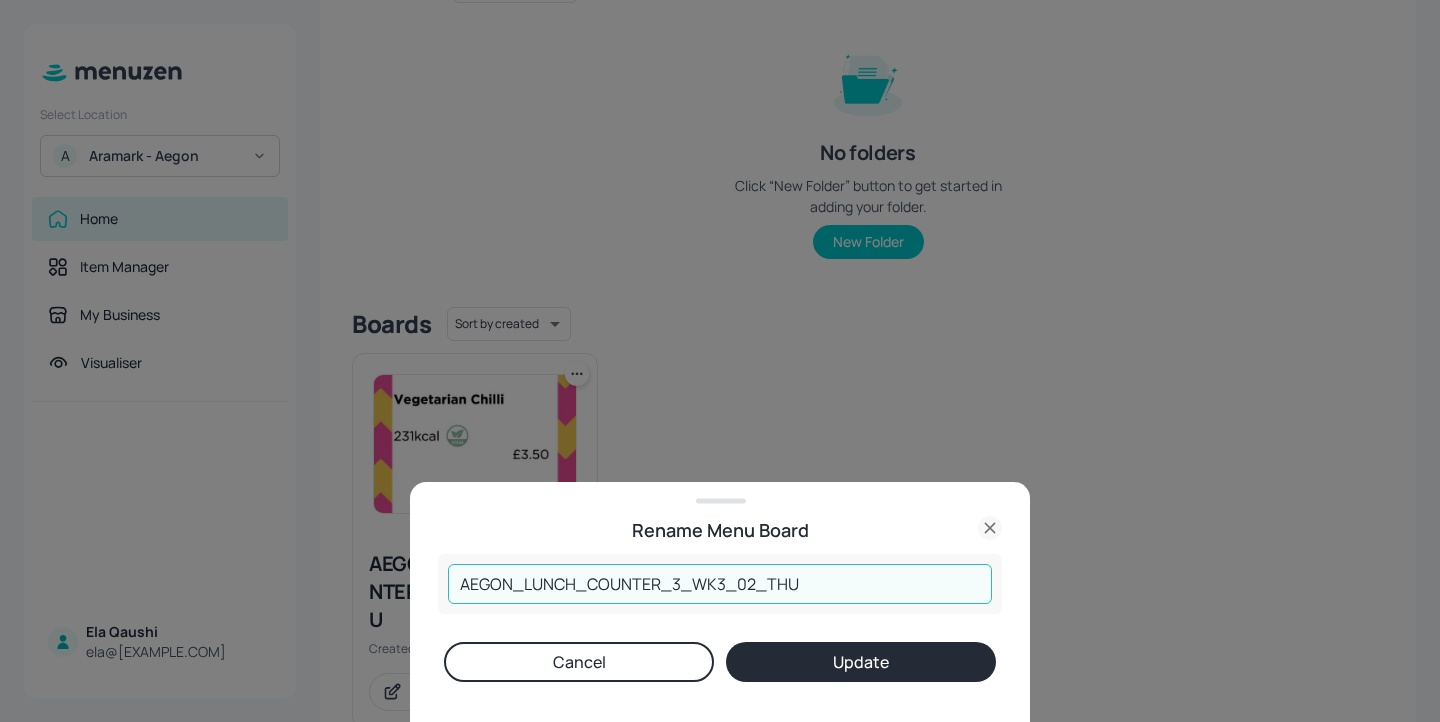 drag, startPoint x: 806, startPoint y: 583, endPoint x: 775, endPoint y: 583, distance: 31 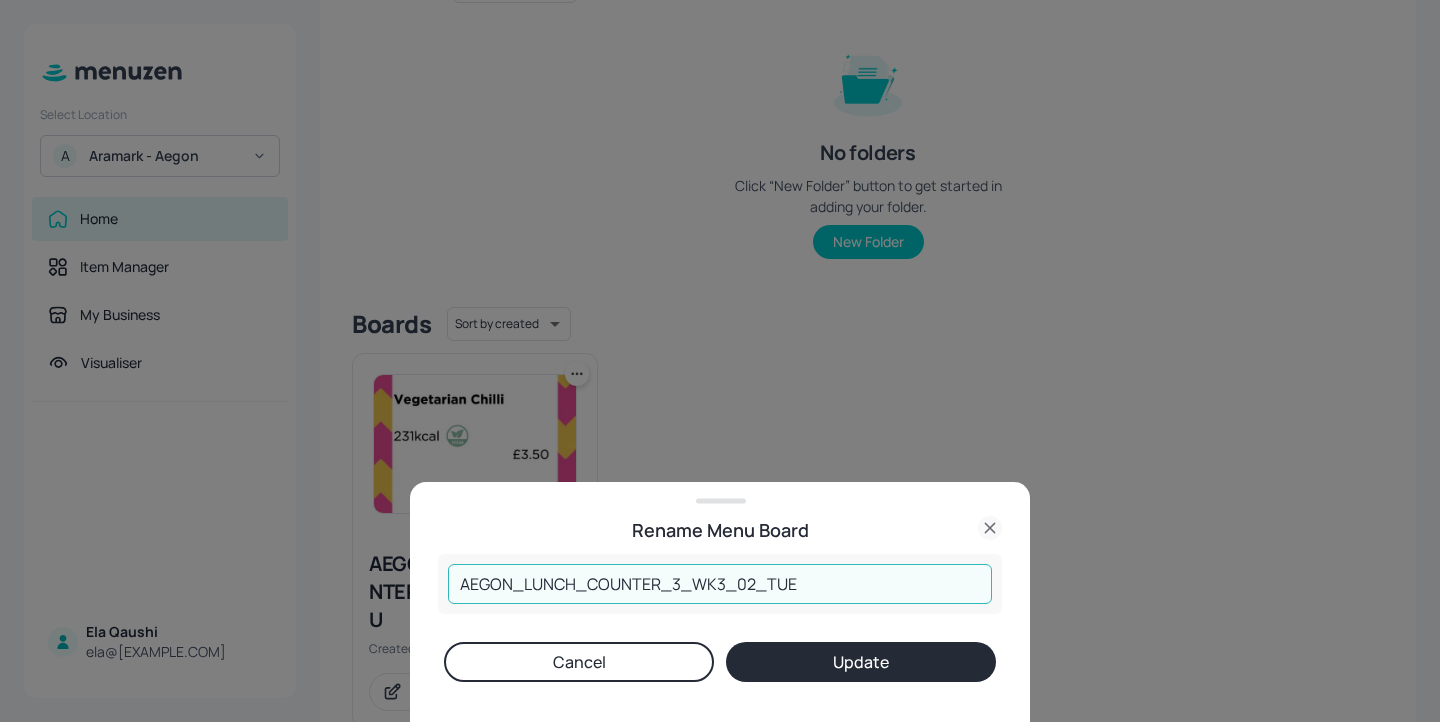 type on "AEGON_LUNCH_COUNTER_3_WK3_02_TUE" 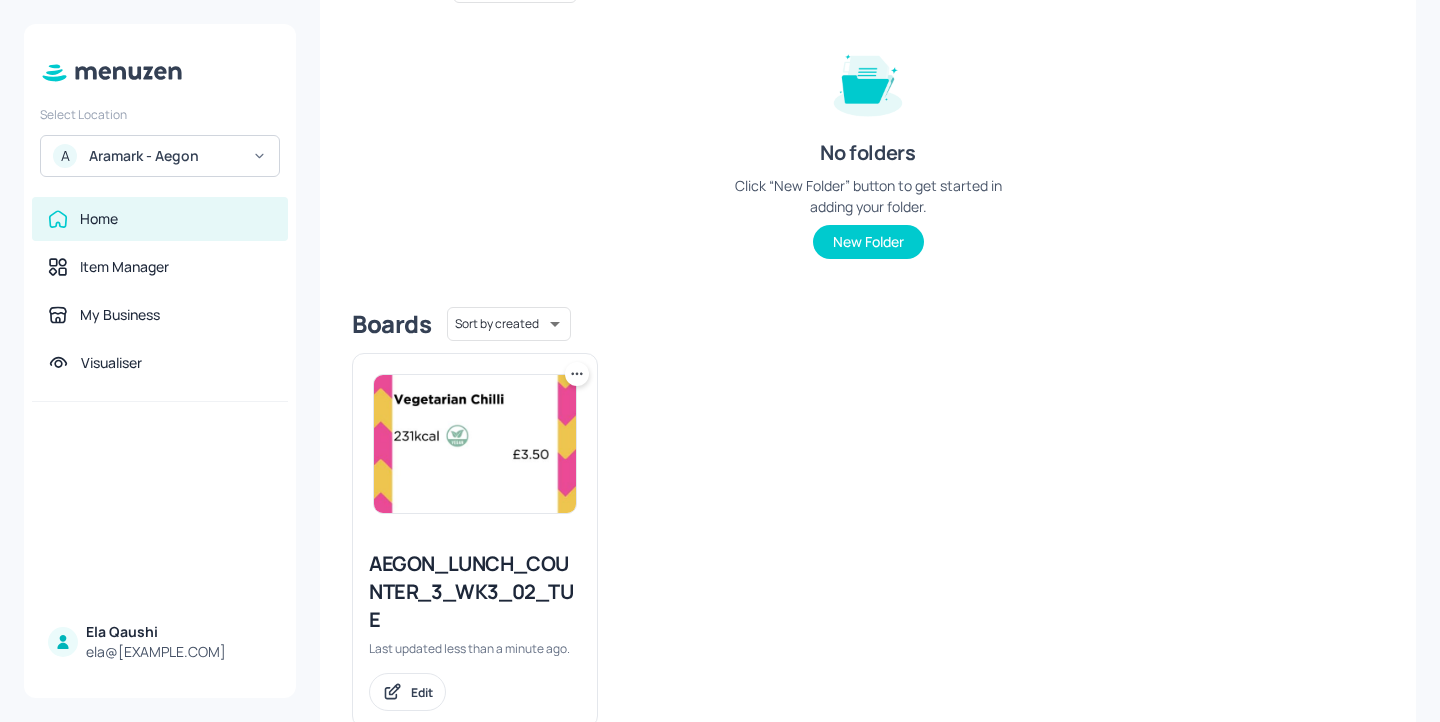 scroll, scrollTop: 269, scrollLeft: 0, axis: vertical 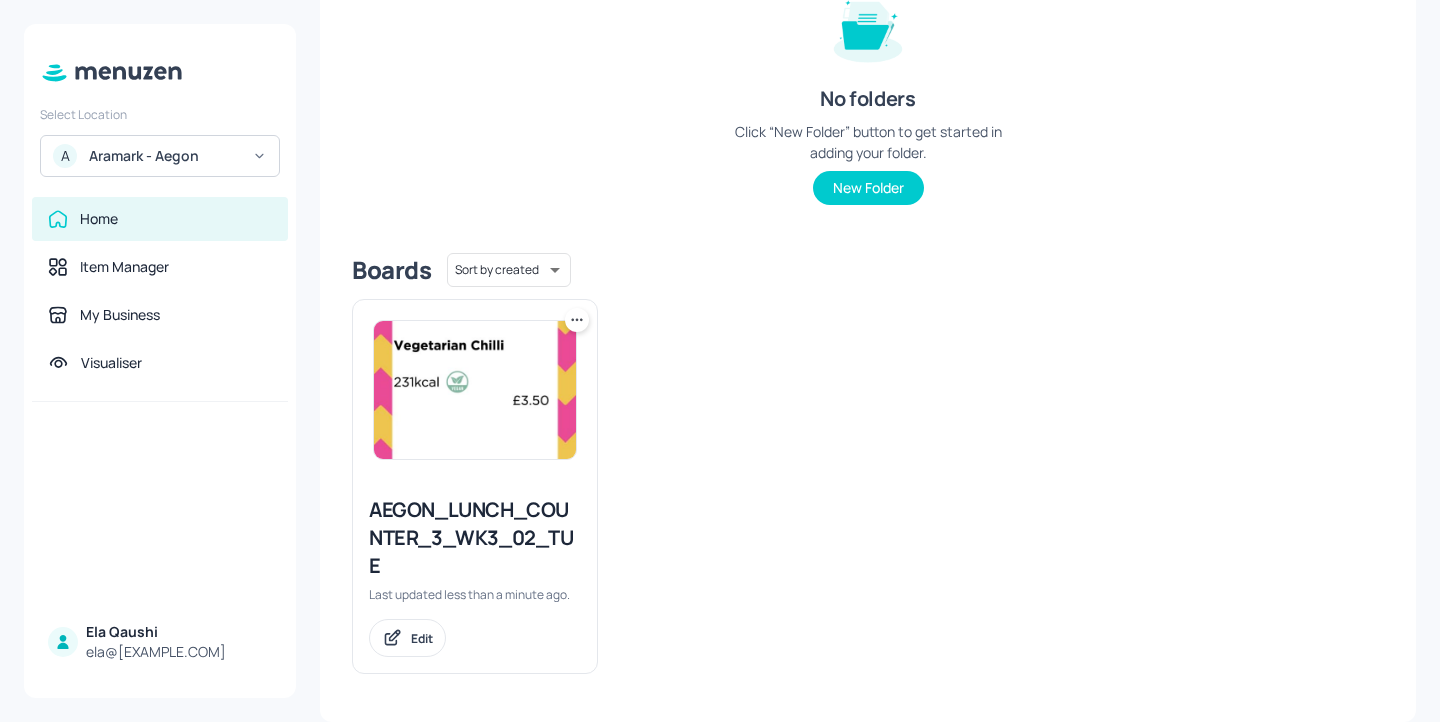 click on "AEGON_LUNCH_COUNTER_3_WK3_02_TUE" at bounding box center (475, 538) 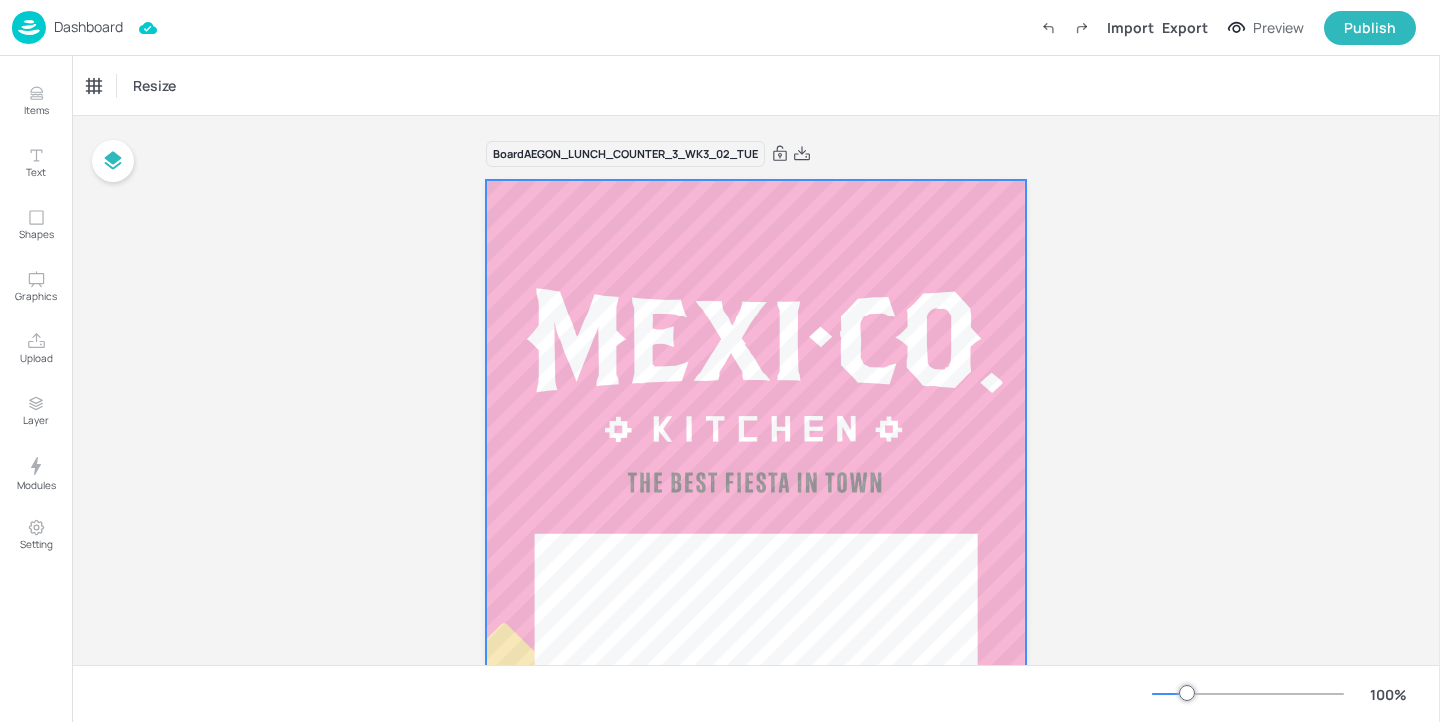 scroll, scrollTop: 466, scrollLeft: 0, axis: vertical 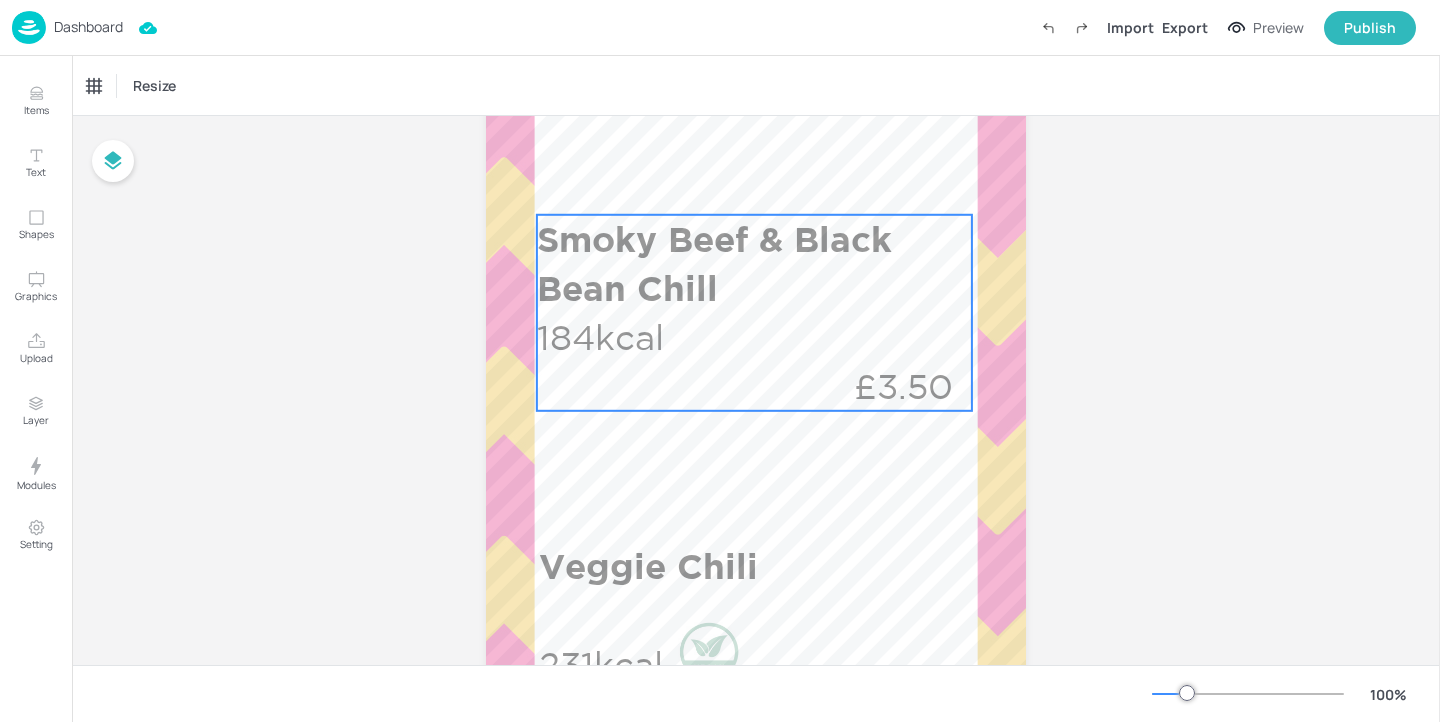 click on "Smoky Beef & Black Bean Chill" at bounding box center [754, 264] 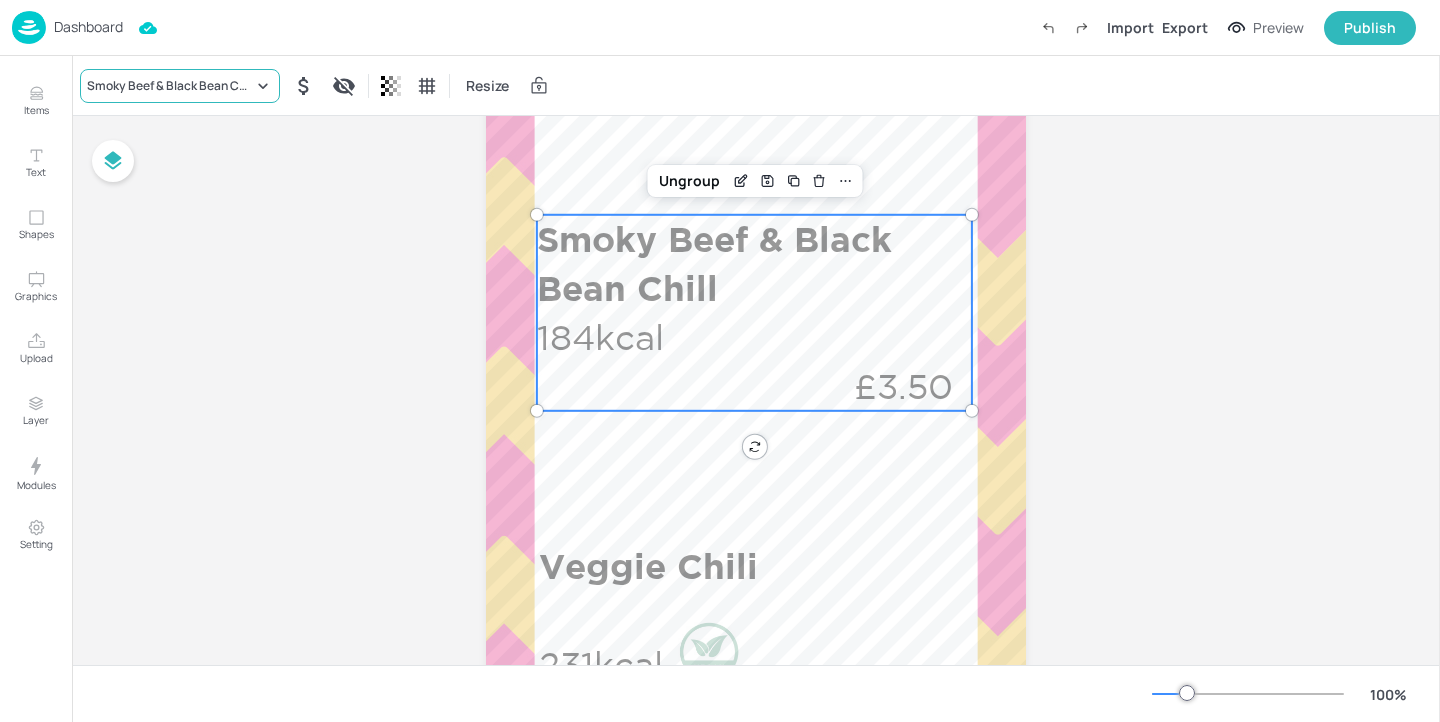 click on "Smoky Beef & Black Bean Chill" at bounding box center (180, 86) 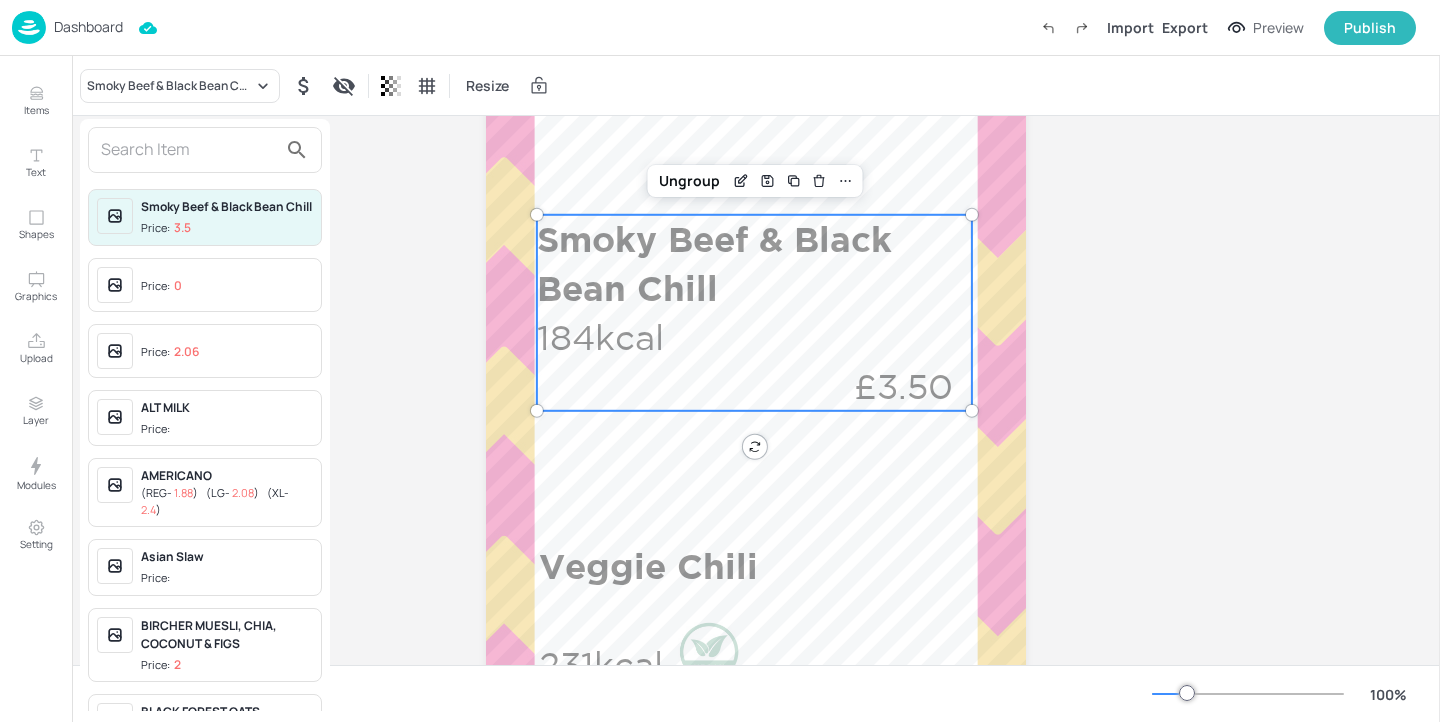 click at bounding box center [189, 150] 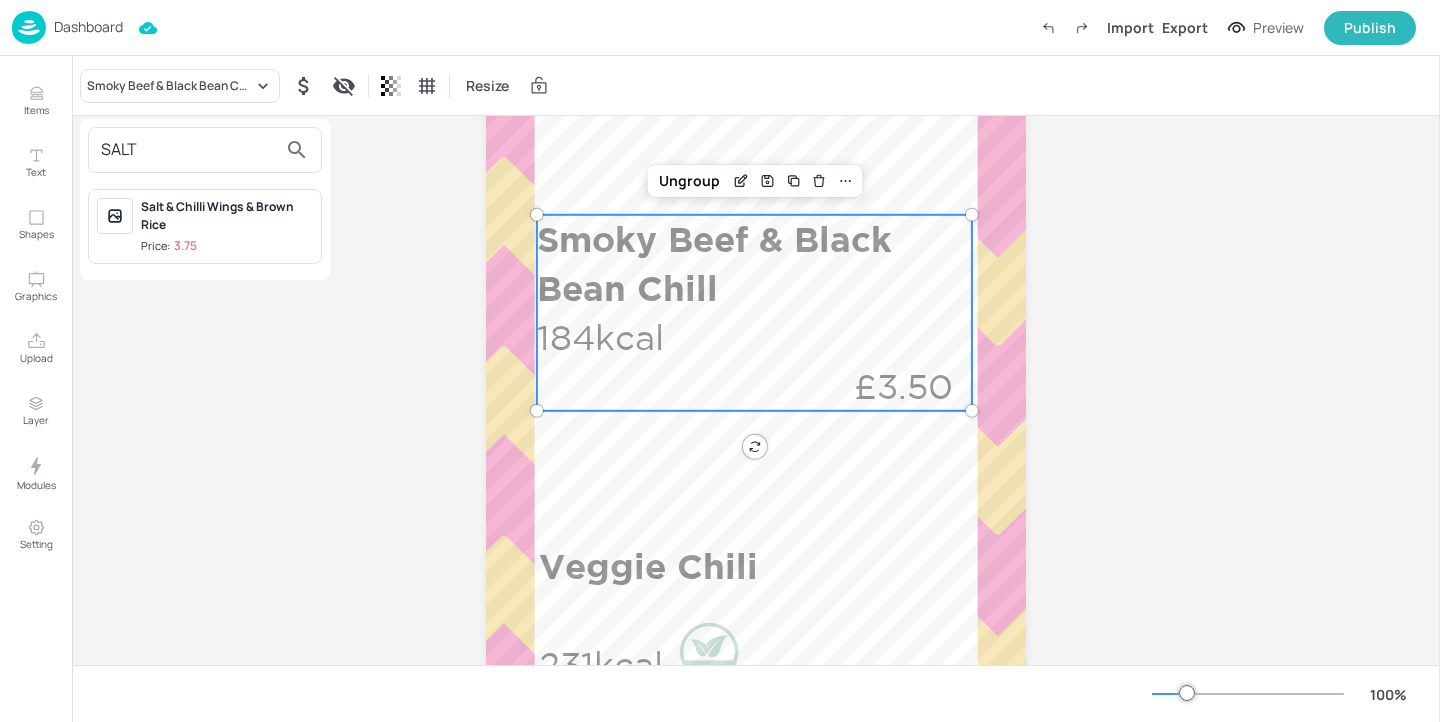 type on "SALT" 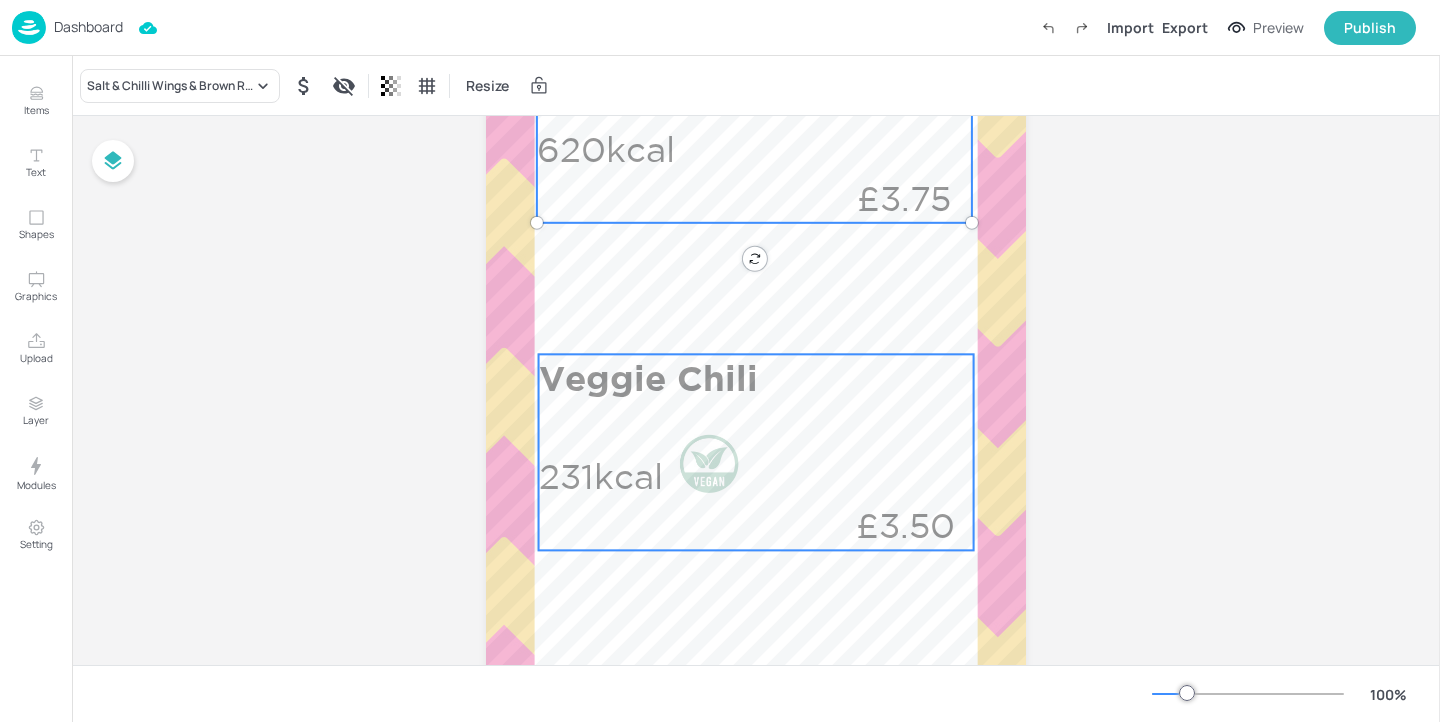 scroll, scrollTop: 722, scrollLeft: 0, axis: vertical 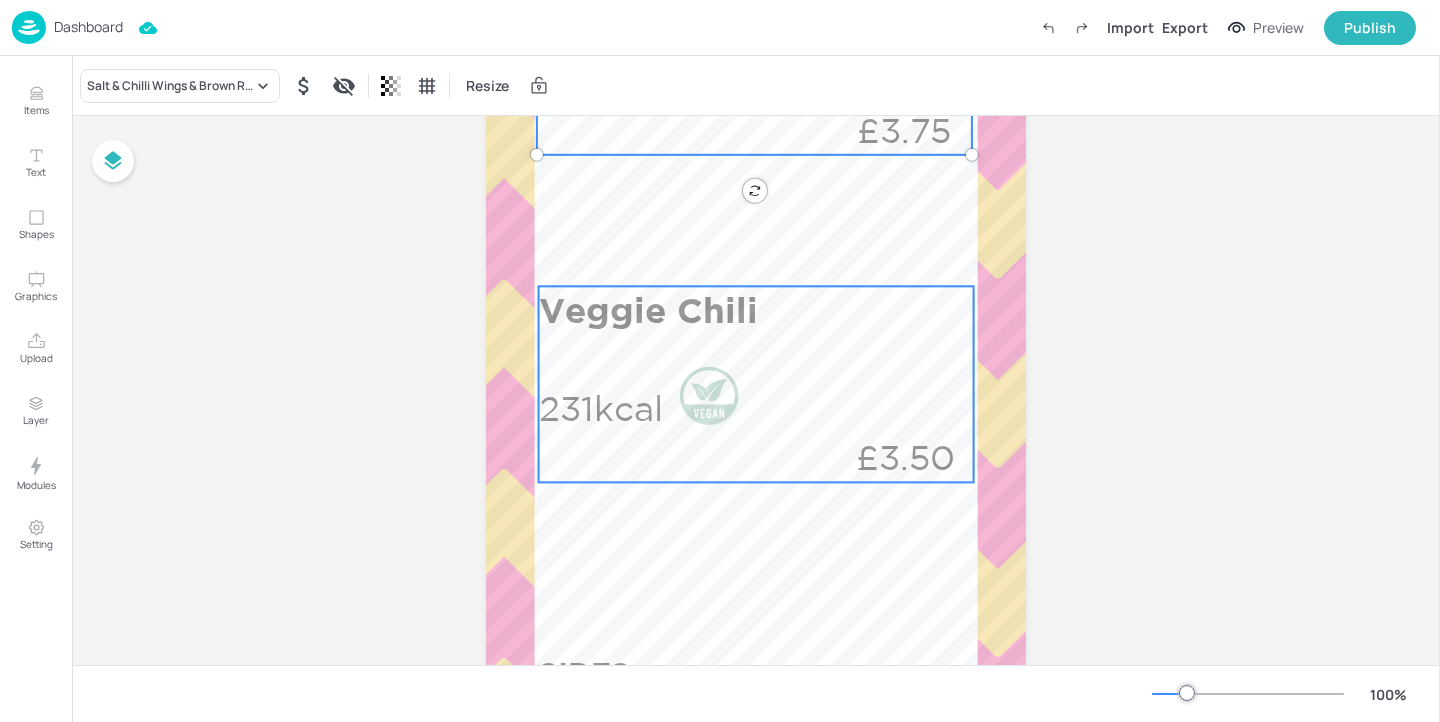 click at bounding box center [709, 395] 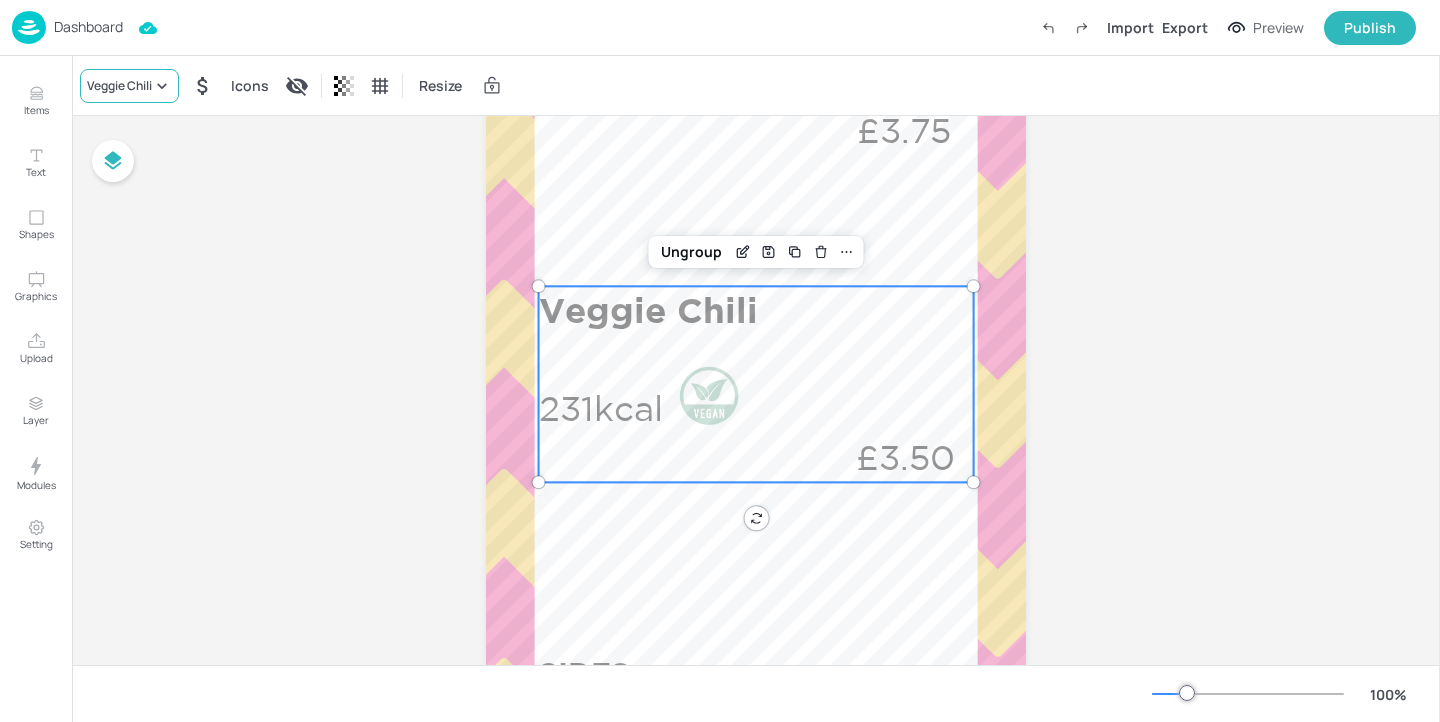 click on "Veggie  Chili" at bounding box center [119, 86] 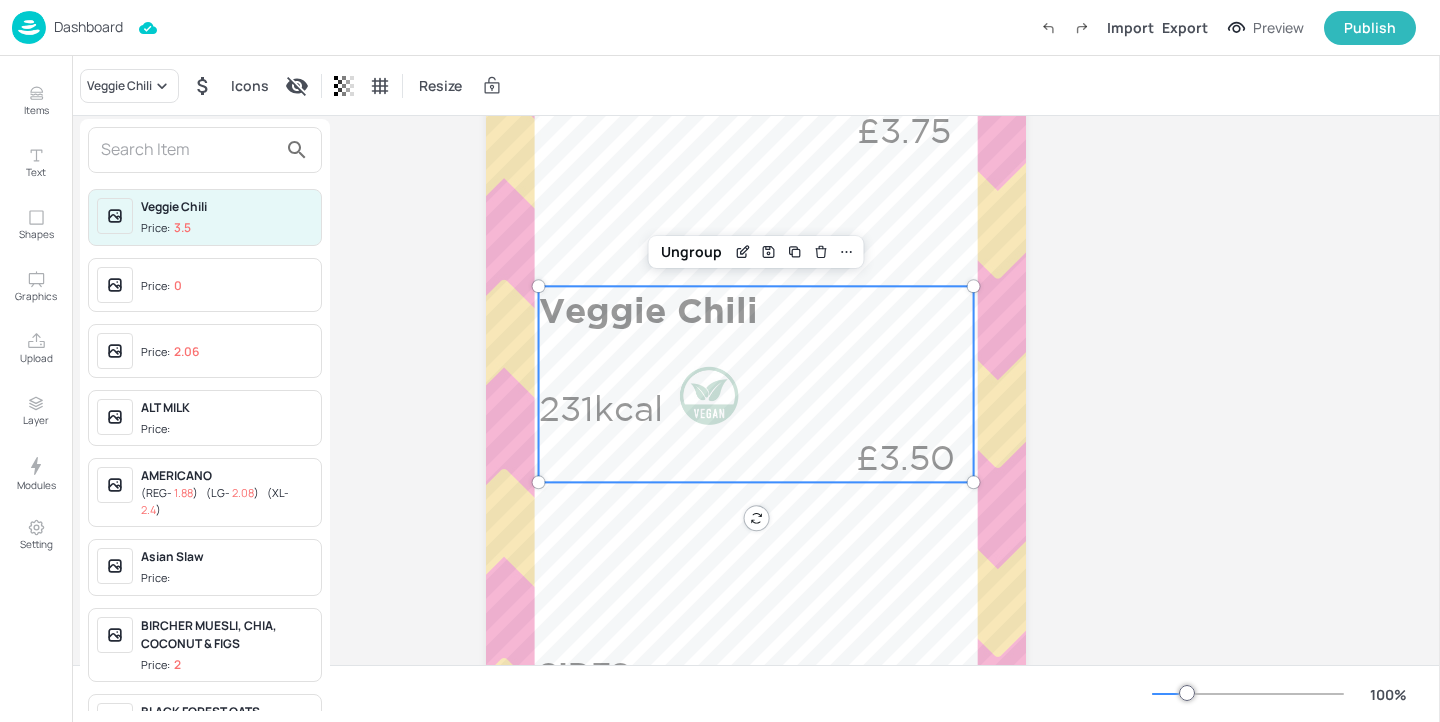 click at bounding box center (189, 150) 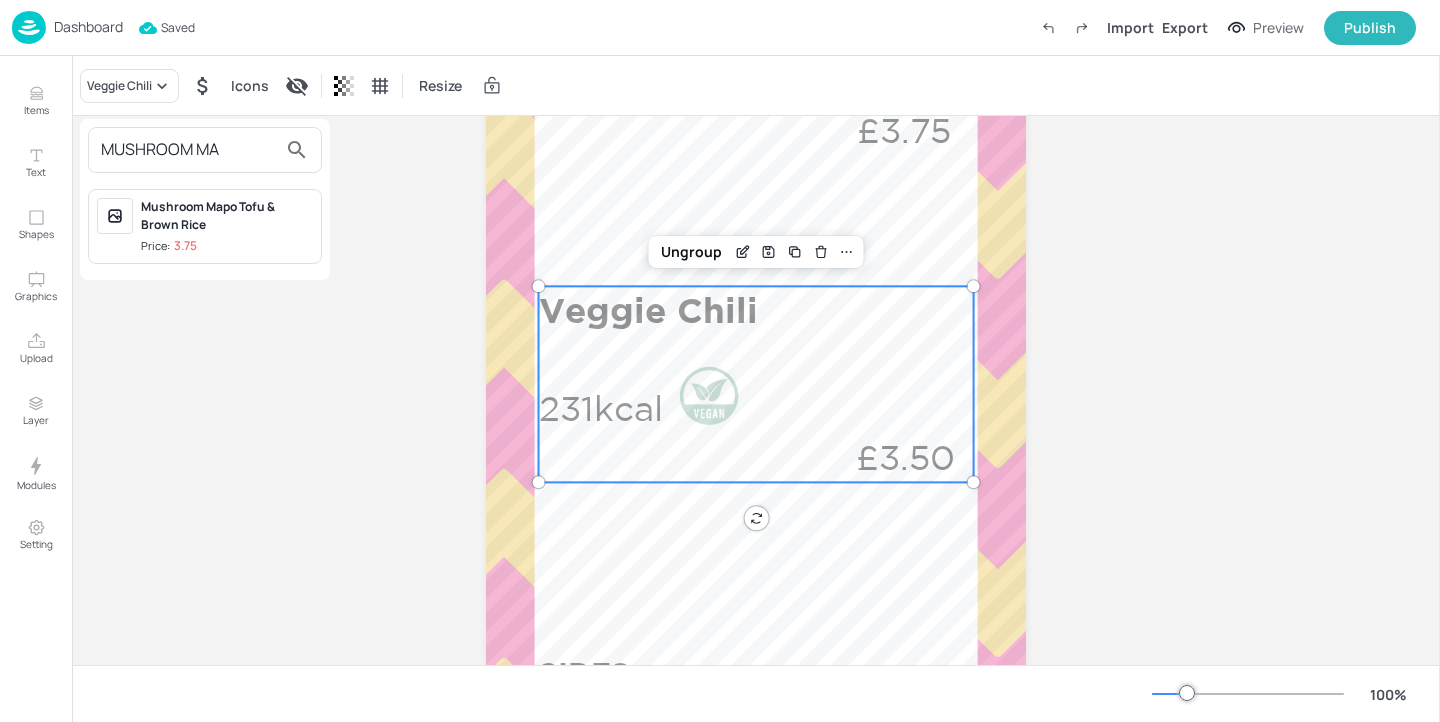 type on "MUSHROOM MA" 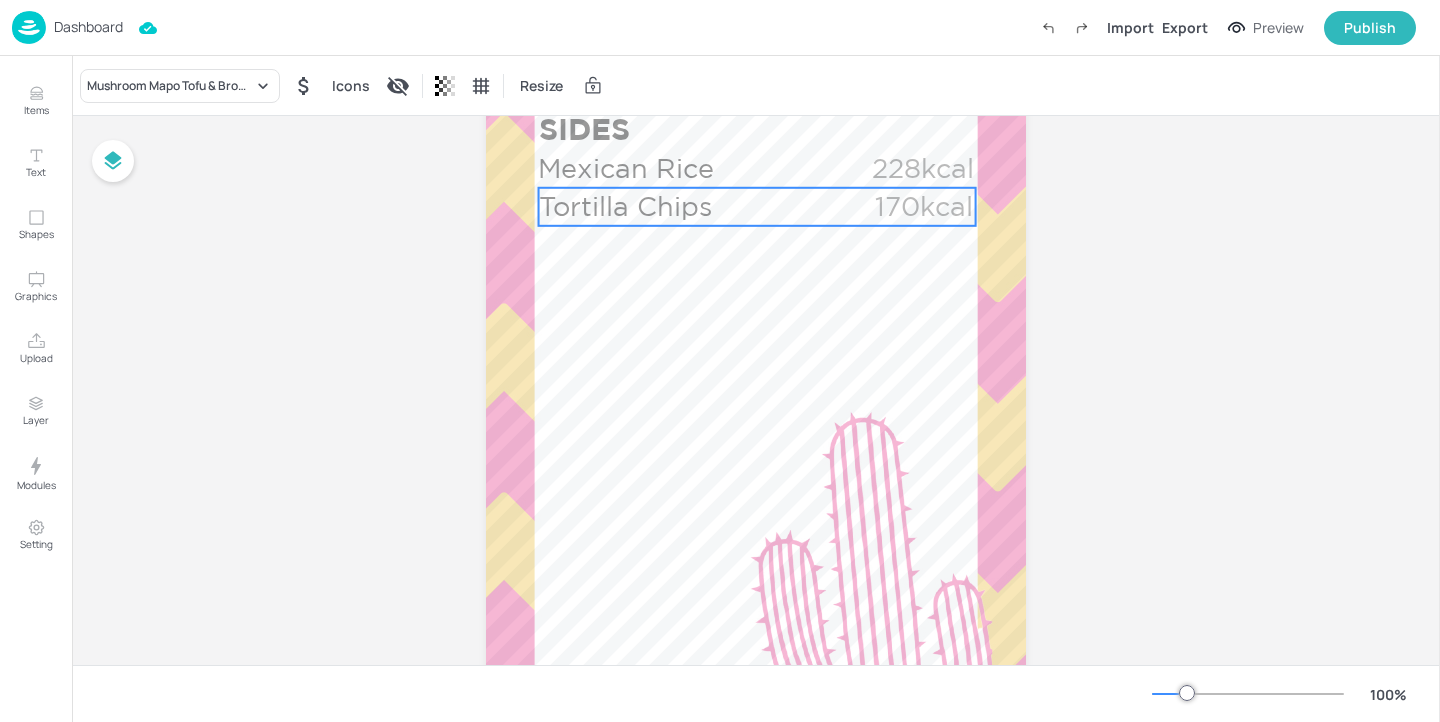 scroll, scrollTop: 1267, scrollLeft: 0, axis: vertical 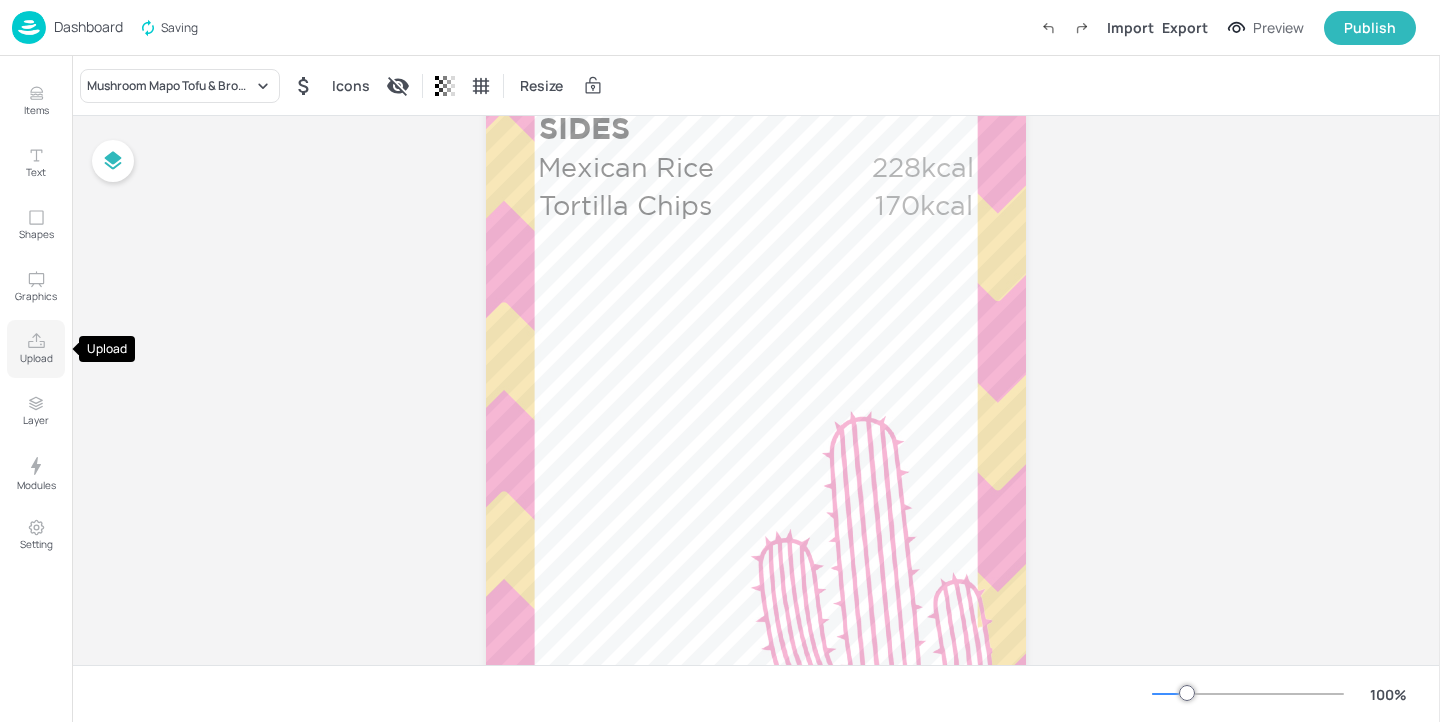 click on "Upload" at bounding box center [36, 349] 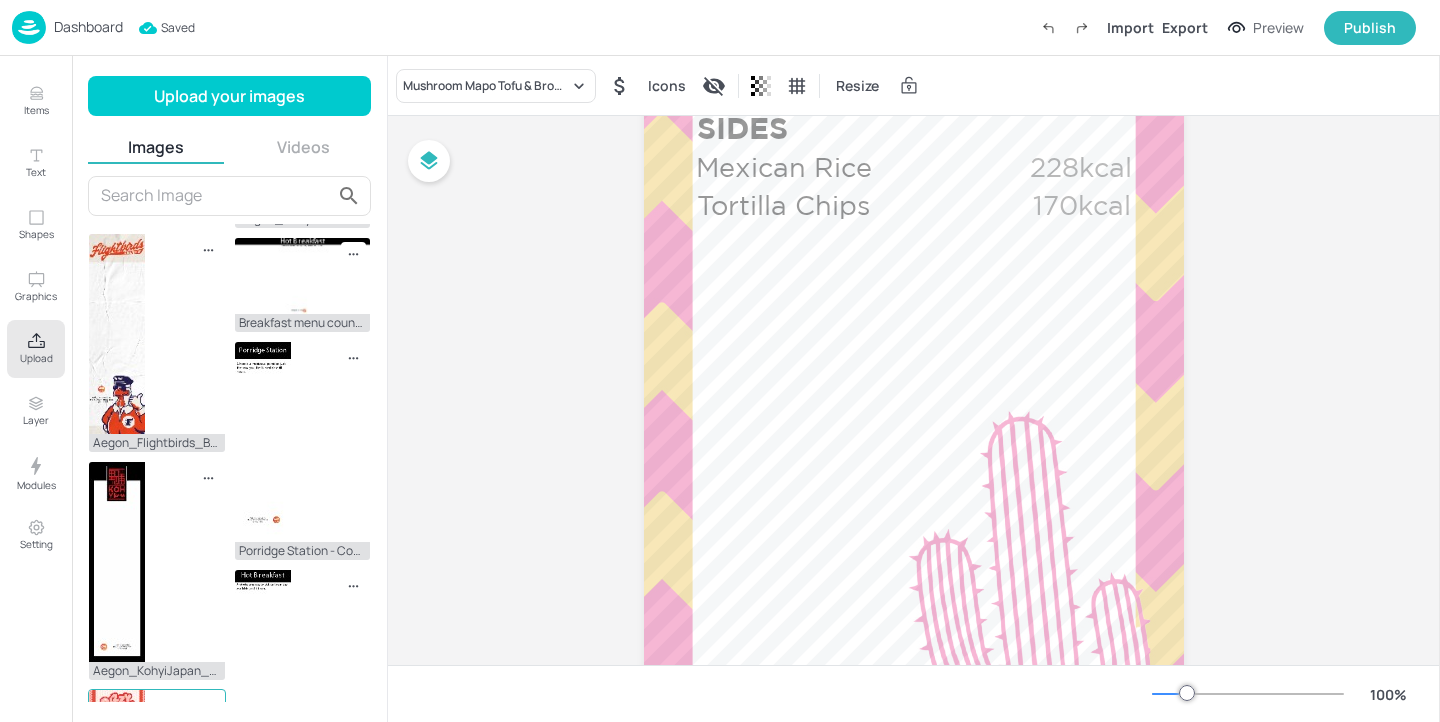 scroll, scrollTop: 222, scrollLeft: 0, axis: vertical 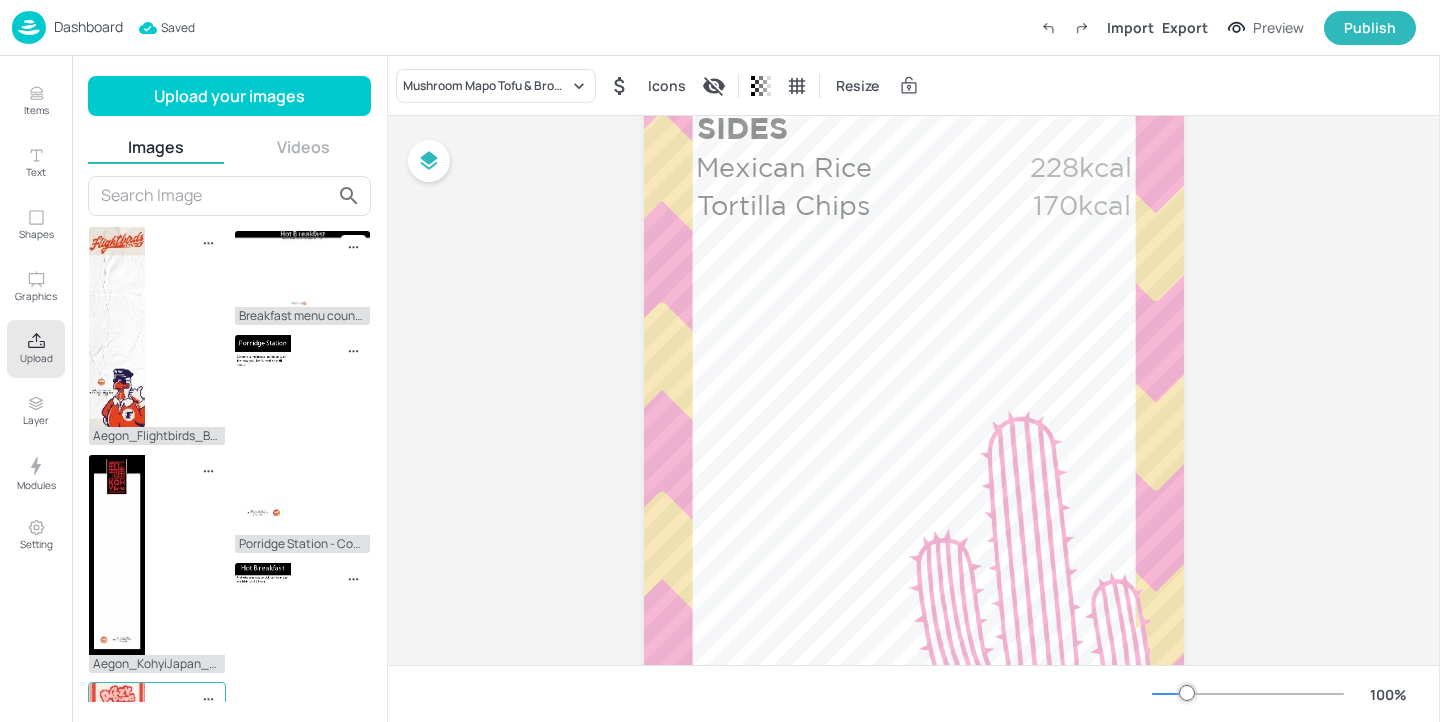 click at bounding box center [117, 783] 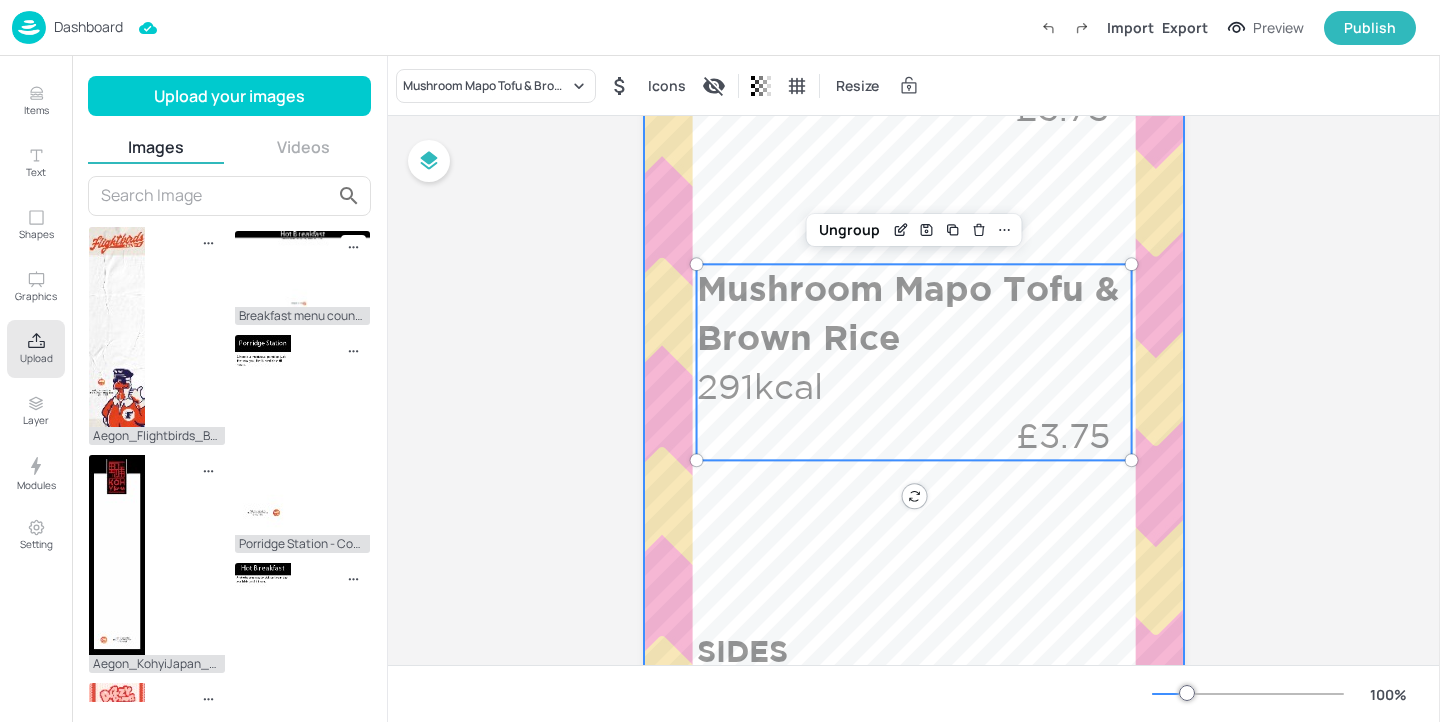 scroll, scrollTop: 702, scrollLeft: 0, axis: vertical 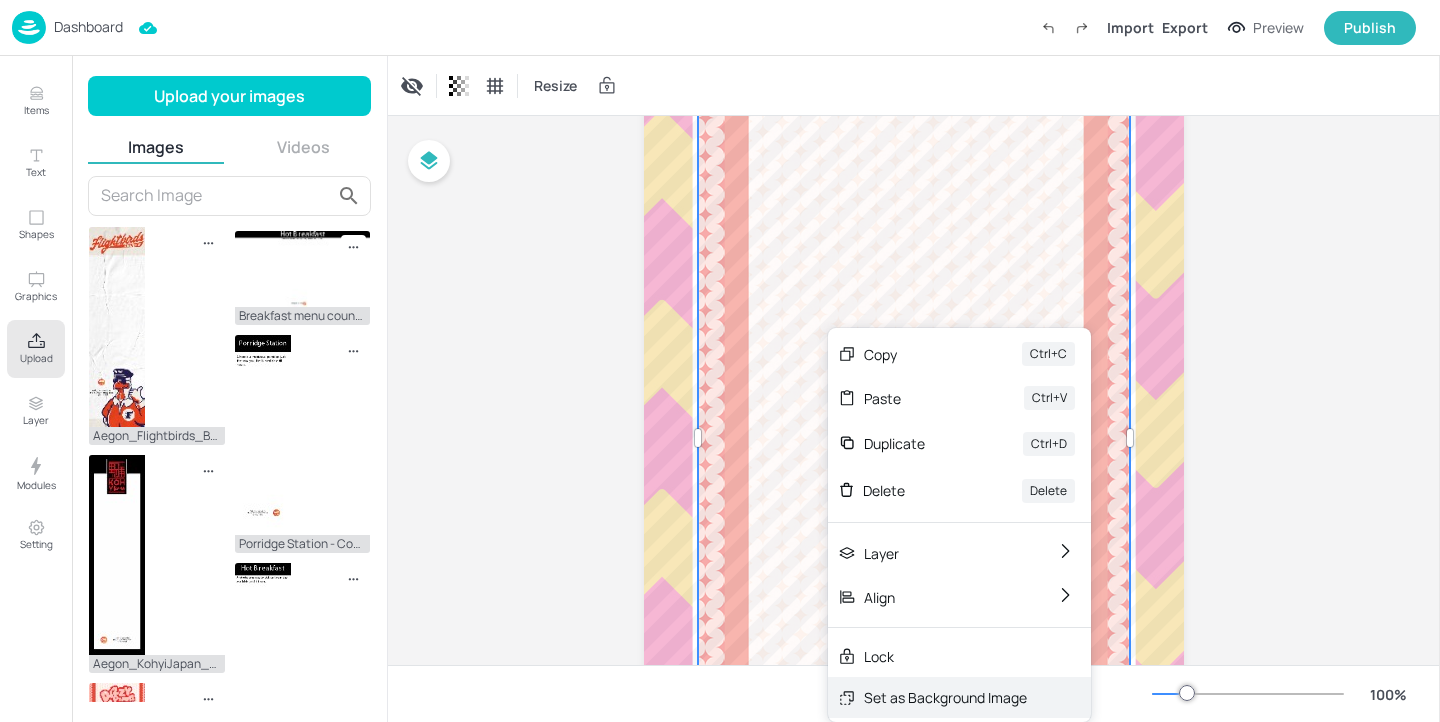 click on "Set as Background Image" at bounding box center [945, 697] 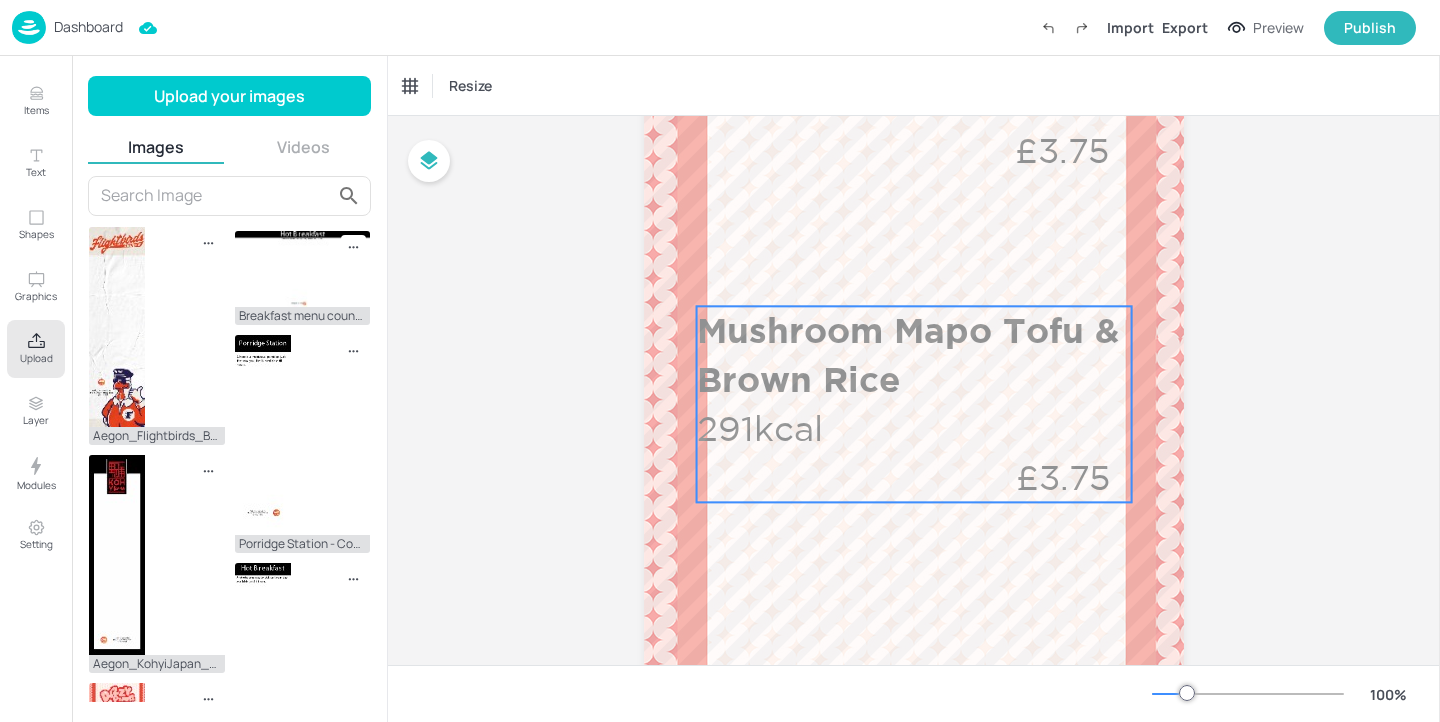 click at bounding box center [867, 415] 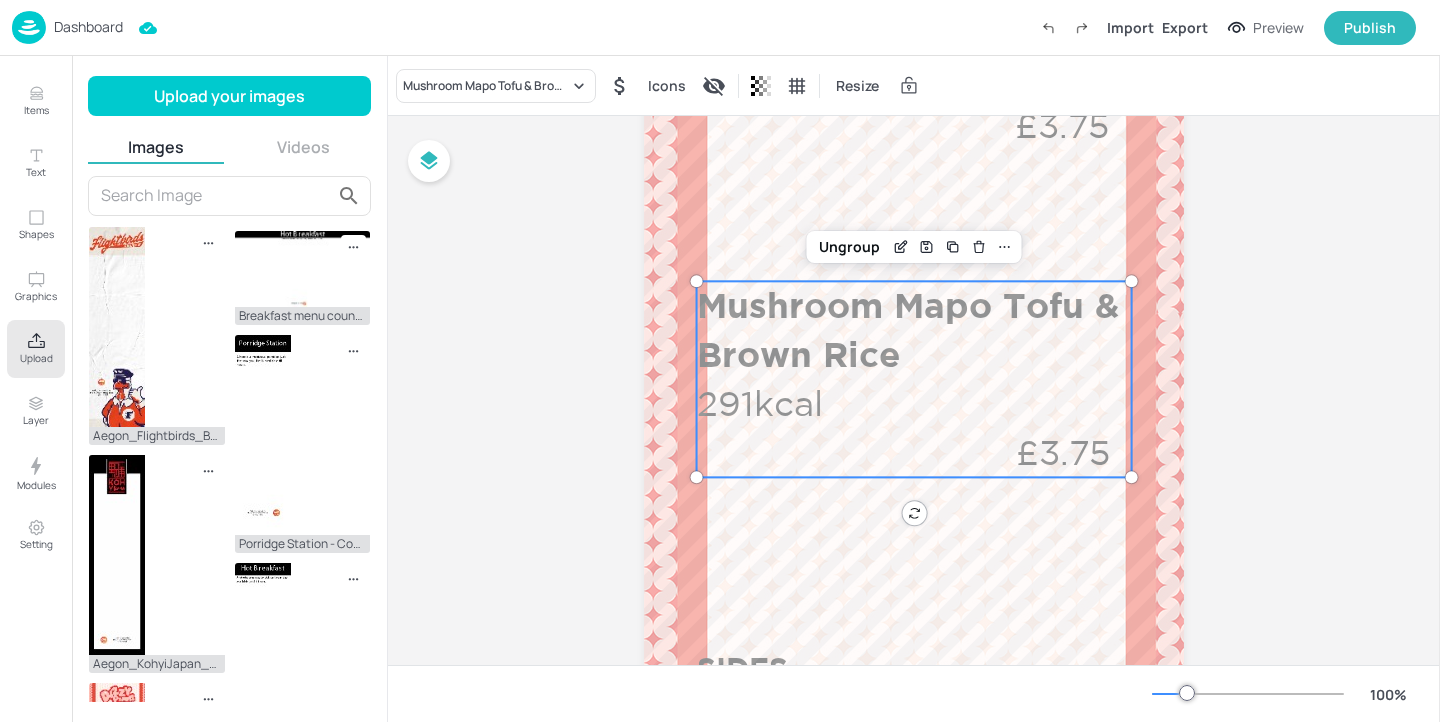 scroll, scrollTop: 713, scrollLeft: 0, axis: vertical 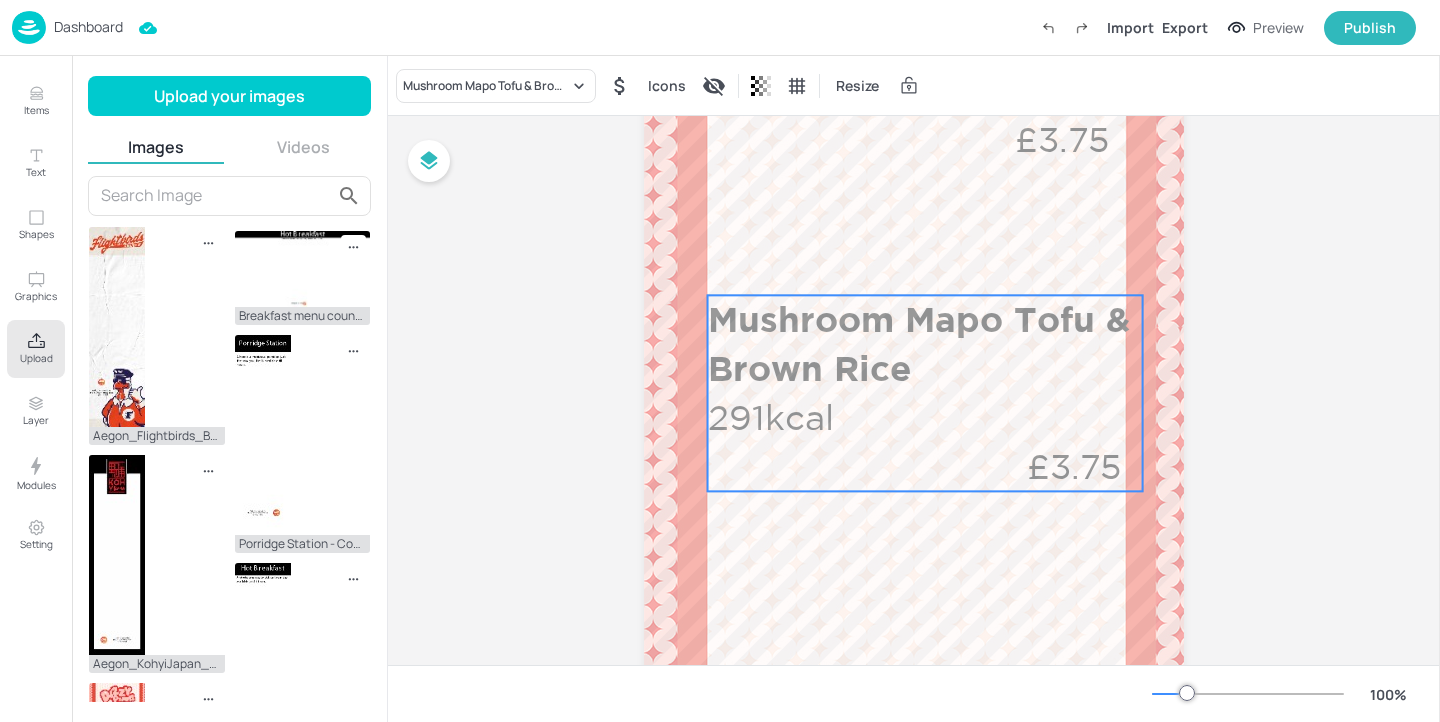 drag, startPoint x: 930, startPoint y: 425, endPoint x: 941, endPoint y: 425, distance: 11 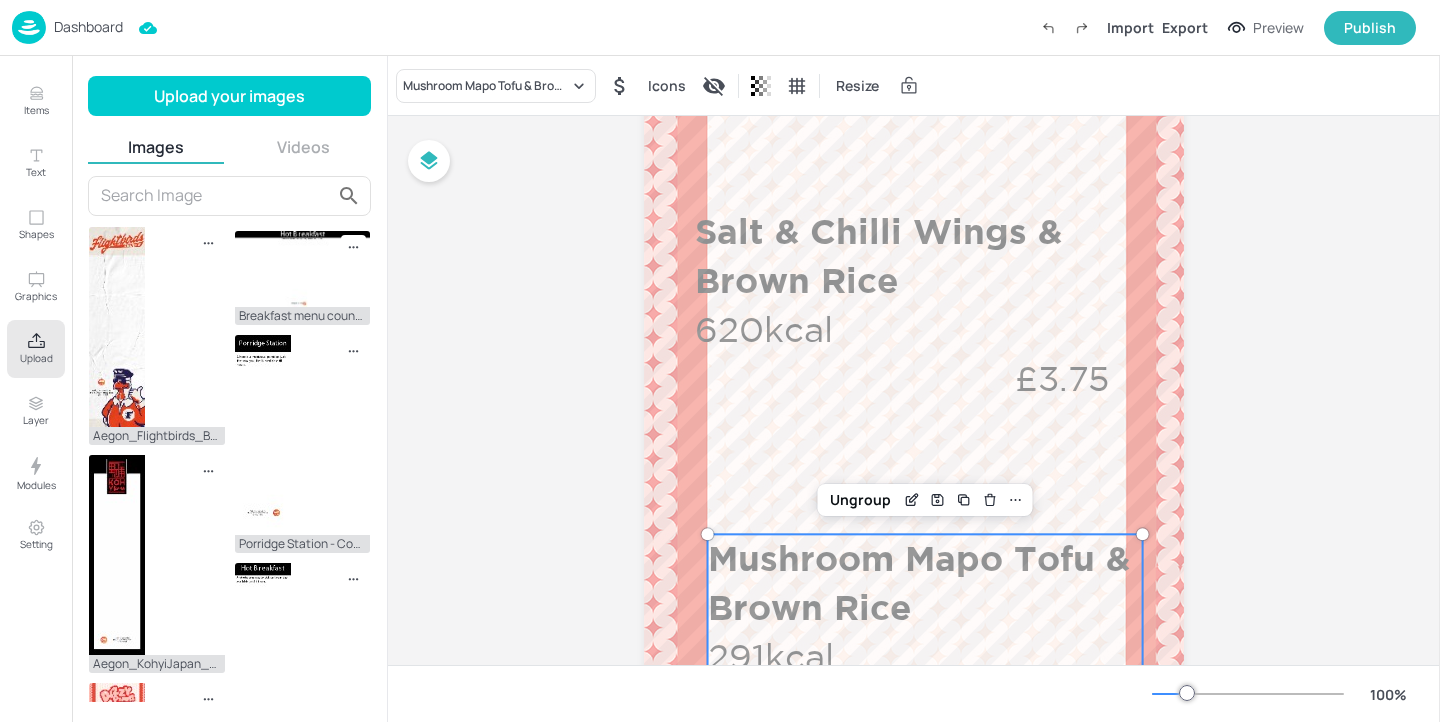 scroll, scrollTop: 450, scrollLeft: 0, axis: vertical 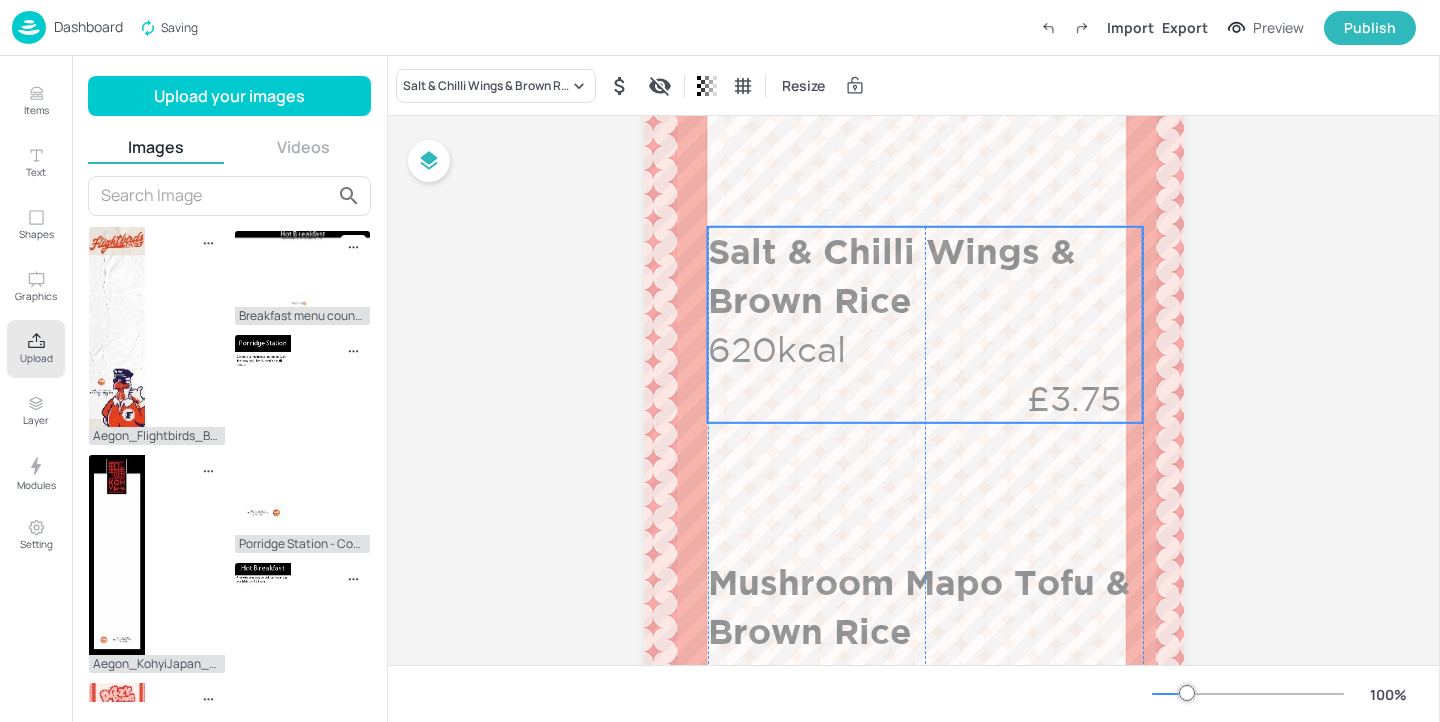 drag, startPoint x: 946, startPoint y: 341, endPoint x: 956, endPoint y: 337, distance: 10.770329 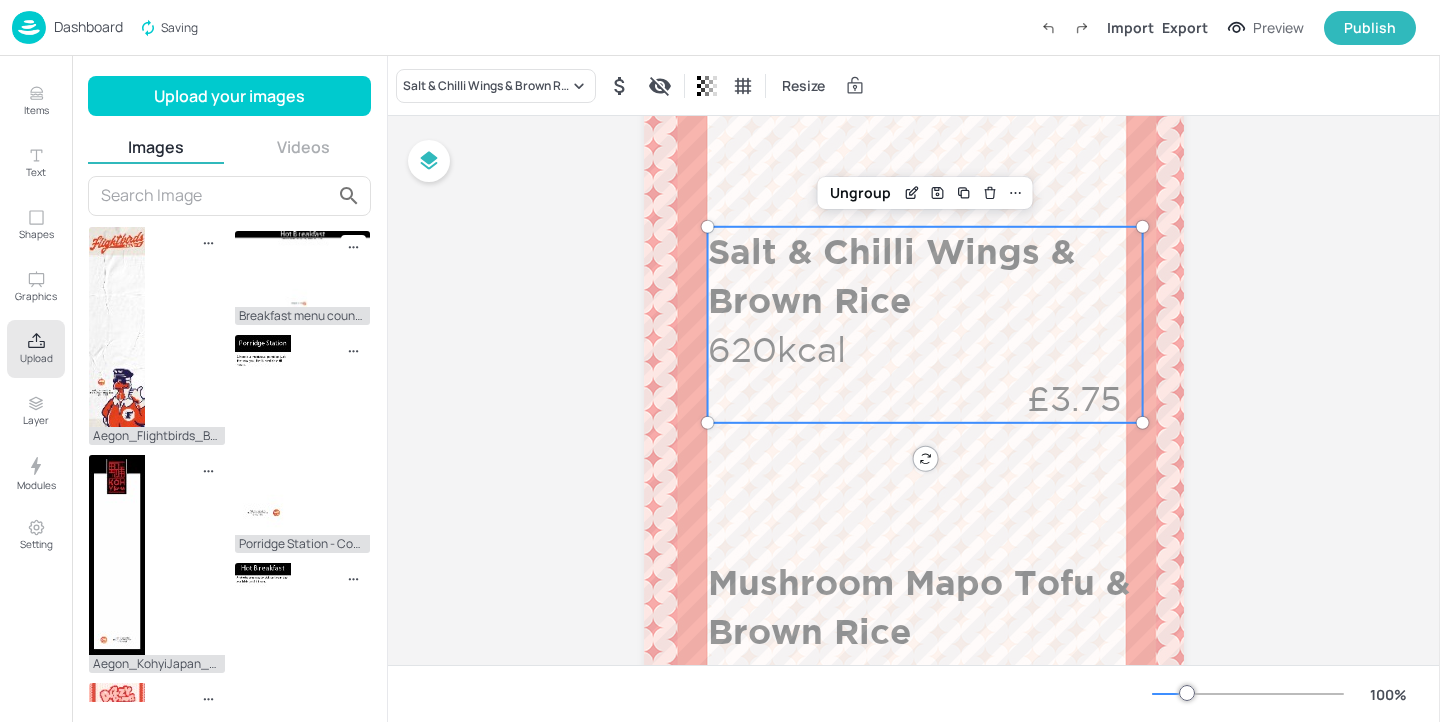 scroll, scrollTop: 483, scrollLeft: 0, axis: vertical 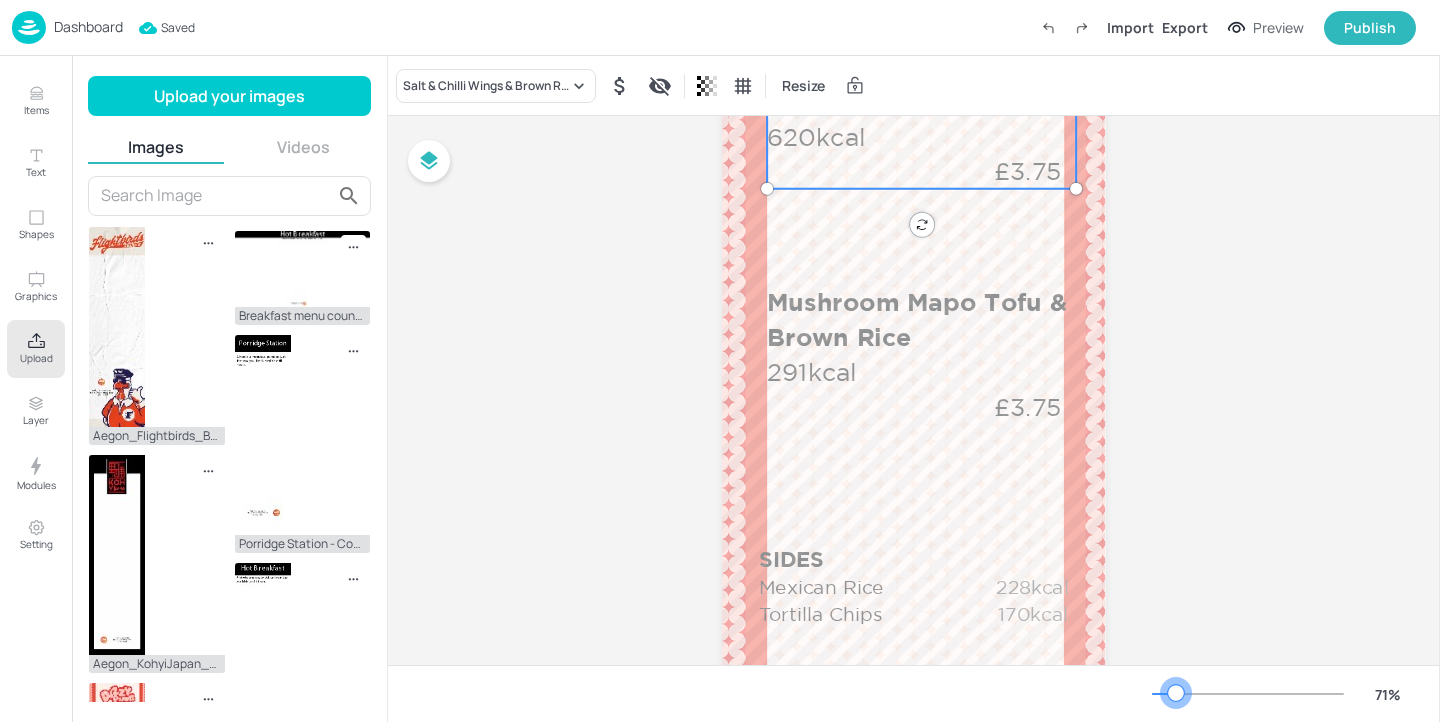 drag, startPoint x: 1191, startPoint y: 691, endPoint x: 1176, endPoint y: 690, distance: 15.033297 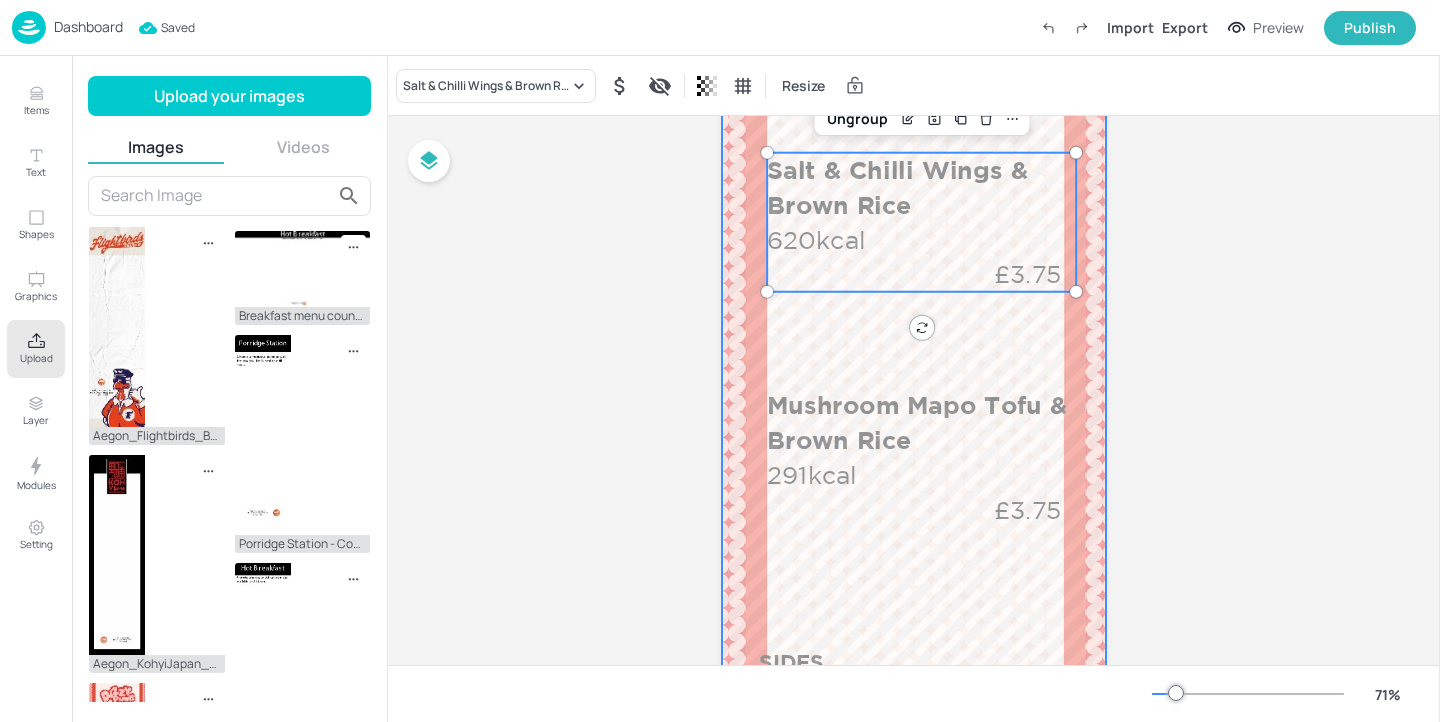 scroll, scrollTop: 362, scrollLeft: 0, axis: vertical 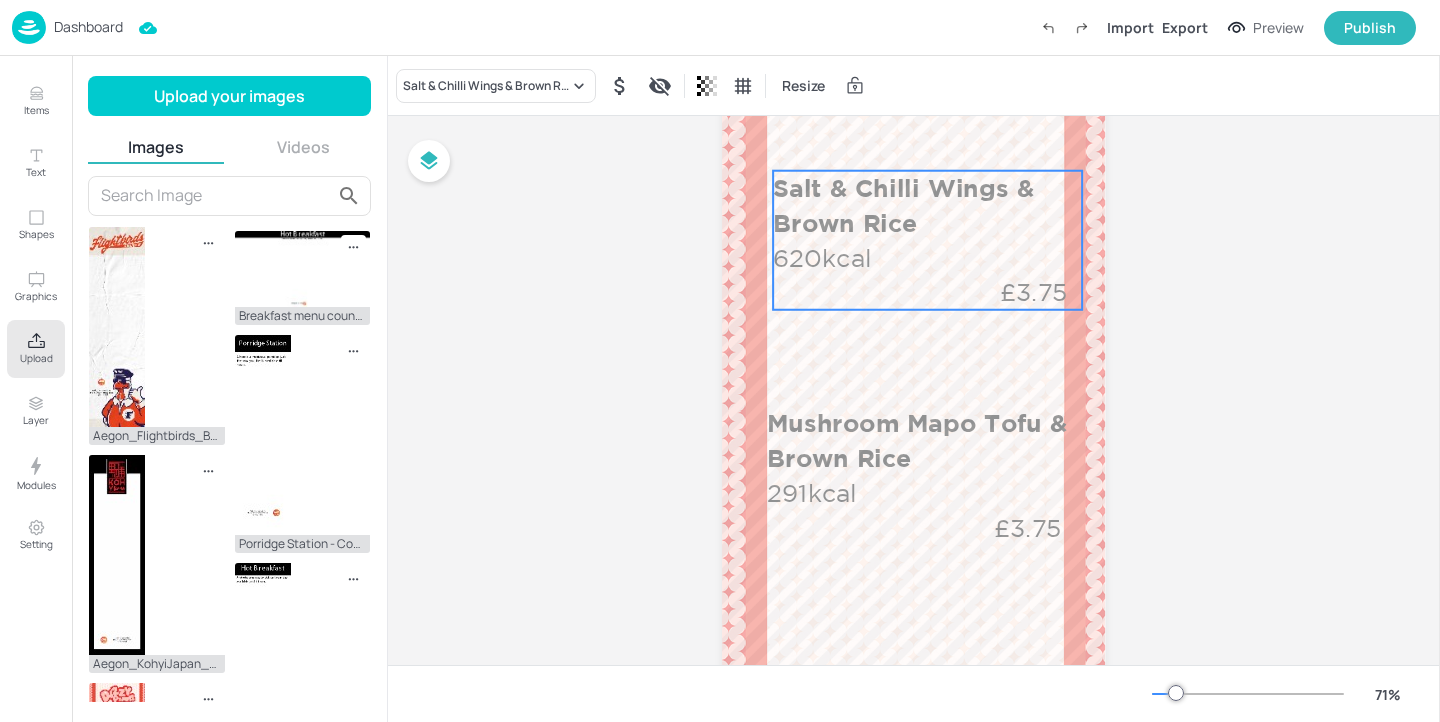 click on "Salt & Chilli Wings & Brown Rice 620kcal £3.75" at bounding box center (927, 240) 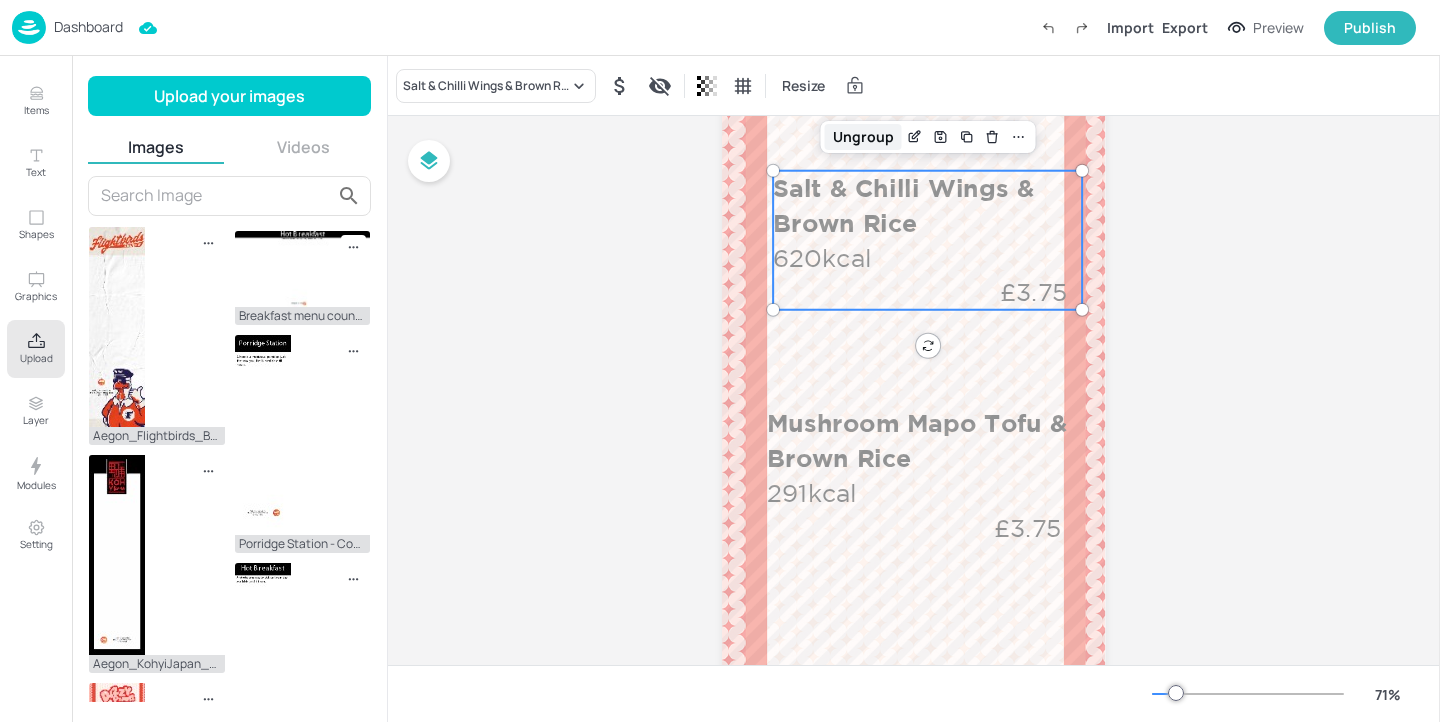 click on "Ungroup" at bounding box center [863, 137] 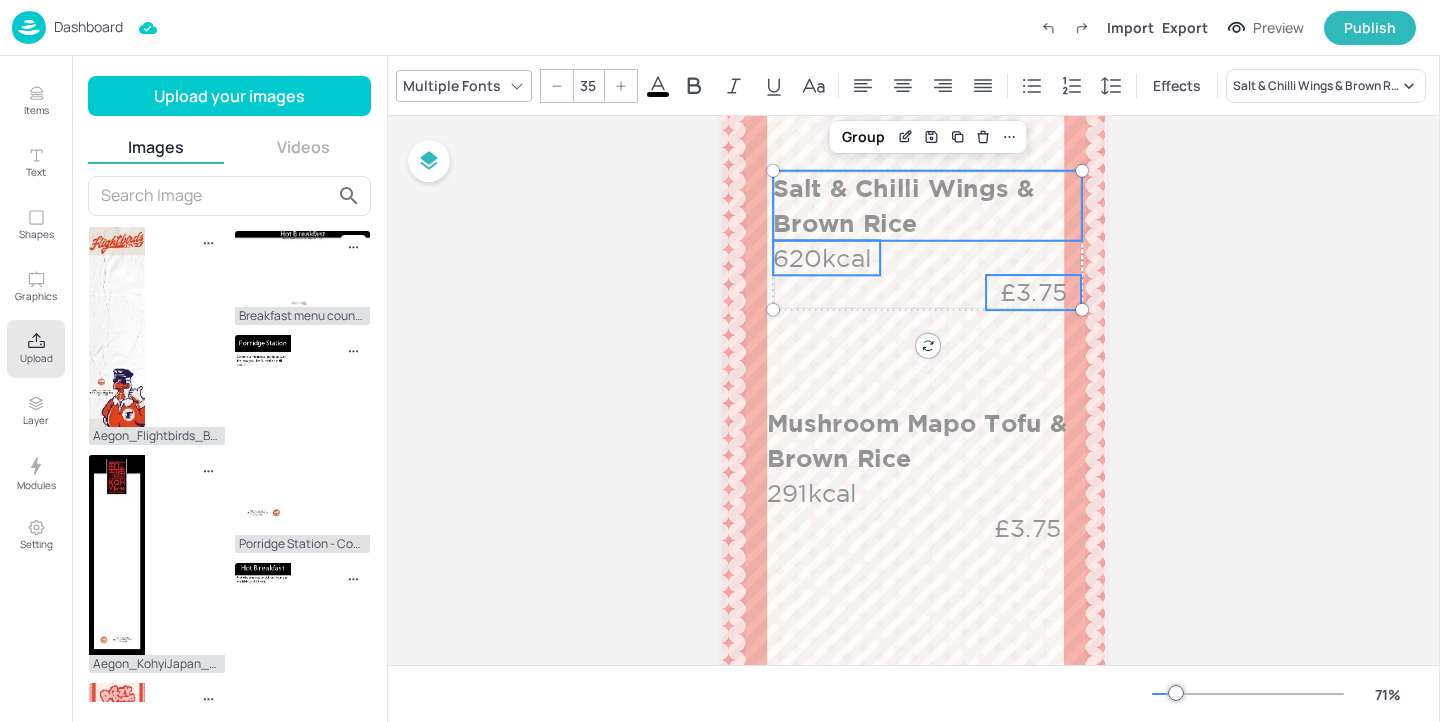 click on "Salt & Chilli Wings & Brown Rice" at bounding box center (927, 206) 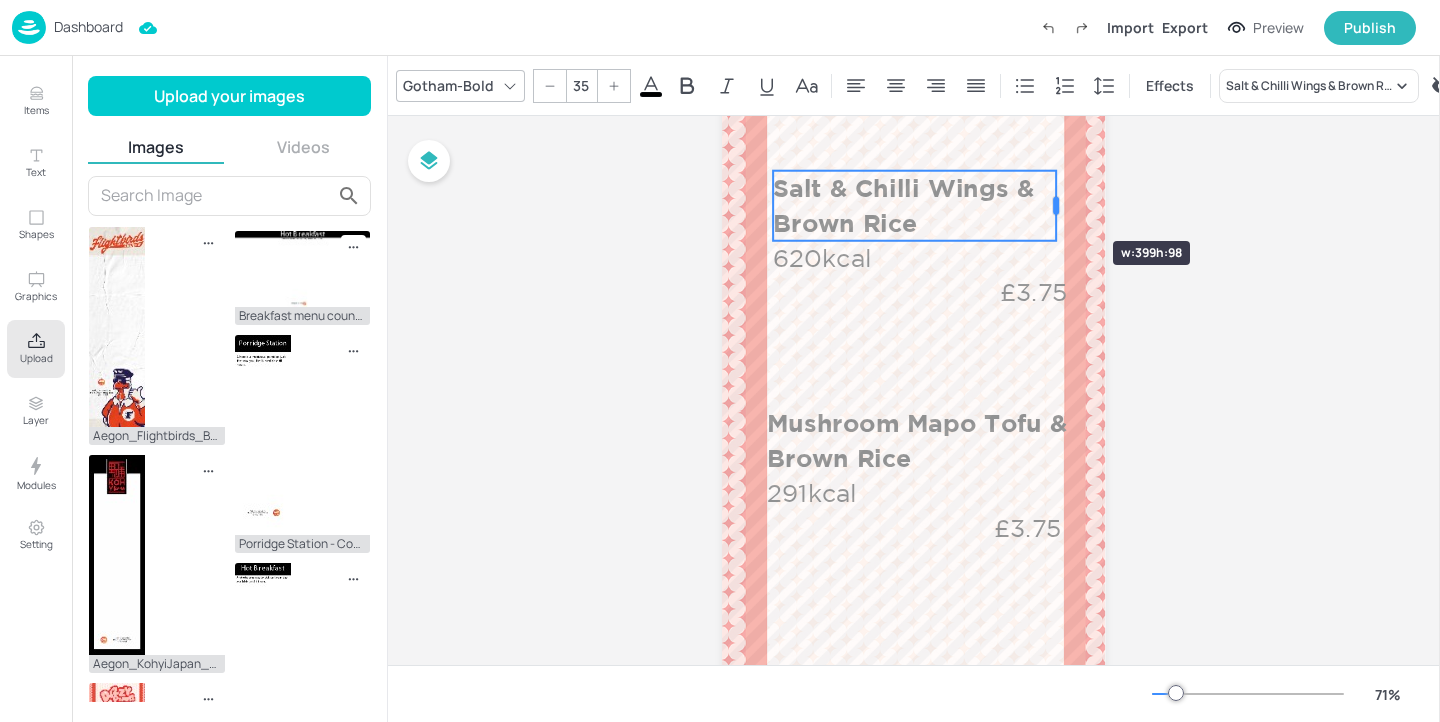 drag, startPoint x: 1079, startPoint y: 206, endPoint x: 1053, endPoint y: 205, distance: 26.019224 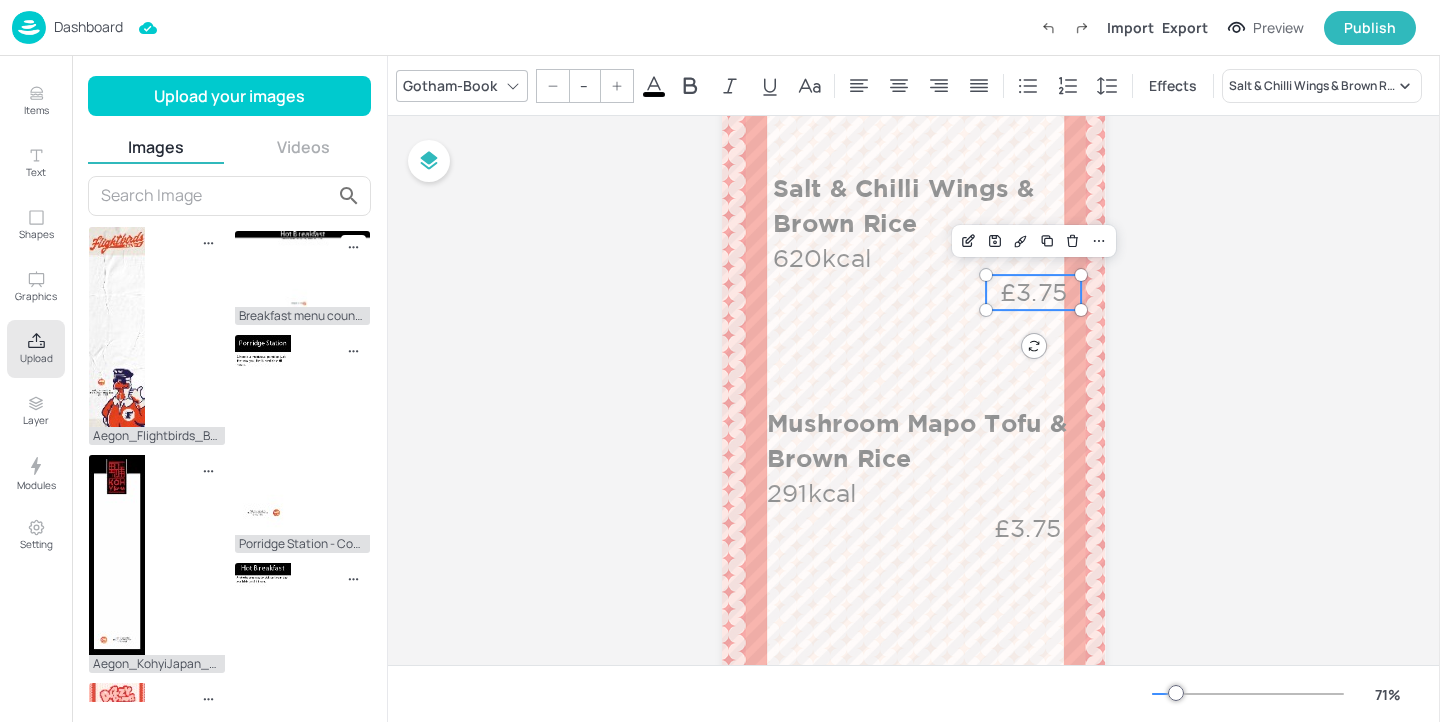 type on "35" 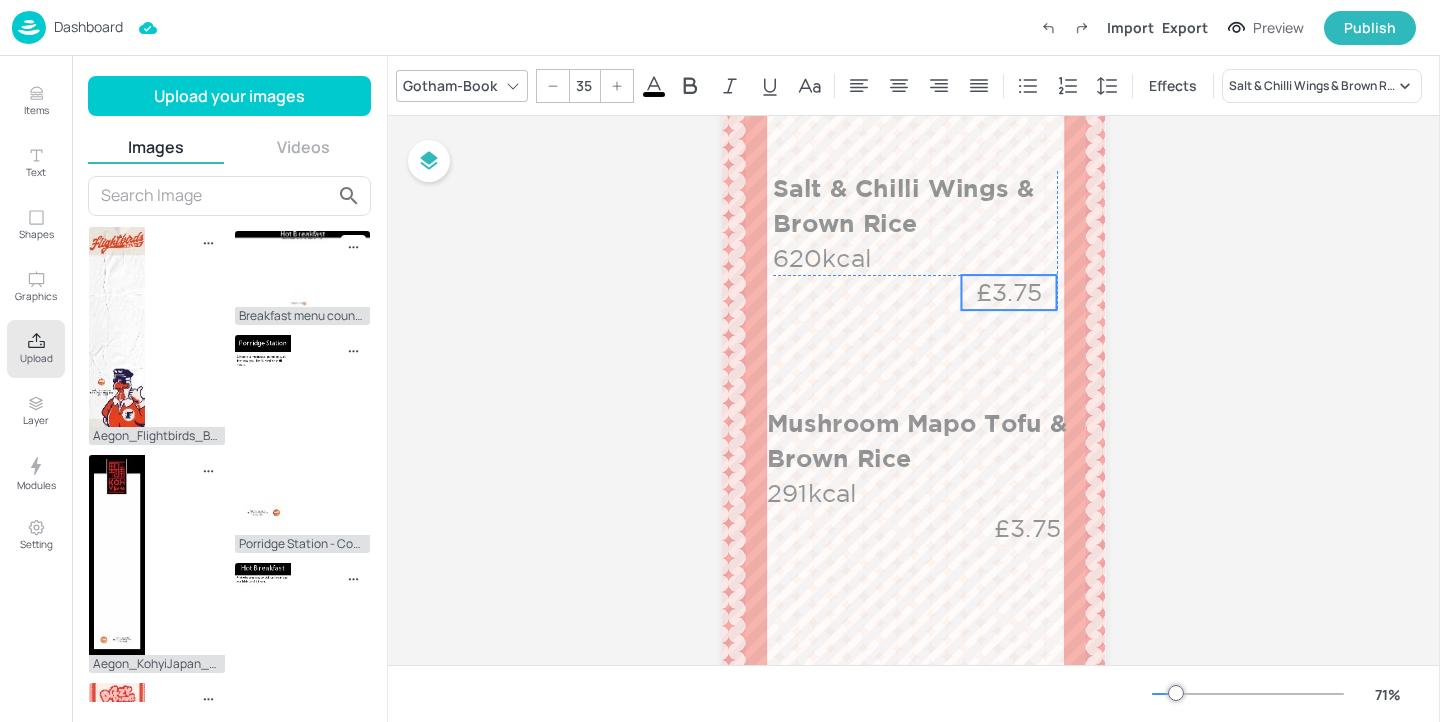 drag, startPoint x: 1045, startPoint y: 282, endPoint x: 1020, endPoint y: 281, distance: 25.019993 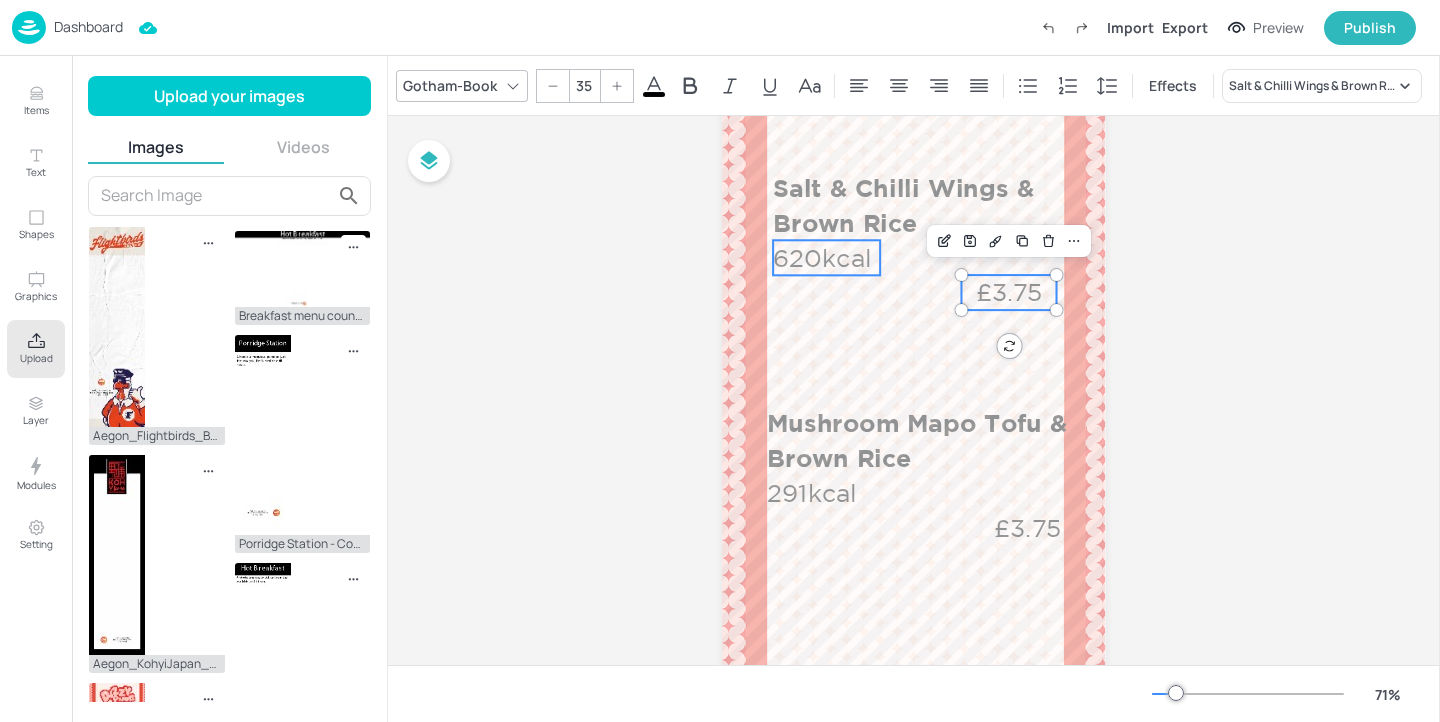 click on "620kcal" at bounding box center (826, 257) 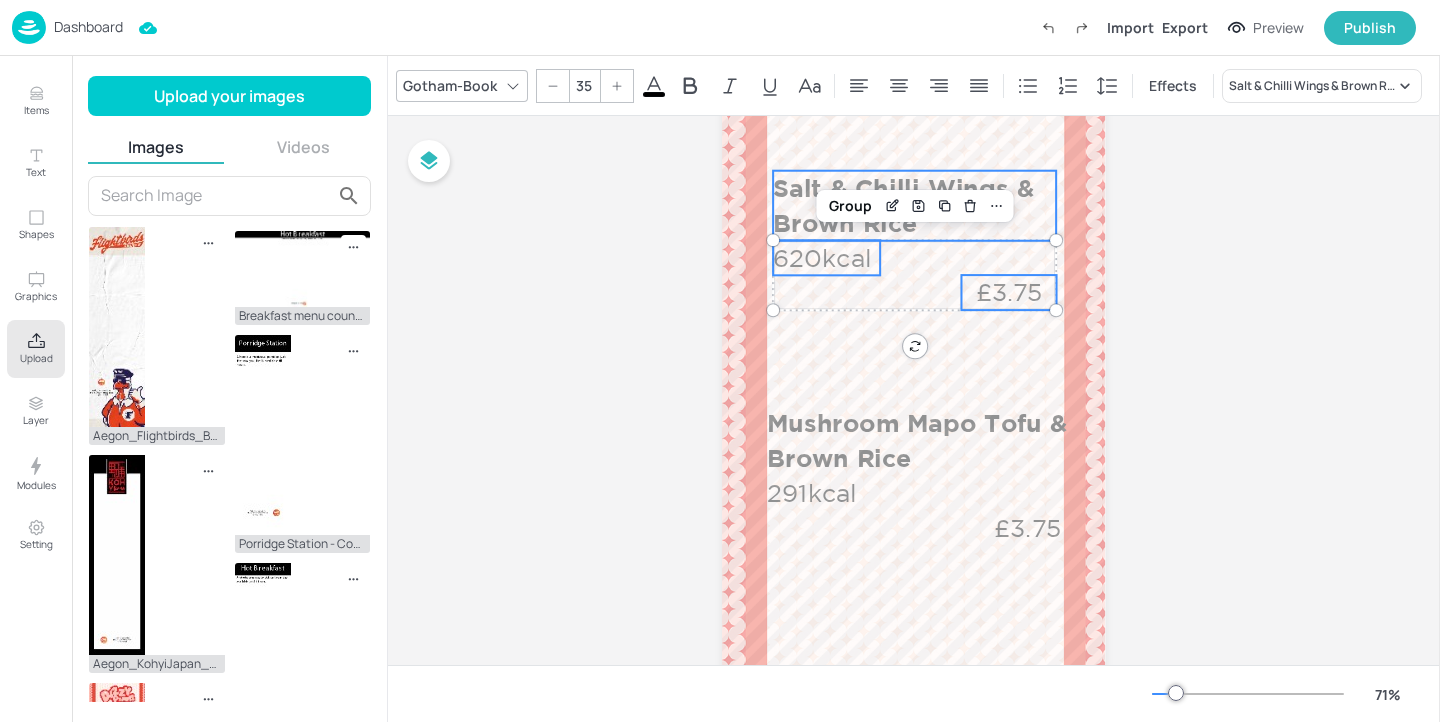 click on "Salt & Chilli Wings & Brown Rice" at bounding box center (914, 206) 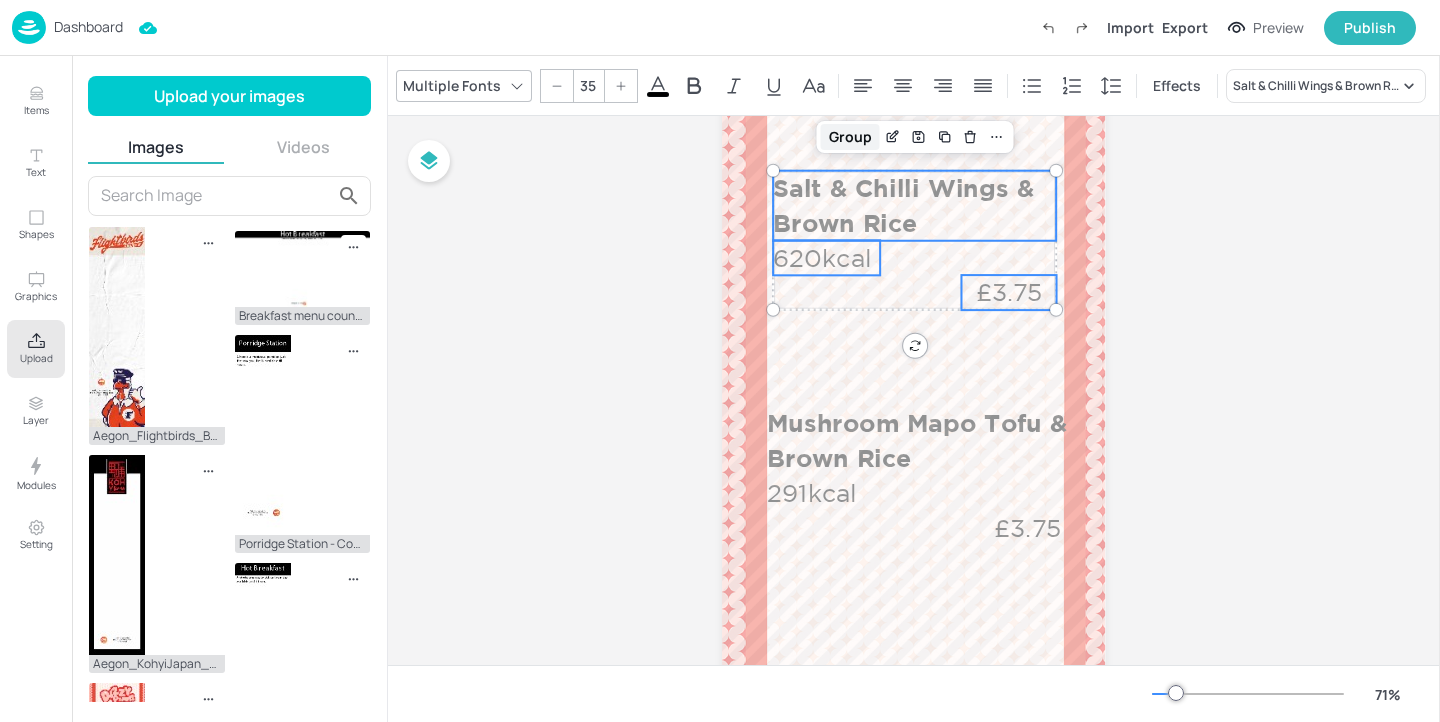 click on "Group" at bounding box center [850, 137] 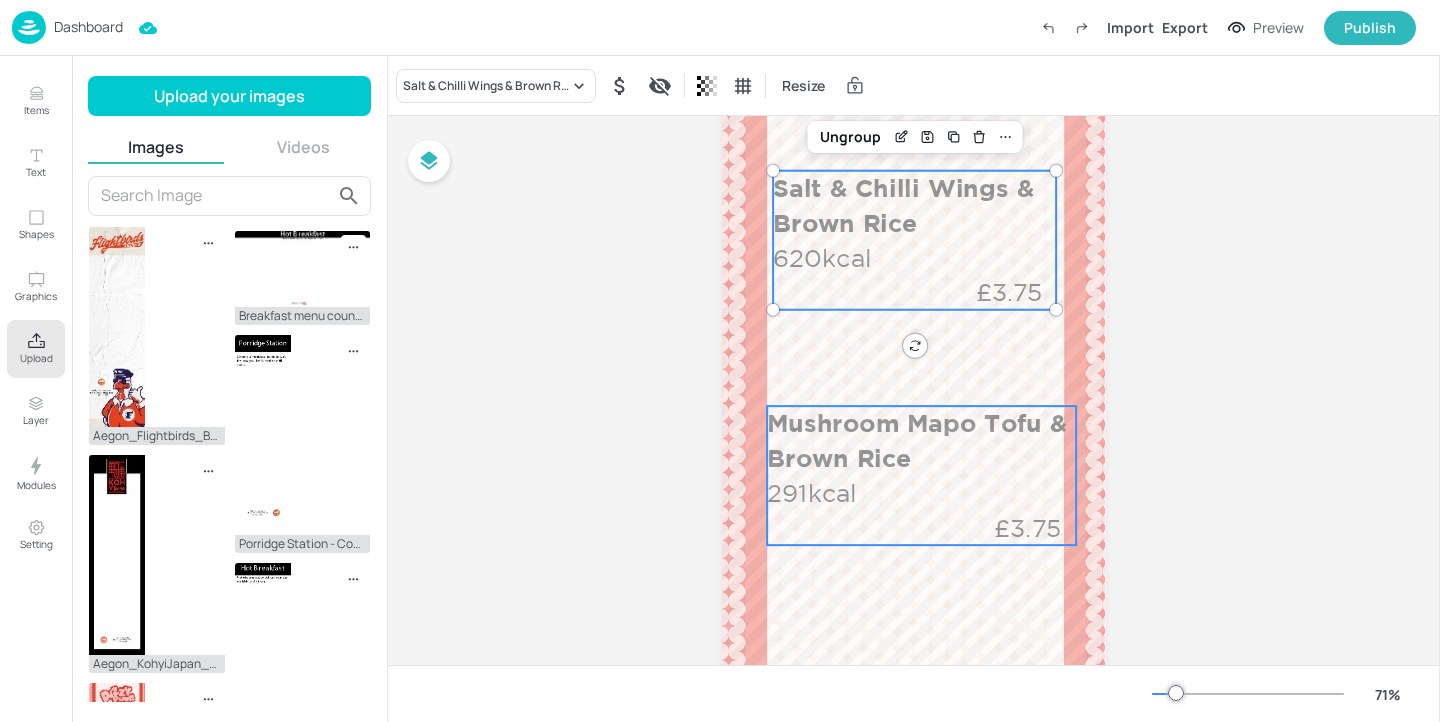 click on "Mushroom Mapo Tofu & Brown Rice" at bounding box center [921, 441] 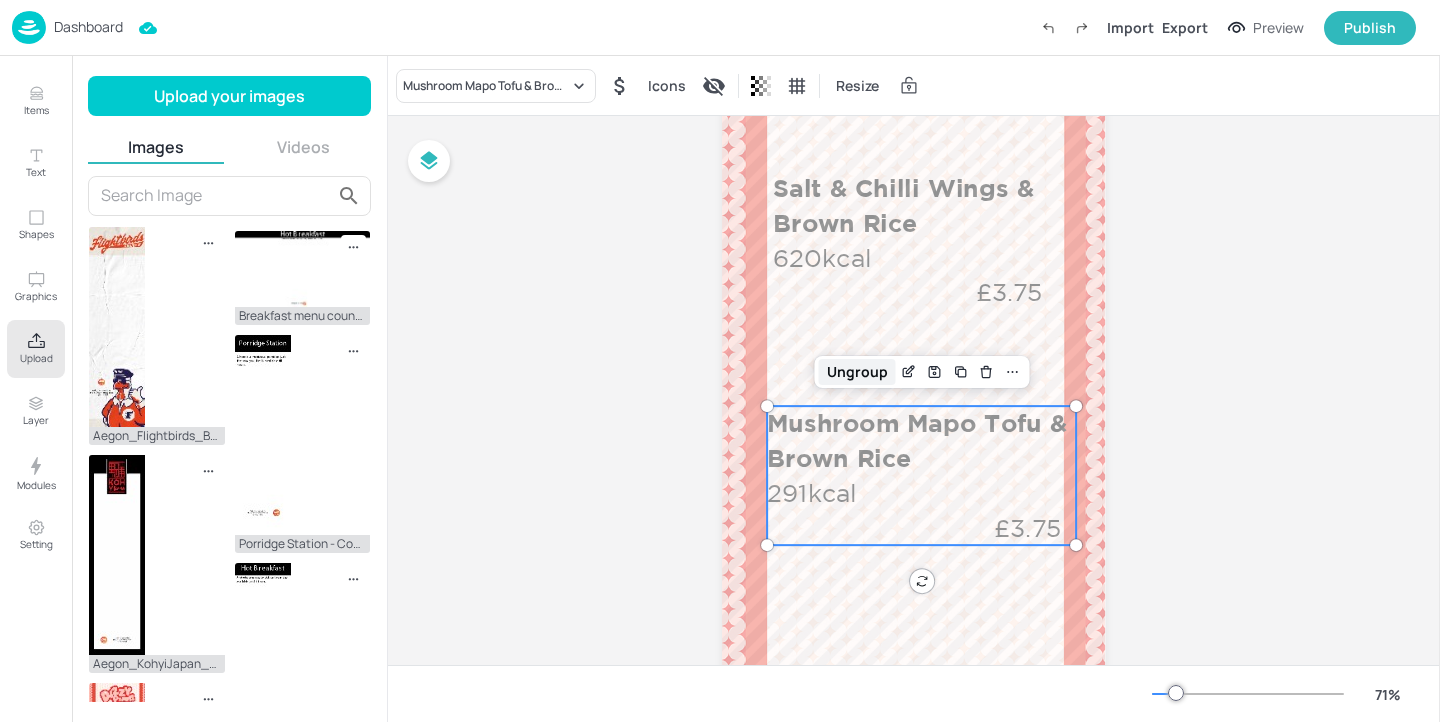 click on "Ungroup" at bounding box center (857, 372) 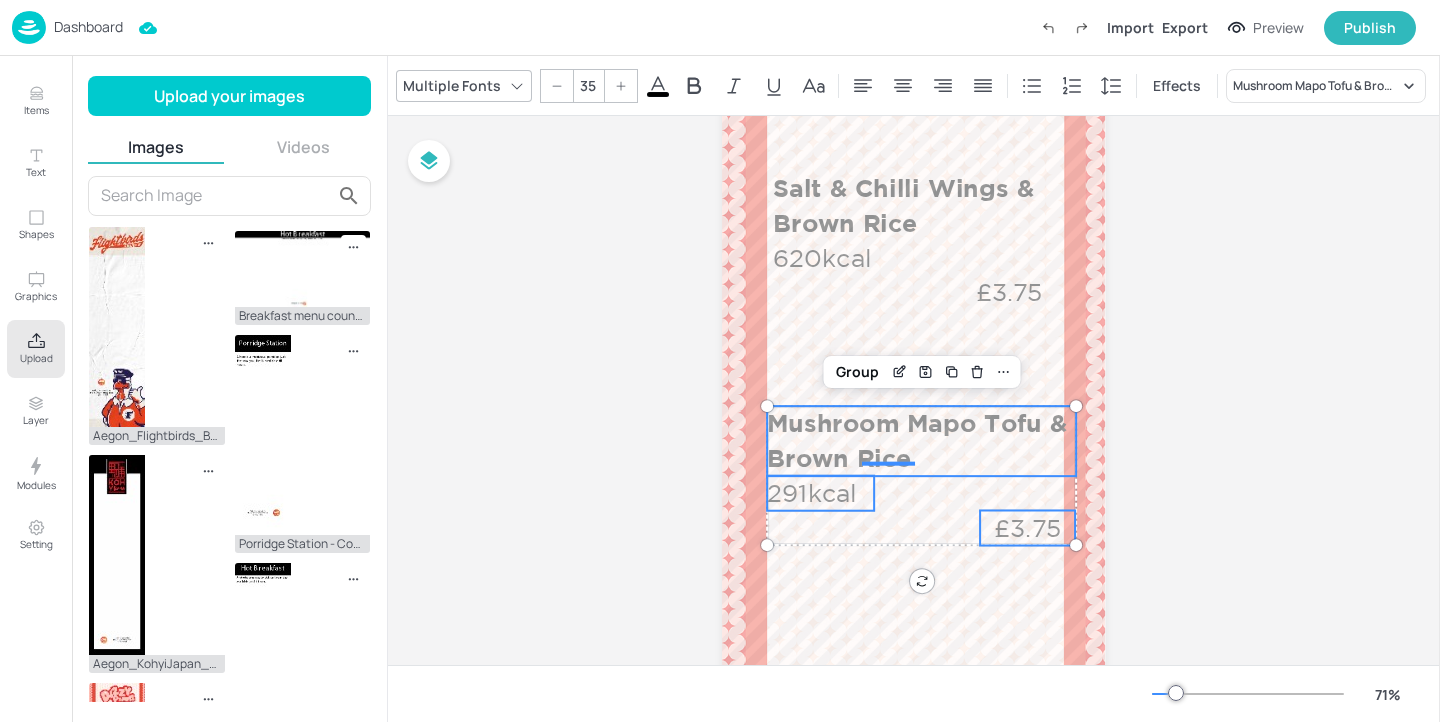 click on "Mushroom Mapo Tofu & Brown Rice" at bounding box center [921, 441] 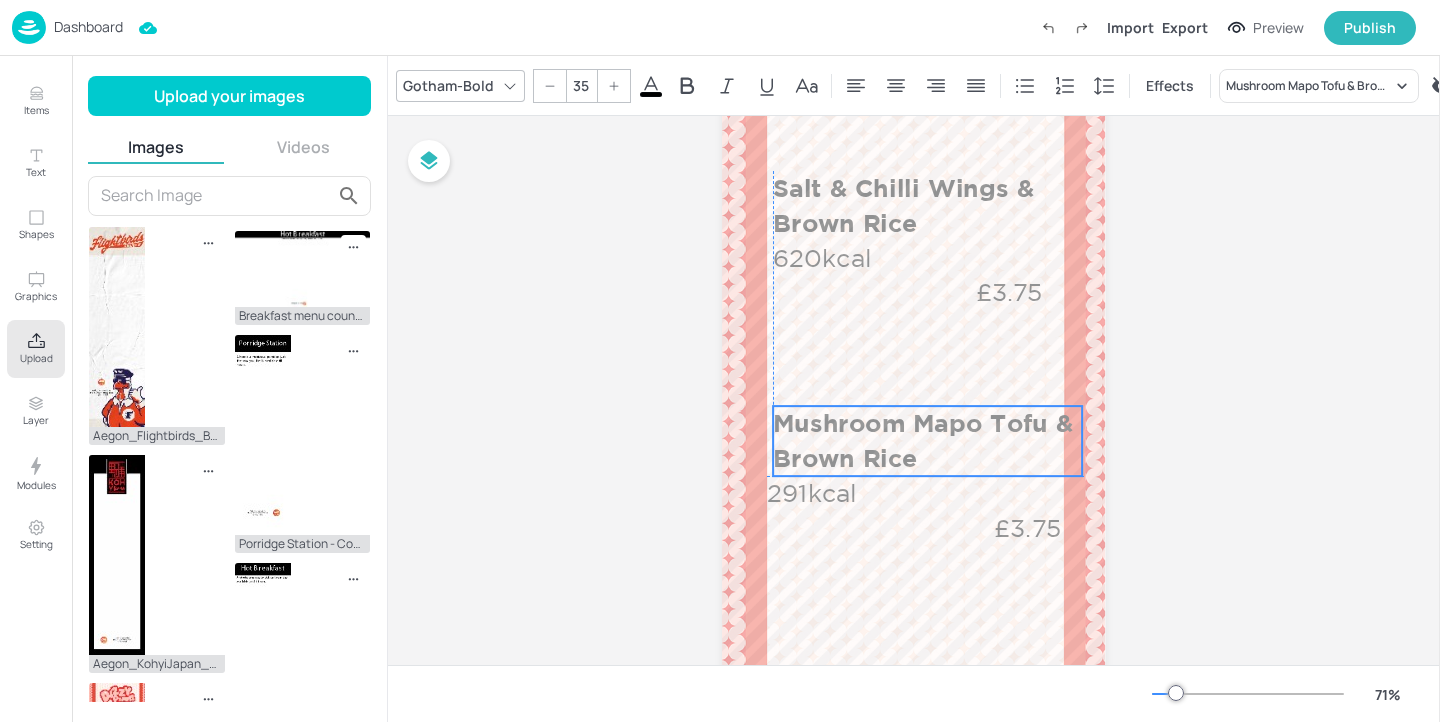 click on "Mushroom Mapo Tofu & Brown Rice" at bounding box center [927, 441] 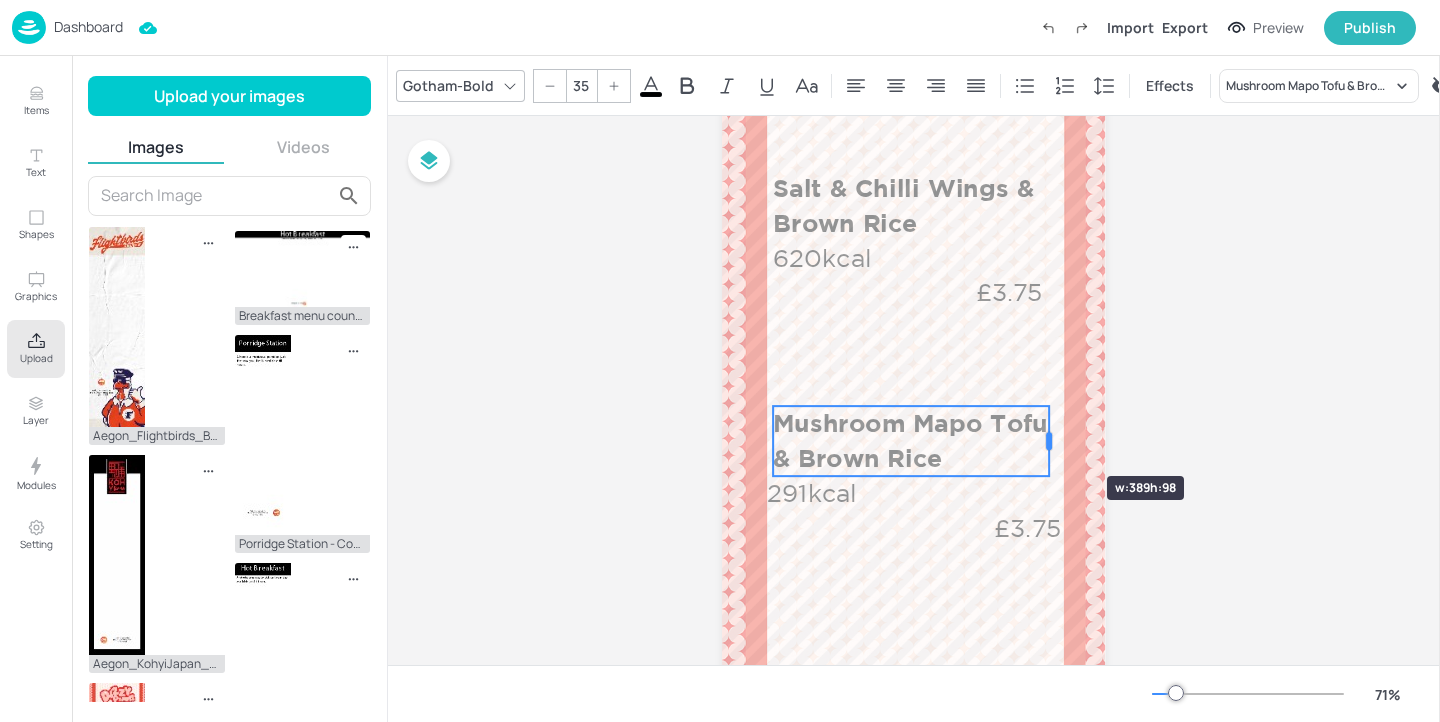 drag, startPoint x: 1080, startPoint y: 441, endPoint x: 1047, endPoint y: 440, distance: 33.01515 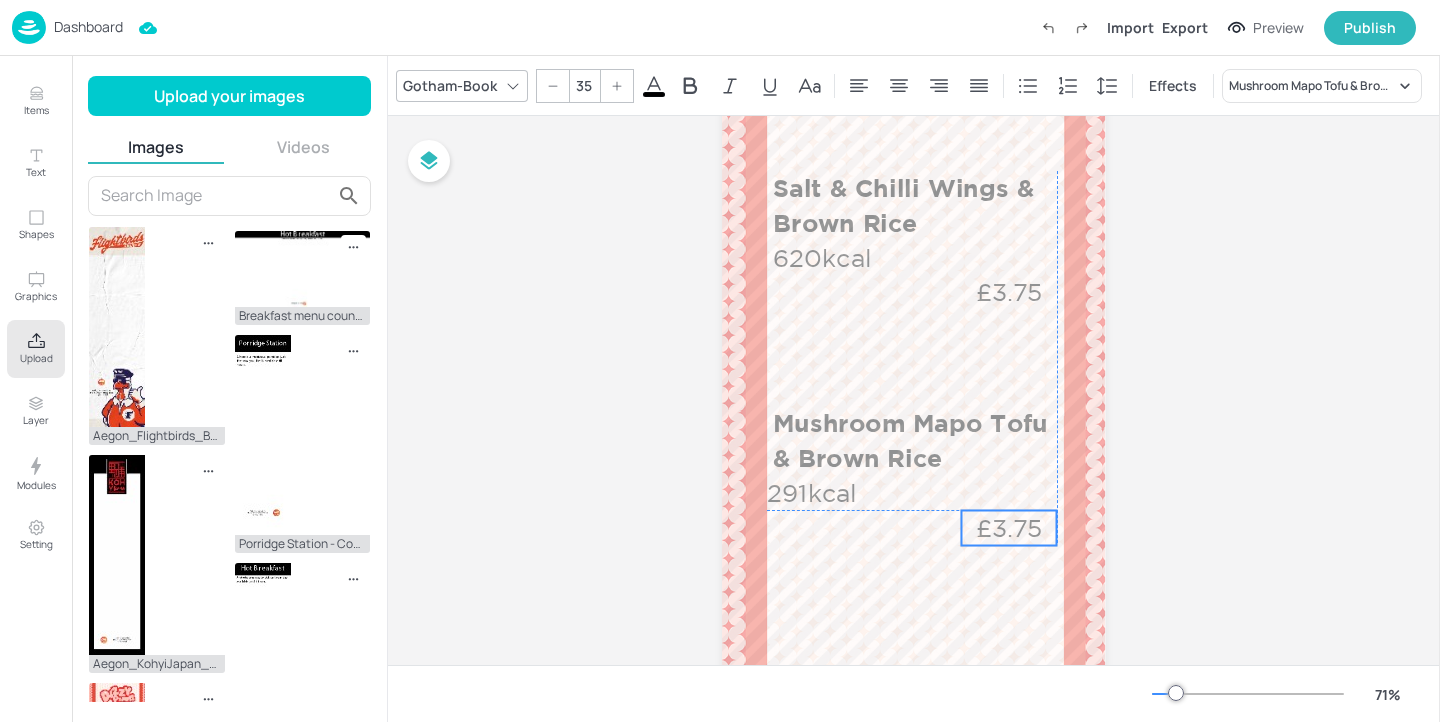 drag, startPoint x: 1038, startPoint y: 521, endPoint x: 1017, endPoint y: 519, distance: 21.095022 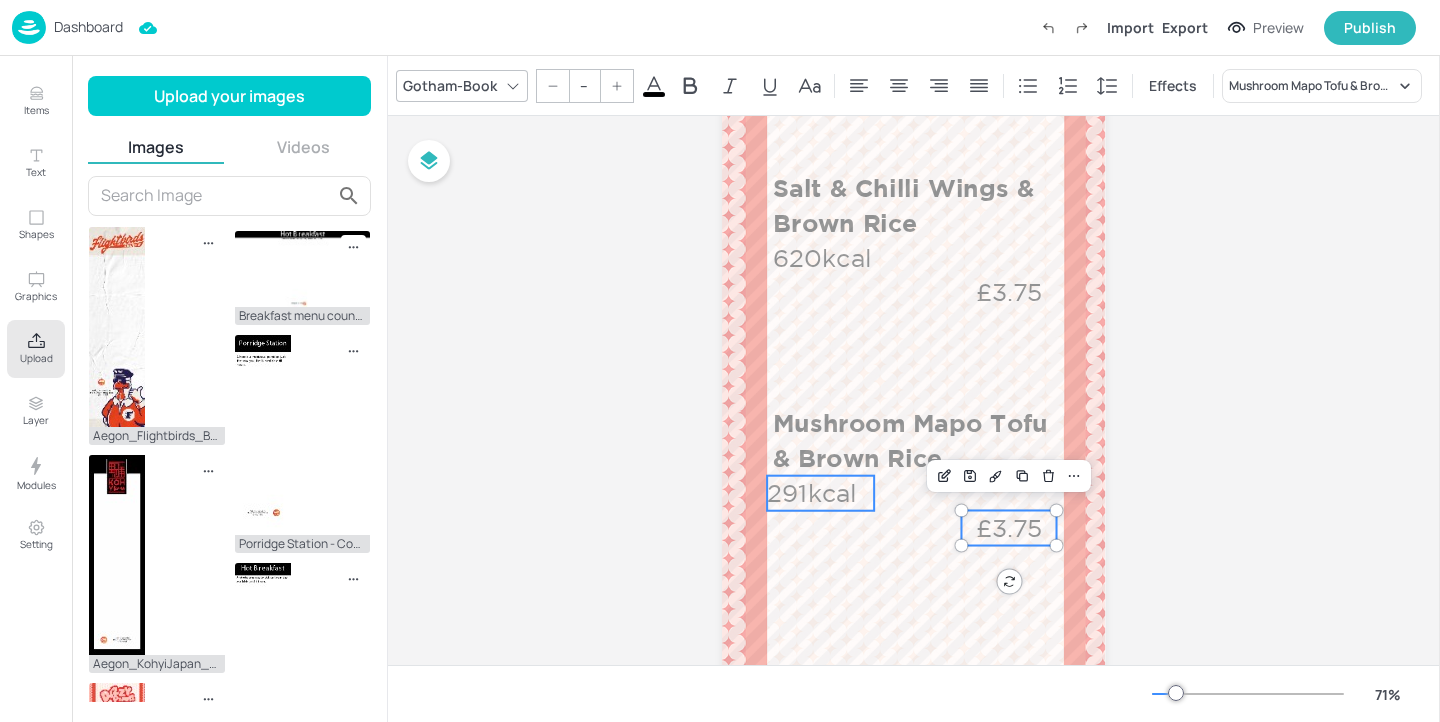 type on "35" 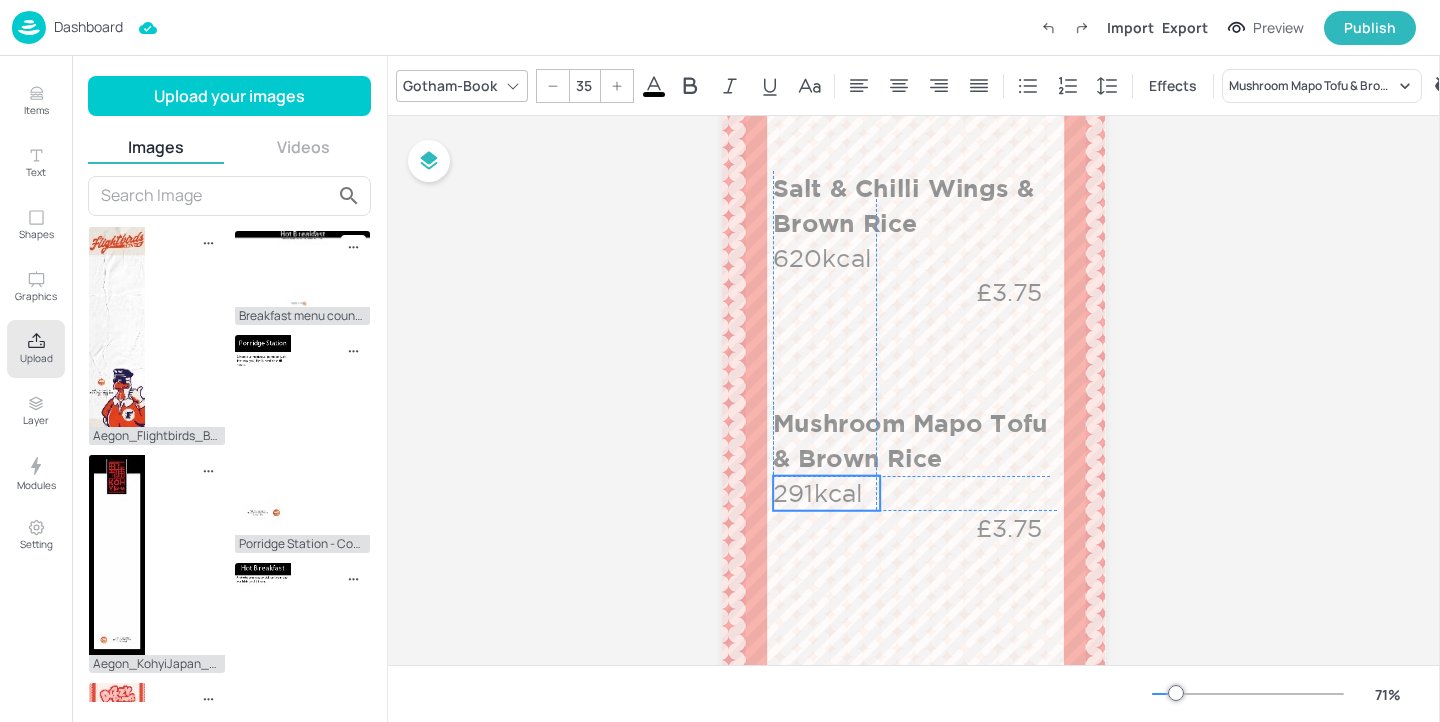 click on "291kcal" at bounding box center [826, 493] 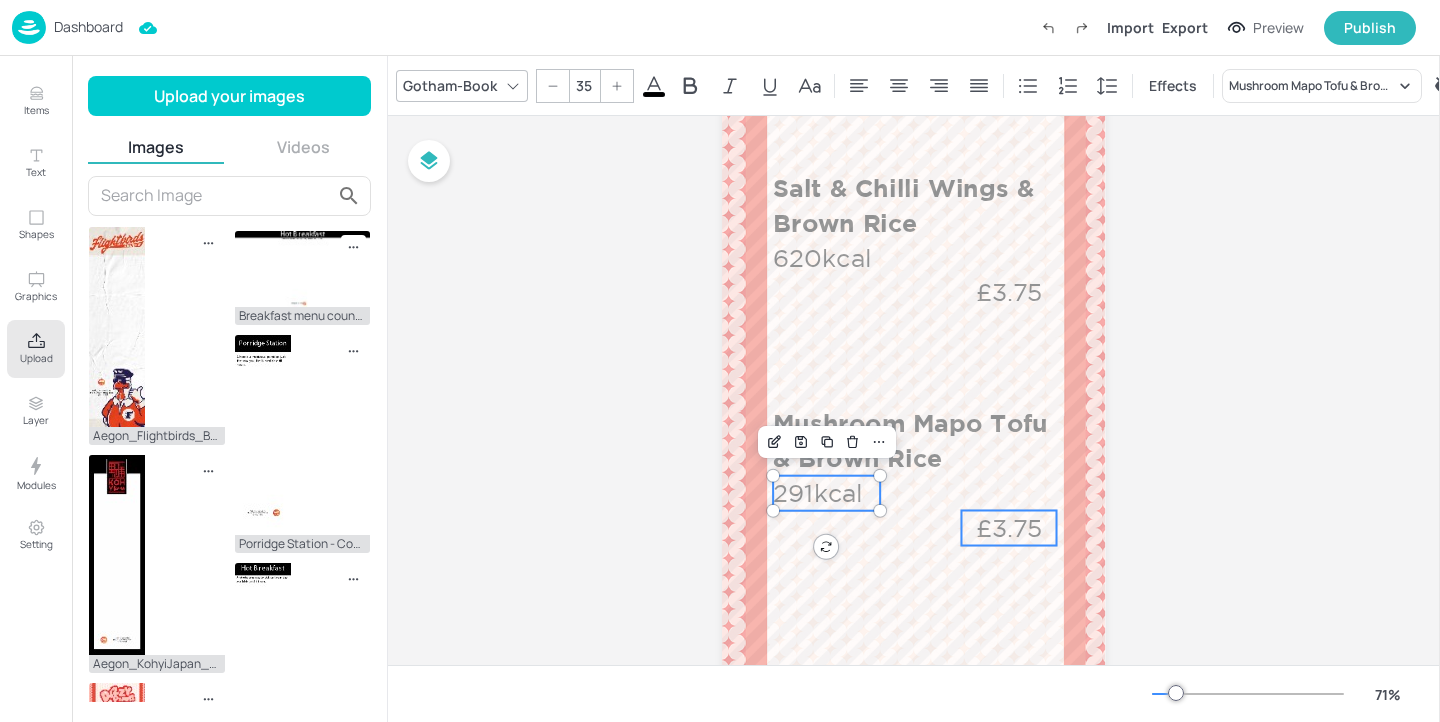 click on "£3.75" at bounding box center [1009, 527] 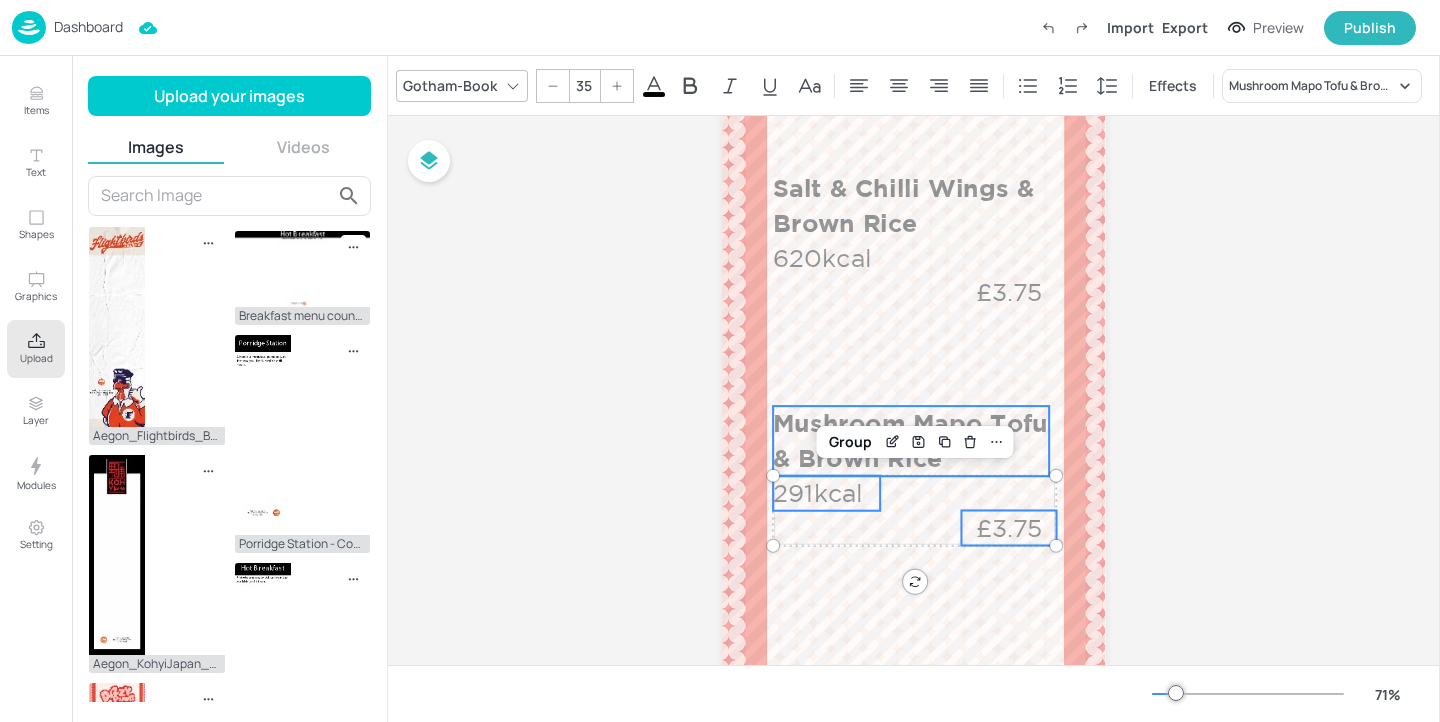 click on "Mushroom Mapo Tofu & Brown Rice" at bounding box center [911, 441] 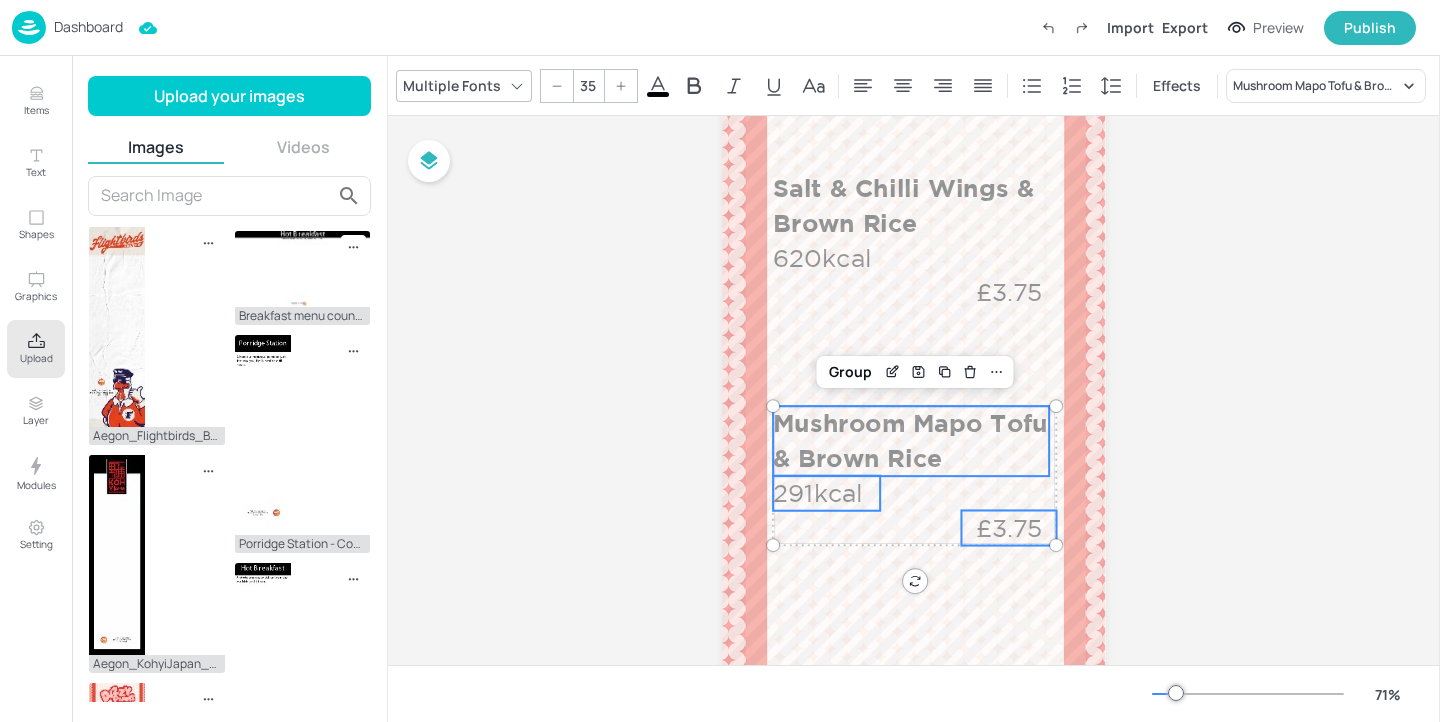 click on "Mushroom Mapo Tofu & Brown Rice" at bounding box center (911, 441) 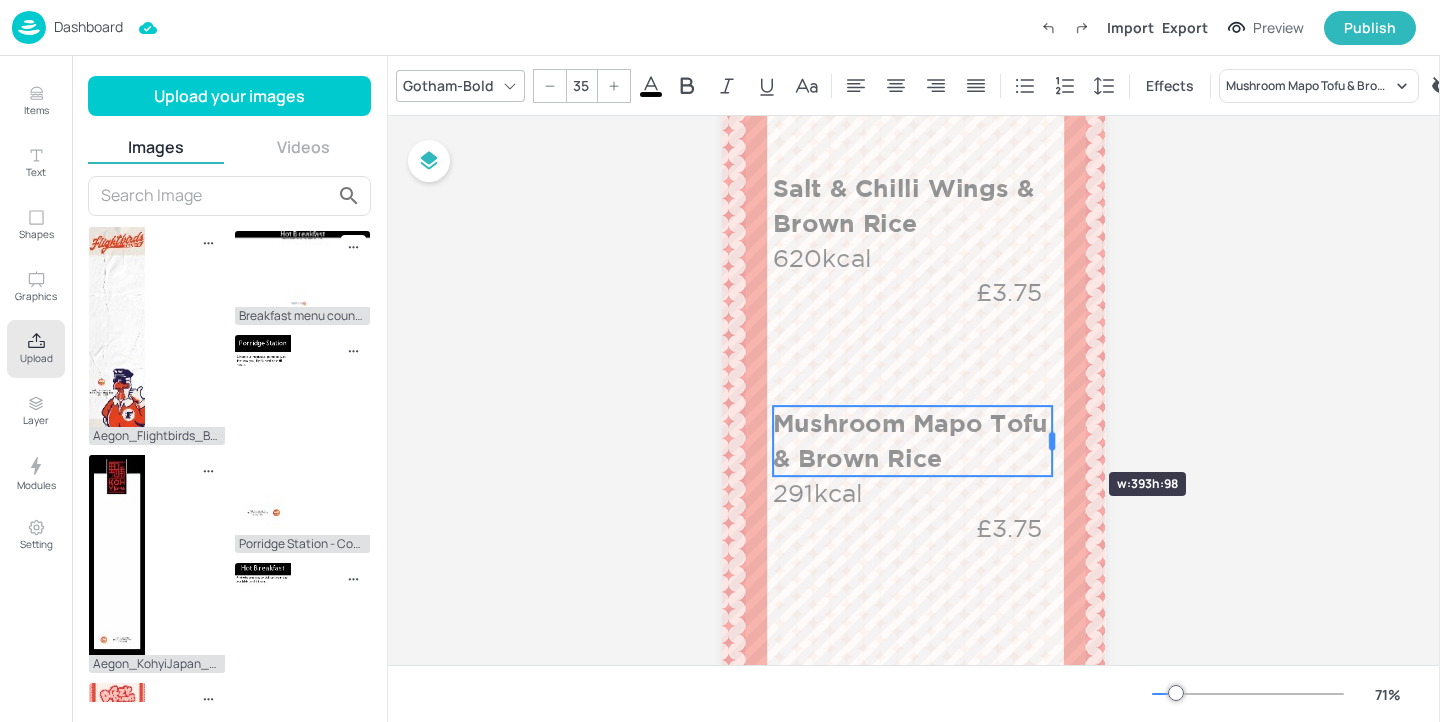 click at bounding box center [1053, 441] 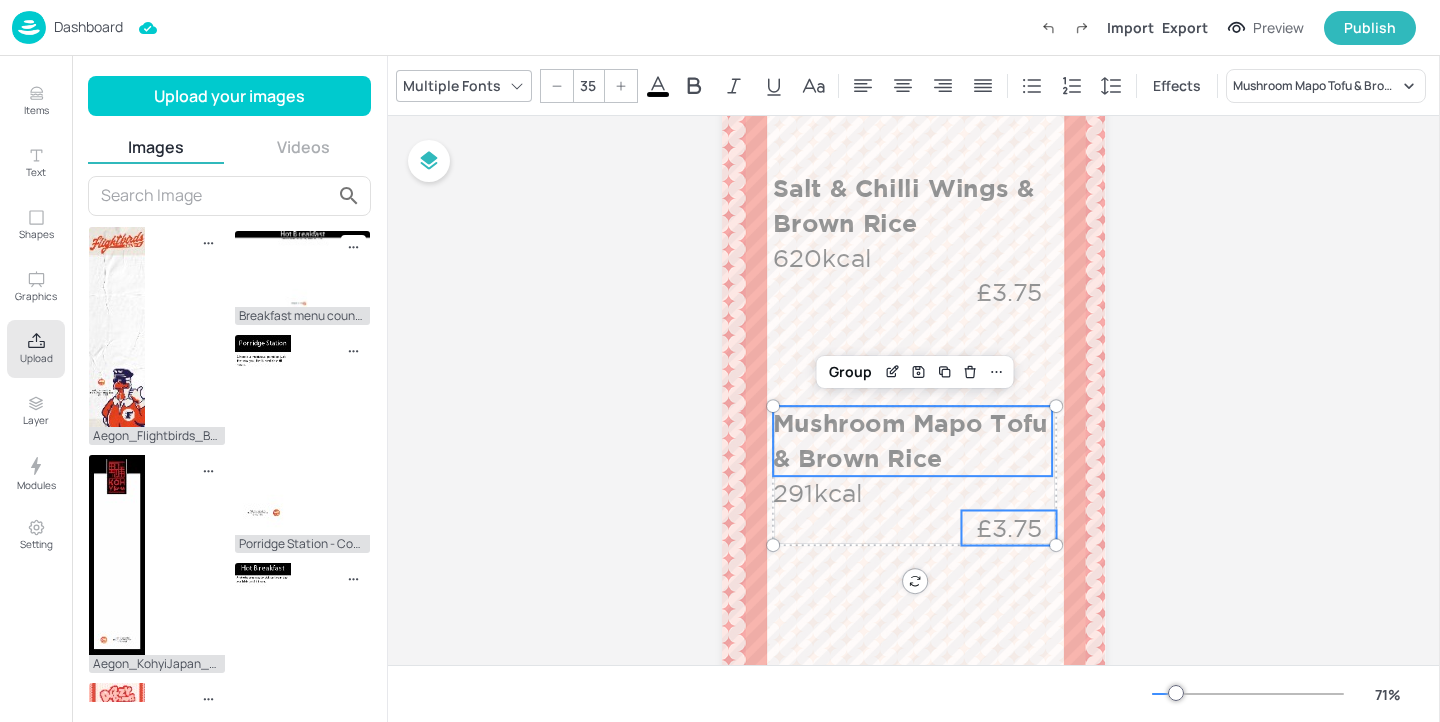 click on "£3.75" at bounding box center [1009, 527] 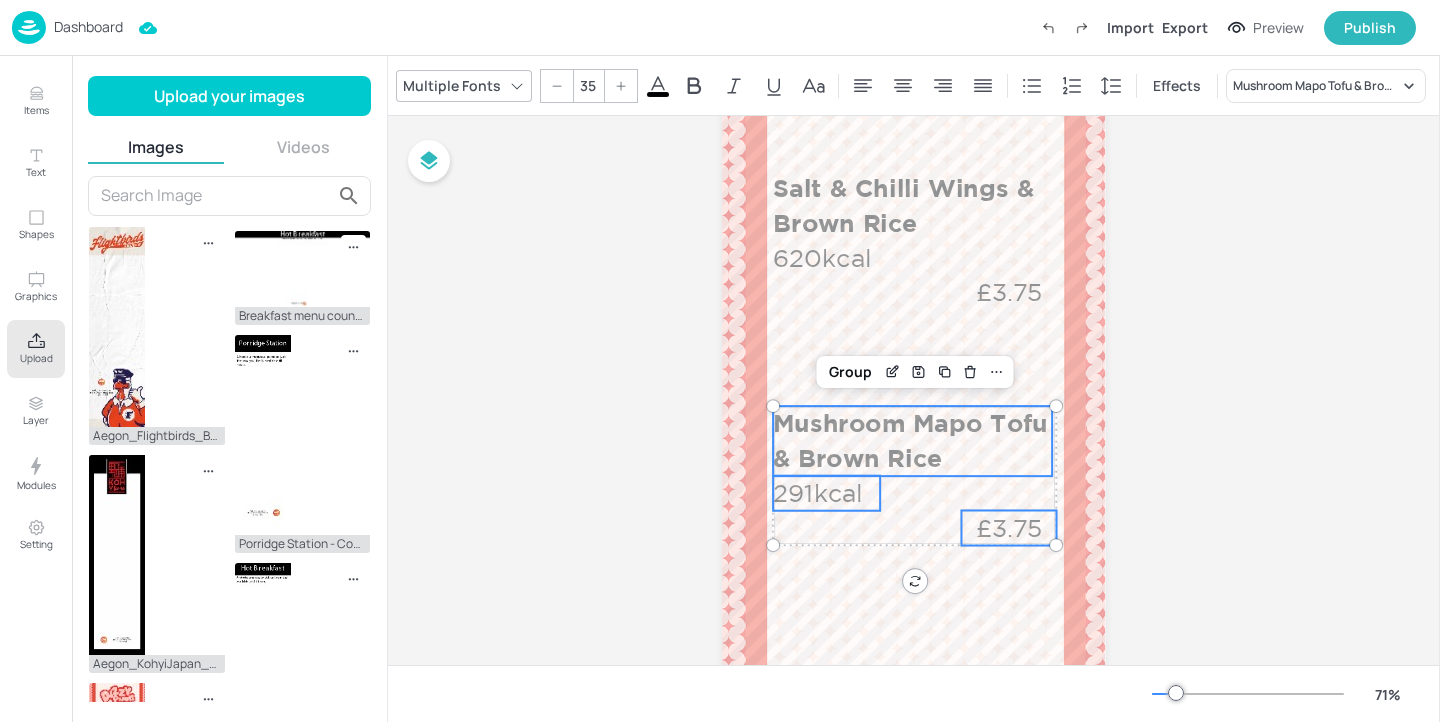 click on "291kcal" at bounding box center (826, 493) 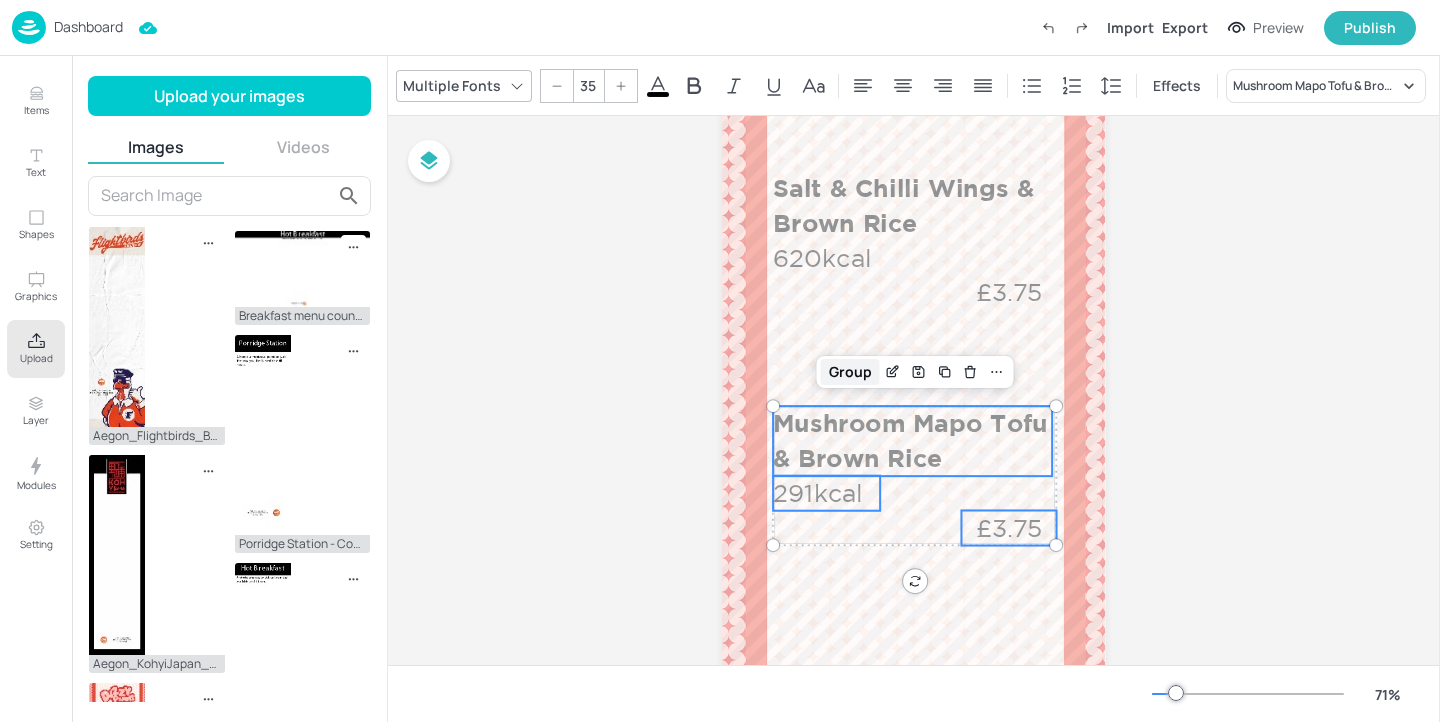 click on "Group" at bounding box center [850, 372] 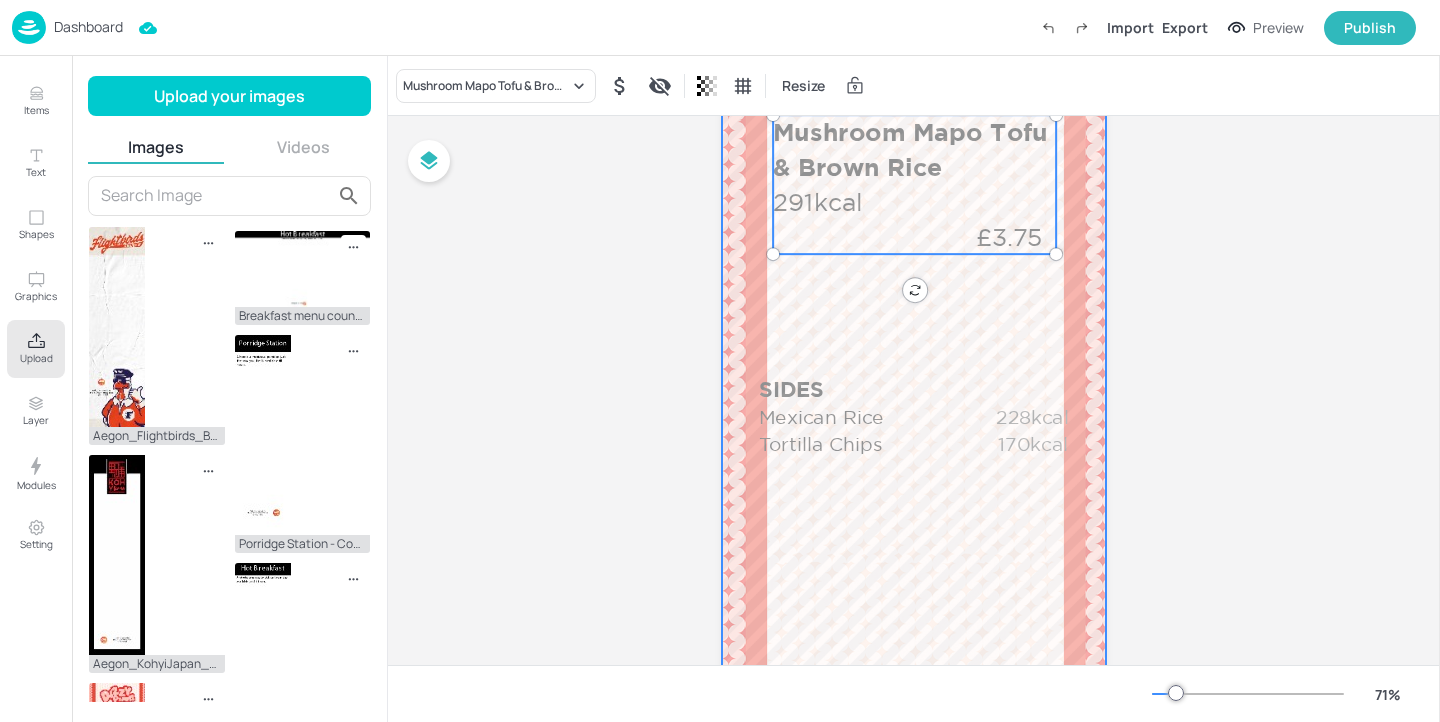 scroll, scrollTop: 715, scrollLeft: 0, axis: vertical 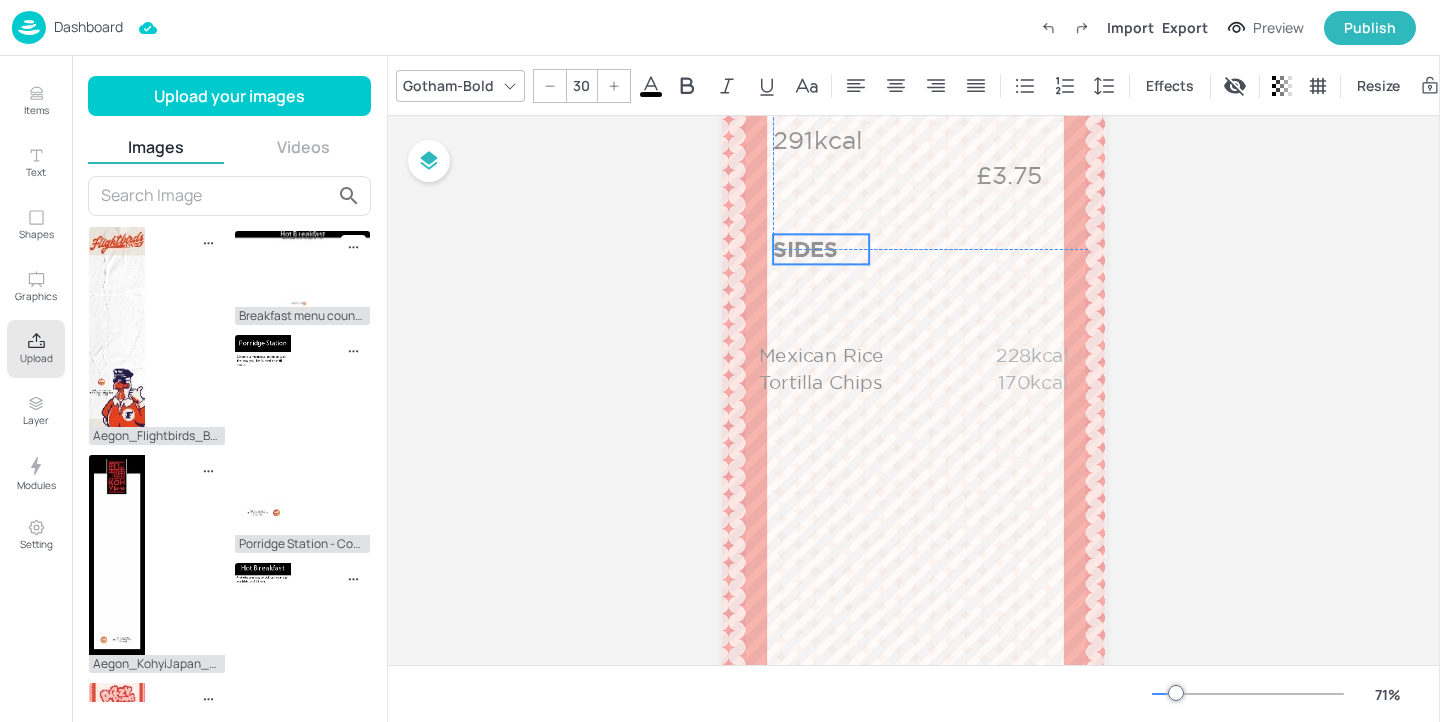 drag, startPoint x: 824, startPoint y: 329, endPoint x: 838, endPoint y: 252, distance: 78.26238 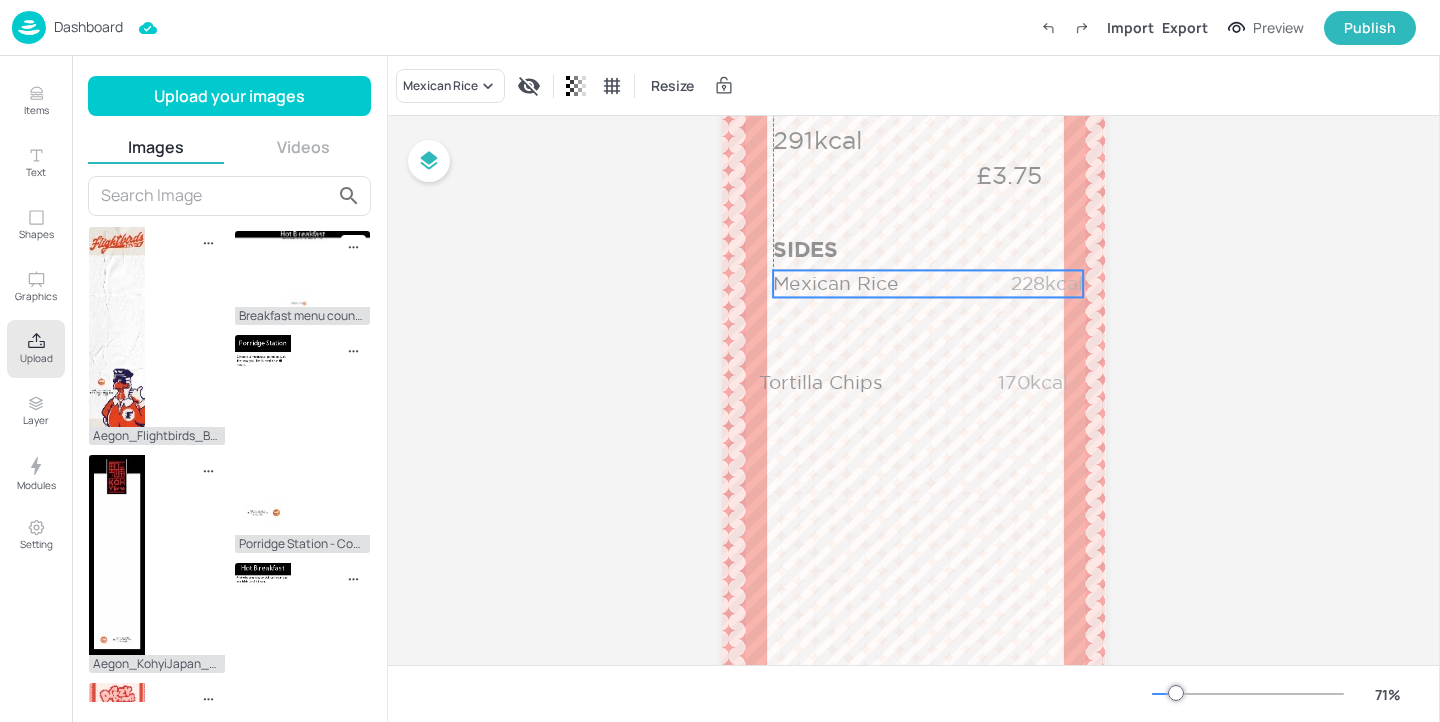 drag, startPoint x: 839, startPoint y: 351, endPoint x: 852, endPoint y: 279, distance: 73.1642 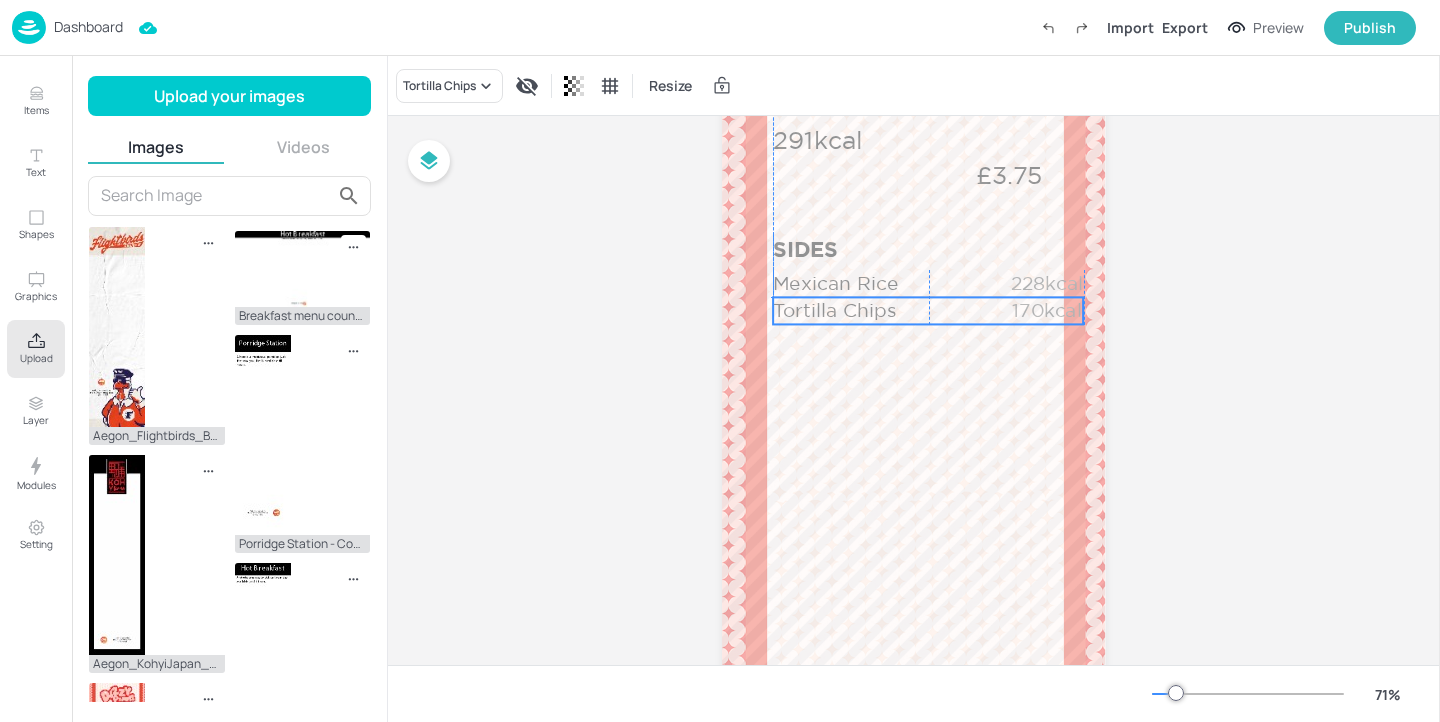 drag, startPoint x: 830, startPoint y: 386, endPoint x: 841, endPoint y: 315, distance: 71.84706 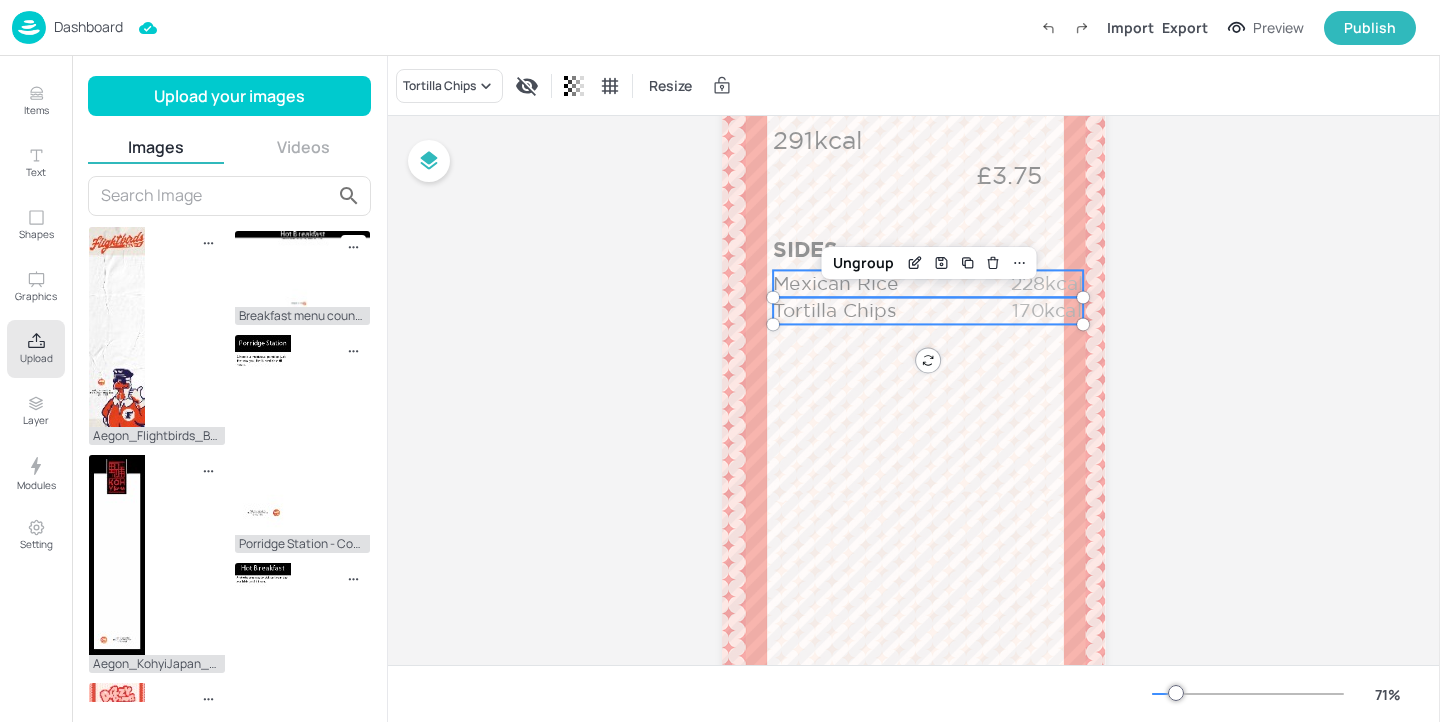 click on "Mexican Rice" at bounding box center (881, 283) 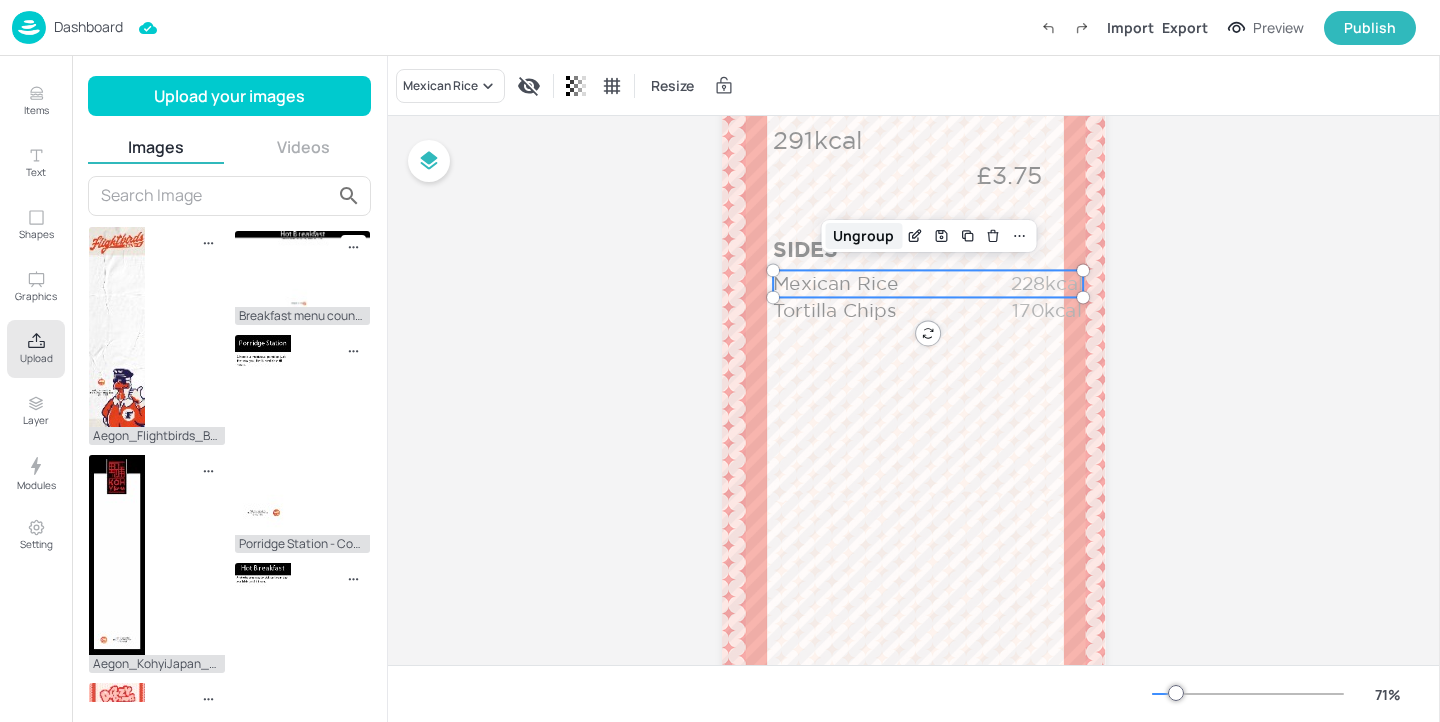 click on "Ungroup" at bounding box center (863, 236) 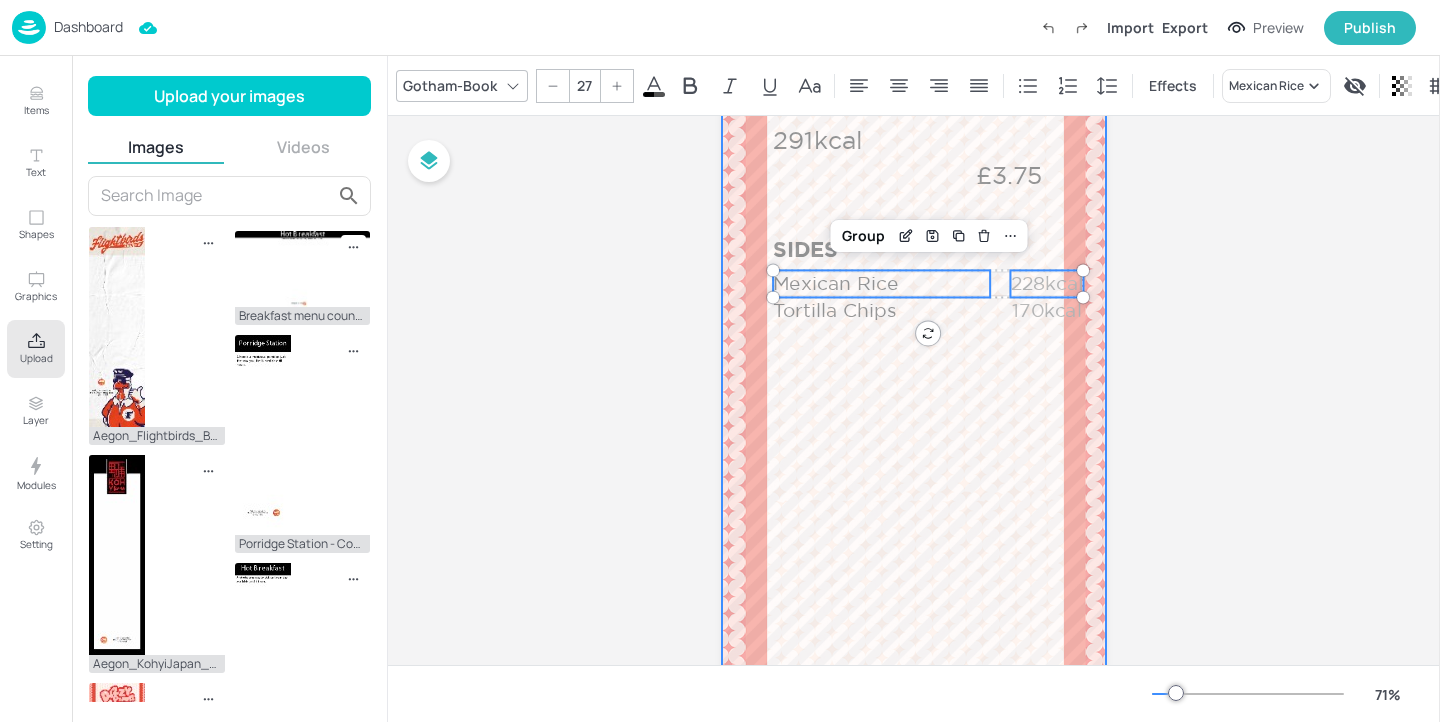 click on "228kcal" at bounding box center (1047, 283) 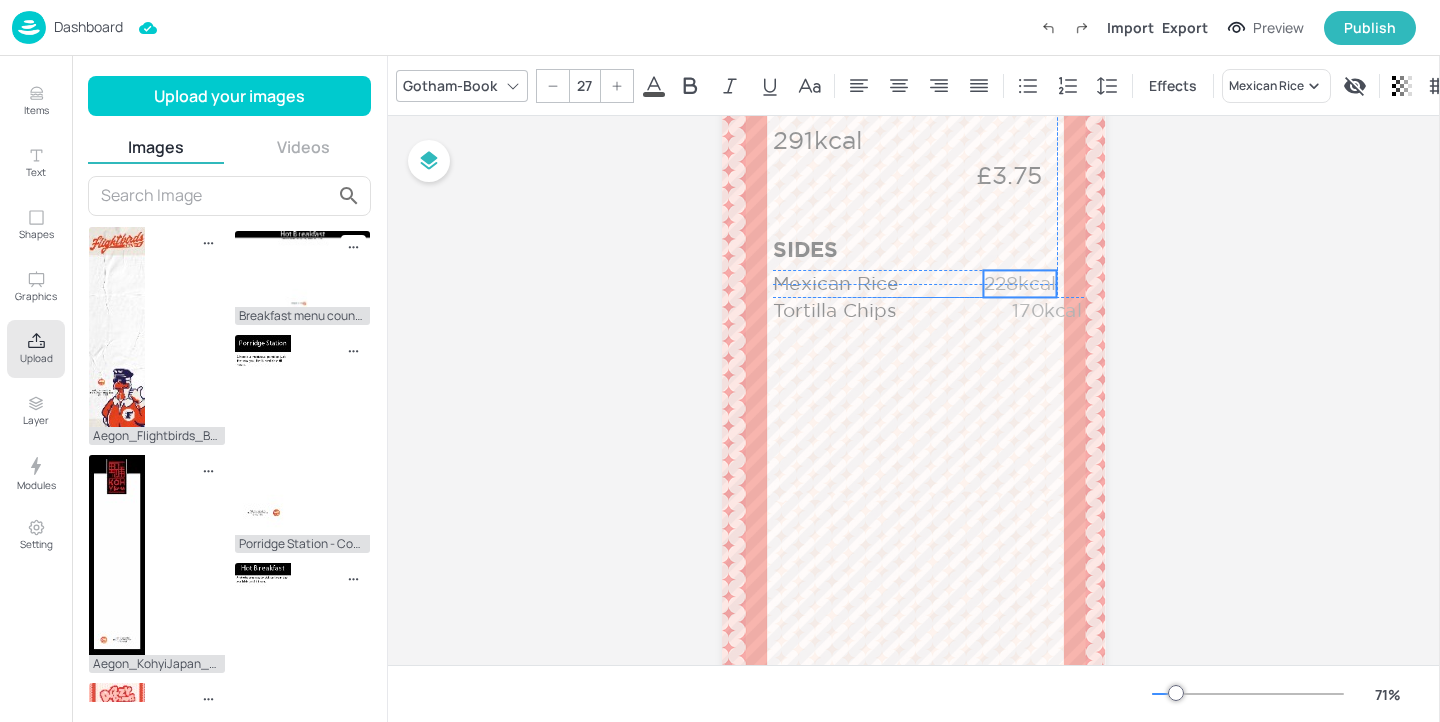 drag, startPoint x: 1035, startPoint y: 275, endPoint x: 1009, endPoint y: 273, distance: 26.076809 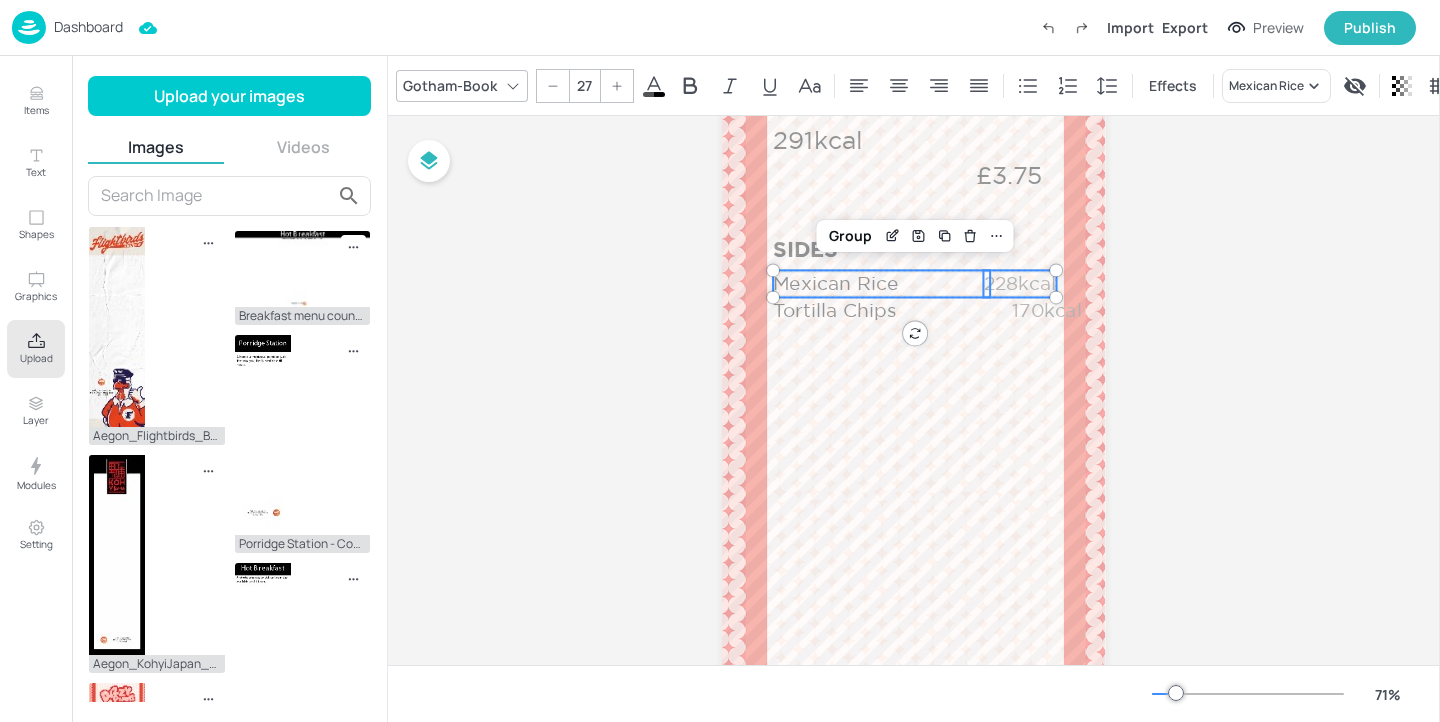click on "Mexican Rice" at bounding box center [881, 283] 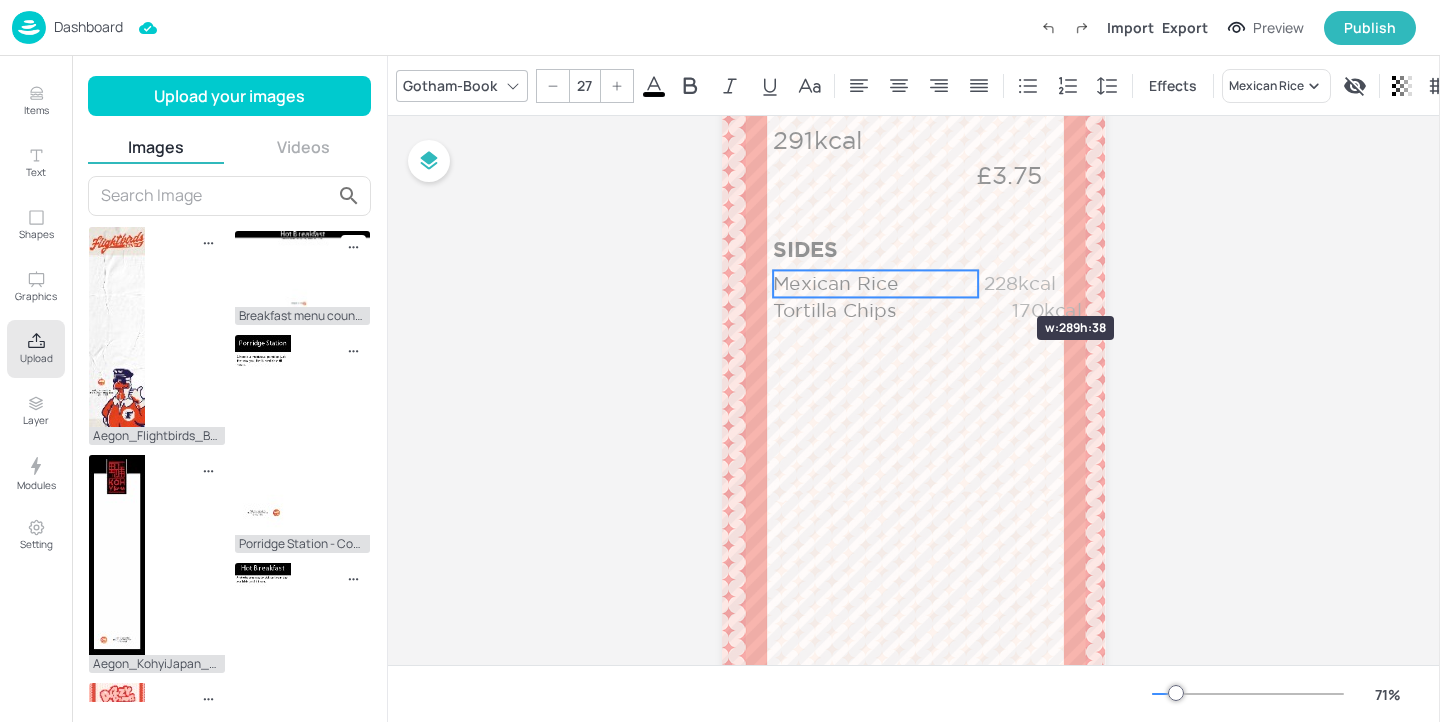drag, startPoint x: 989, startPoint y: 280, endPoint x: 977, endPoint y: 280, distance: 12 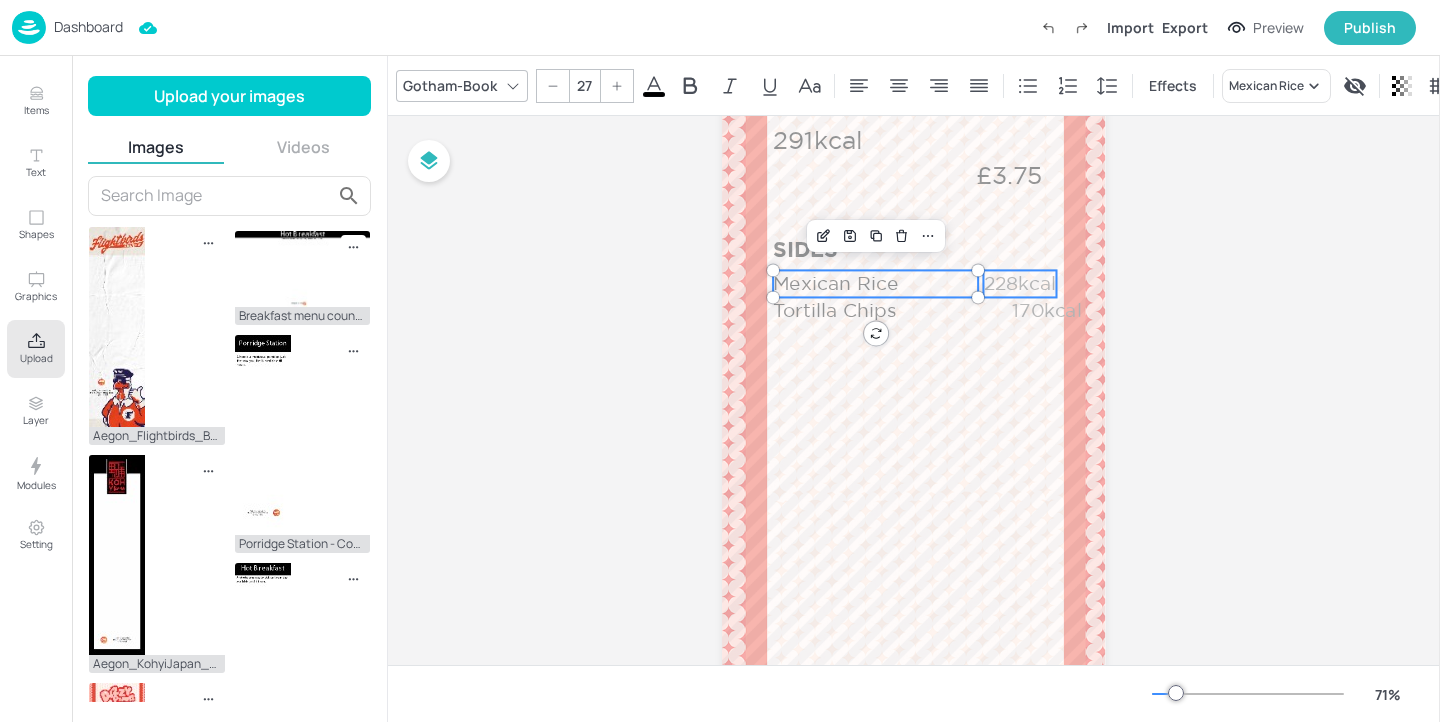 click on "228kcal" at bounding box center [1020, 283] 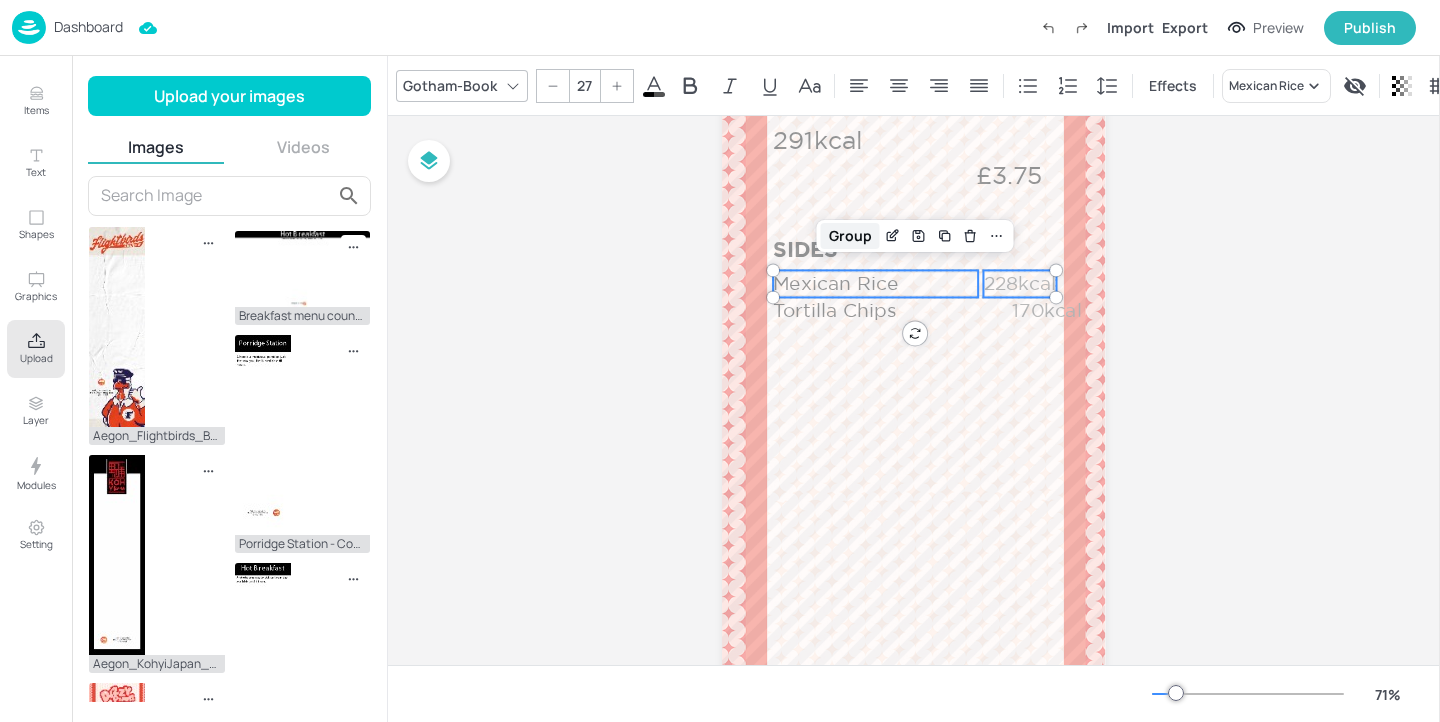 click on "Group" at bounding box center (850, 236) 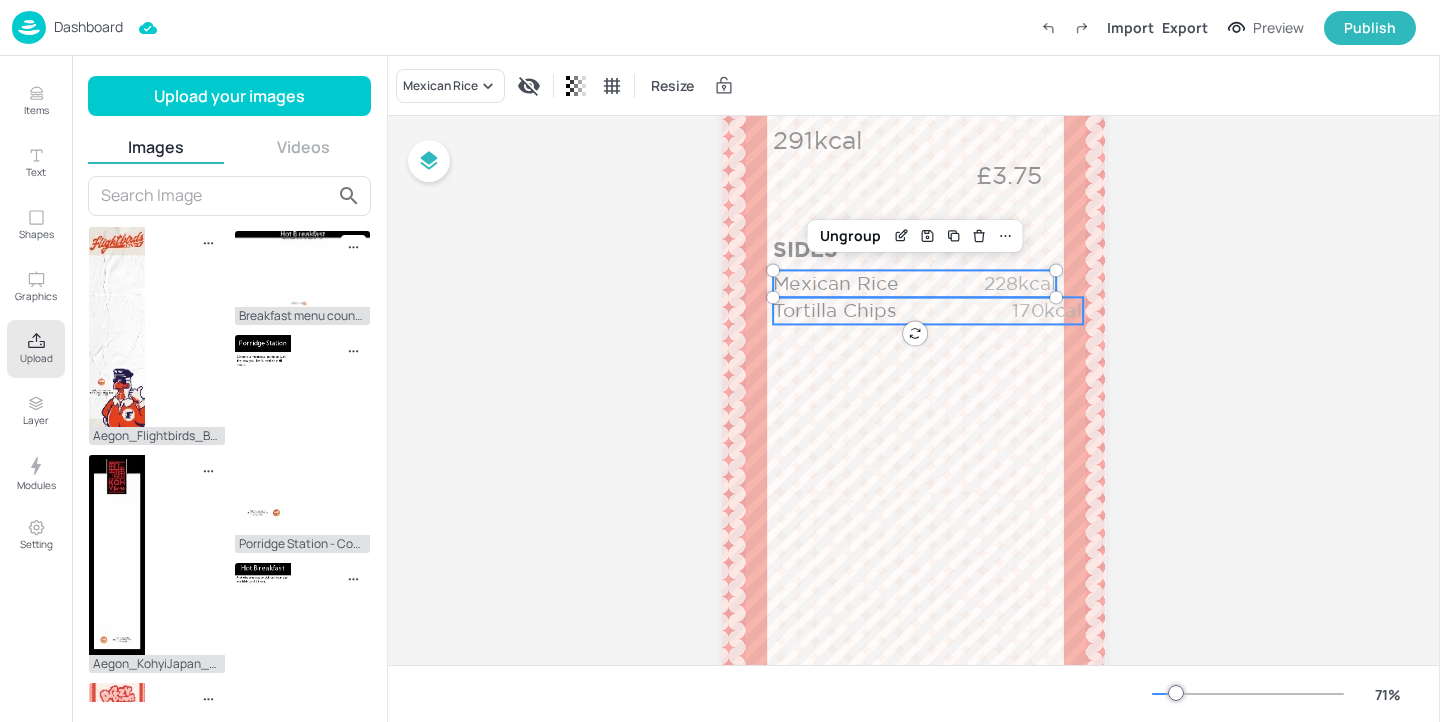 click on "Tortilla Chips" at bounding box center (881, 310) 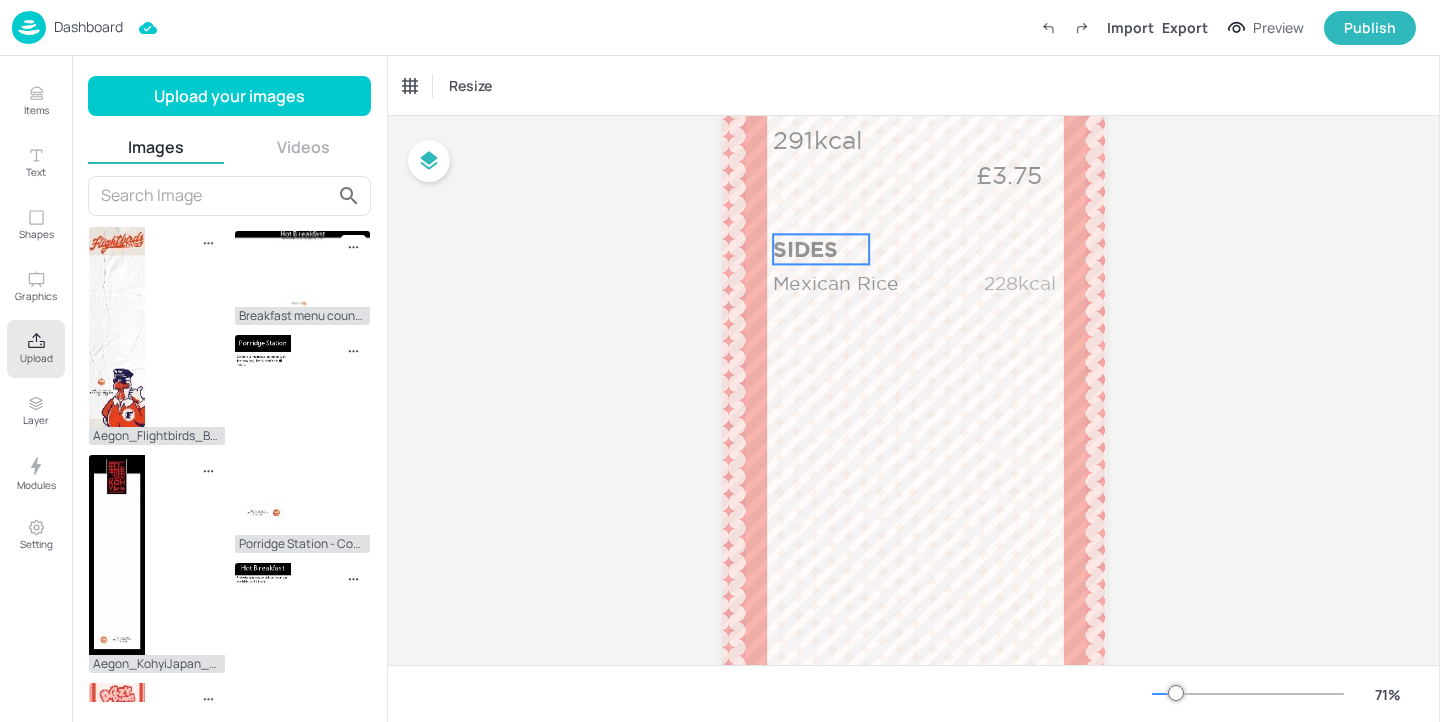click on "SIDES" at bounding box center [821, 249] 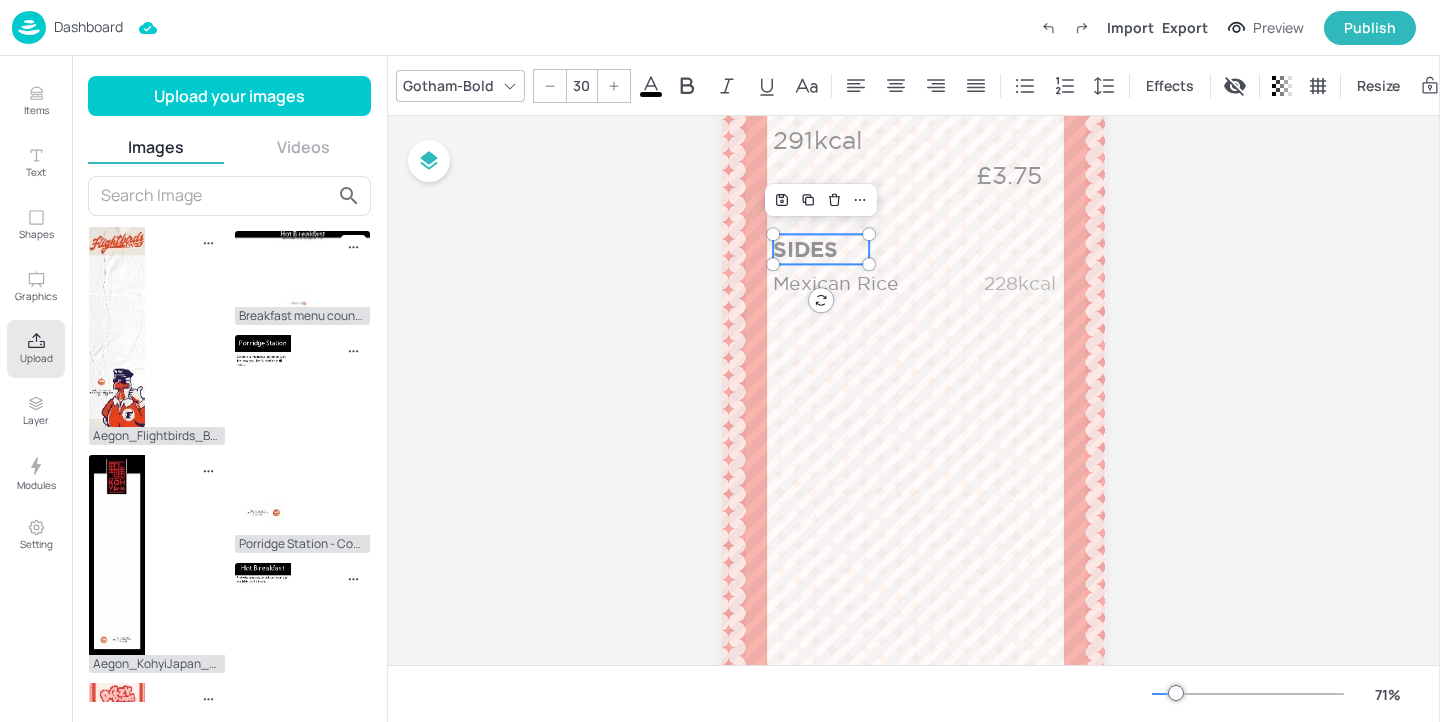 click on "SIDES" at bounding box center [821, 249] 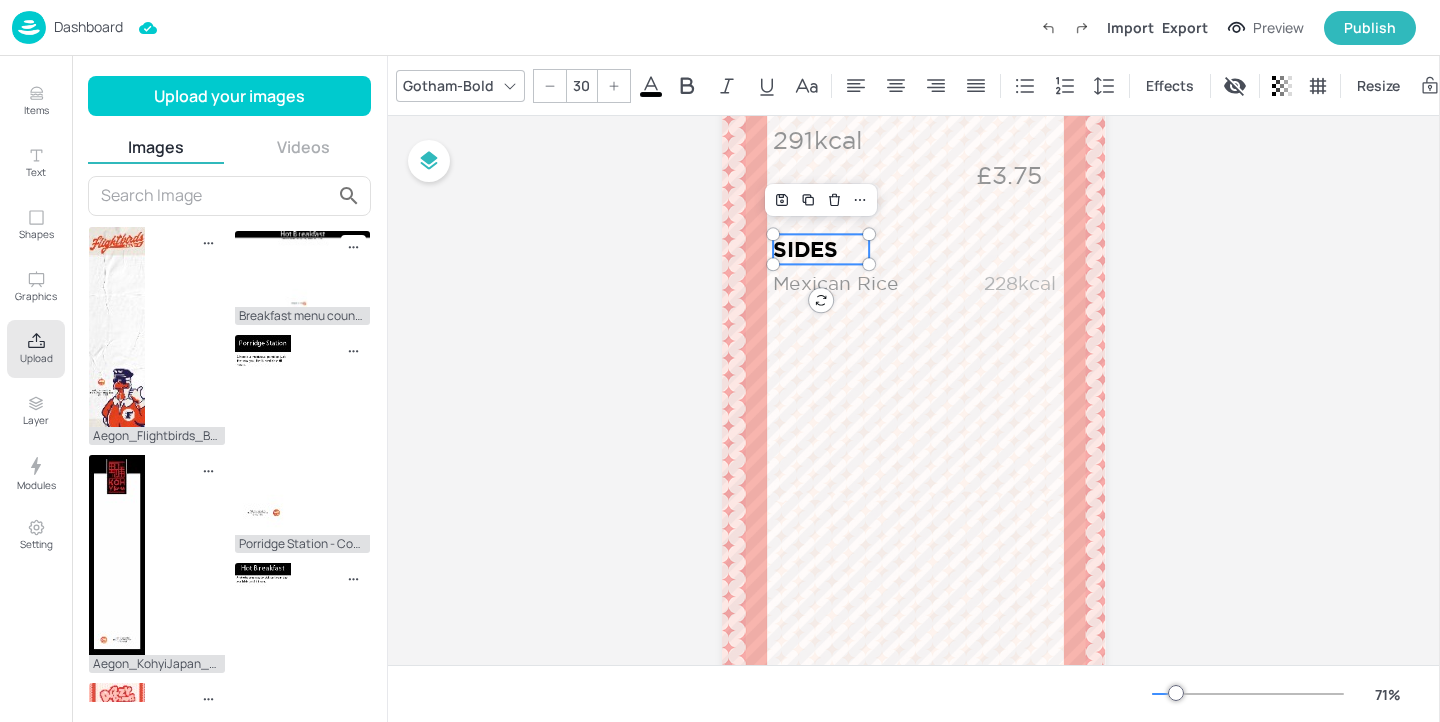 click on "SIDES" at bounding box center (821, 249) 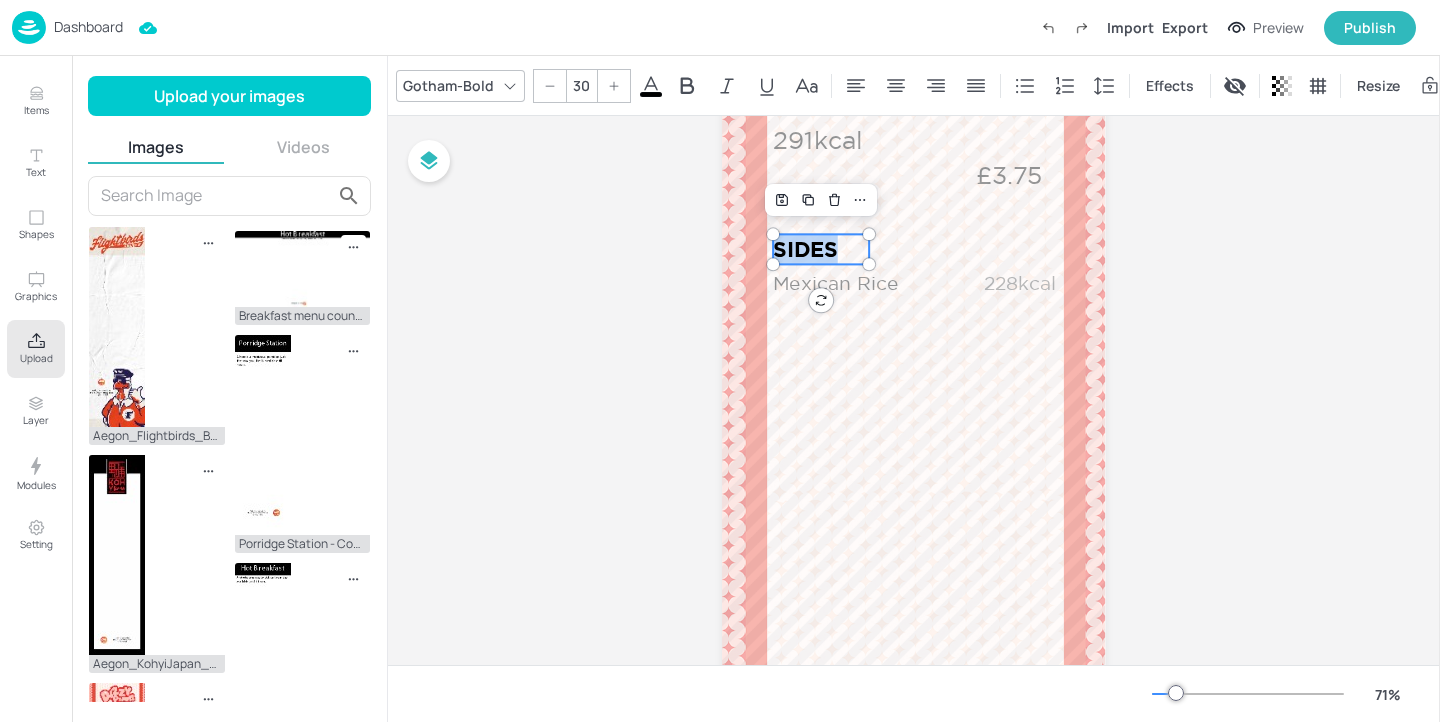 click on "SIDES" at bounding box center (821, 249) 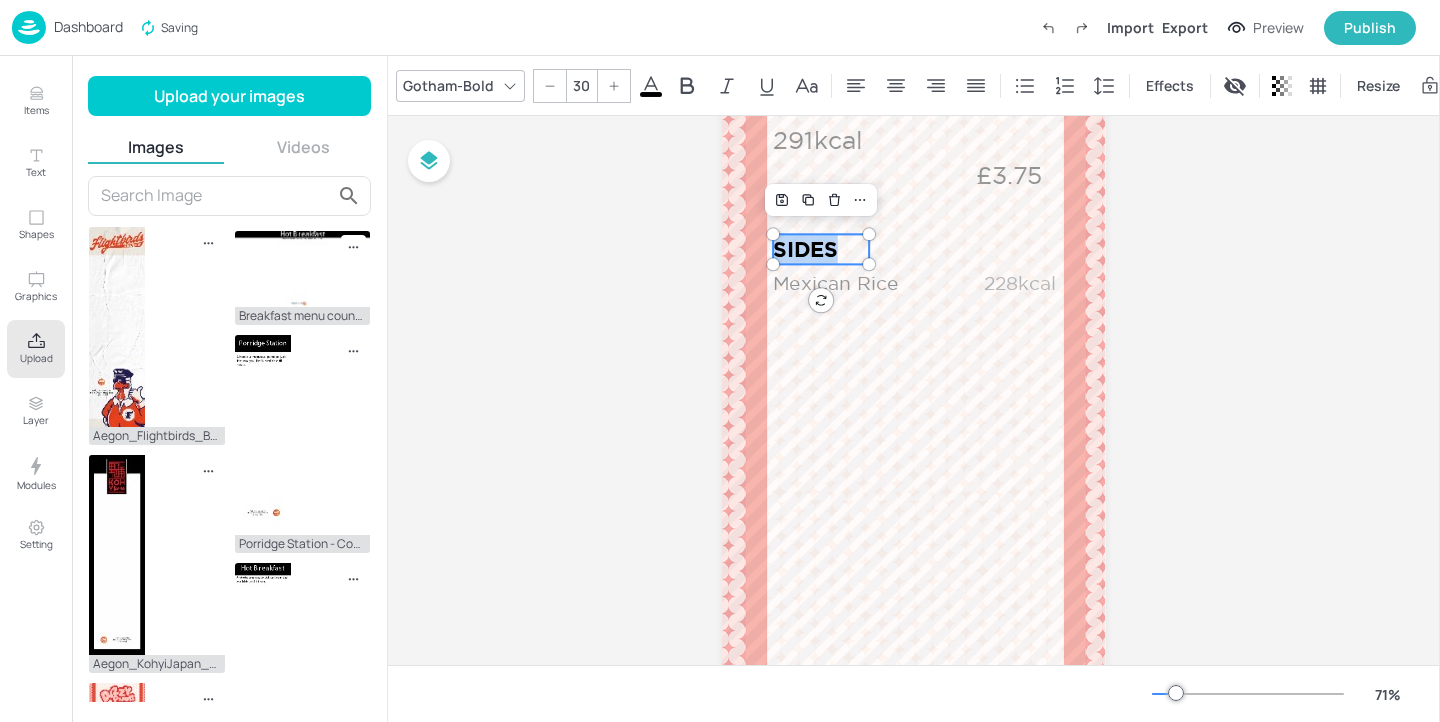 click on "SIDES" at bounding box center [821, 249] 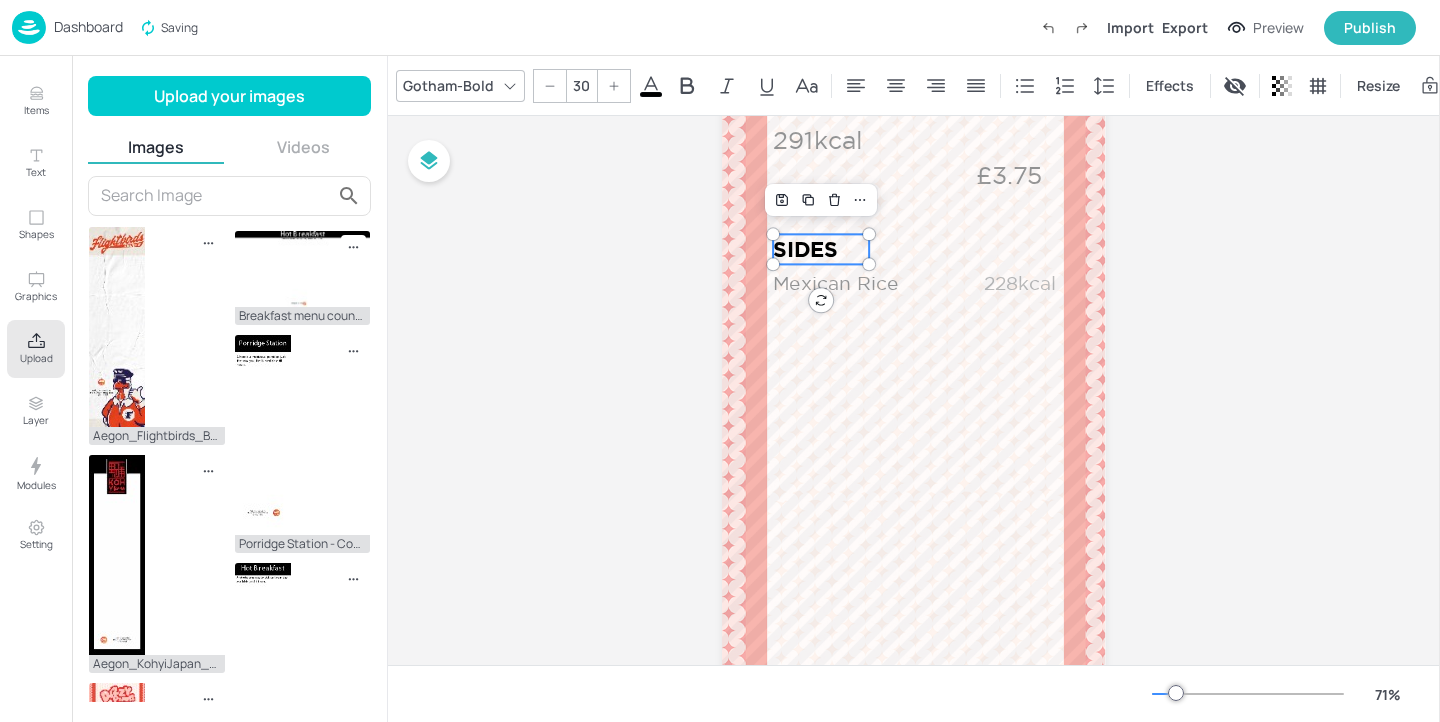 type 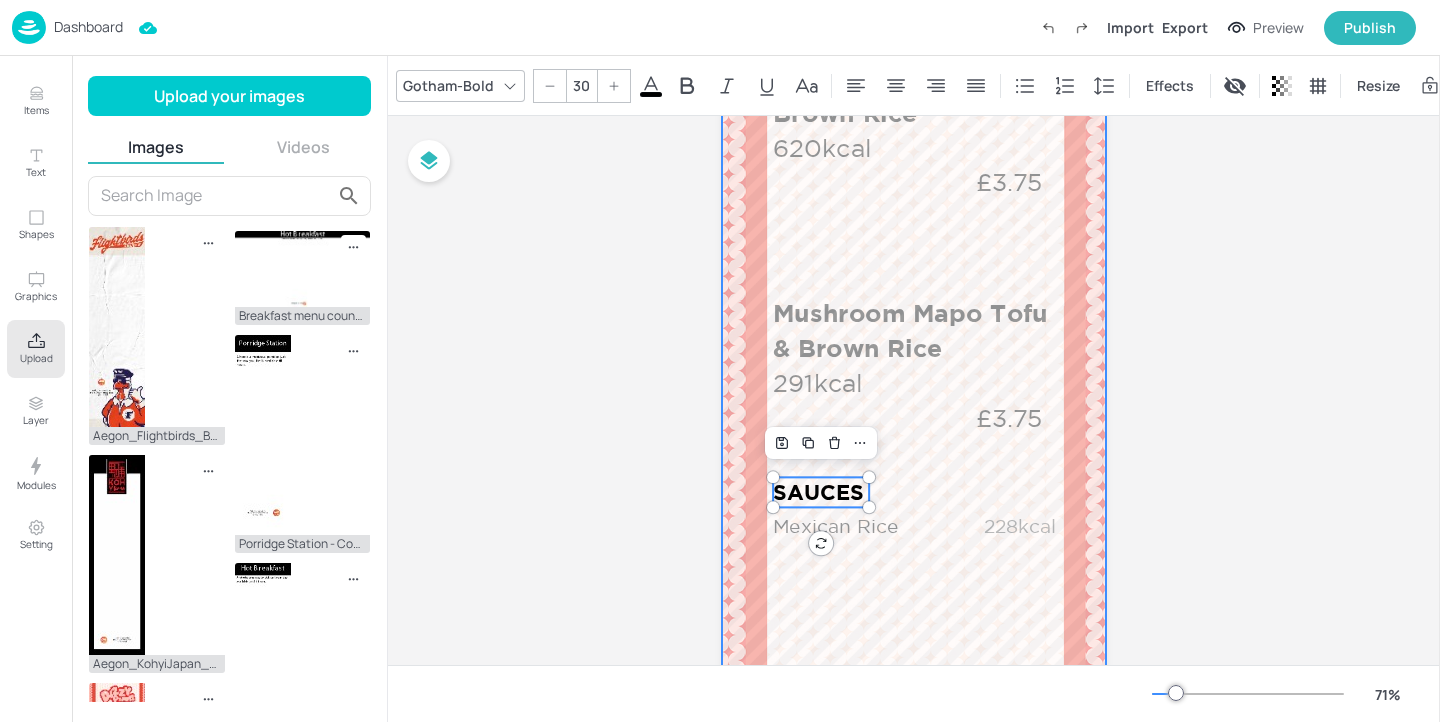 scroll, scrollTop: 707, scrollLeft: 0, axis: vertical 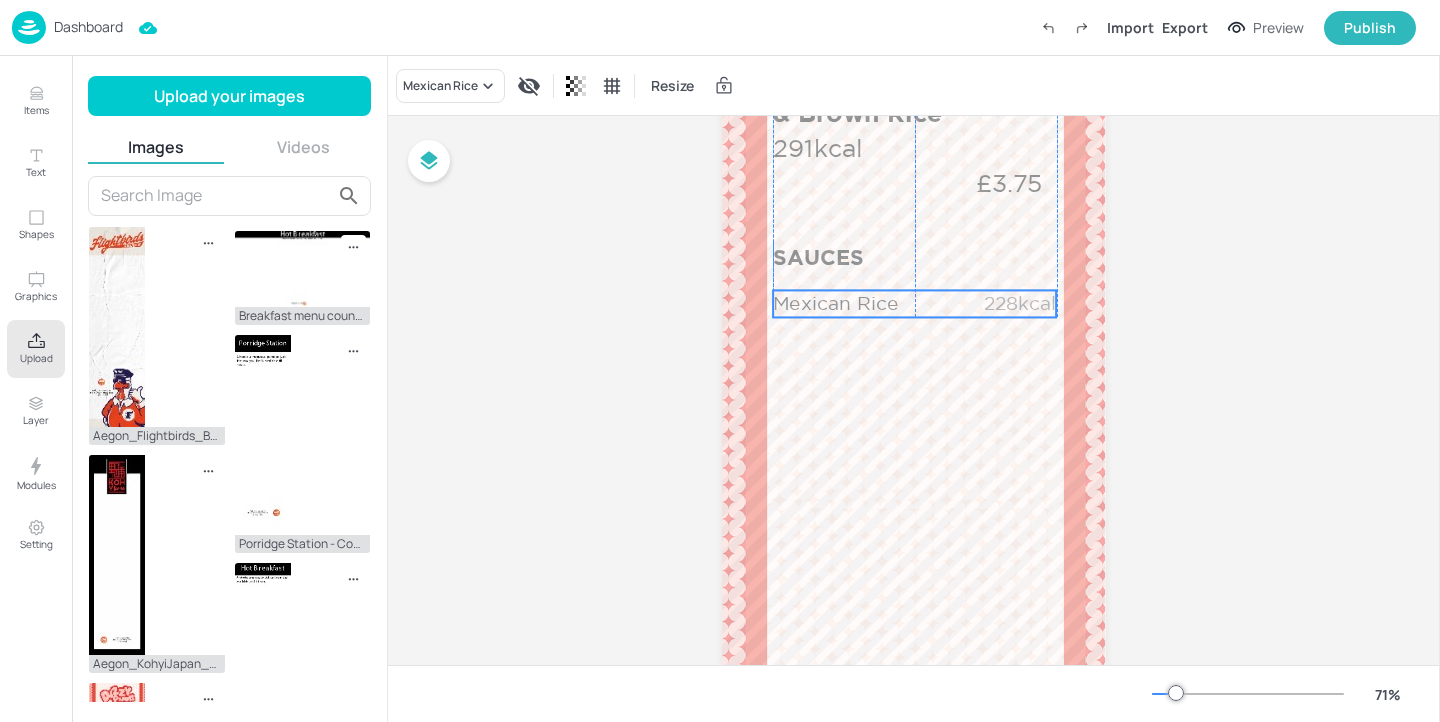 drag, startPoint x: 952, startPoint y: 295, endPoint x: 952, endPoint y: 307, distance: 12 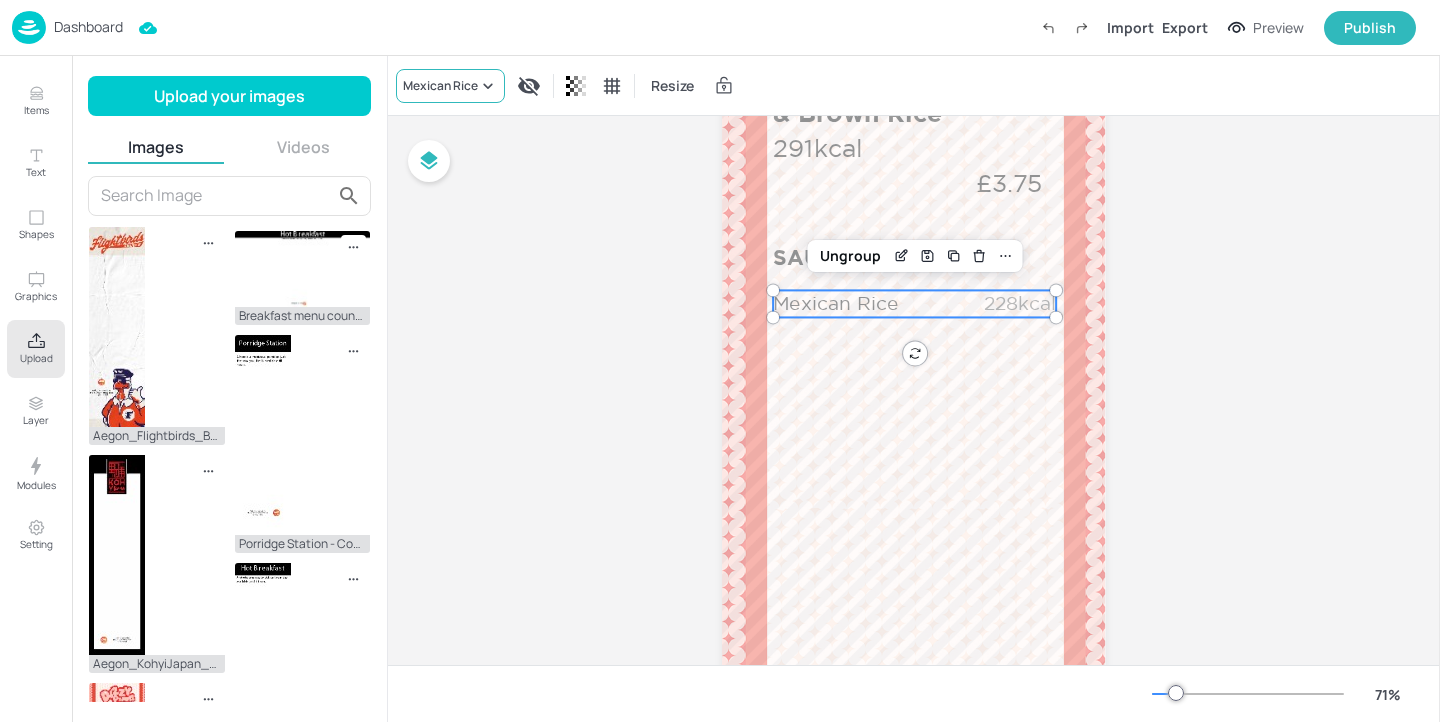 click on "Mexican Rice" at bounding box center (450, 86) 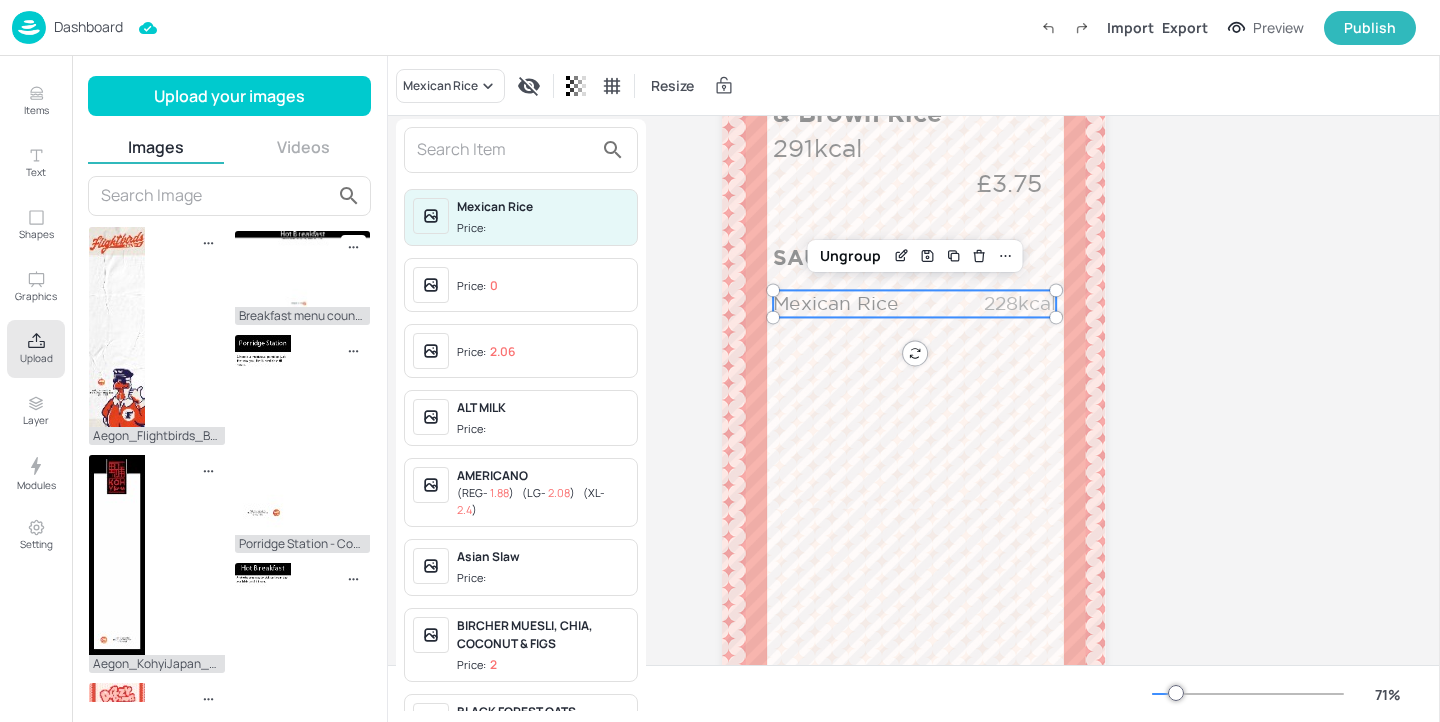 click at bounding box center [505, 150] 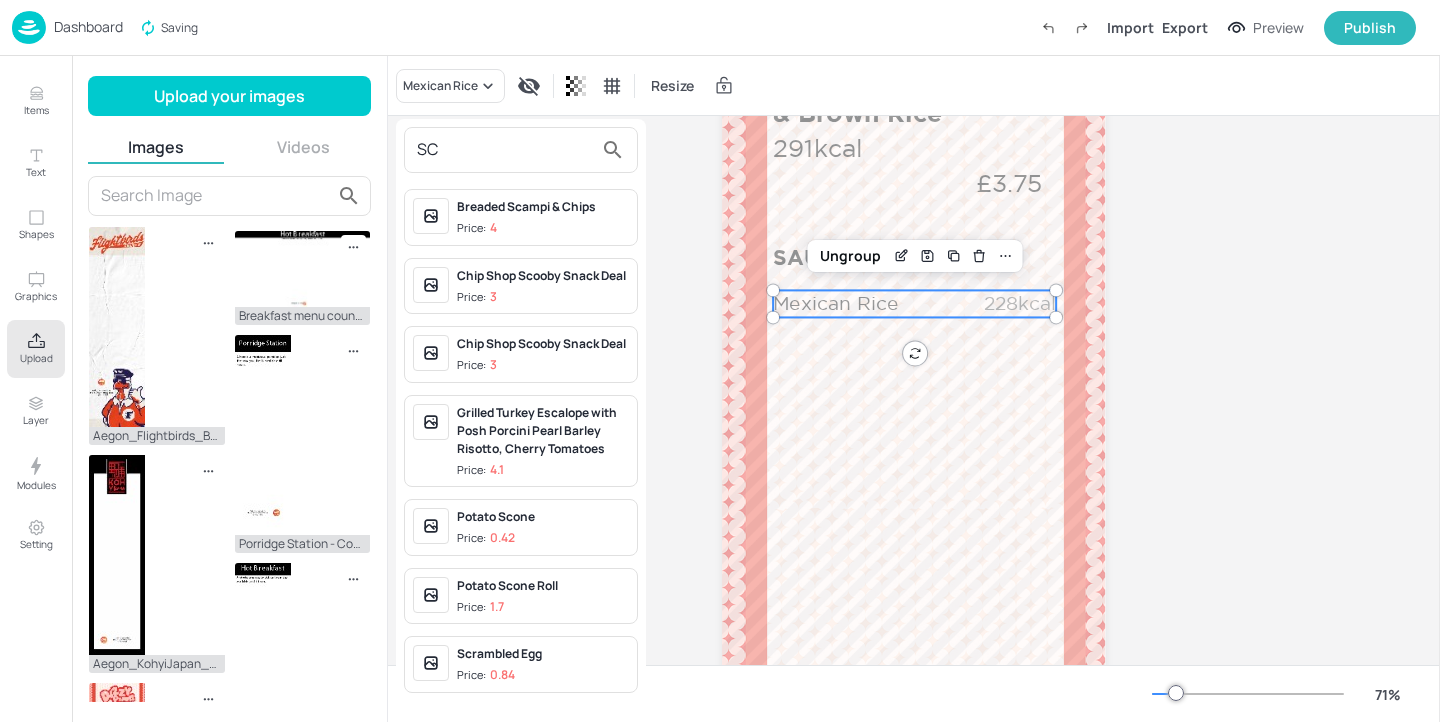 type on "SC" 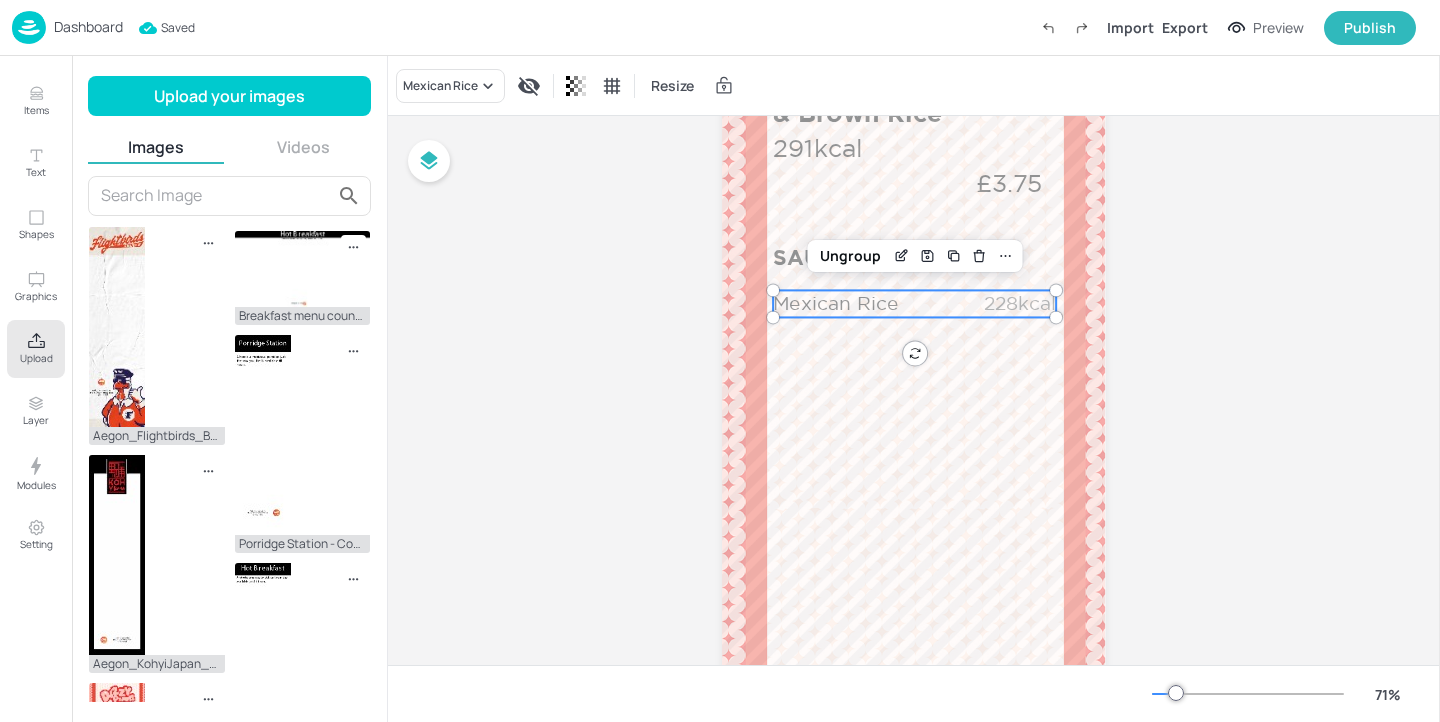 drag, startPoint x: 967, startPoint y: 306, endPoint x: 966, endPoint y: 294, distance: 12.0415945 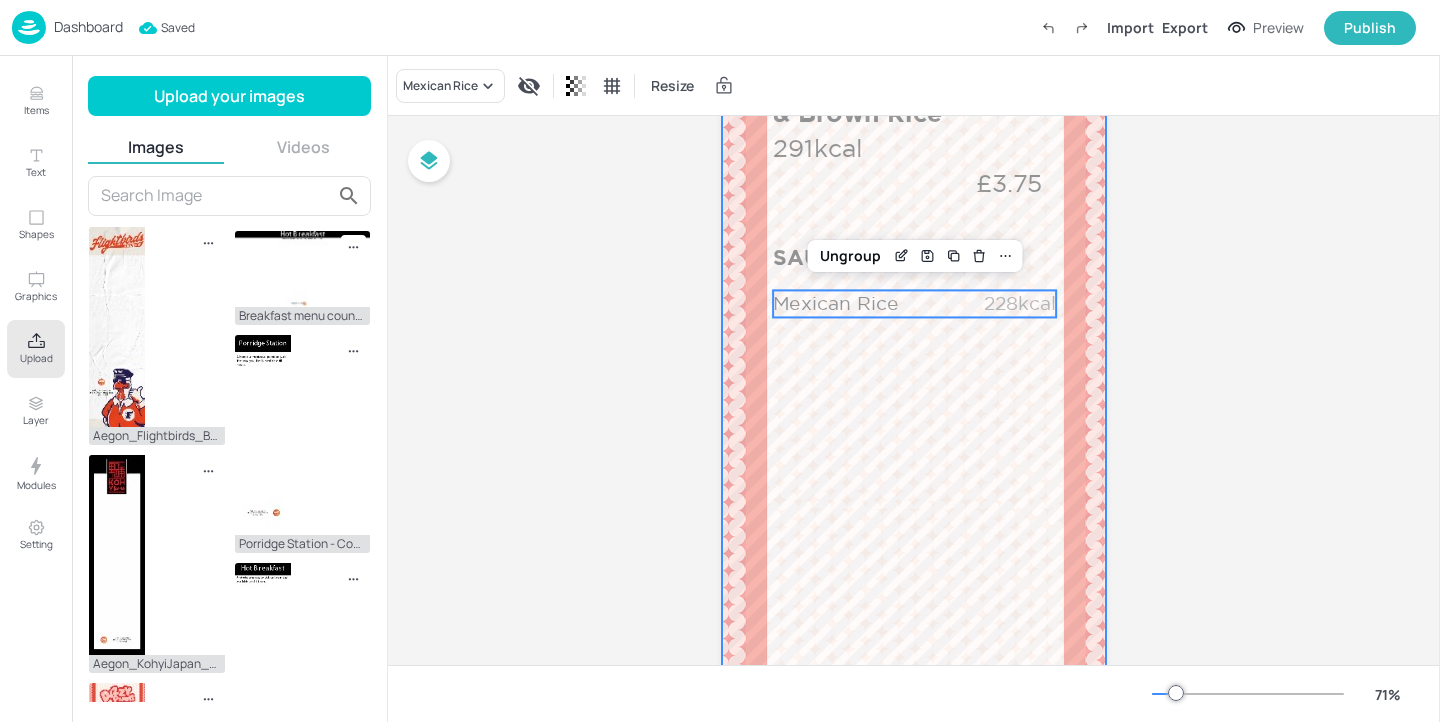click at bounding box center [913, 154] 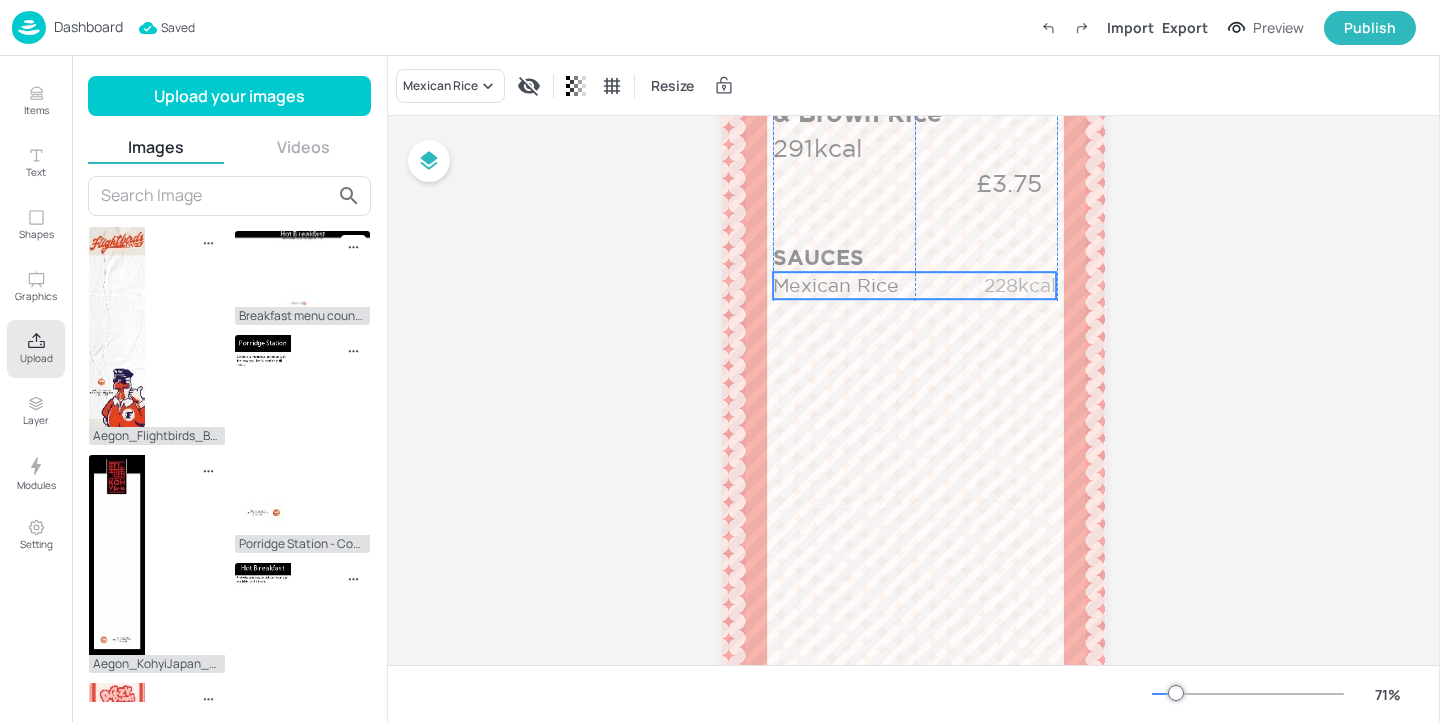 drag, startPoint x: 957, startPoint y: 300, endPoint x: 957, endPoint y: 284, distance: 16 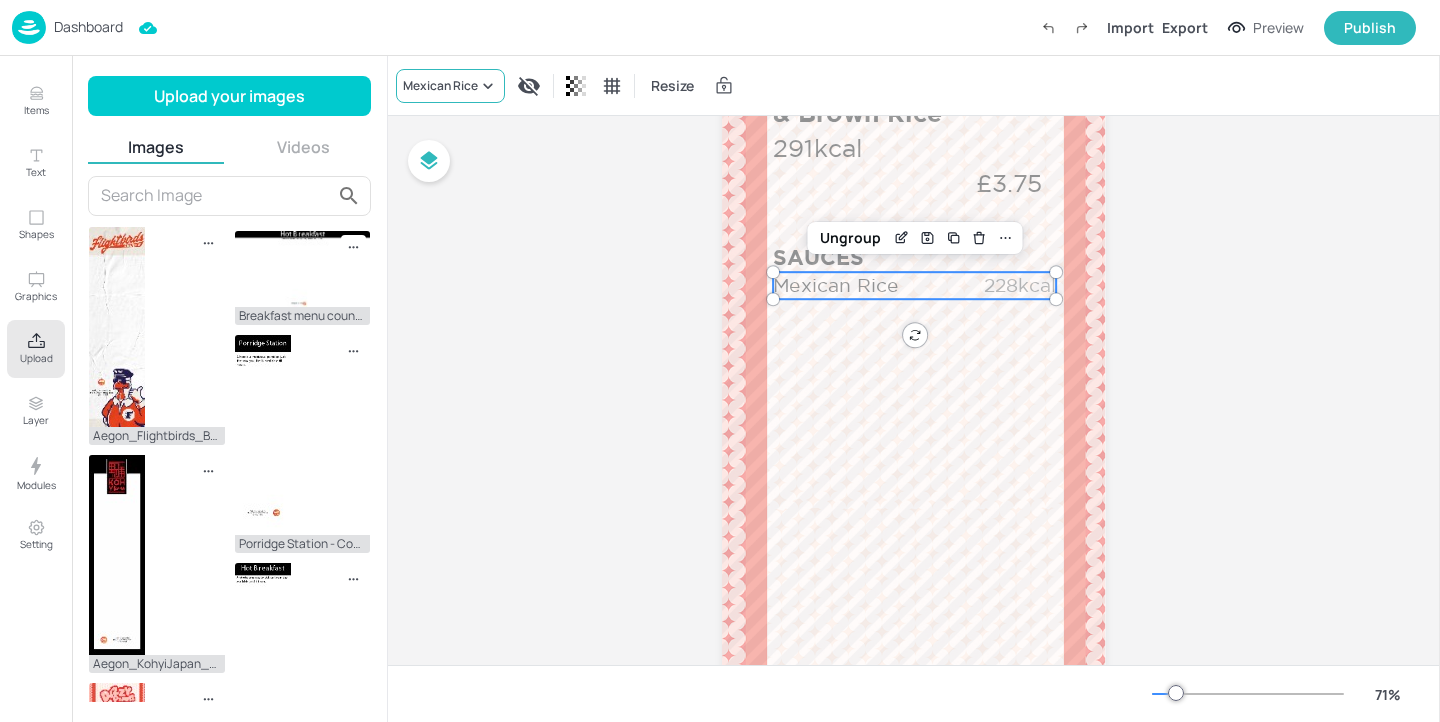 click on "Mexican Rice" at bounding box center [440, 86] 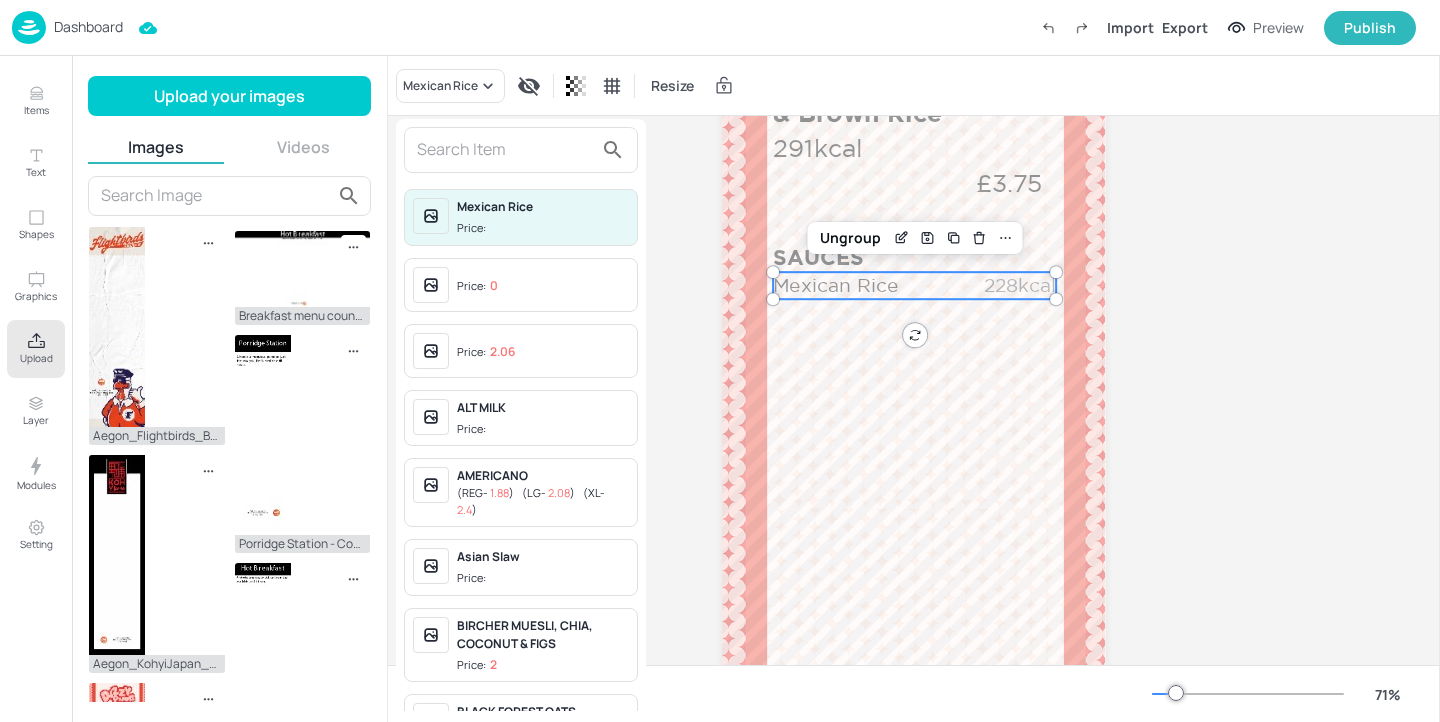 click at bounding box center (505, 150) 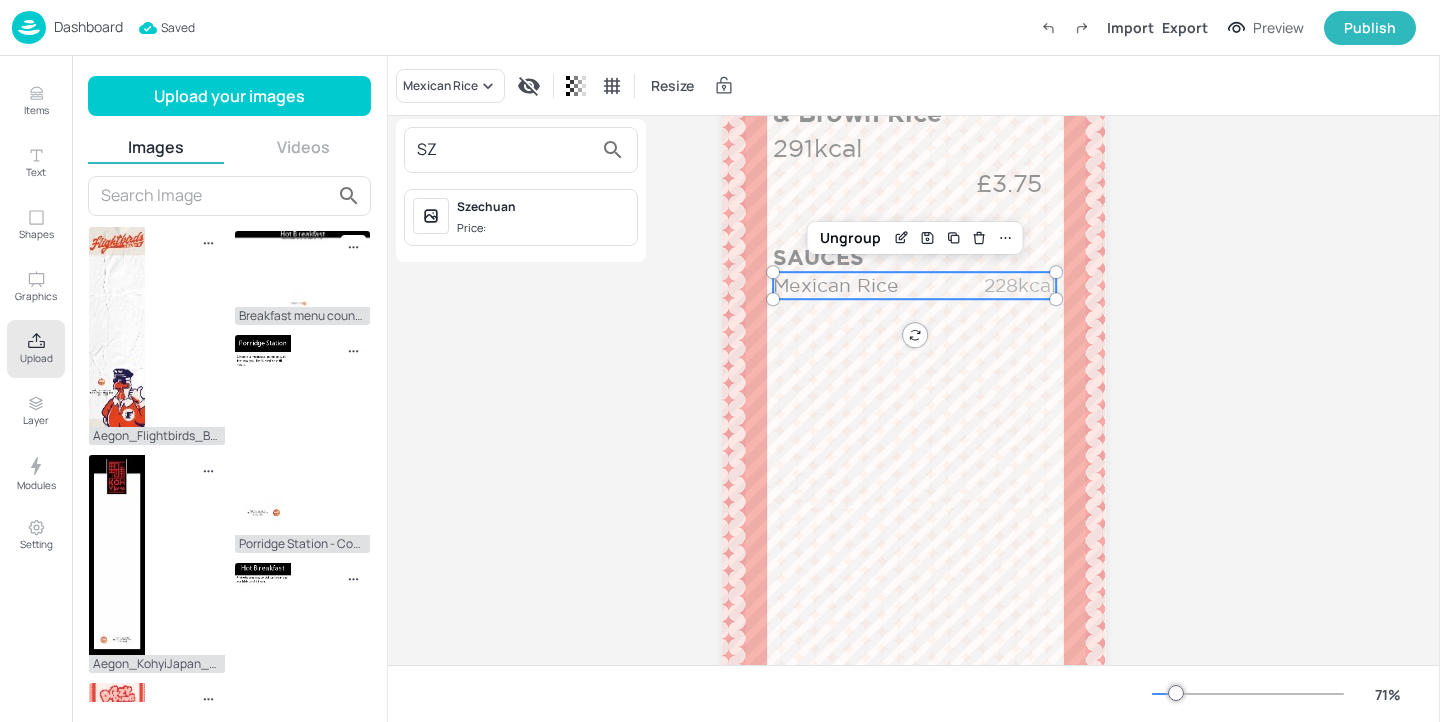 type on "SZ" 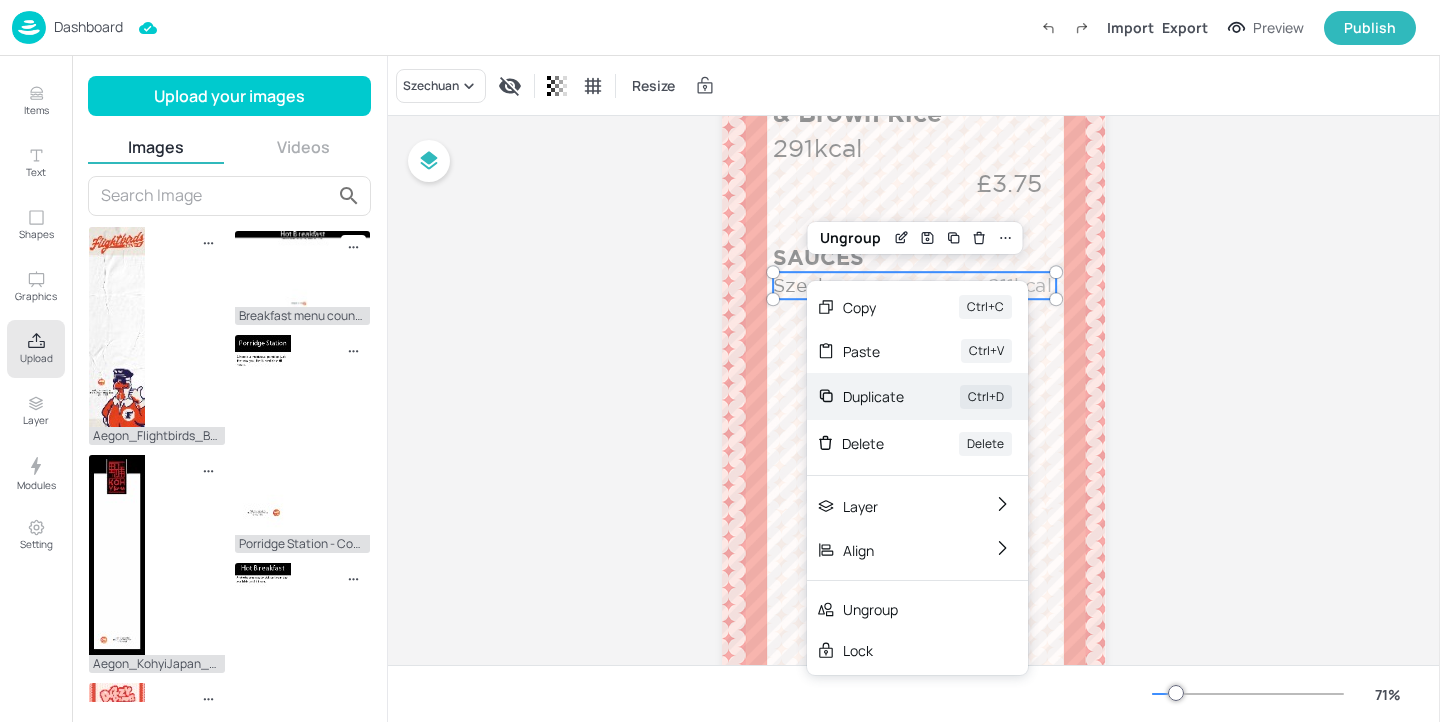 click on "Duplicate" at bounding box center [873, 396] 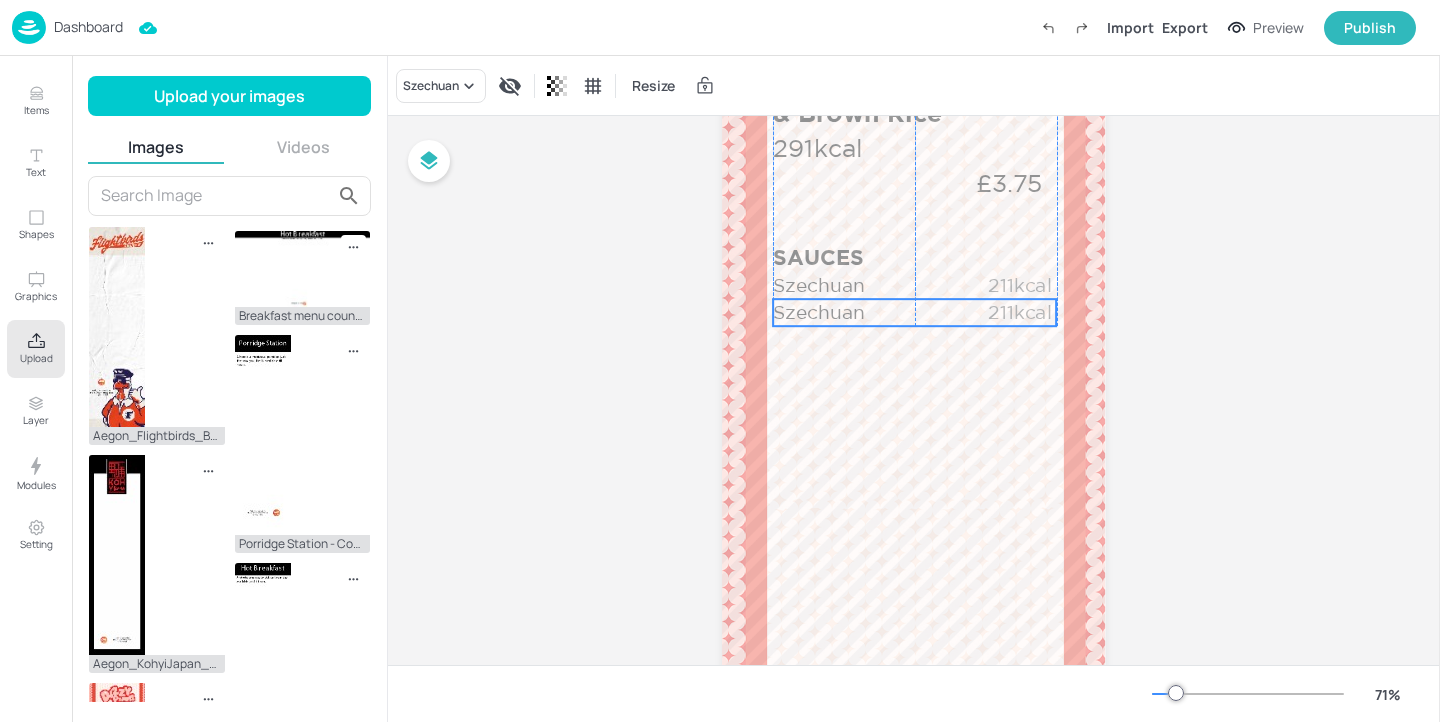 drag, startPoint x: 833, startPoint y: 292, endPoint x: 824, endPoint y: 312, distance: 21.931713 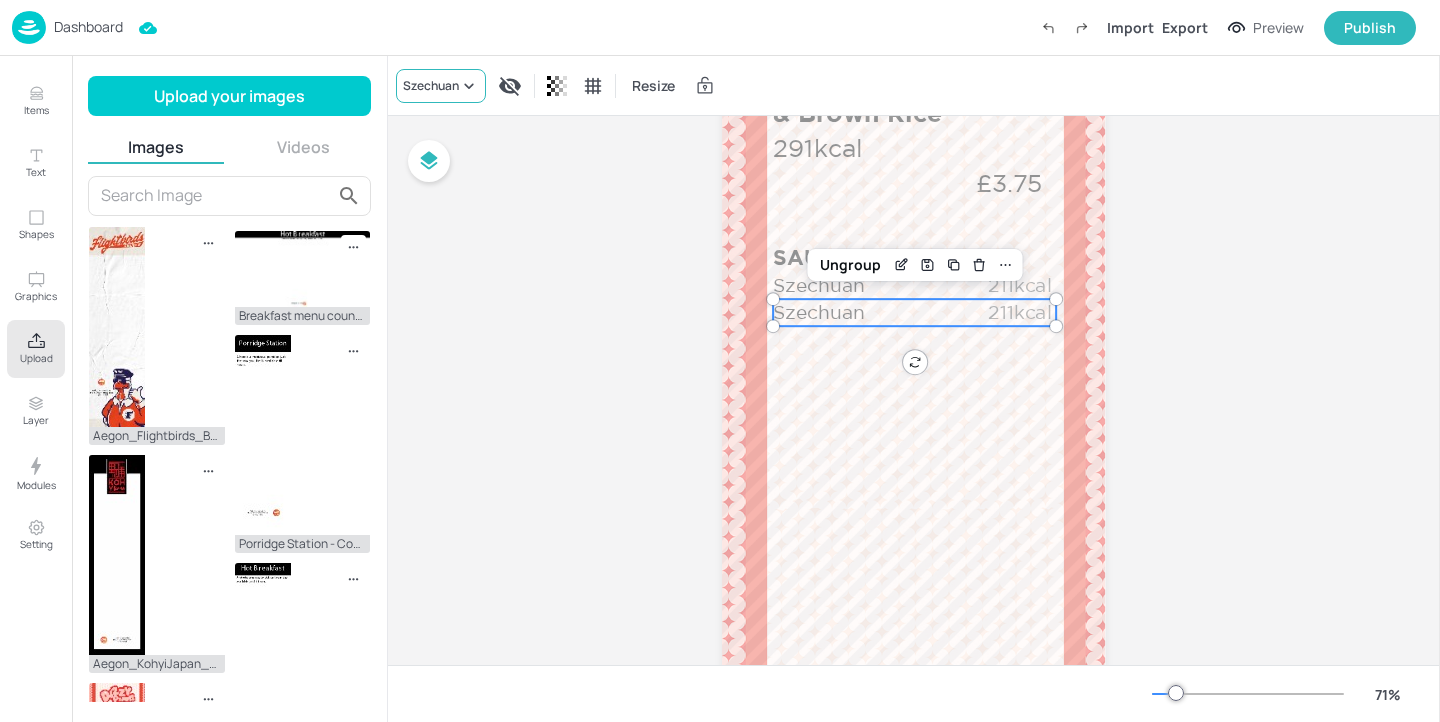 click on "Szechuan" at bounding box center [431, 86] 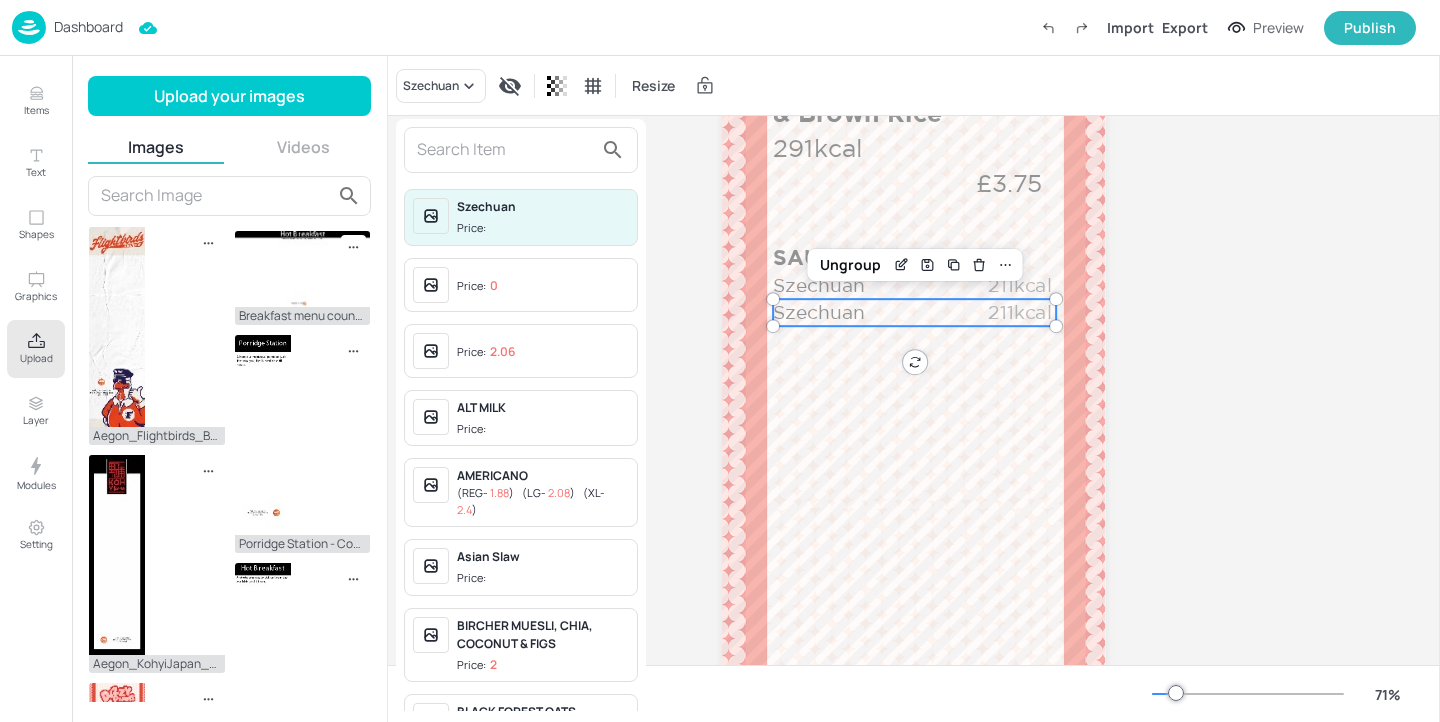 click at bounding box center (505, 150) 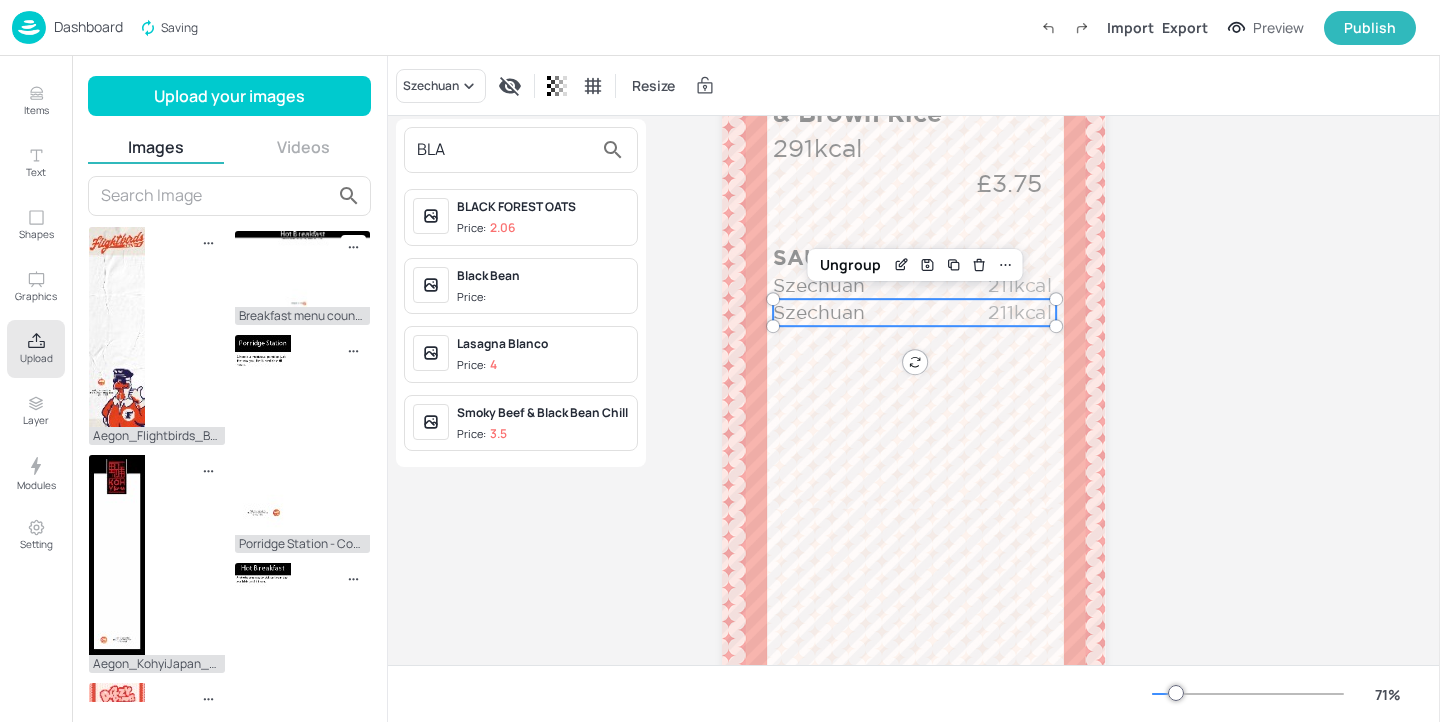 type on "BLA" 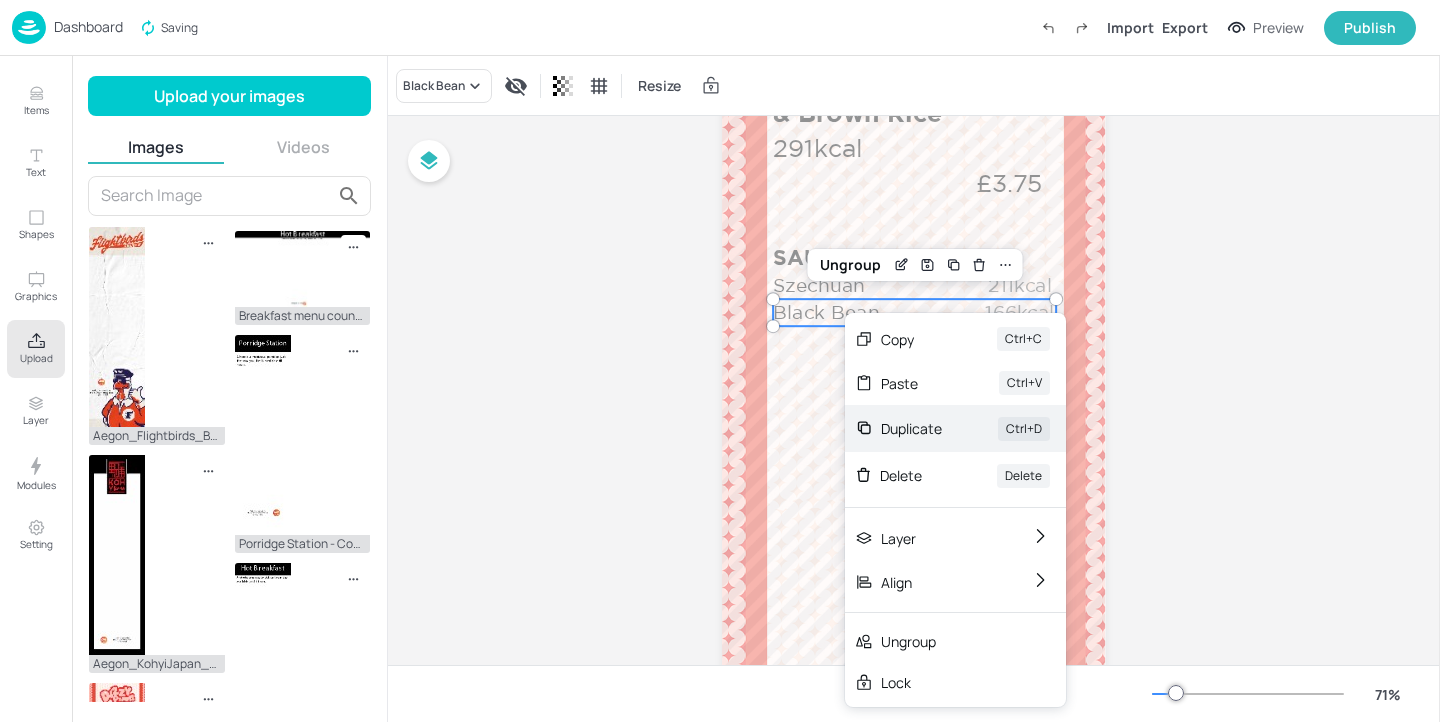 click on "Duplicate" at bounding box center [911, 428] 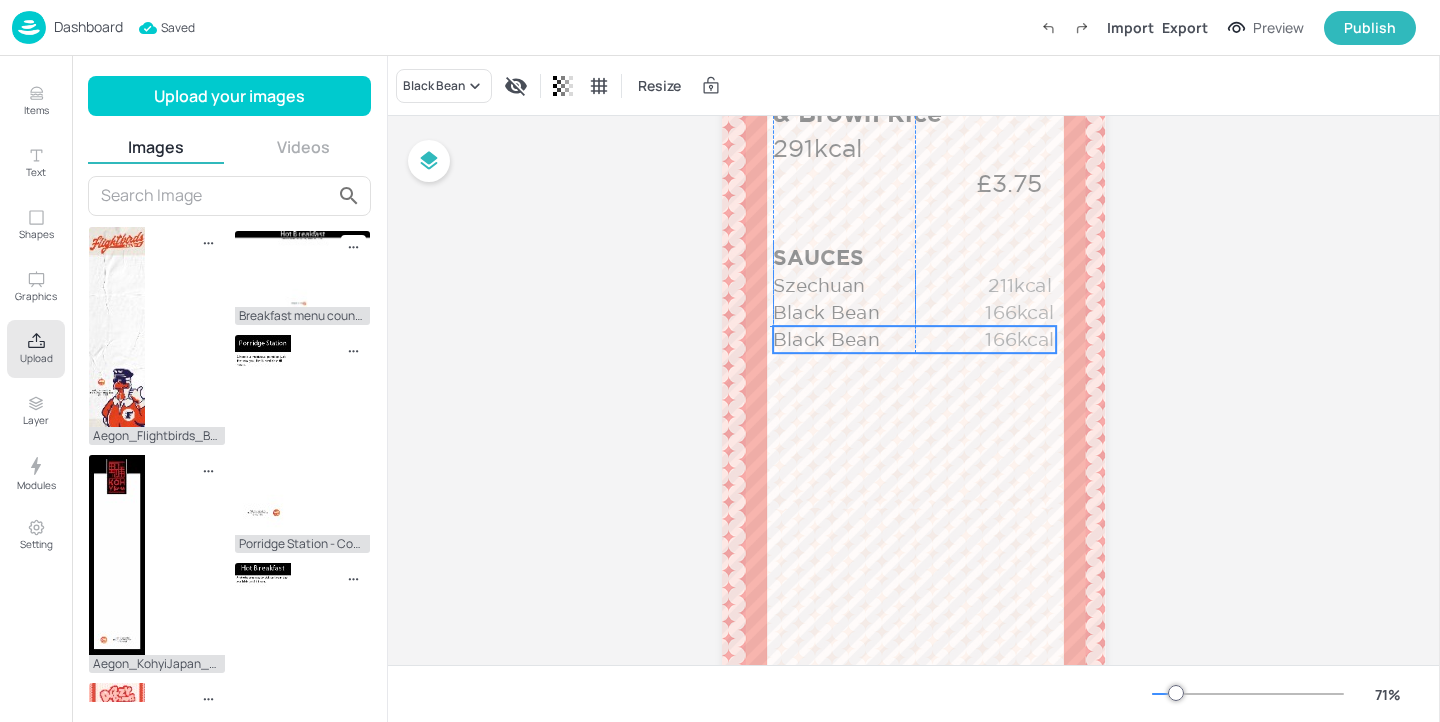 drag, startPoint x: 833, startPoint y: 325, endPoint x: 822, endPoint y: 335, distance: 14.866069 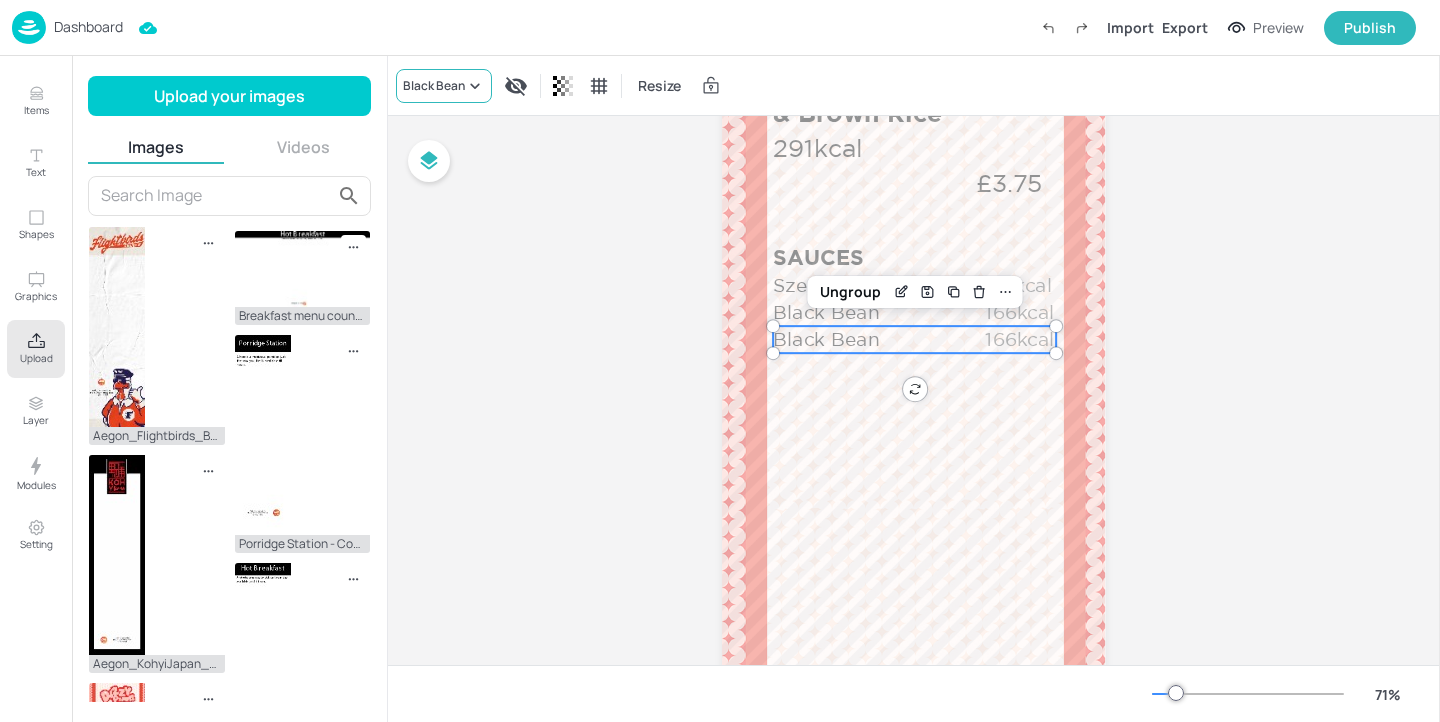 click on "Black Bean" at bounding box center [434, 86] 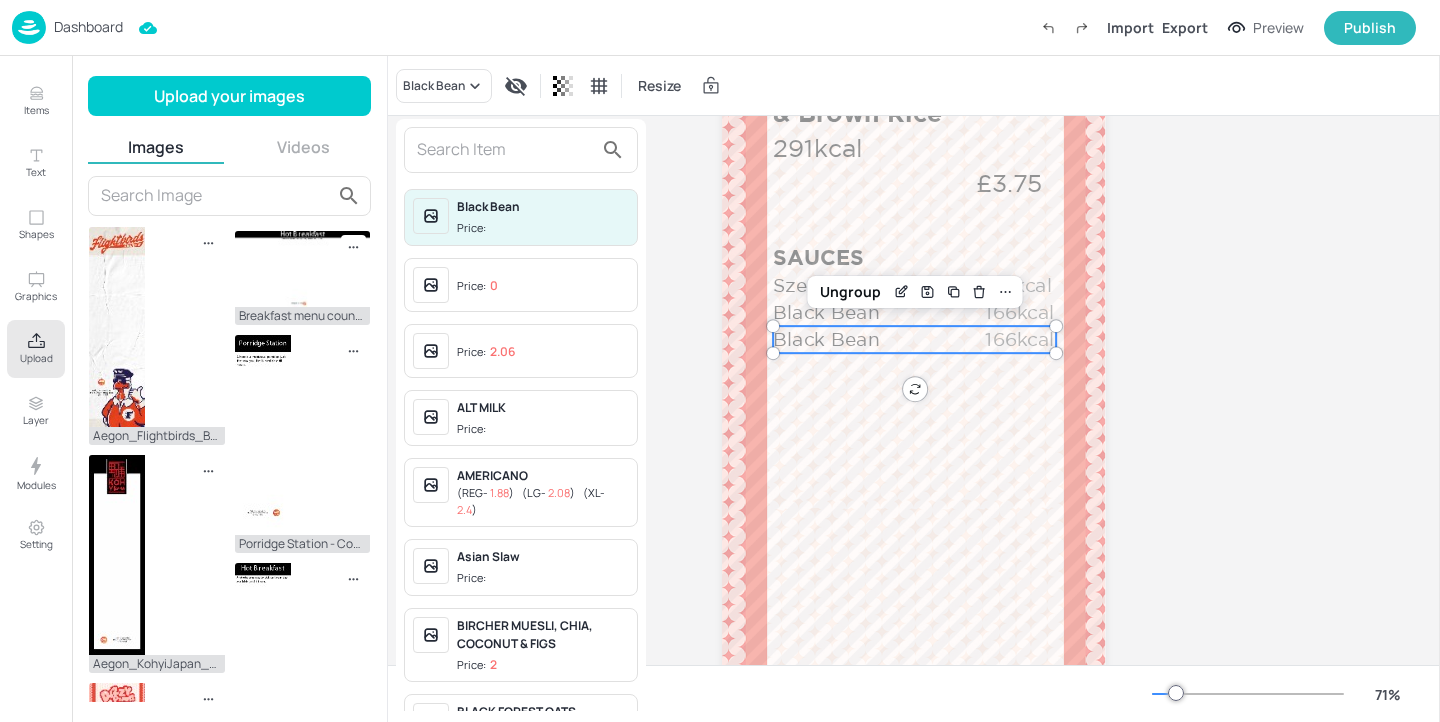 click at bounding box center [521, 150] 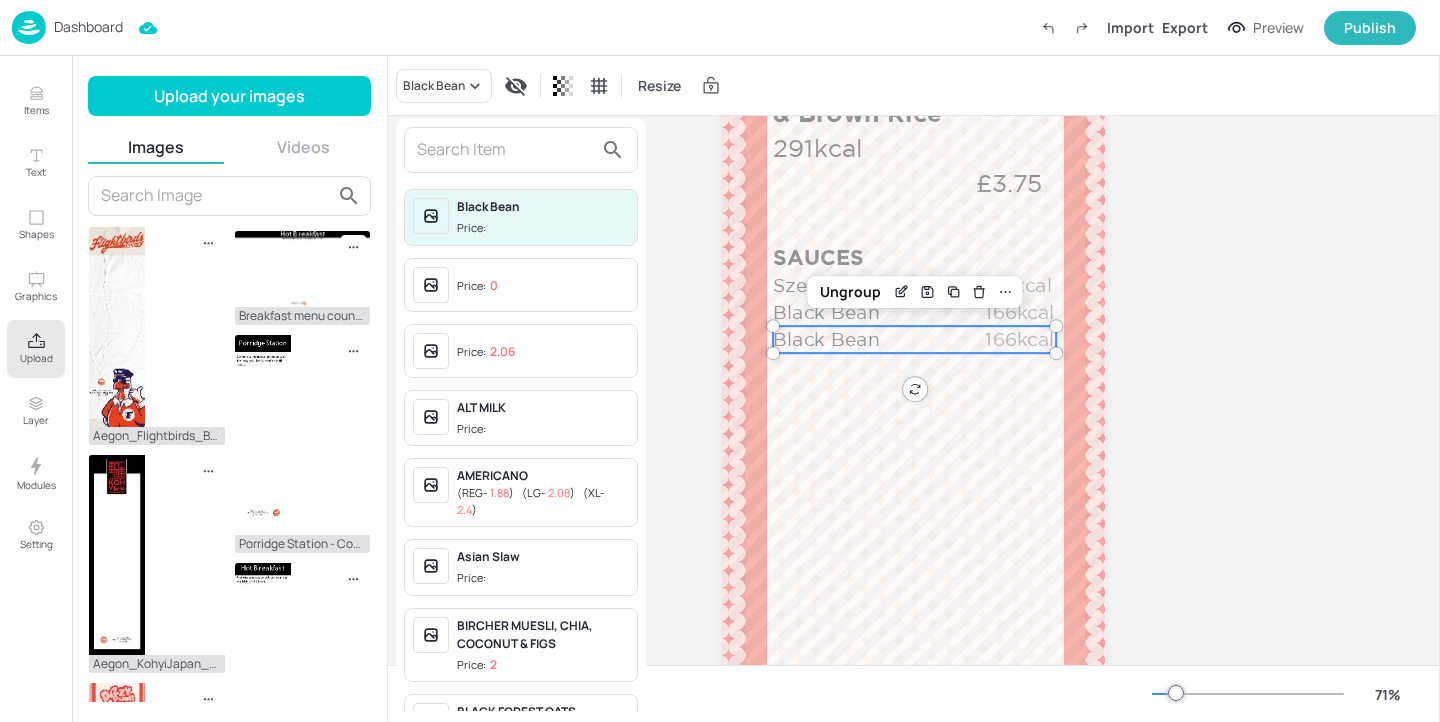 click at bounding box center [505, 150] 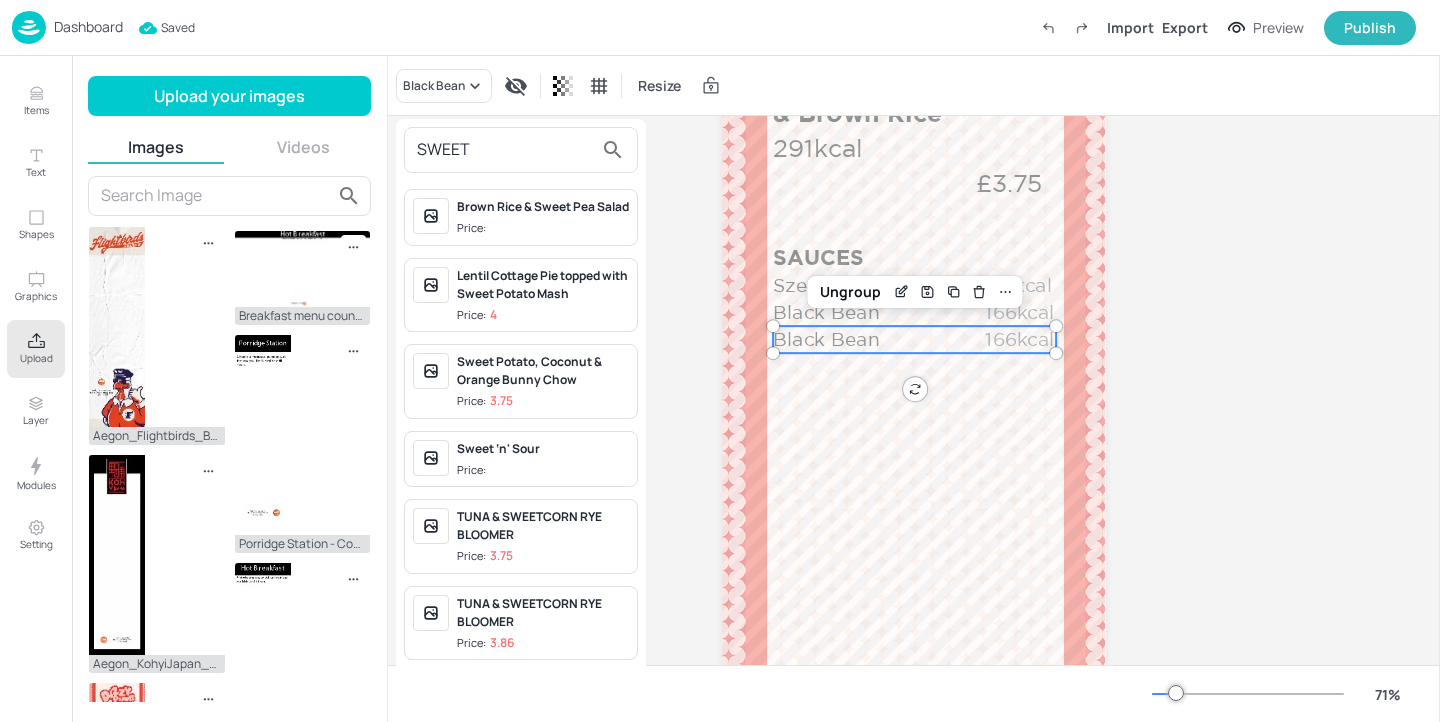 type on "SWEET" 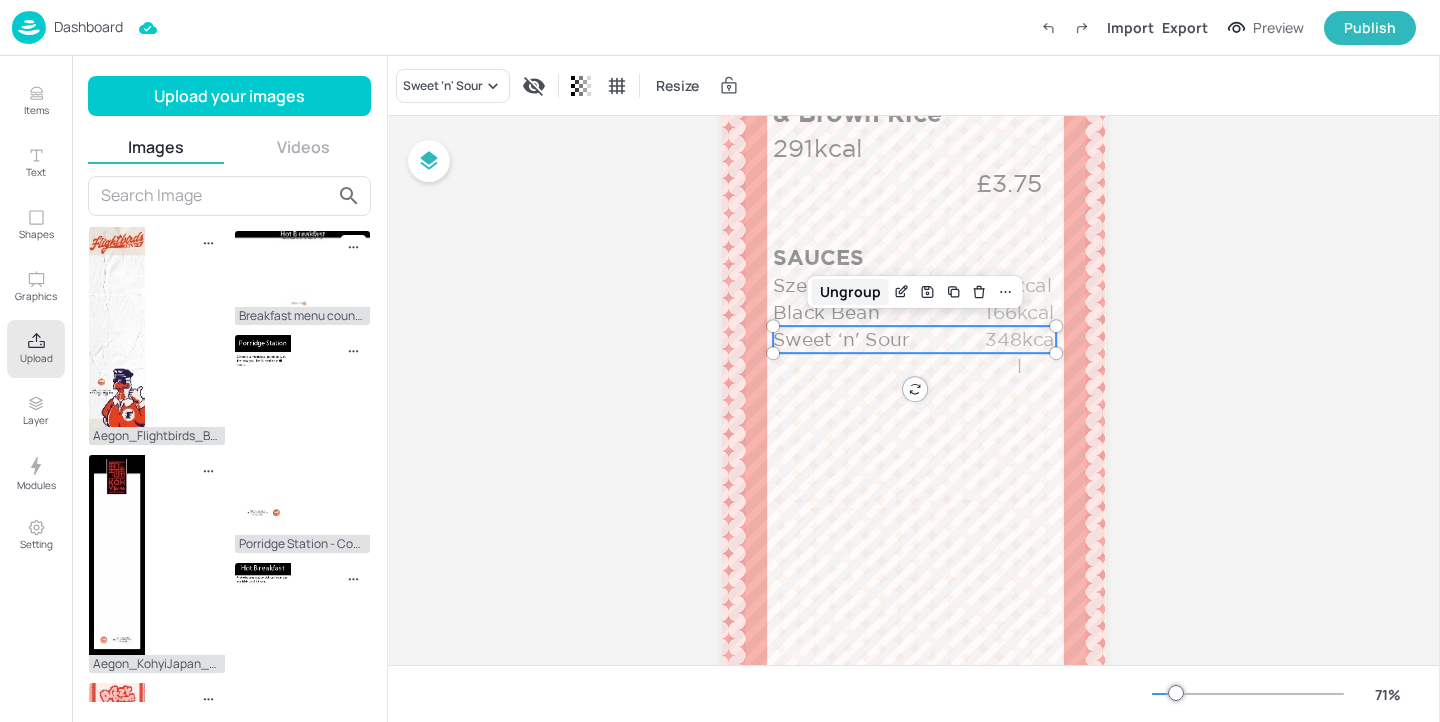 click on "Ungroup" at bounding box center (850, 292) 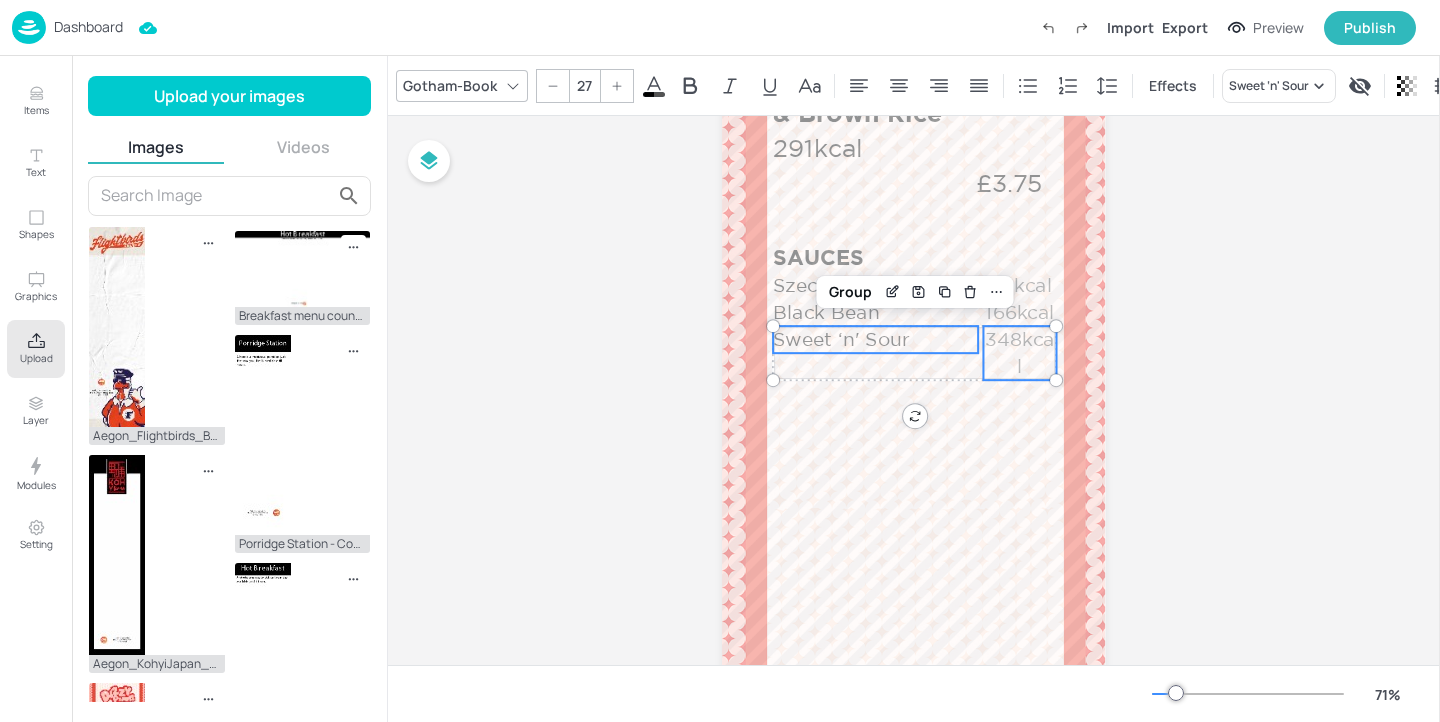 click on "348kcal" at bounding box center [1020, 353] 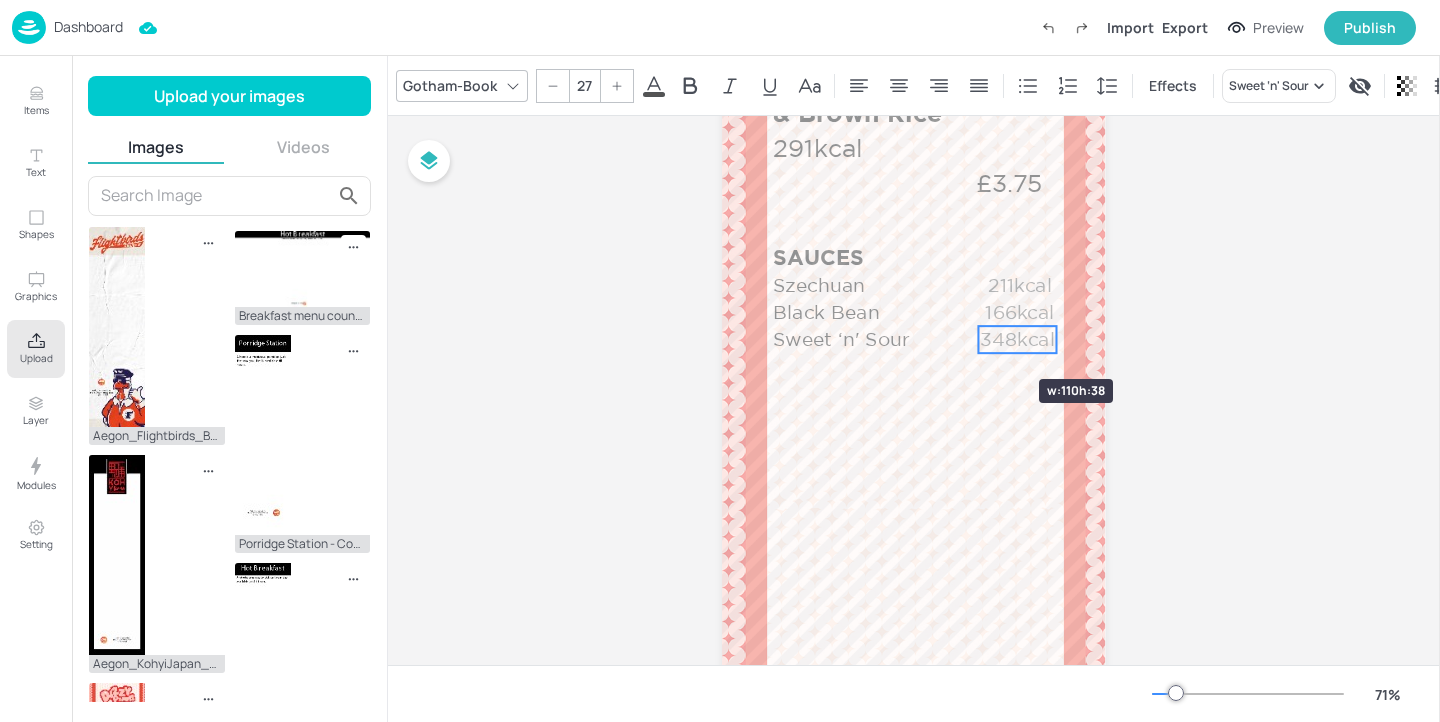 click at bounding box center [979, 339] 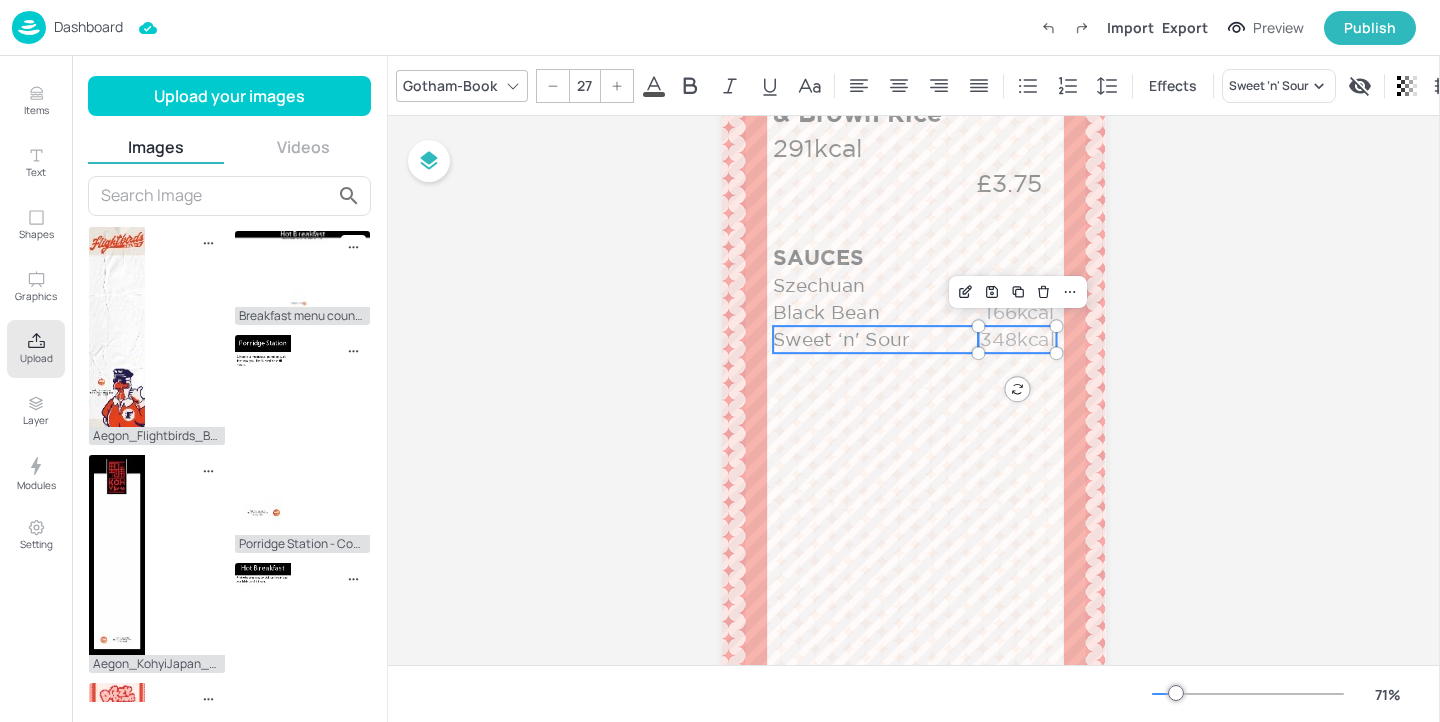 click on "Sweet ‘n' Sour" at bounding box center [875, 339] 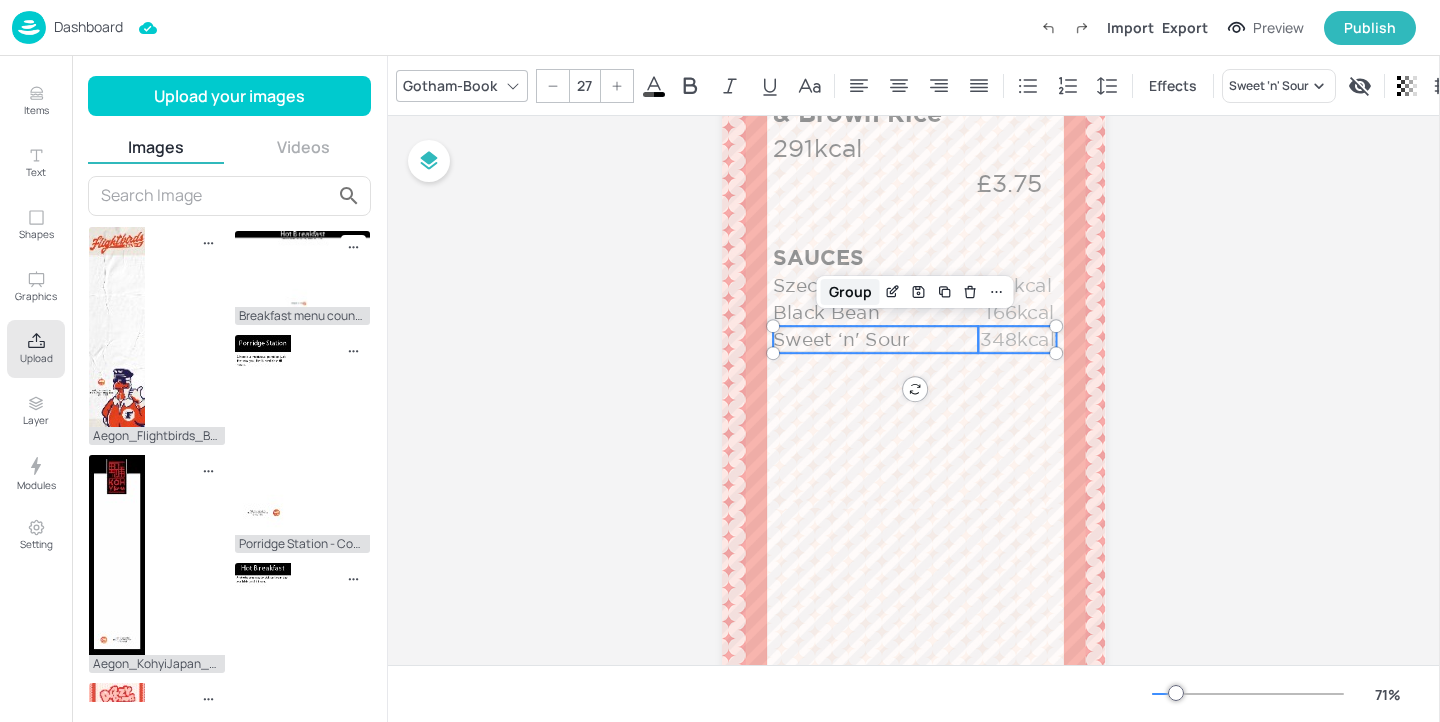 click on "Group" at bounding box center (850, 292) 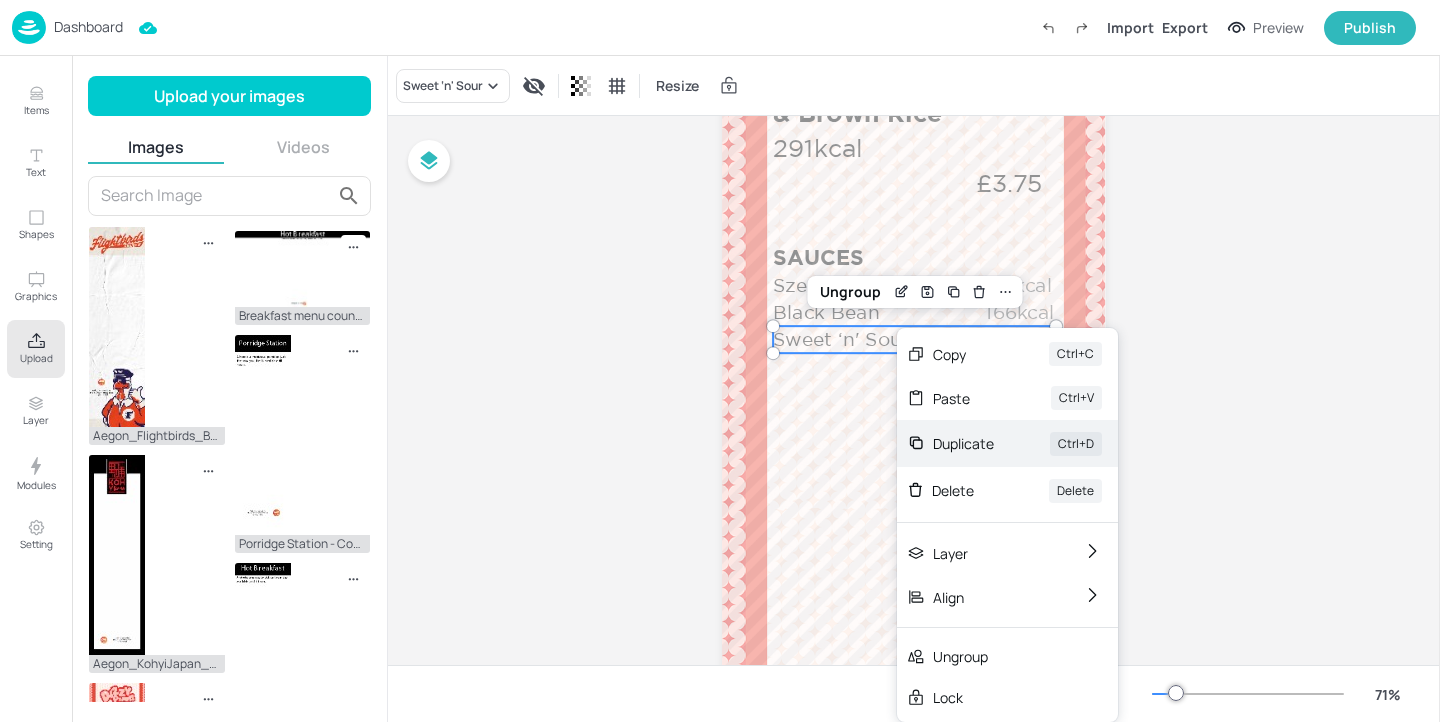 click on "Duplicate" at bounding box center [963, 443] 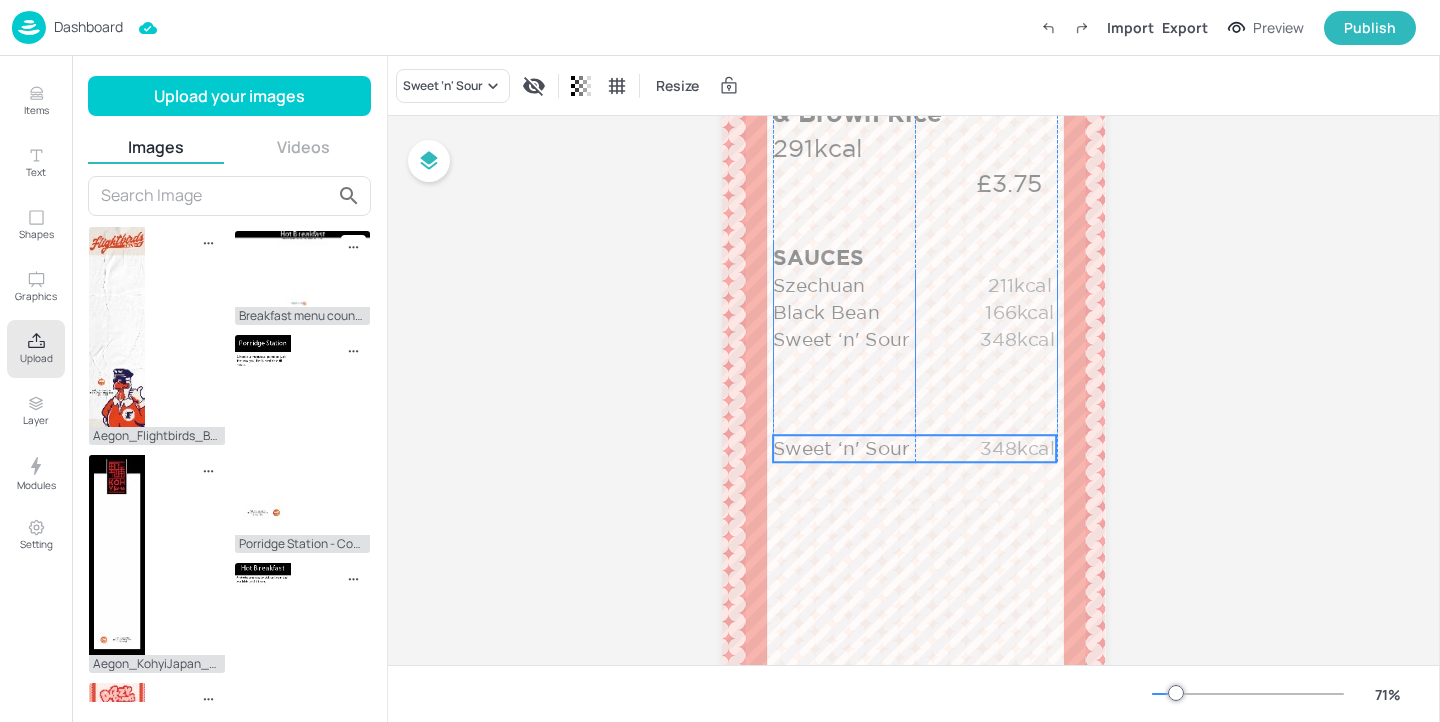 drag, startPoint x: 888, startPoint y: 342, endPoint x: 883, endPoint y: 444, distance: 102.122475 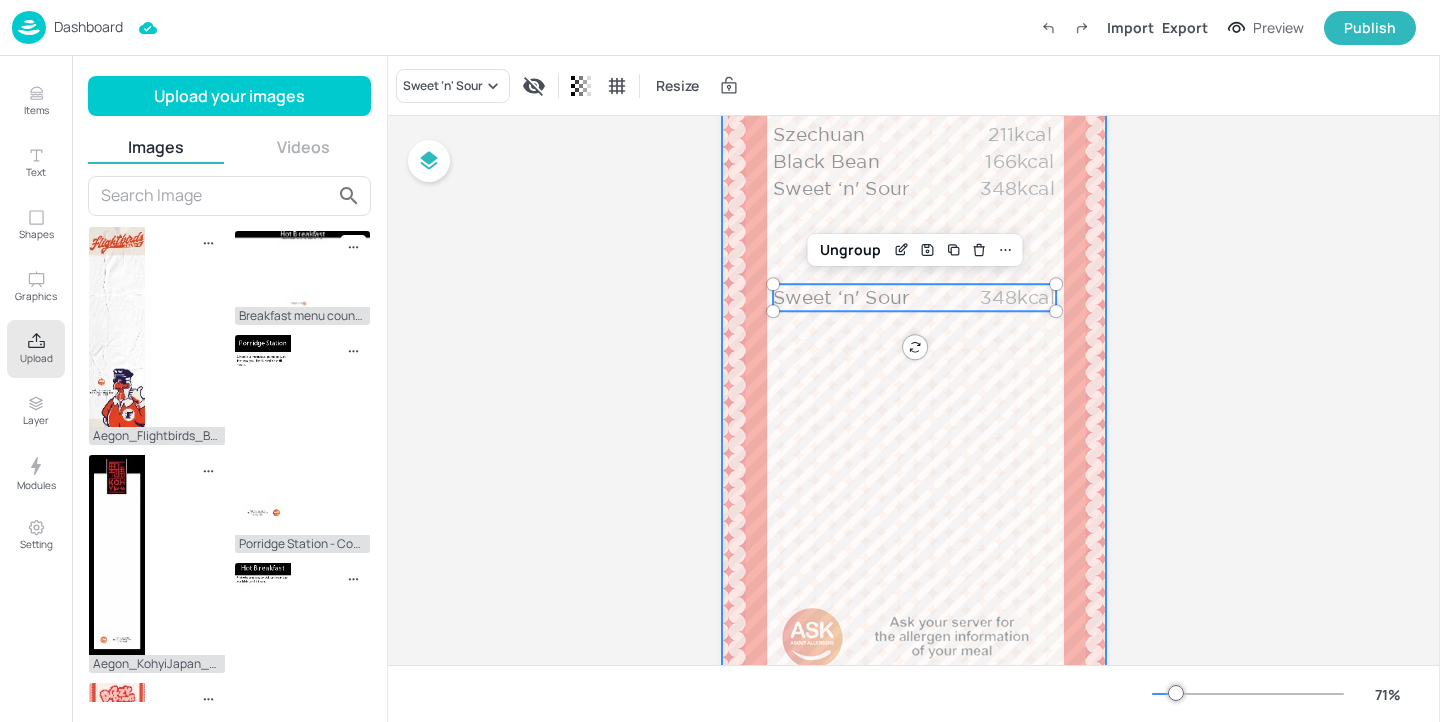 scroll, scrollTop: 859, scrollLeft: 0, axis: vertical 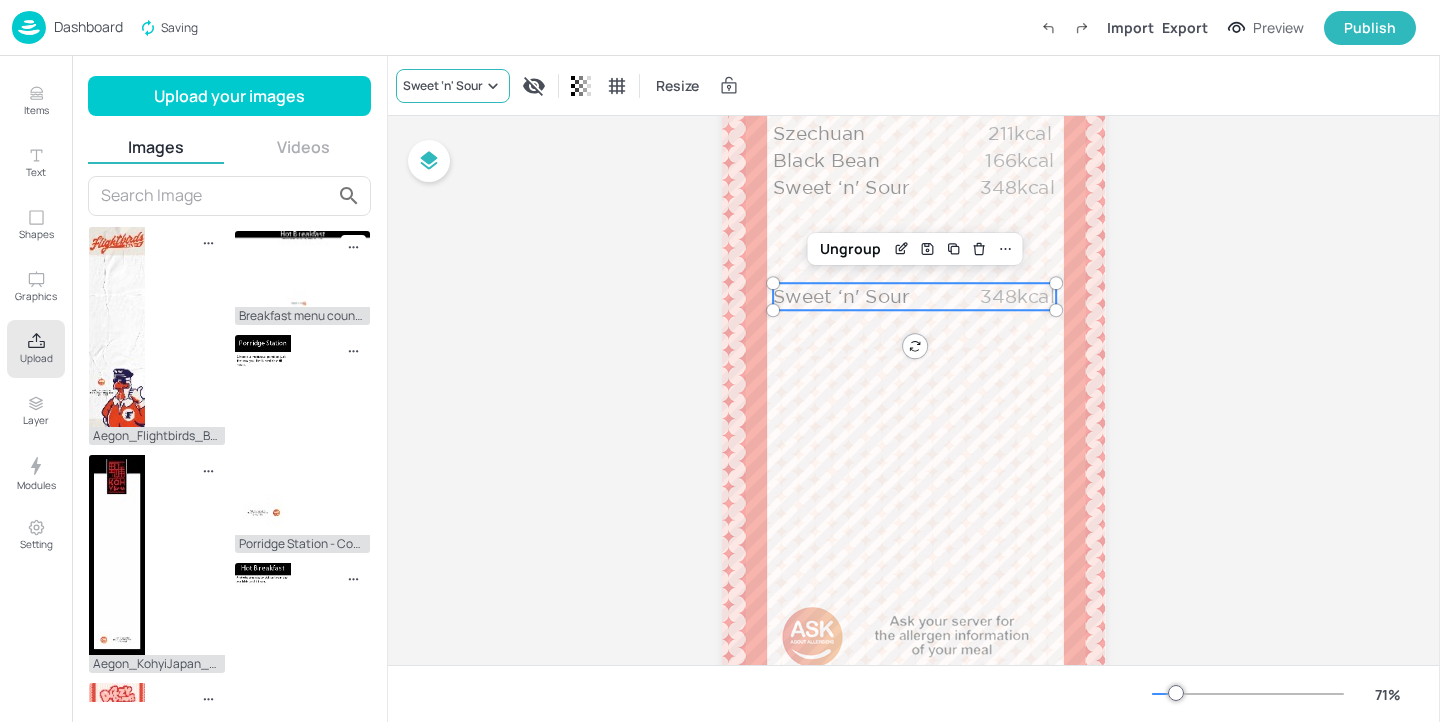 click on "Sweet ‘n' Sour" at bounding box center [443, 86] 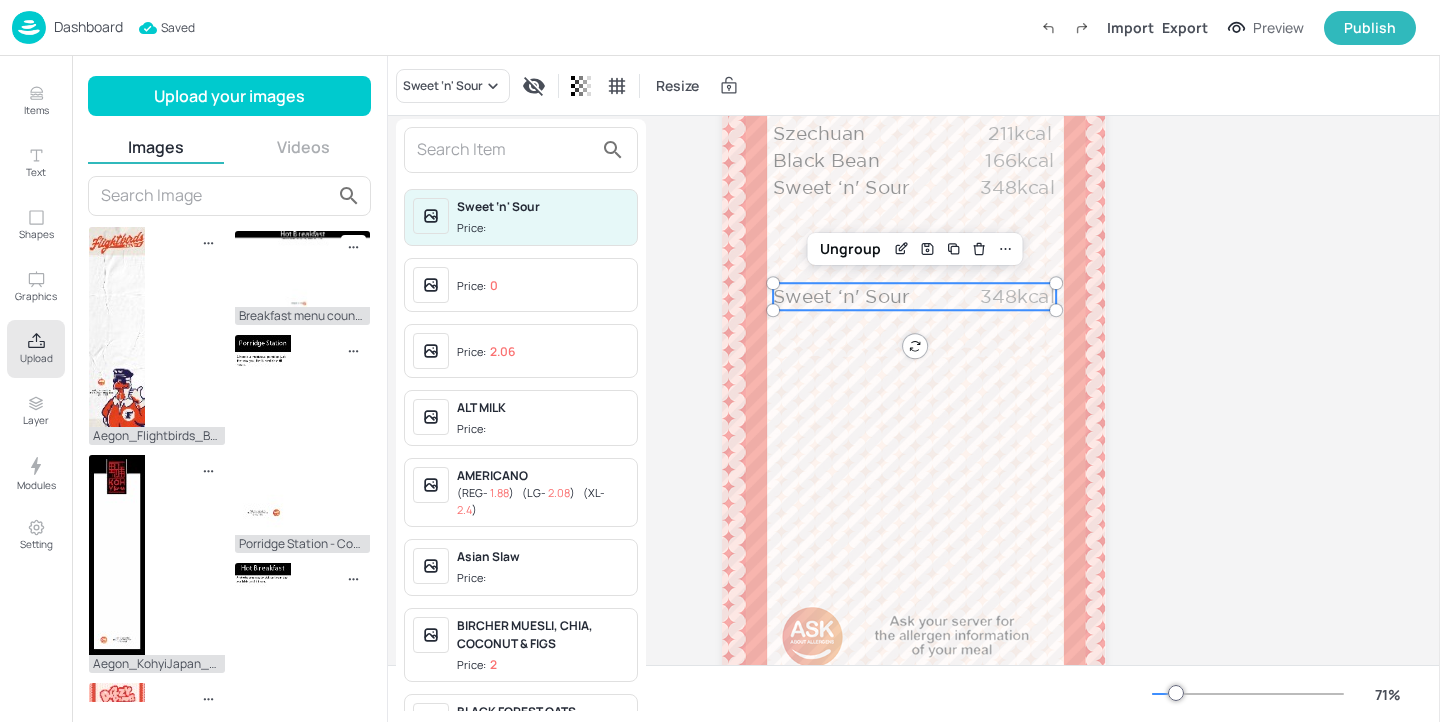 click at bounding box center (505, 150) 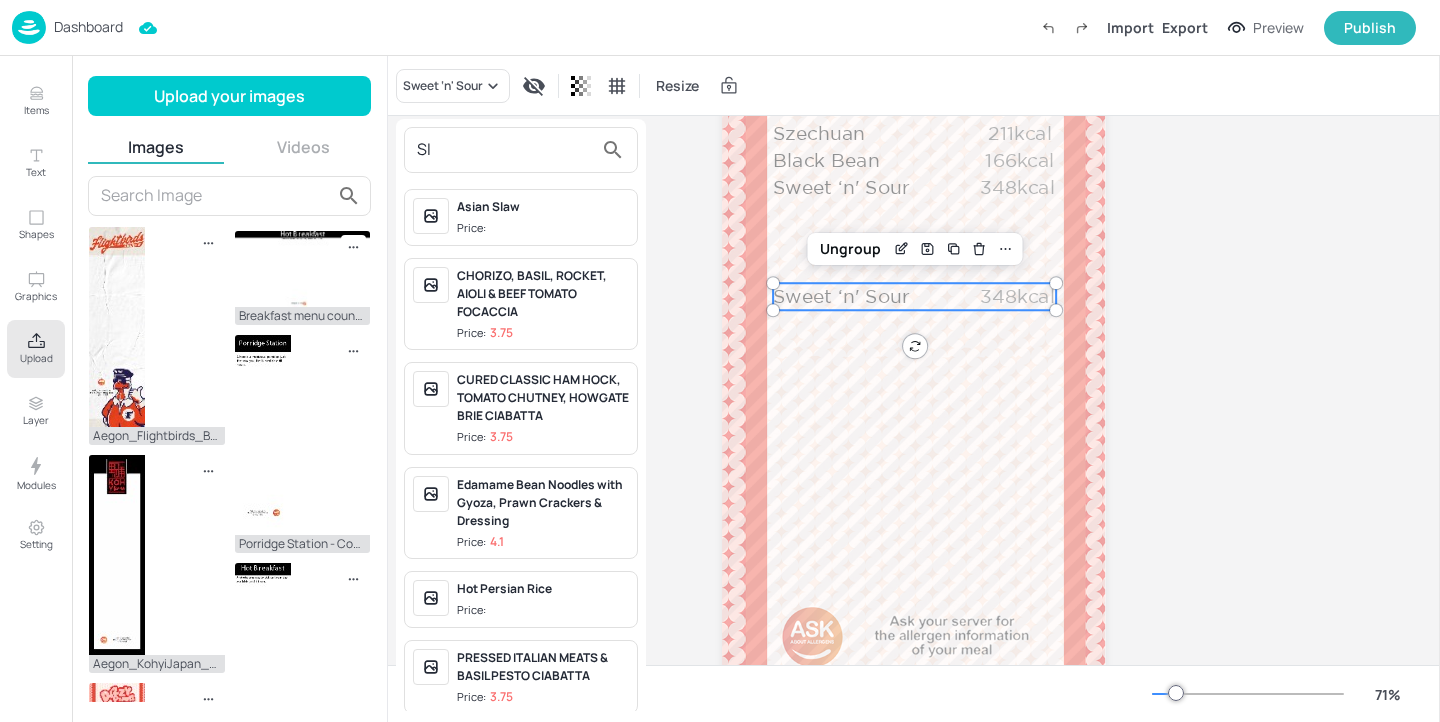 type on "S" 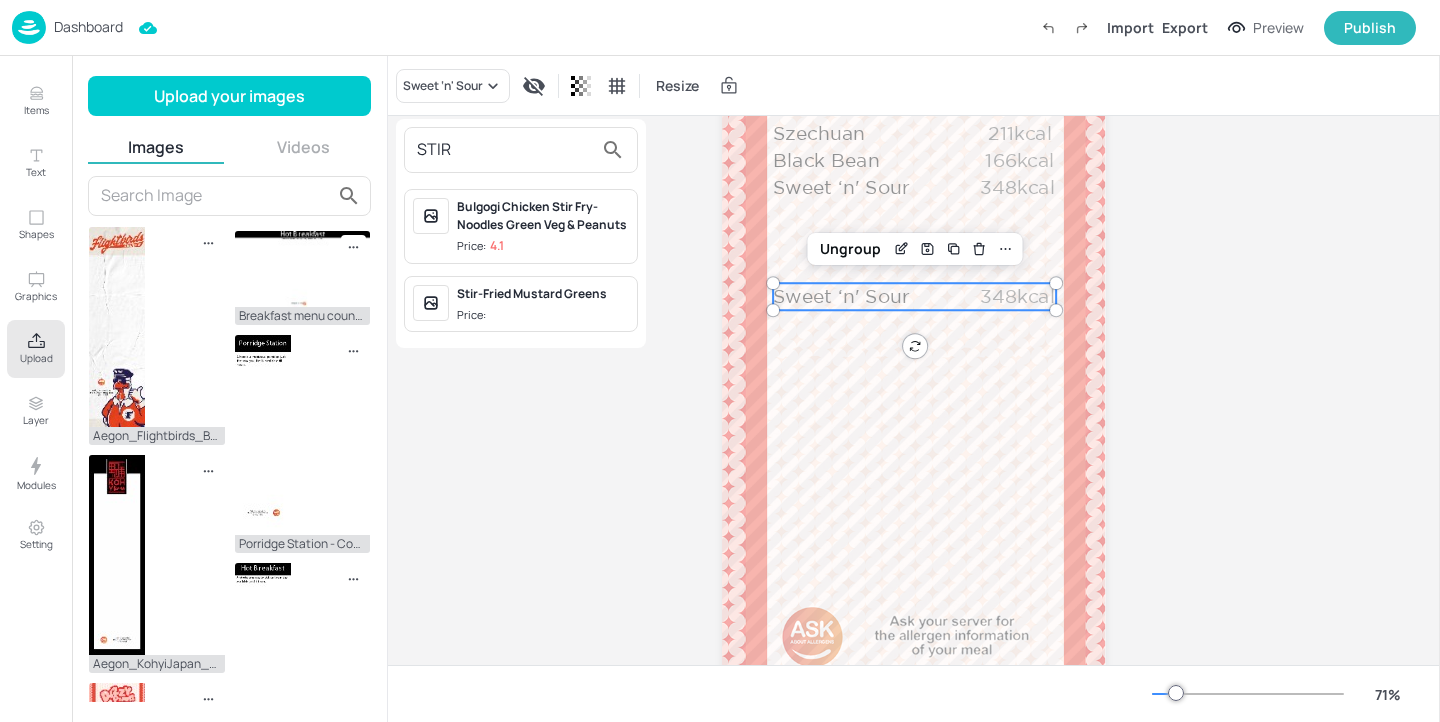 type on "STIR" 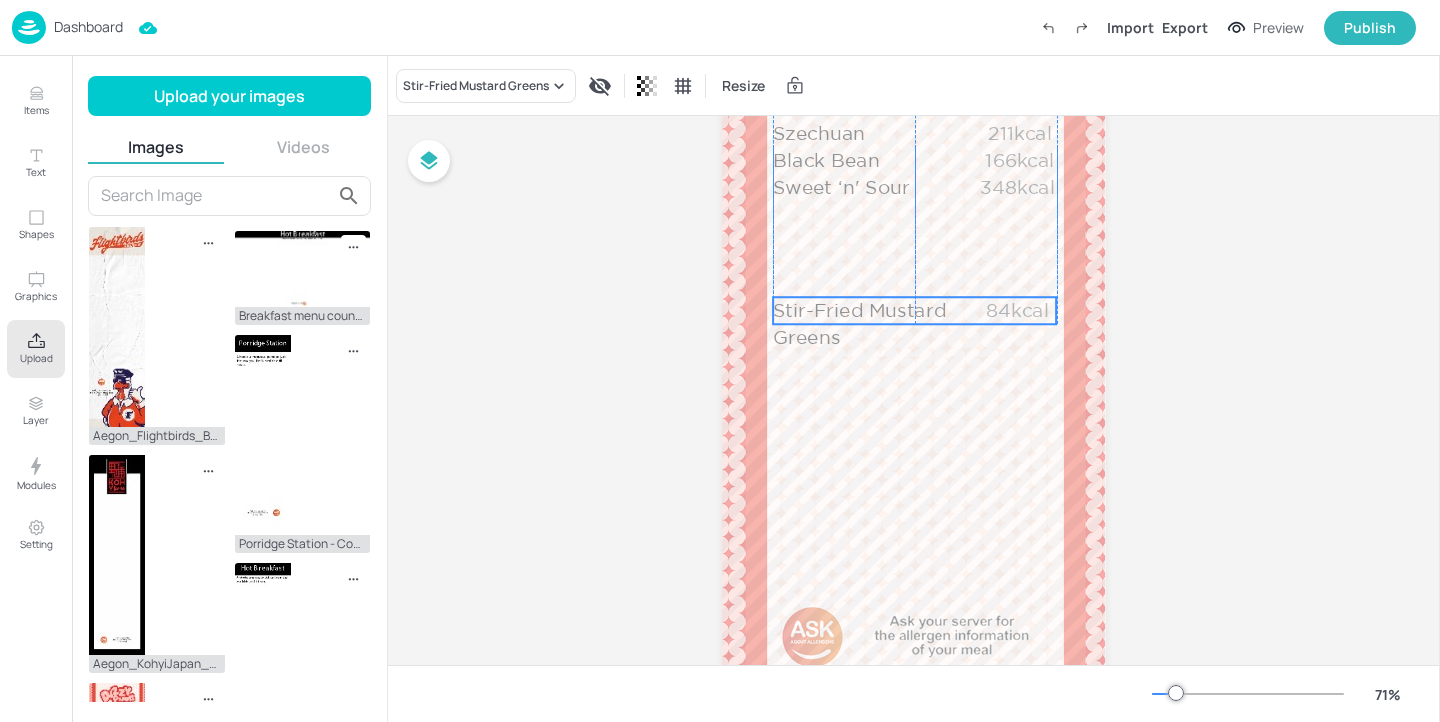 drag, startPoint x: 883, startPoint y: 283, endPoint x: 883, endPoint y: 297, distance: 14 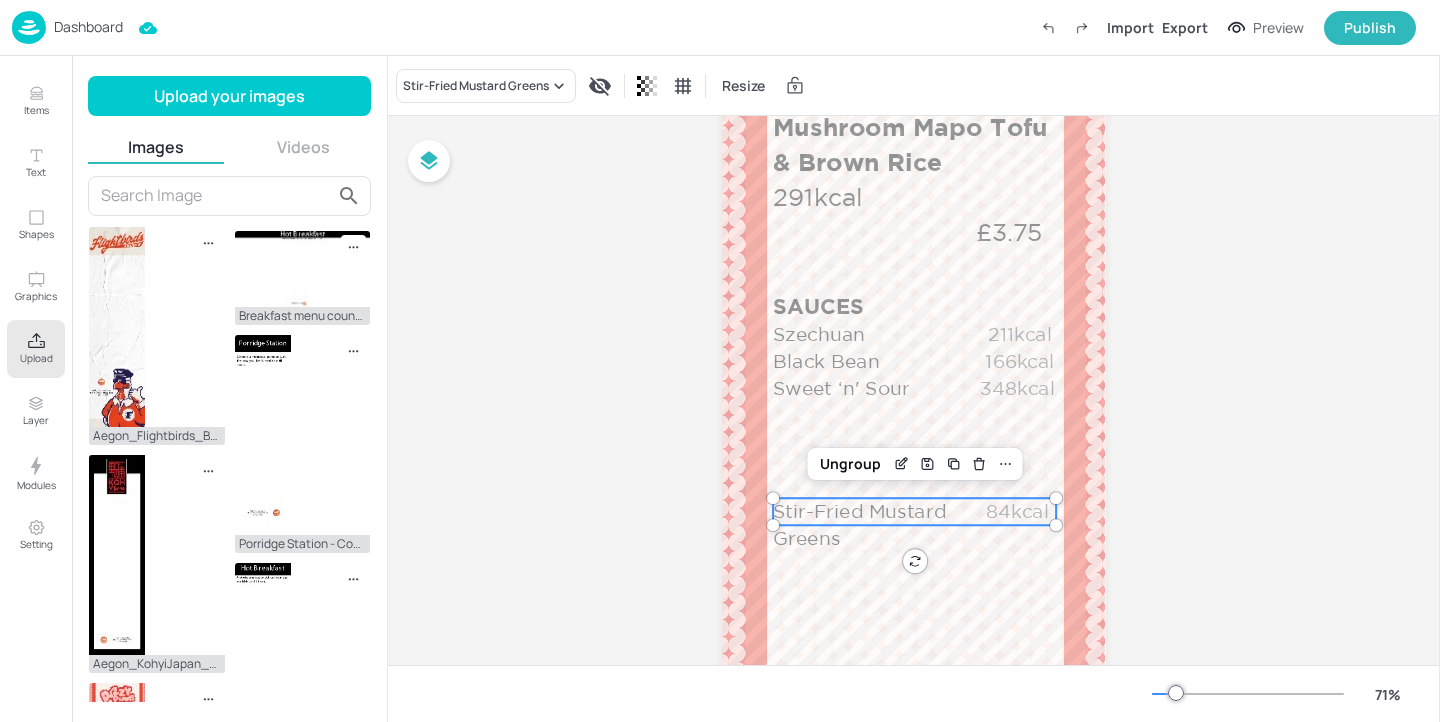 scroll, scrollTop: 640, scrollLeft: 0, axis: vertical 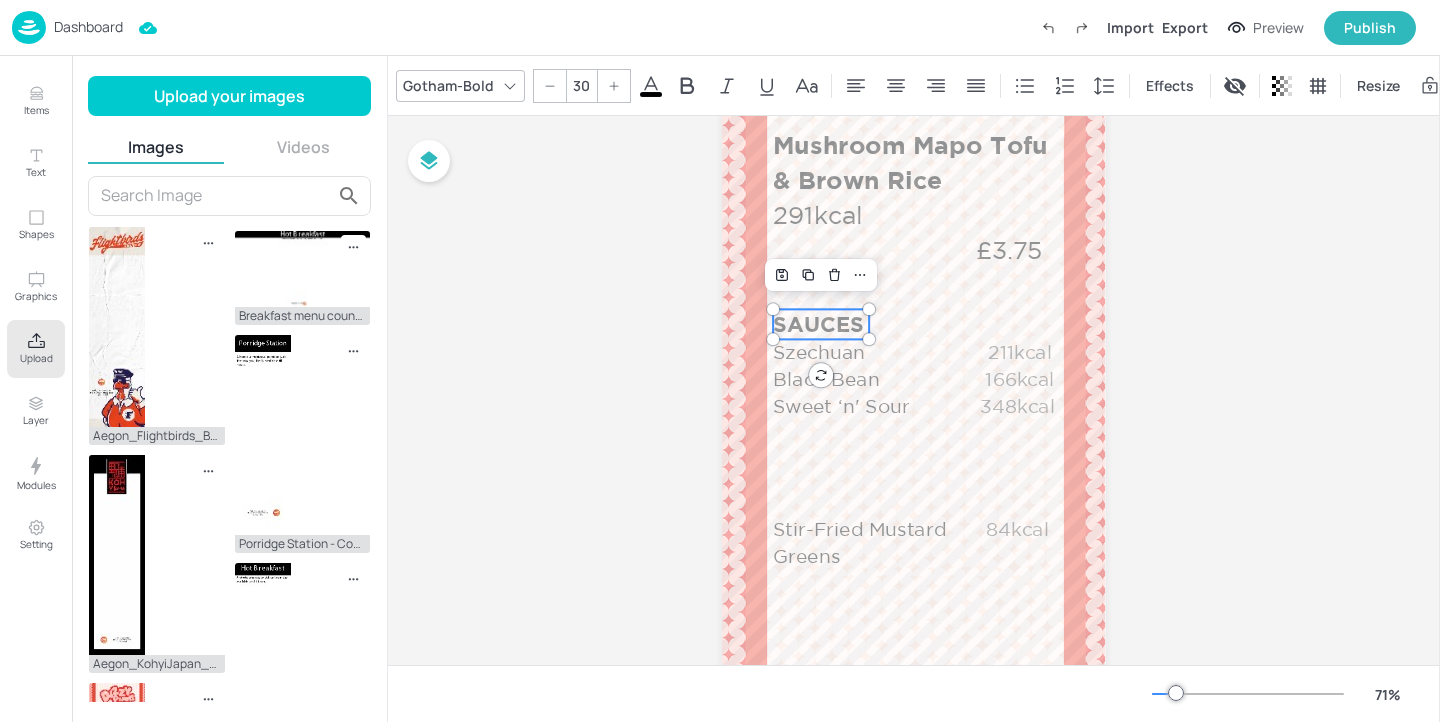 click on "SAUCES" at bounding box center [821, 324] 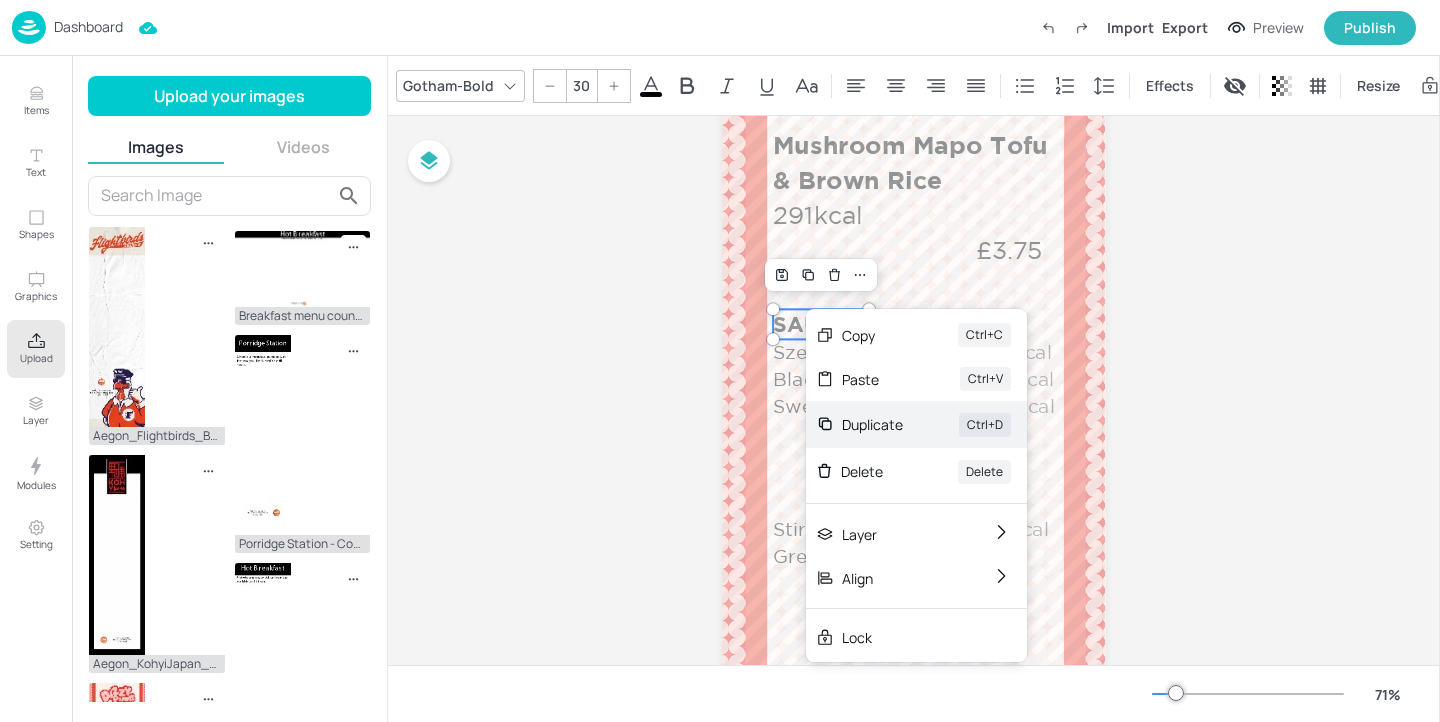 click on "Duplicate" at bounding box center (872, 424) 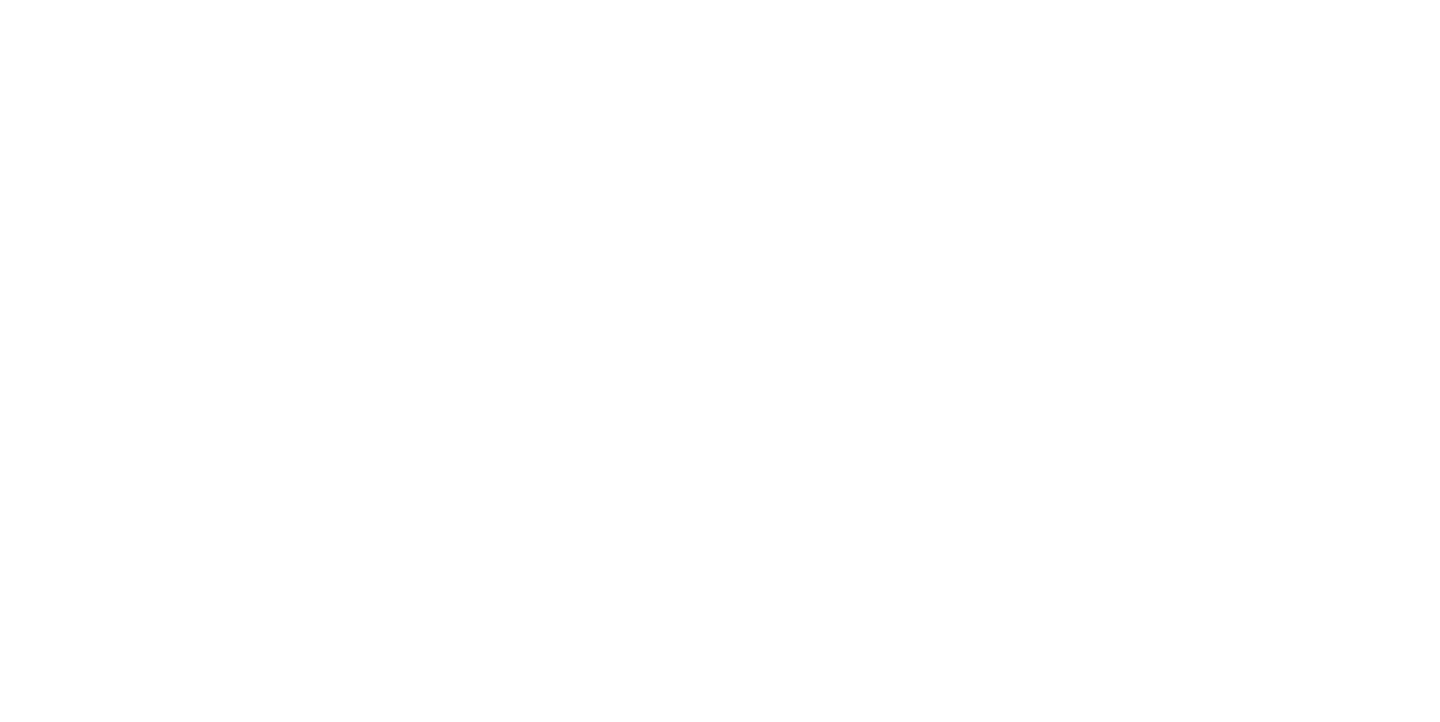 scroll, scrollTop: 0, scrollLeft: 0, axis: both 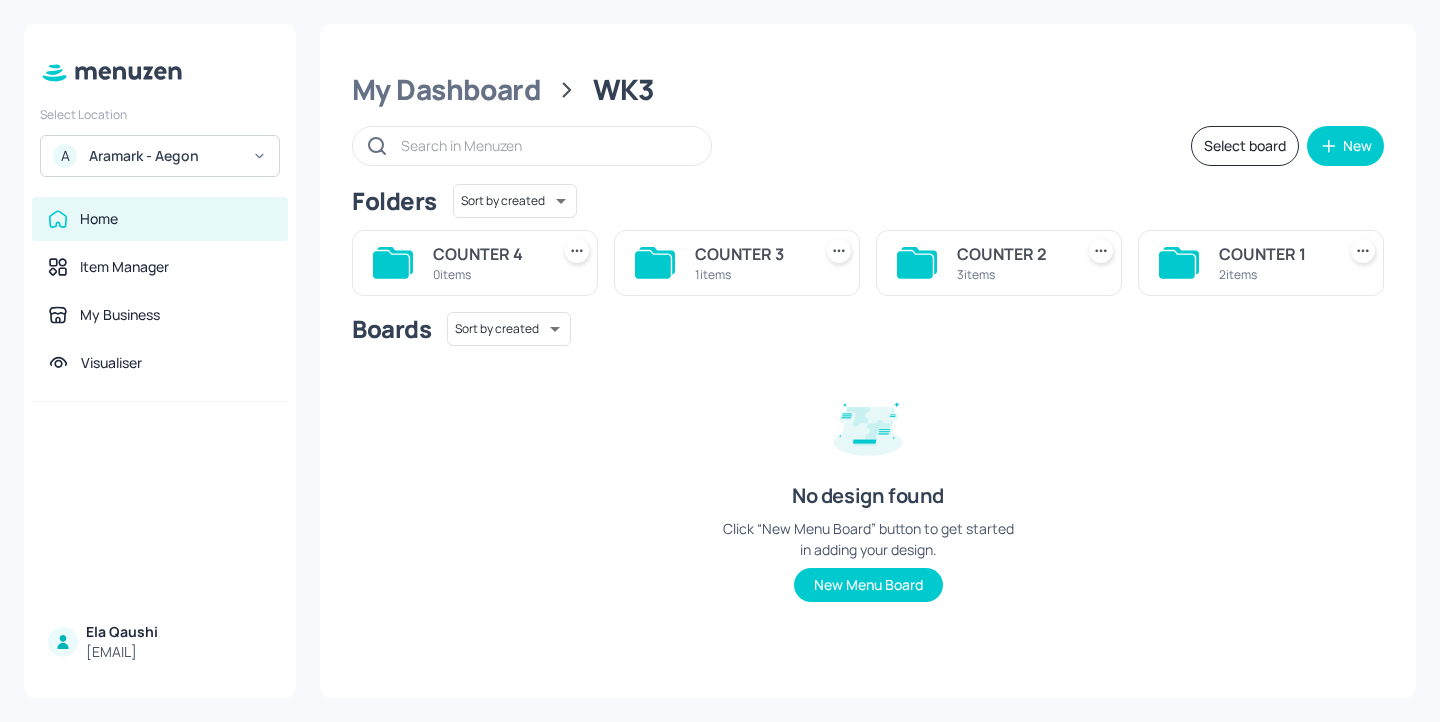 click on "A Aramark - Aegon" at bounding box center [160, 156] 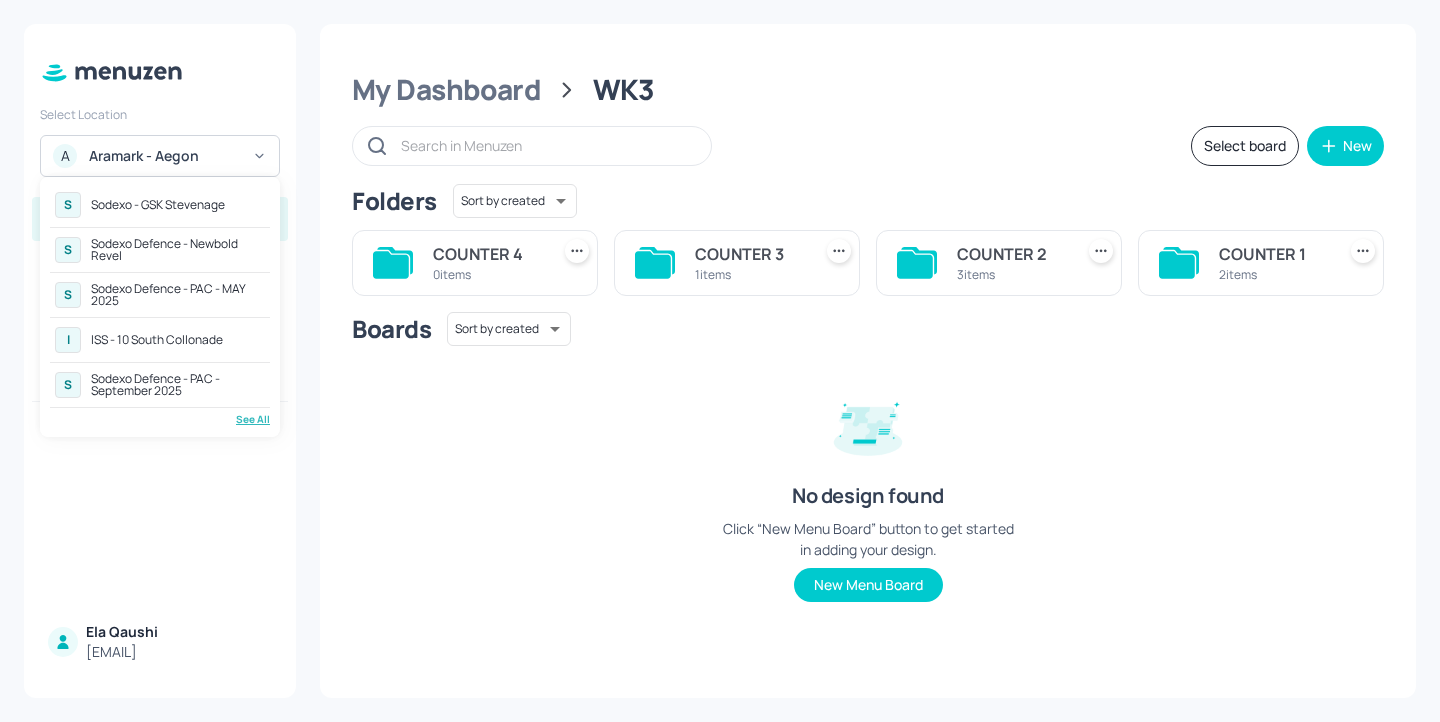 click on "S Sodexo - GSK [CITY]" at bounding box center (160, 205) 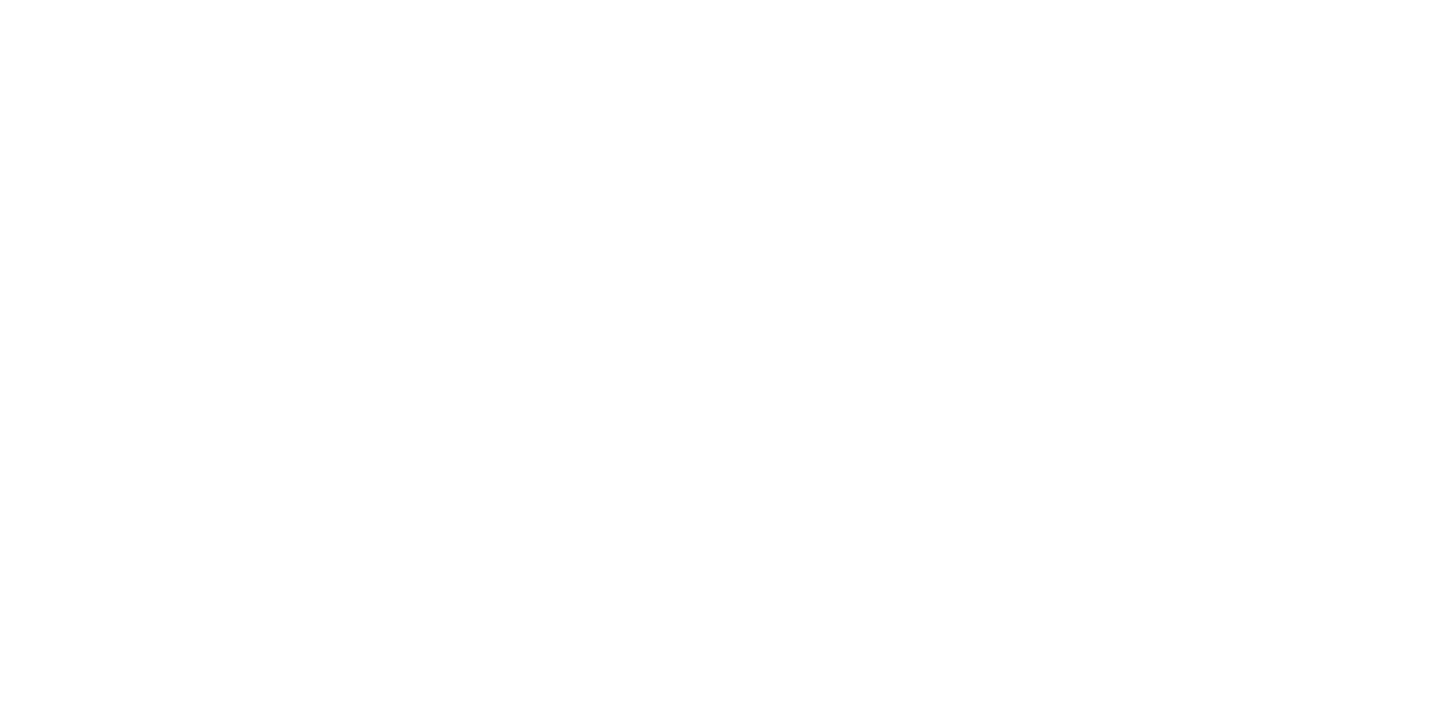 scroll, scrollTop: 0, scrollLeft: 0, axis: both 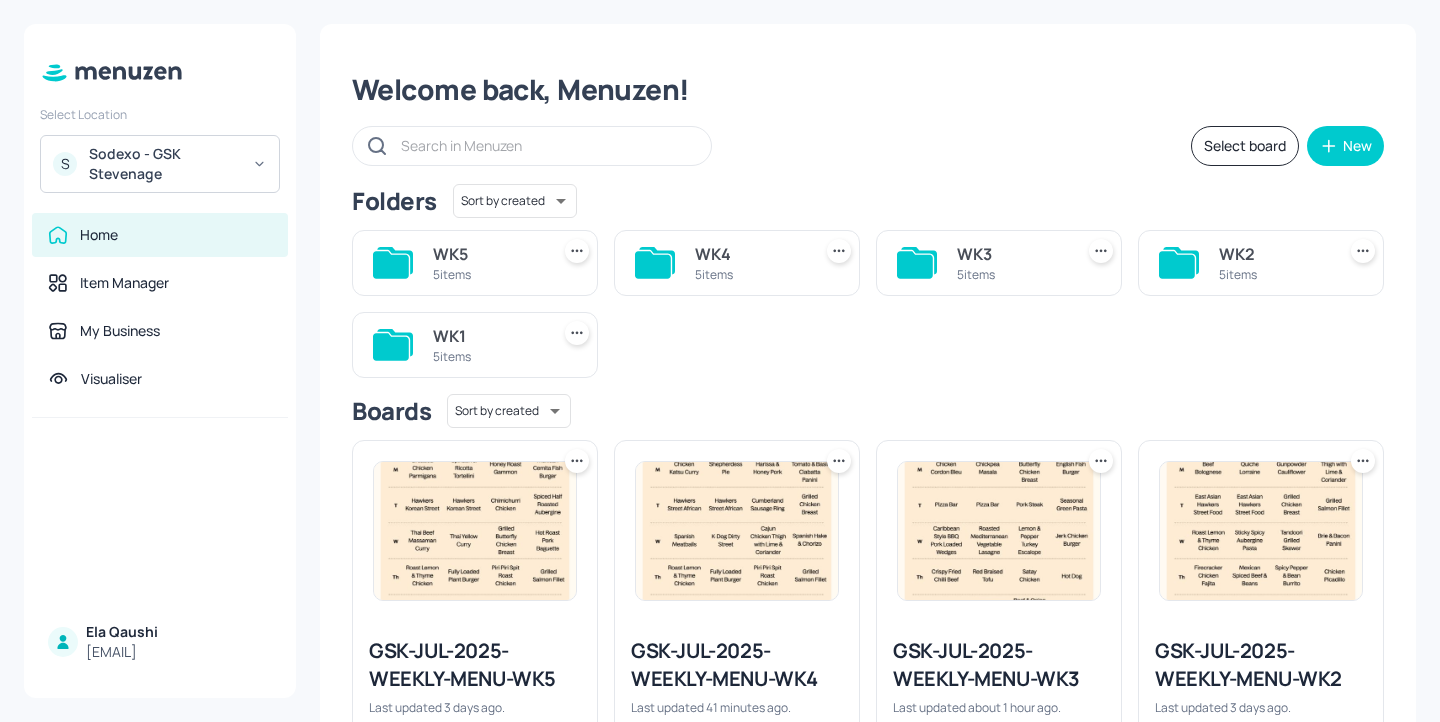 click on "WK5" at bounding box center [487, 254] 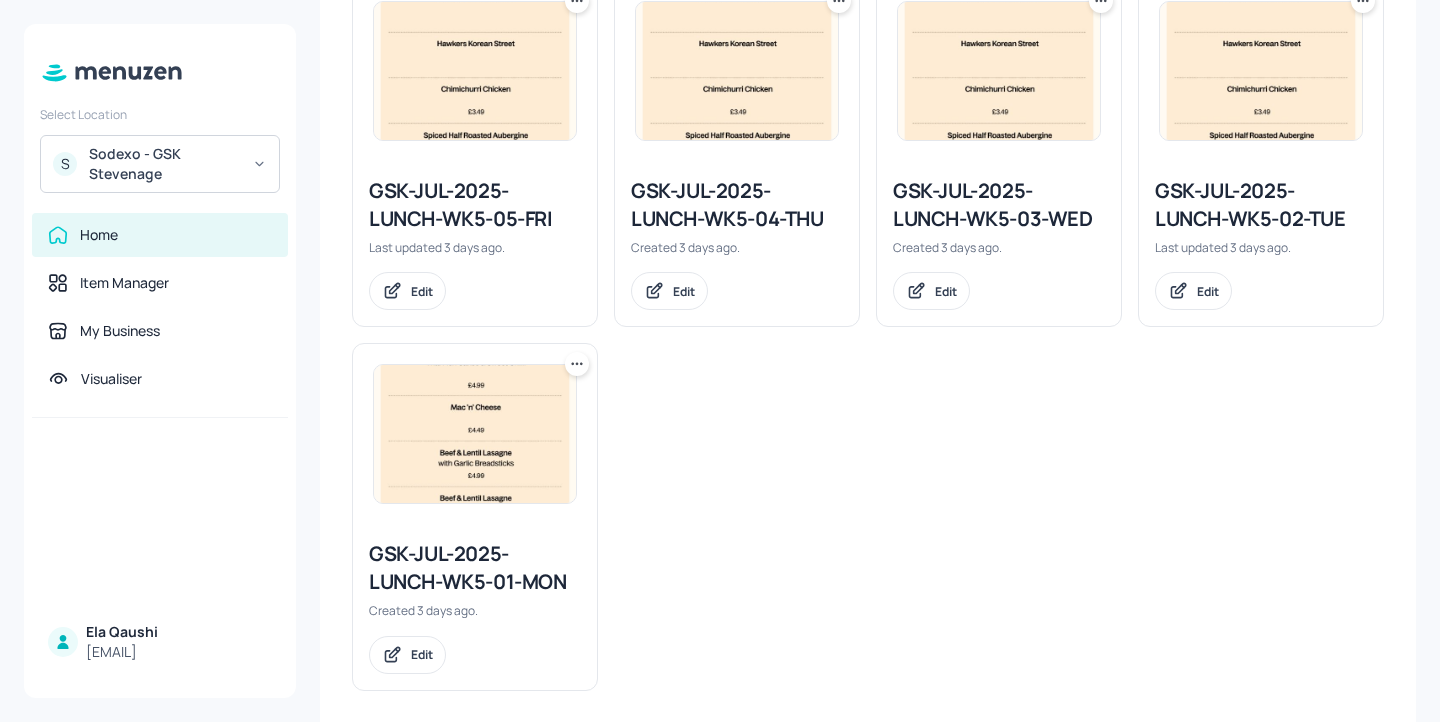scroll, scrollTop: 604, scrollLeft: 0, axis: vertical 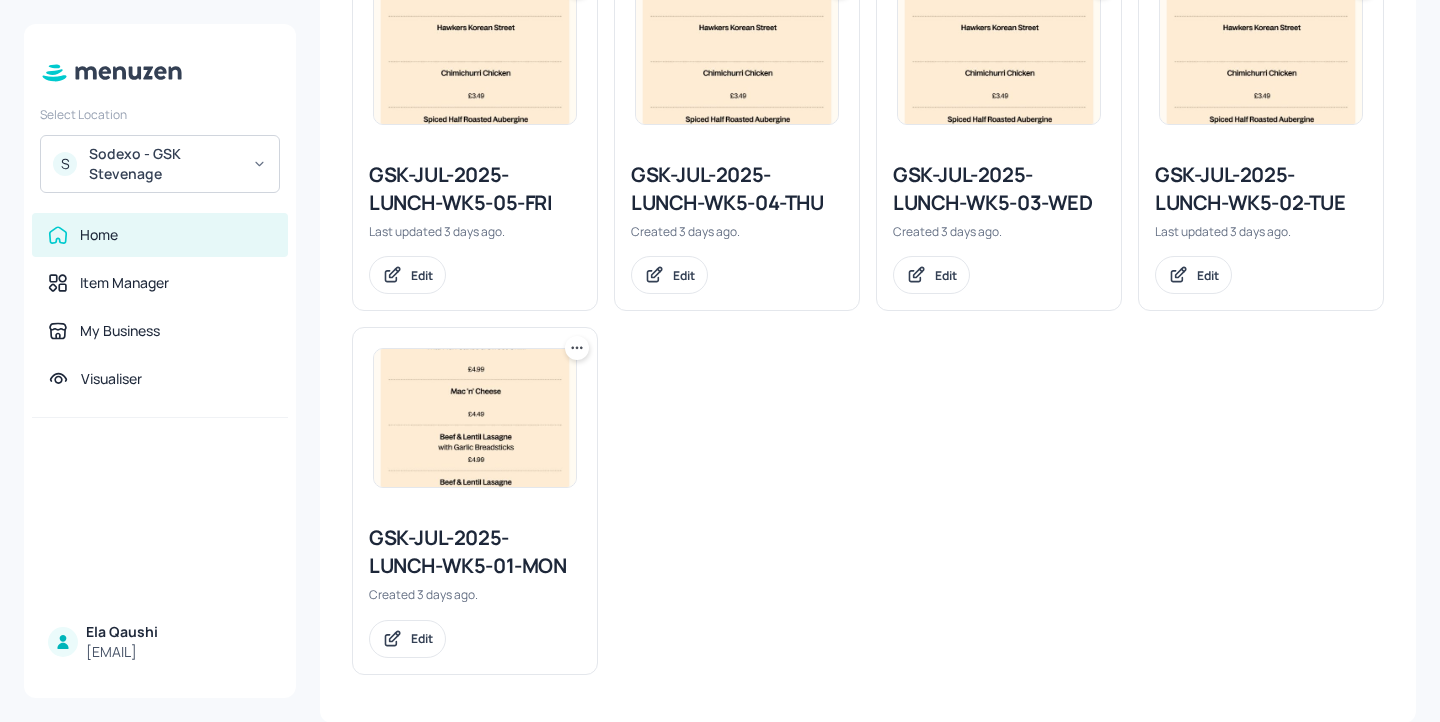 click on "GSK-JUL-2025-LUNCH-WK5-01-MON" at bounding box center (475, 552) 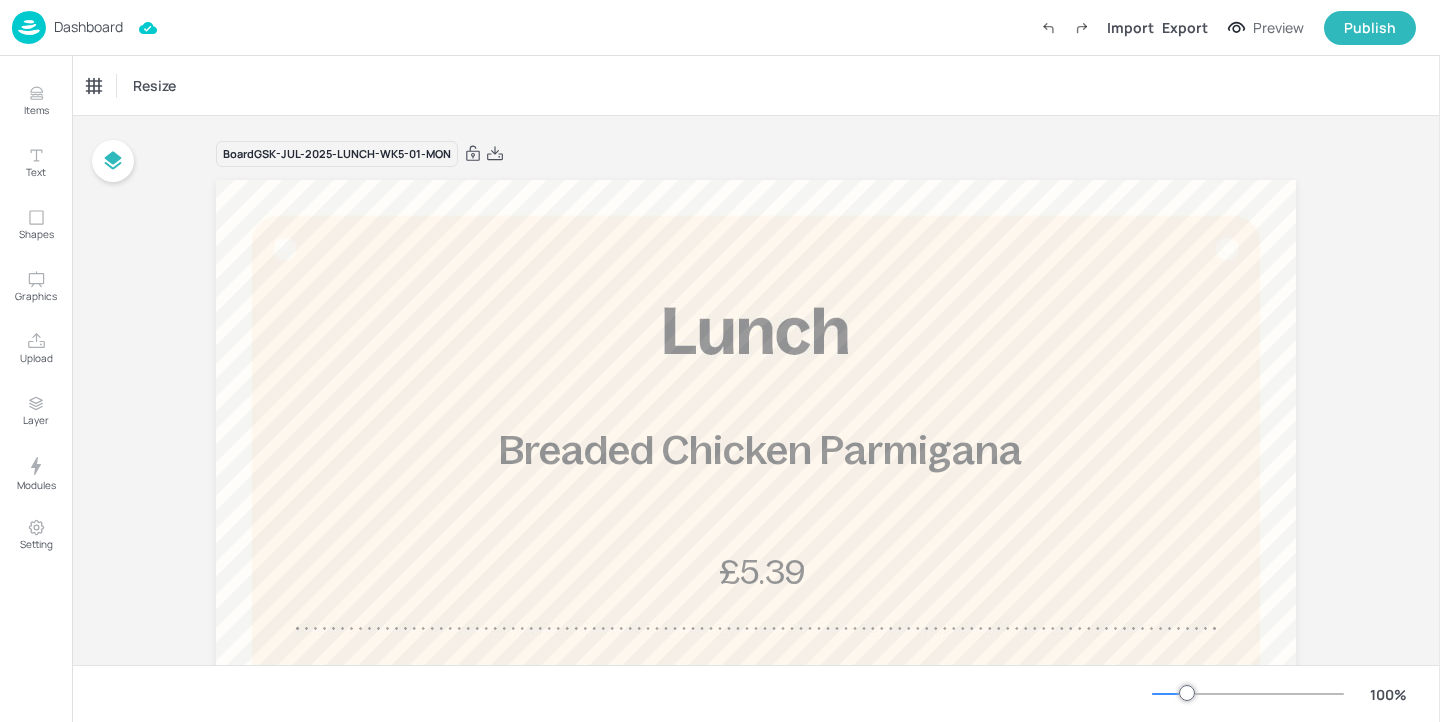 click on "Board GSK-JUL-2025-LUNCH-WK5-01-MON Spinach & Ricotta Tortellini £4.79 Breaded Chicken Parmigana £5.39 Honey Roast Gammon £4.79 Mexican Cemita Fish Burger £4.79" at bounding box center (756, 829) 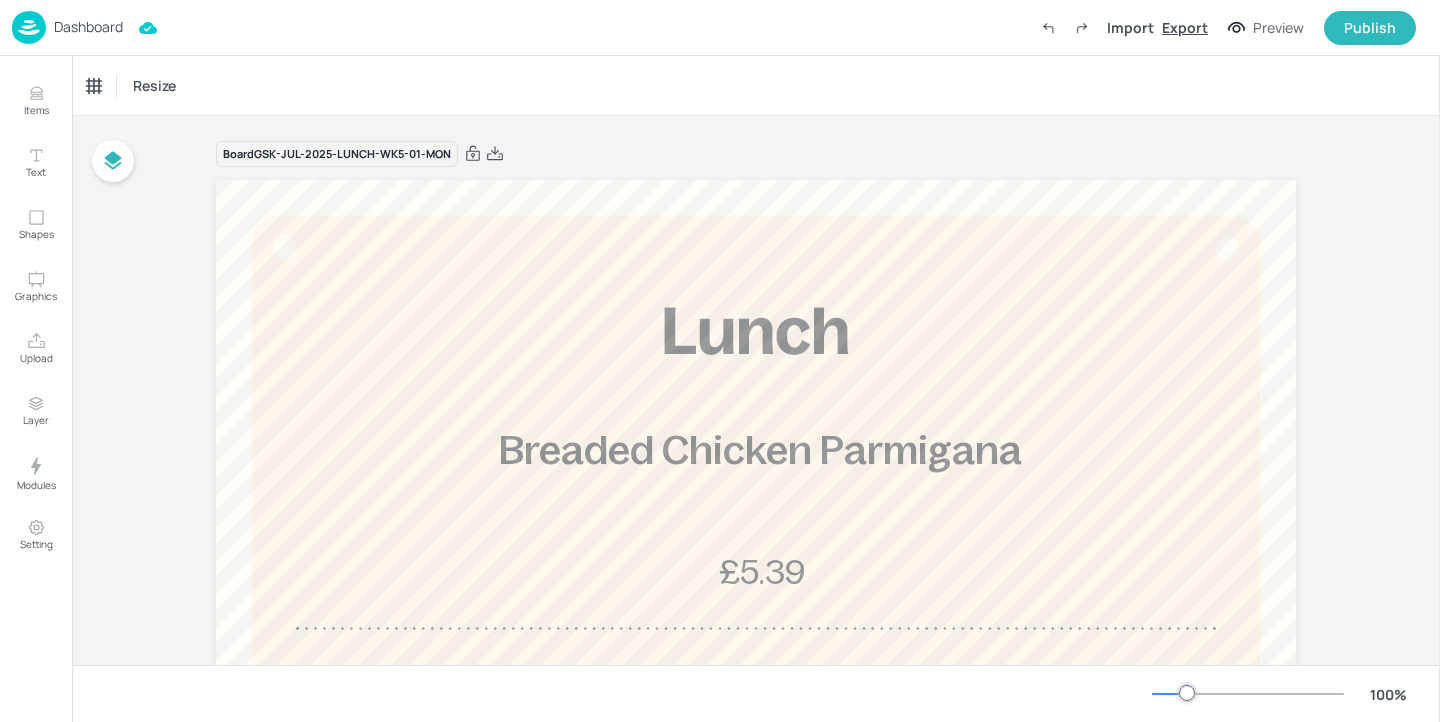 click on "Export" at bounding box center (1185, 27) 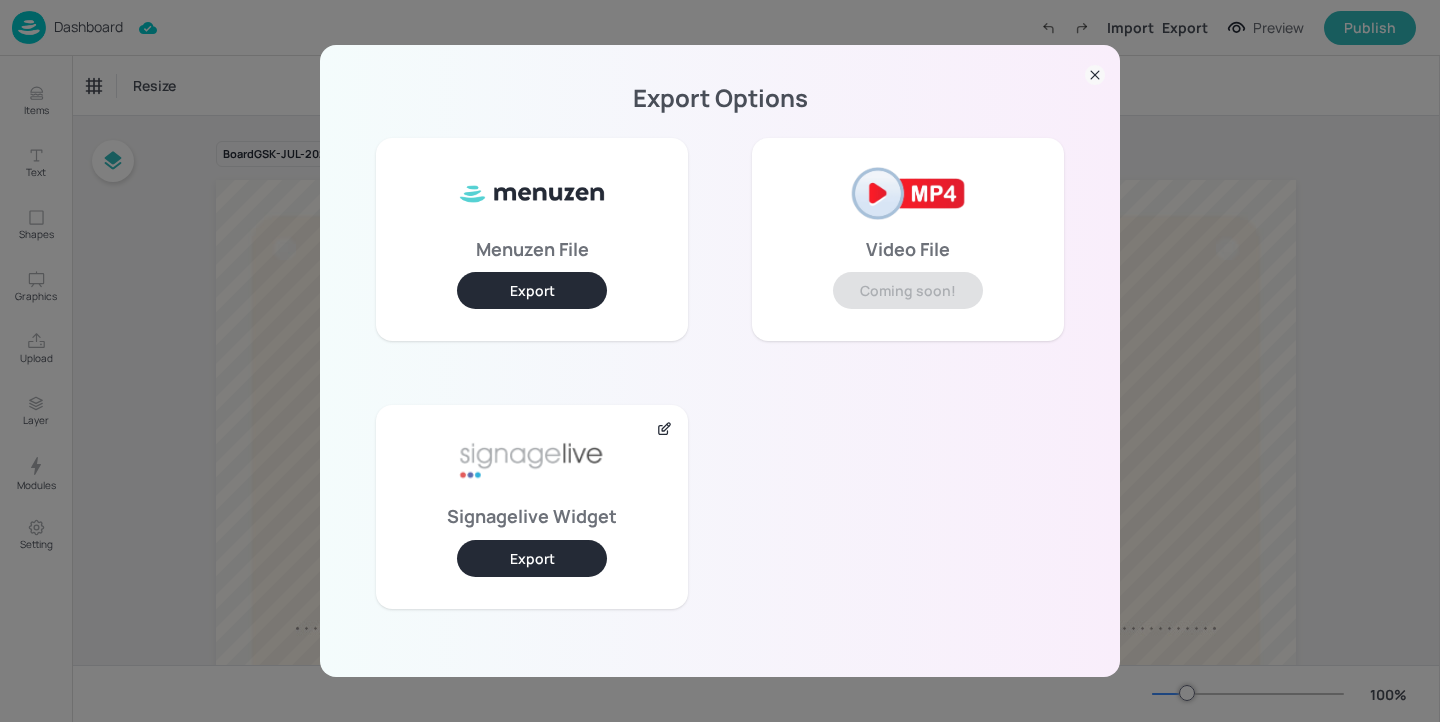 click on "Export" at bounding box center [532, 558] 